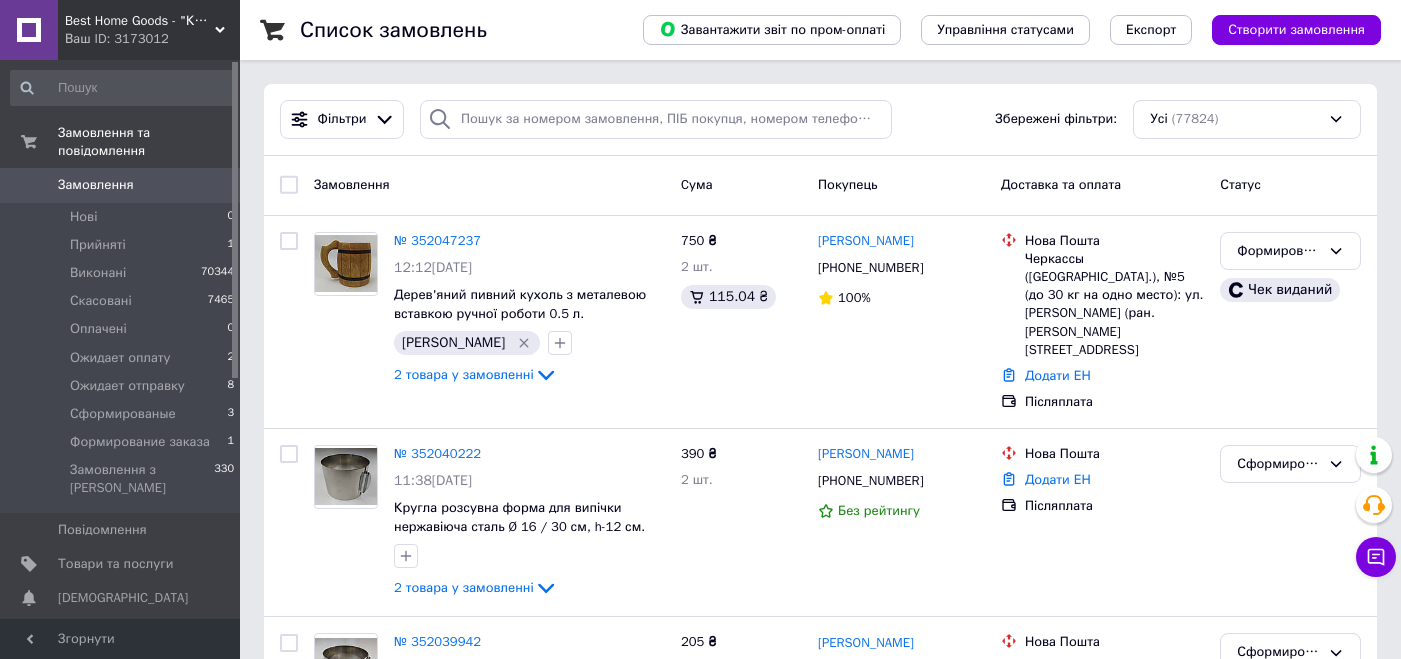 scroll, scrollTop: 0, scrollLeft: 0, axis: both 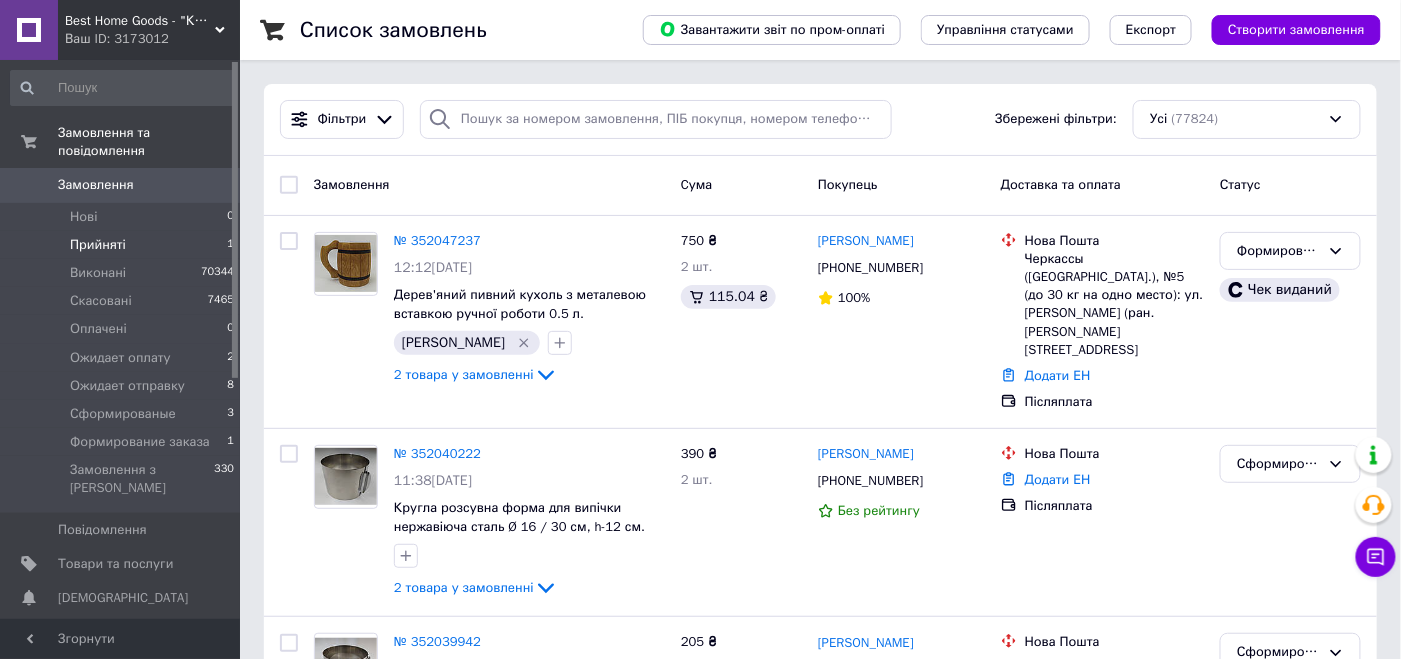 click on "Прийняті 1" at bounding box center [123, 245] 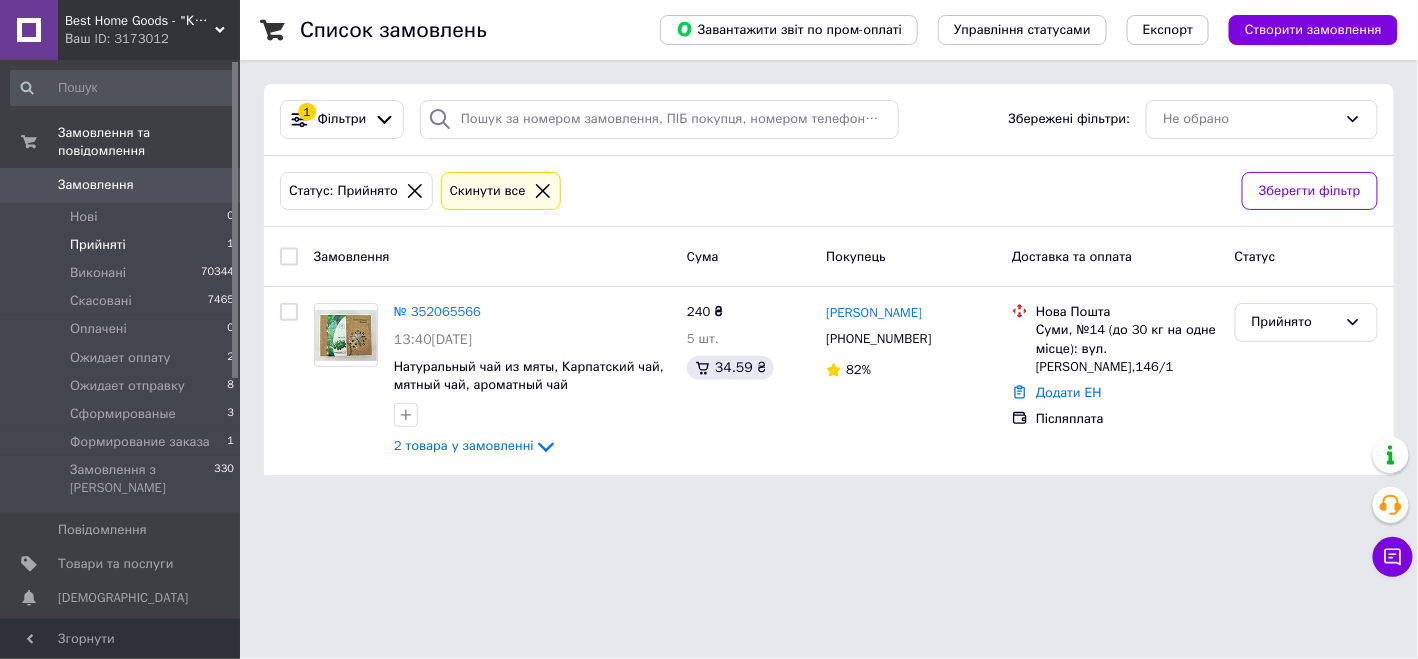 drag, startPoint x: 1072, startPoint y: 209, endPoint x: 1058, endPoint y: 215, distance: 15.231546 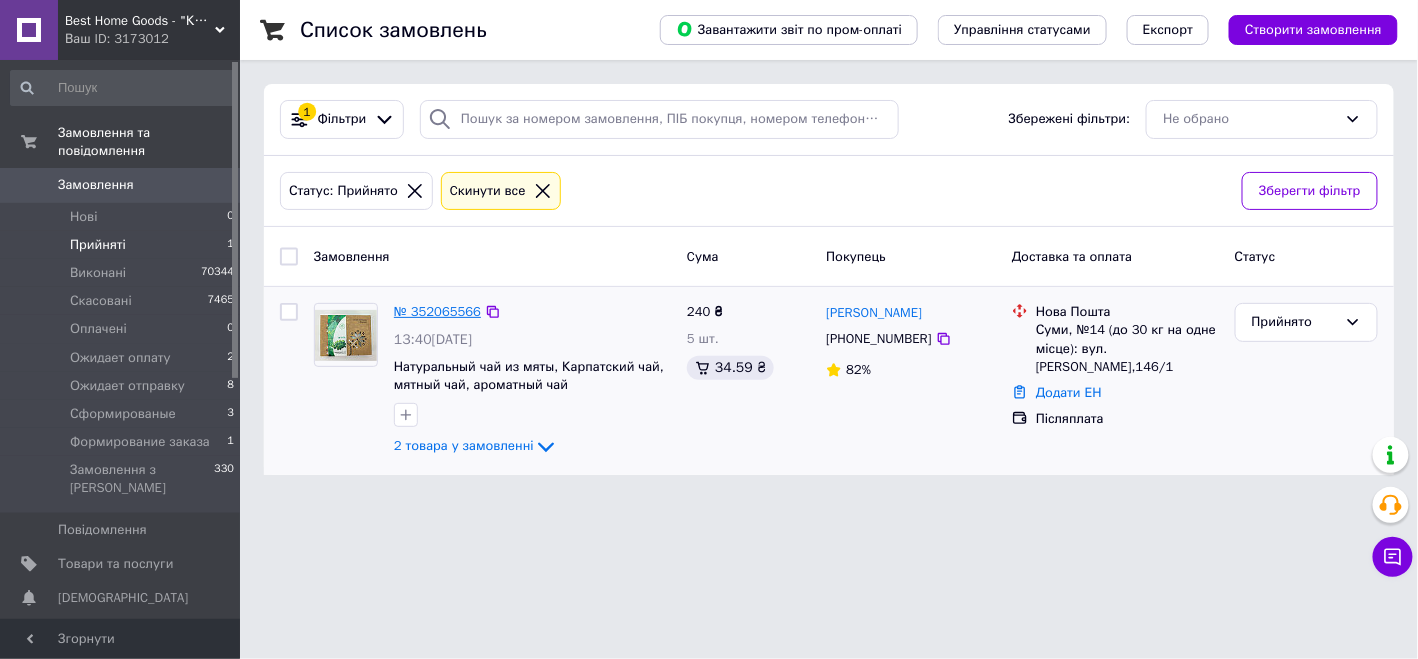 click on "№ 352065566" at bounding box center [437, 311] 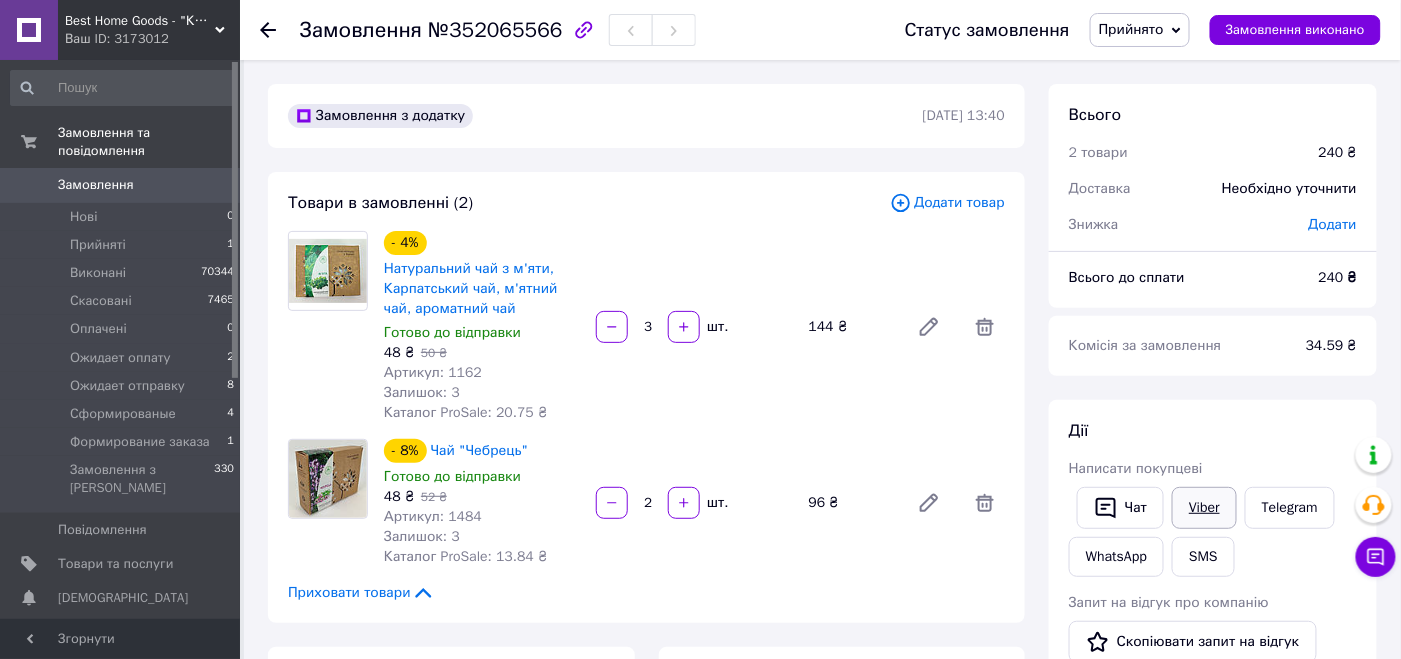 click on "Viber" at bounding box center [1204, 508] 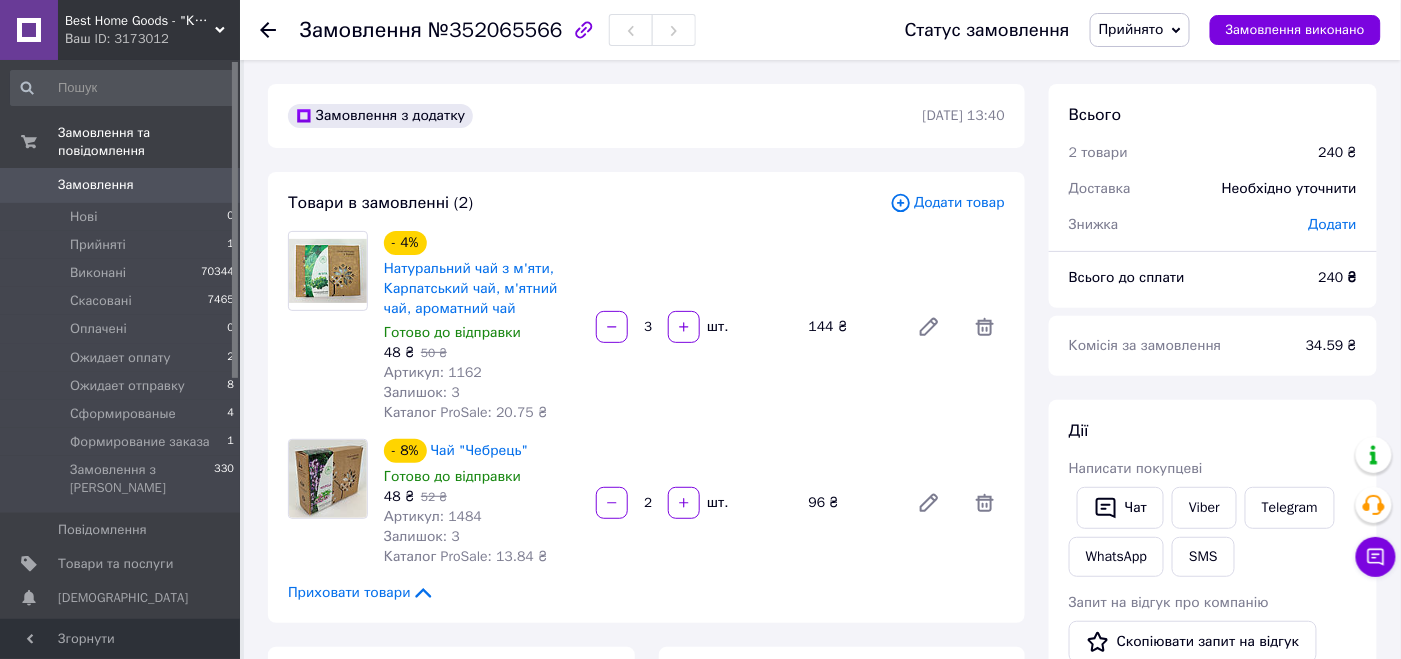 drag, startPoint x: 1102, startPoint y: 419, endPoint x: 1210, endPoint y: 464, distance: 117 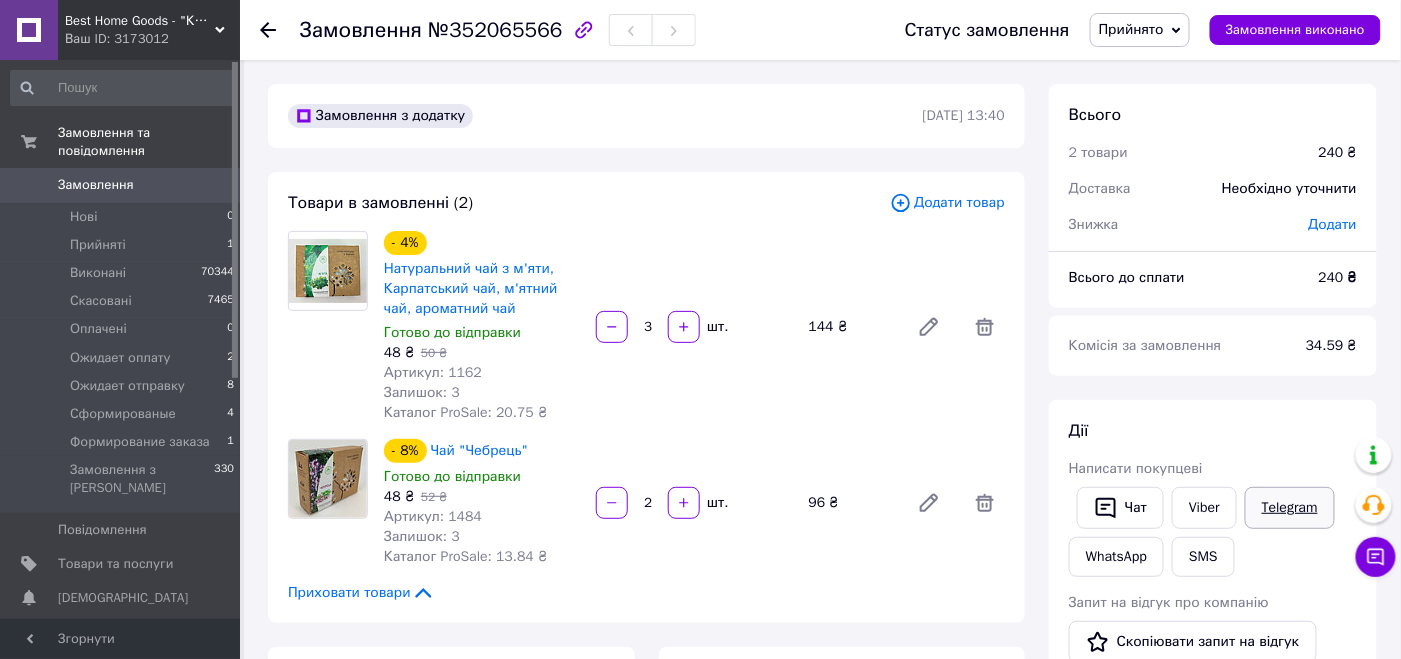 click on "Telegram" at bounding box center (1290, 508) 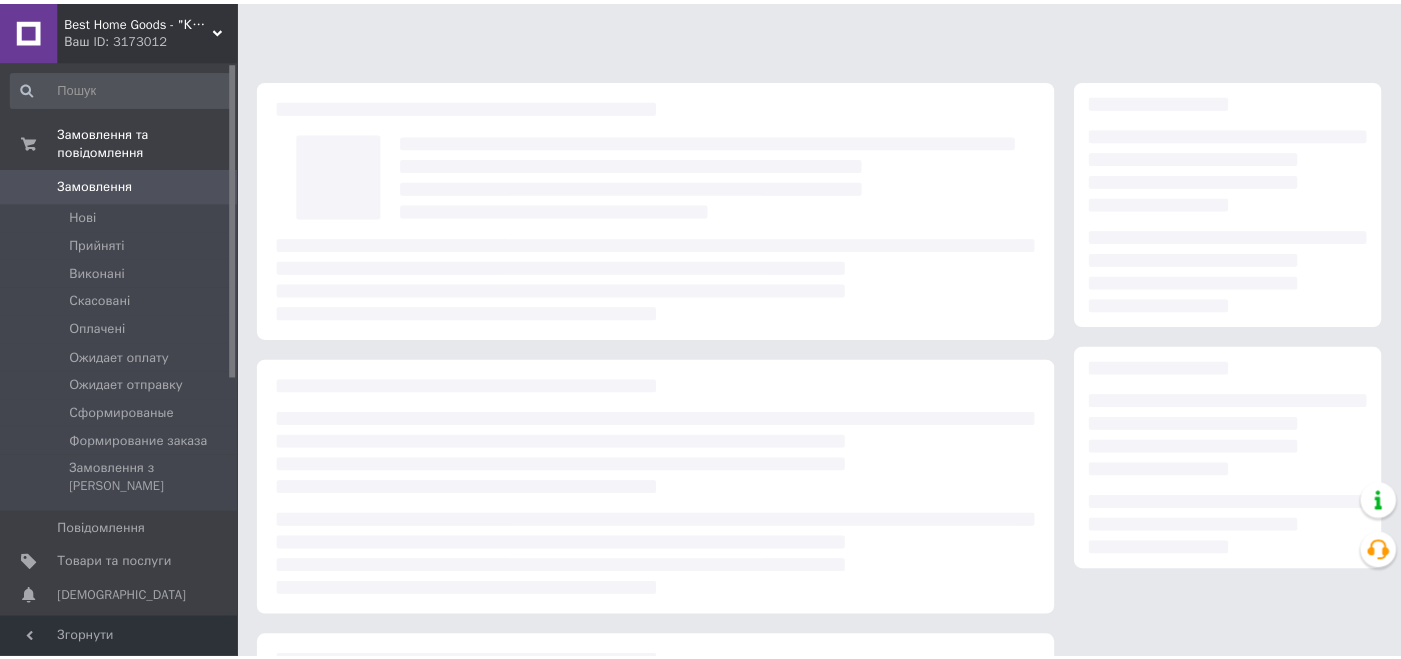 scroll, scrollTop: 0, scrollLeft: 0, axis: both 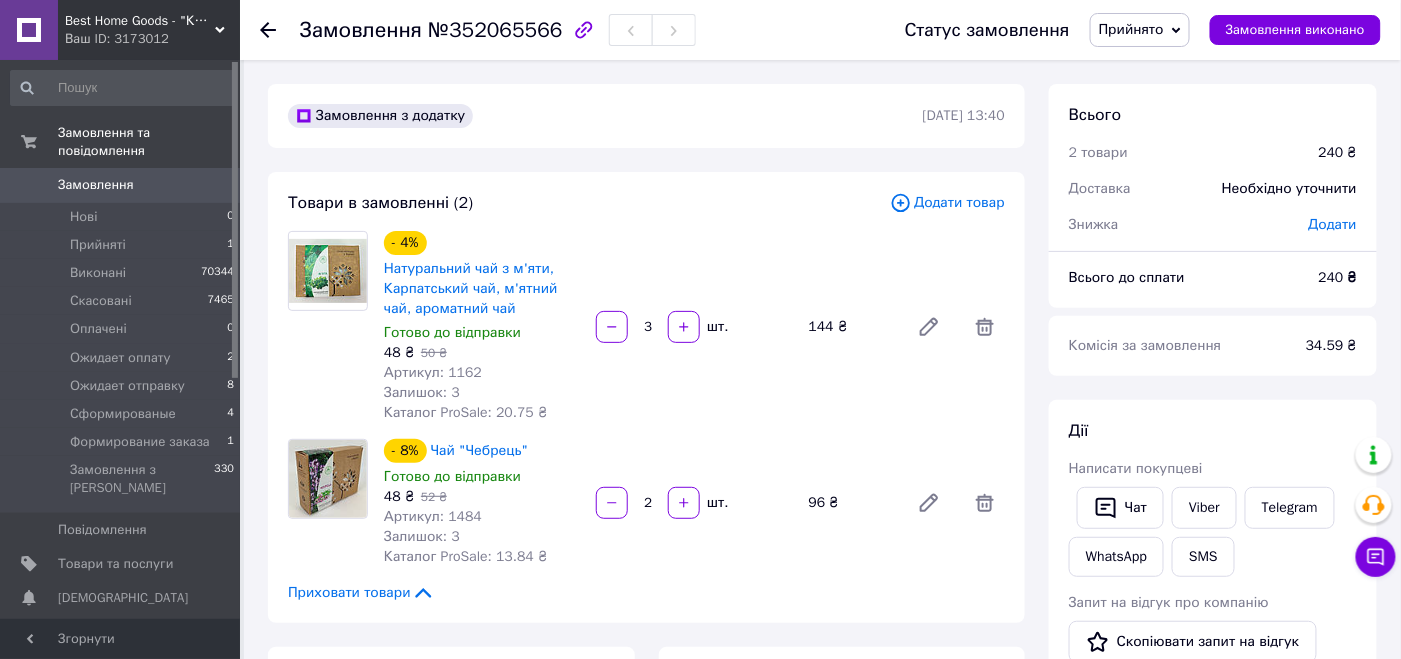 click on "№352065566" at bounding box center (495, 30) 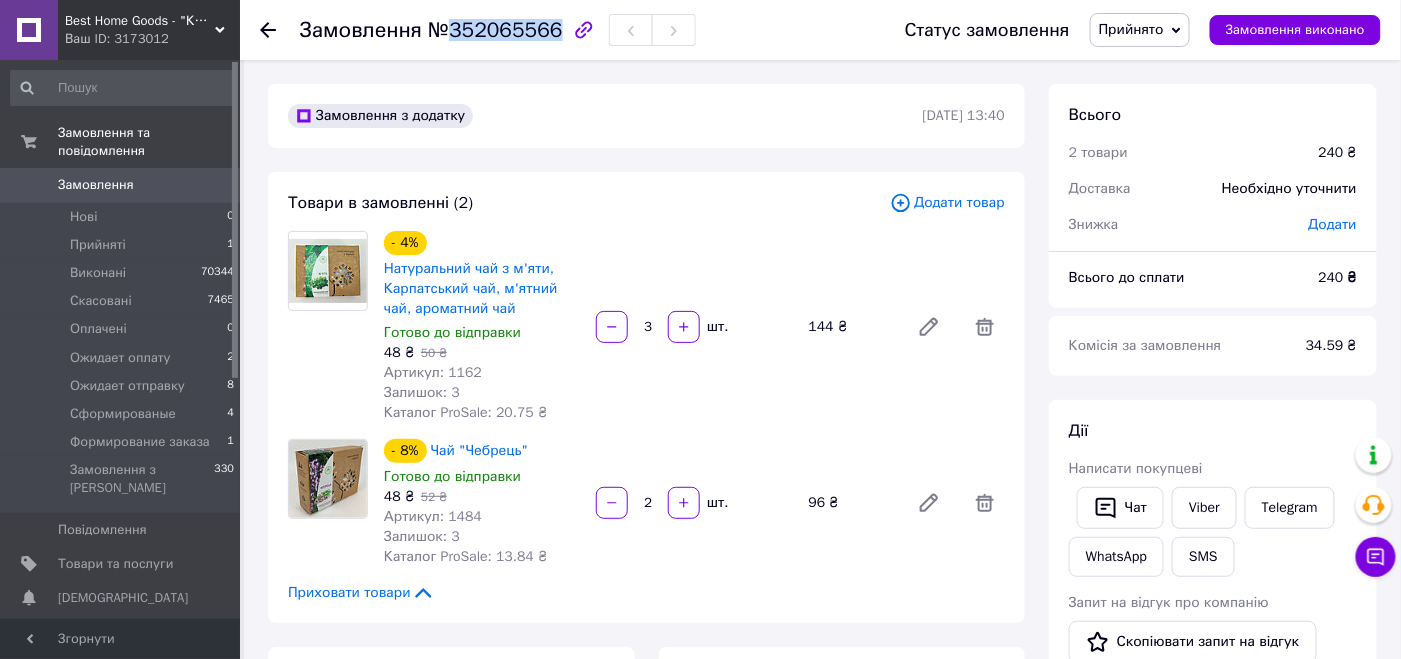click on "№352065566" at bounding box center [495, 30] 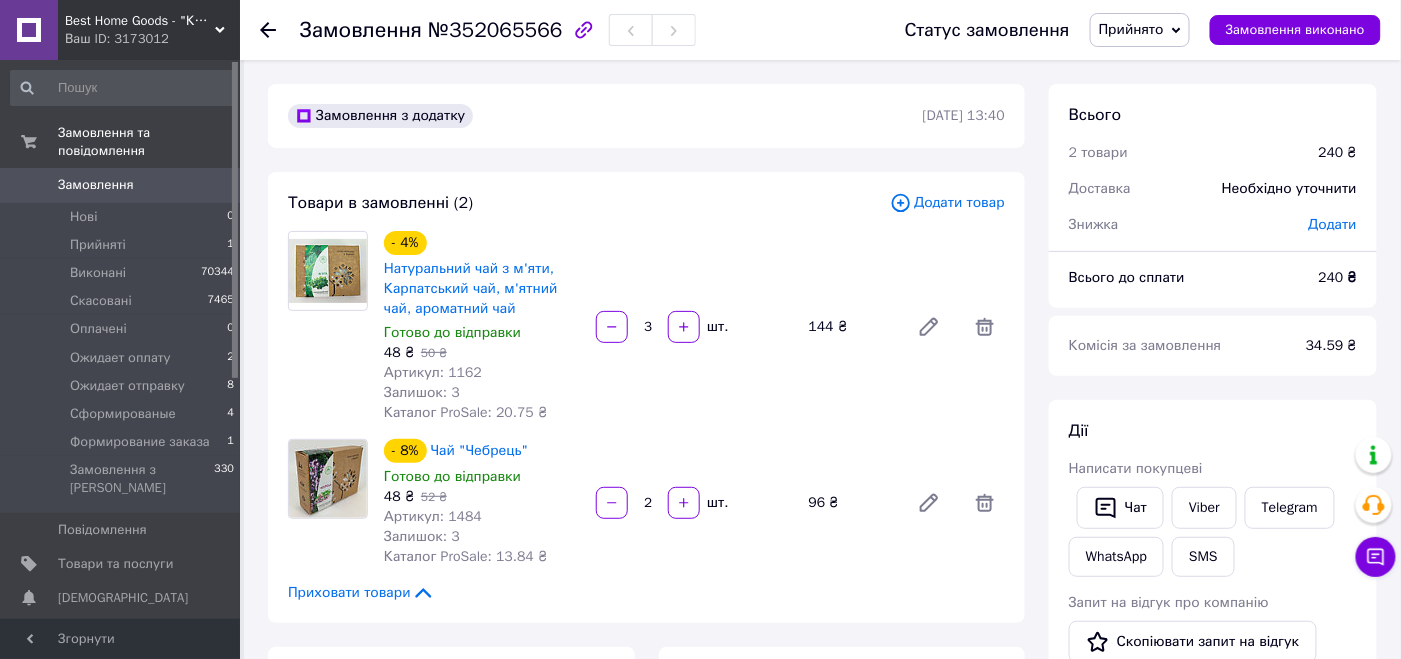 click on "- 8% Чай "Чебрець" Готово до відправки 48 ₴   52 ₴ Артикул: 1484 Залишок: 3 Каталог ProSale: 13.84 ₴  2   шт. 96 ₴" at bounding box center [694, 503] 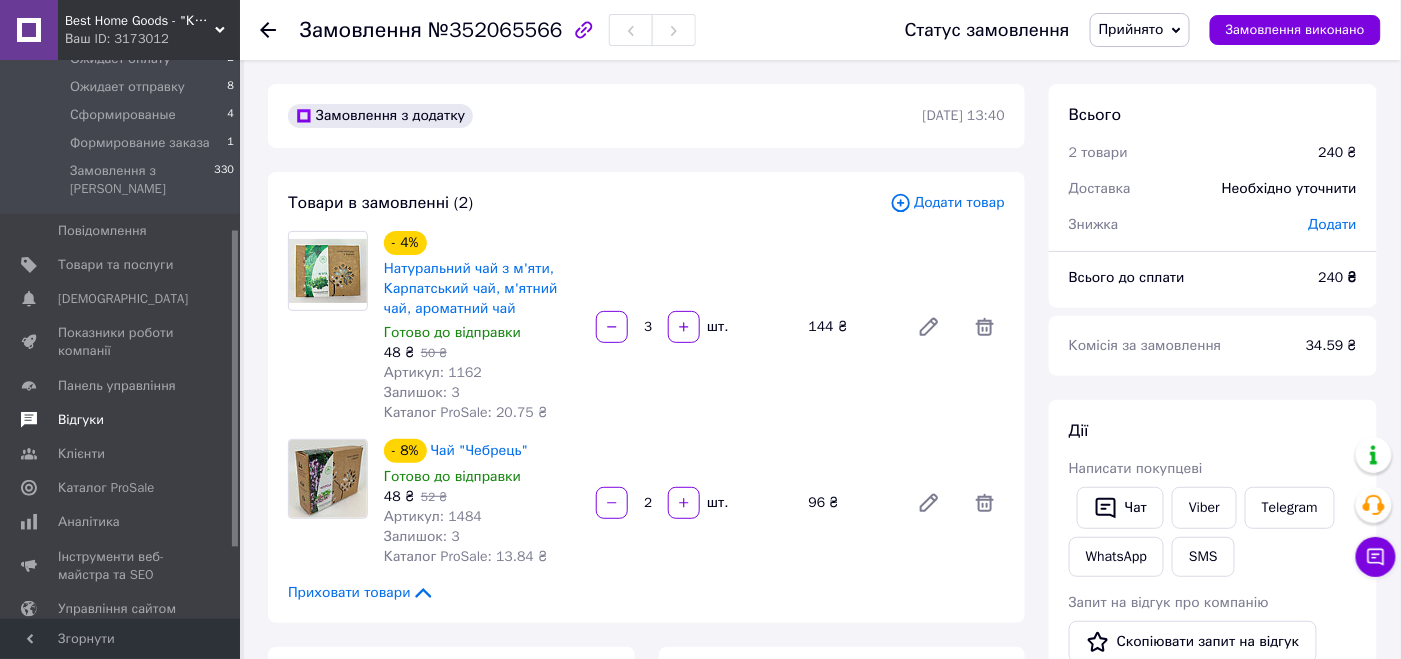 click on "Відгуки" at bounding box center (121, 420) 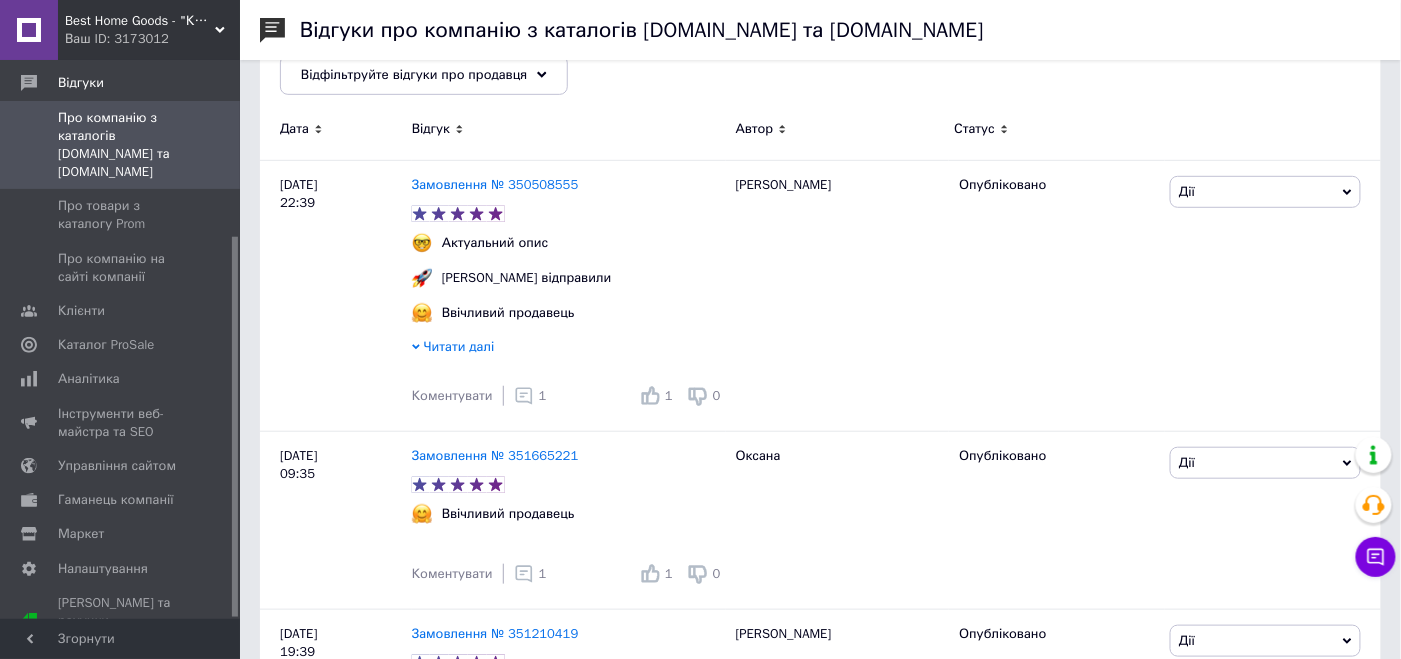 scroll, scrollTop: 299, scrollLeft: 0, axis: vertical 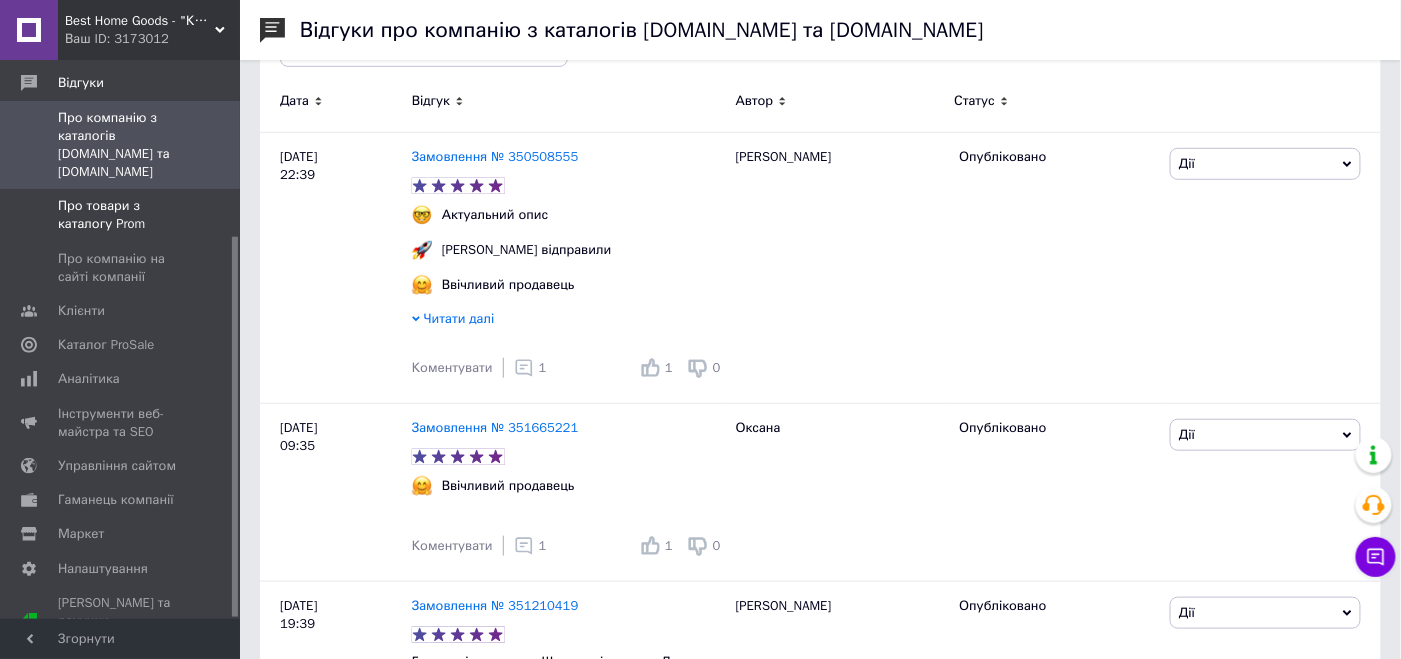 click on "Про товари з каталогу Prom" at bounding box center (121, 215) 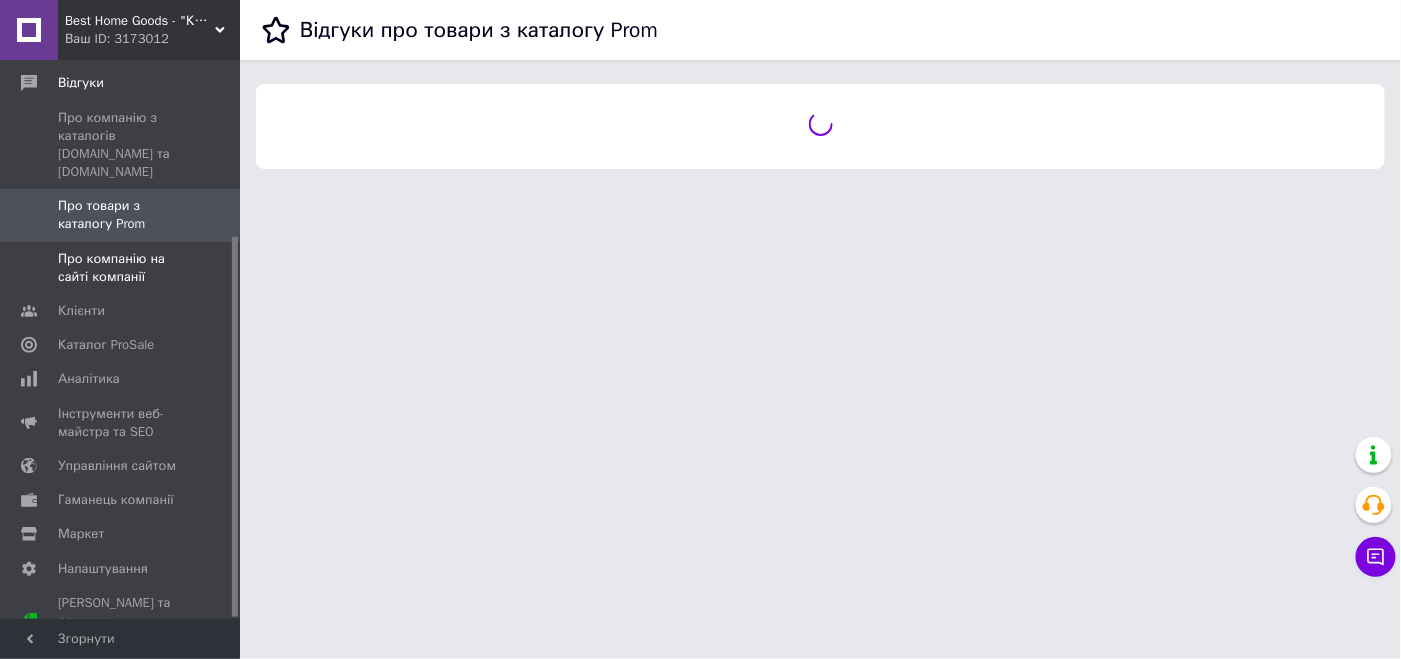 scroll, scrollTop: 0, scrollLeft: 0, axis: both 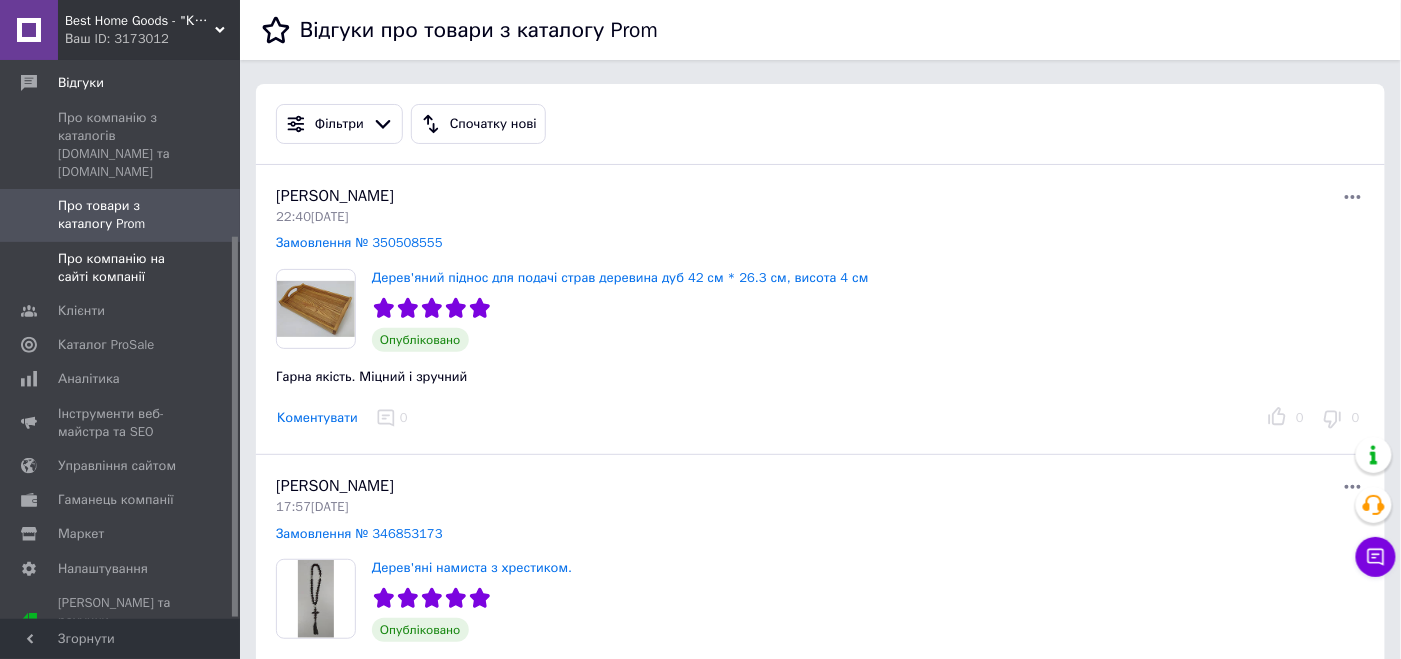 click on "Про компанію на сайті компанії" at bounding box center (121, 268) 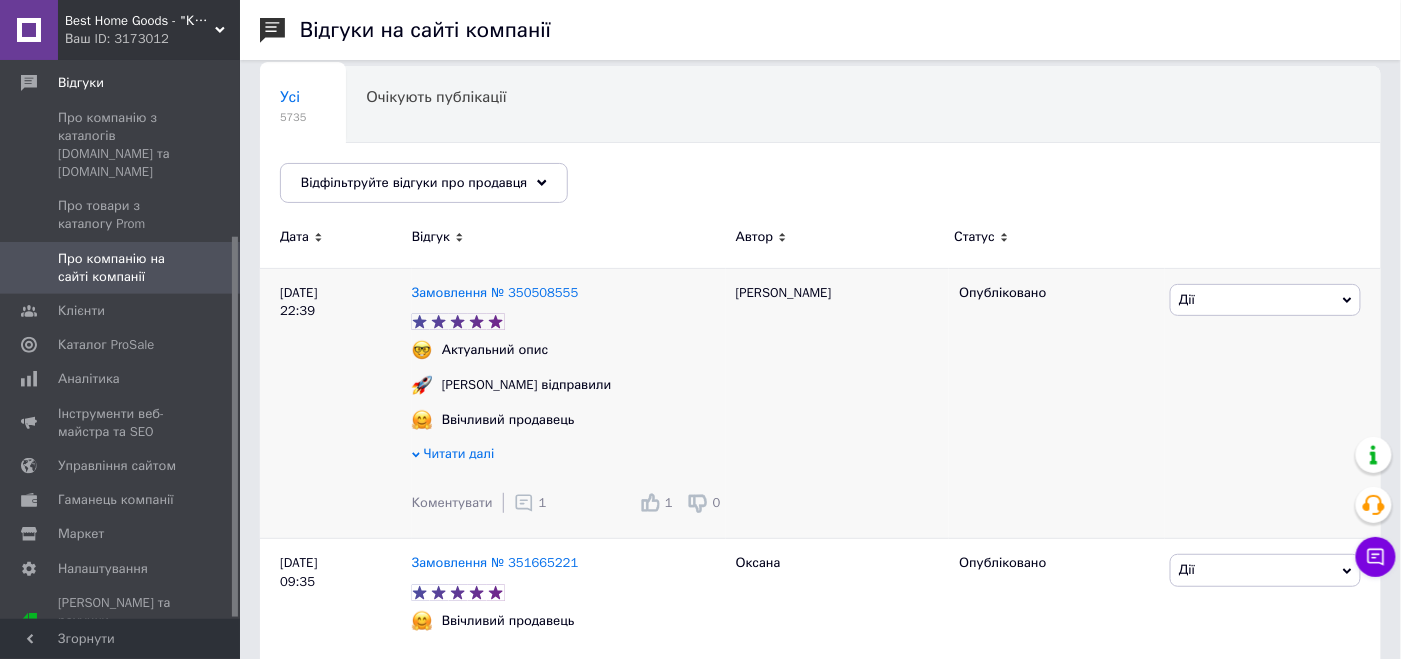 scroll, scrollTop: 0, scrollLeft: 0, axis: both 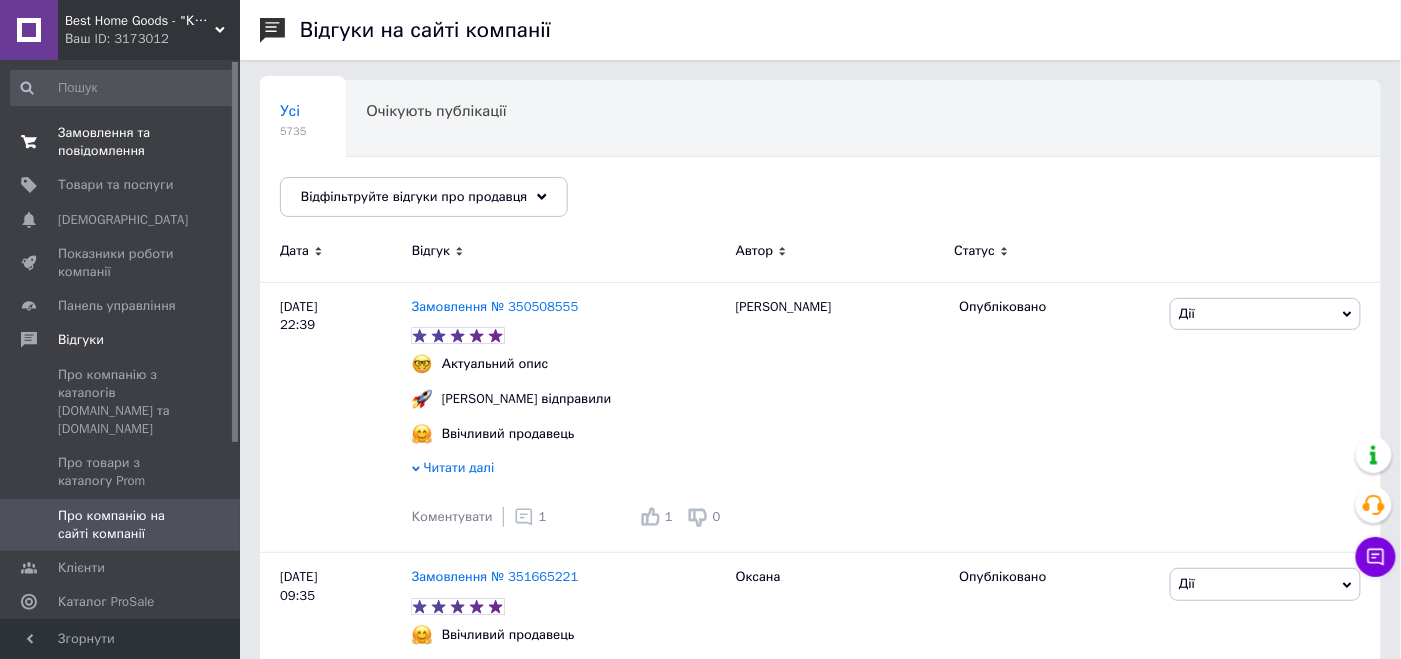 click on "Замовлення та повідомлення" at bounding box center [121, 142] 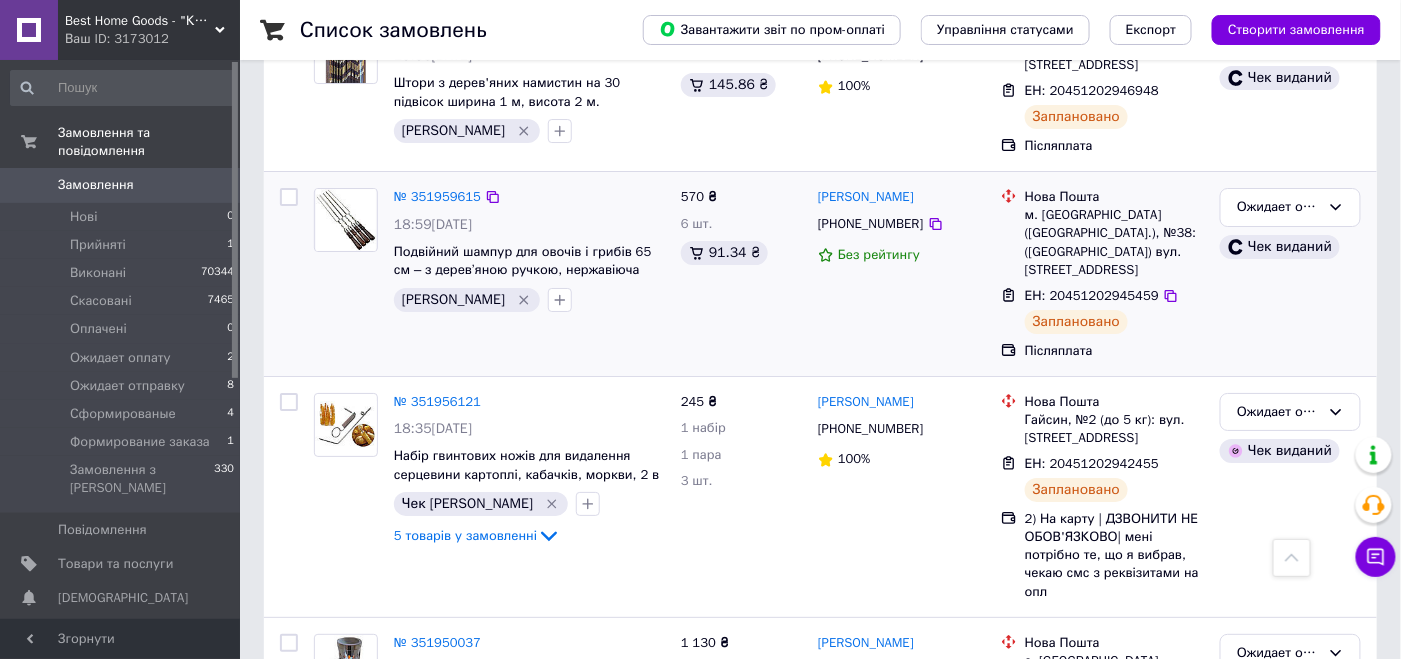 scroll, scrollTop: 2199, scrollLeft: 0, axis: vertical 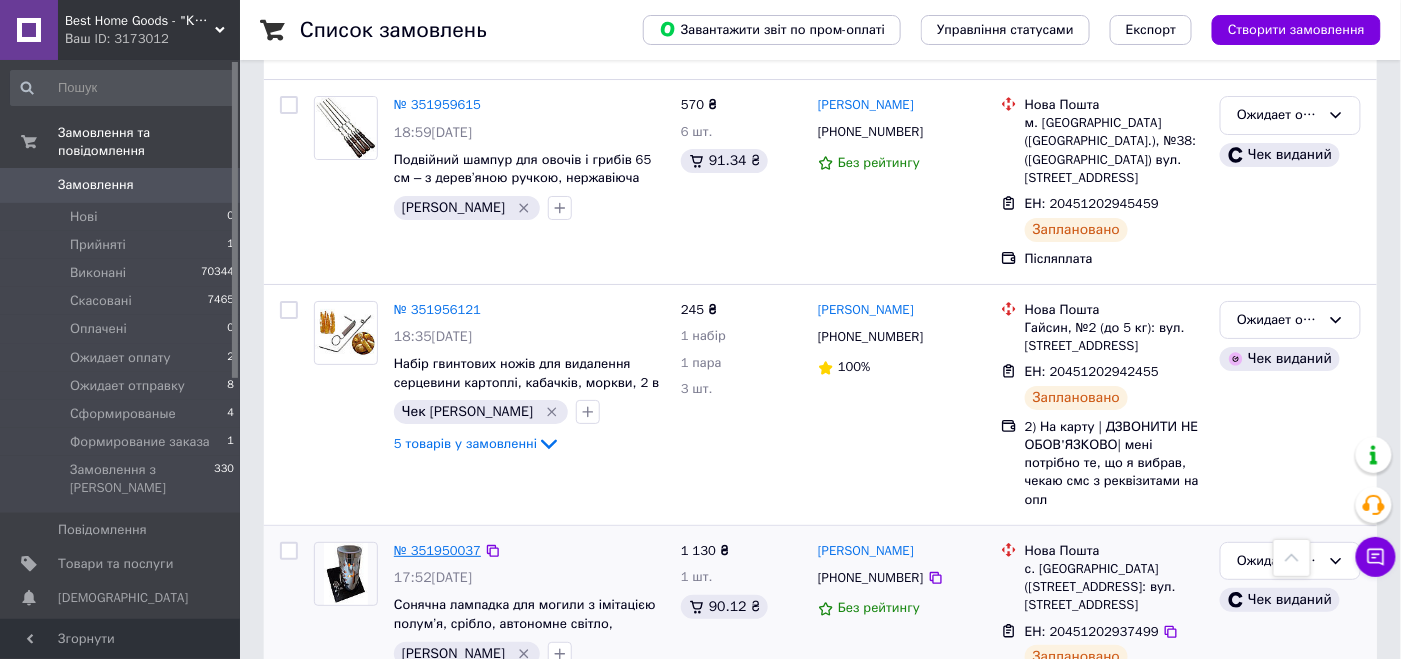 click on "№ 351950037" at bounding box center (437, 550) 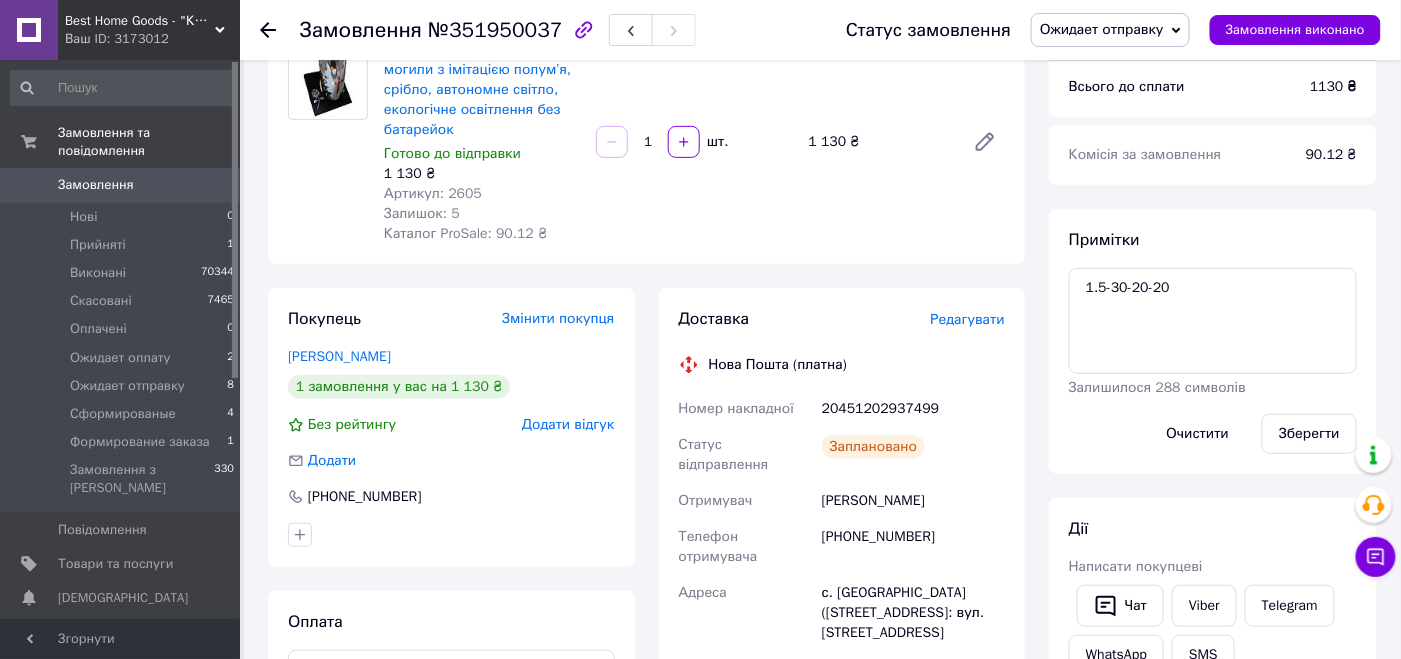 scroll, scrollTop: 122, scrollLeft: 0, axis: vertical 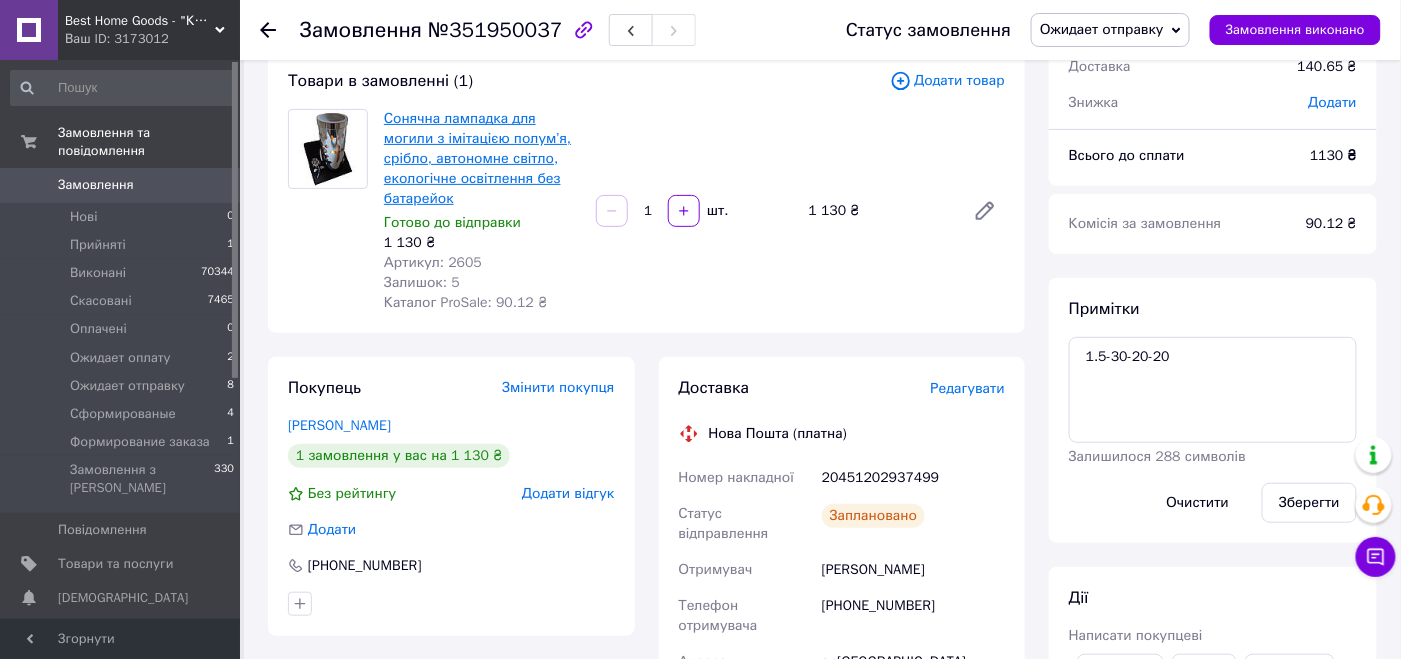 click on "Сонячна лампадка для могили з імітацією полум’я, срібло, автономне світло, екологічне освітлення без батарейок" at bounding box center [477, 158] 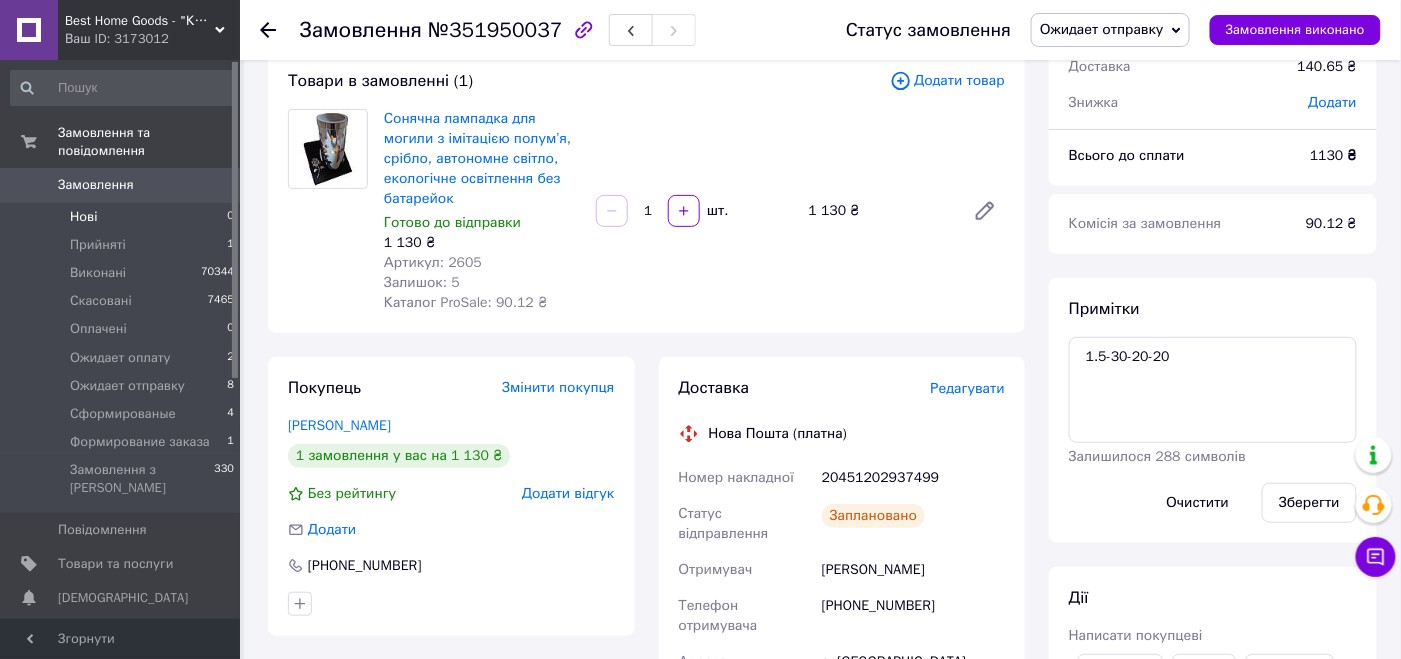 click on "Нові 0" at bounding box center [123, 217] 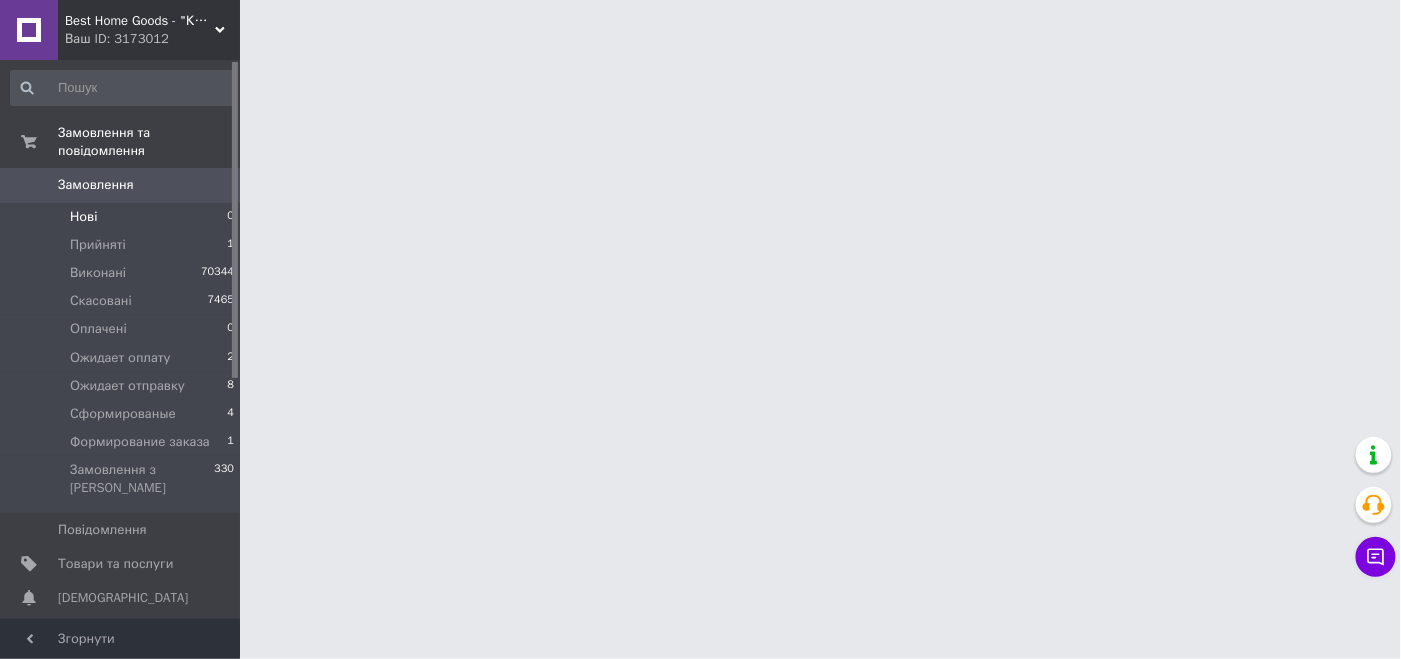 scroll, scrollTop: 0, scrollLeft: 0, axis: both 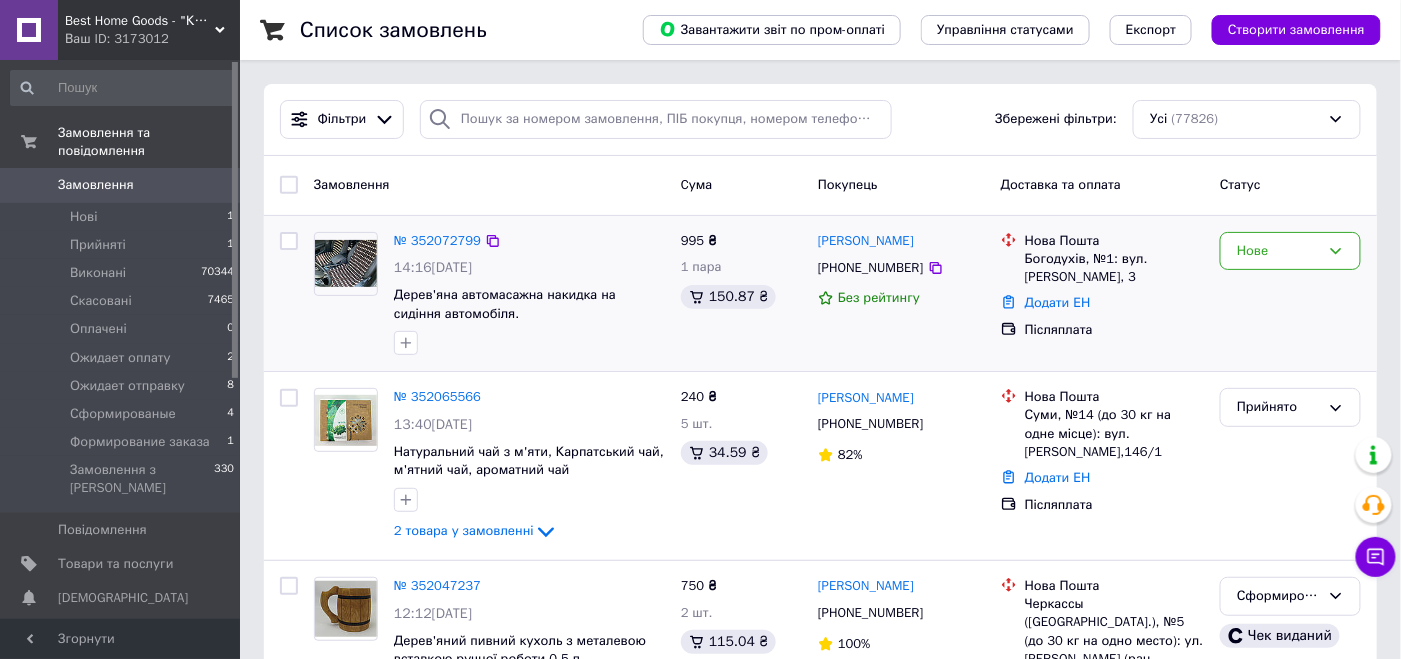 click on "№ 352072799 14:16, 10.07.2025 Дерев'яна автомасажна накидка на сидіння автомобіля." at bounding box center (529, 294) 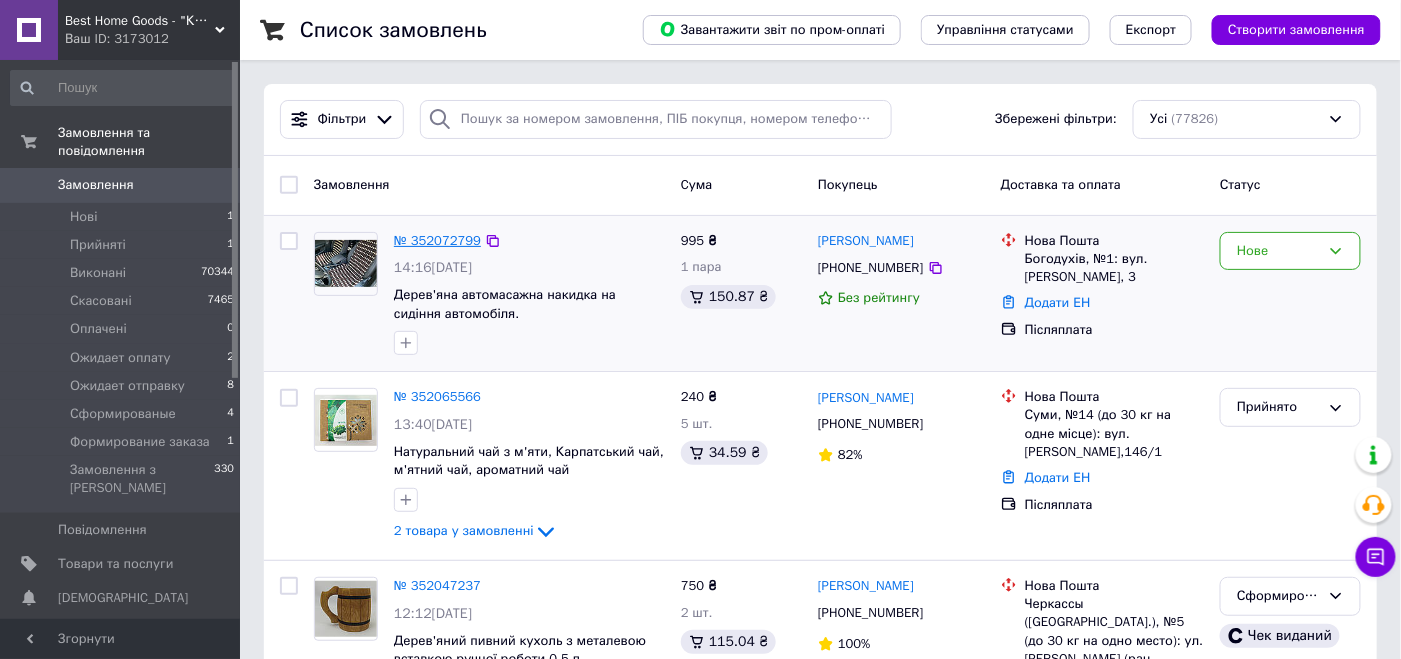 click on "№ 352072799" at bounding box center (437, 240) 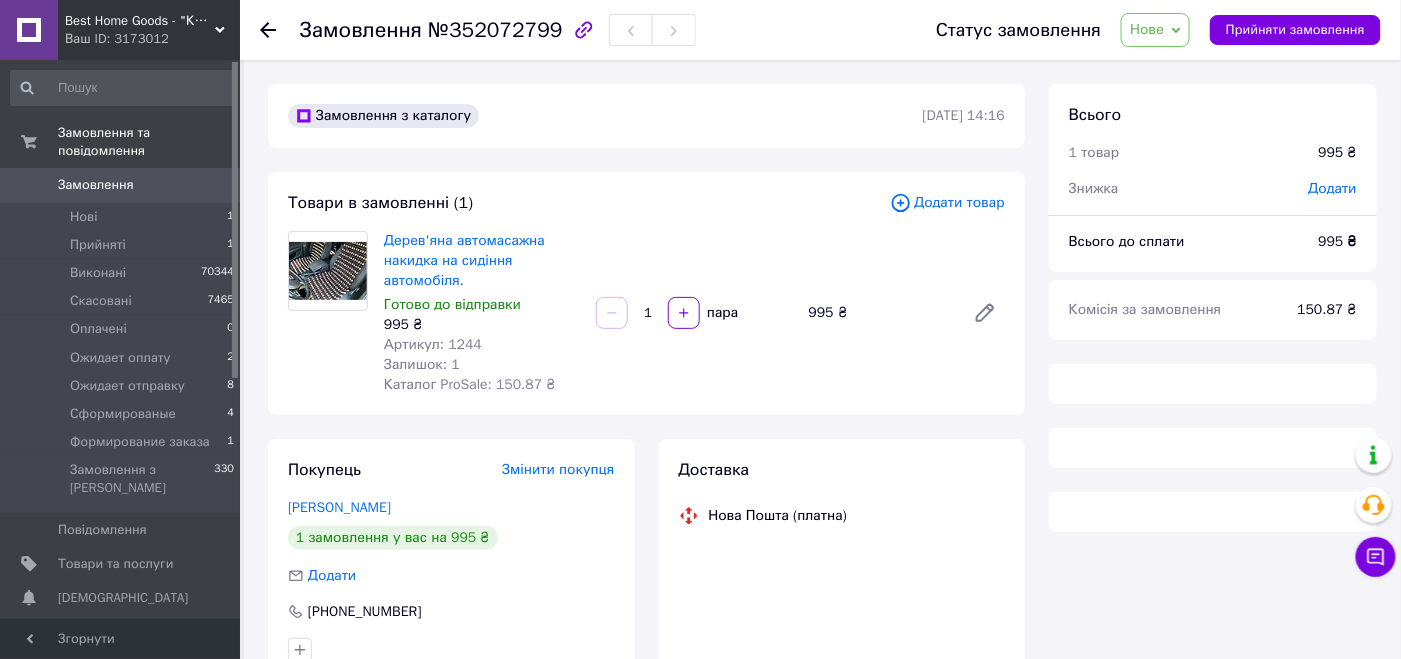 click on "Нове" at bounding box center [1147, 29] 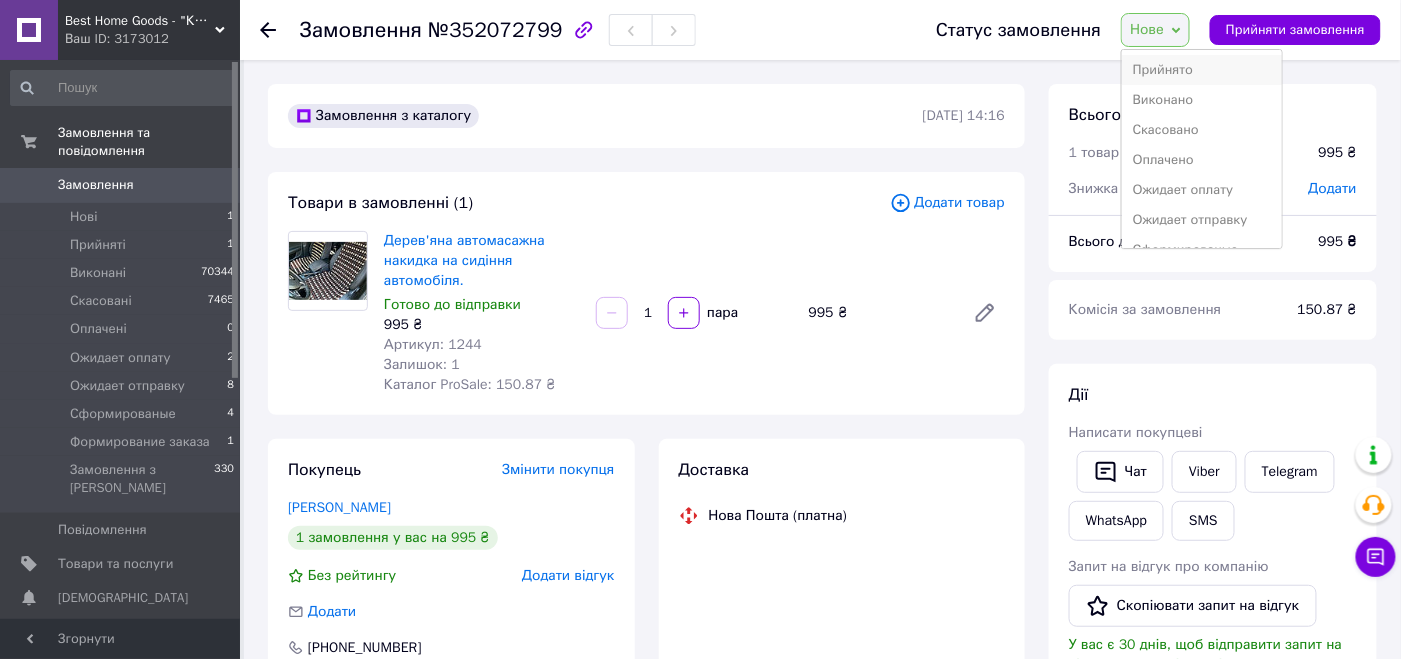 click on "Прийнято" at bounding box center (1202, 70) 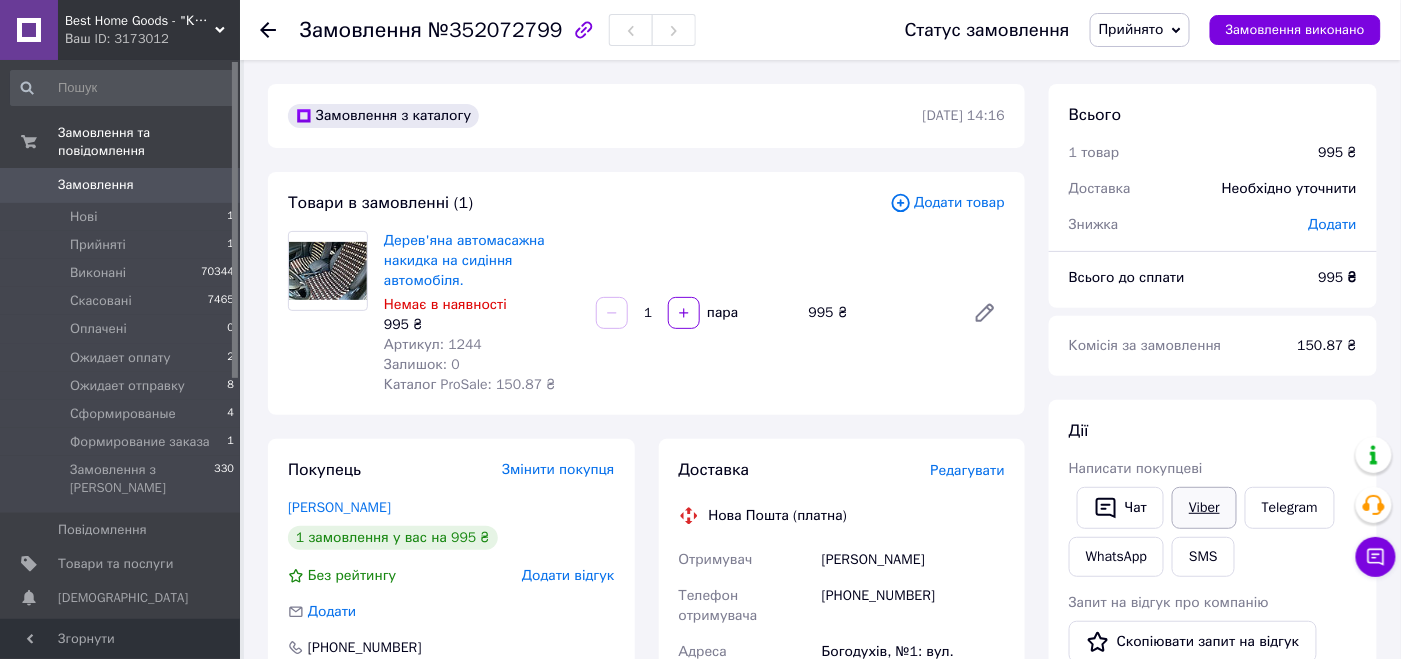 click on "Viber" at bounding box center (1204, 508) 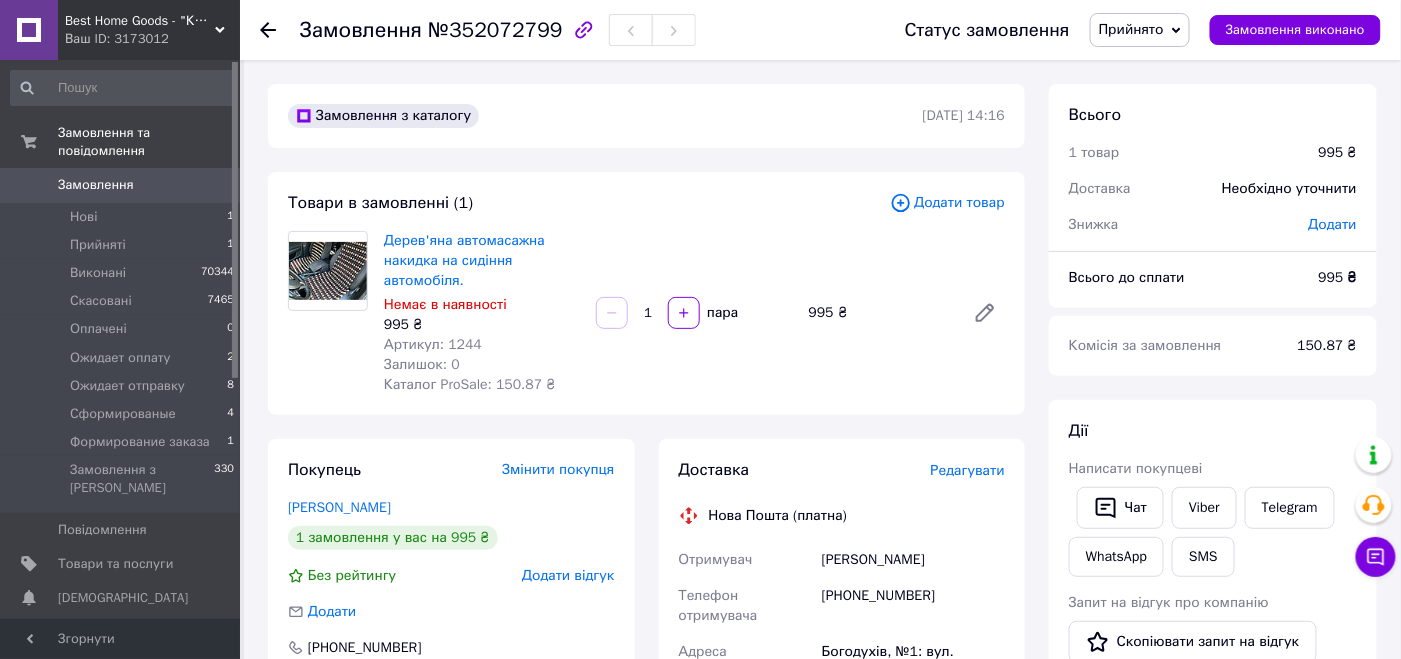 click on "Комісія за замовлення" at bounding box center (1171, 346) 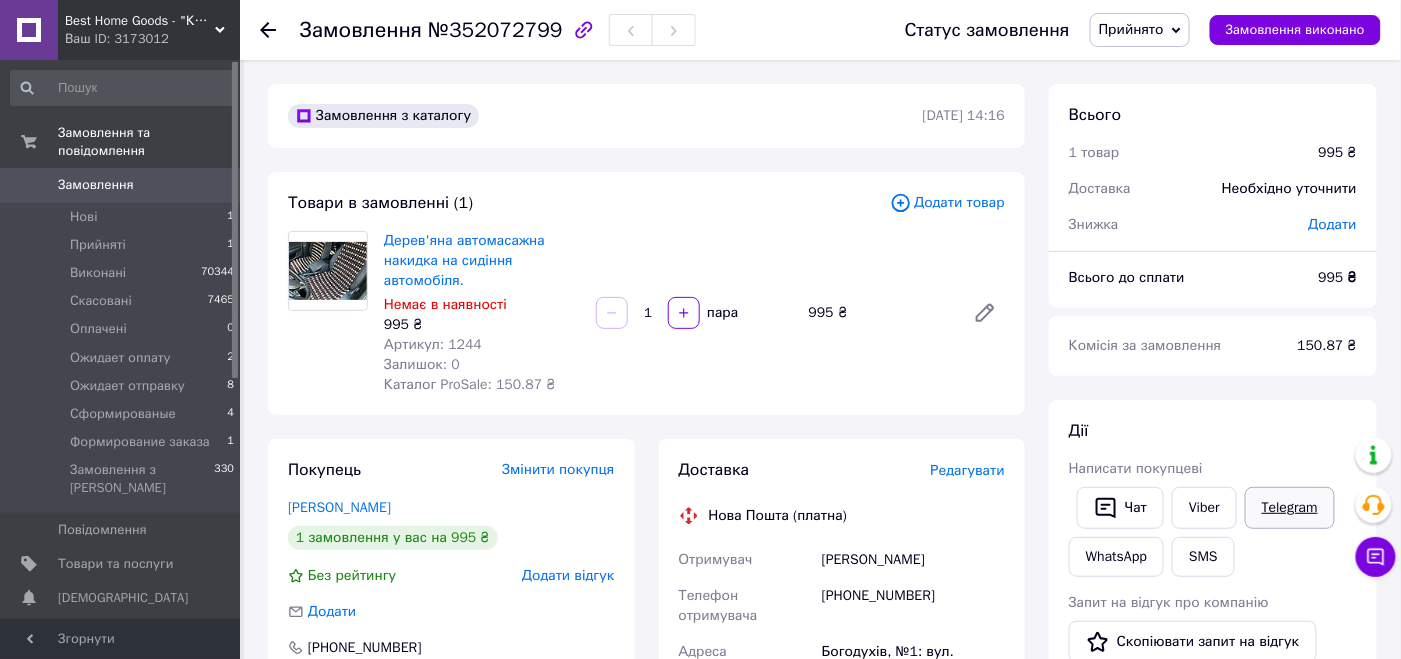 click on "Telegram" at bounding box center (1290, 508) 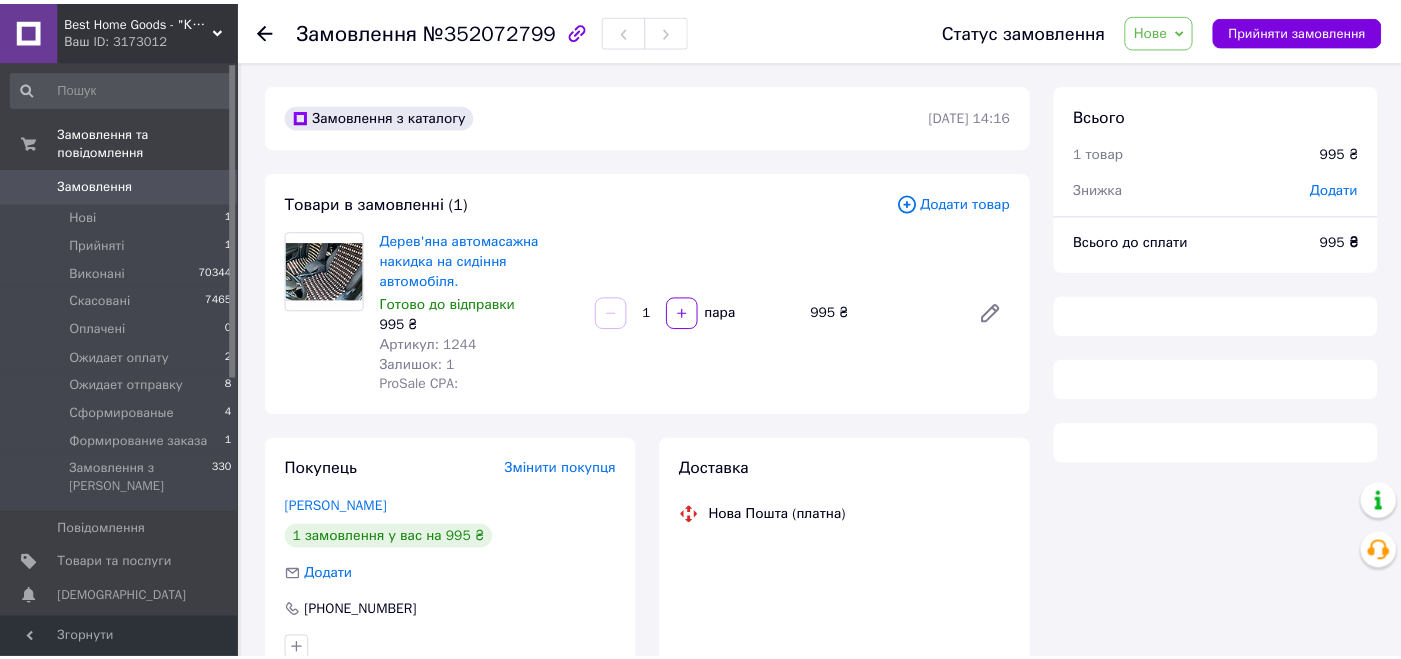 scroll, scrollTop: 0, scrollLeft: 0, axis: both 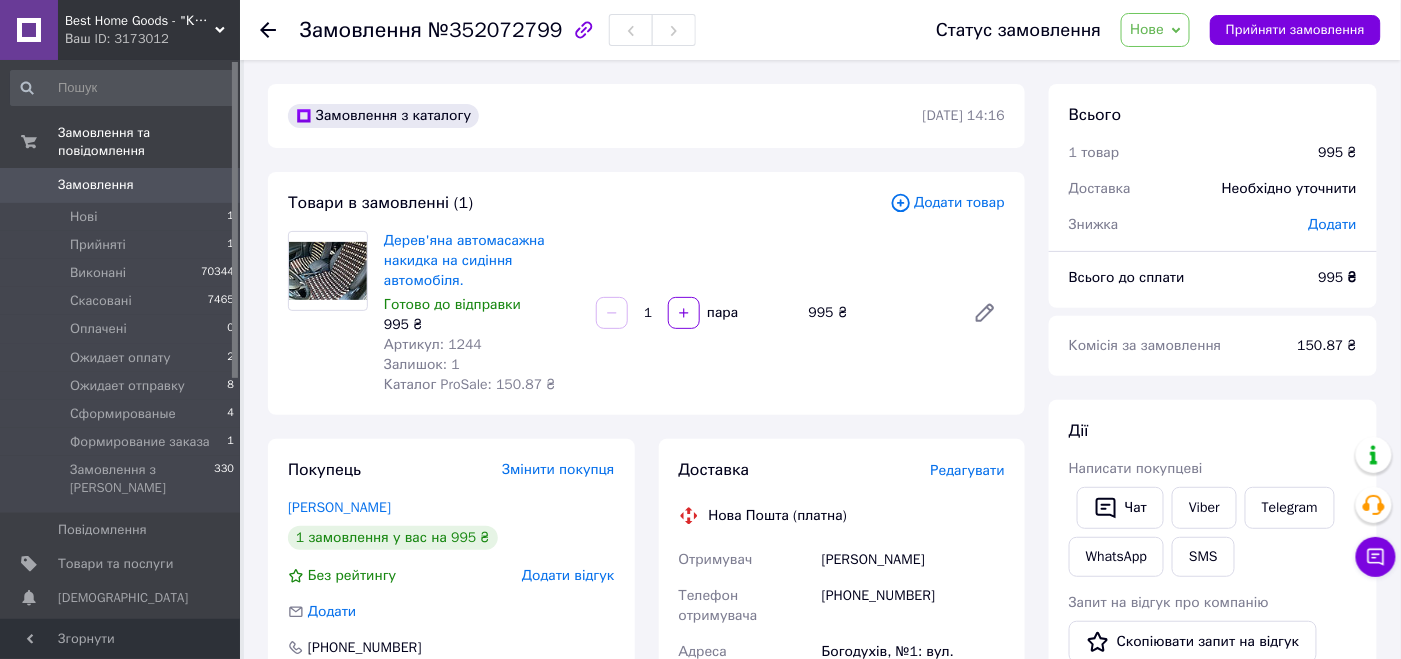 click on "№352072799" at bounding box center (495, 30) 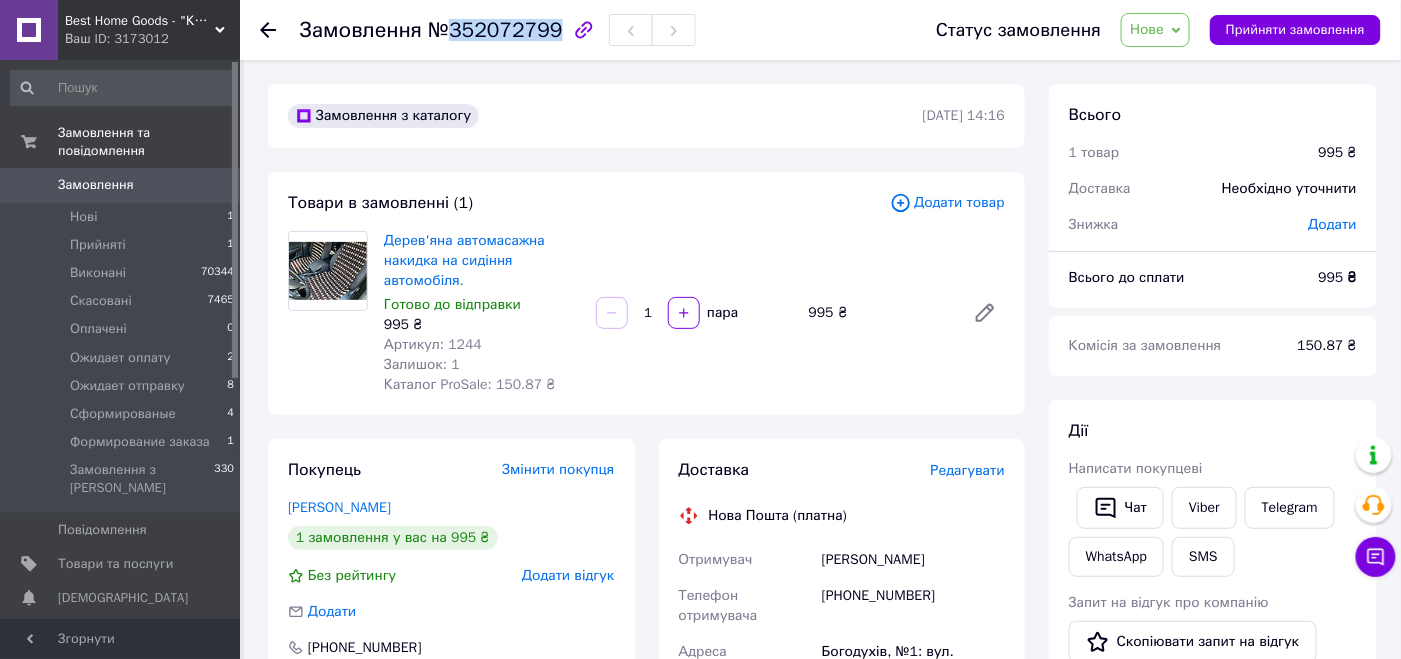 click on "№352072799" at bounding box center (495, 30) 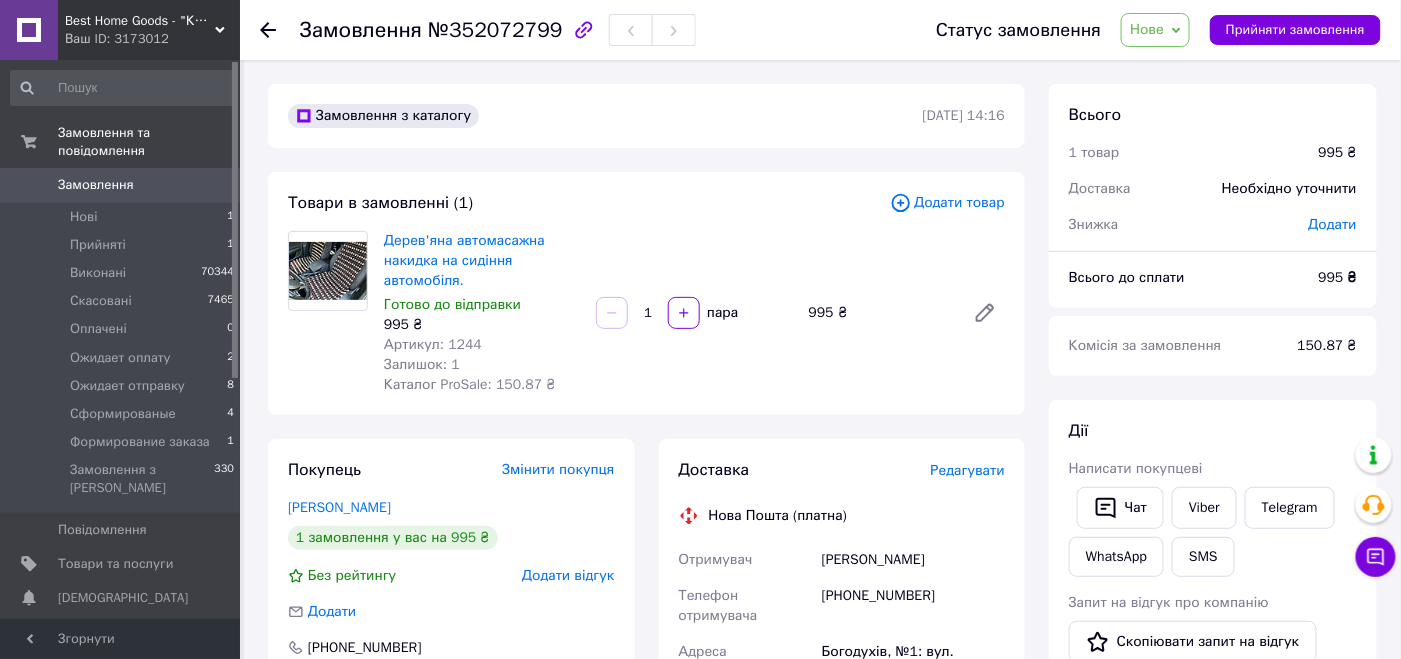 click on "Дерев'яна автомасажна накидка на сидіння автомобіля. Готово до відправки 995 ₴ Артикул: 1244 Залишок: 1 Каталог ProSale: 150.87 ₴  1   пара 995 ₴" at bounding box center (694, 313) 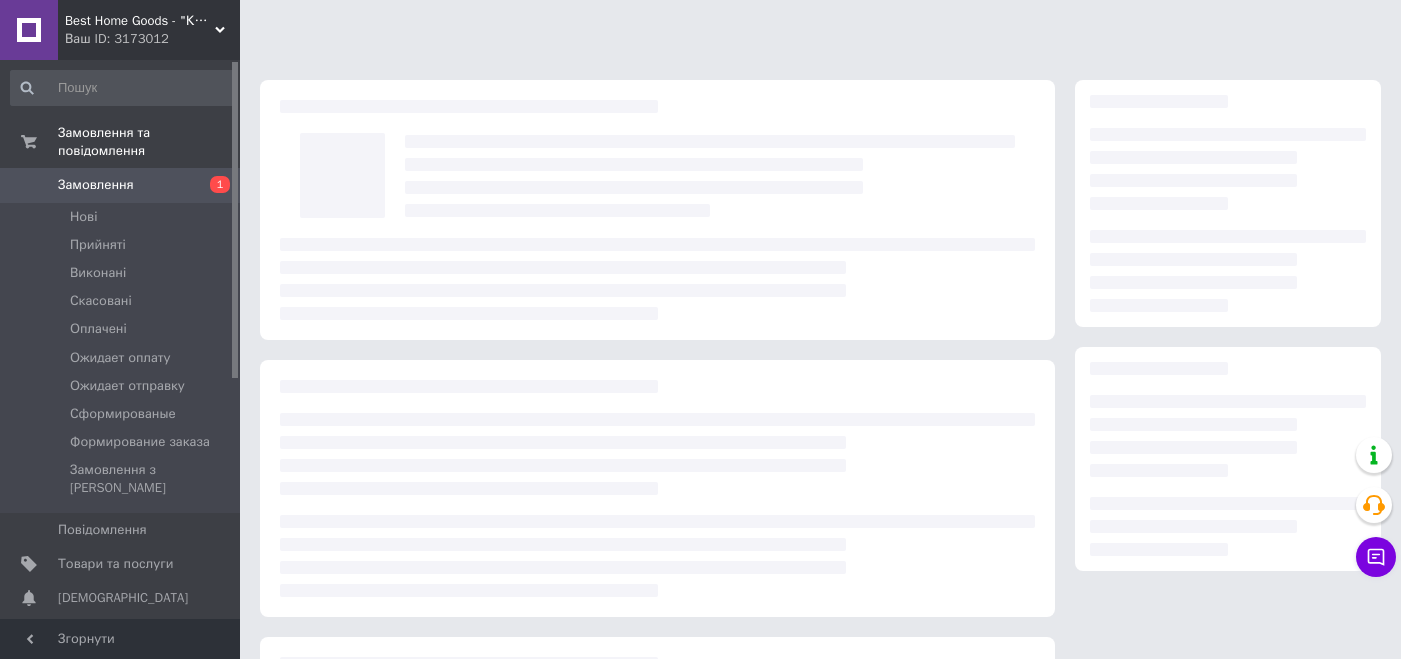 scroll, scrollTop: 0, scrollLeft: 0, axis: both 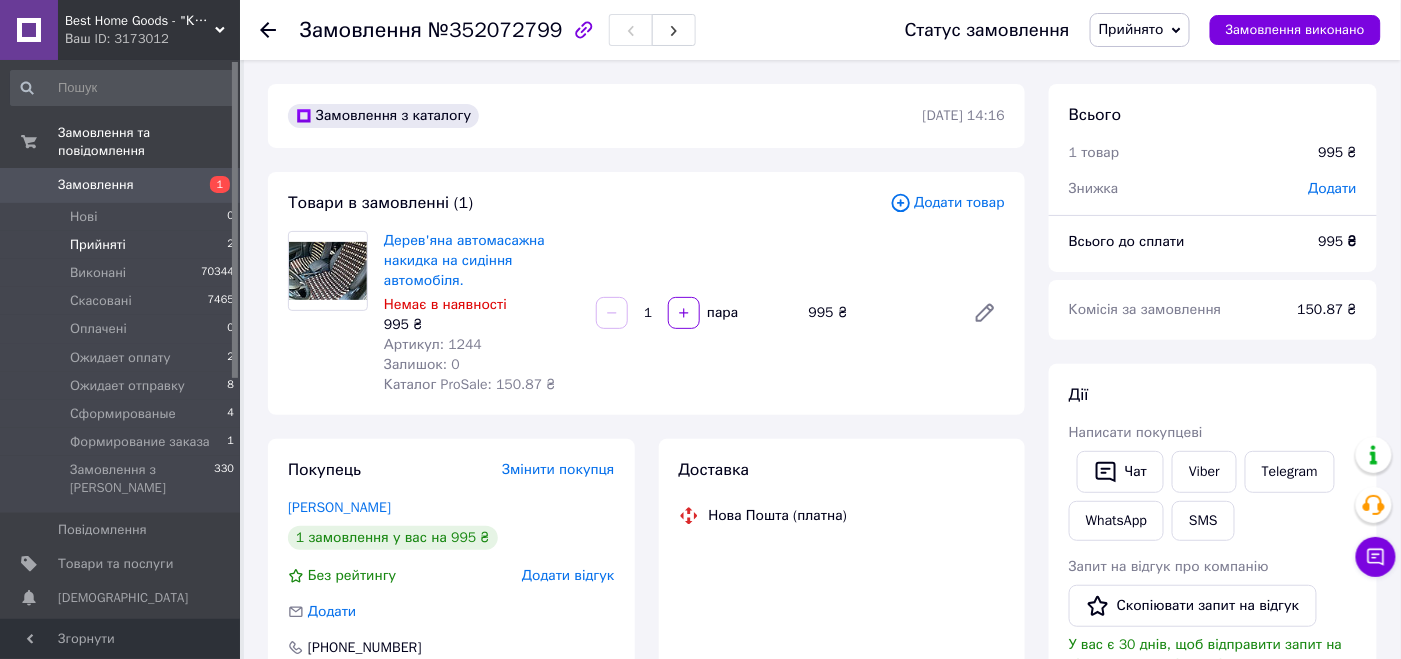 click on "Прийняті 2" at bounding box center [123, 245] 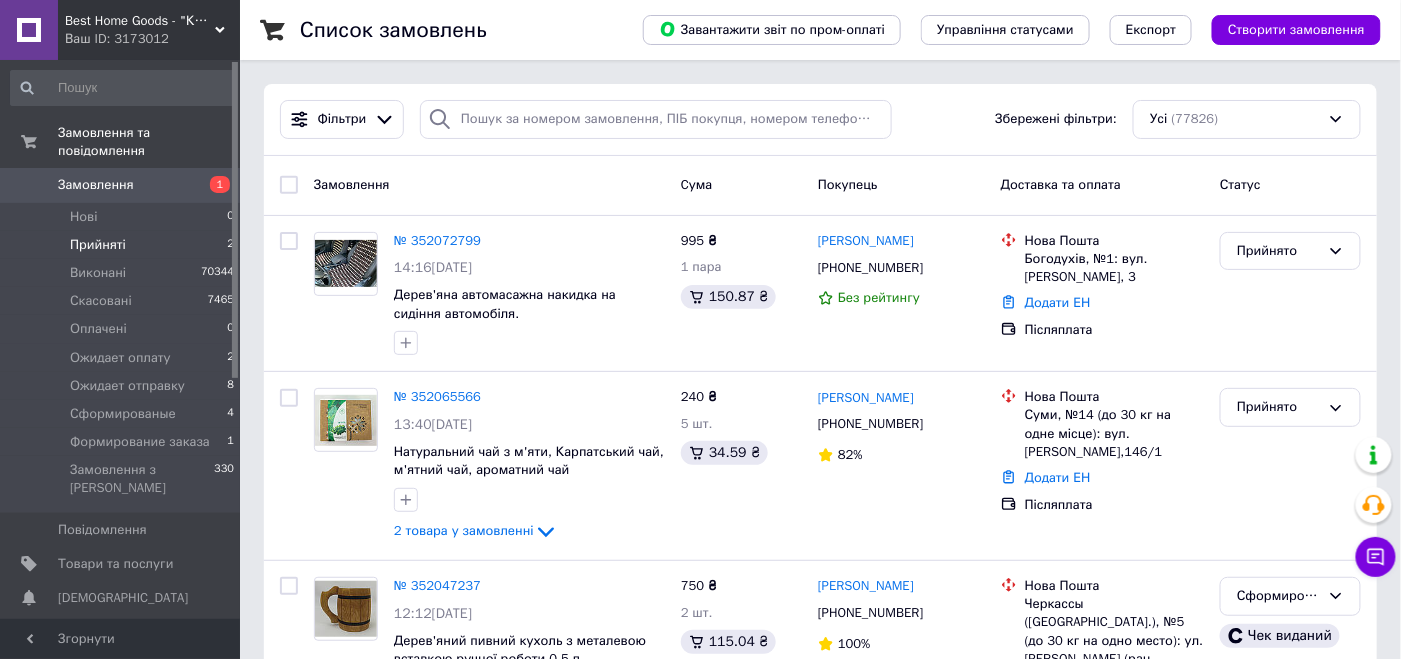 click on "Прийняті 2" at bounding box center [123, 245] 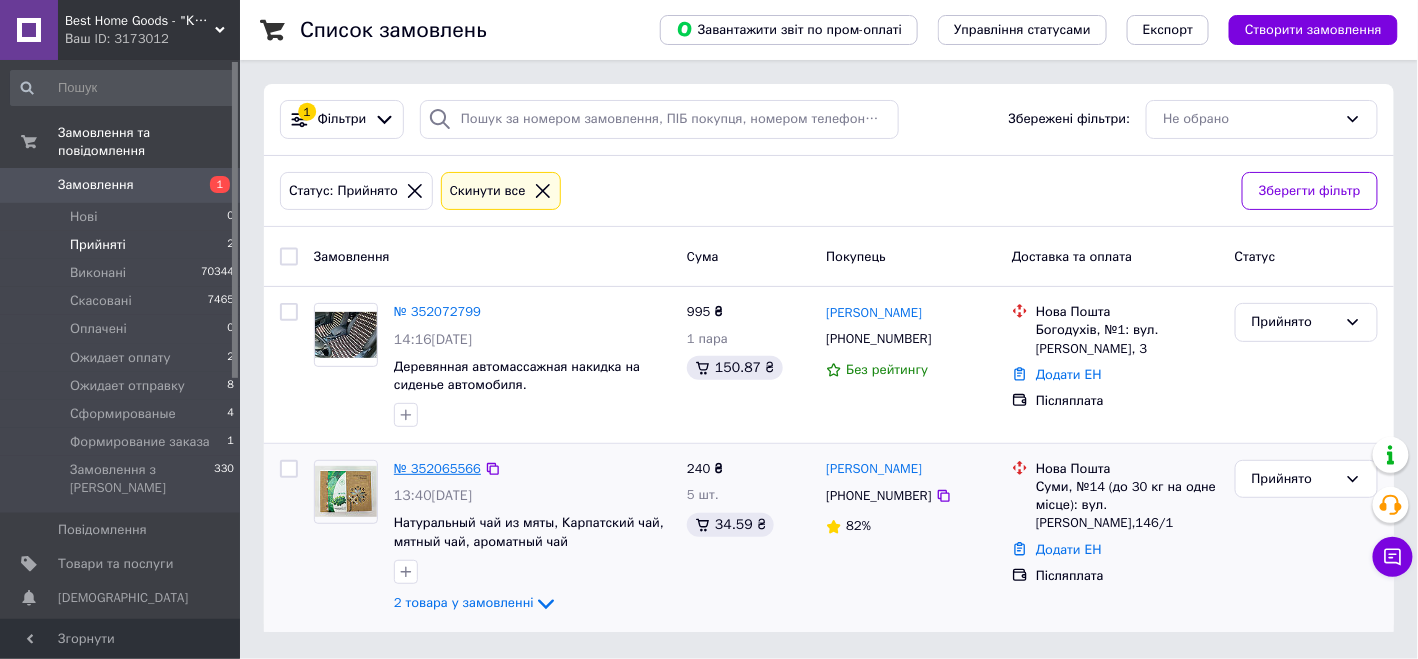click on "№ 352065566" at bounding box center (437, 468) 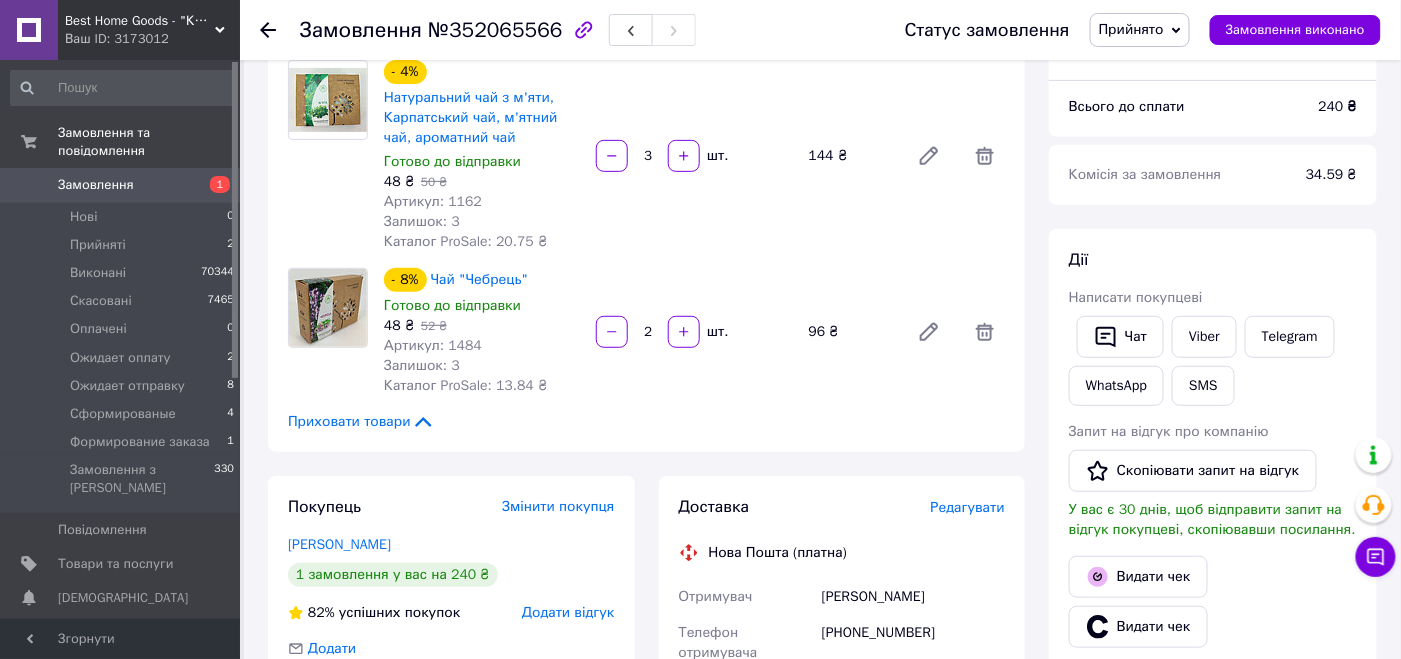 scroll, scrollTop: 0, scrollLeft: 0, axis: both 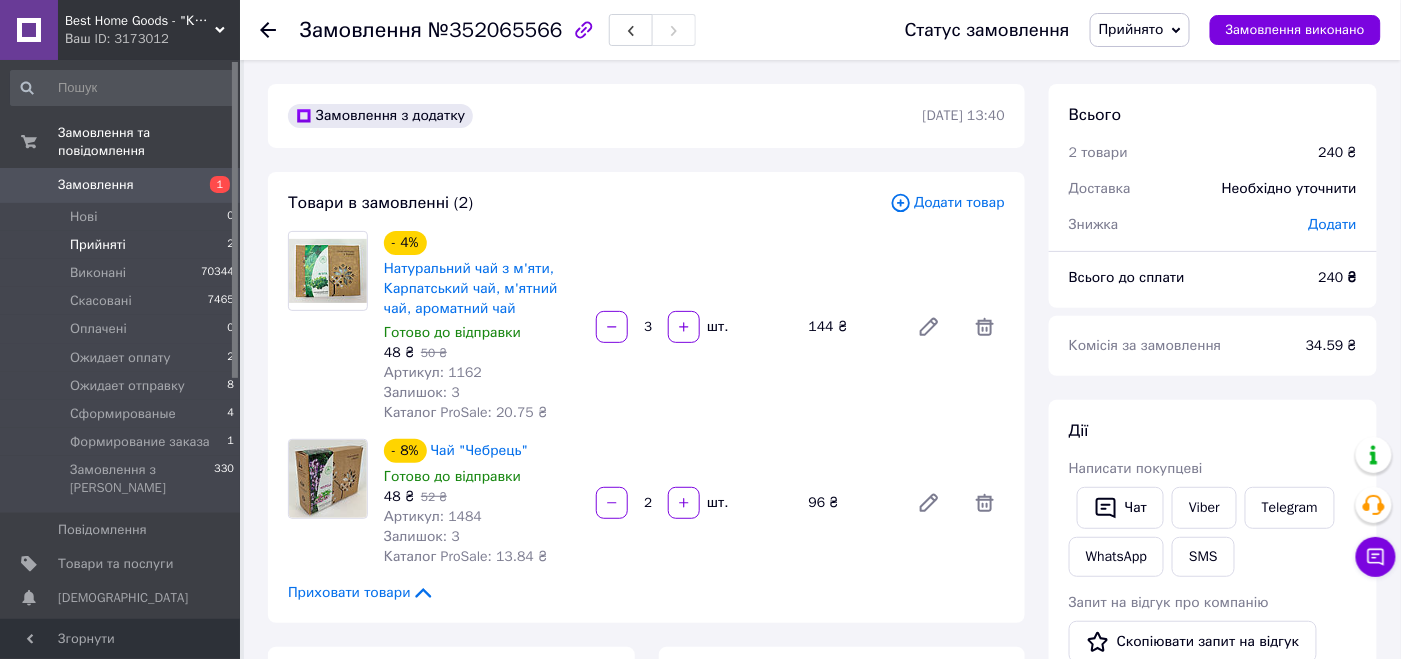 click on "Прийняті 2" at bounding box center [123, 245] 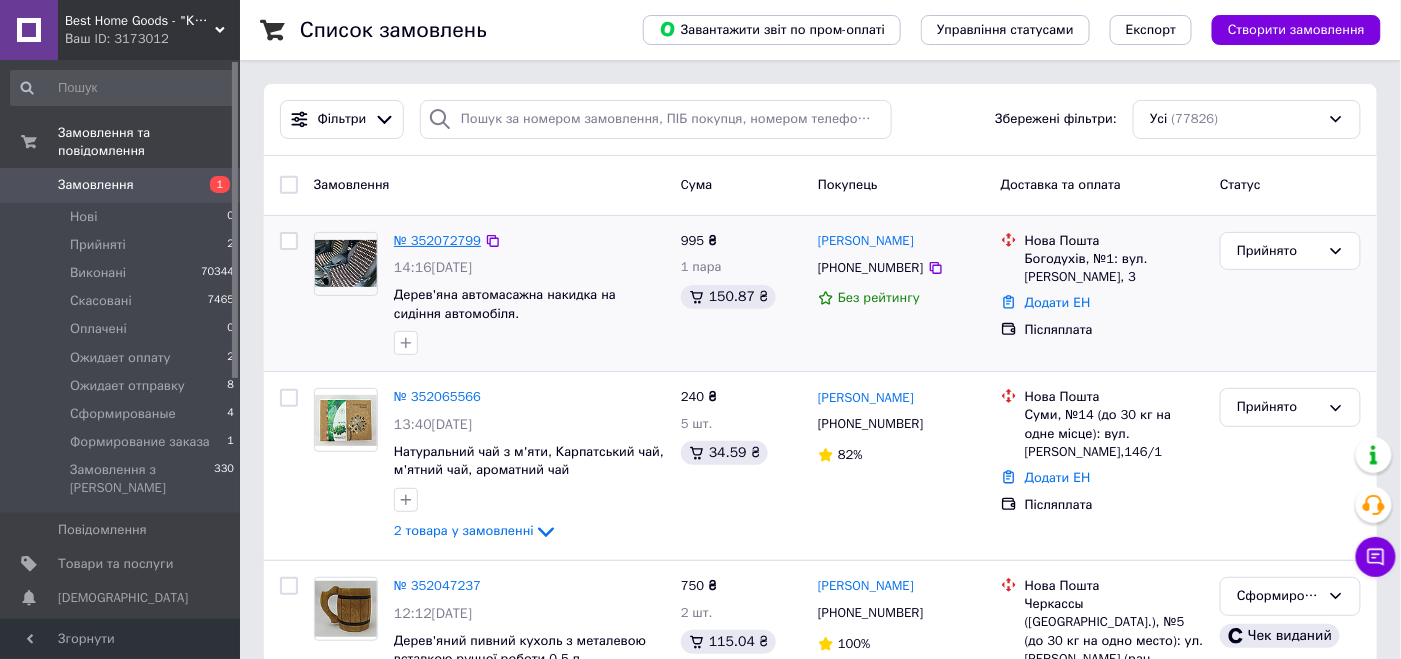 click on "№ 352072799" at bounding box center (437, 240) 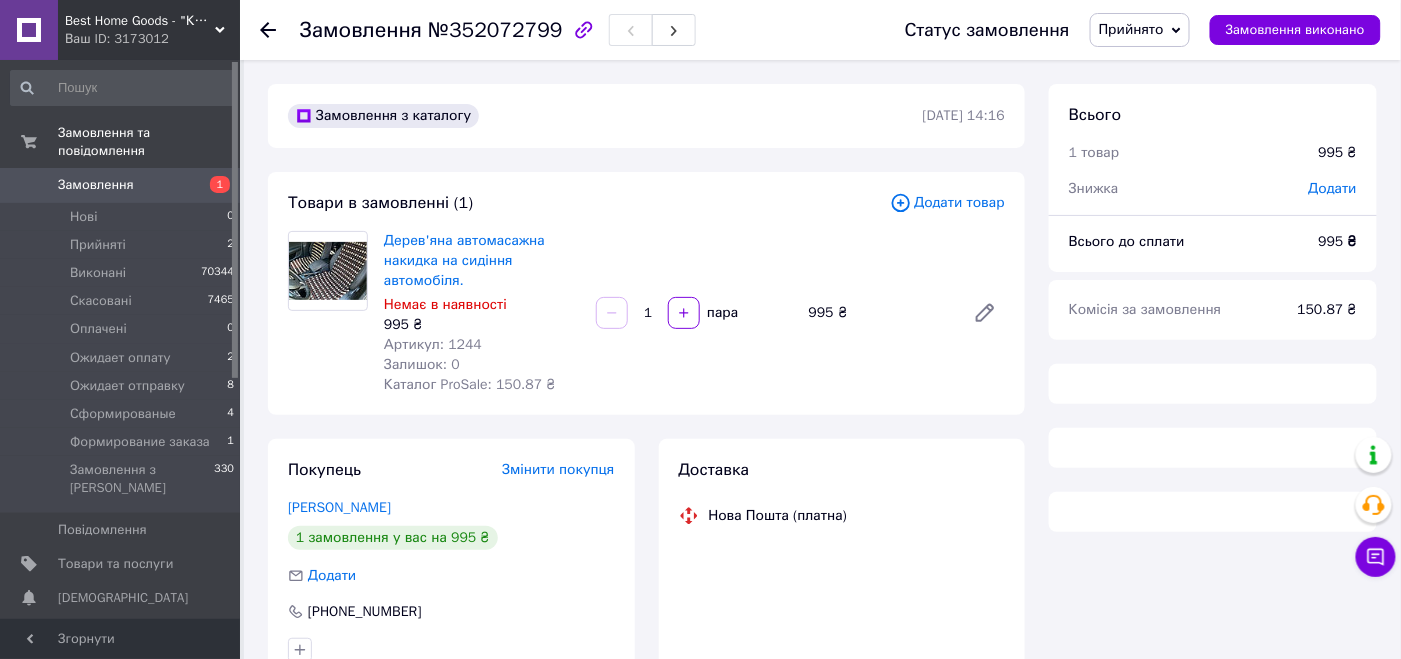 click on "Прийнято" at bounding box center (1131, 29) 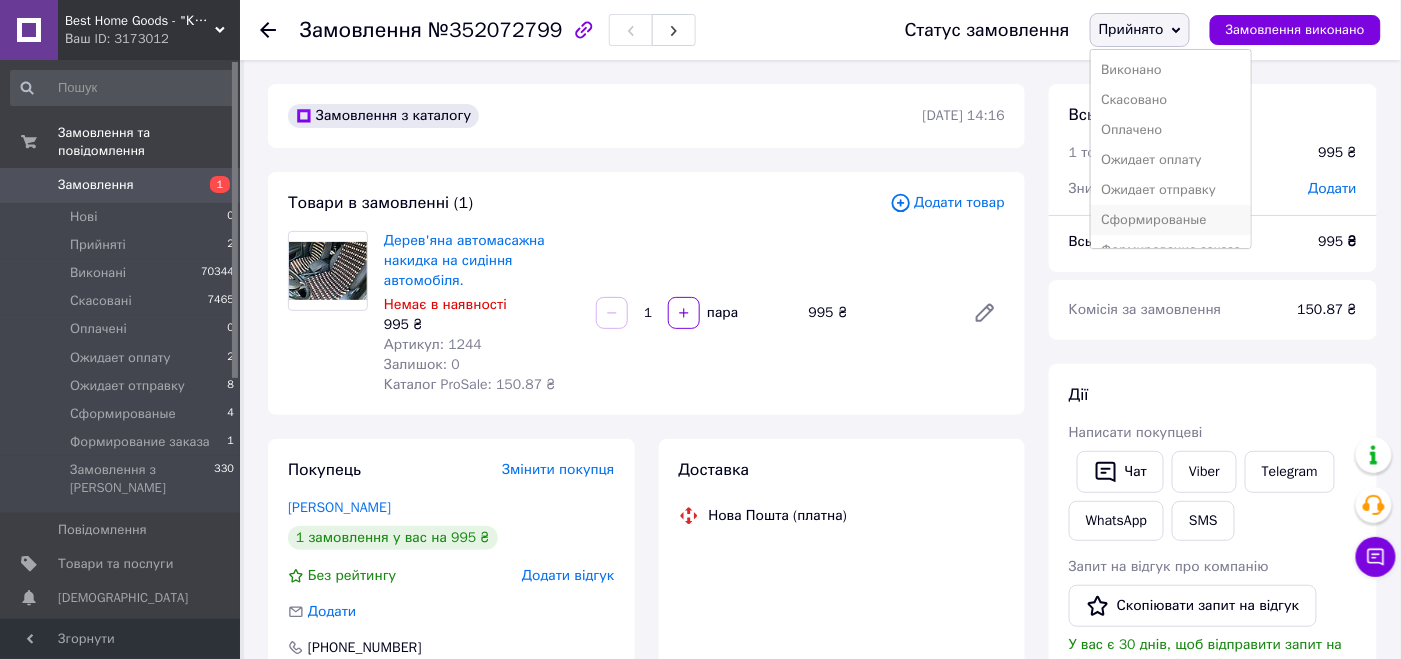 scroll, scrollTop: 21, scrollLeft: 0, axis: vertical 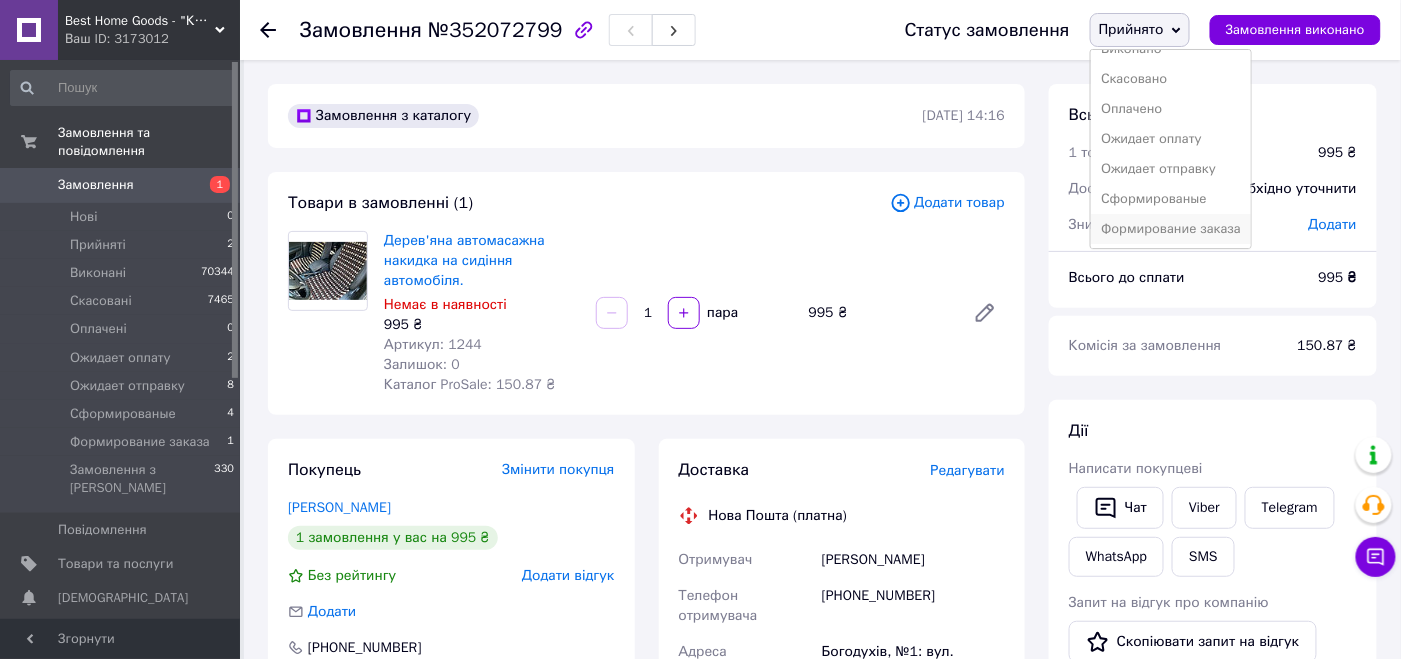 click on "Формирование заказа" at bounding box center (1171, 229) 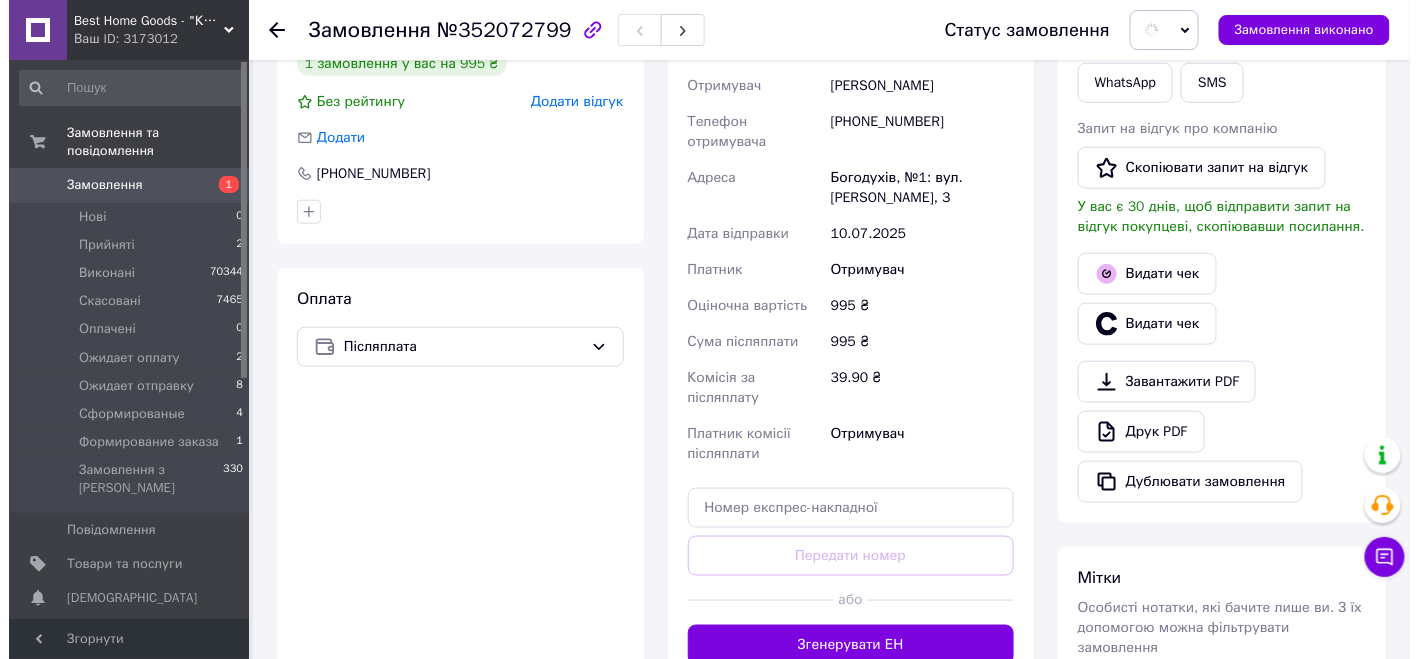 scroll, scrollTop: 499, scrollLeft: 0, axis: vertical 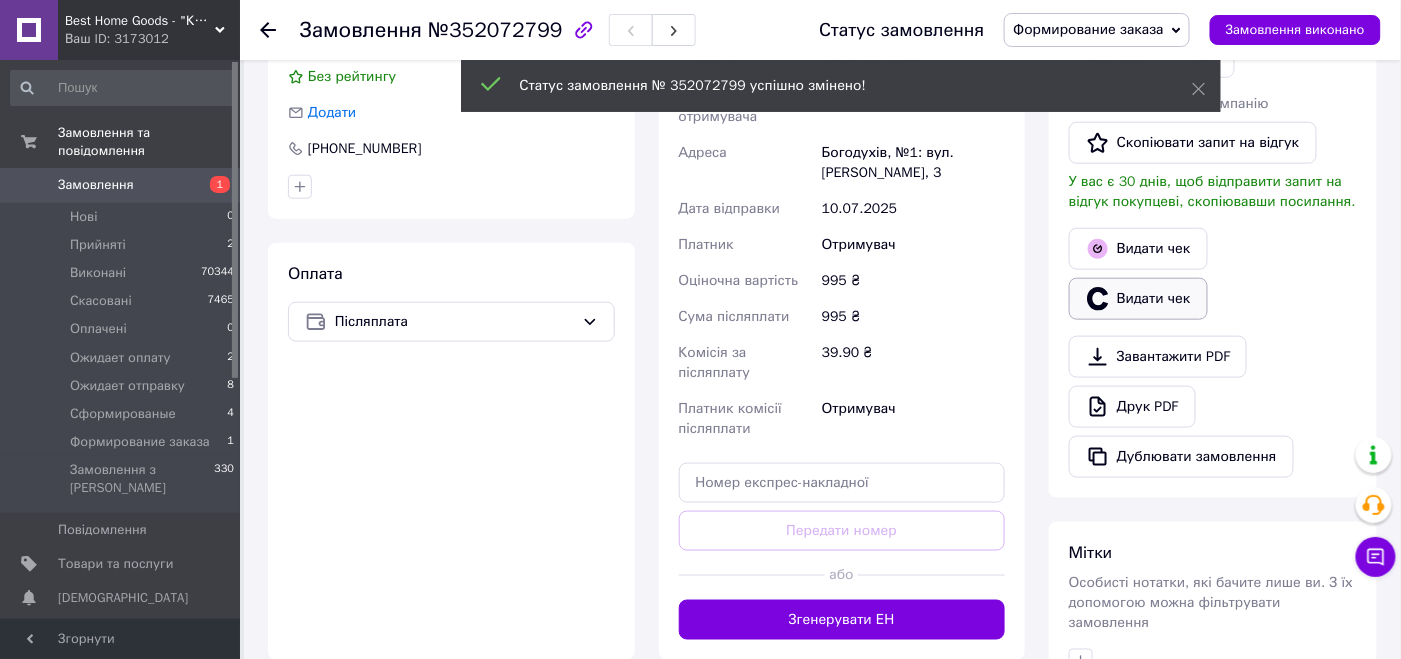 click on "Видати чек" at bounding box center (1138, 299) 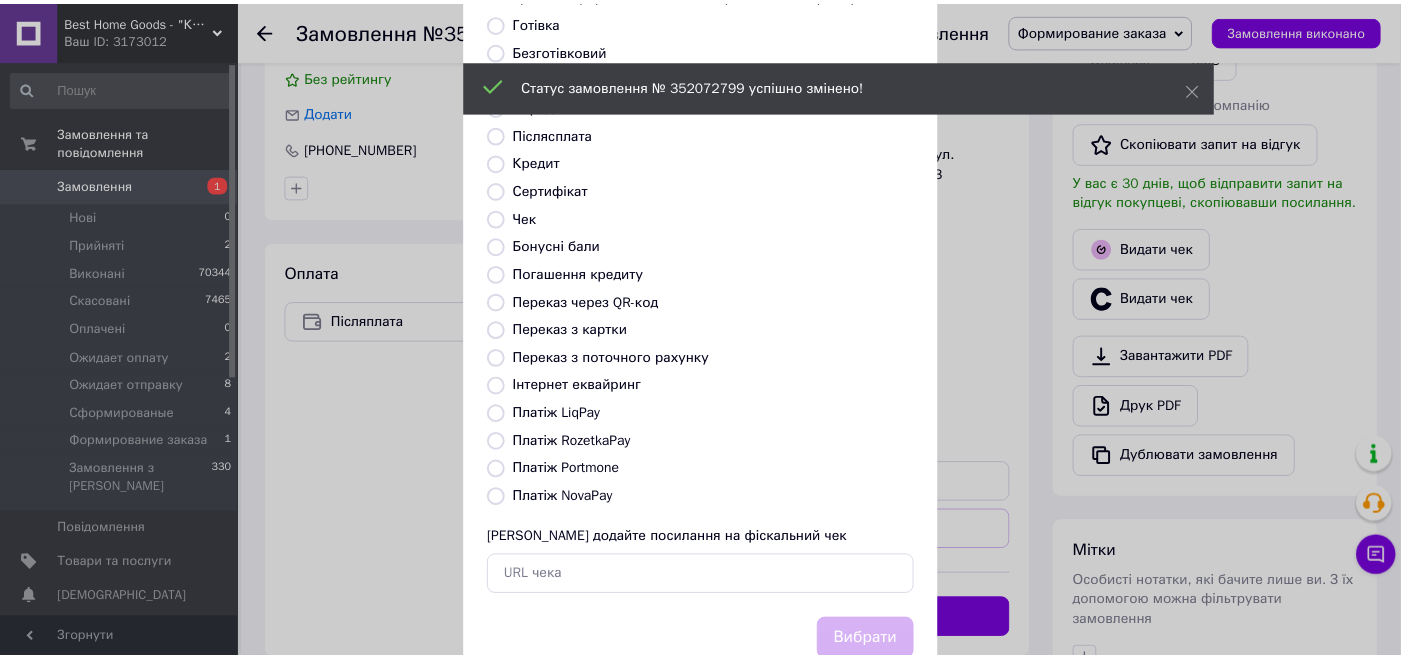 scroll, scrollTop: 199, scrollLeft: 0, axis: vertical 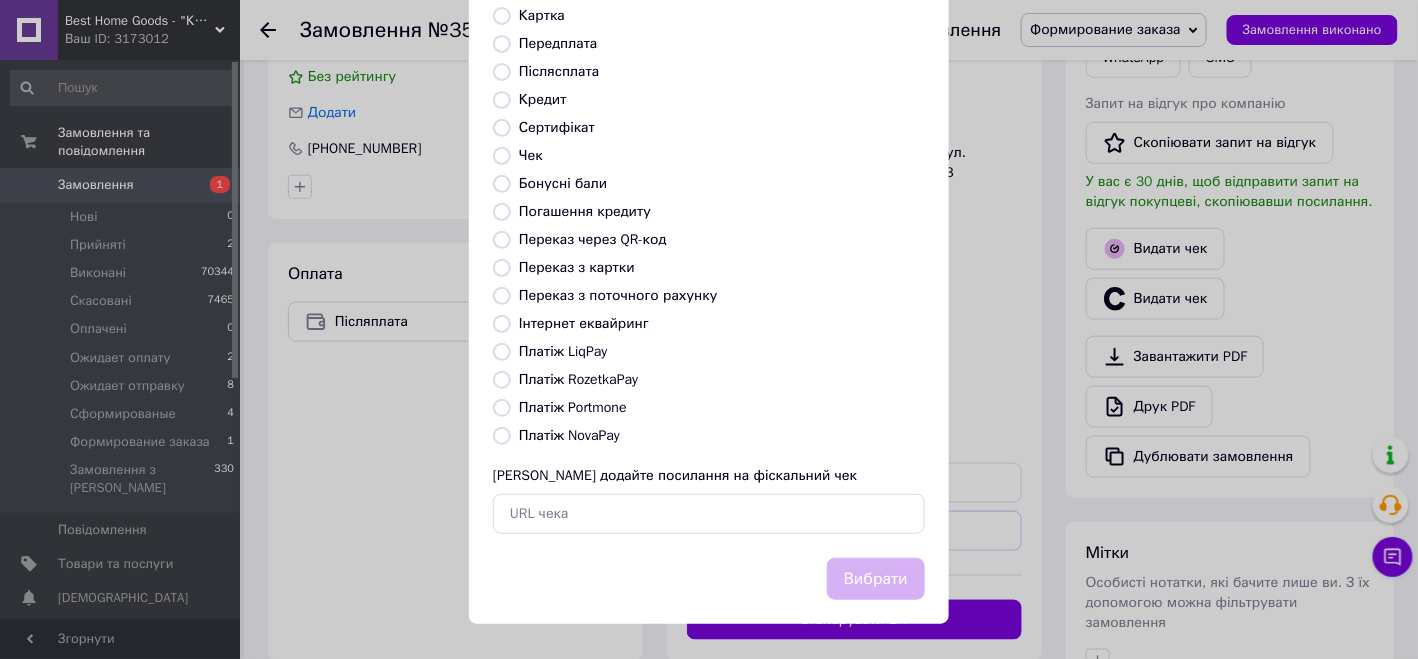 click on "Платіж NovaPay" at bounding box center (569, 435) 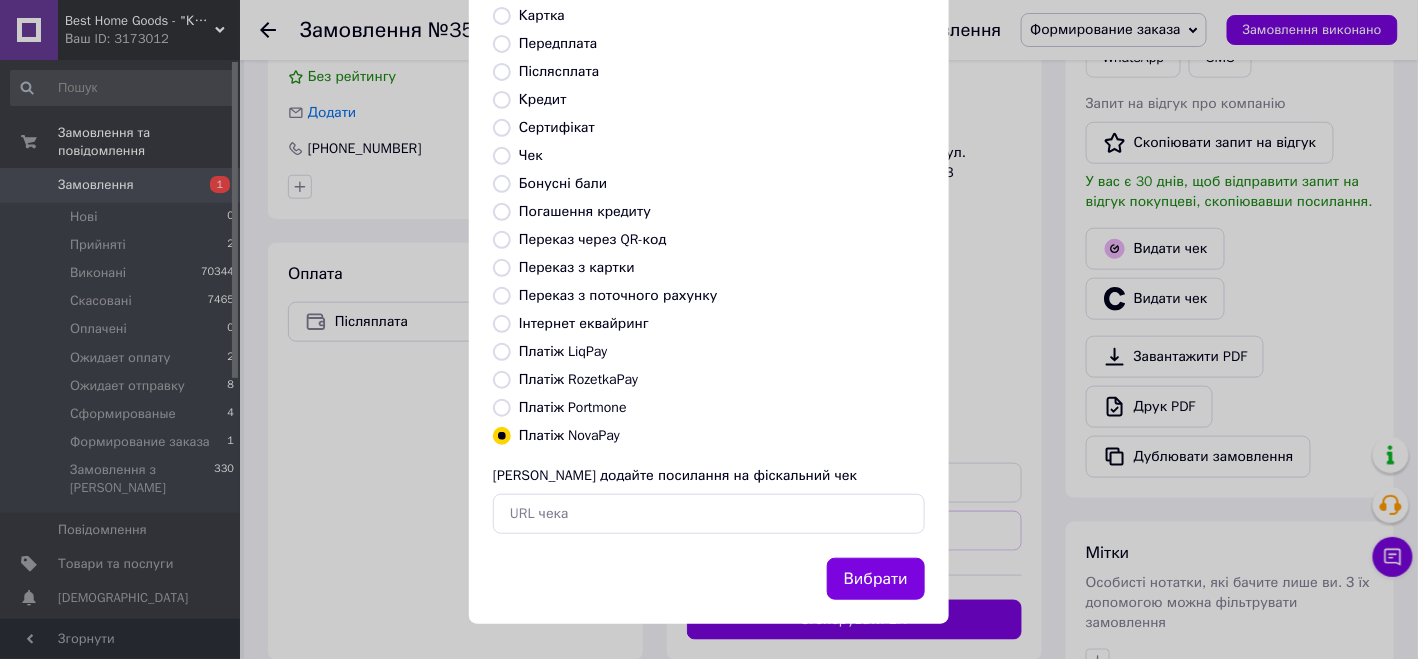 click on "Вибрати" at bounding box center [876, 579] 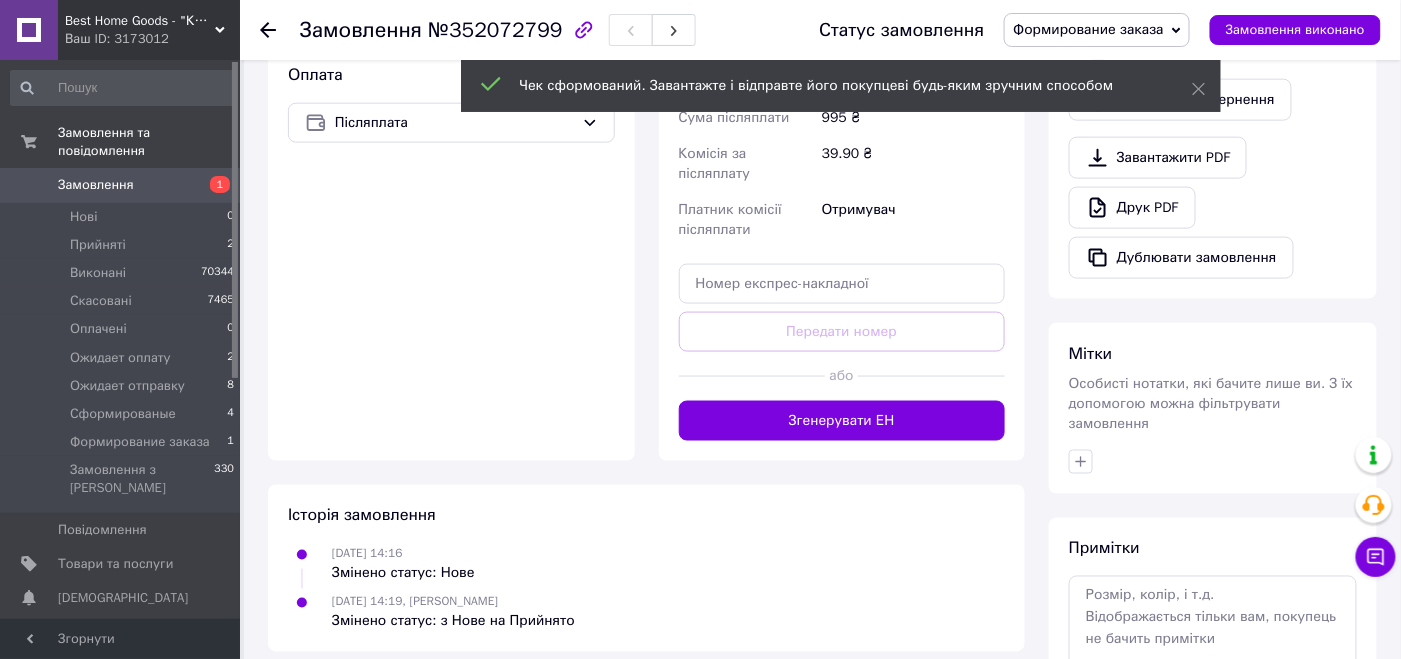 scroll, scrollTop: 700, scrollLeft: 0, axis: vertical 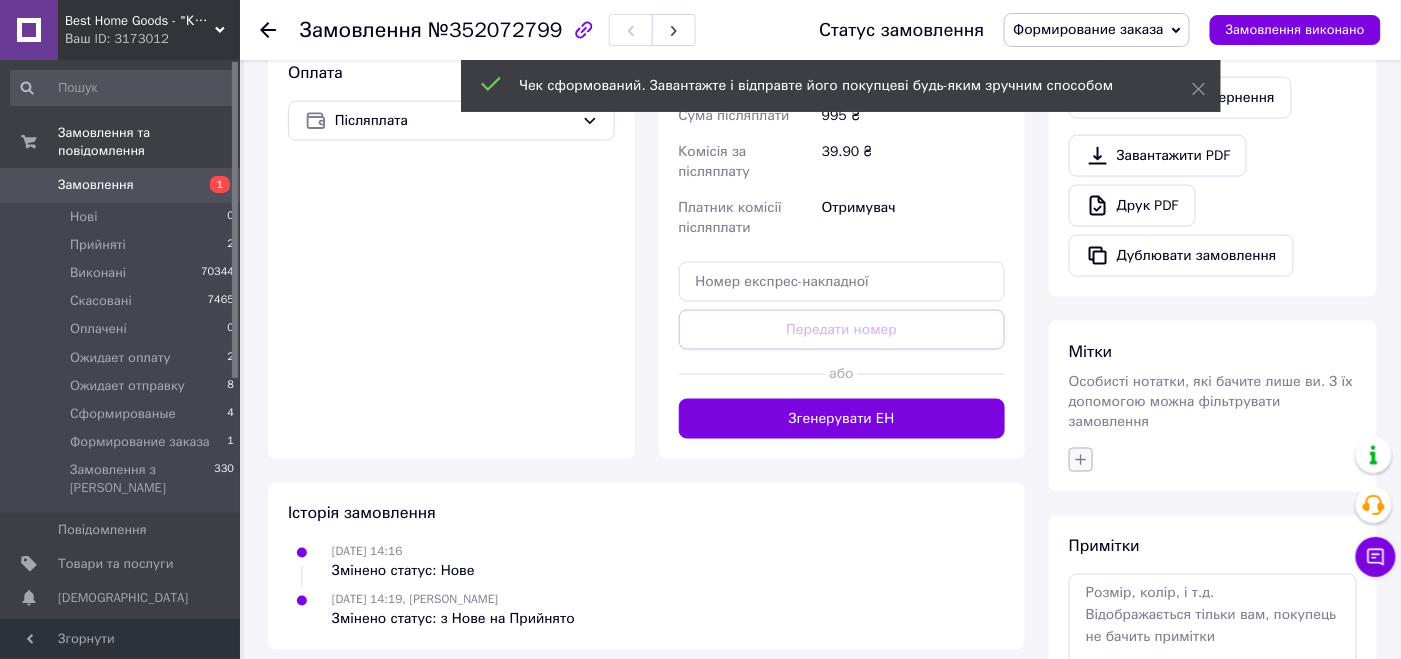 click 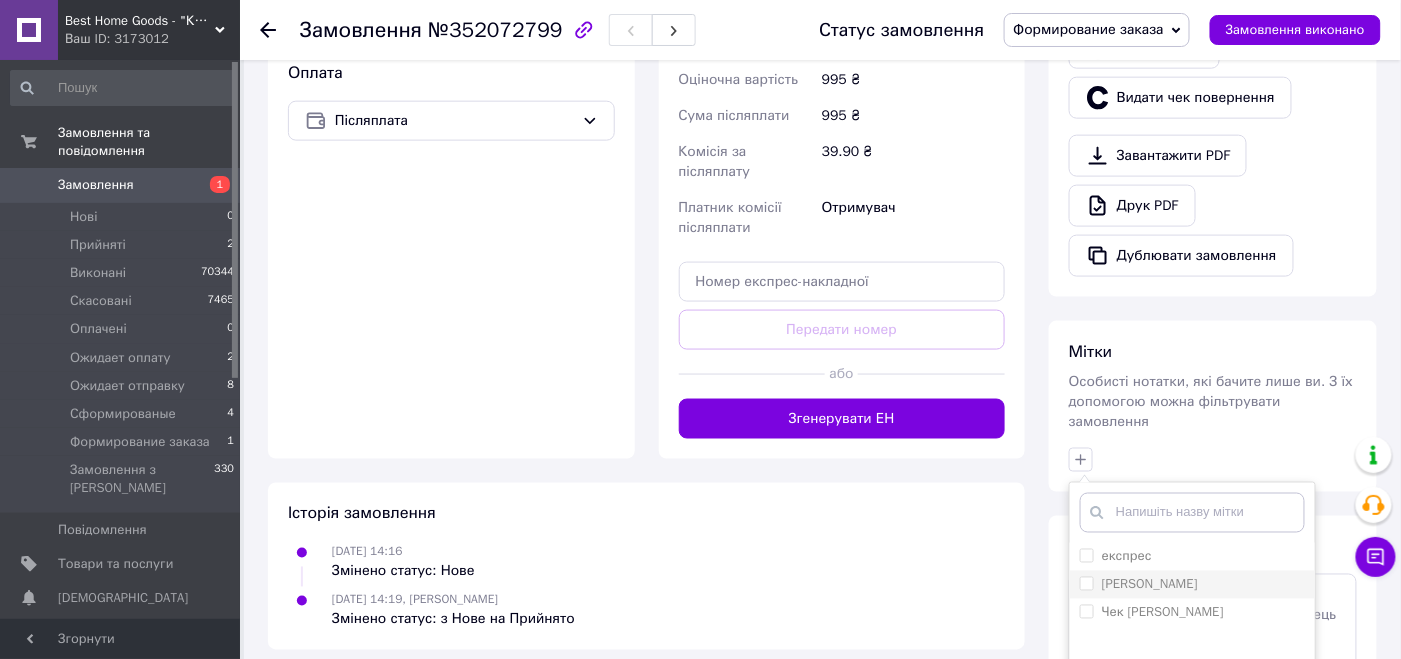 click on "[PERSON_NAME]" at bounding box center [1086, 583] 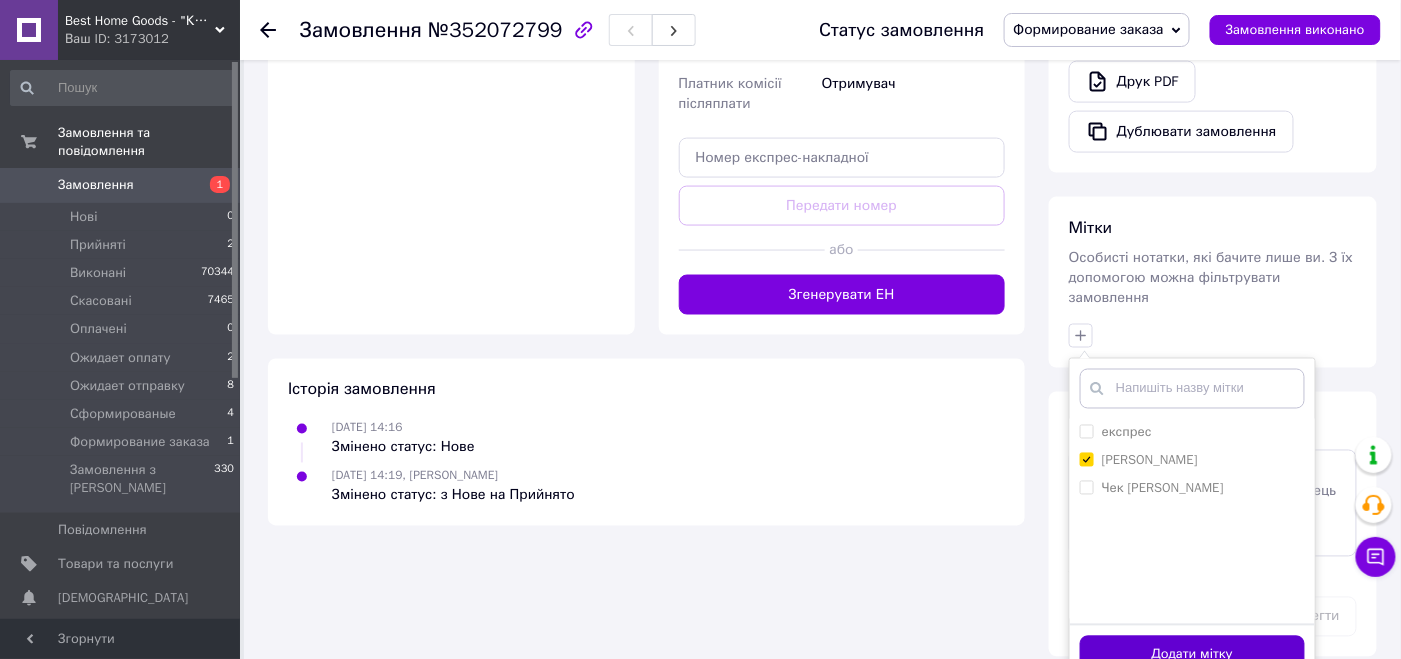 click on "Додати мітку" at bounding box center [1192, 655] 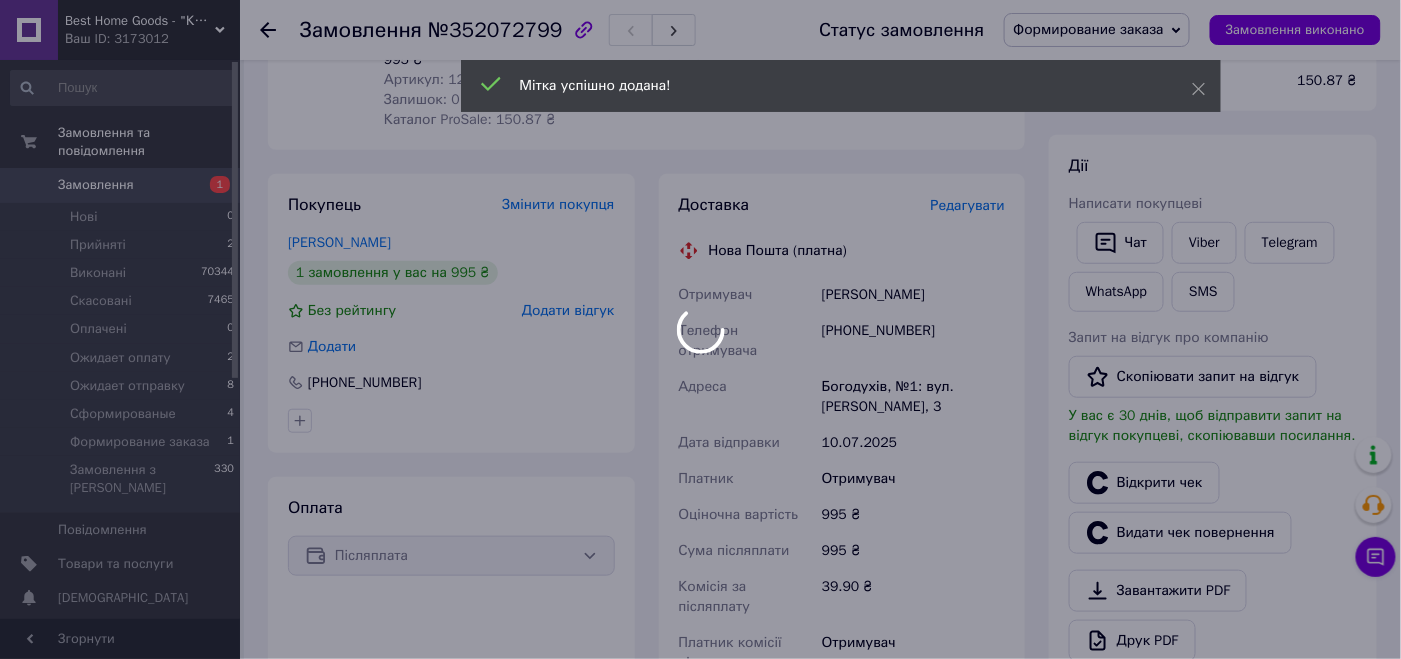 scroll, scrollTop: 221, scrollLeft: 0, axis: vertical 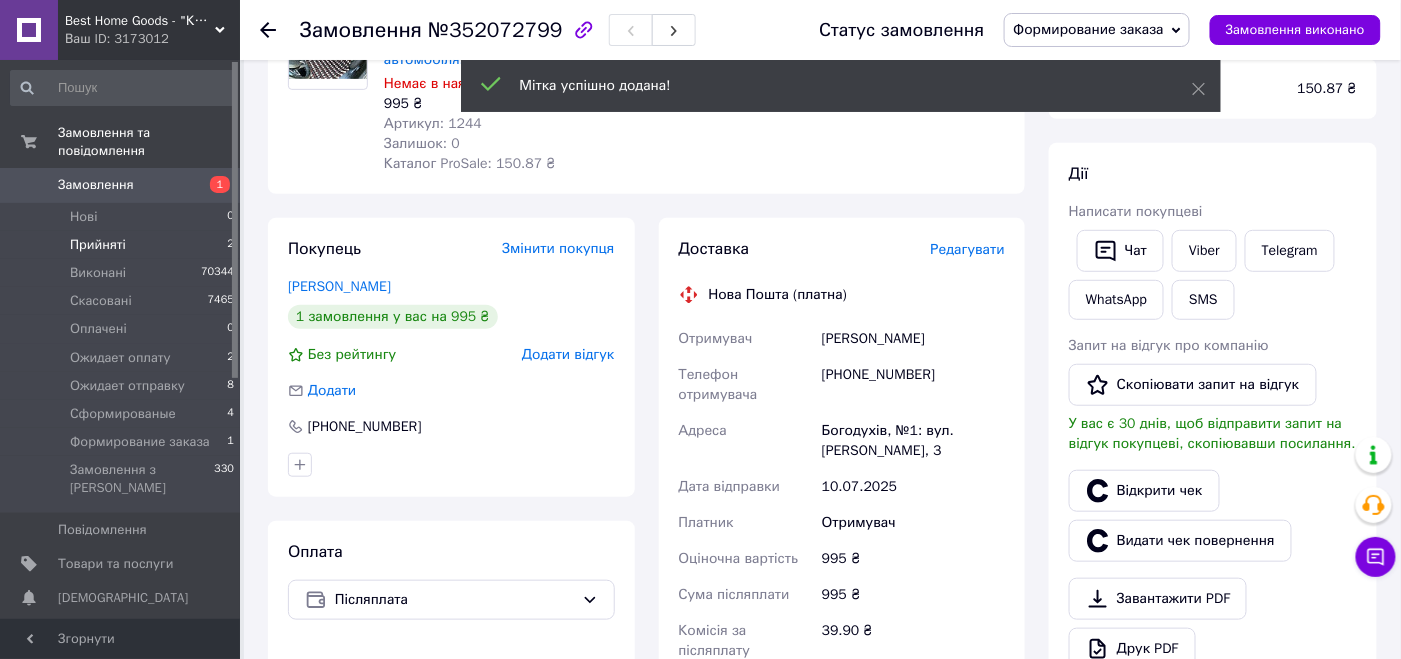 click on "Прийняті 2" at bounding box center [123, 245] 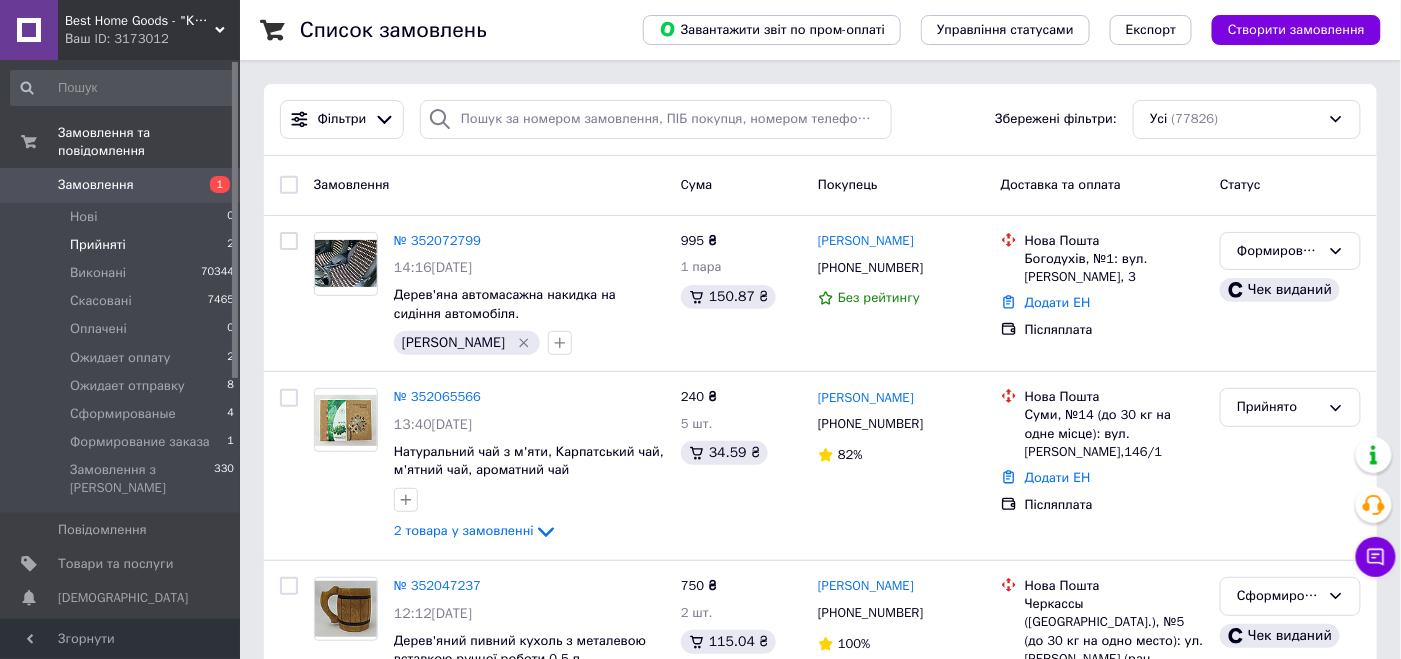 click on "Прийняті 2" at bounding box center (123, 245) 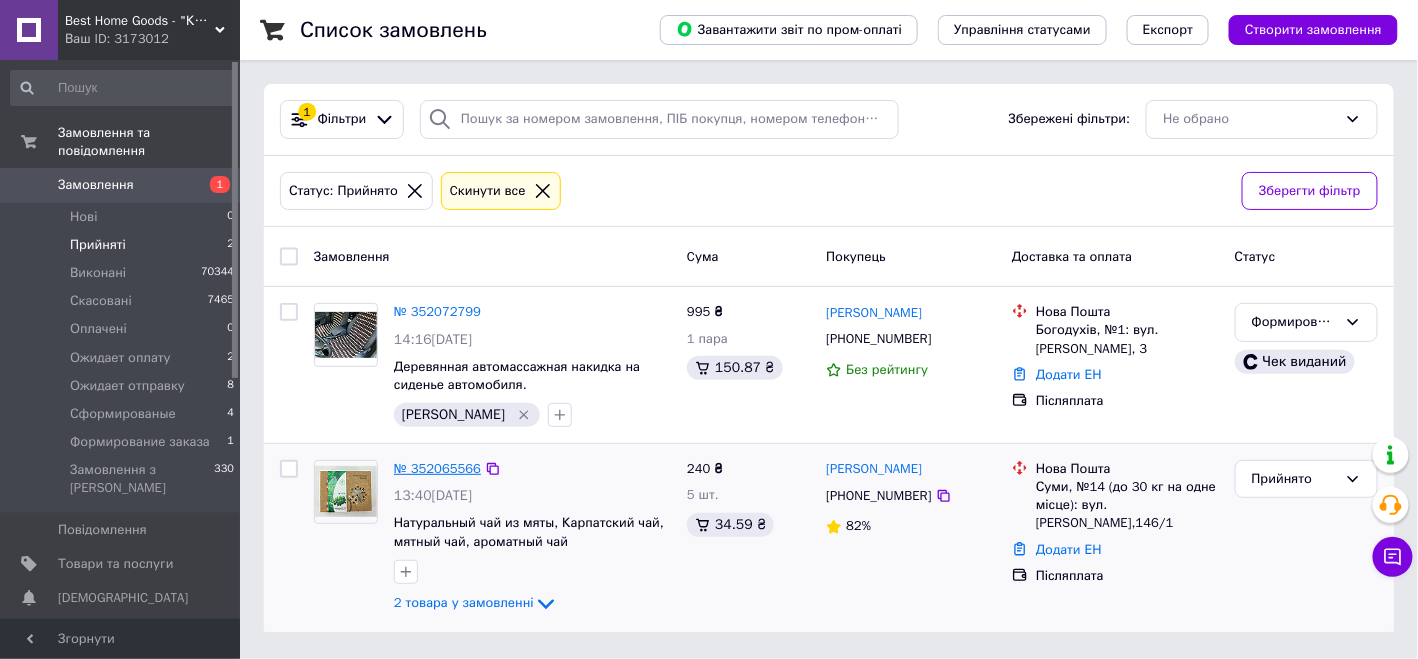 click on "№ 352065566" at bounding box center [437, 468] 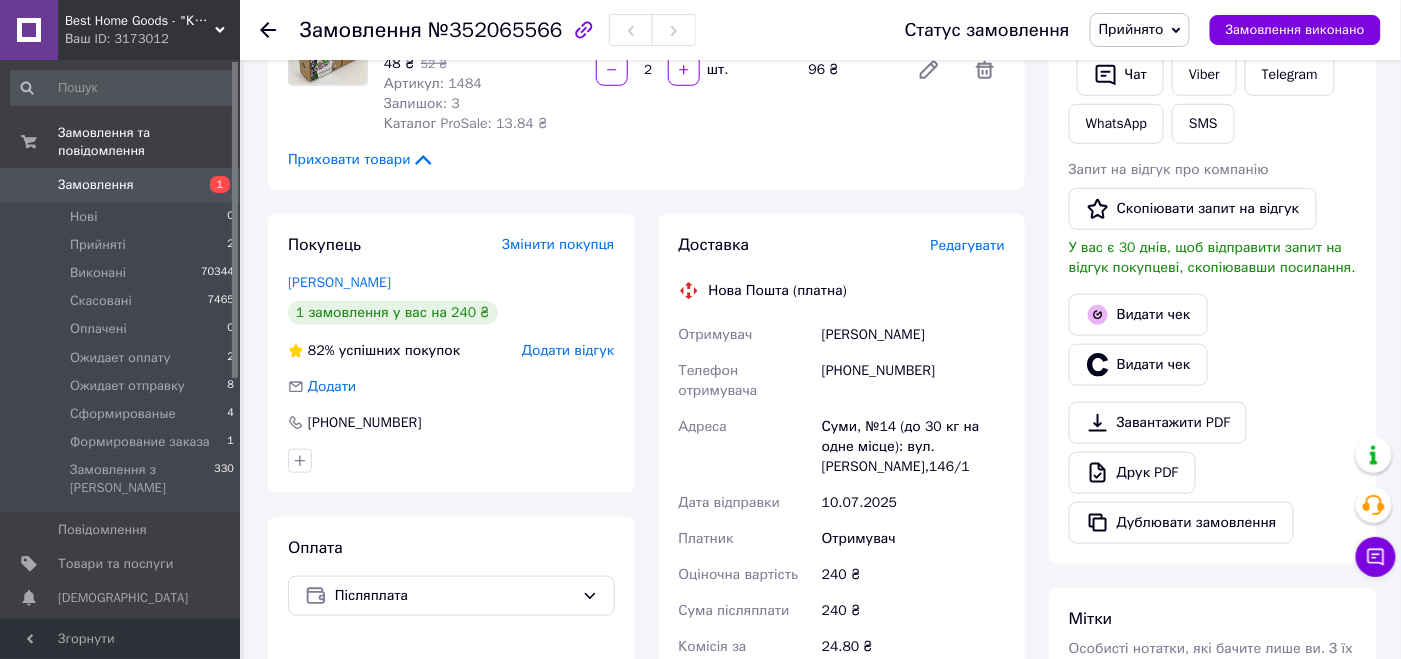 scroll, scrollTop: 499, scrollLeft: 0, axis: vertical 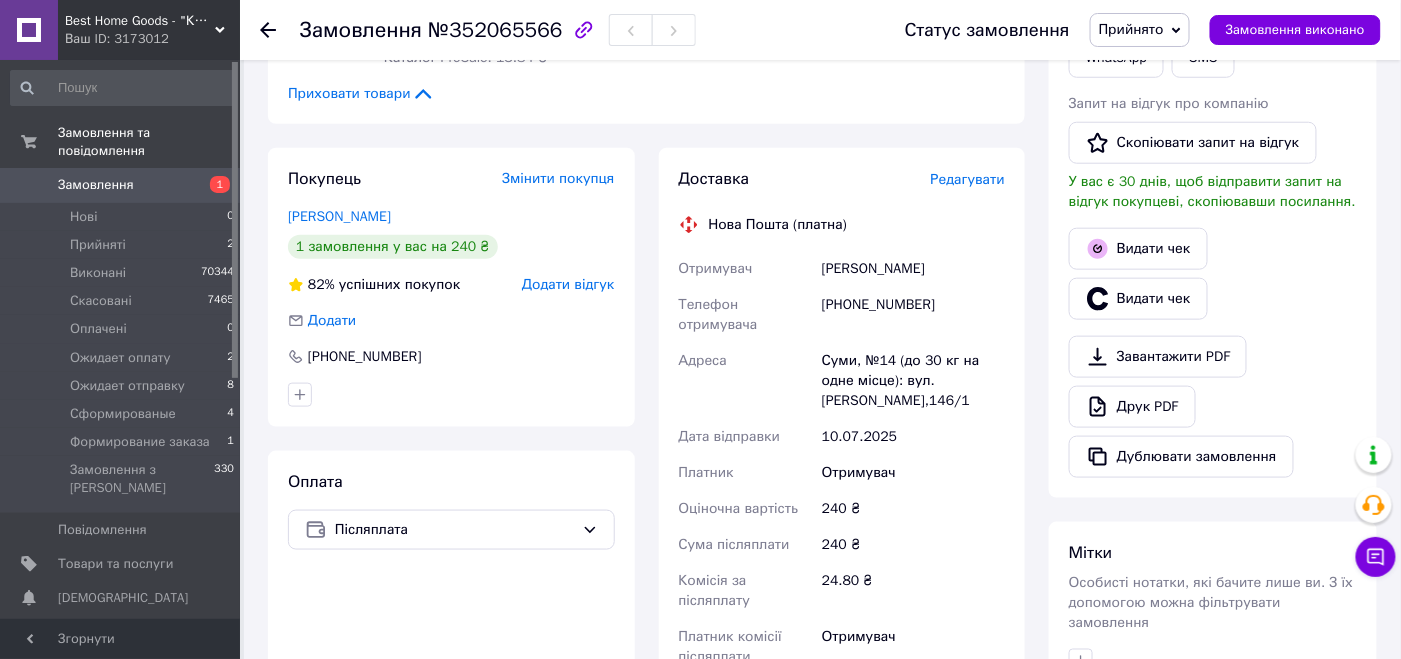 click on "Прийнято" at bounding box center (1131, 29) 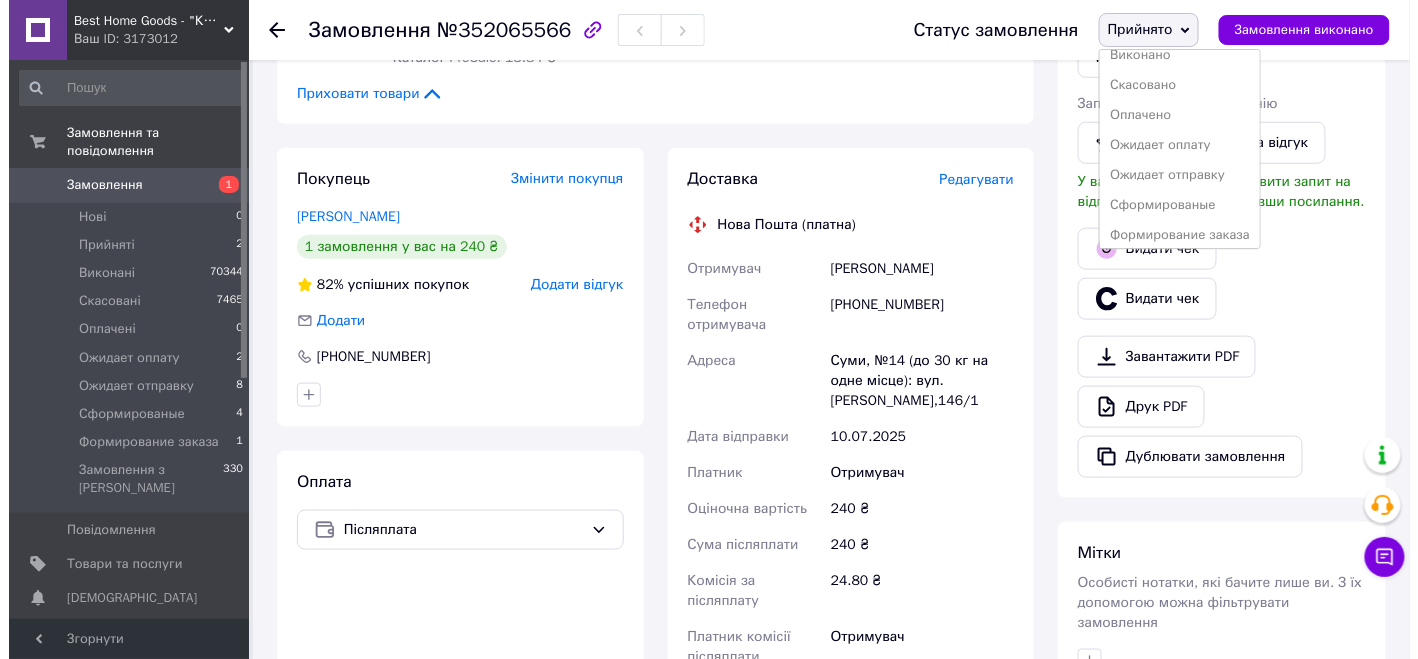 scroll, scrollTop: 21, scrollLeft: 0, axis: vertical 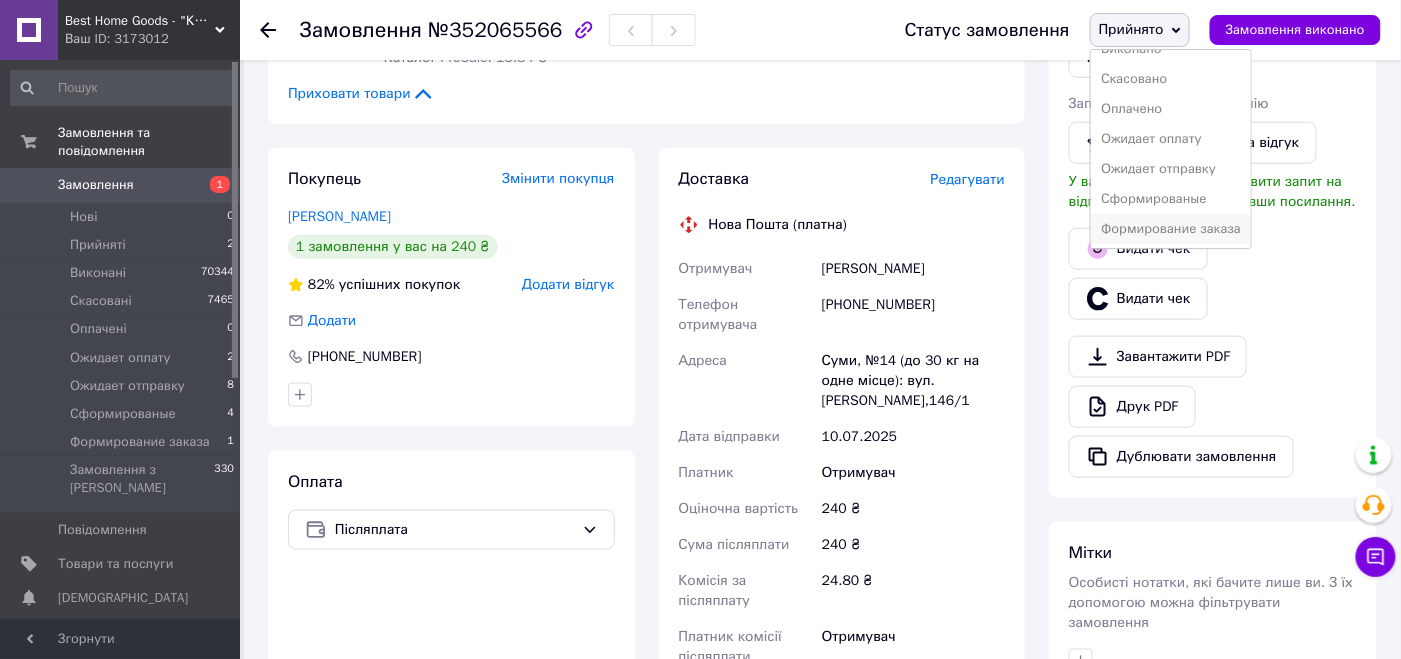 click on "Формирование заказа" at bounding box center (1171, 229) 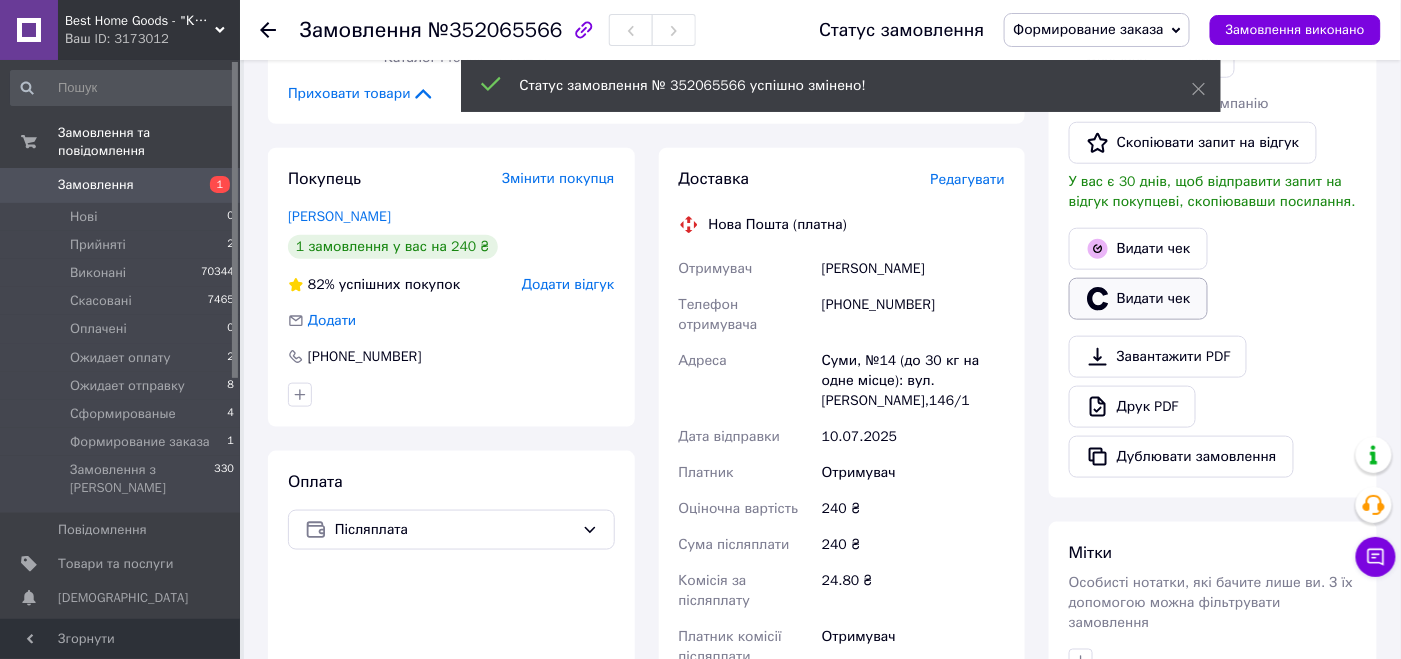 click on "Видати чек" at bounding box center (1138, 299) 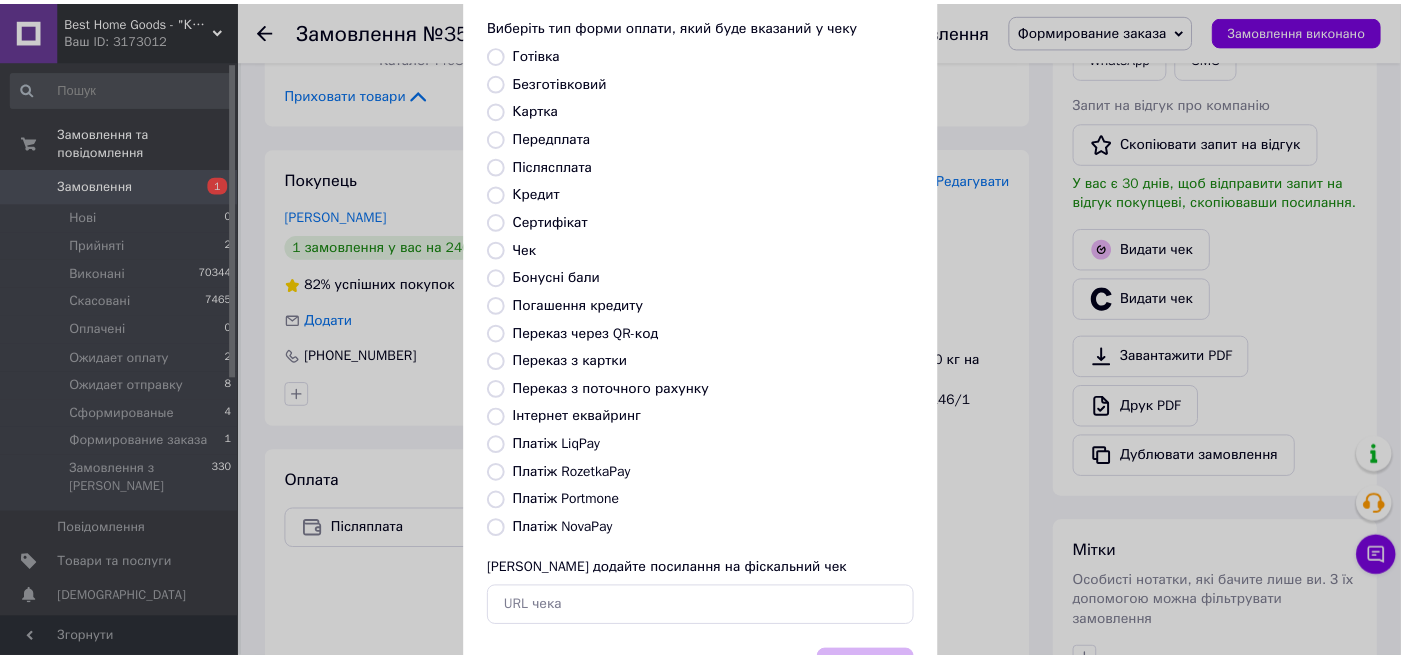 scroll, scrollTop: 199, scrollLeft: 0, axis: vertical 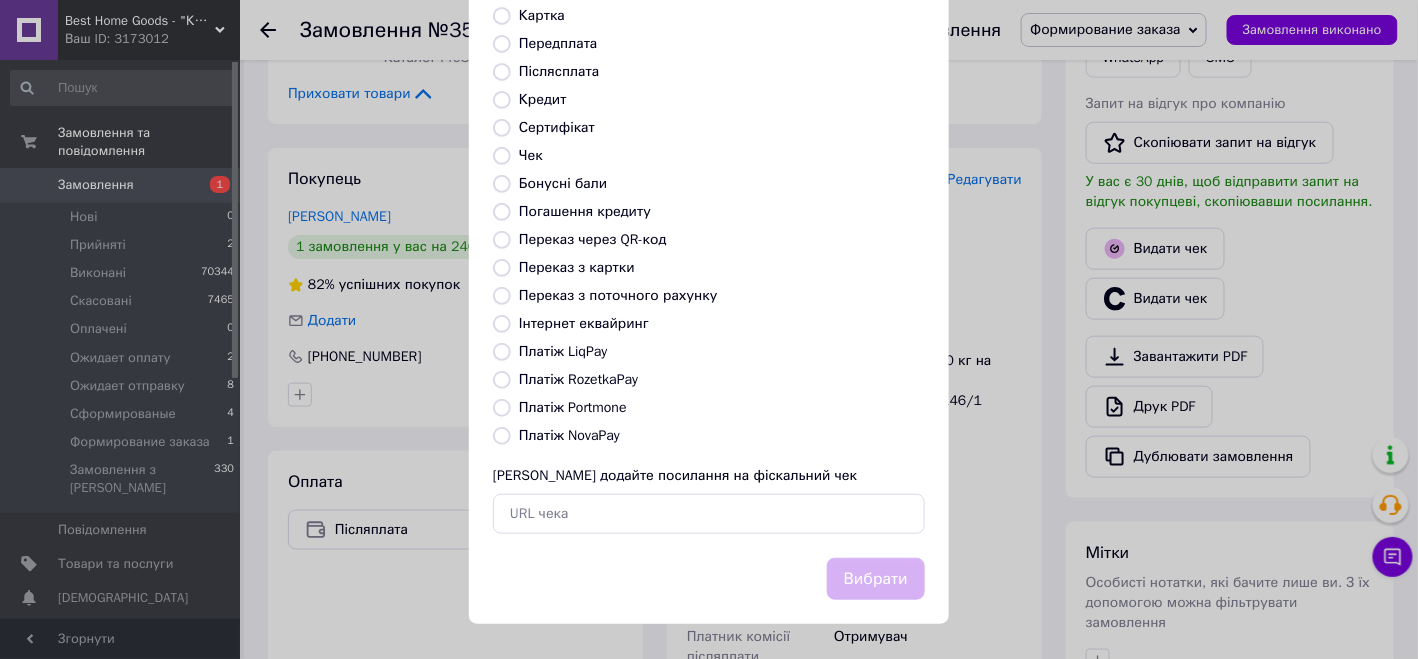 click on "Платіж NovaPay" at bounding box center [569, 435] 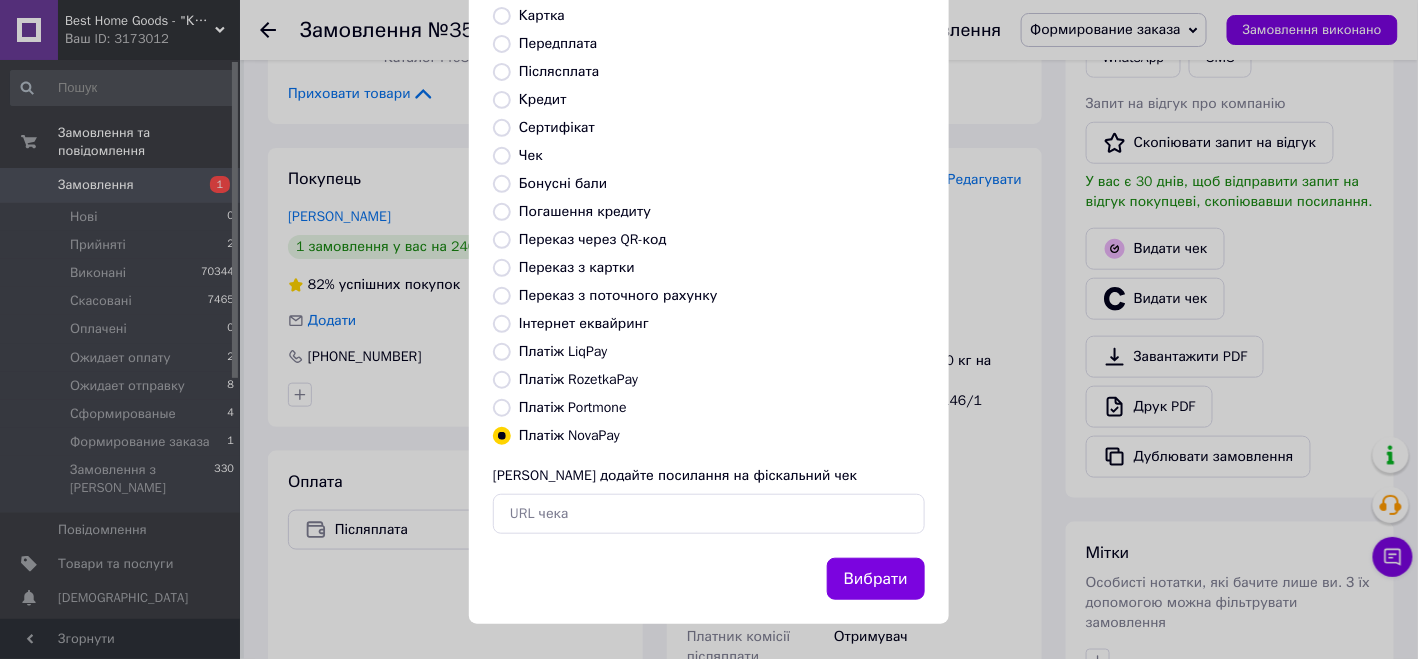 click on "Видати фіскальний чек Виберіть тип форми оплати, який буде вказаний у чеку Готівка Безготівковий Картка Передплата Післясплата Кредит Сертифікат Чек Бонусні бали Погашення кредиту Переказ через QR-код Переказ з картки Переказ з поточного рахунку Інтернет еквайринг Платіж LiqPay Платіж RozetkaPay Платіж Portmone Платіж NovaPay Або додайте посилання на фіскальний чек Вибрати" at bounding box center [709, 230] 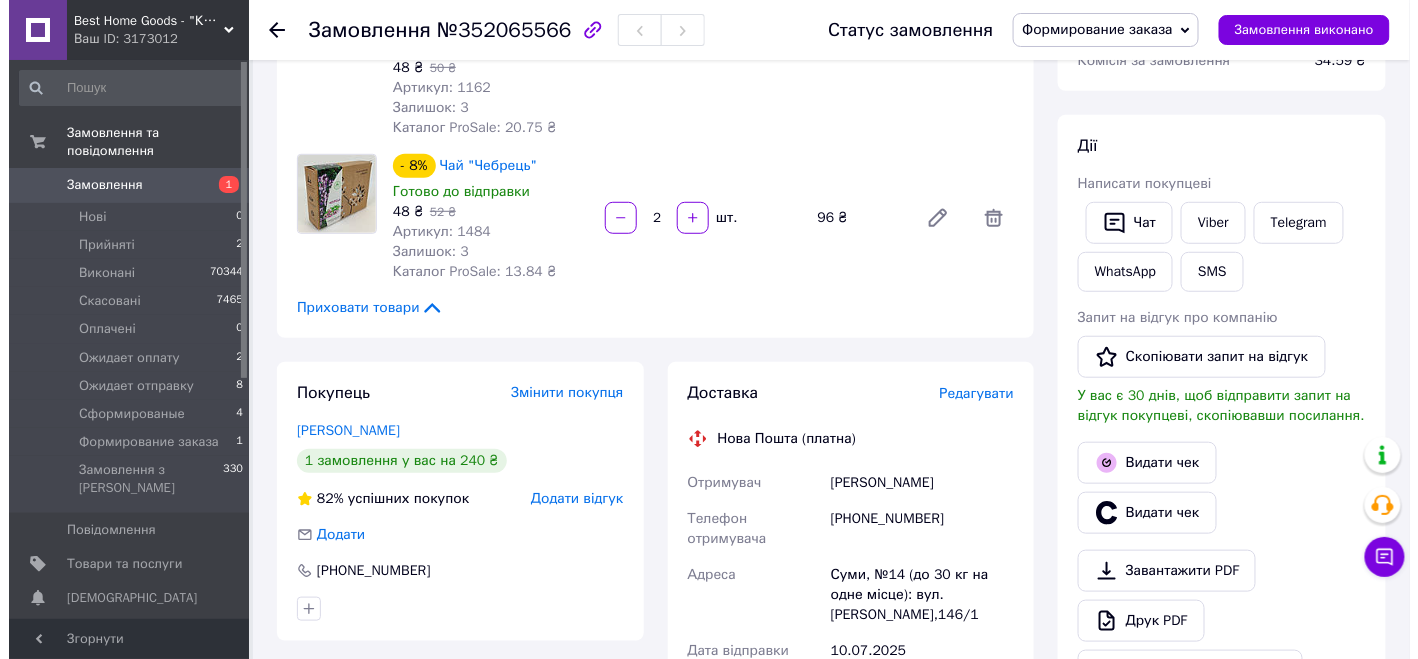 scroll, scrollTop: 400, scrollLeft: 0, axis: vertical 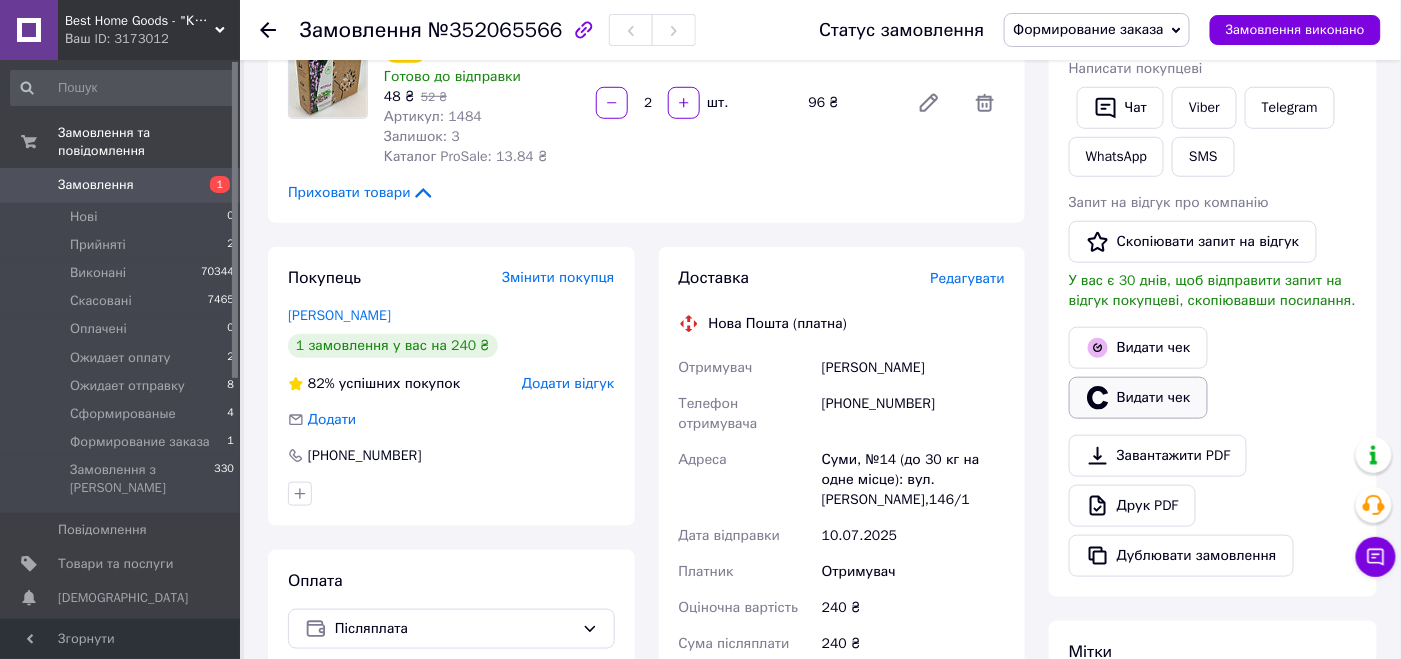 click 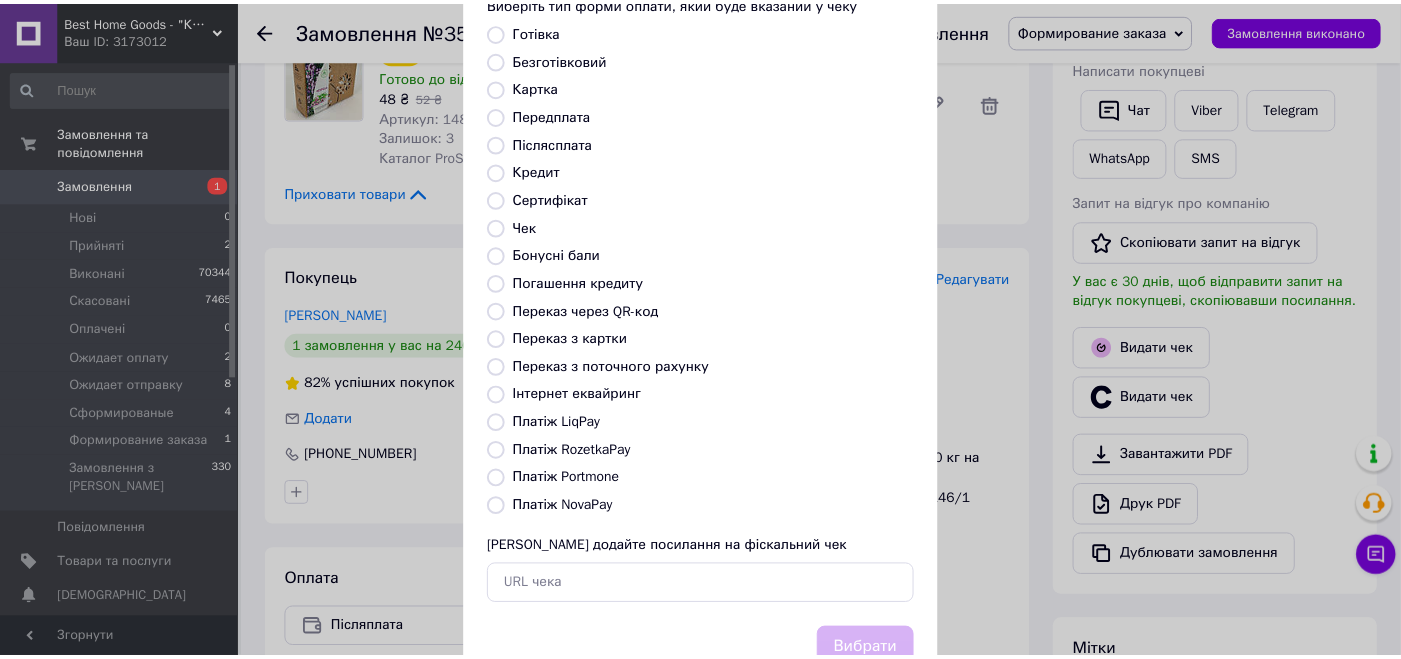 scroll, scrollTop: 199, scrollLeft: 0, axis: vertical 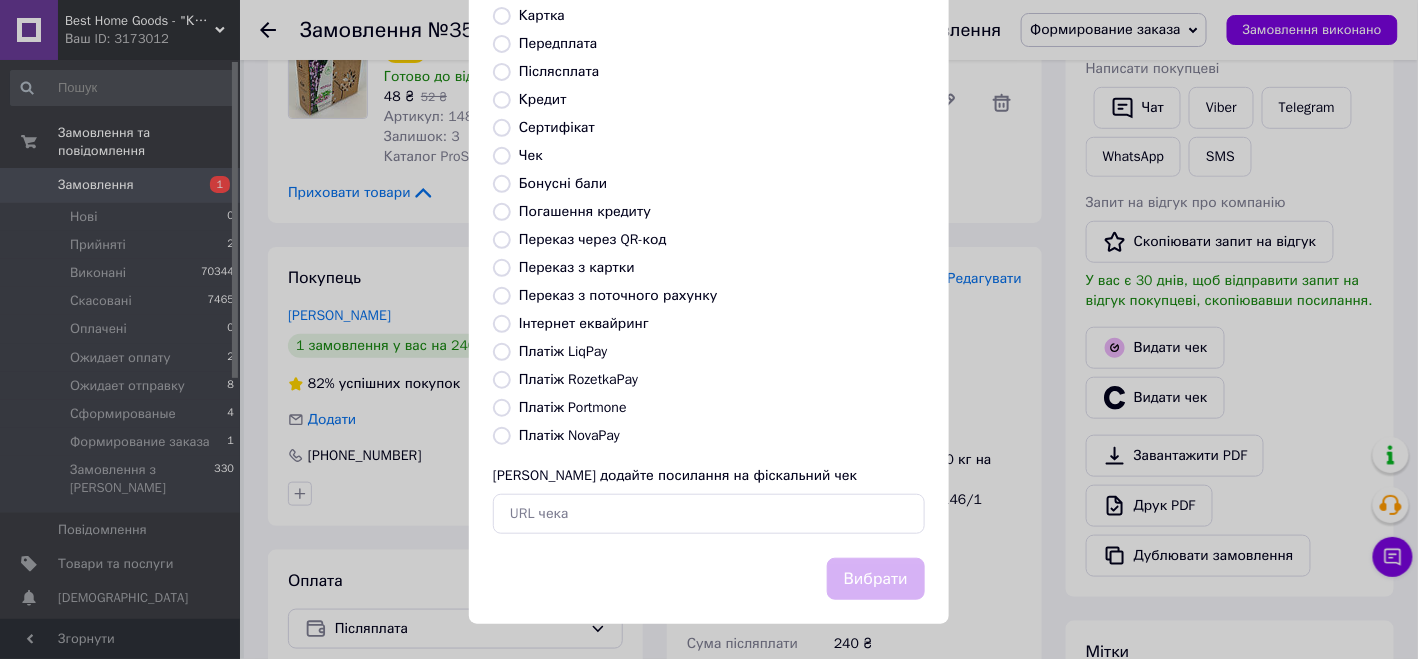 click on "Платіж NovaPay" at bounding box center (569, 435) 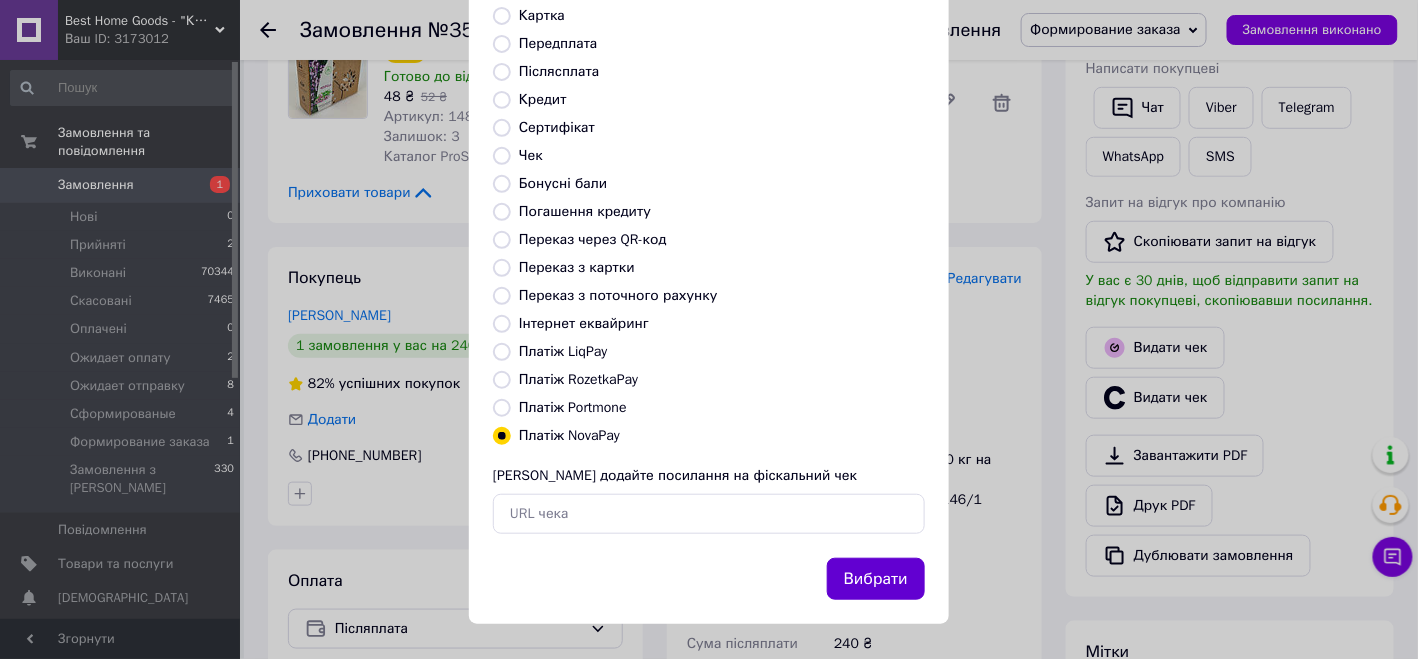 click on "Вибрати" at bounding box center (876, 579) 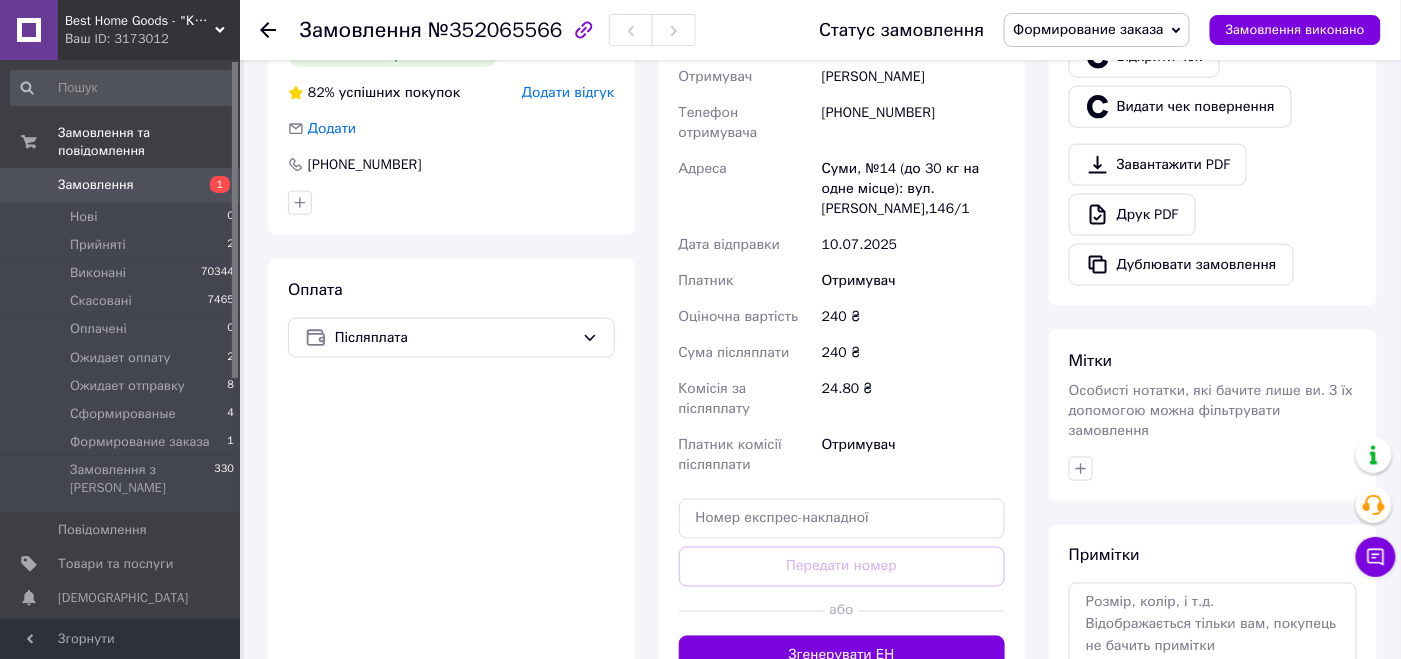 scroll, scrollTop: 900, scrollLeft: 0, axis: vertical 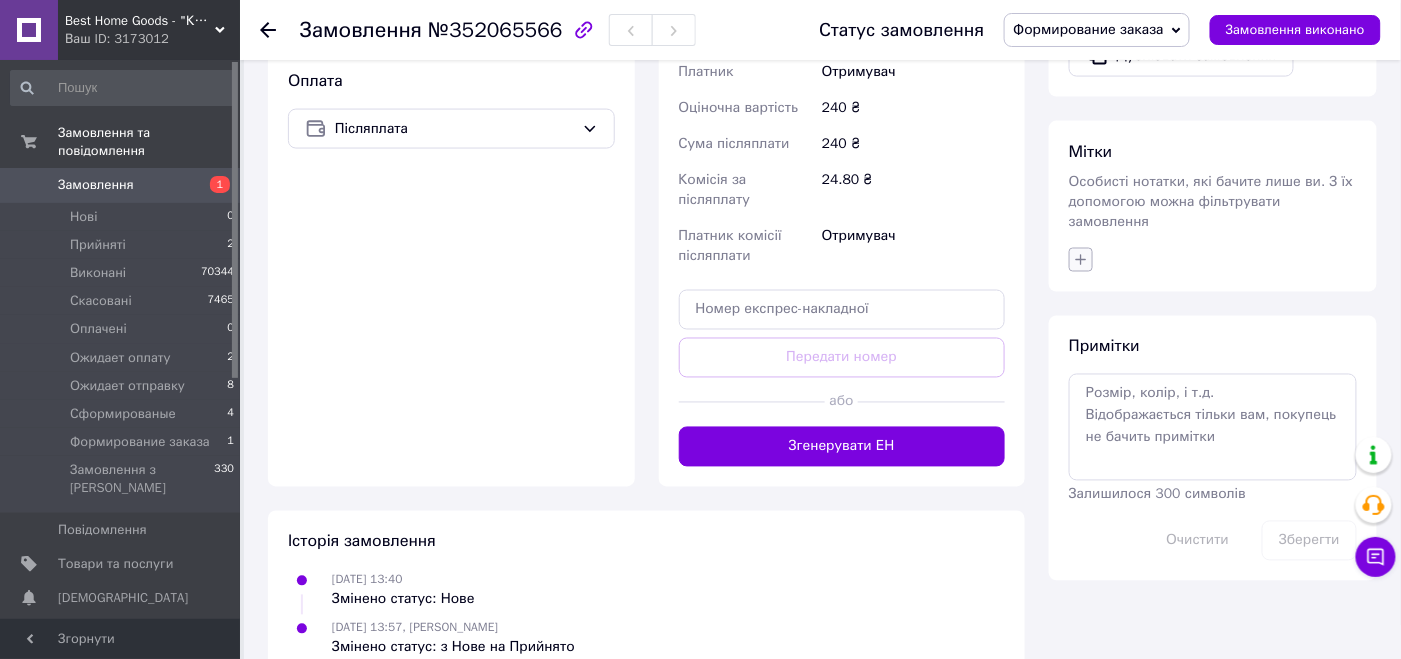 click 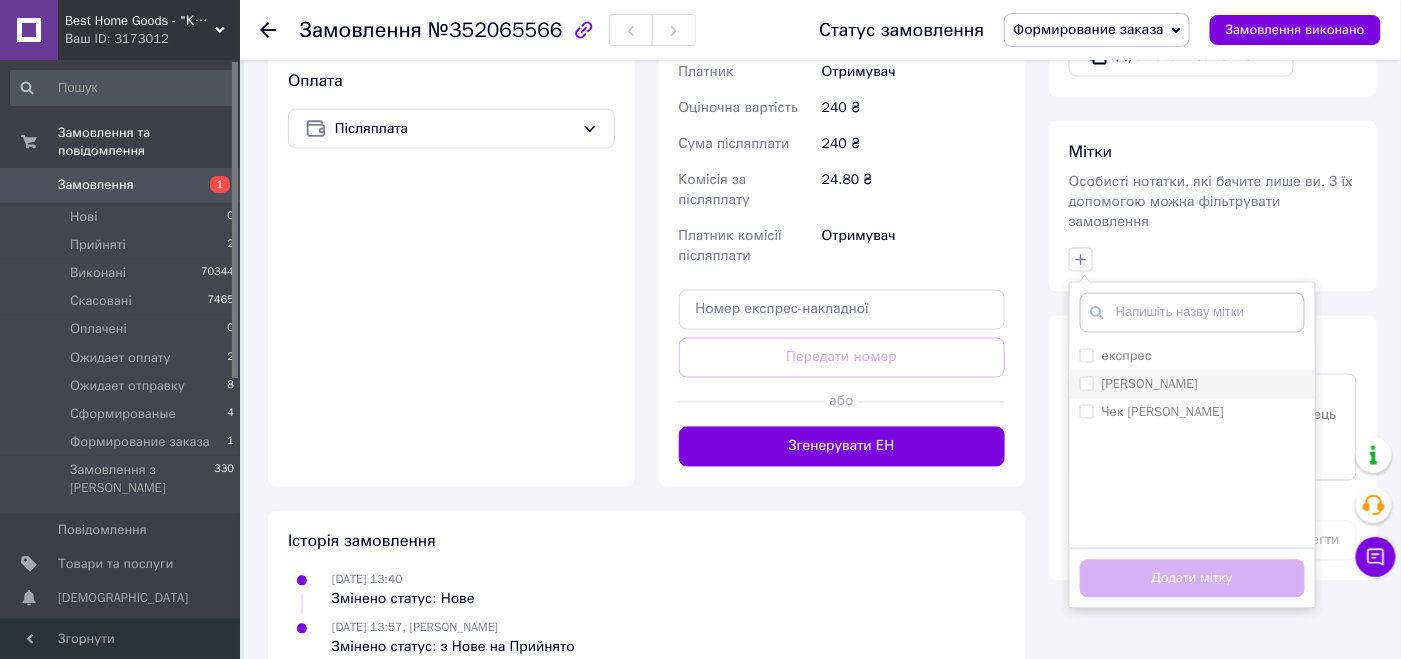 click on "[PERSON_NAME]" at bounding box center [1086, 383] 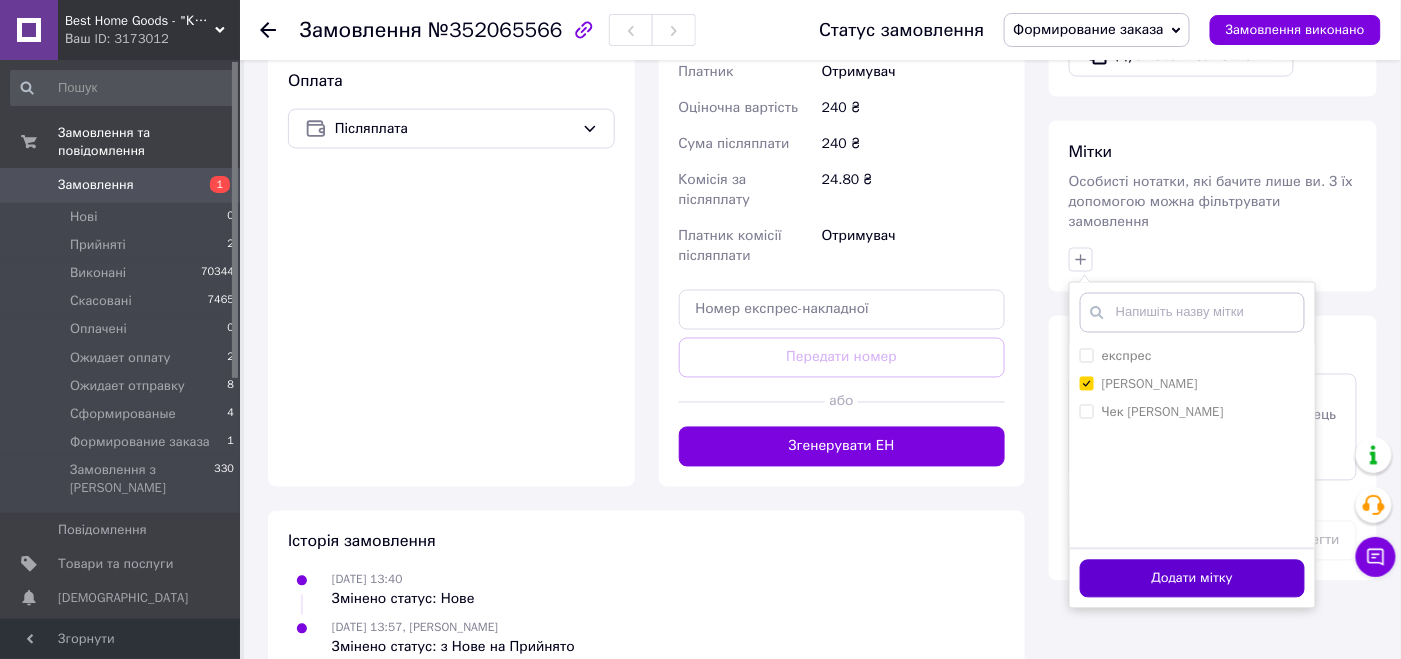 click on "Додати мітку" at bounding box center [1192, 579] 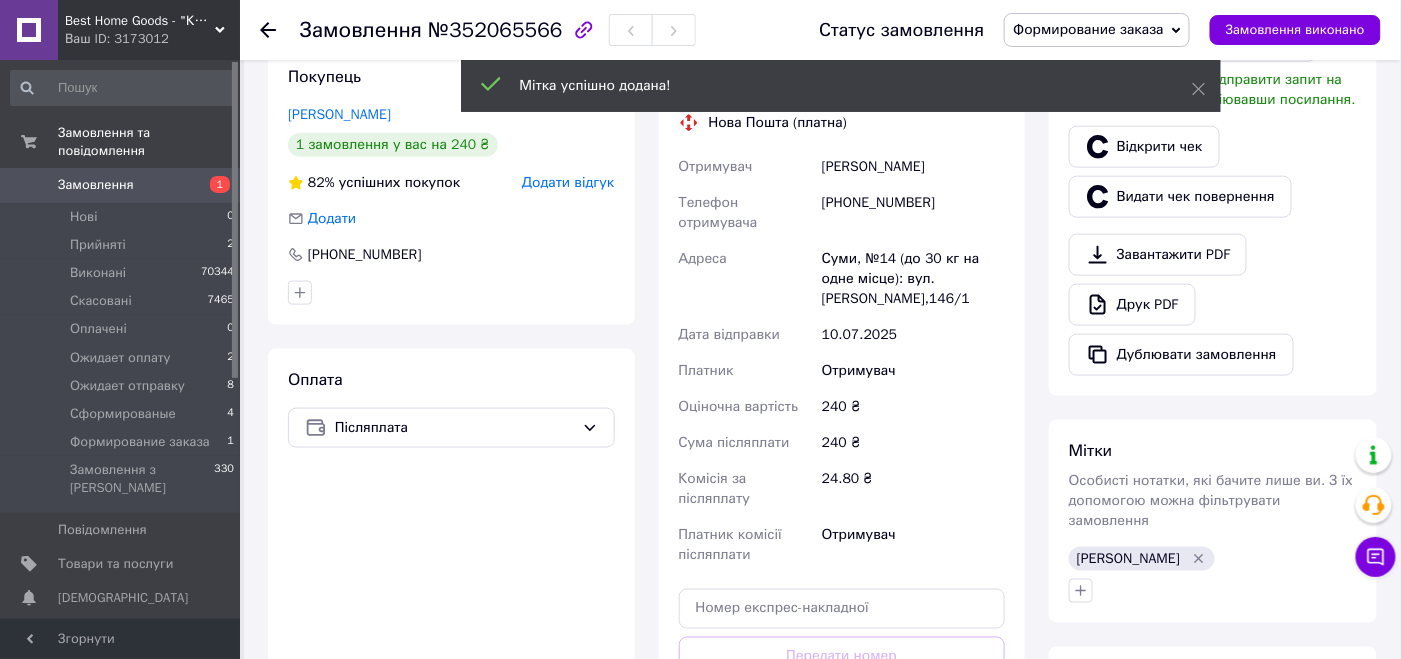 scroll, scrollTop: 301, scrollLeft: 0, axis: vertical 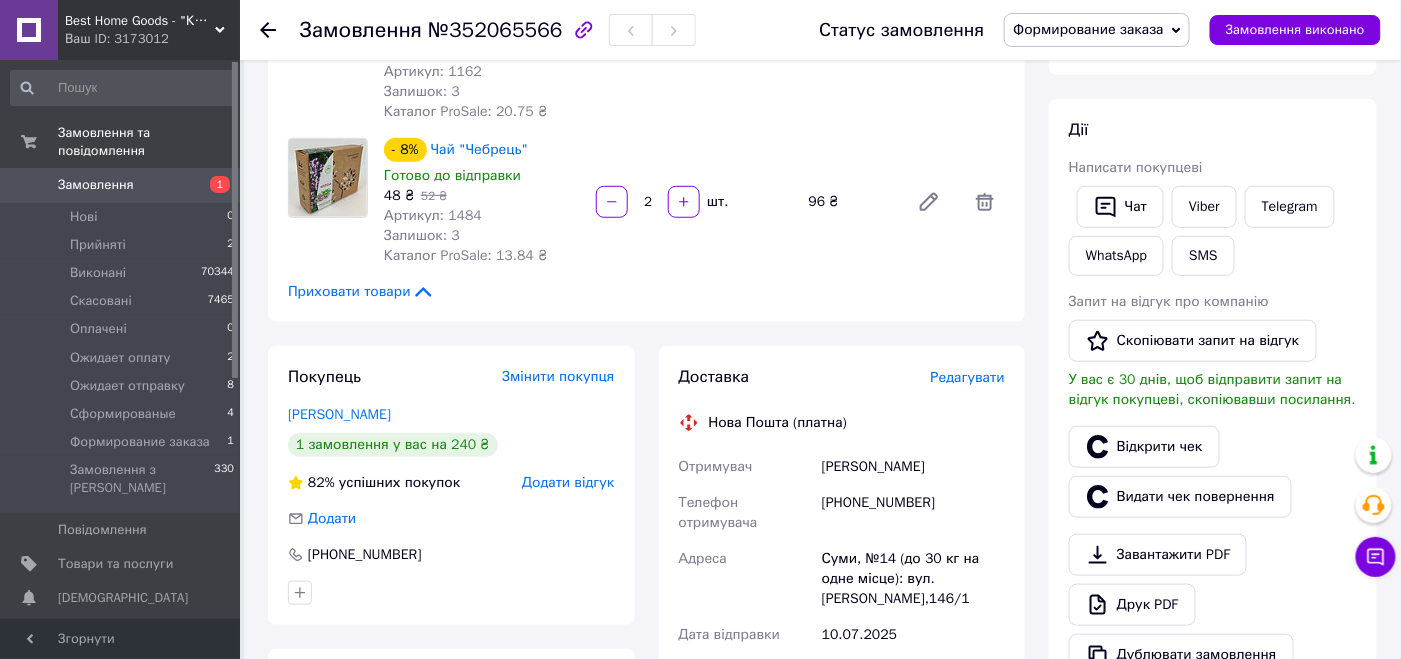 click on "Всього 2 товари 240 ₴ Доставка Необхідно уточнити Знижка Додати Всього до сплати 240 ₴ Комісія за замовлення 34.59 ₴ Дії Написати покупцеві   Чат Viber Telegram WhatsApp SMS Запит на відгук про компанію   Скопіювати запит на відгук У вас є 30 днів, щоб відправити запит на відгук покупцеві, скопіювавши посилання.   Відкрити чек   Видати чек повернення   Завантажити PDF   Друк PDF   Дублювати замовлення Мітки Особисті нотатки, які бачите лише ви. З їх допомогою можна фільтрувати замовлення Чек саша   Примітки Залишилося 300 символів Очистити Зберегти" at bounding box center (1213, 602) 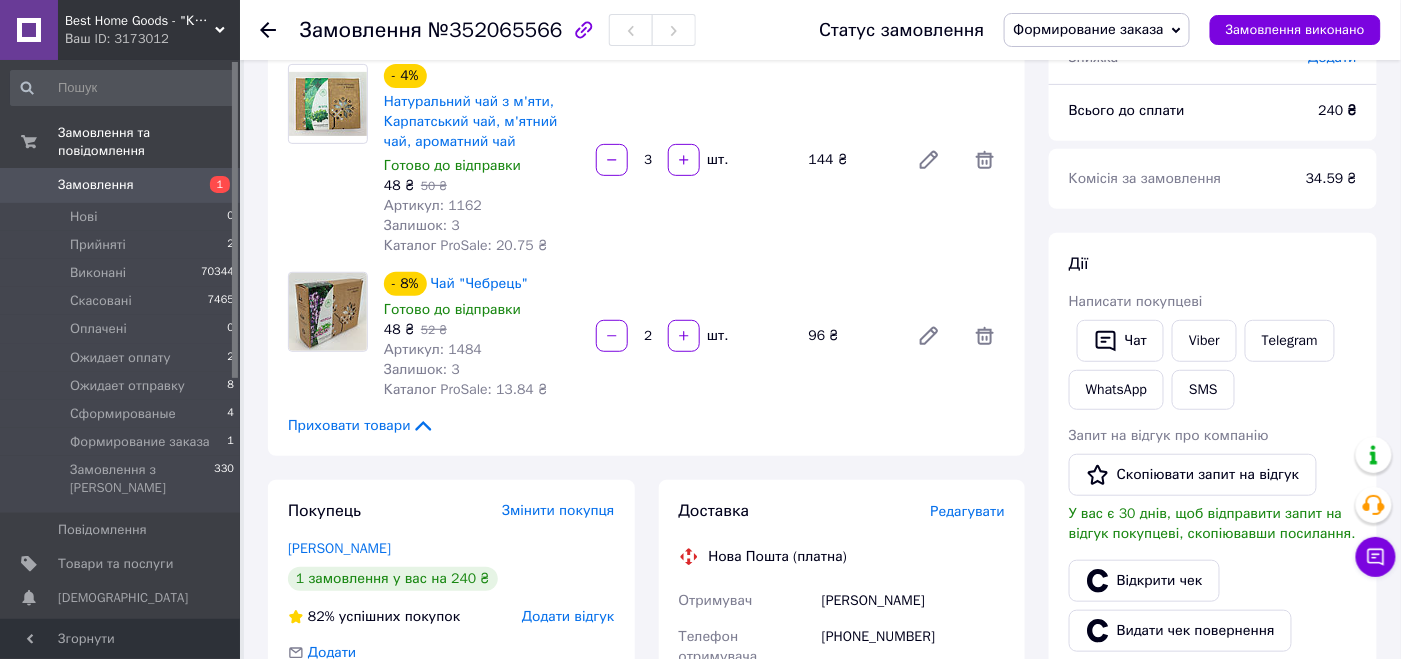 scroll, scrollTop: 0, scrollLeft: 0, axis: both 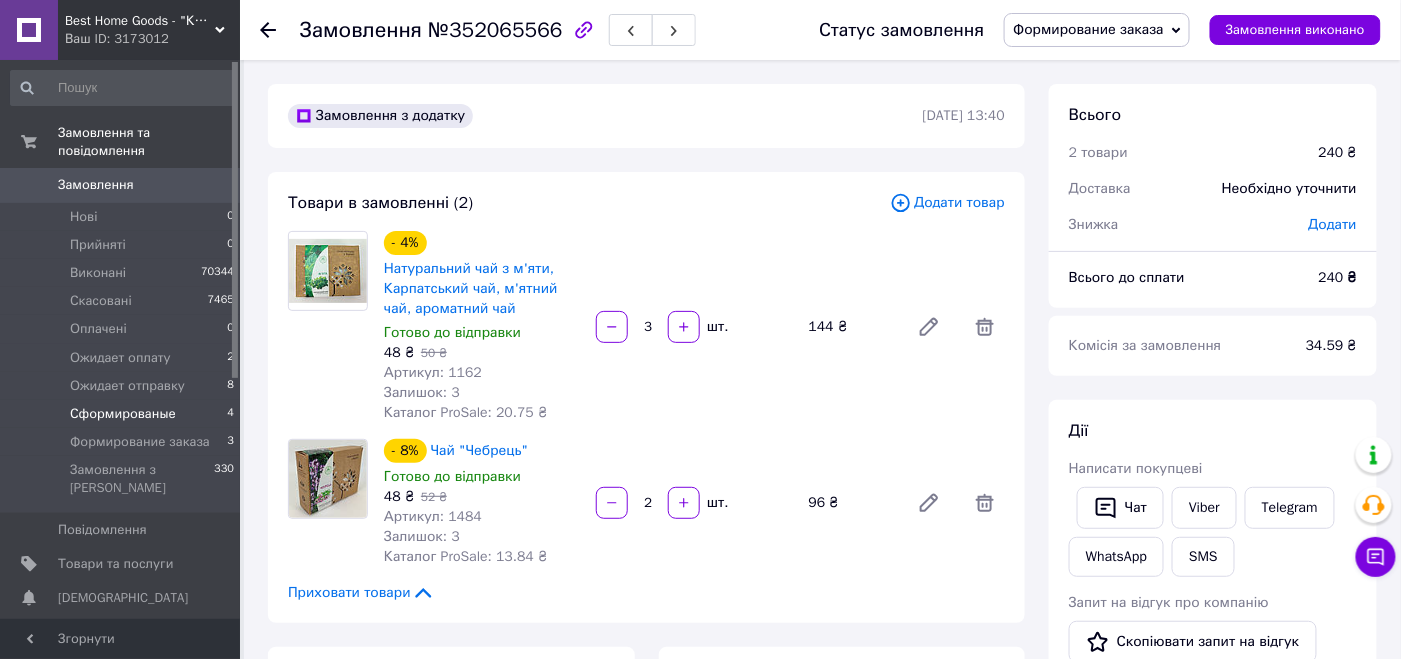 click on "Сформированые 4" at bounding box center [123, 414] 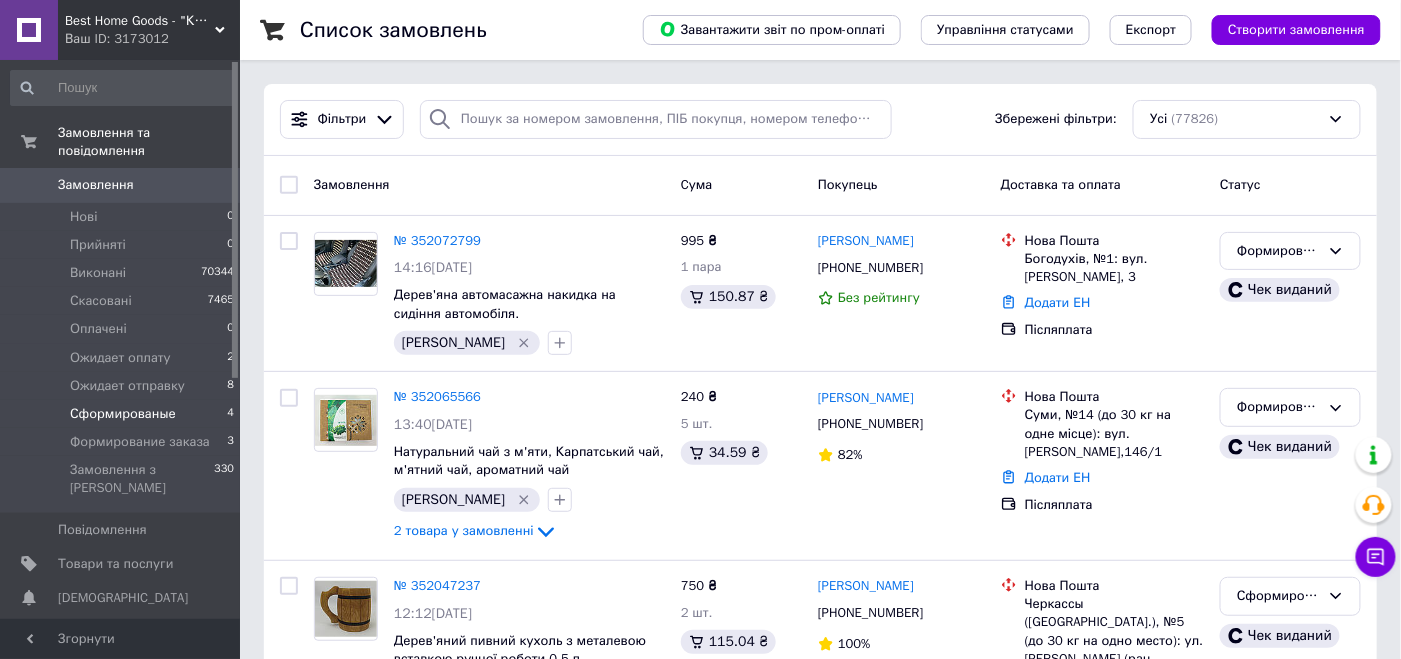 click on "Сформированые 4" at bounding box center (123, 414) 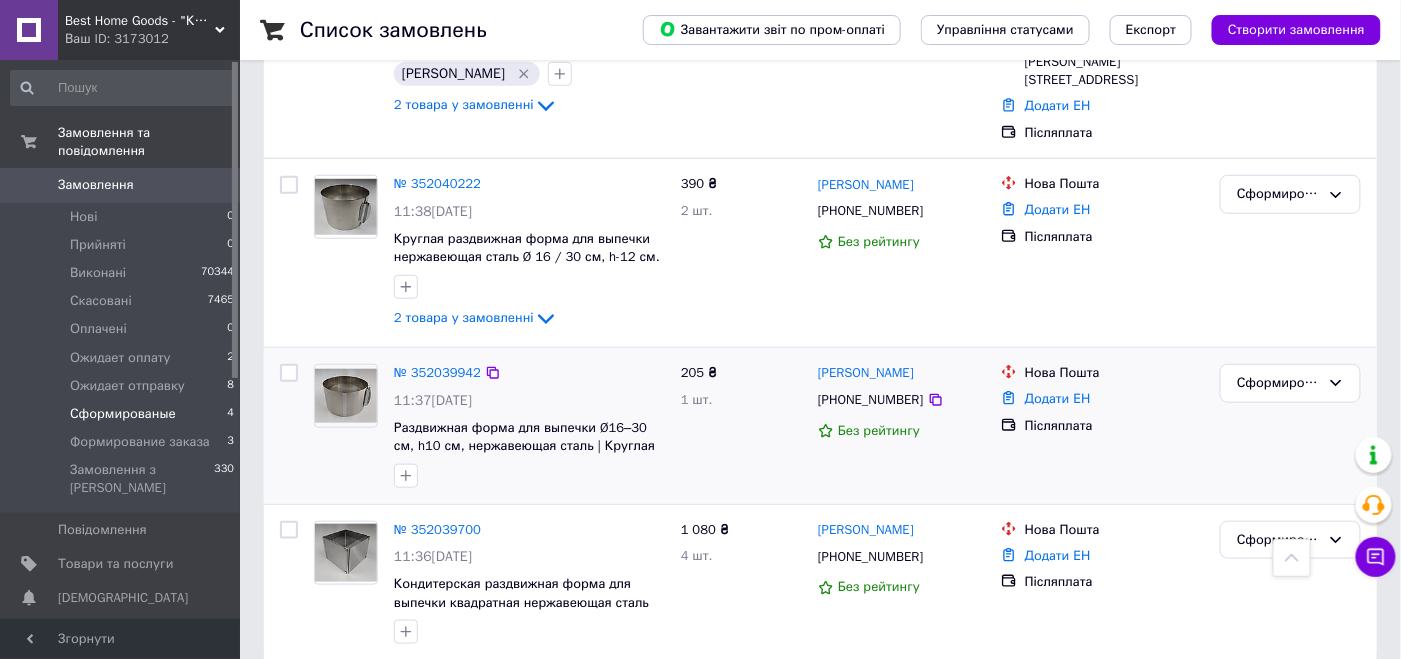 scroll, scrollTop: 0, scrollLeft: 0, axis: both 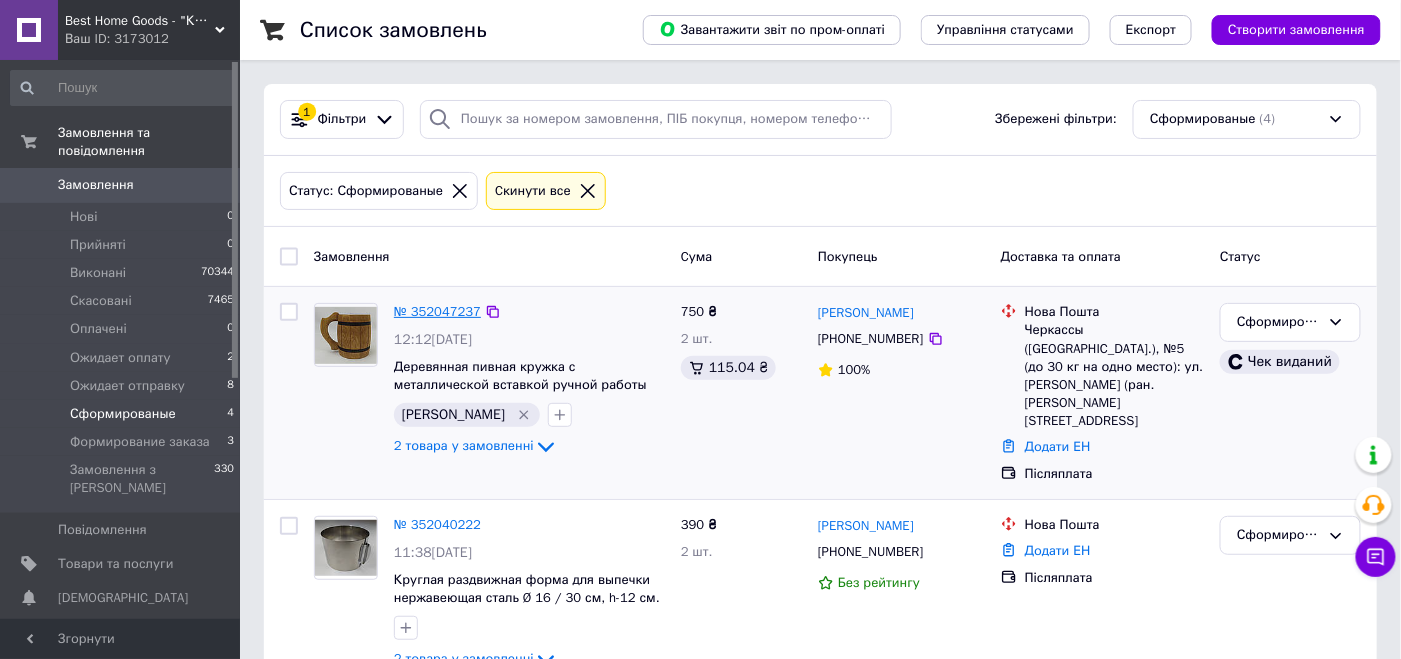 click on "№ 352047237" at bounding box center (437, 311) 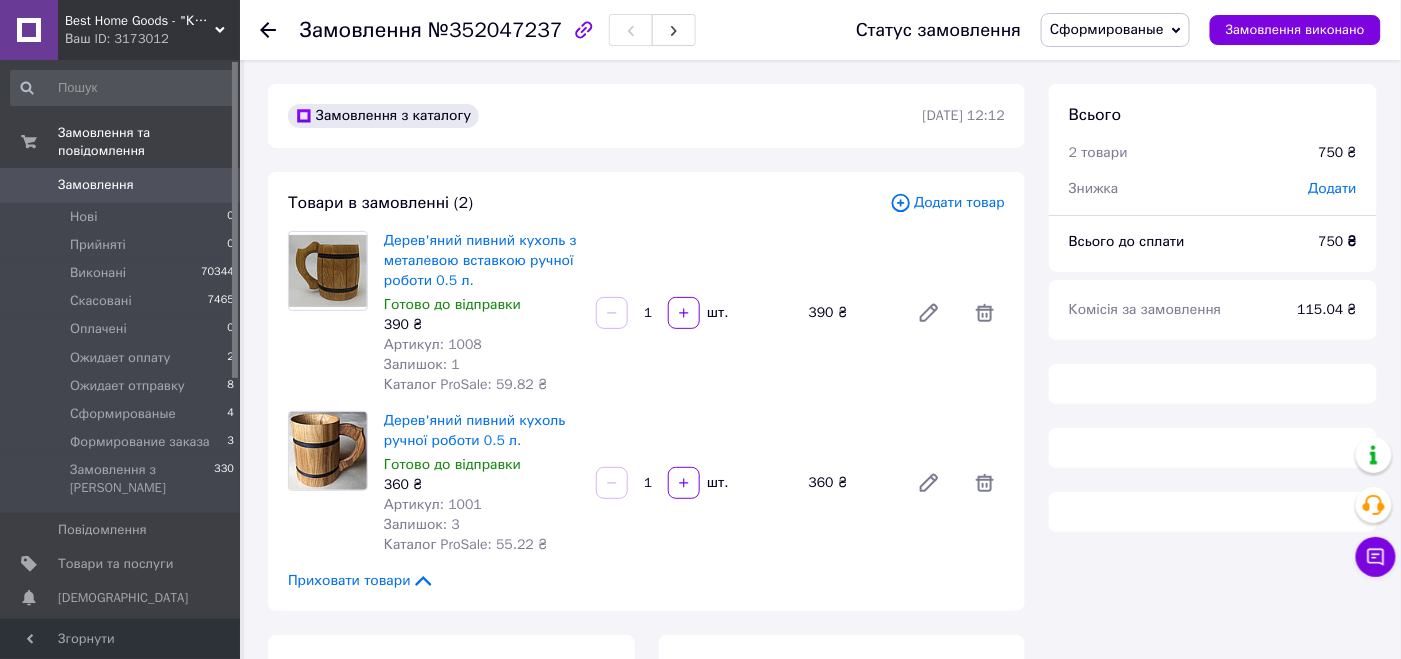 click on "№352047237" at bounding box center (495, 30) 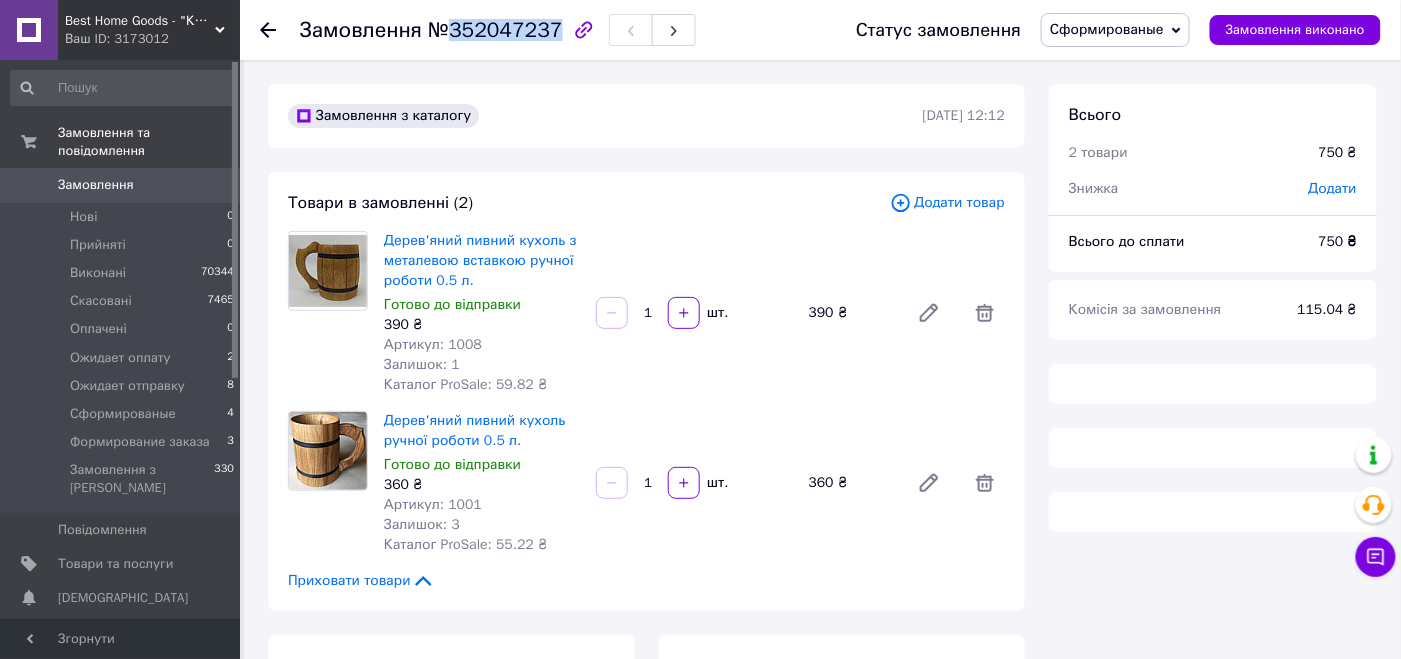 click on "№352047237" at bounding box center (495, 30) 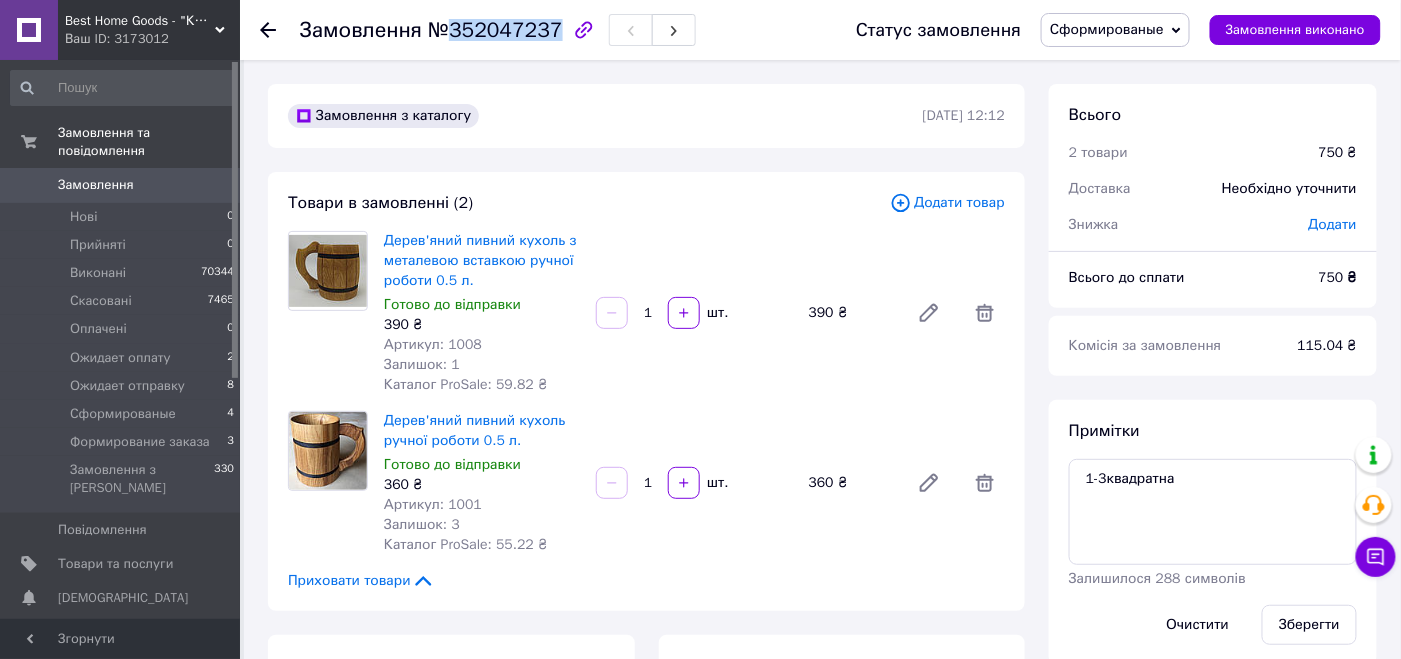 copy on "352047237" 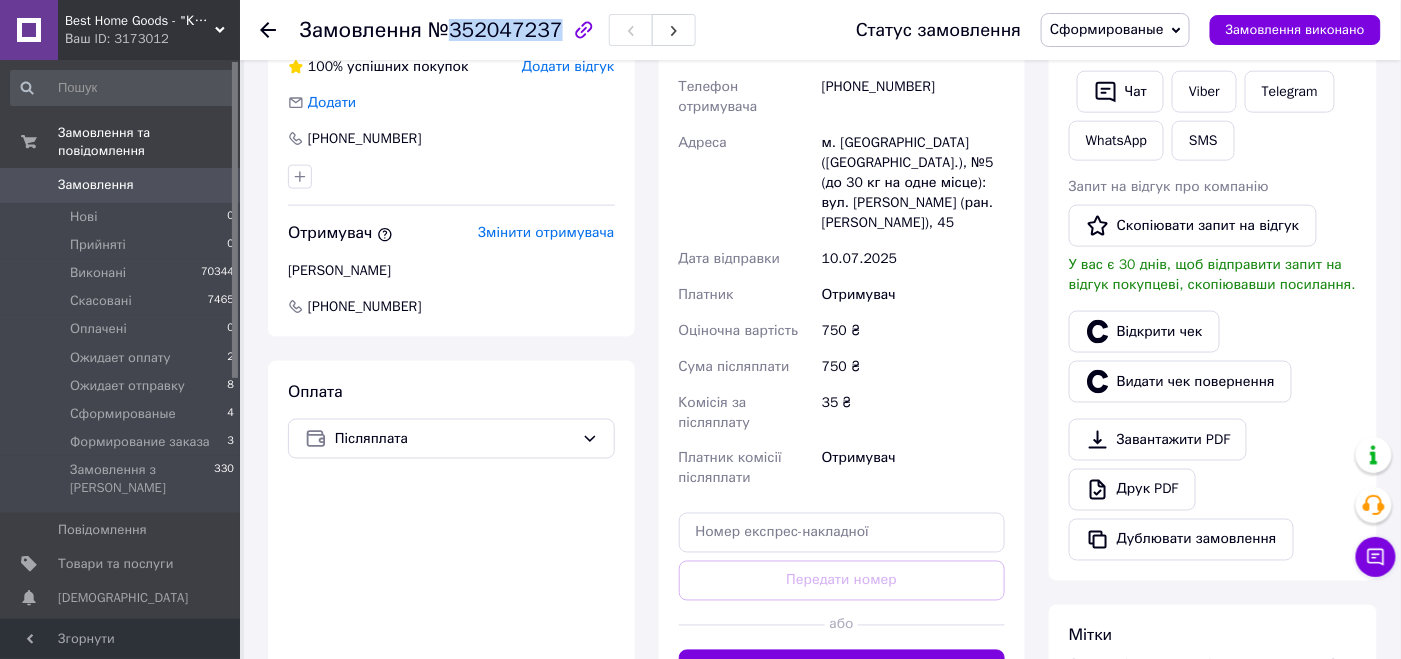 scroll, scrollTop: 900, scrollLeft: 0, axis: vertical 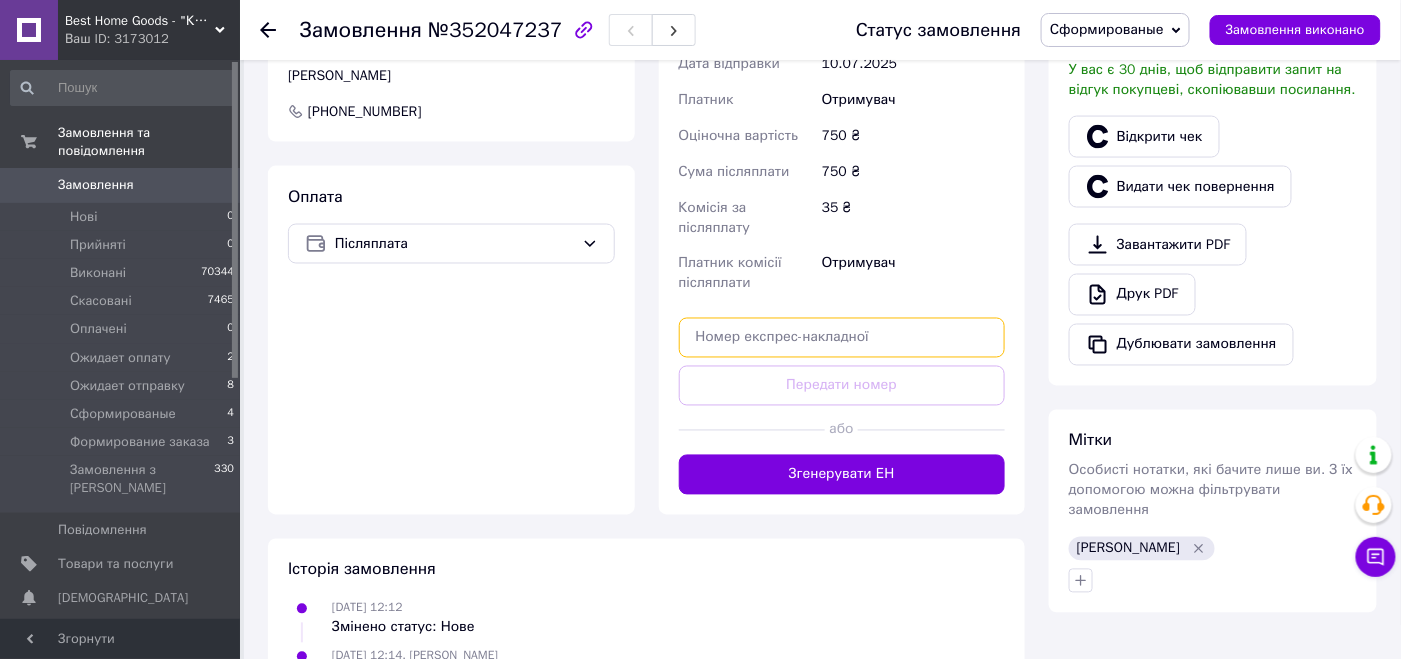 click at bounding box center [842, 338] 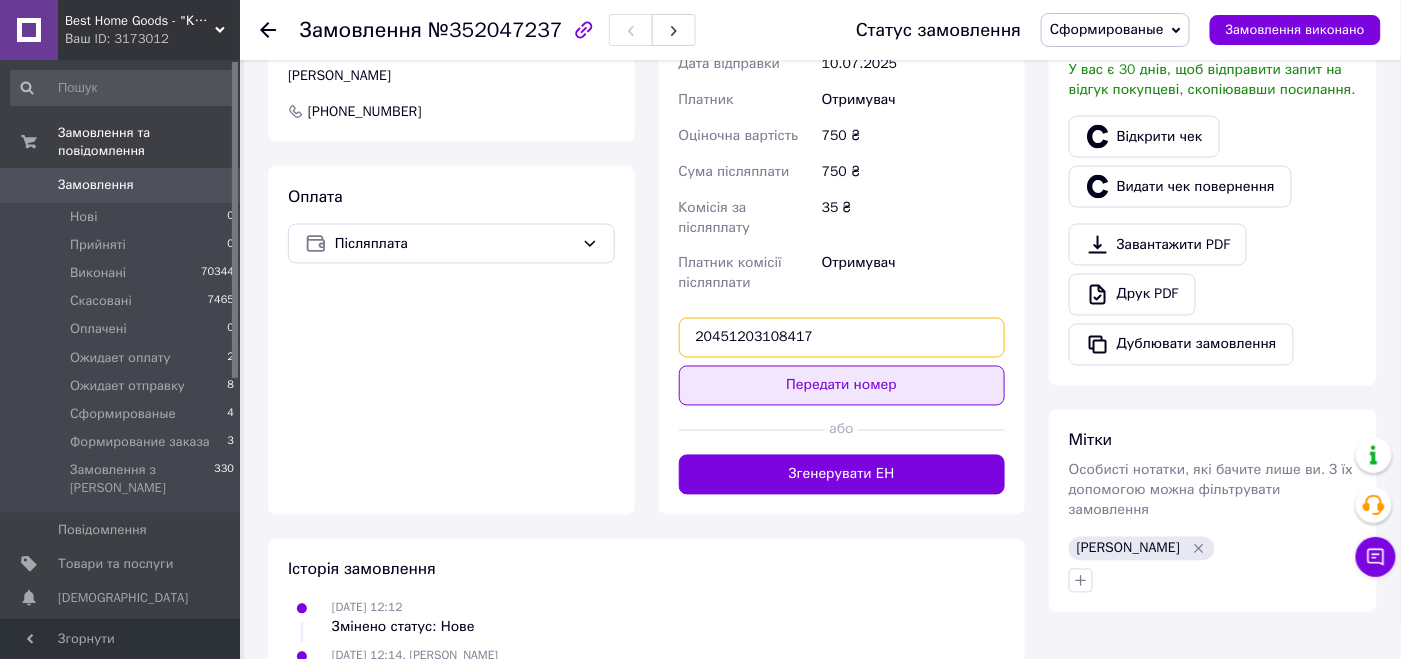 type on "20451203108417" 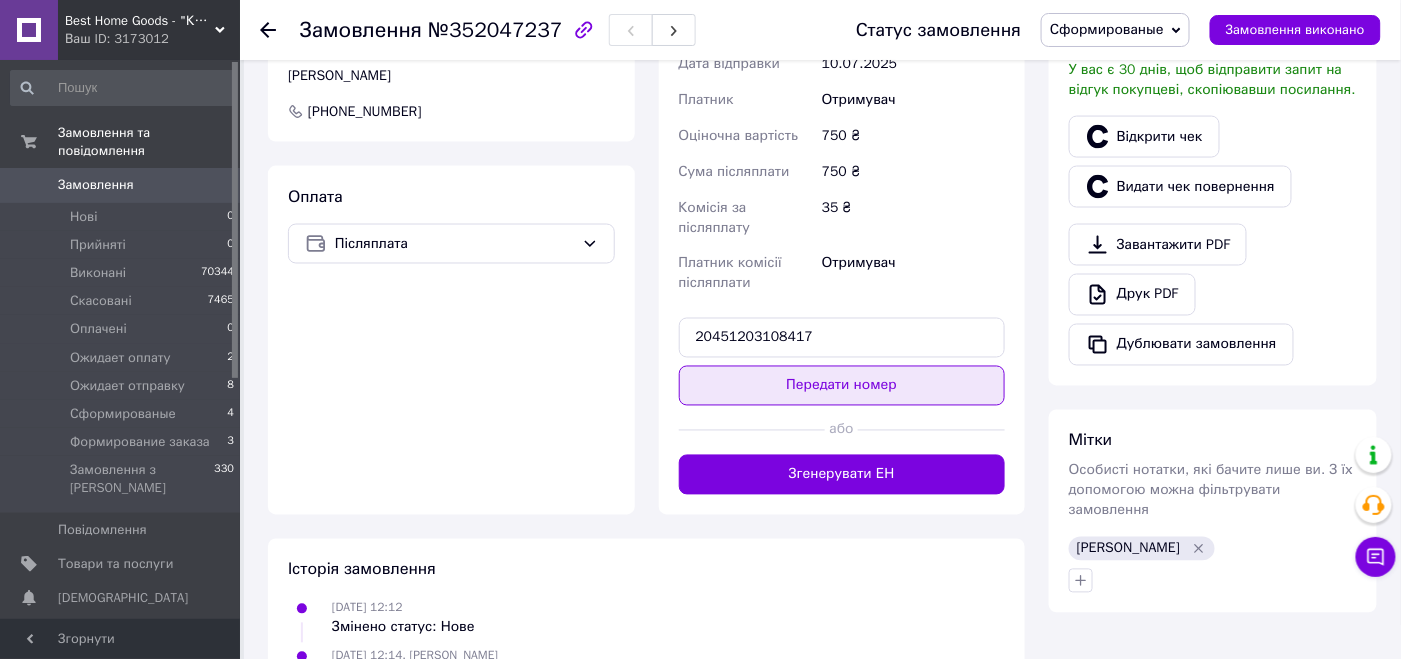 click on "Передати номер" at bounding box center (842, 386) 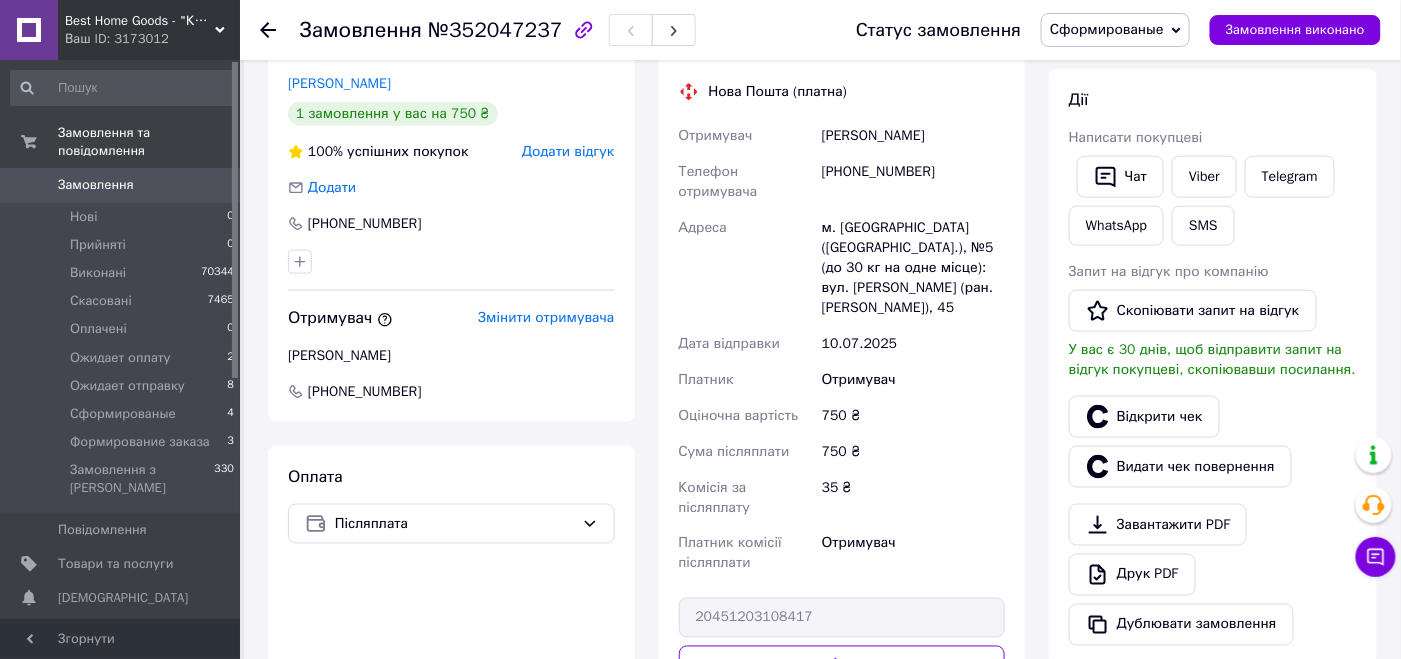 scroll, scrollTop: 599, scrollLeft: 0, axis: vertical 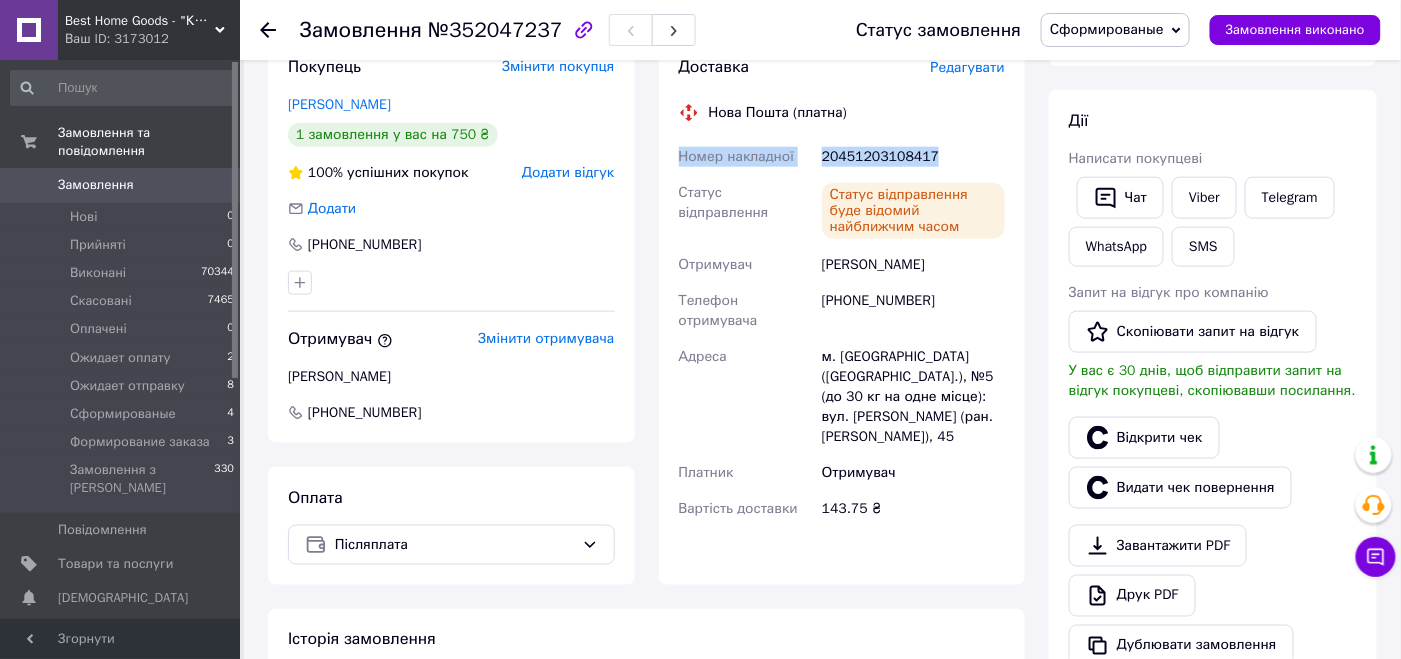 drag, startPoint x: 951, startPoint y: 157, endPoint x: 671, endPoint y: 162, distance: 280.04465 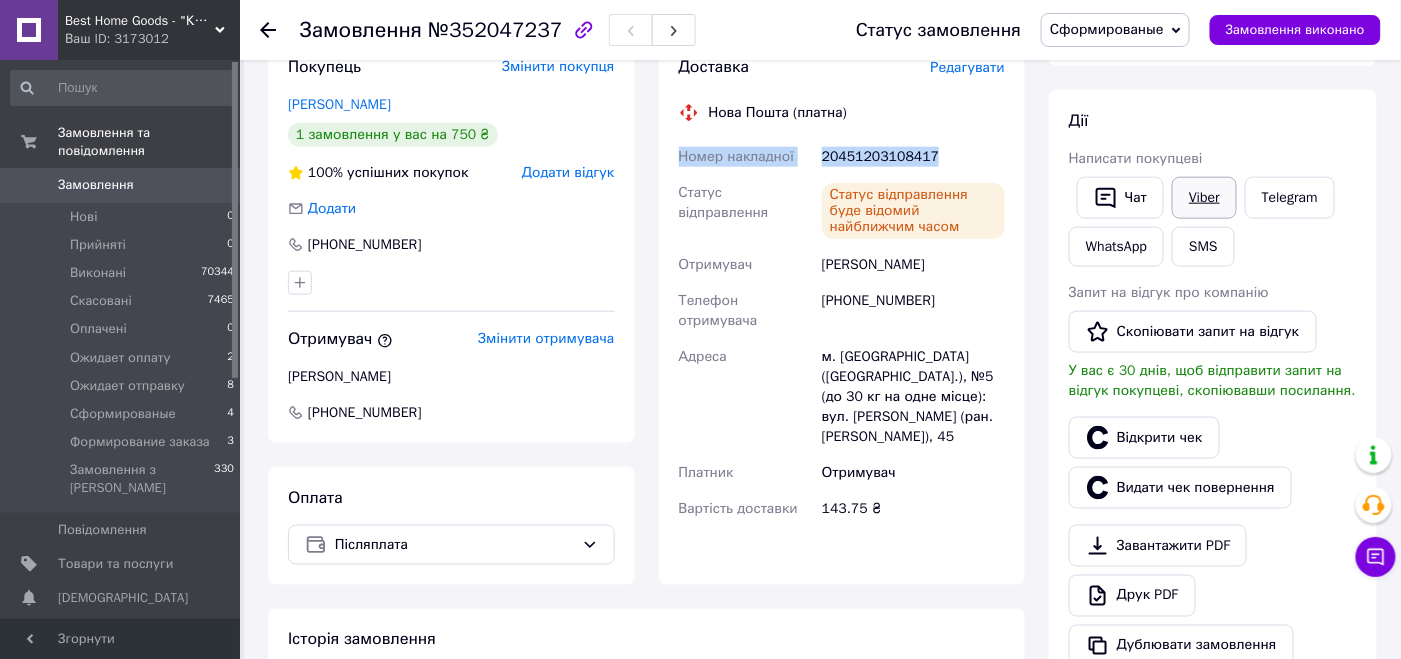 click on "Viber" at bounding box center (1204, 198) 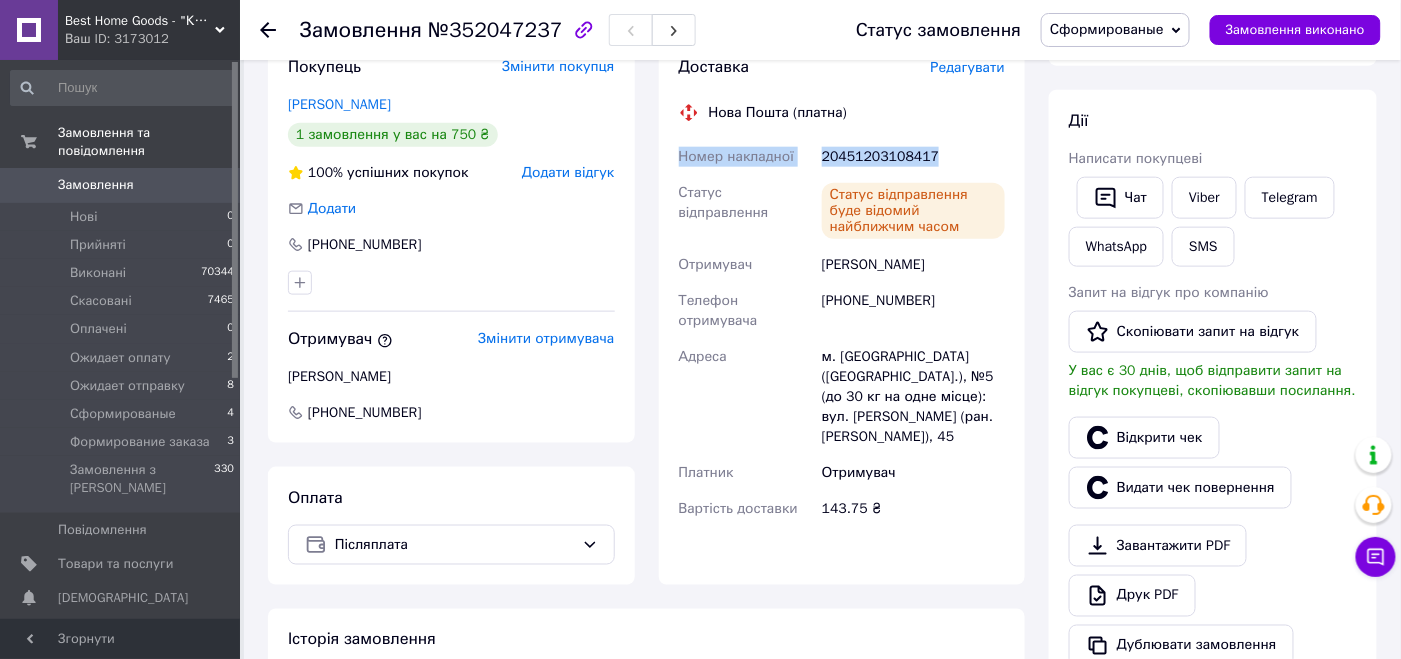 click on "Сформированые" at bounding box center [1107, 29] 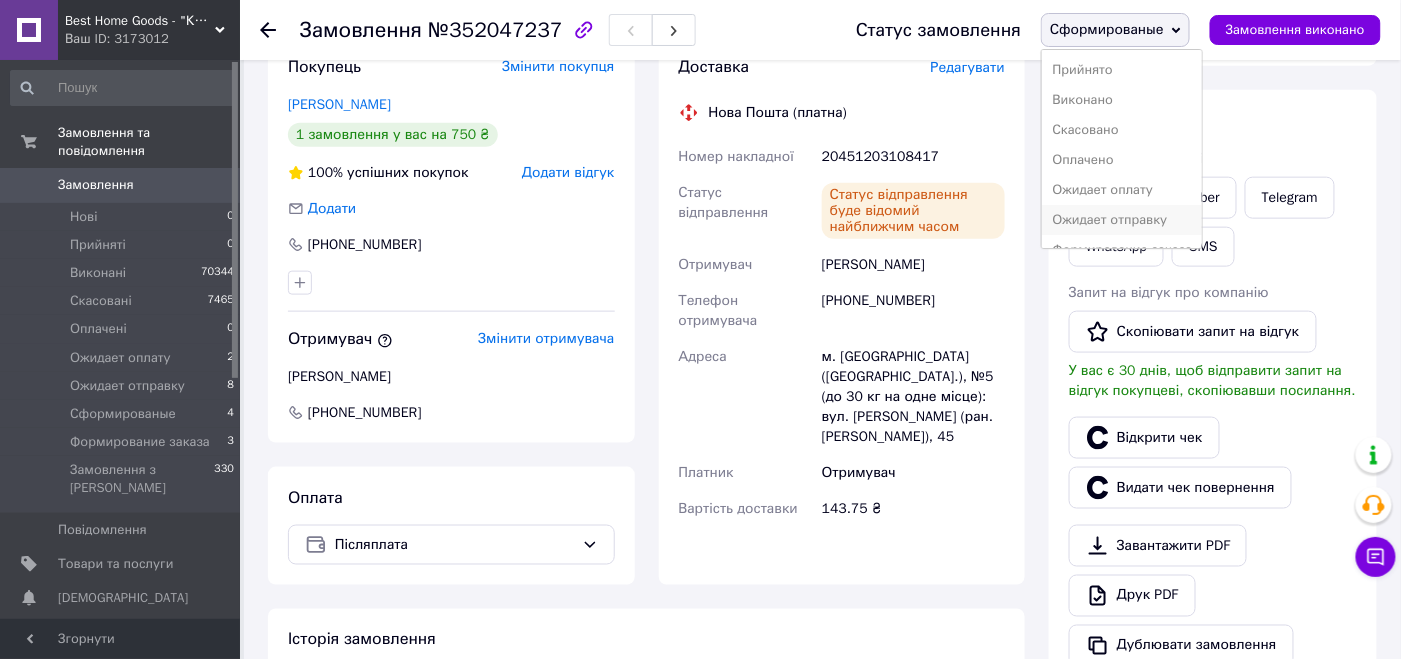 click on "Ожидает отправку" at bounding box center [1122, 220] 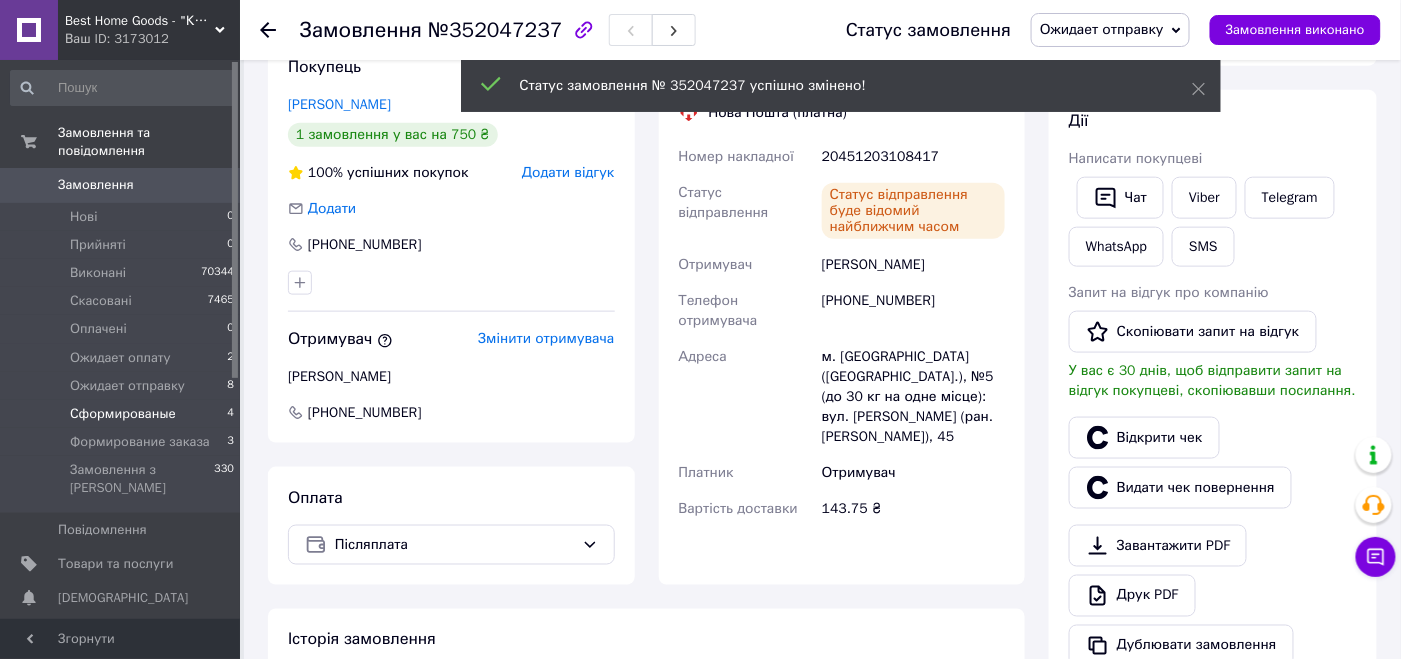 click on "Сформированые" at bounding box center (123, 414) 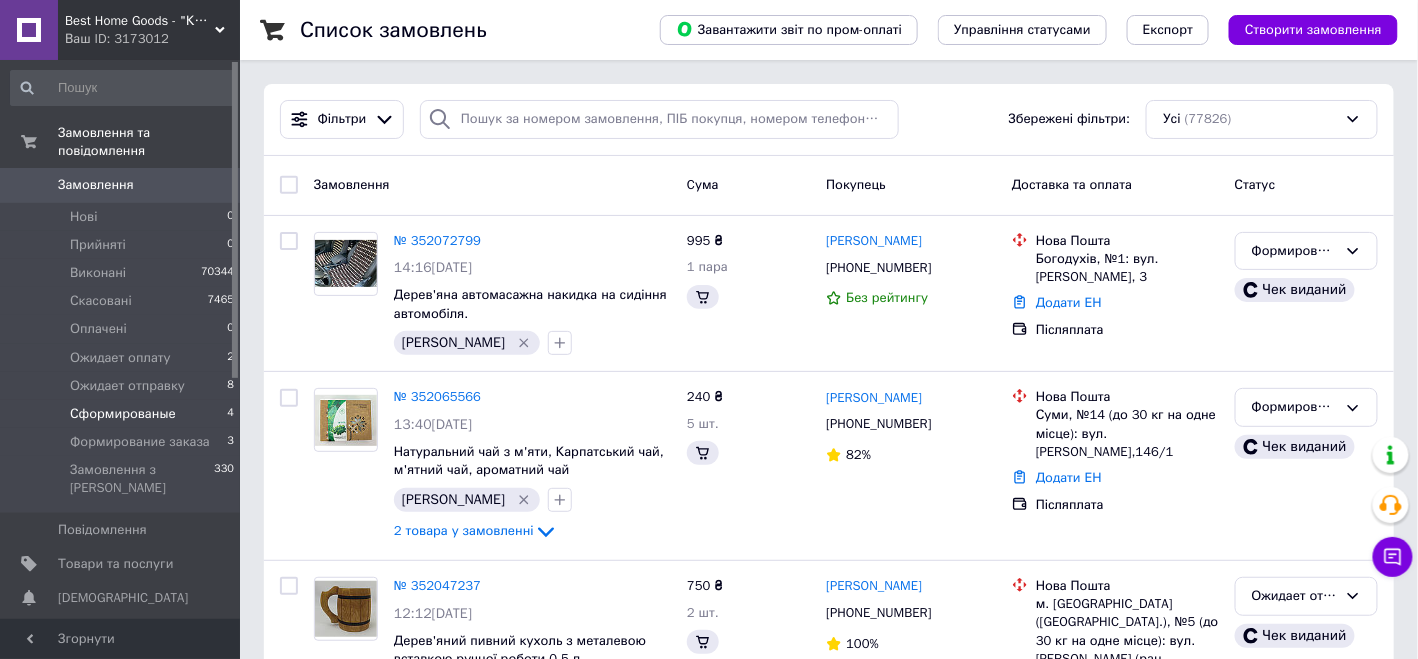 click on "Сформированые 4" at bounding box center [123, 414] 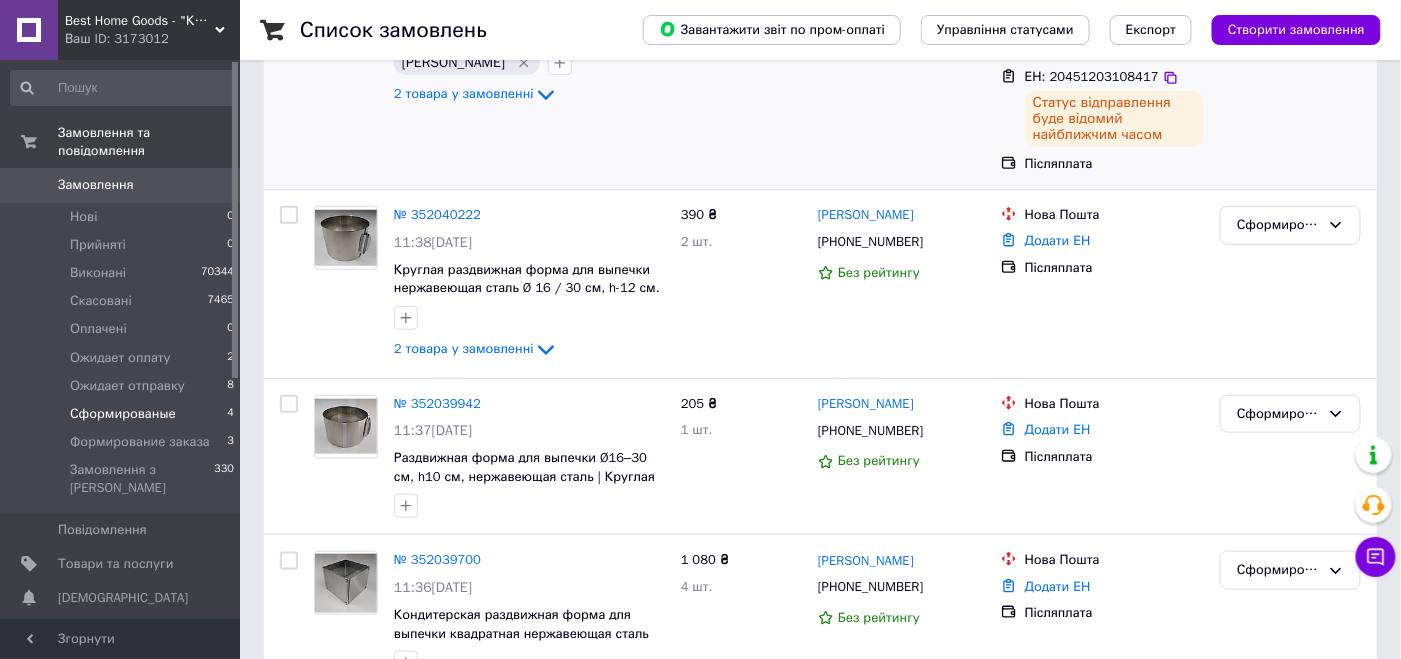 scroll, scrollTop: 389, scrollLeft: 0, axis: vertical 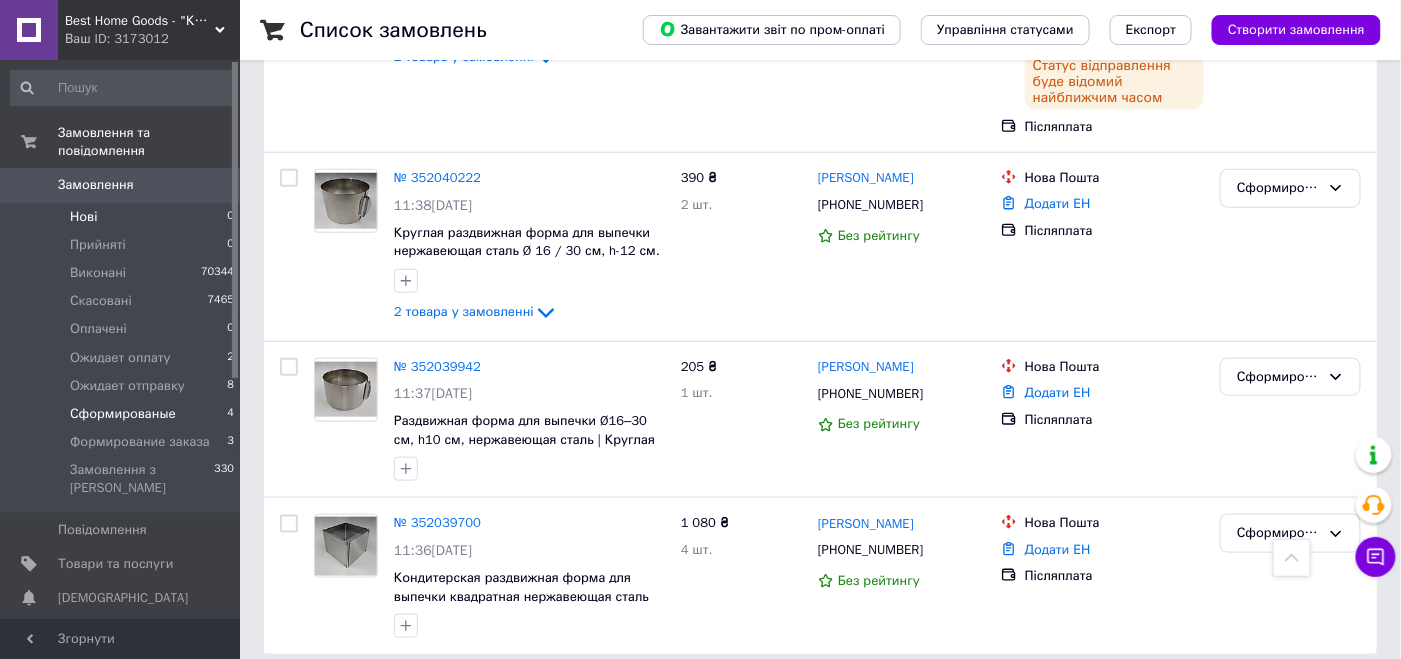 click on "Нові 0" at bounding box center [123, 217] 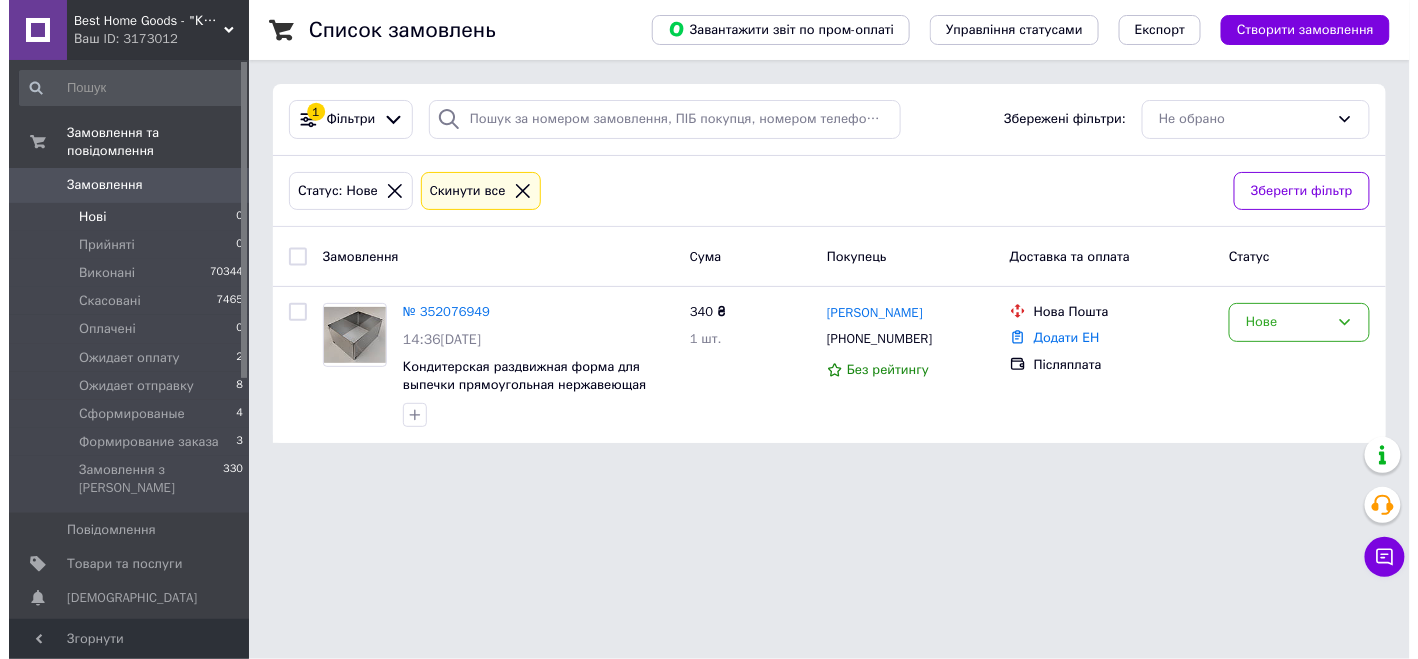 scroll, scrollTop: 0, scrollLeft: 0, axis: both 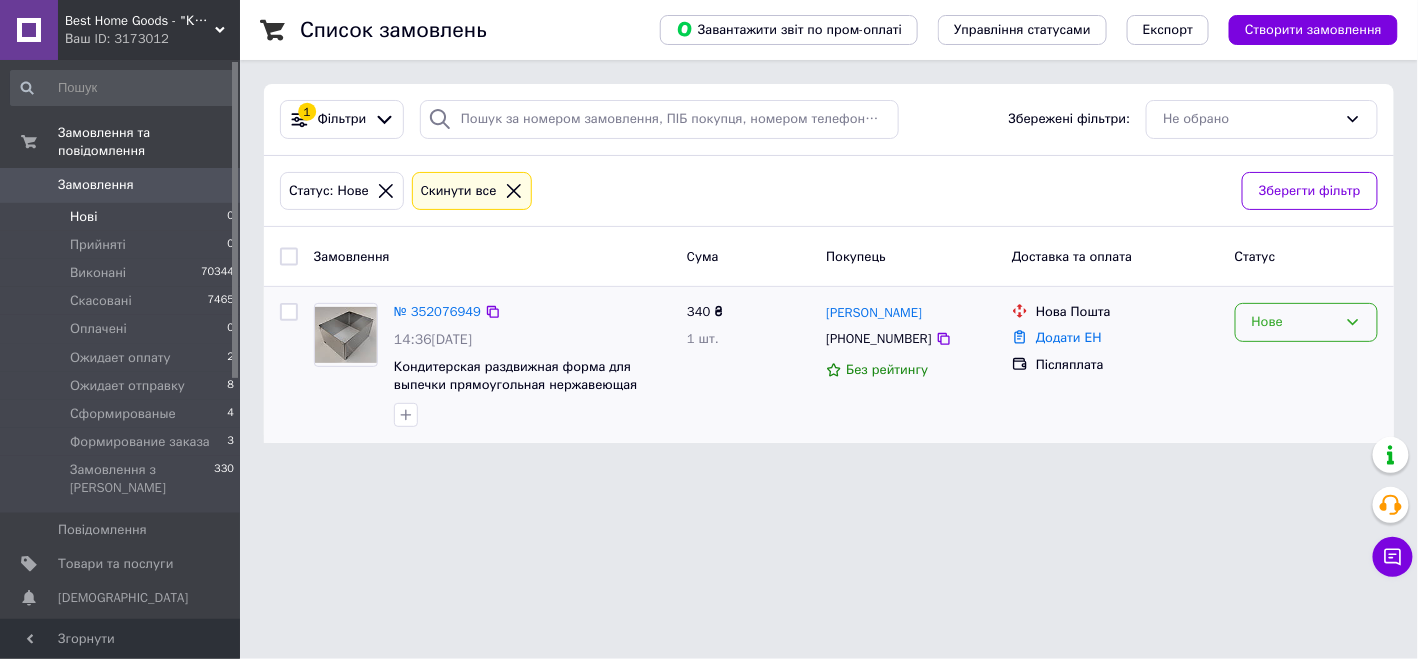 click on "Нове" at bounding box center [1306, 322] 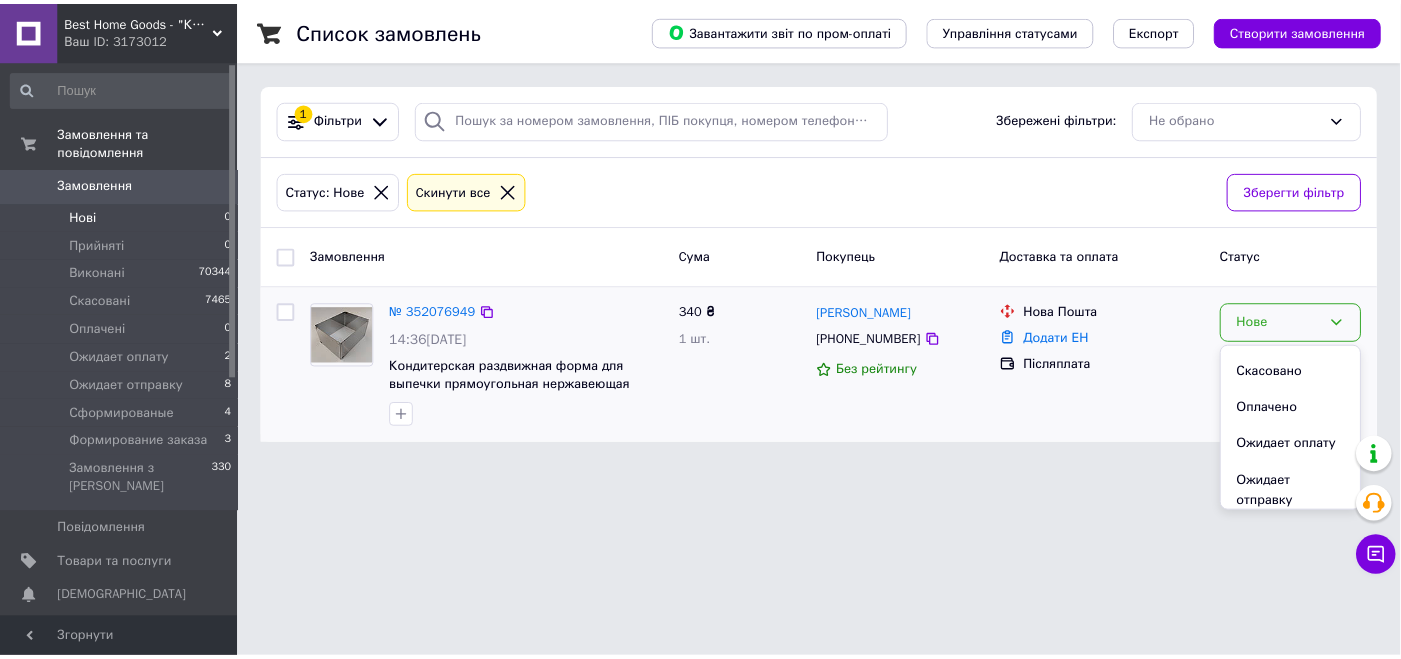 scroll, scrollTop: 167, scrollLeft: 0, axis: vertical 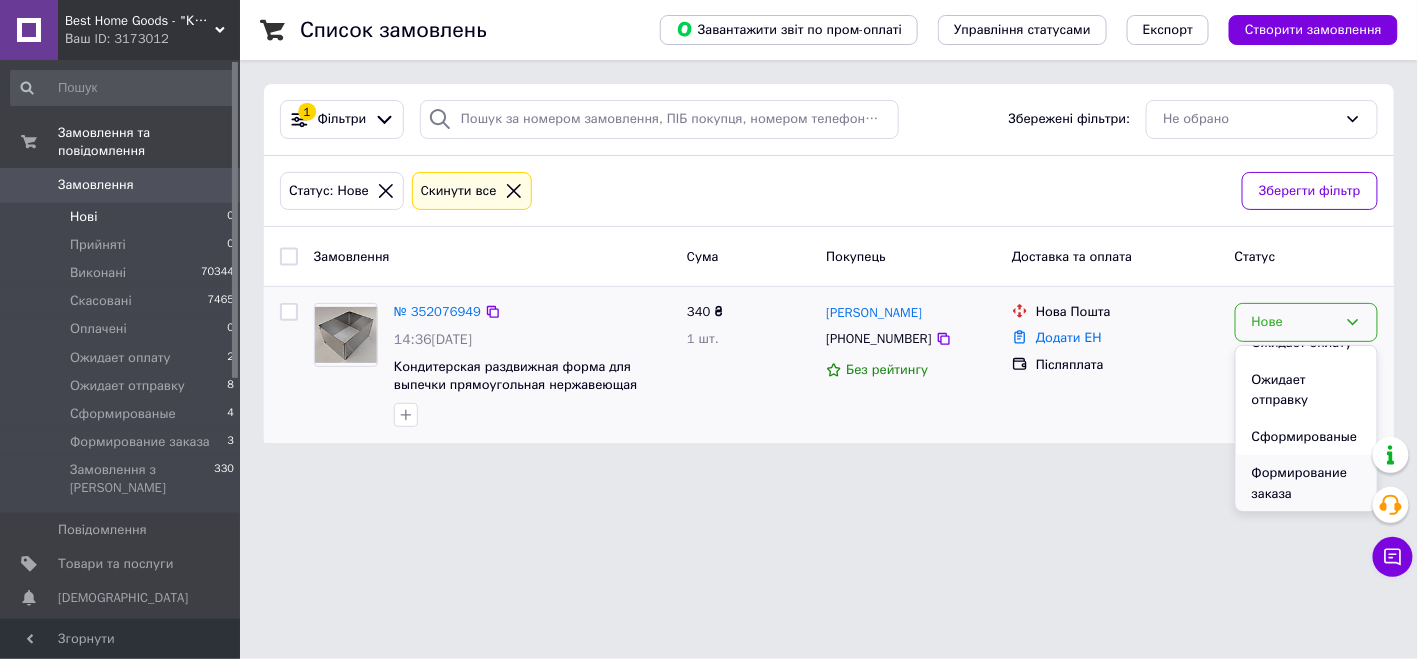 click on "Формирование заказа" at bounding box center (1306, 483) 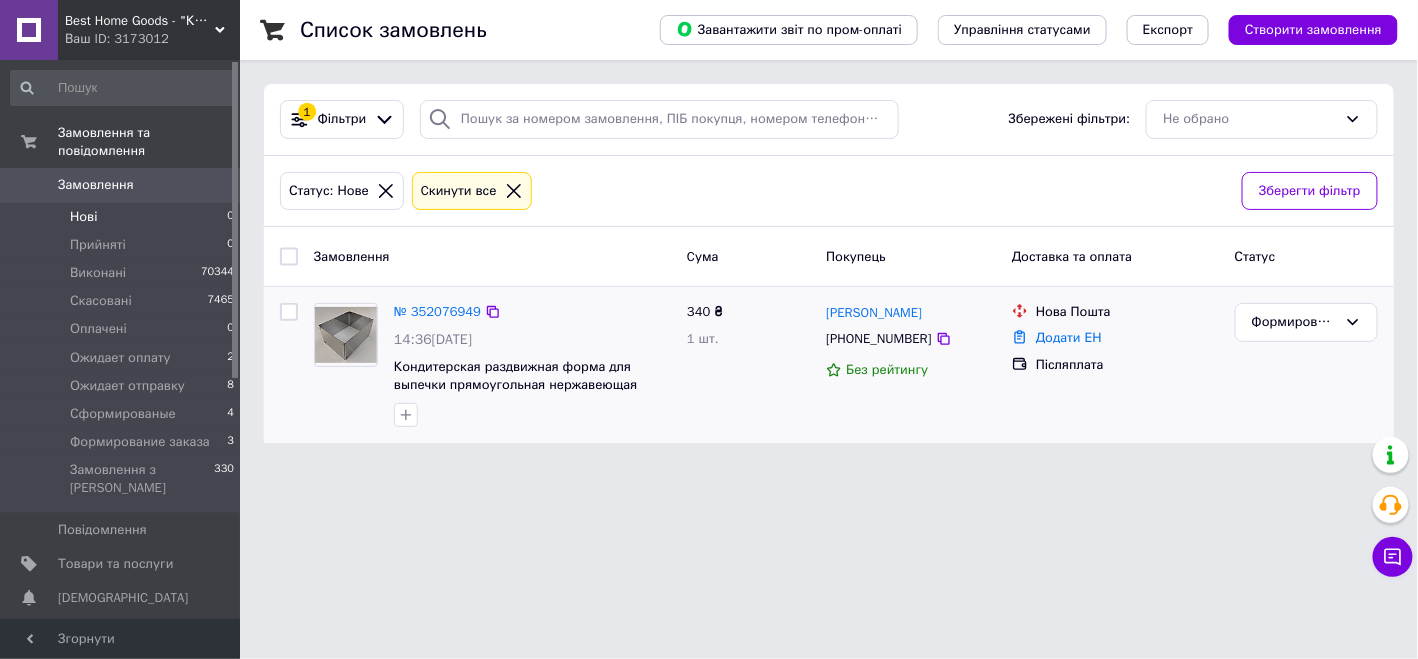 click on "Нові 0" at bounding box center [123, 217] 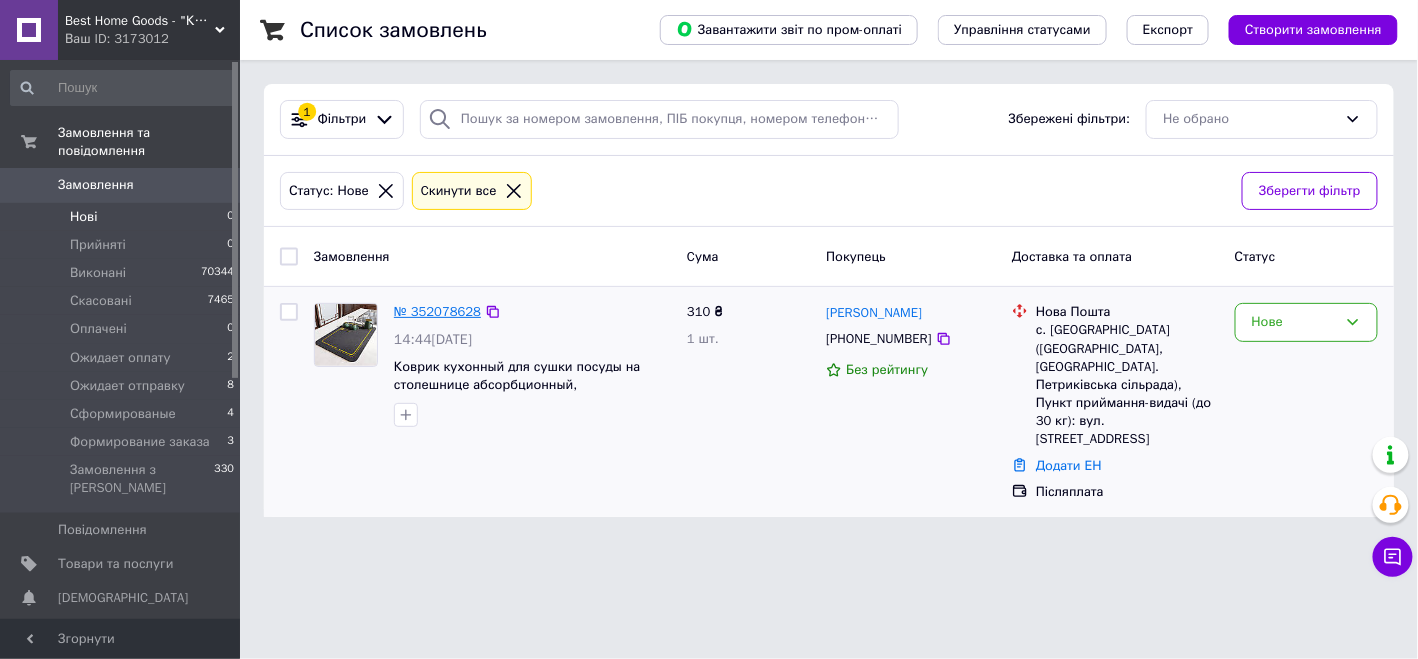 click on "№ 352078628" at bounding box center (437, 311) 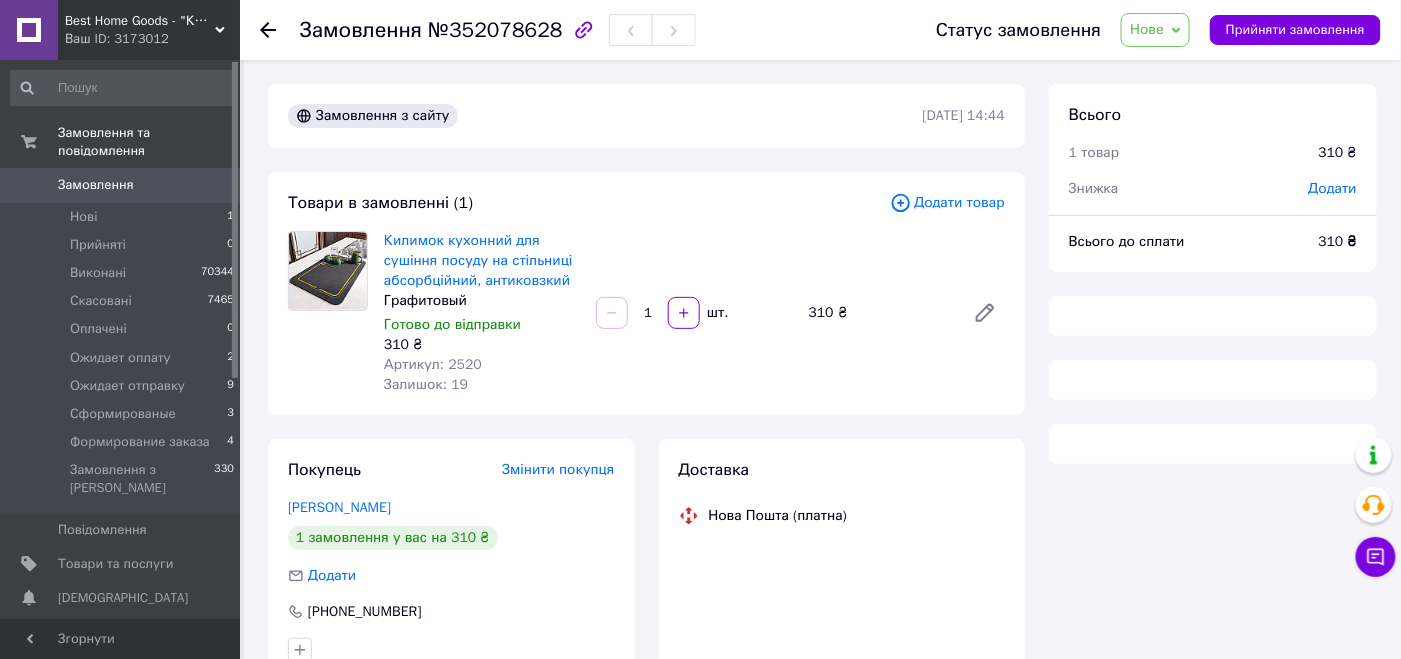click on "Нове" at bounding box center [1155, 30] 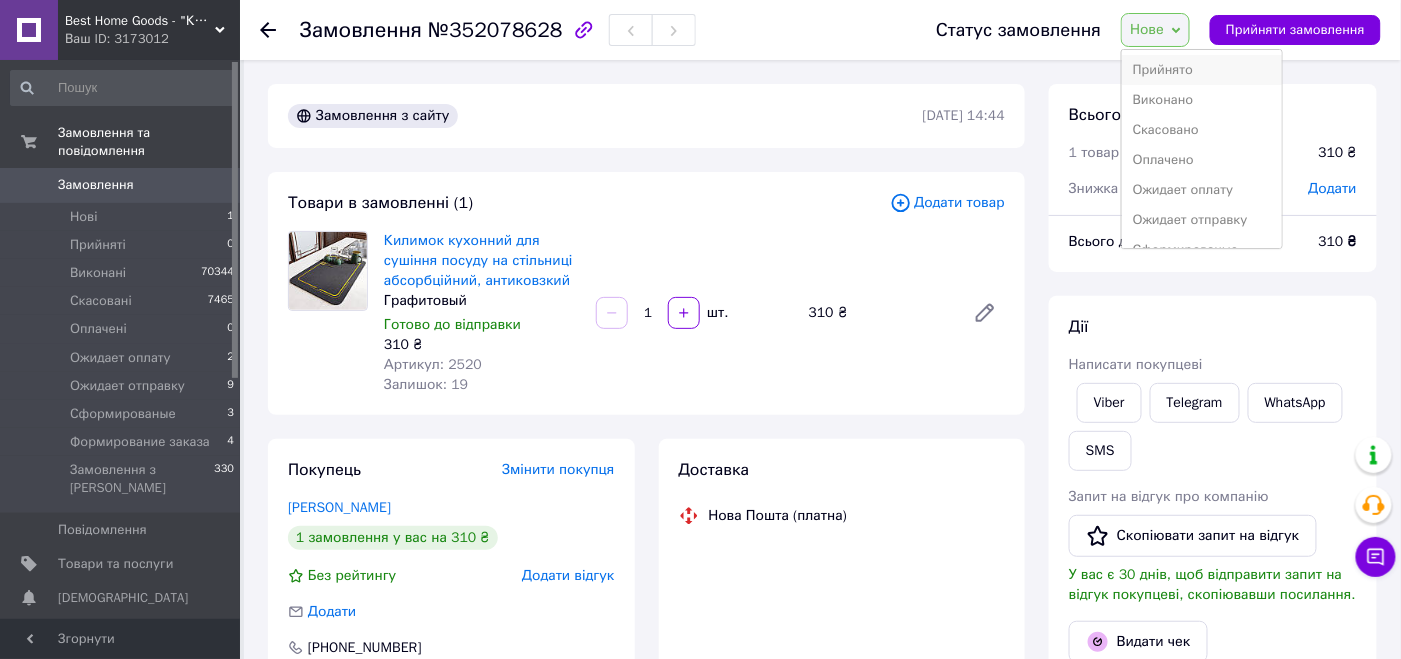 click on "Прийнято" at bounding box center (1202, 70) 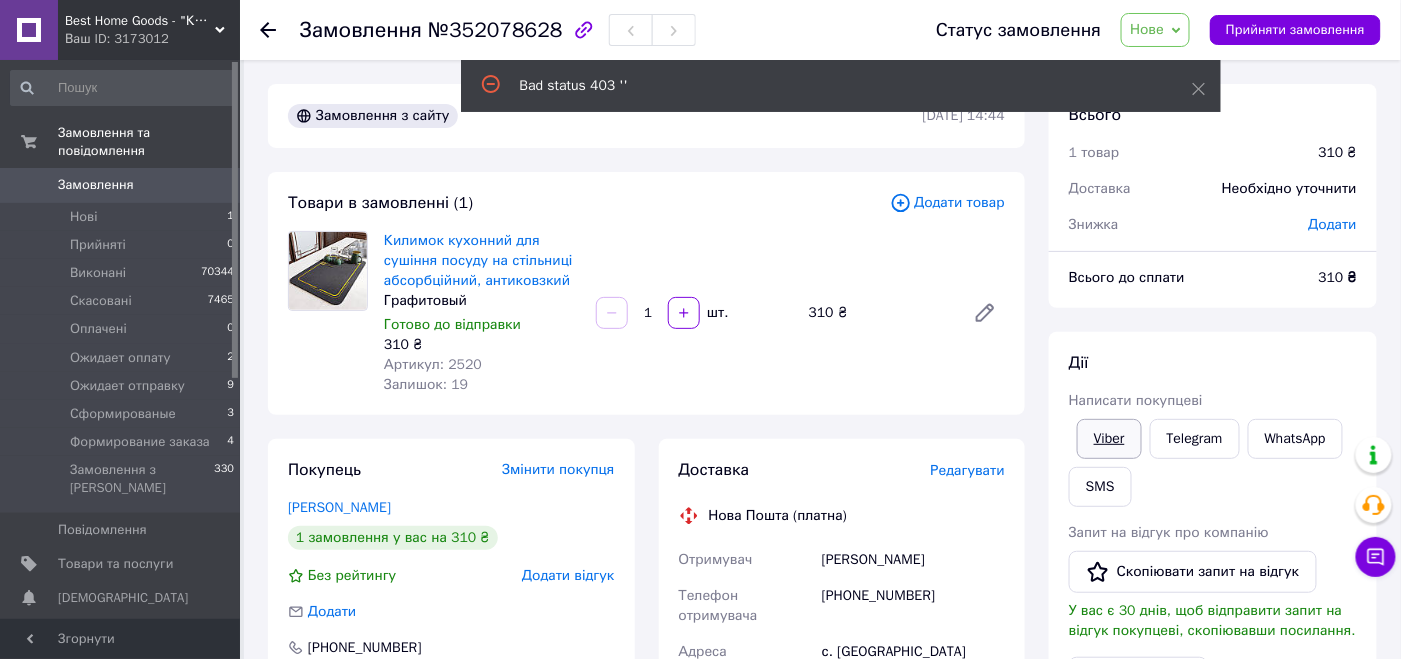 click on "Viber" at bounding box center [1109, 439] 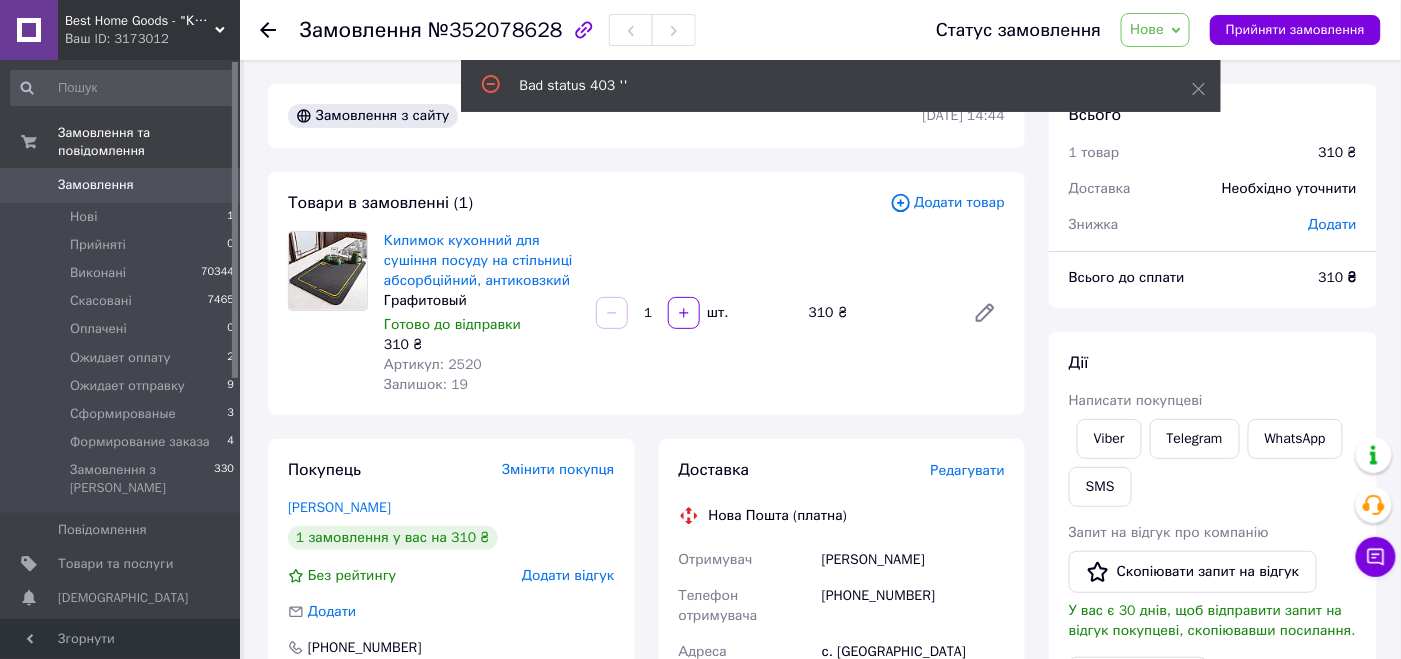 click on "Дії" at bounding box center [1213, 363] 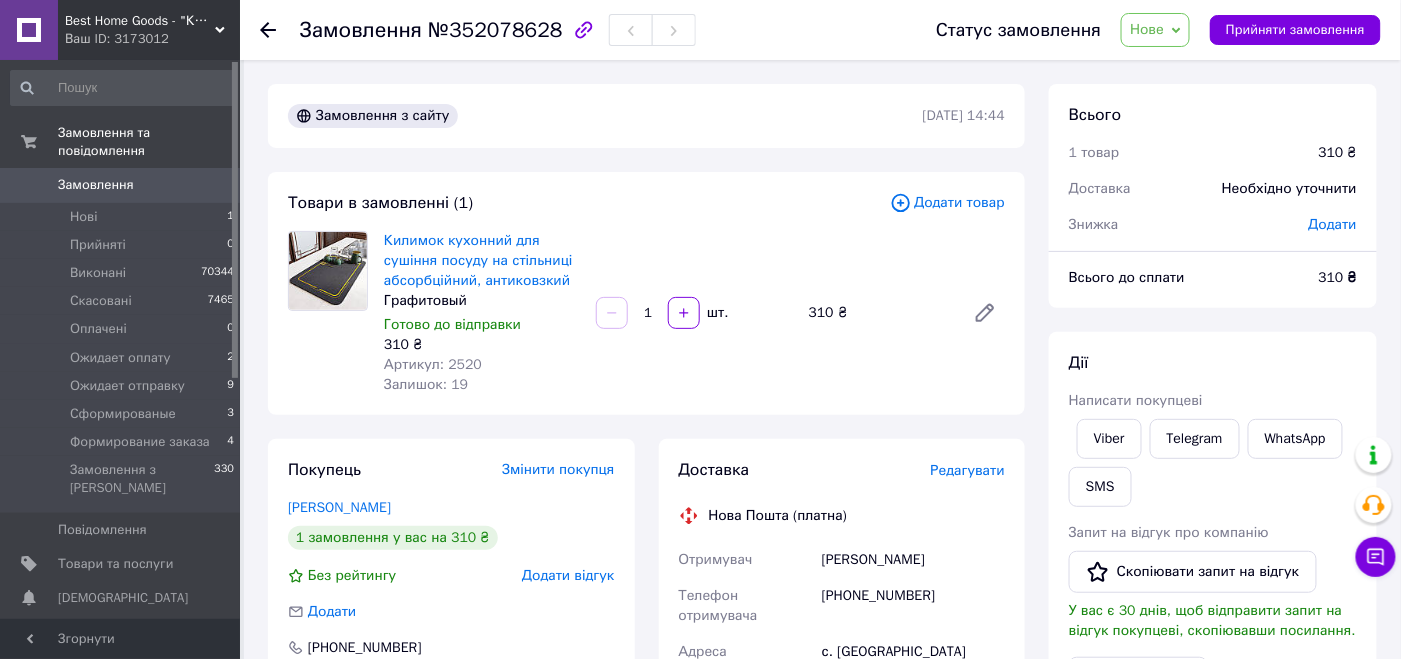 click on "№352078628" at bounding box center [495, 30] 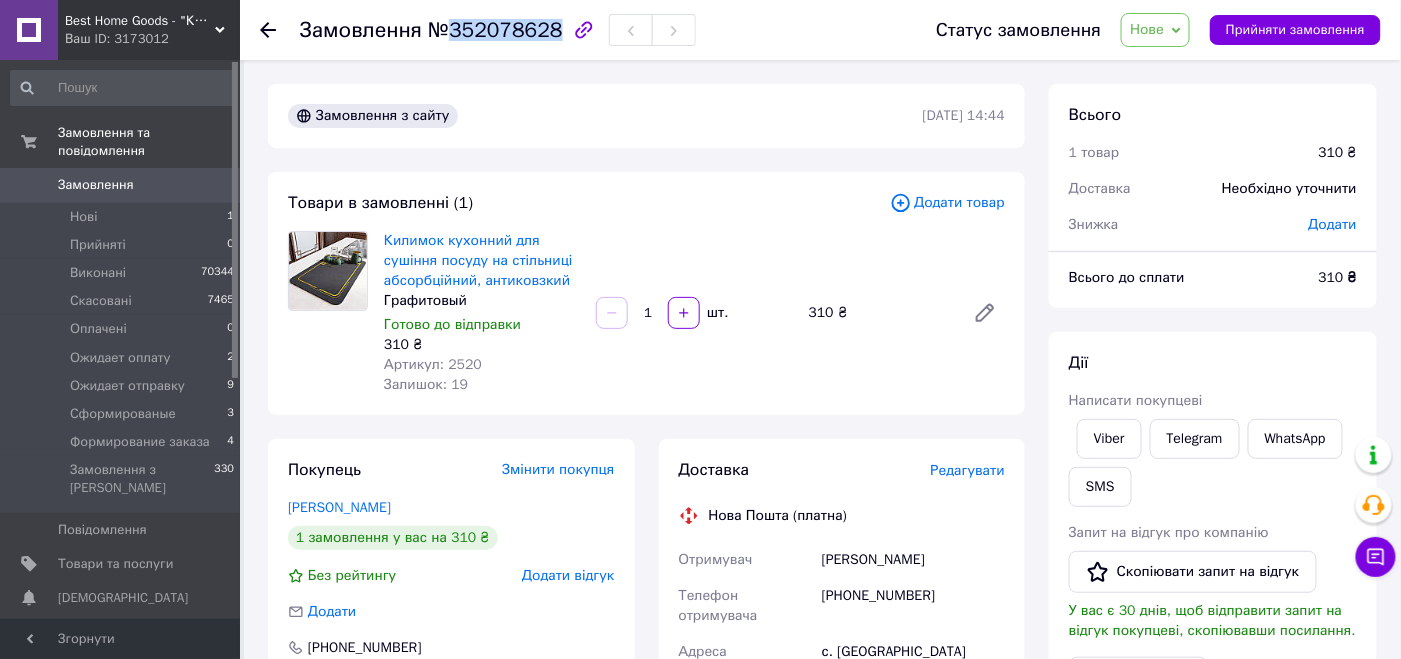click on "№352078628" at bounding box center (495, 30) 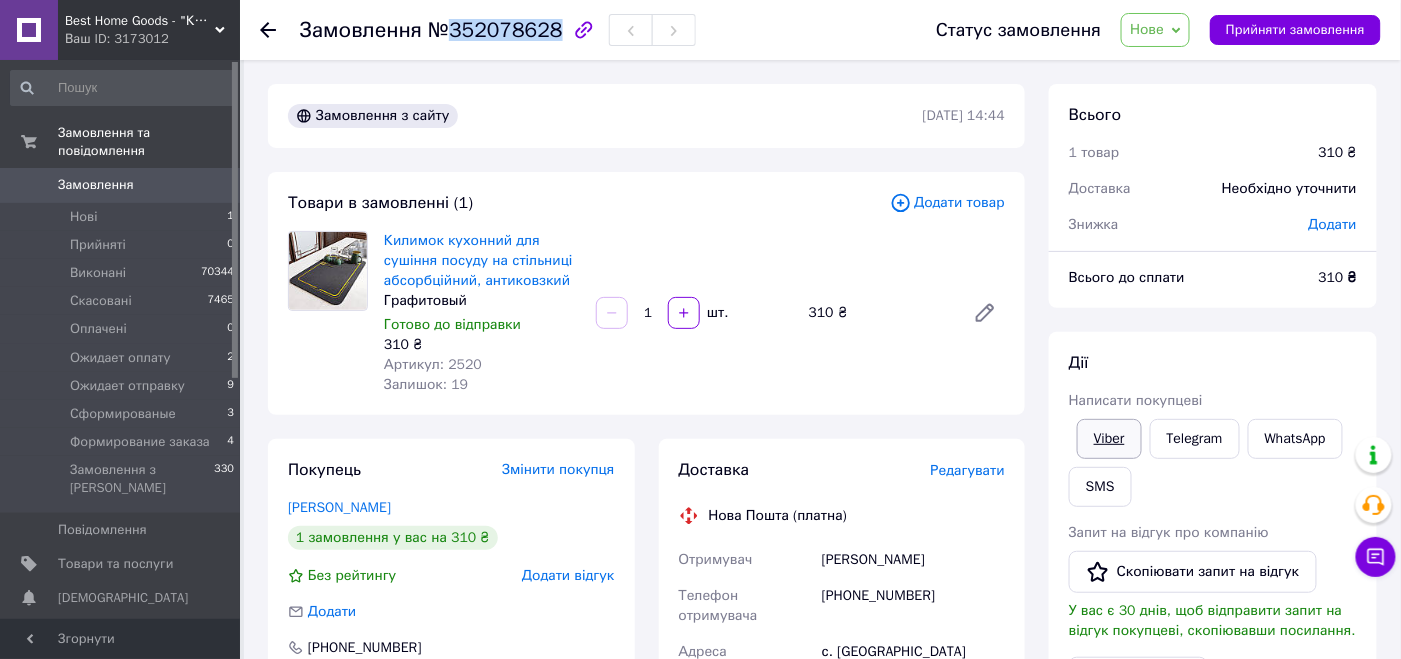 click on "Viber" at bounding box center (1109, 439) 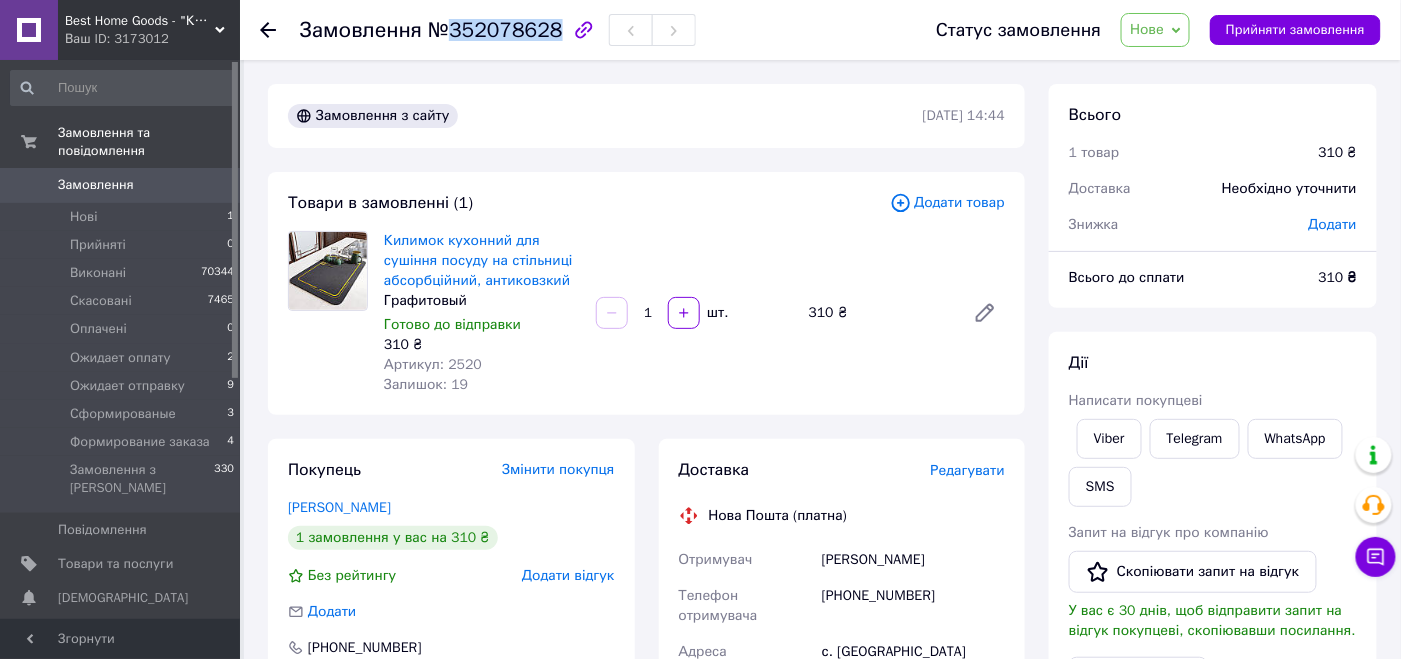 click on "Нове" at bounding box center (1155, 30) 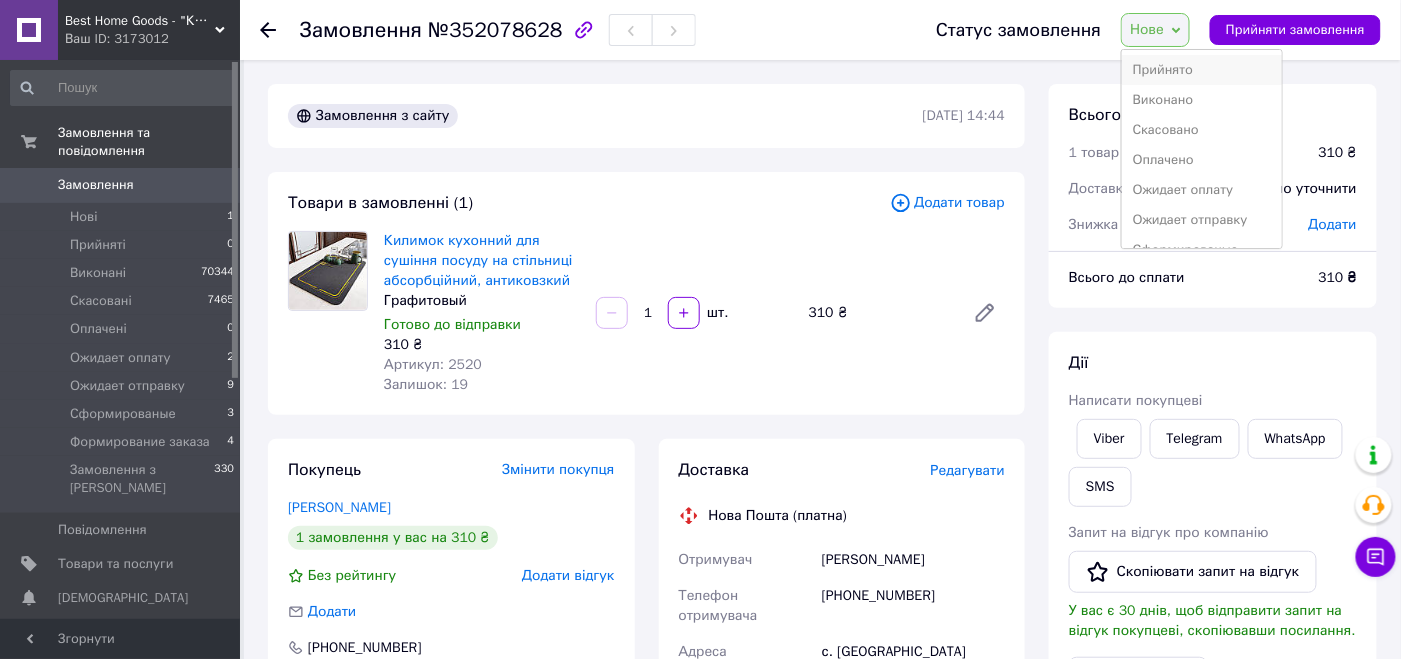 click on "Прийнято" at bounding box center [1202, 70] 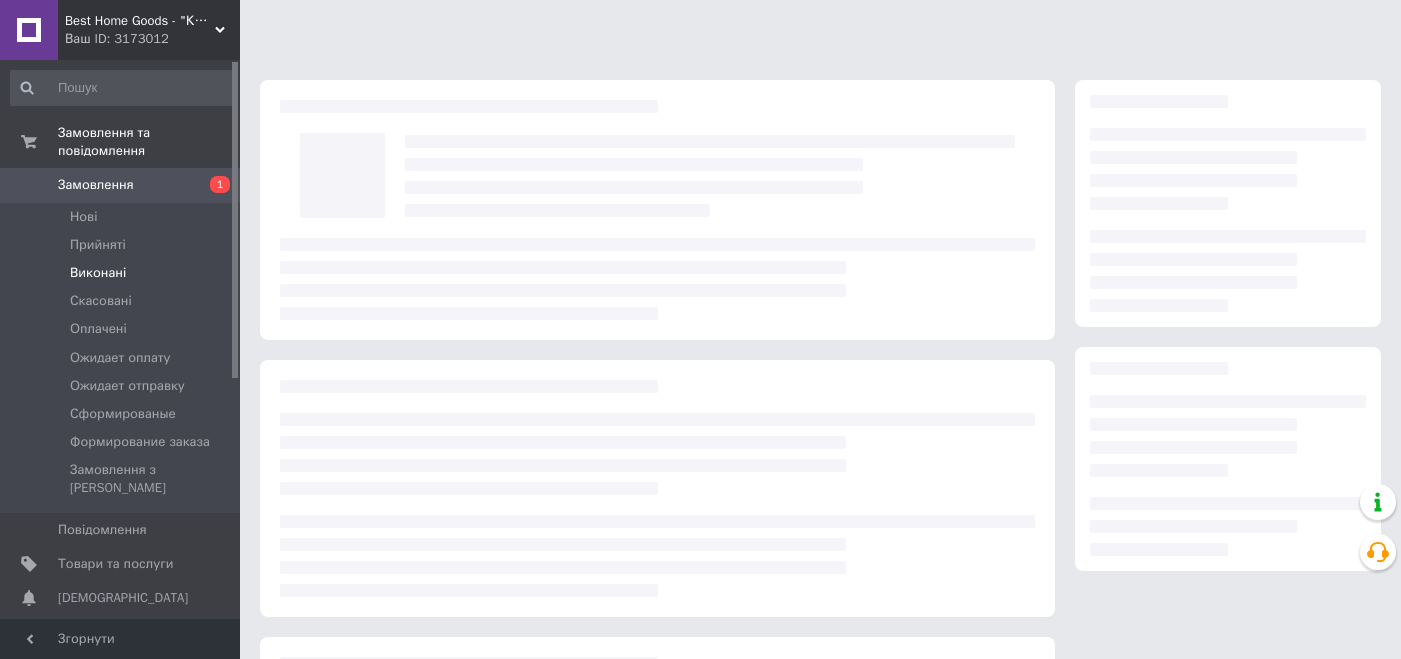 scroll, scrollTop: 0, scrollLeft: 0, axis: both 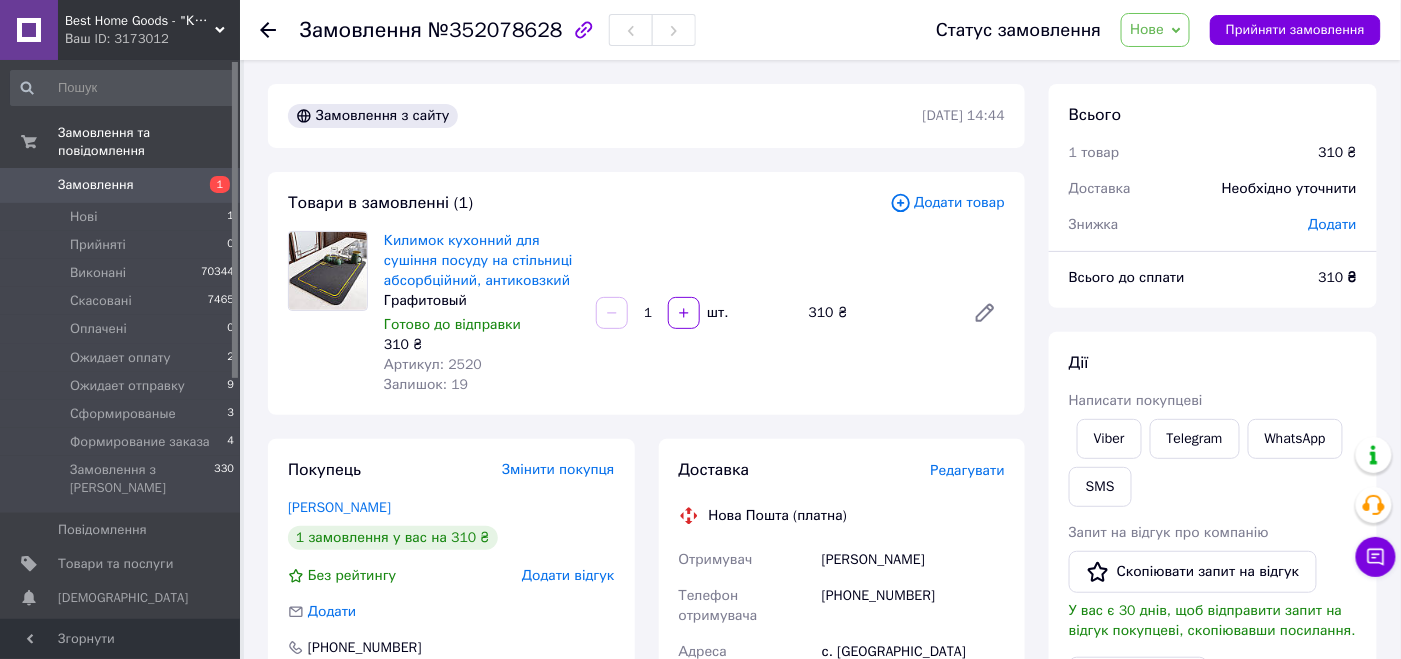 click on "Нове" at bounding box center (1147, 29) 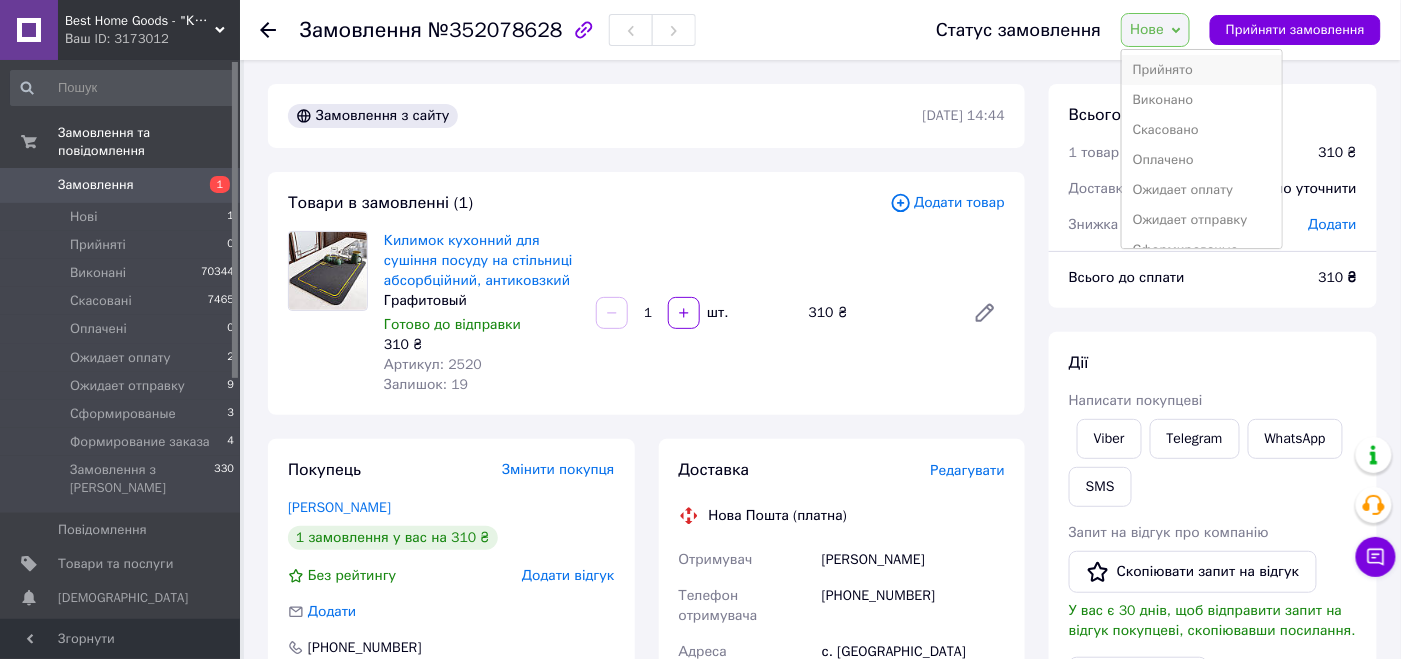 click on "Прийнято" at bounding box center (1202, 70) 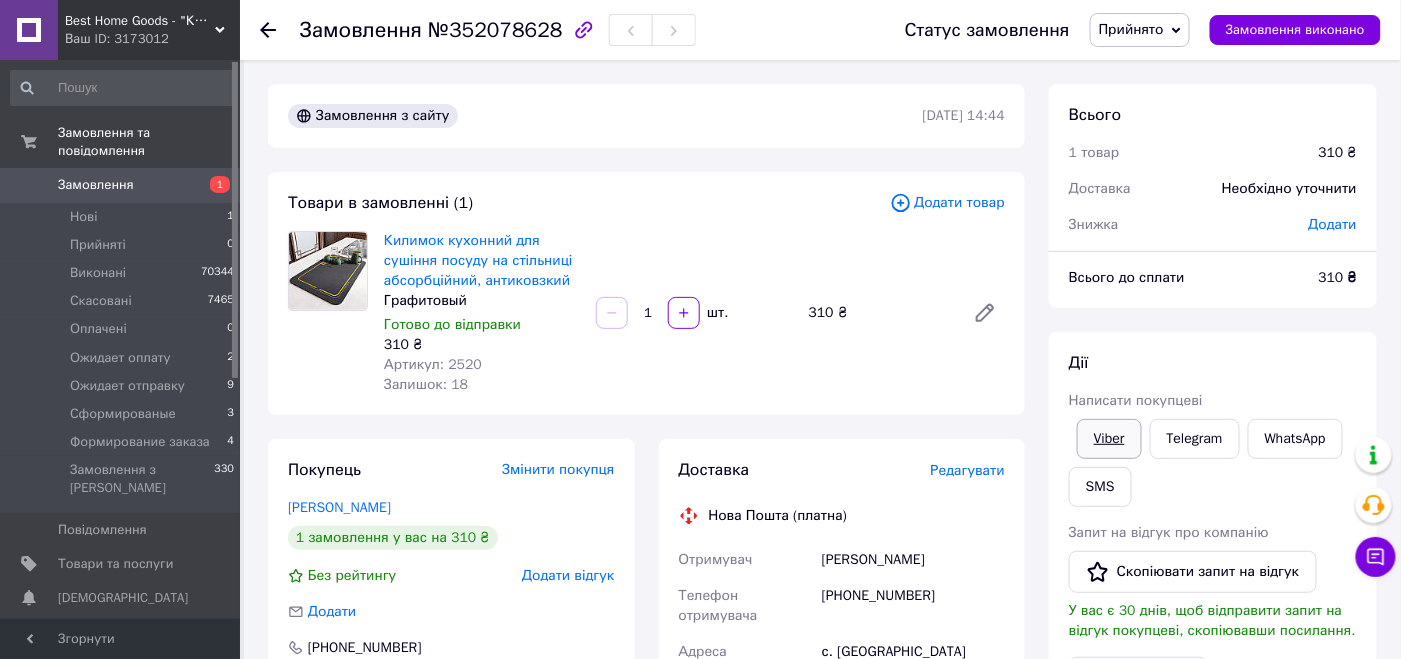 click on "Viber" at bounding box center (1109, 439) 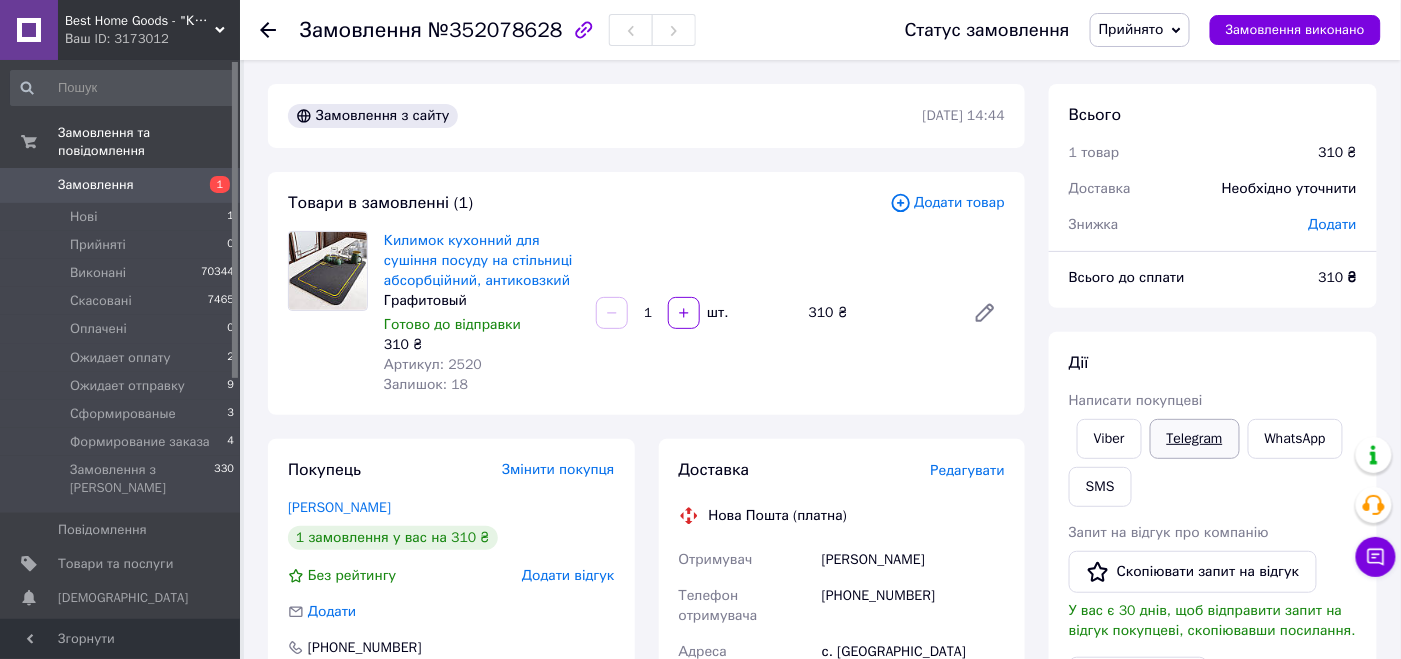 click on "Telegram" at bounding box center [1195, 439] 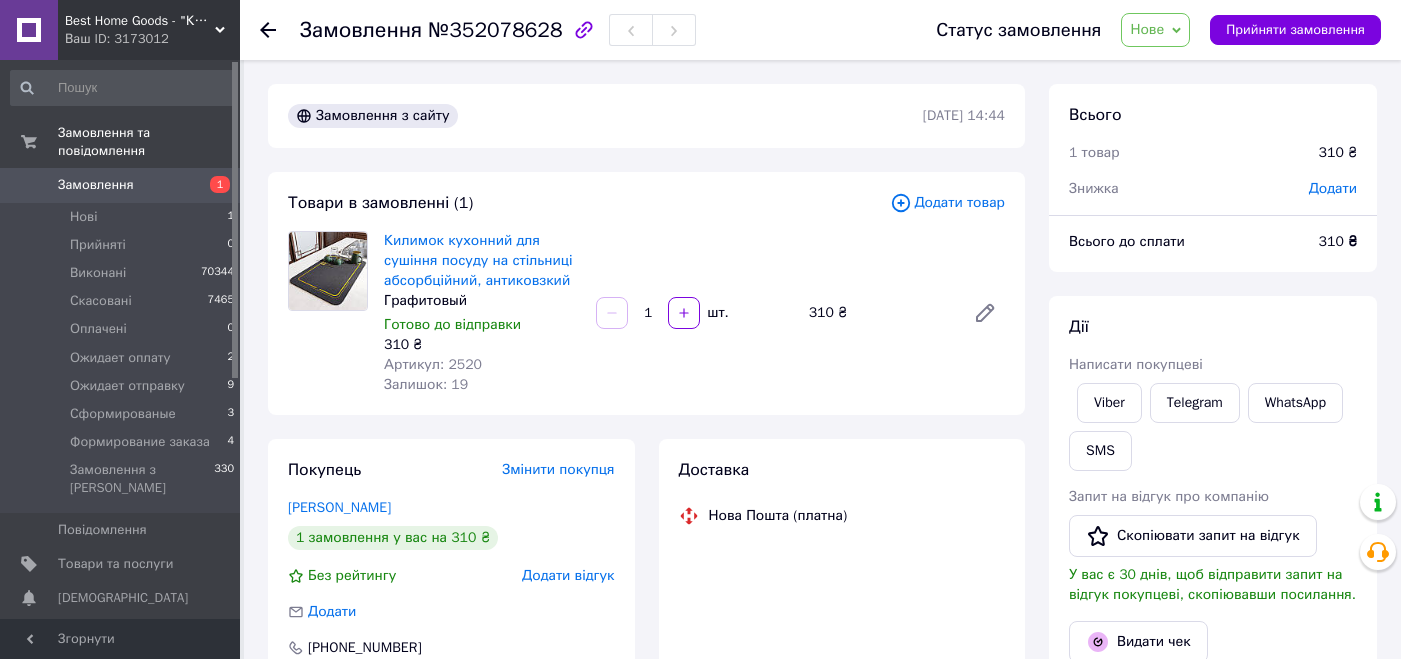 scroll, scrollTop: 0, scrollLeft: 0, axis: both 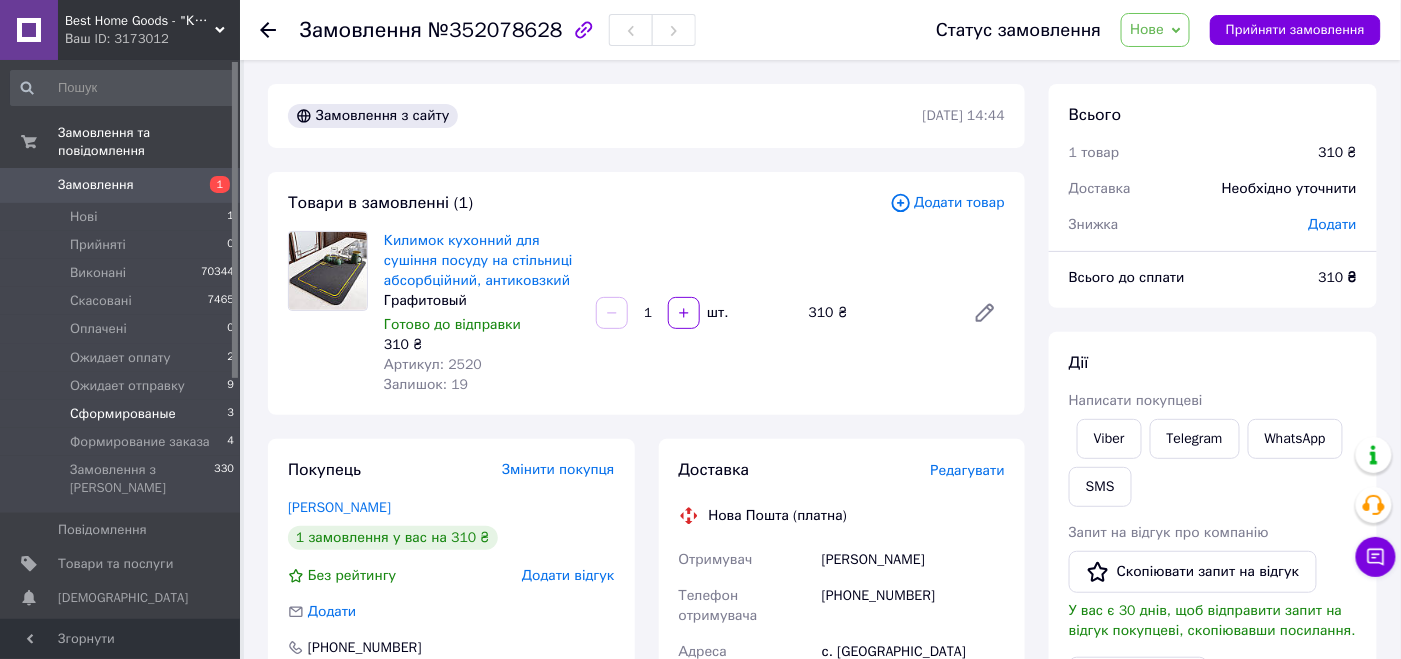 click on "Сформированые" at bounding box center (123, 414) 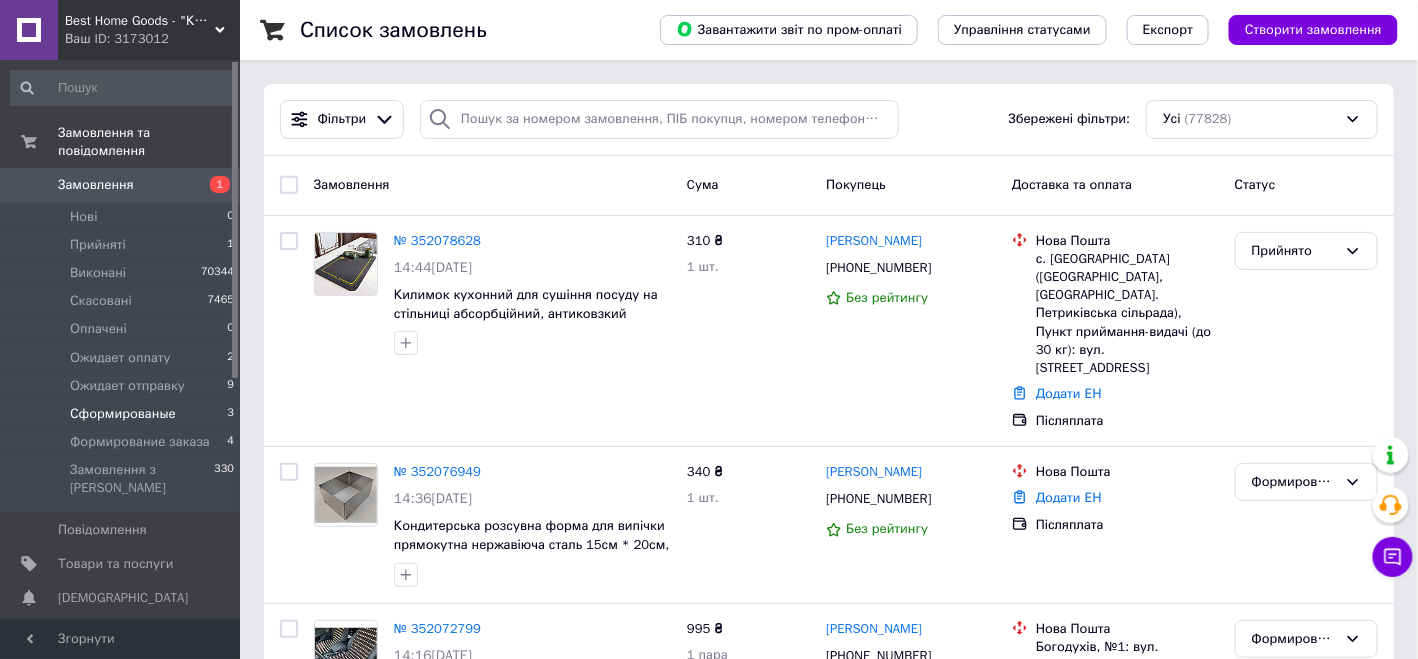 click on "Сформированые 3" at bounding box center [123, 414] 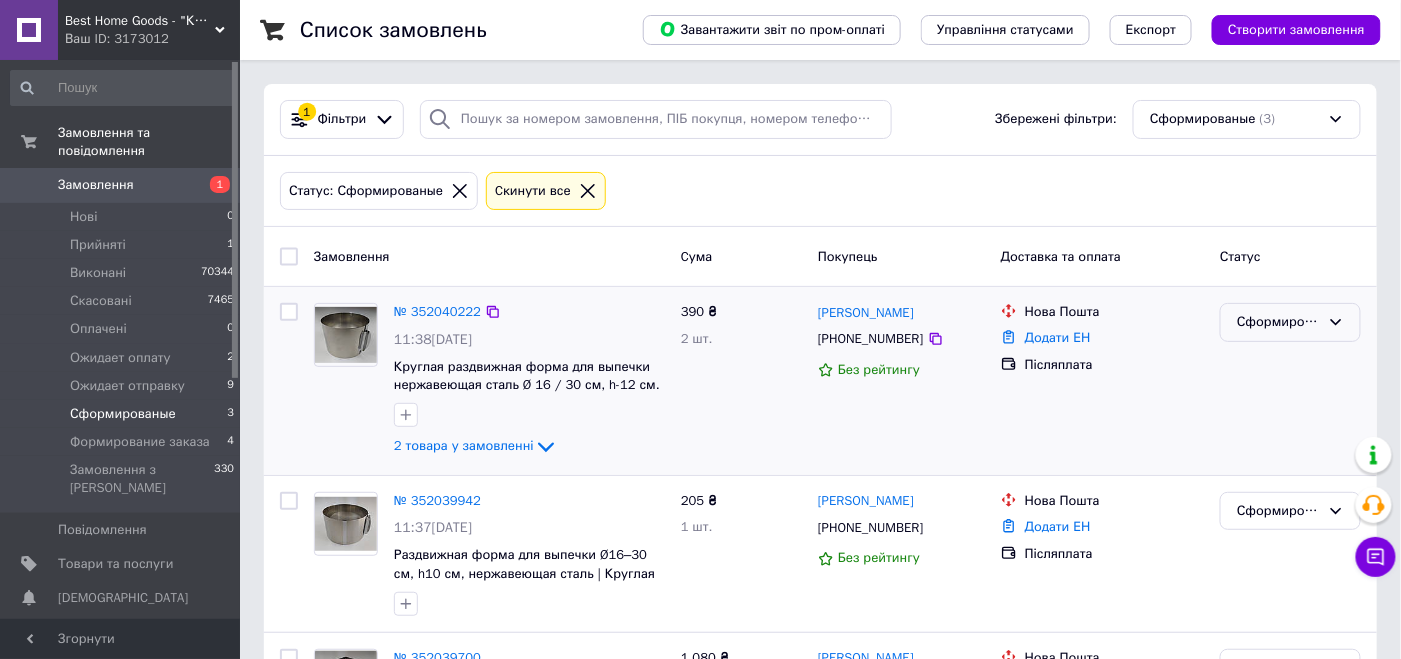 click on "Сформированые" at bounding box center [1278, 322] 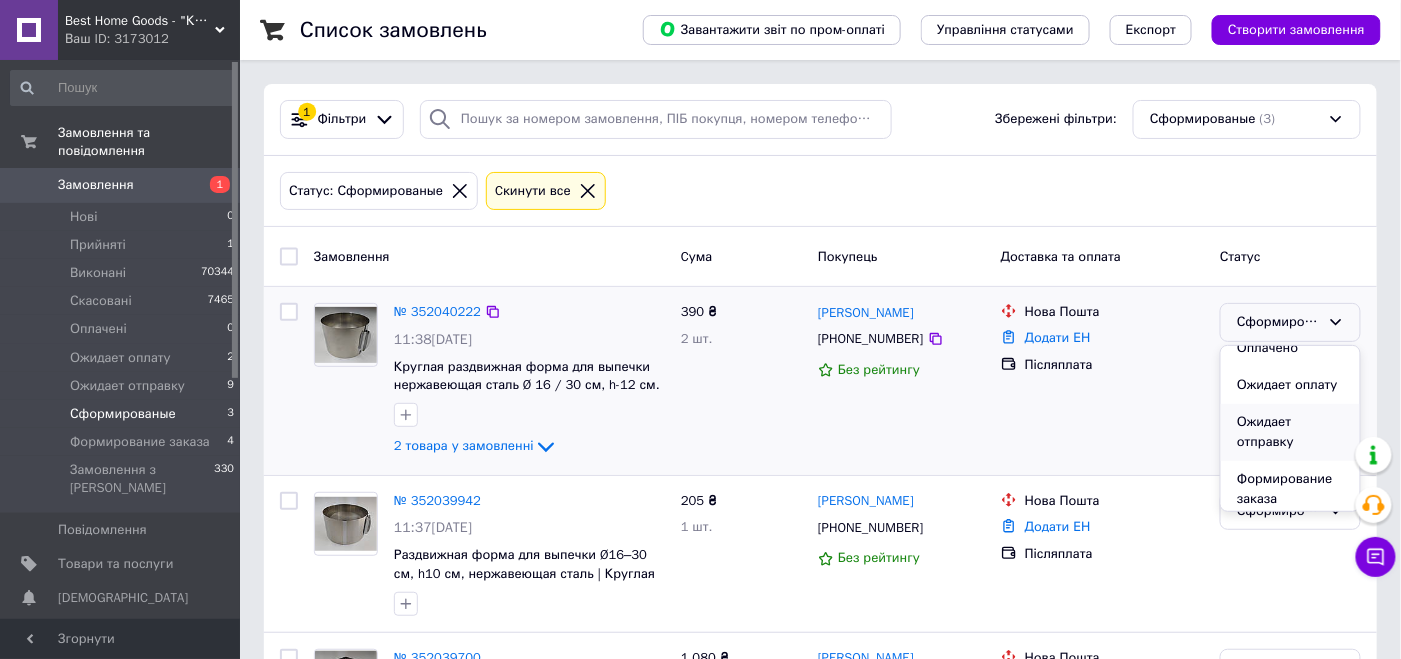 scroll, scrollTop: 131, scrollLeft: 0, axis: vertical 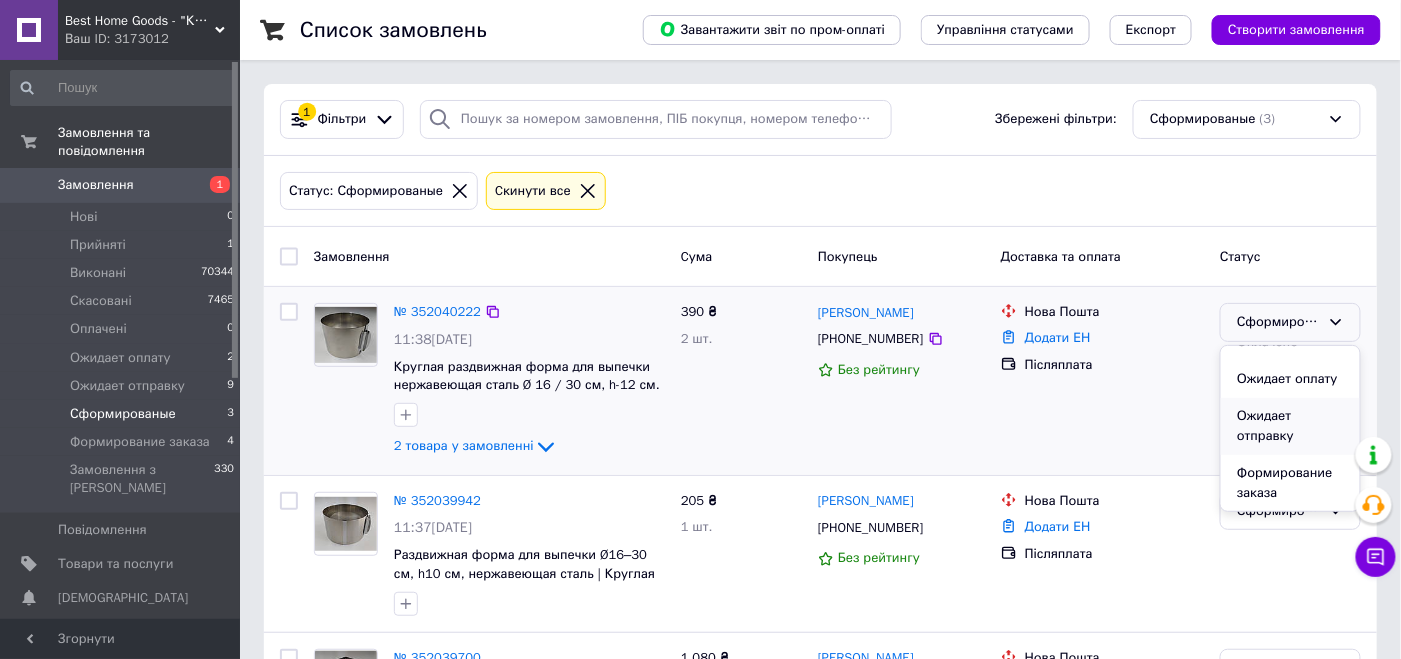 click on "Ожидает отправку" at bounding box center (1290, 426) 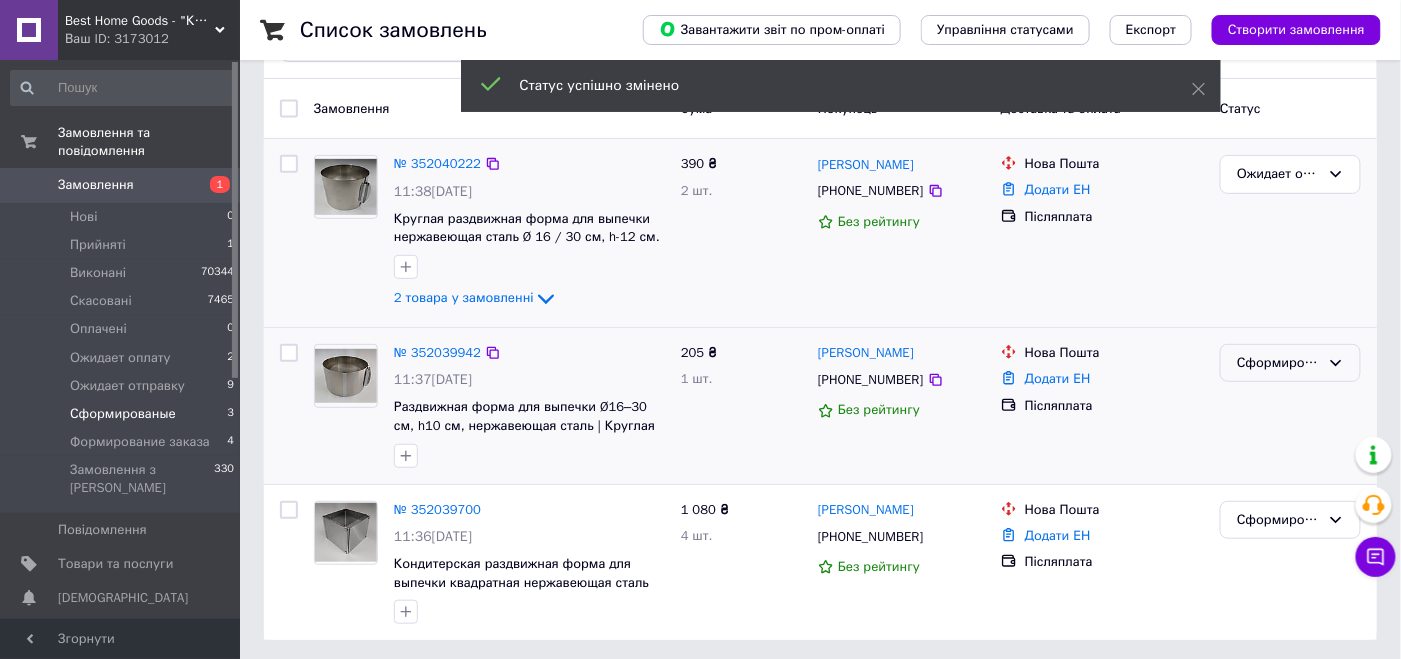 scroll, scrollTop: 152, scrollLeft: 0, axis: vertical 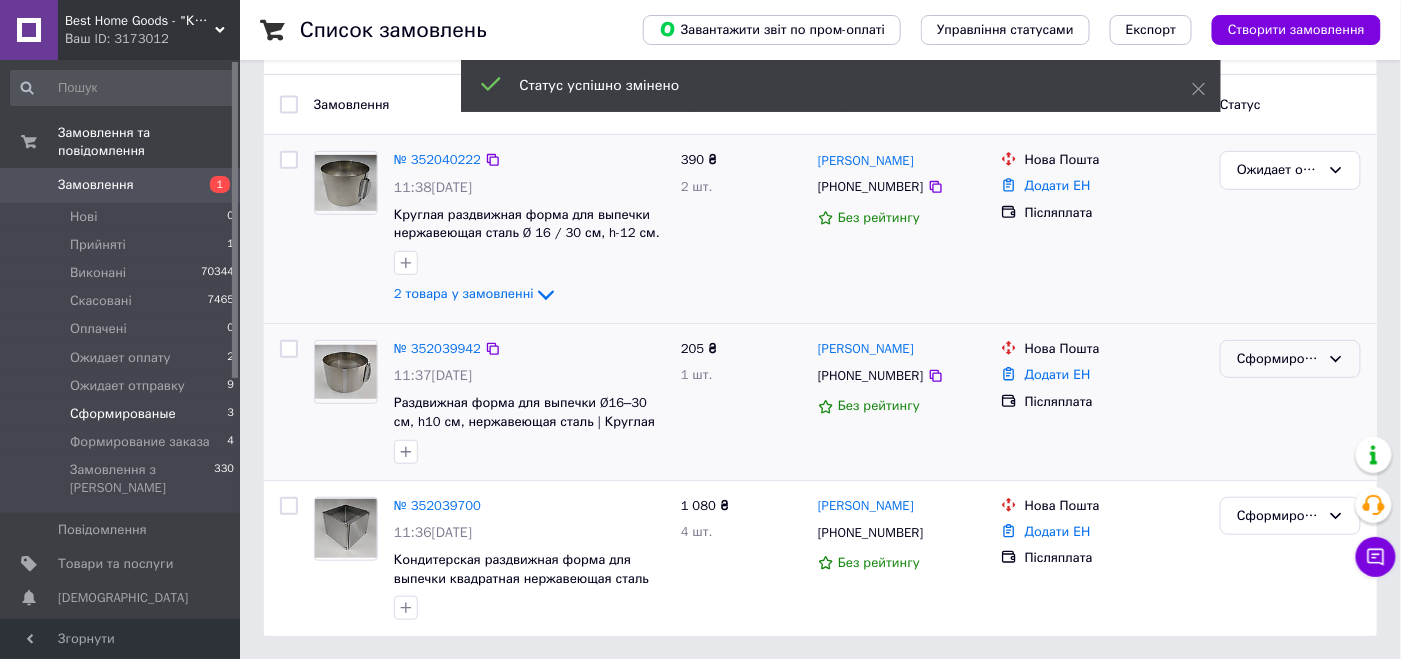 click on "Сформированые" at bounding box center [1278, 359] 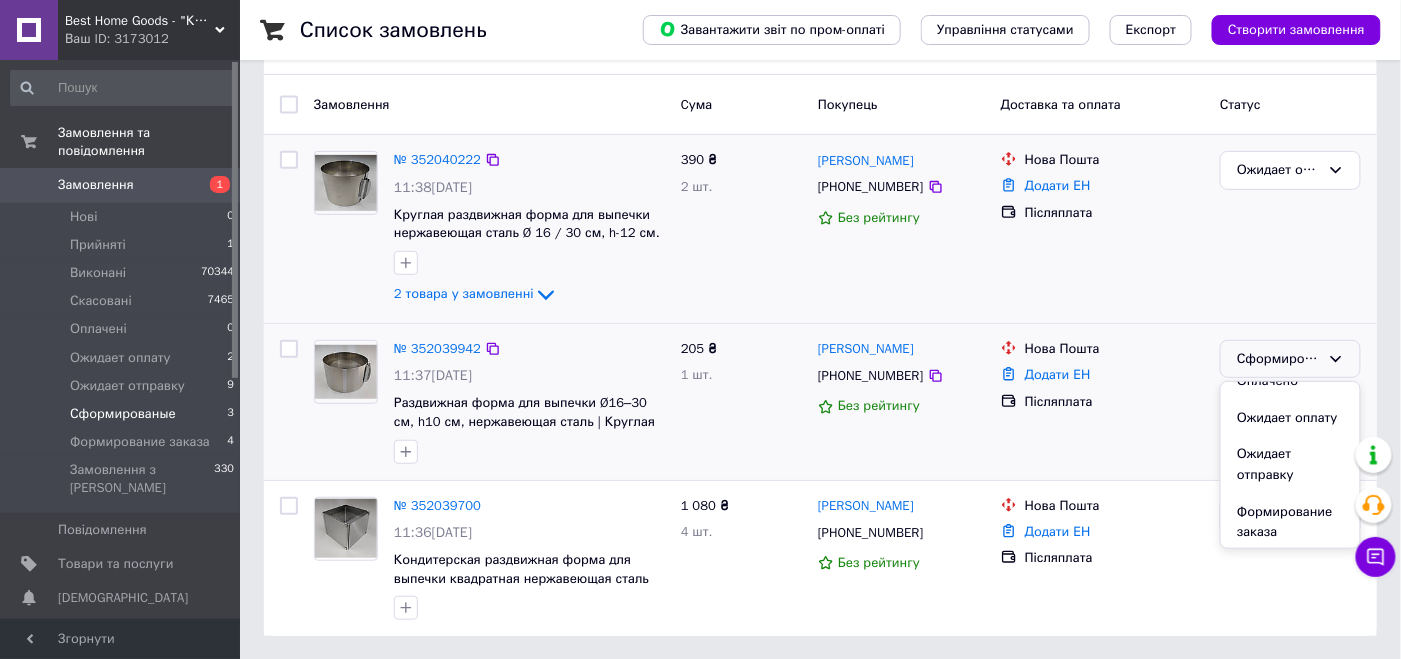 scroll, scrollTop: 131, scrollLeft: 0, axis: vertical 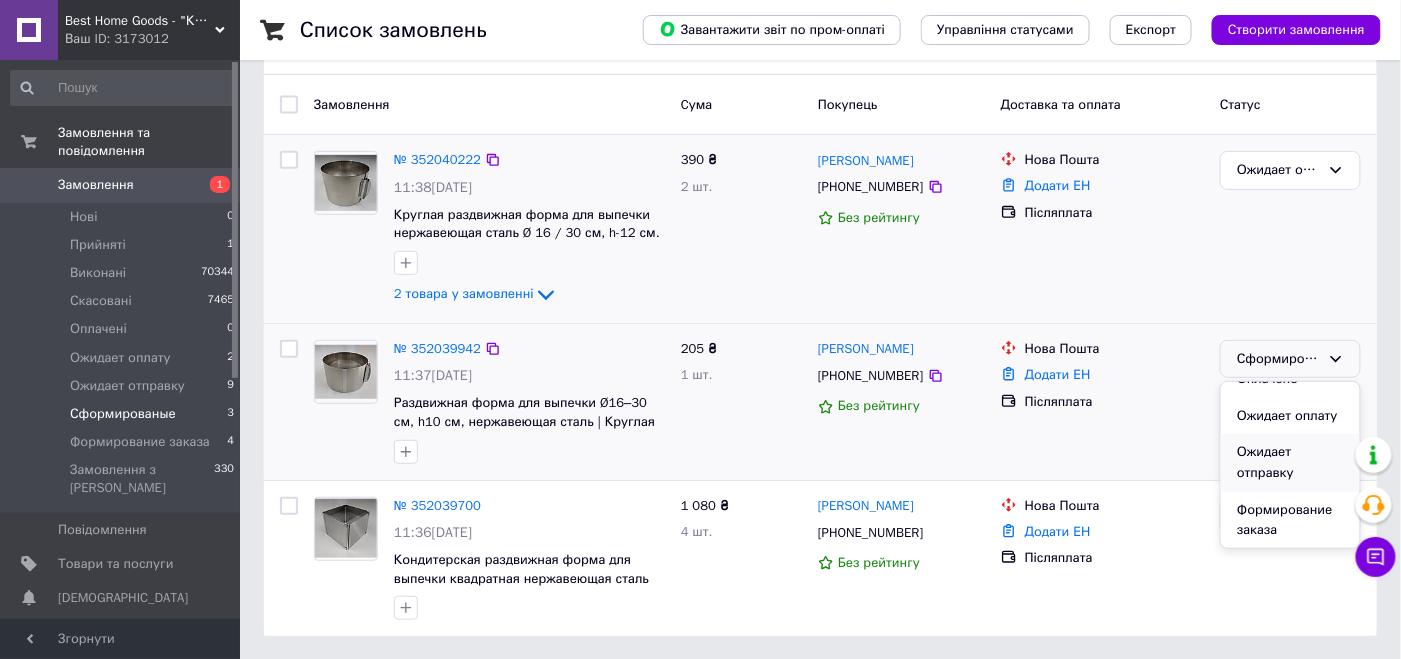 click on "Ожидает отправку" at bounding box center [1290, 462] 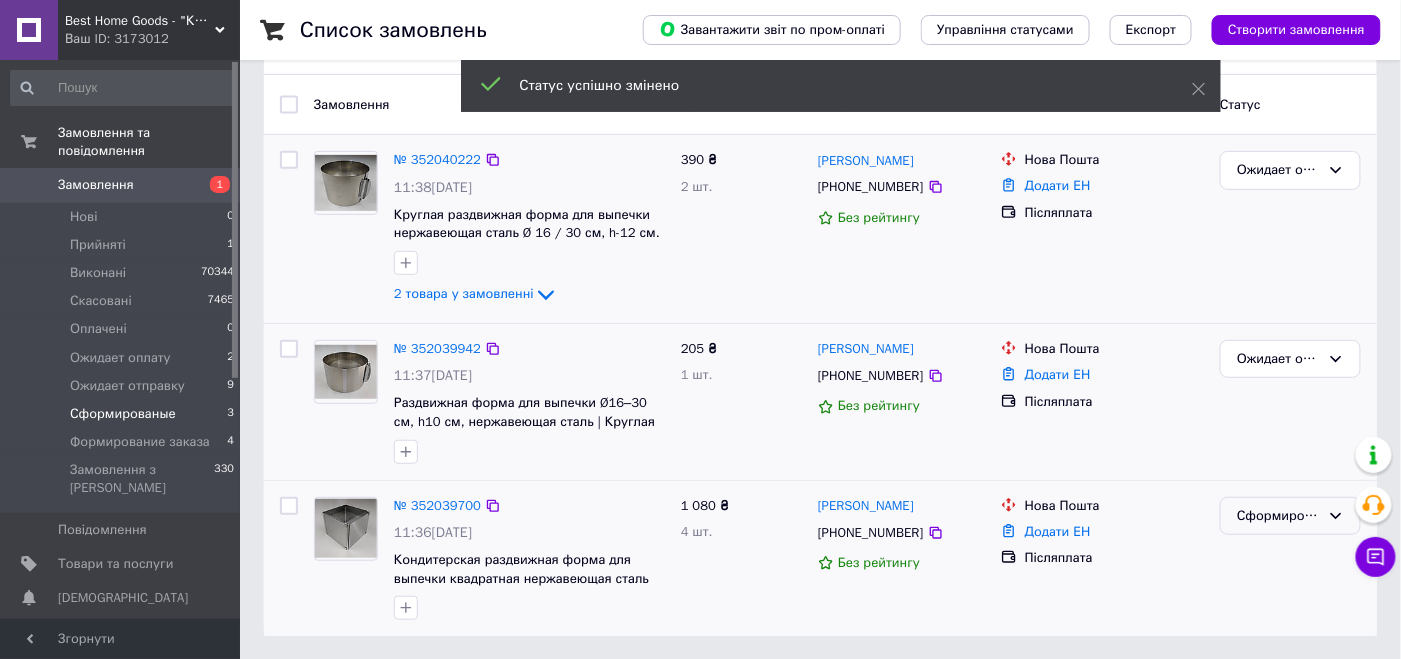 click on "Сформированые" at bounding box center (1278, 516) 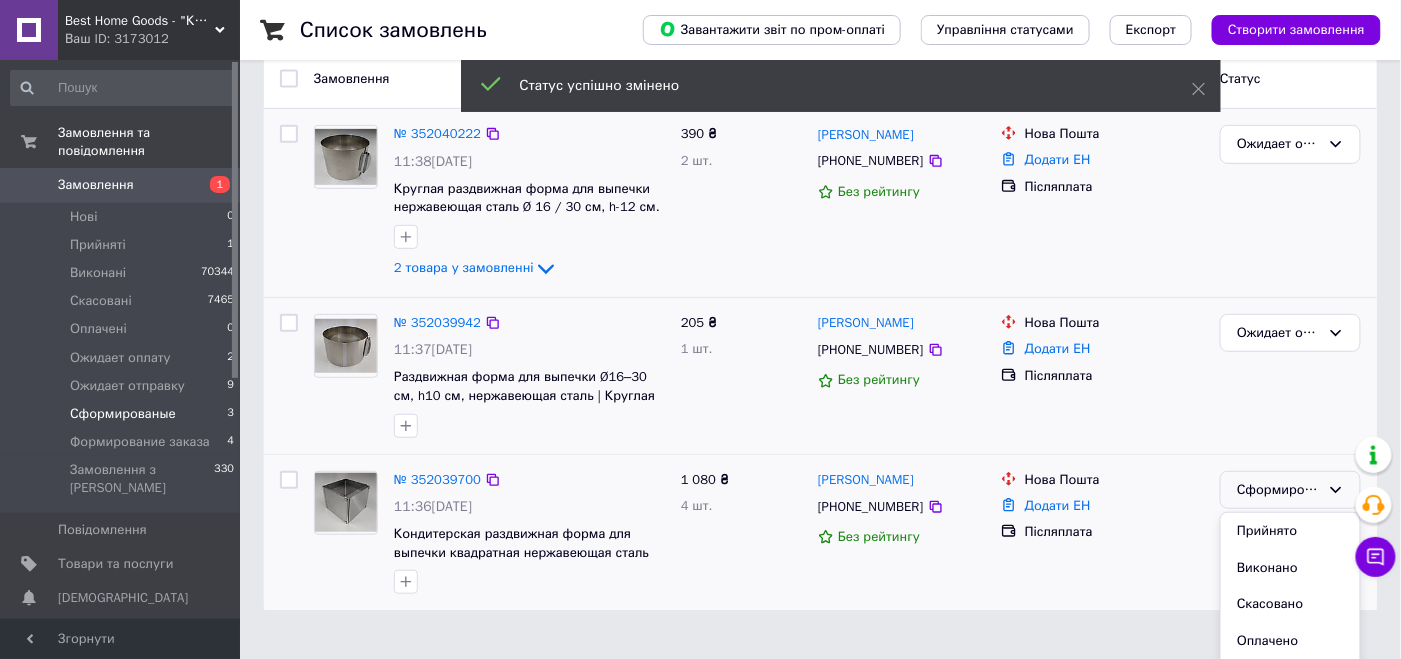 scroll, scrollTop: 197, scrollLeft: 0, axis: vertical 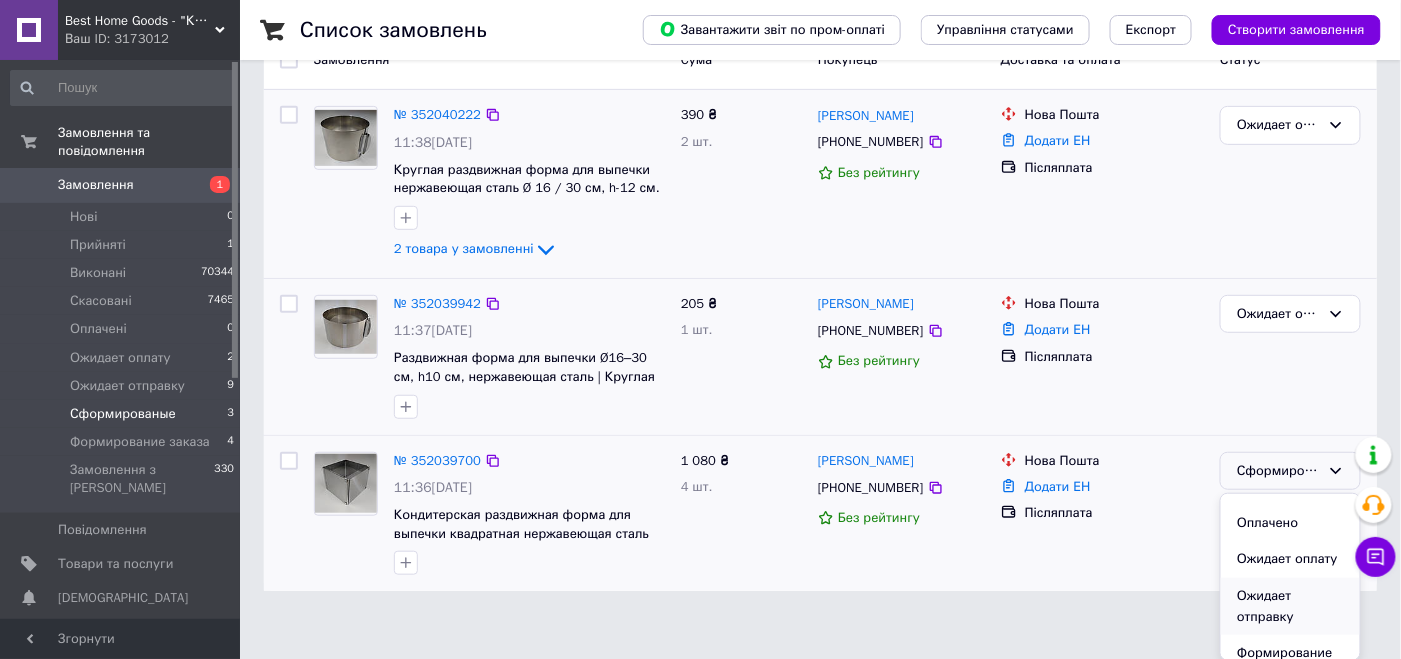 click on "Ожидает отправку" at bounding box center [1290, 606] 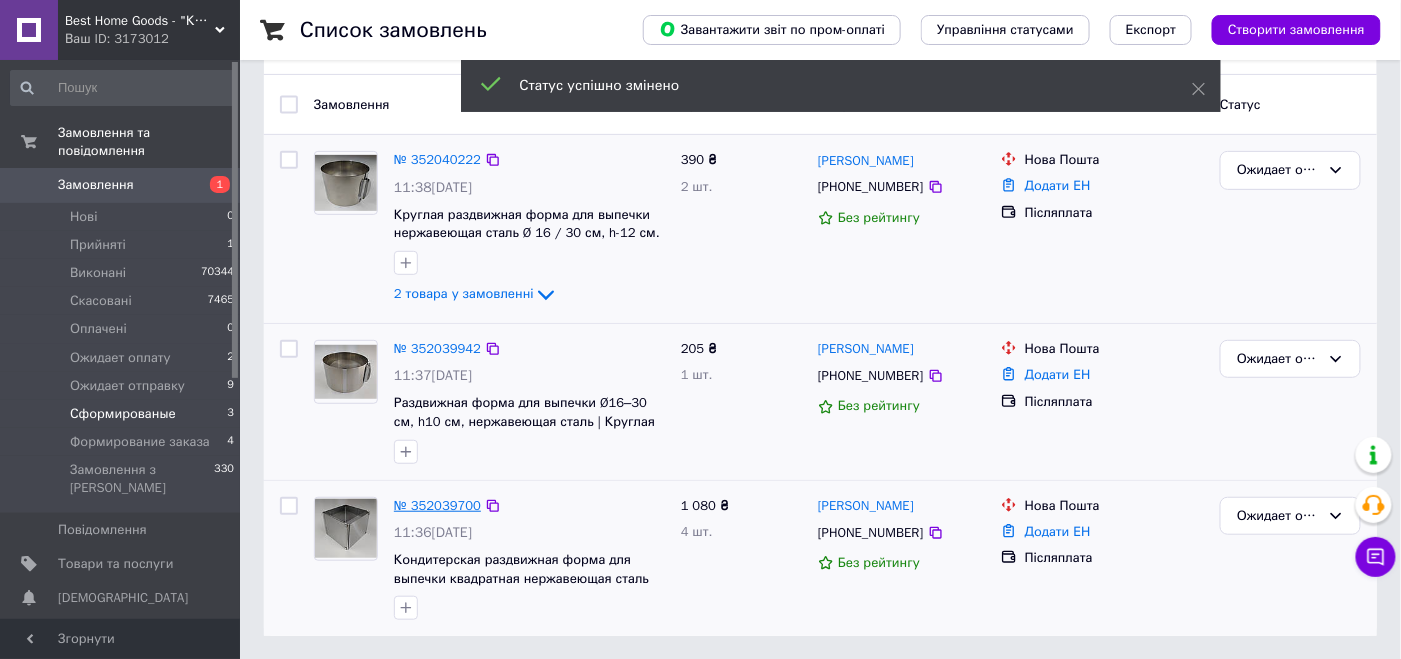 click on "№ 352039700" at bounding box center [437, 505] 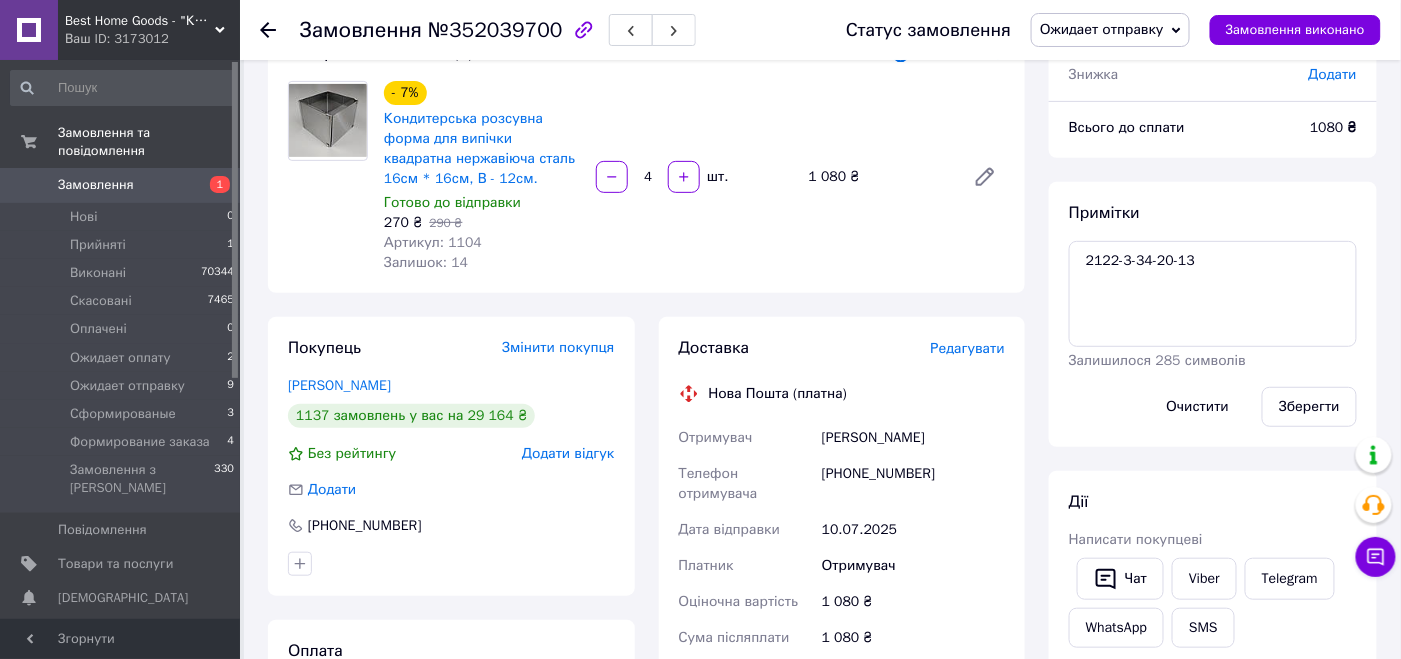scroll, scrollTop: 52, scrollLeft: 0, axis: vertical 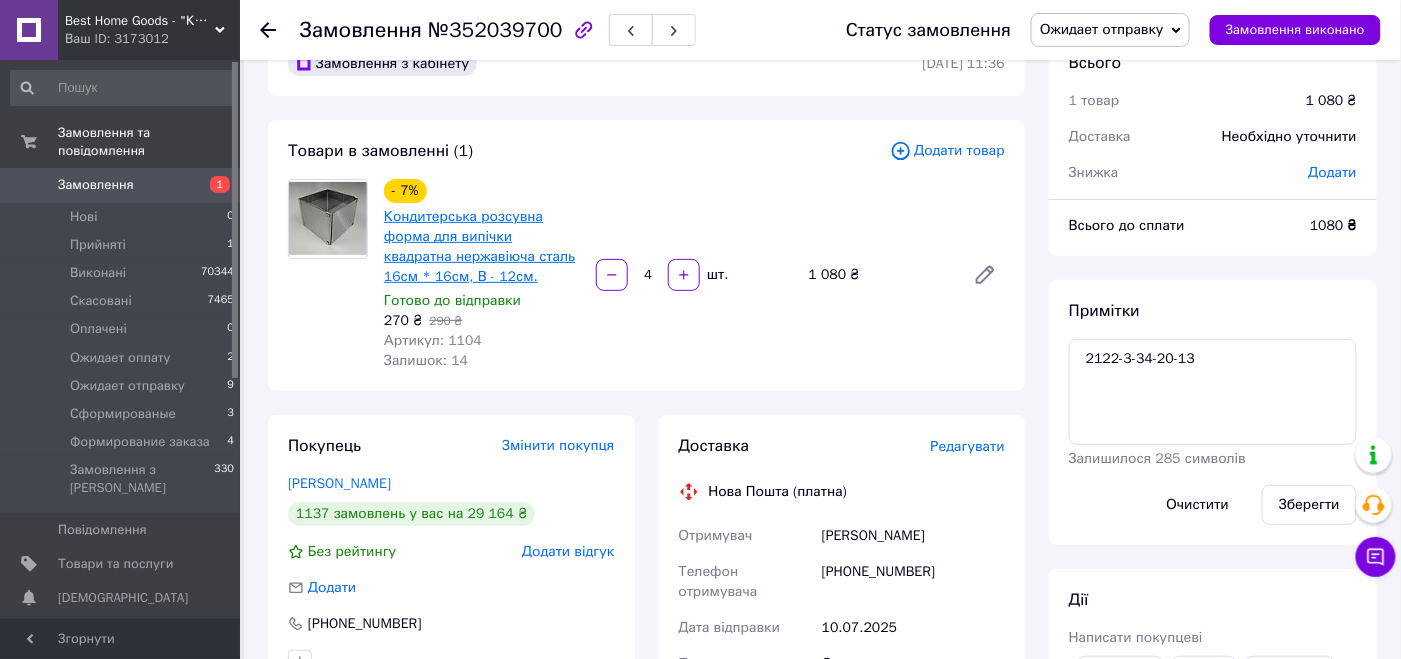 click on "Кондитерська розсувна форма для випічки квадратна нержавіюча сталь 16см * 16см, В - 12см." at bounding box center [479, 246] 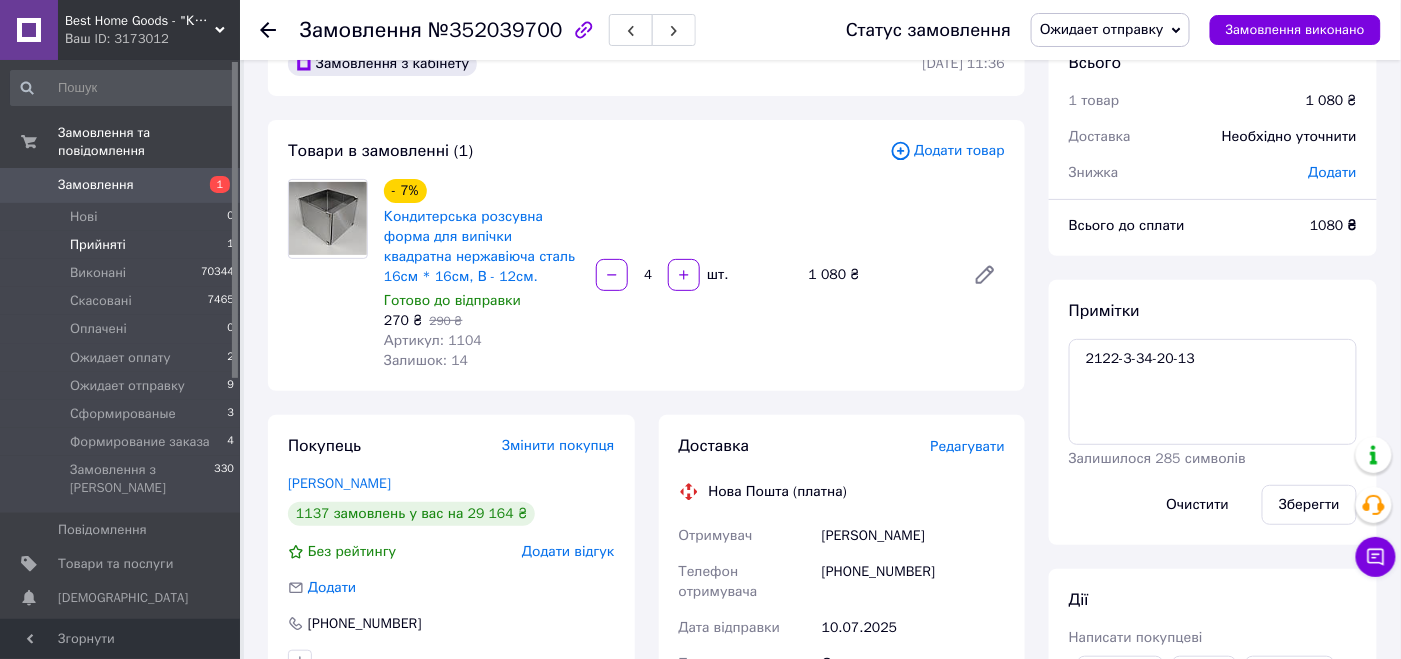 click on "Прийняті 1" at bounding box center [123, 245] 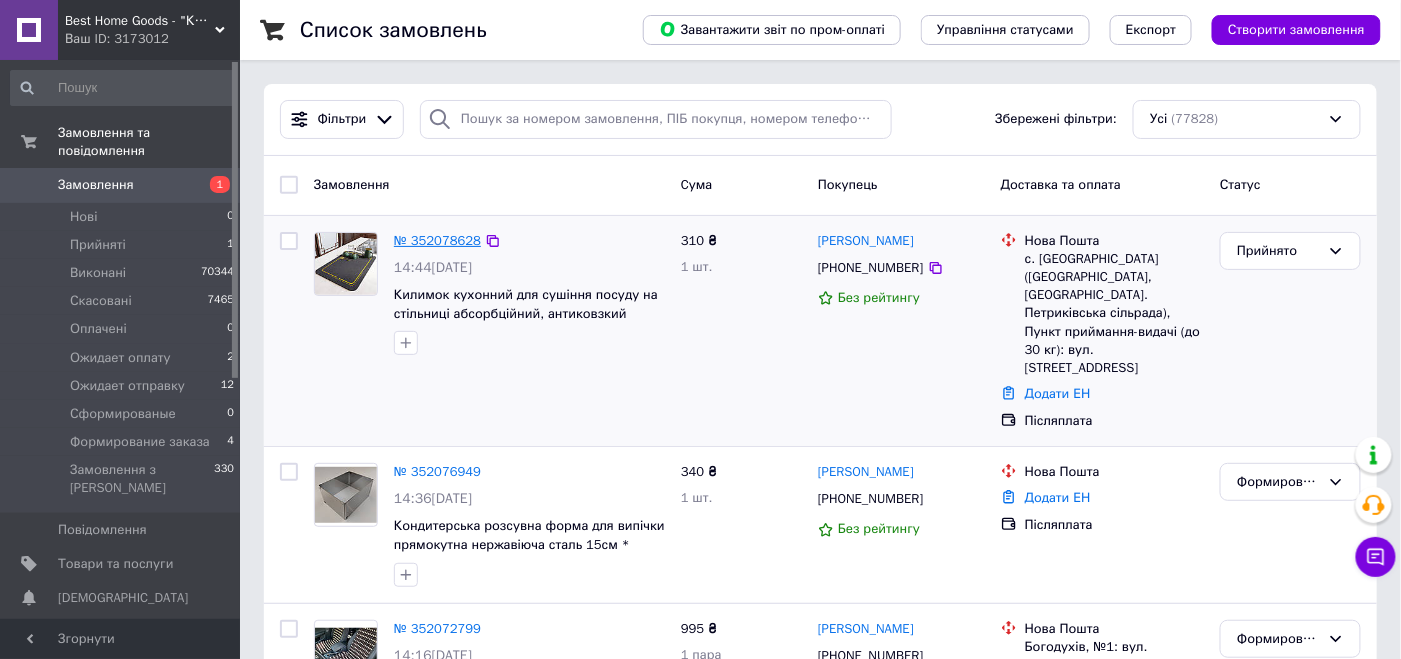 click on "№ 352078628" at bounding box center [437, 240] 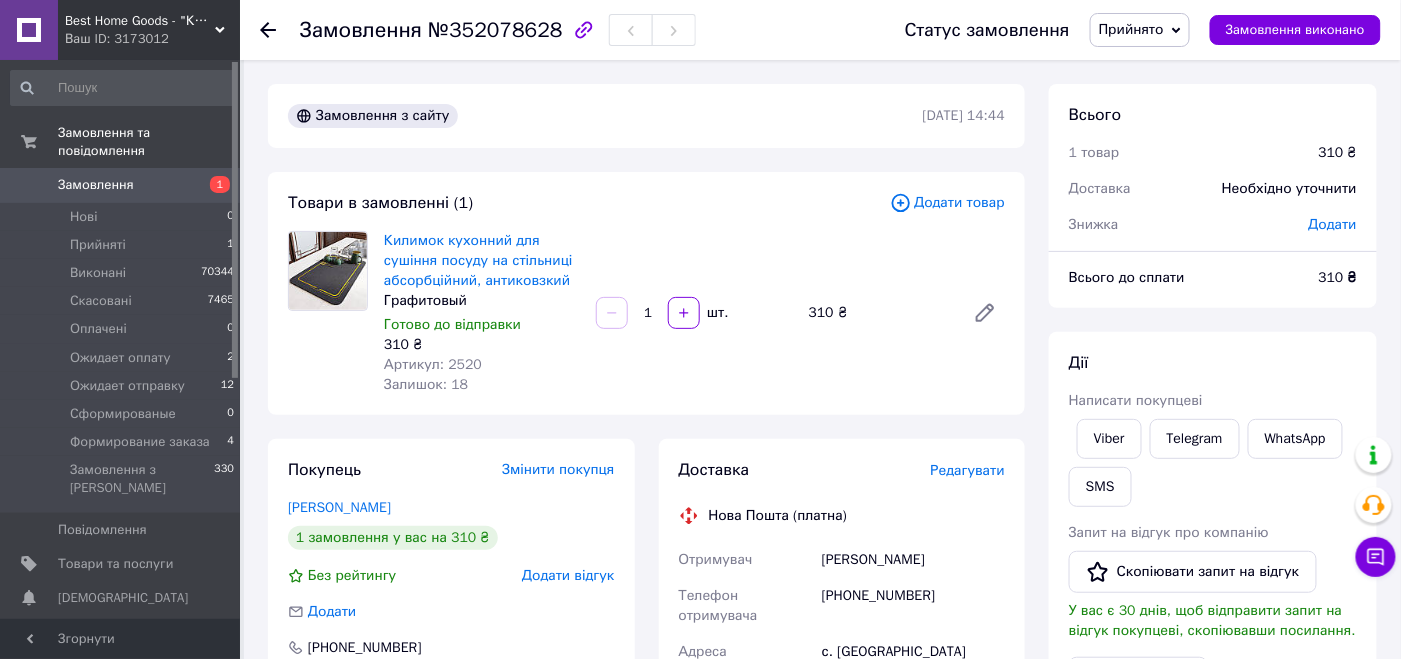 click on "Прийнято" at bounding box center (1131, 29) 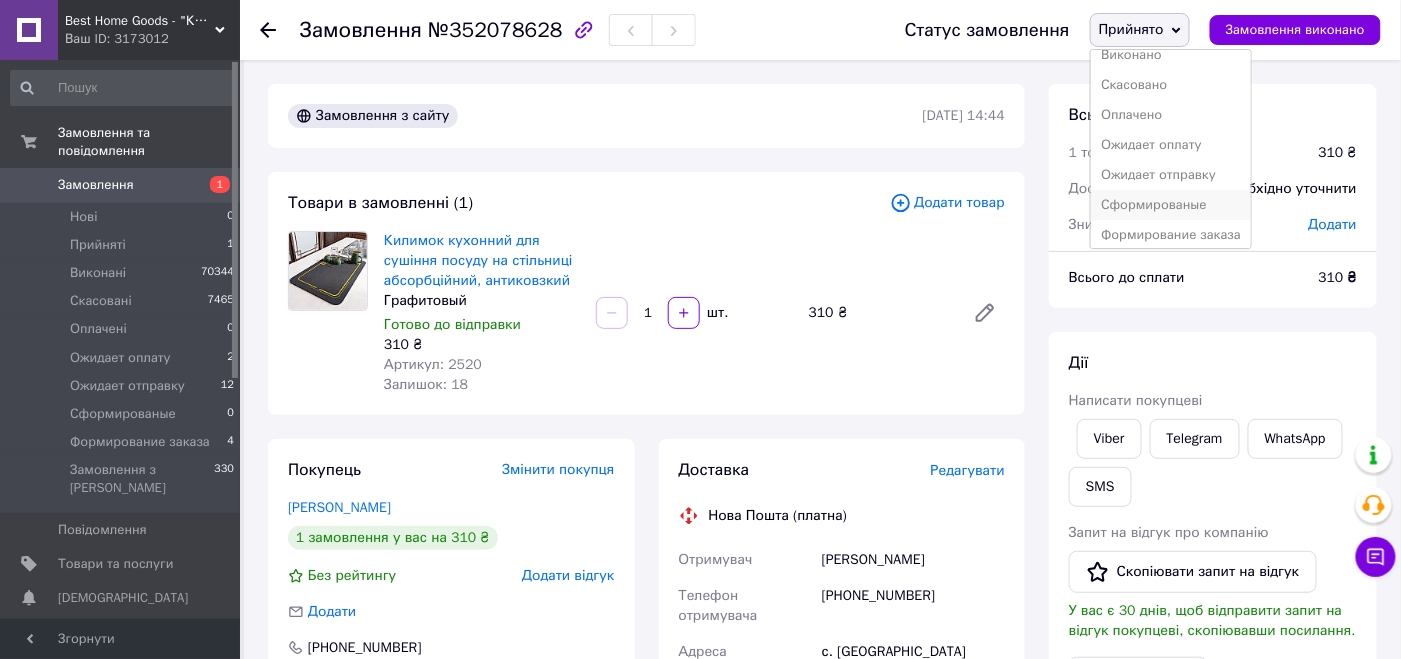 scroll, scrollTop: 21, scrollLeft: 0, axis: vertical 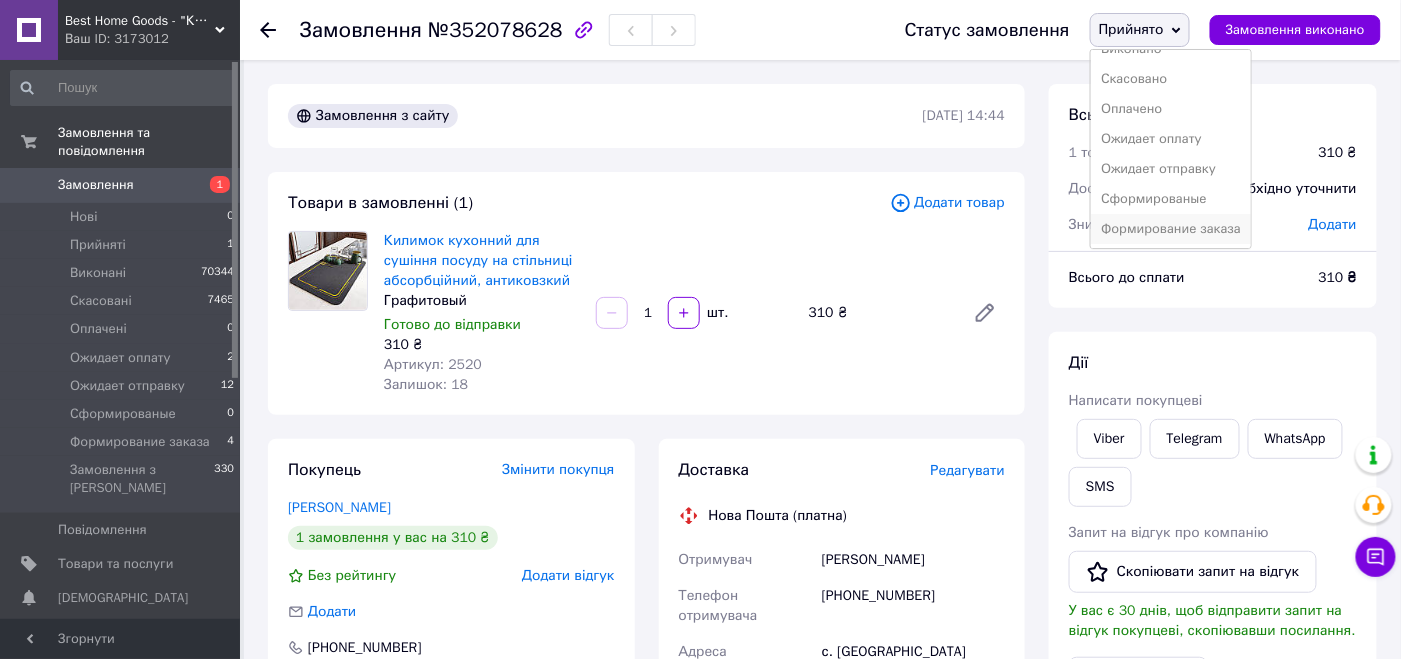 click on "Формирование заказа" at bounding box center (1171, 229) 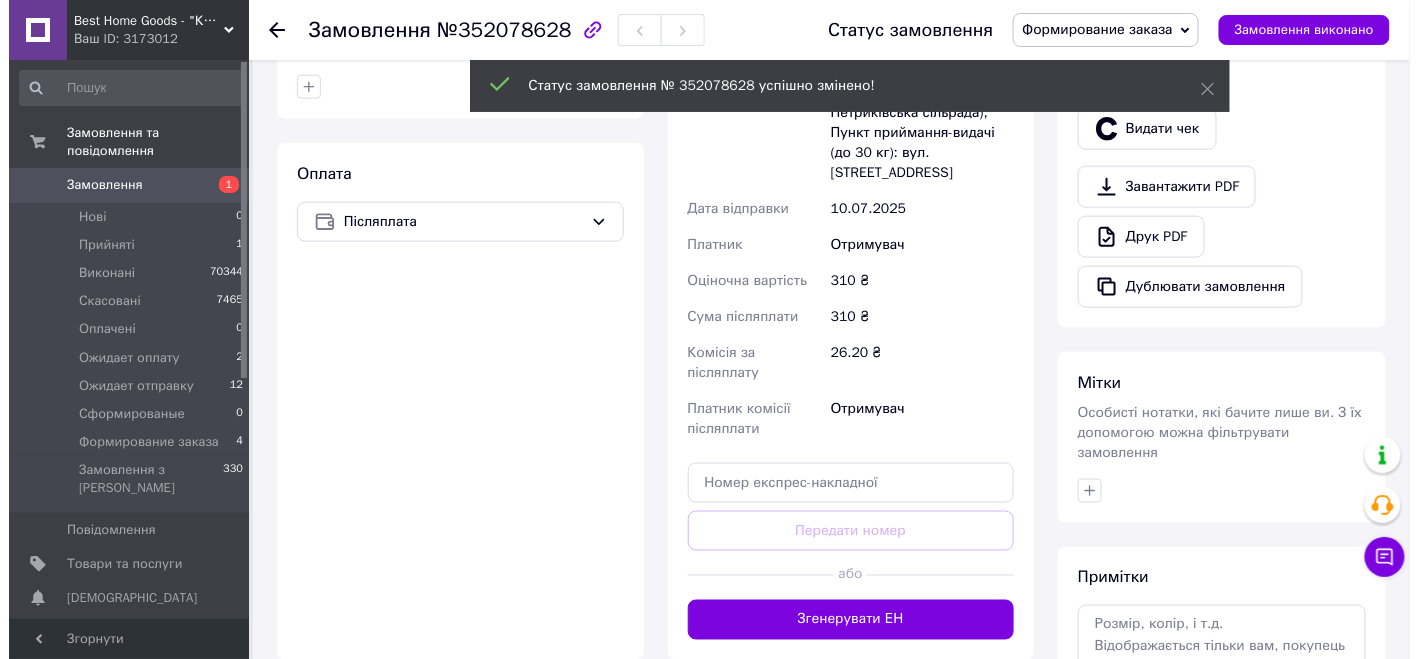scroll, scrollTop: 400, scrollLeft: 0, axis: vertical 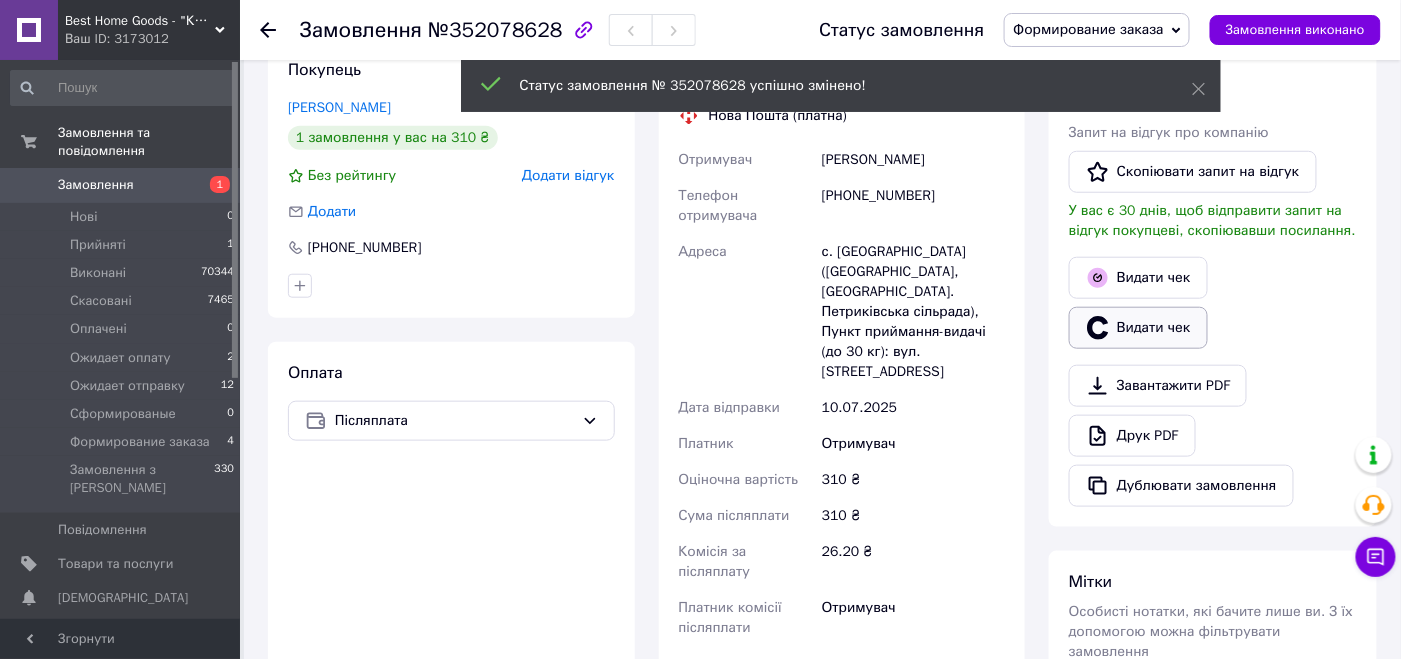 click on "Видати чек" at bounding box center [1138, 328] 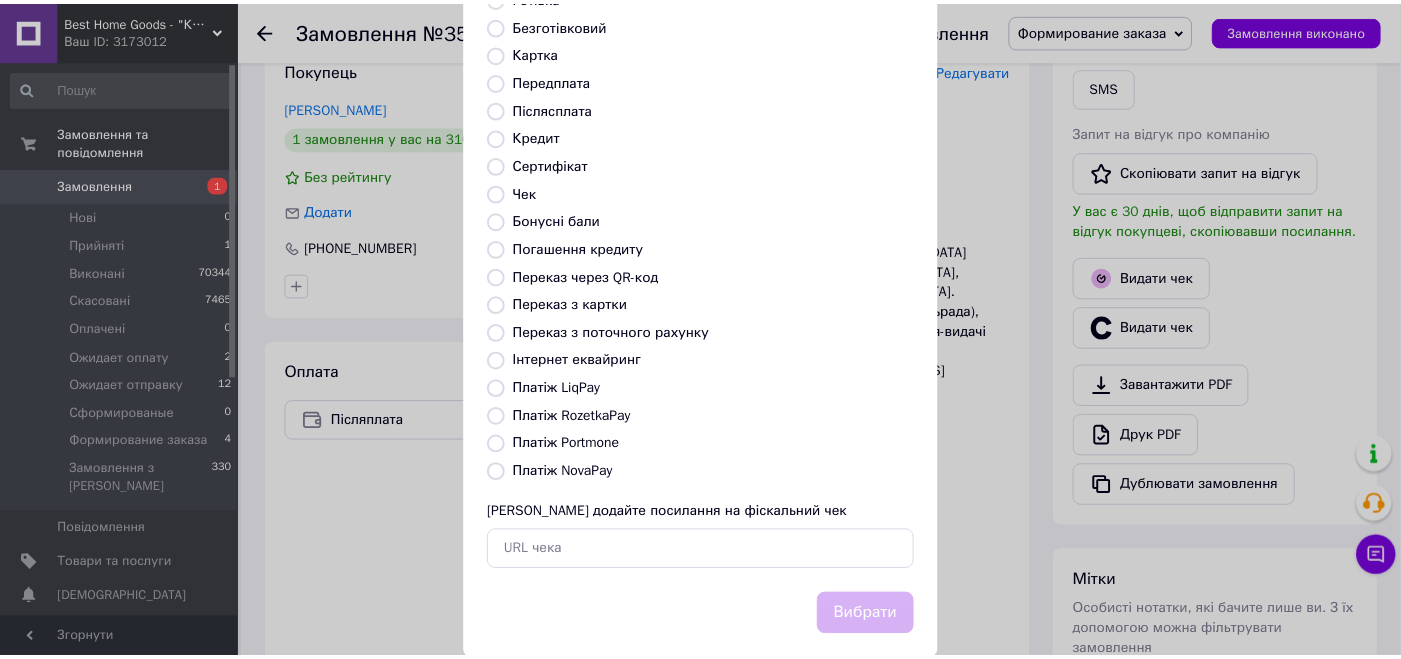 scroll, scrollTop: 199, scrollLeft: 0, axis: vertical 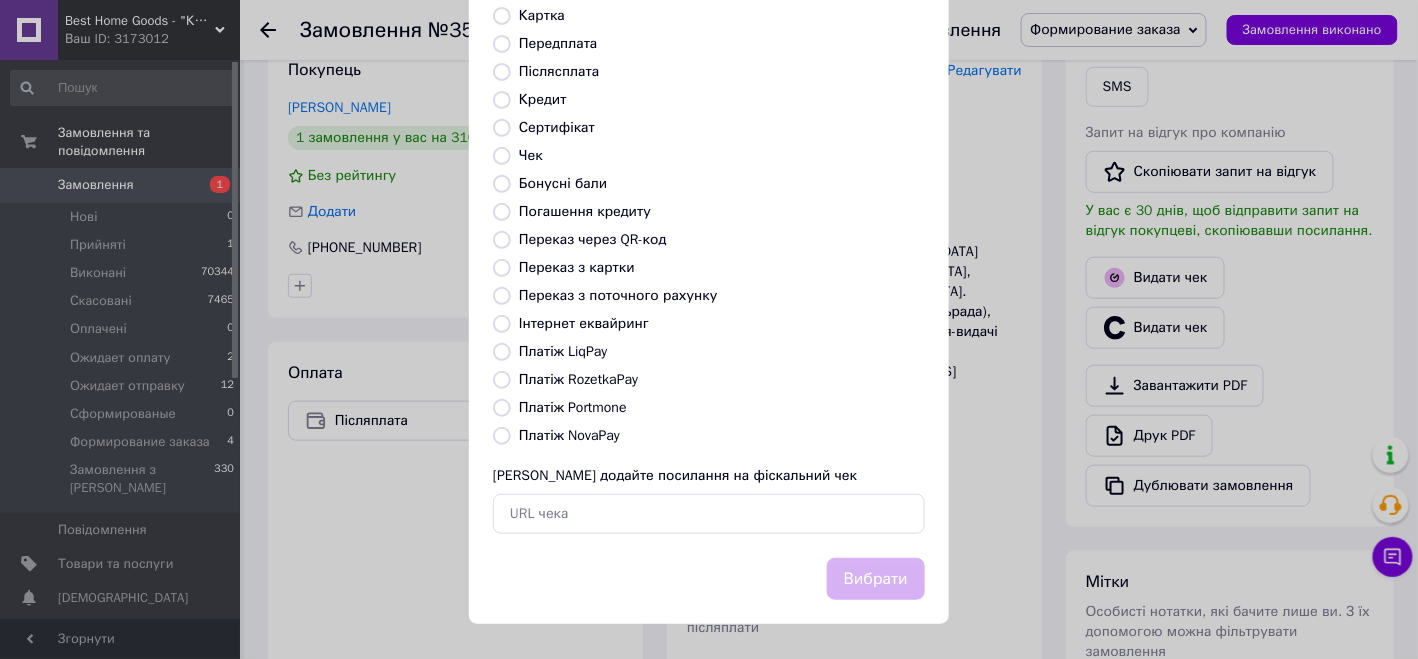 click on "Платіж NovaPay" at bounding box center [569, 435] 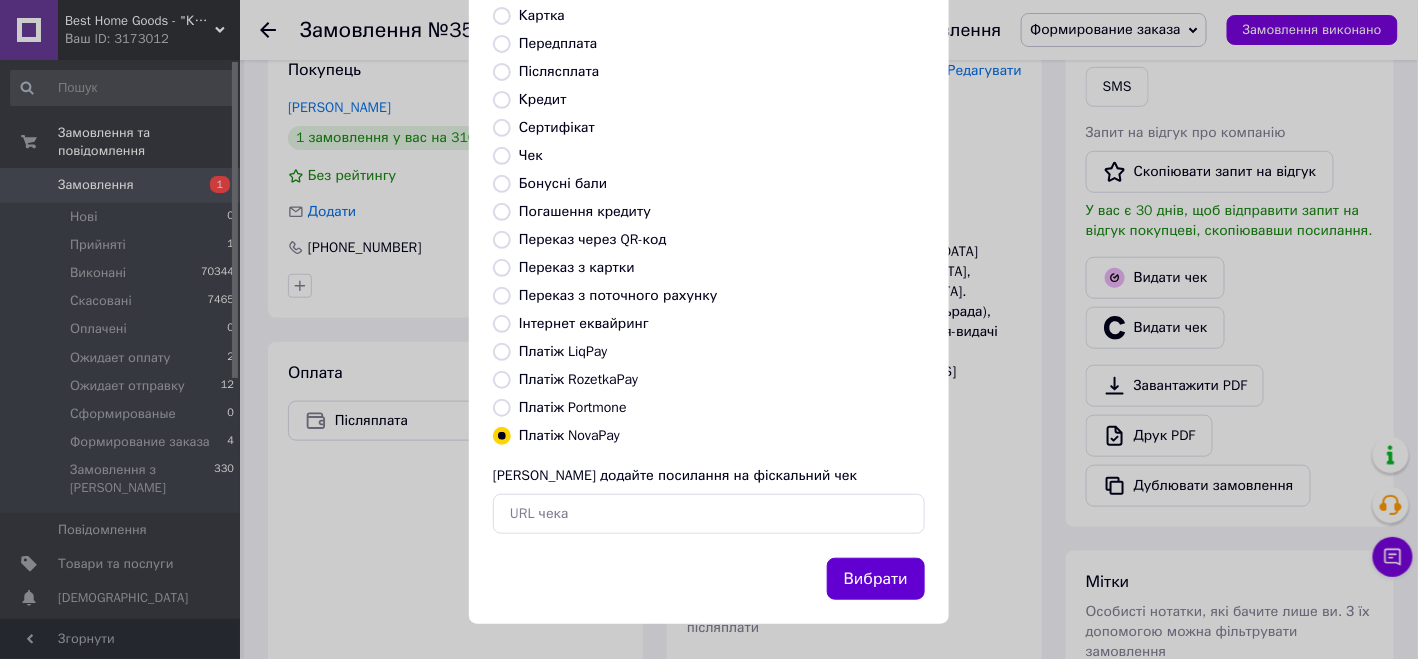 click on "Вибрати" at bounding box center (876, 579) 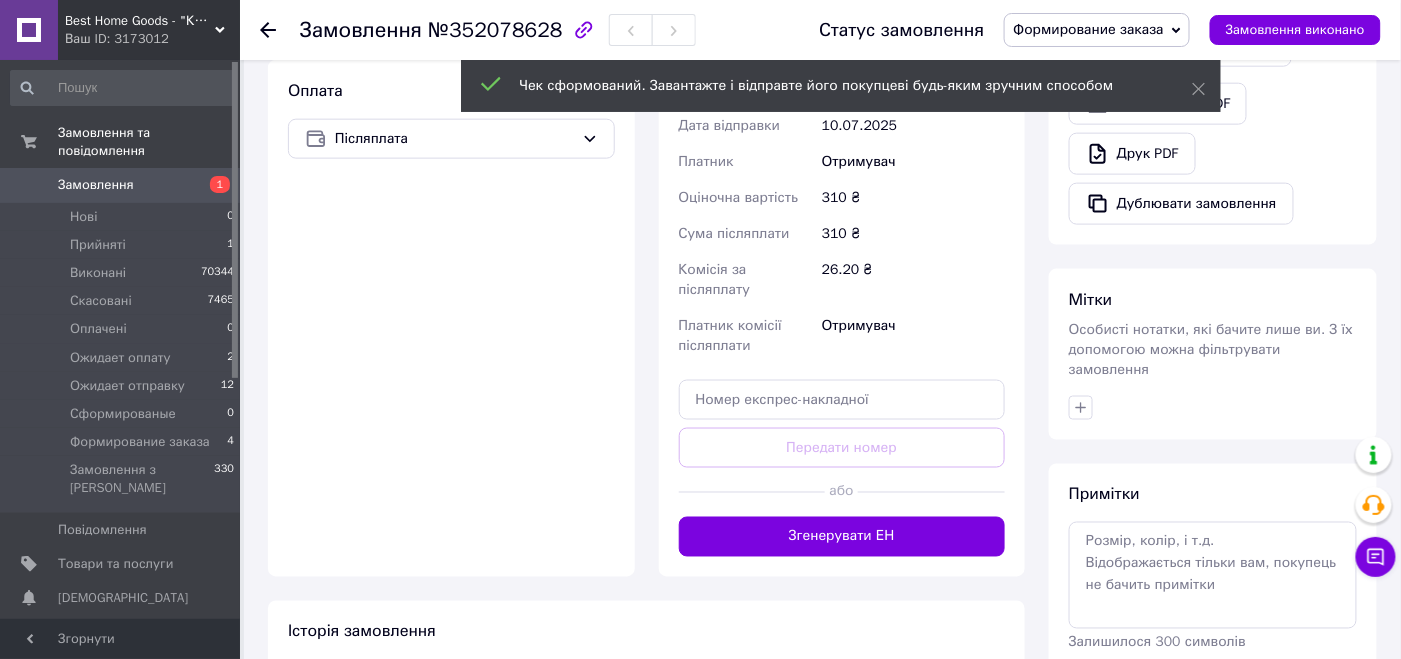 scroll, scrollTop: 700, scrollLeft: 0, axis: vertical 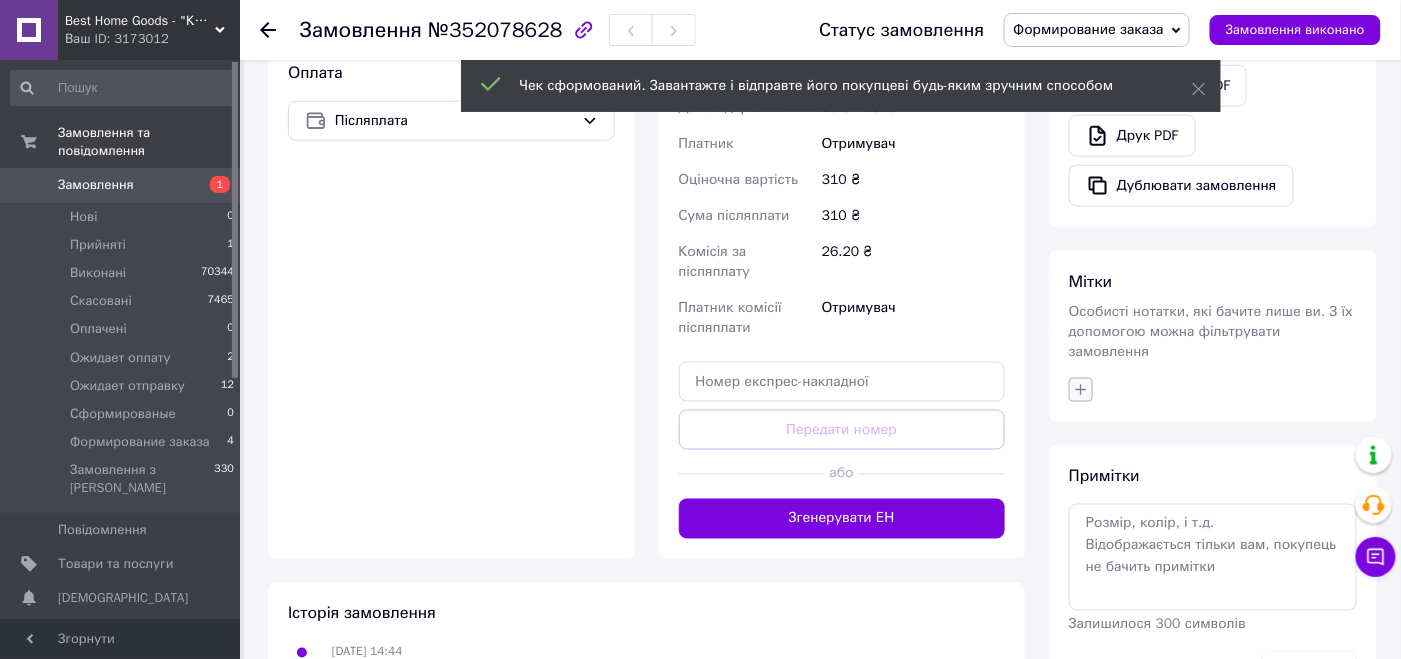 click 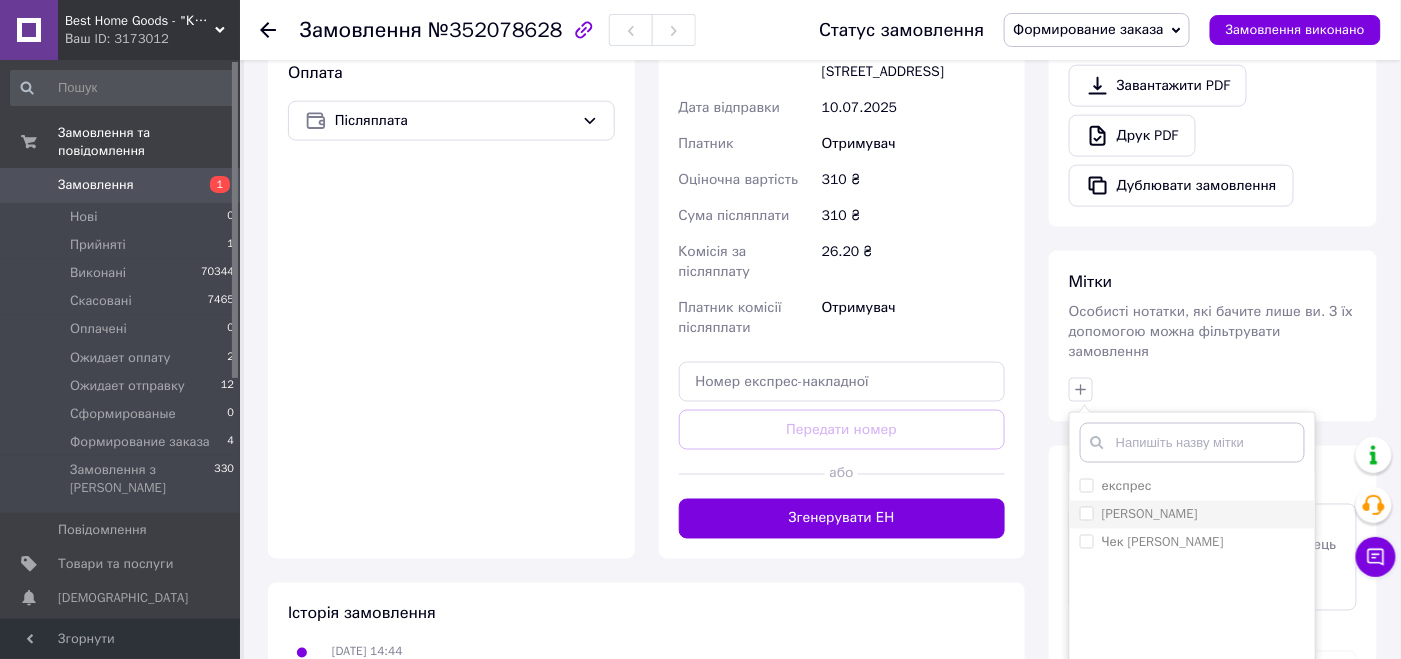 click on "[PERSON_NAME]" at bounding box center [1086, 513] 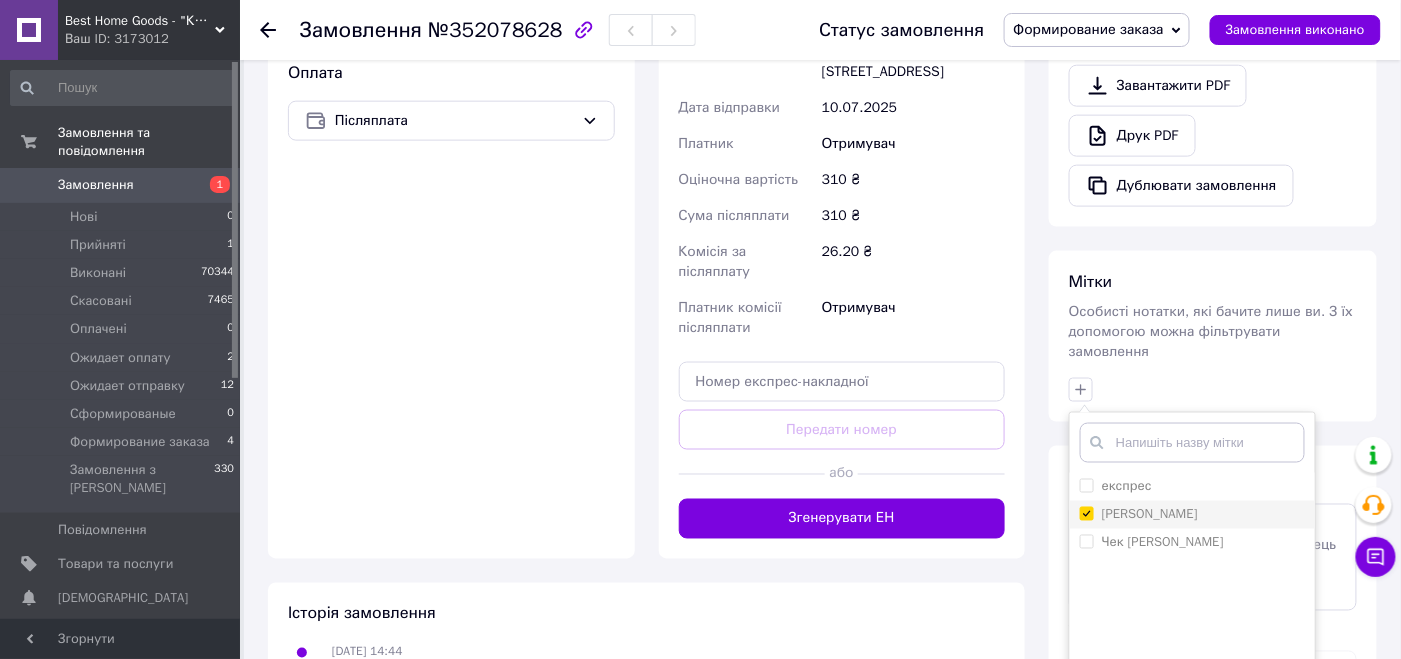 checkbox on "true" 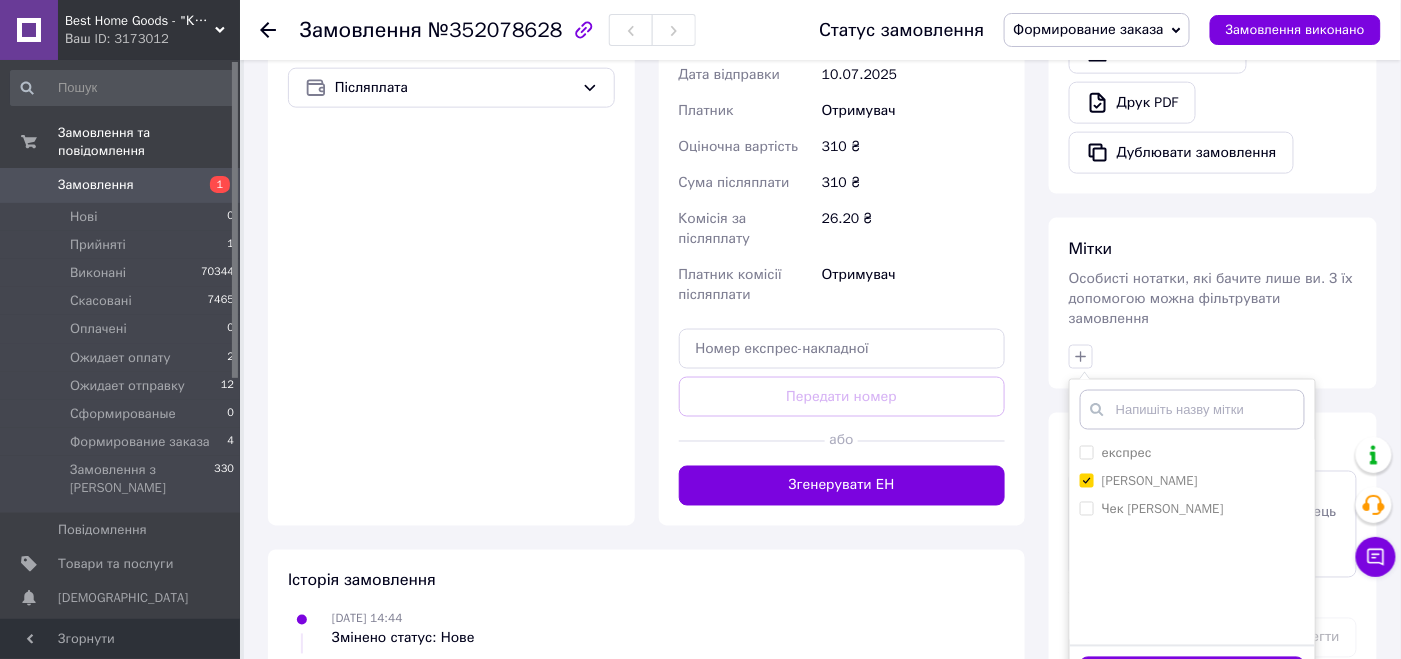 scroll, scrollTop: 773, scrollLeft: 0, axis: vertical 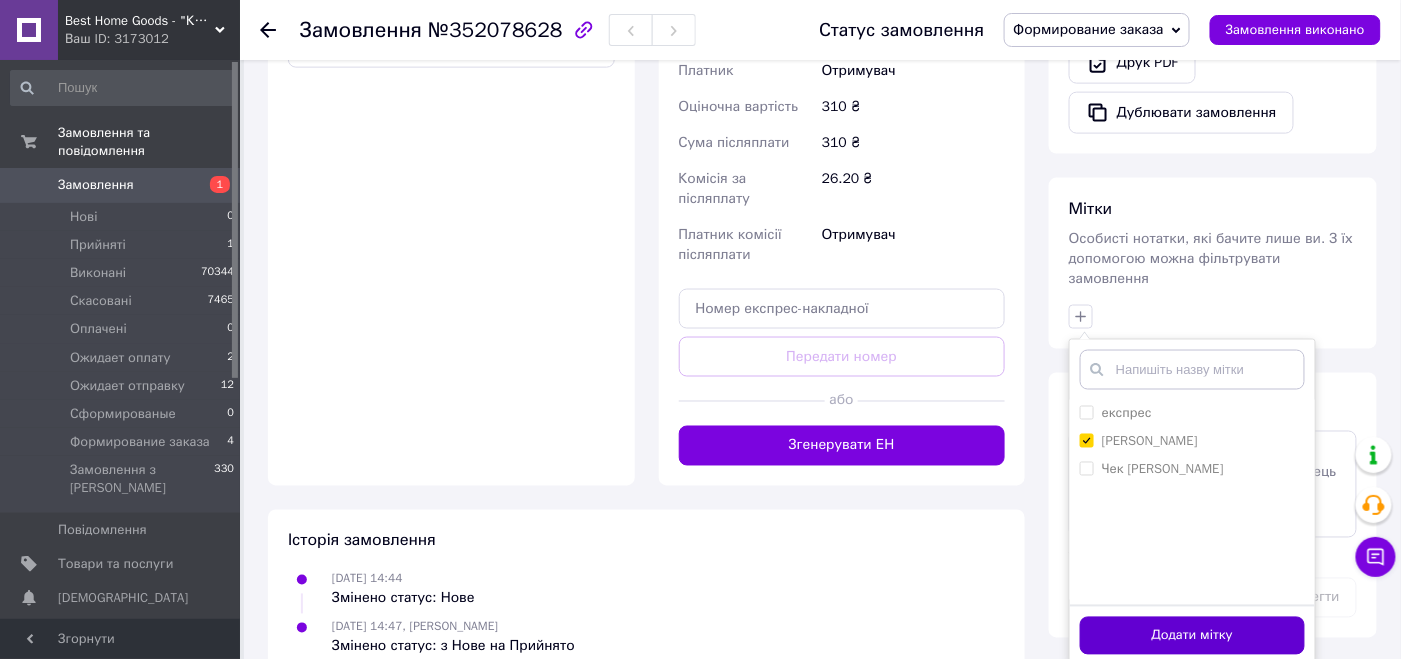 click on "Додати мітку" at bounding box center [1192, 636] 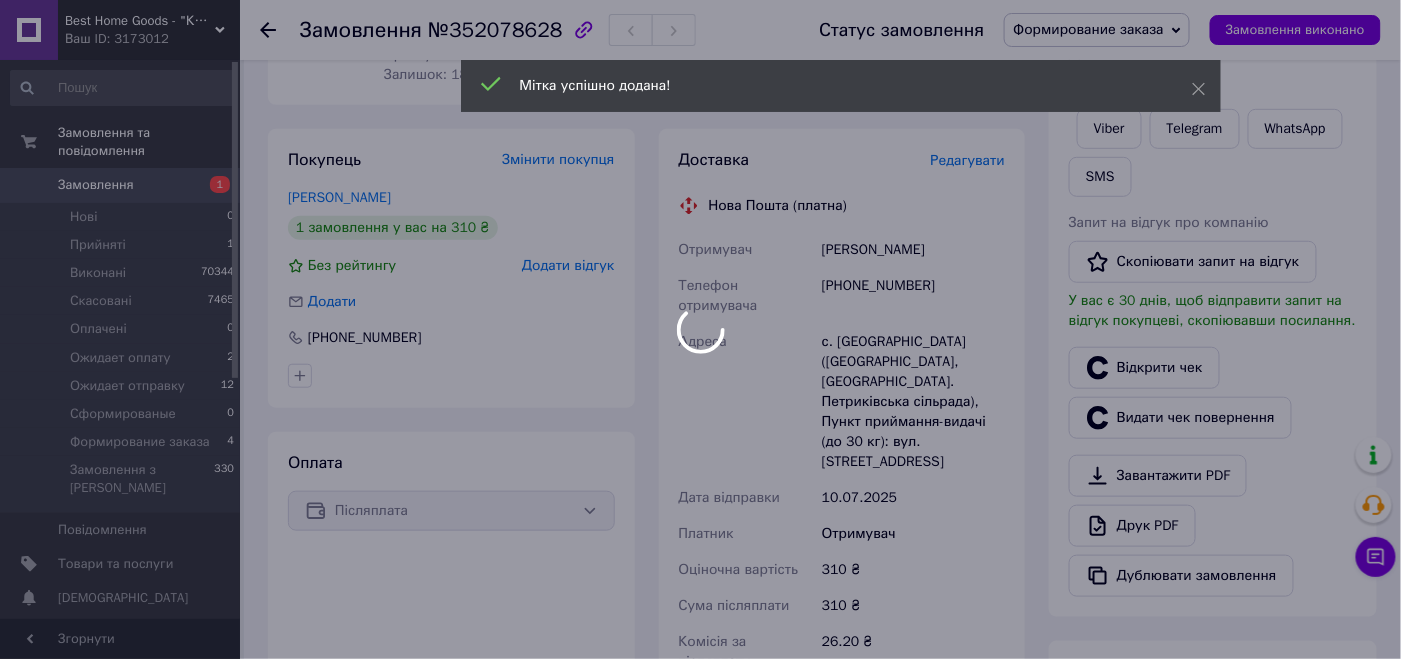 scroll, scrollTop: 273, scrollLeft: 0, axis: vertical 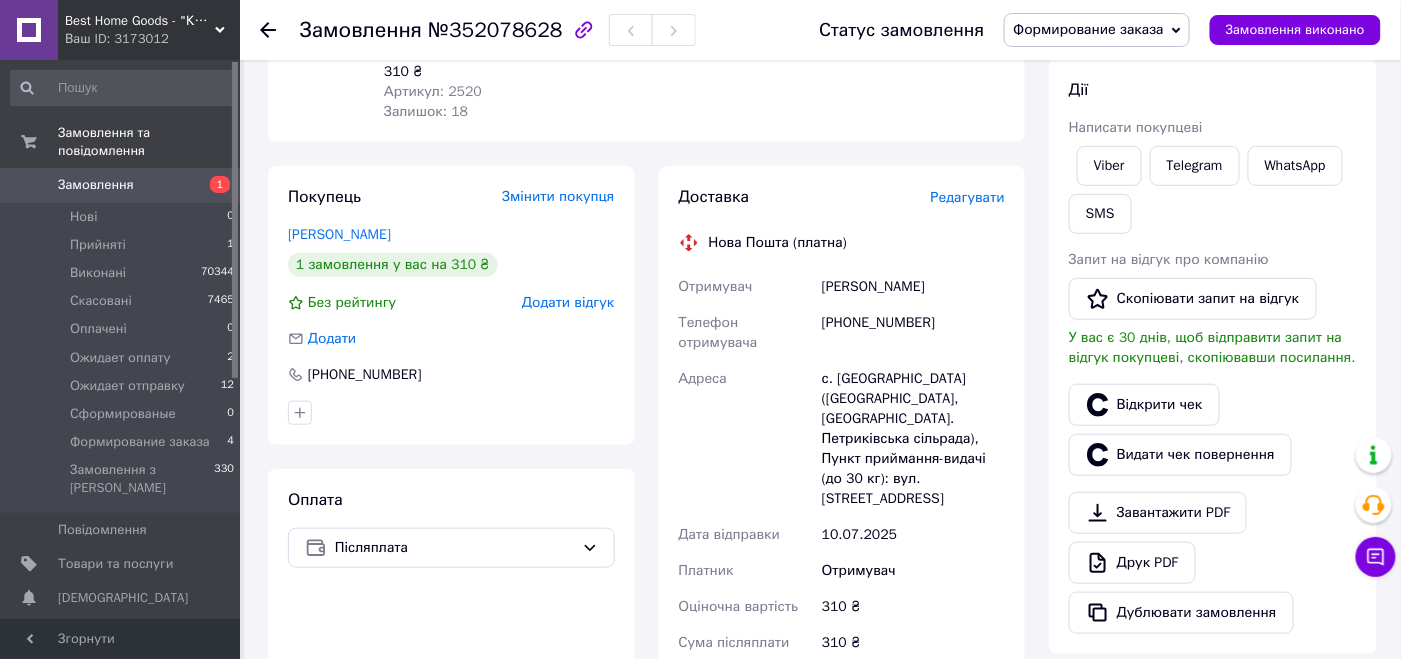 click on "Замовлення" at bounding box center (121, 185) 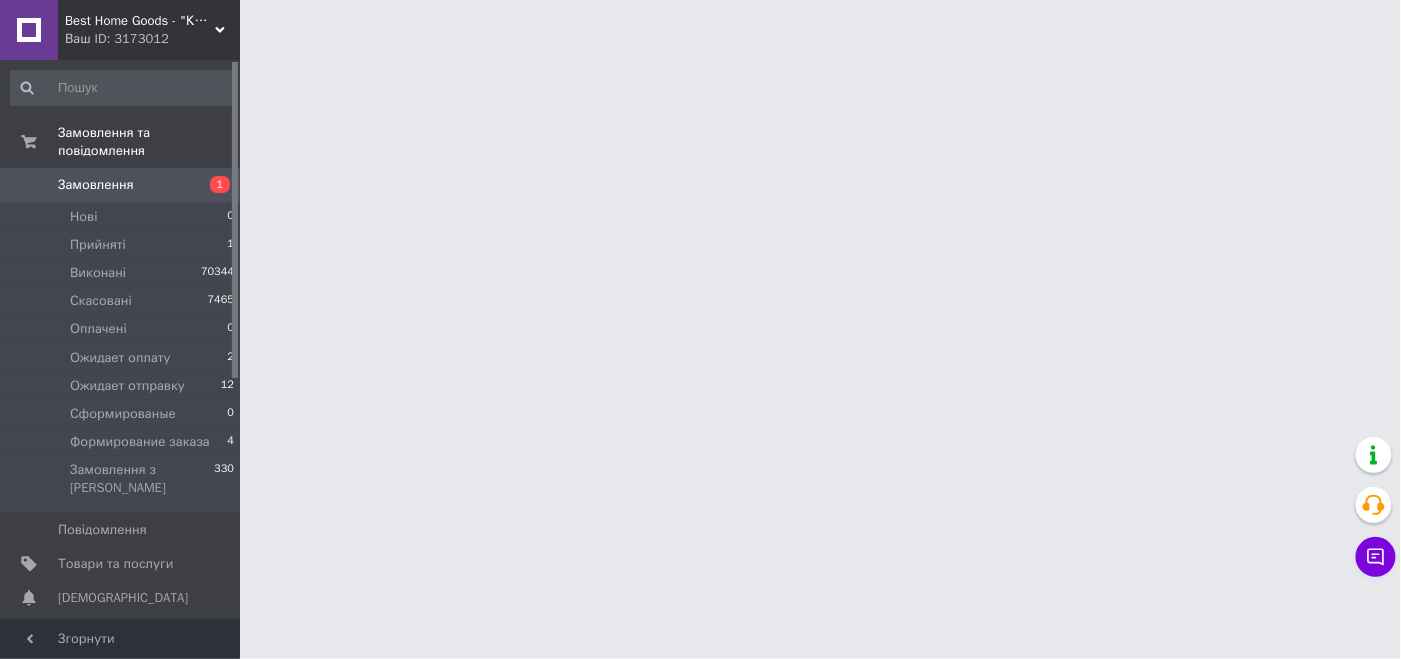 scroll, scrollTop: 0, scrollLeft: 0, axis: both 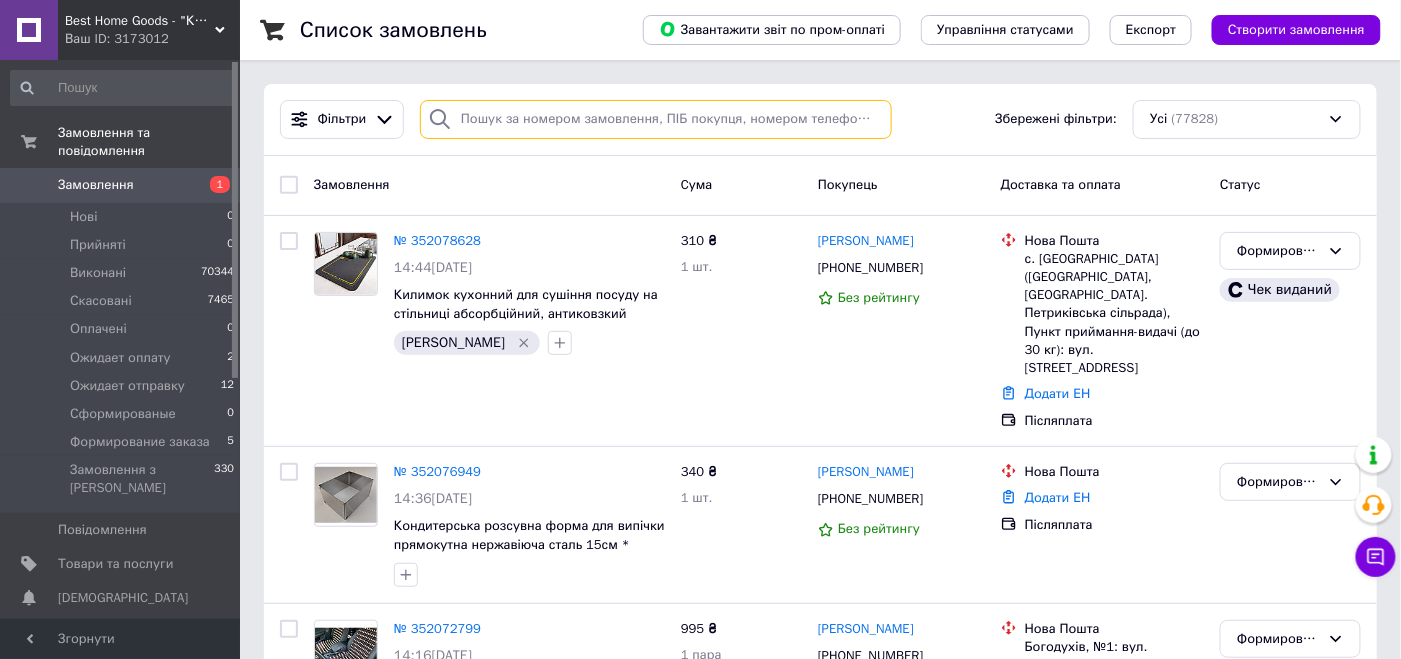 click at bounding box center [656, 119] 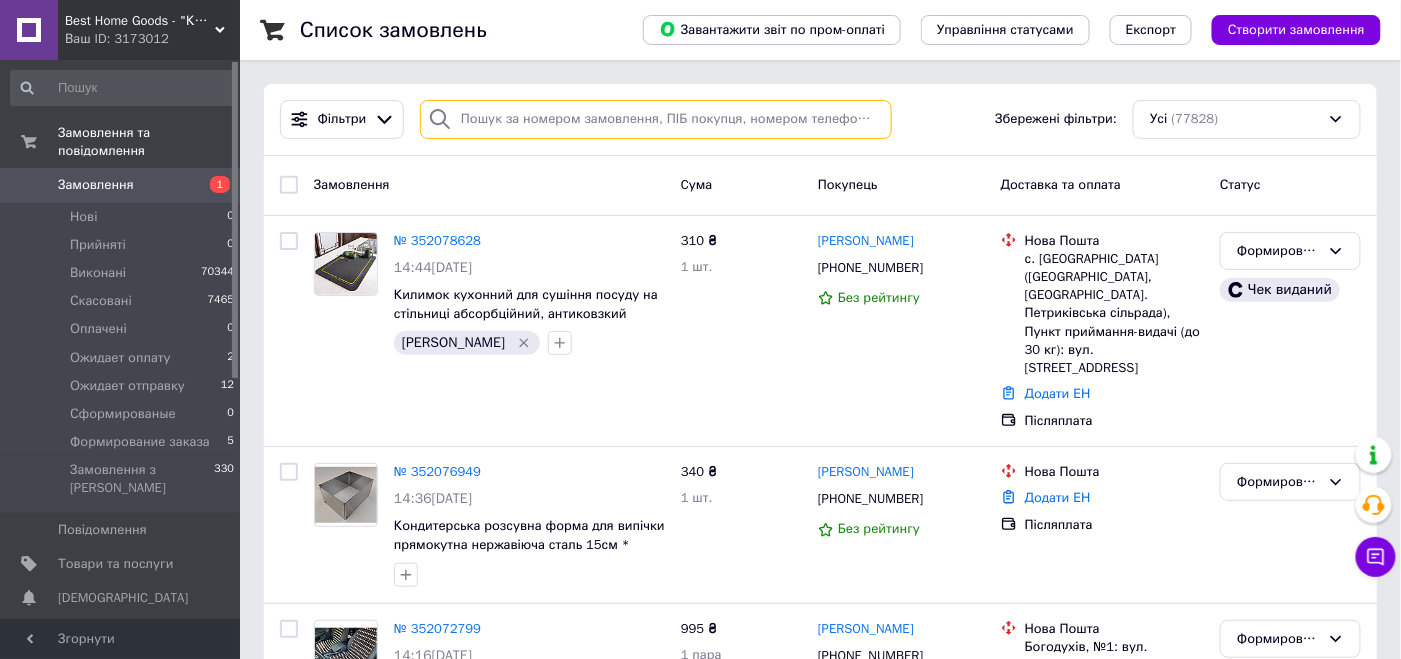 paste on "352047237" 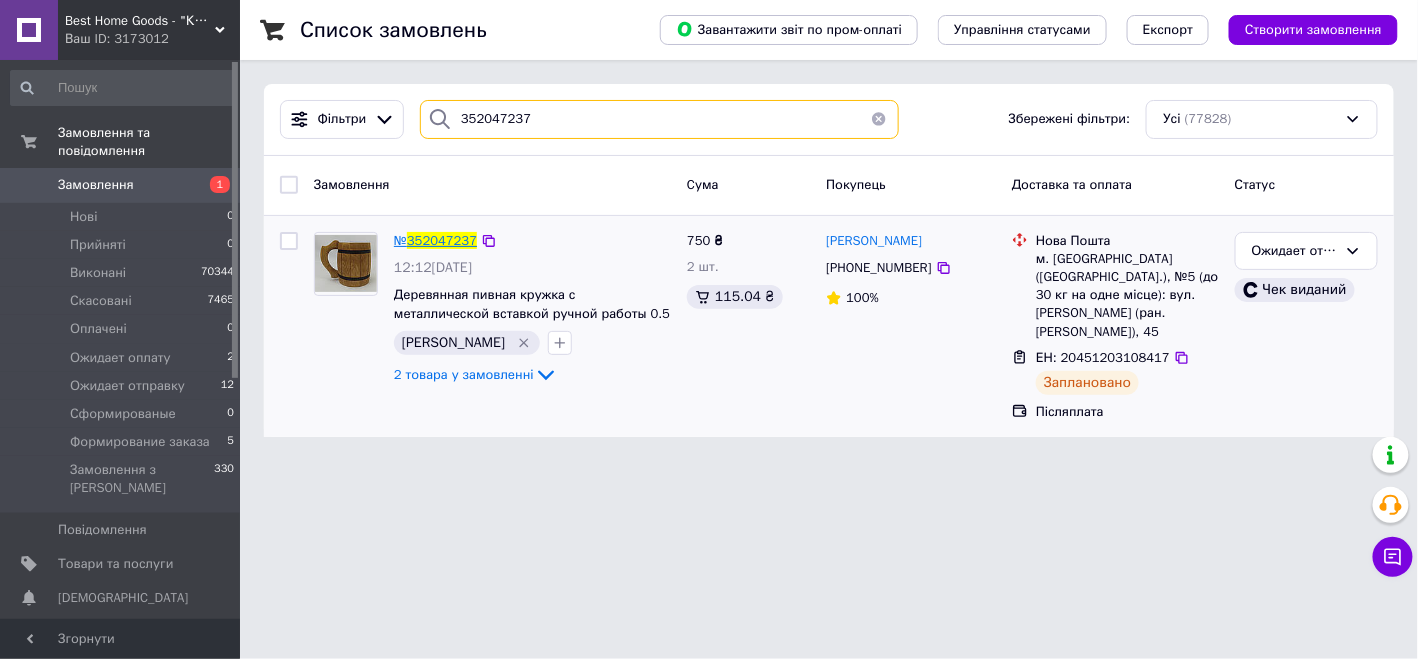 type on "352047237" 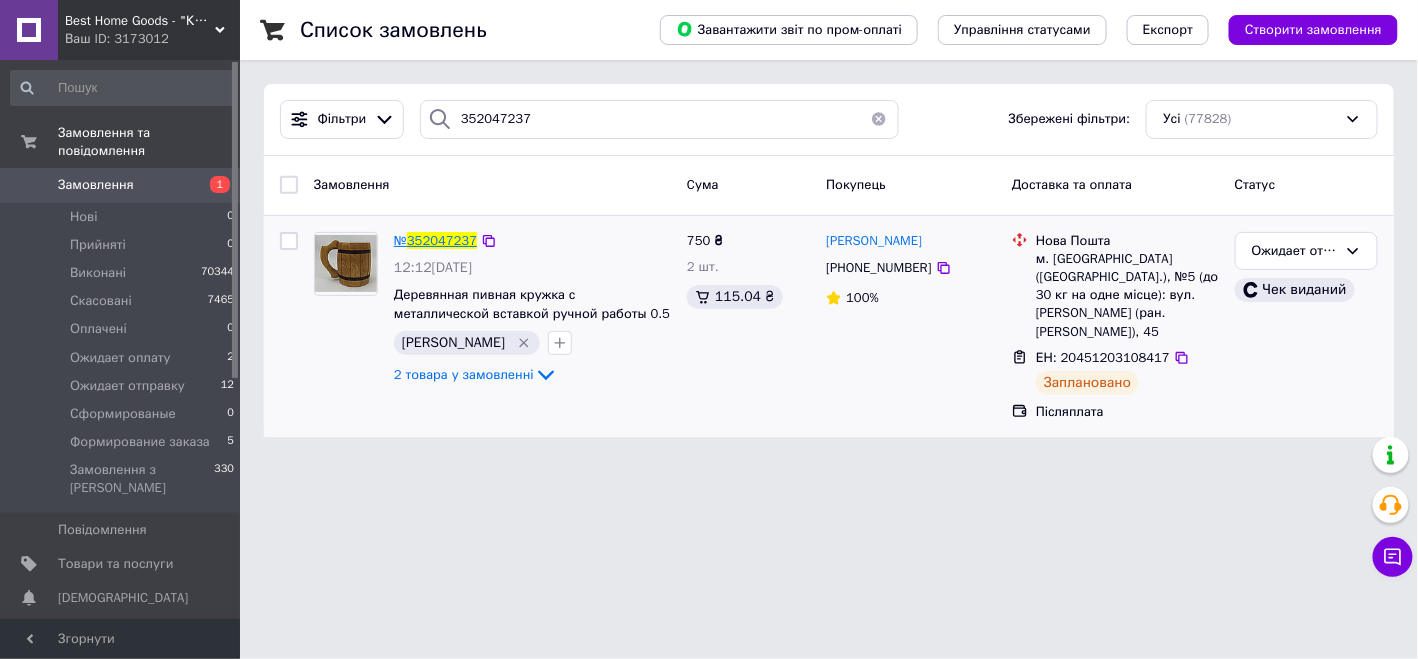 click on "352047237" at bounding box center (442, 240) 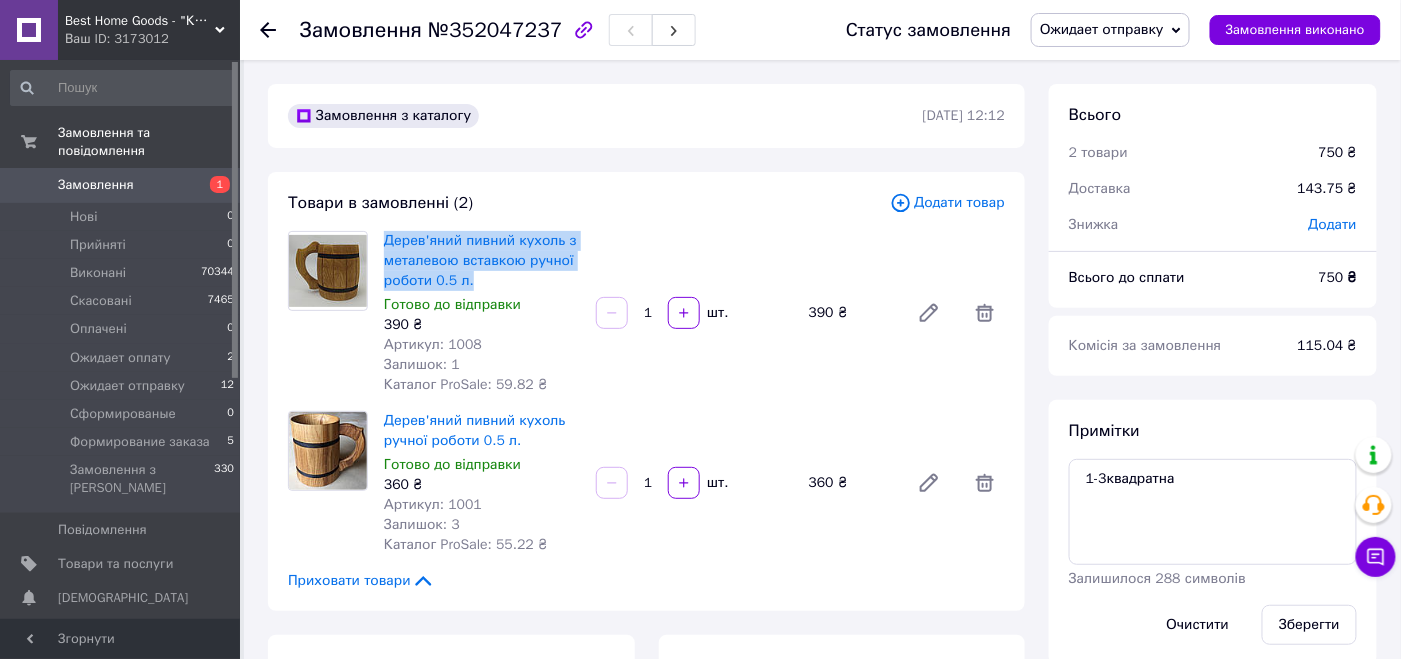 drag, startPoint x: 379, startPoint y: 243, endPoint x: 477, endPoint y: 283, distance: 105.848946 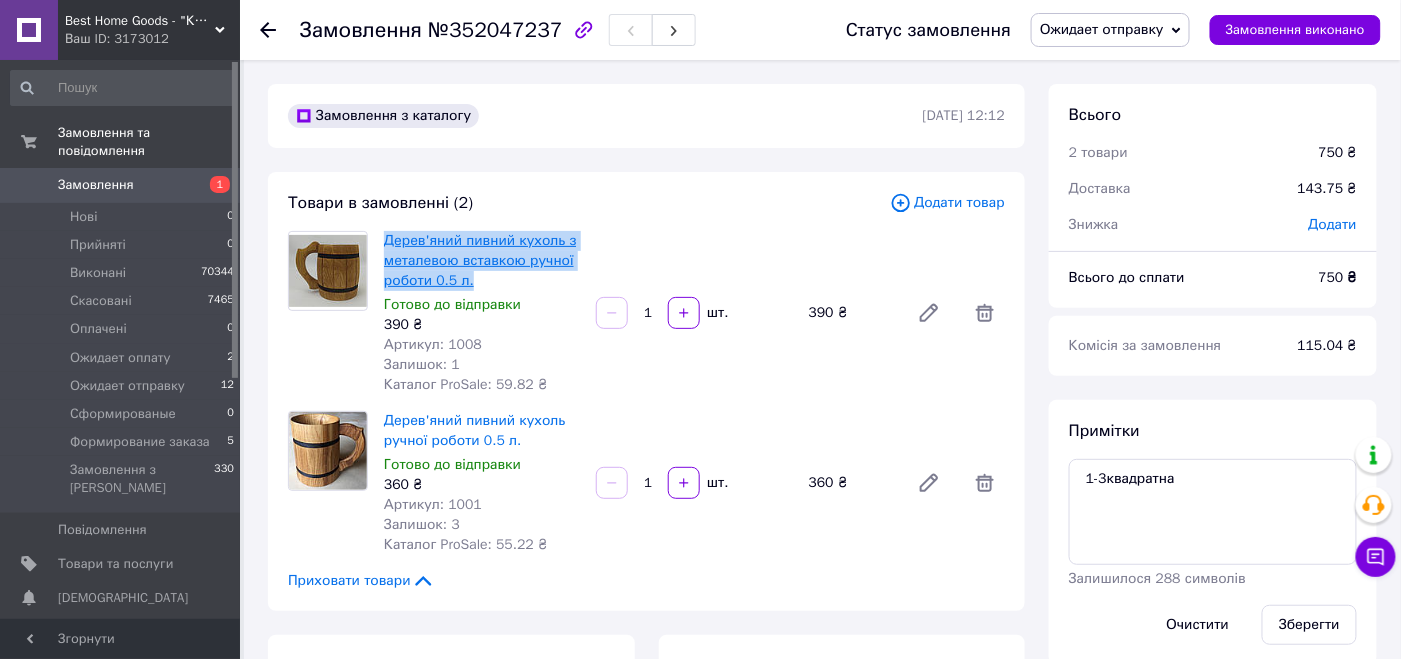 copy on "Дерев'яний пивний кухоль з металевою вставкою ручної роботи 0.5 л." 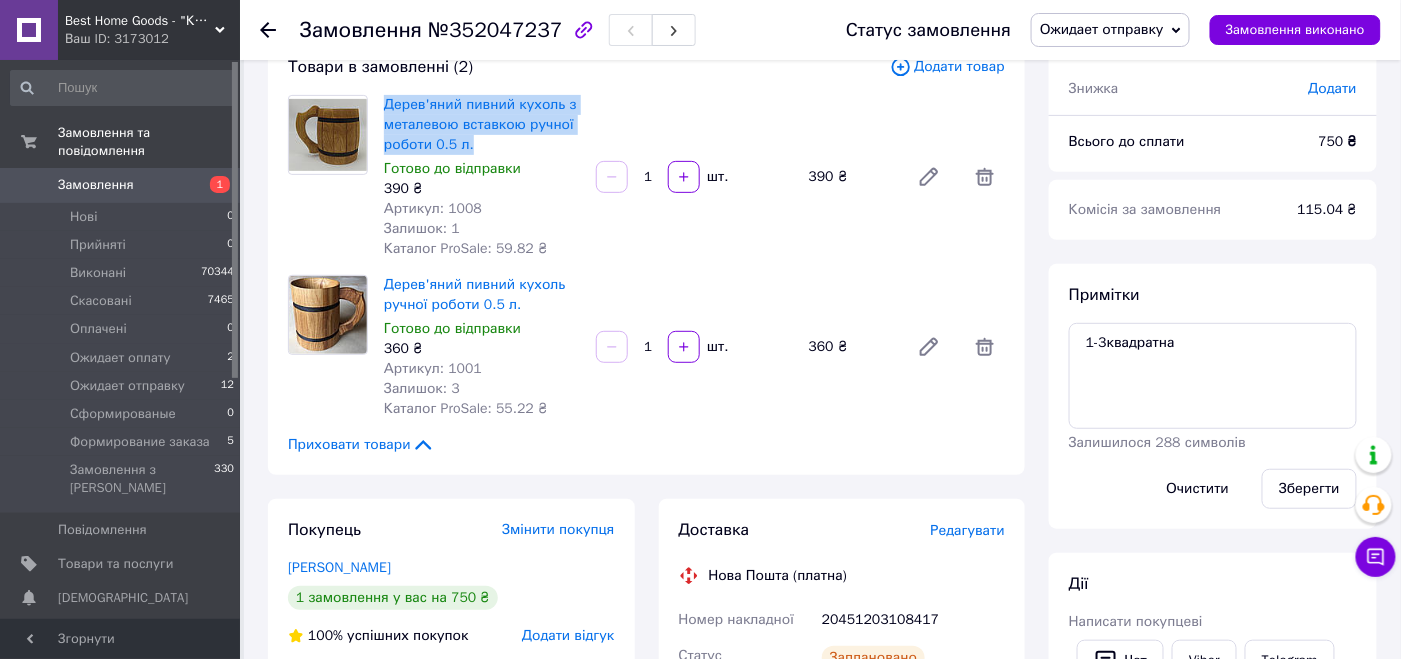 scroll, scrollTop: 299, scrollLeft: 0, axis: vertical 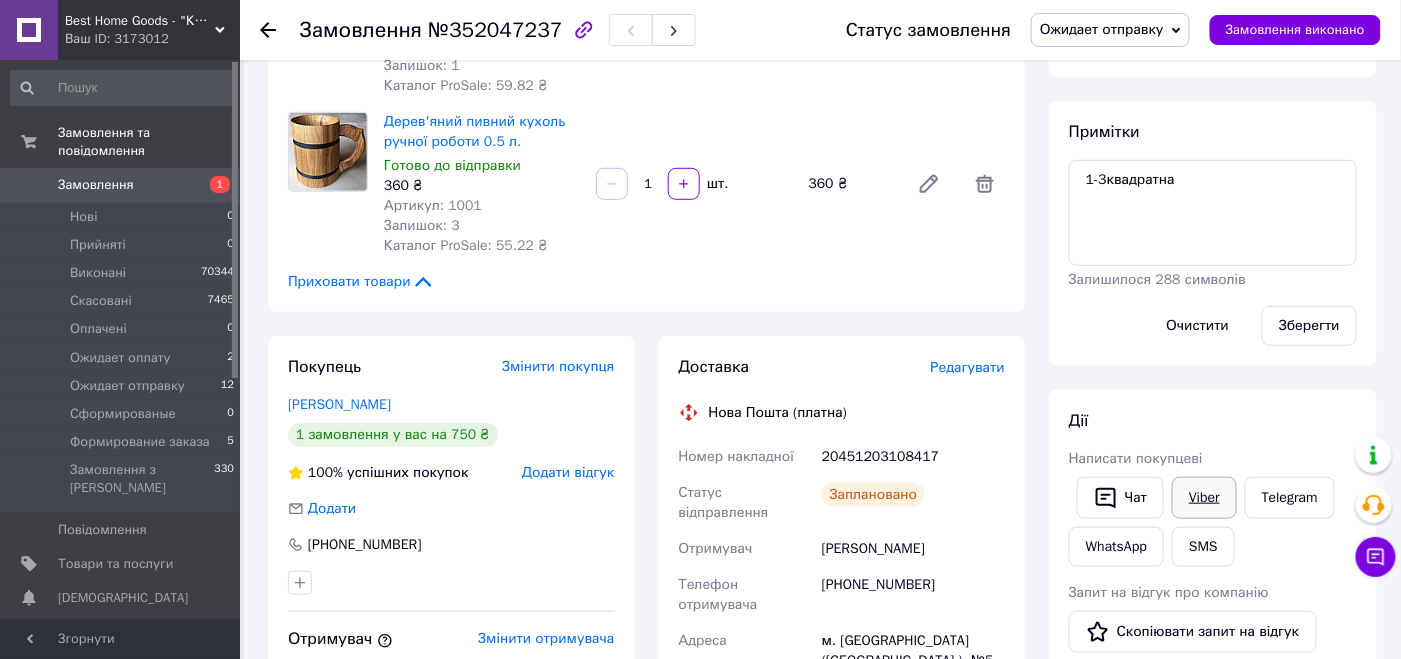 click on "Viber" at bounding box center [1204, 498] 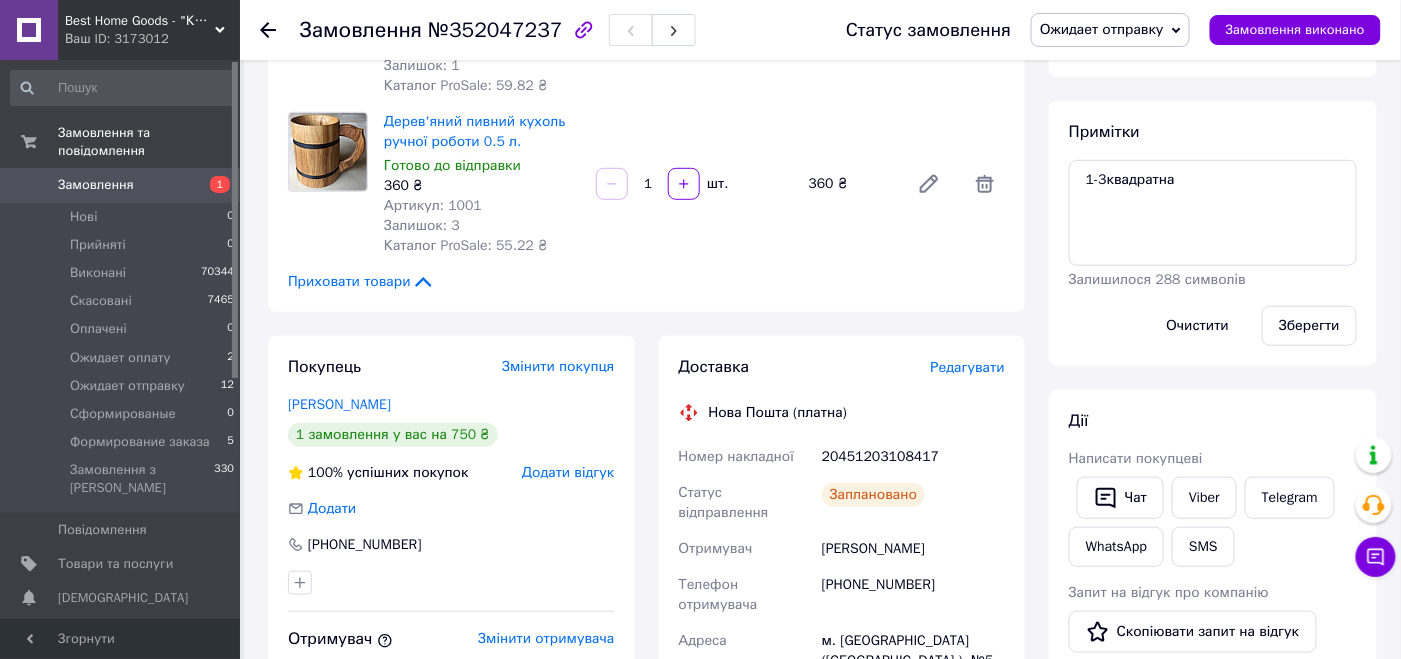 click on "Всього 2 товари 750 ₴ Доставка 143.75 ₴ Знижка Додати Всього до сплати 750 ₴ Комісія за замовлення 115.04 ₴ Примітки 1-3квадратна Залишилося 288 символів Очистити Зберегти Дії Написати покупцеві   Чат Viber Telegram WhatsApp SMS Запит на відгук про компанію   Скопіювати запит на відгук У вас є 30 днів, щоб відправити запит на відгук покупцеві, скопіювавши посилання.   Відкрити чек   Видати чек повернення   Завантажити PDF   Друк PDF   Дублювати замовлення Мітки Особисті нотатки, які бачите лише ви. З їх допомогою можна фільтрувати замовлення Чек [PERSON_NAME]" at bounding box center (1213, 598) 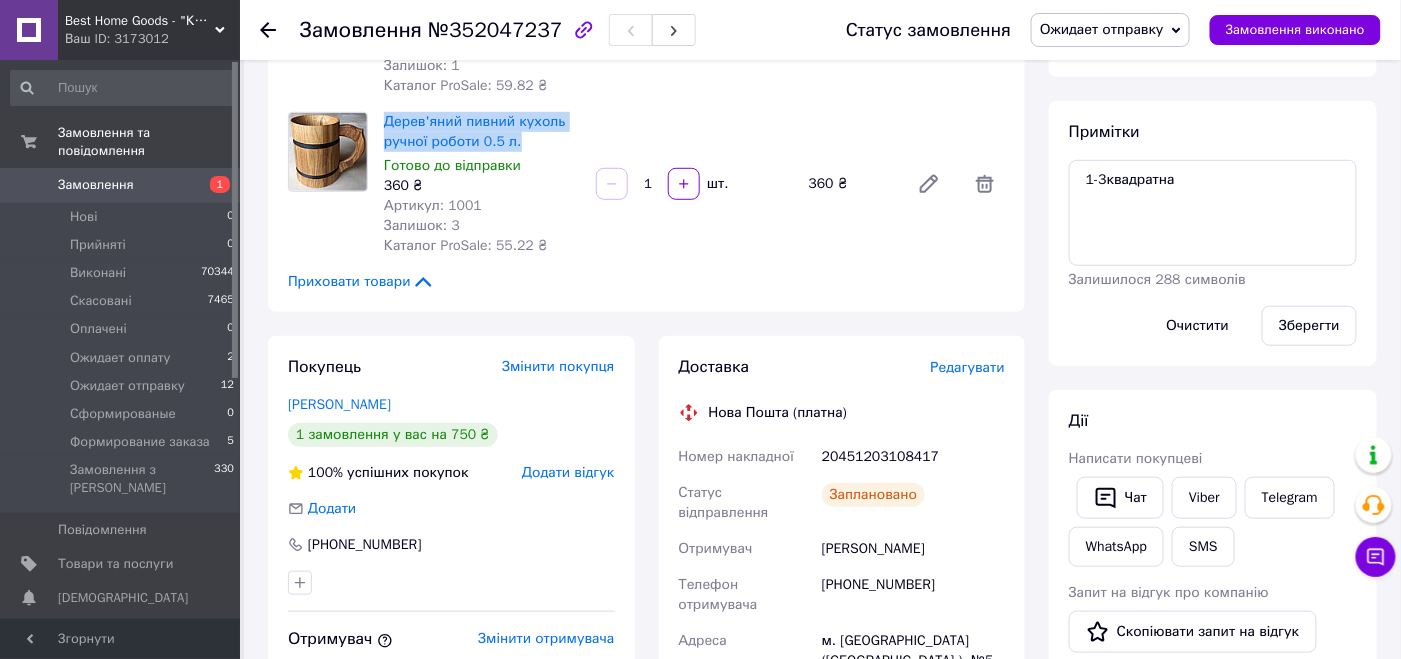 drag, startPoint x: 382, startPoint y: 119, endPoint x: 518, endPoint y: 150, distance: 139.48836 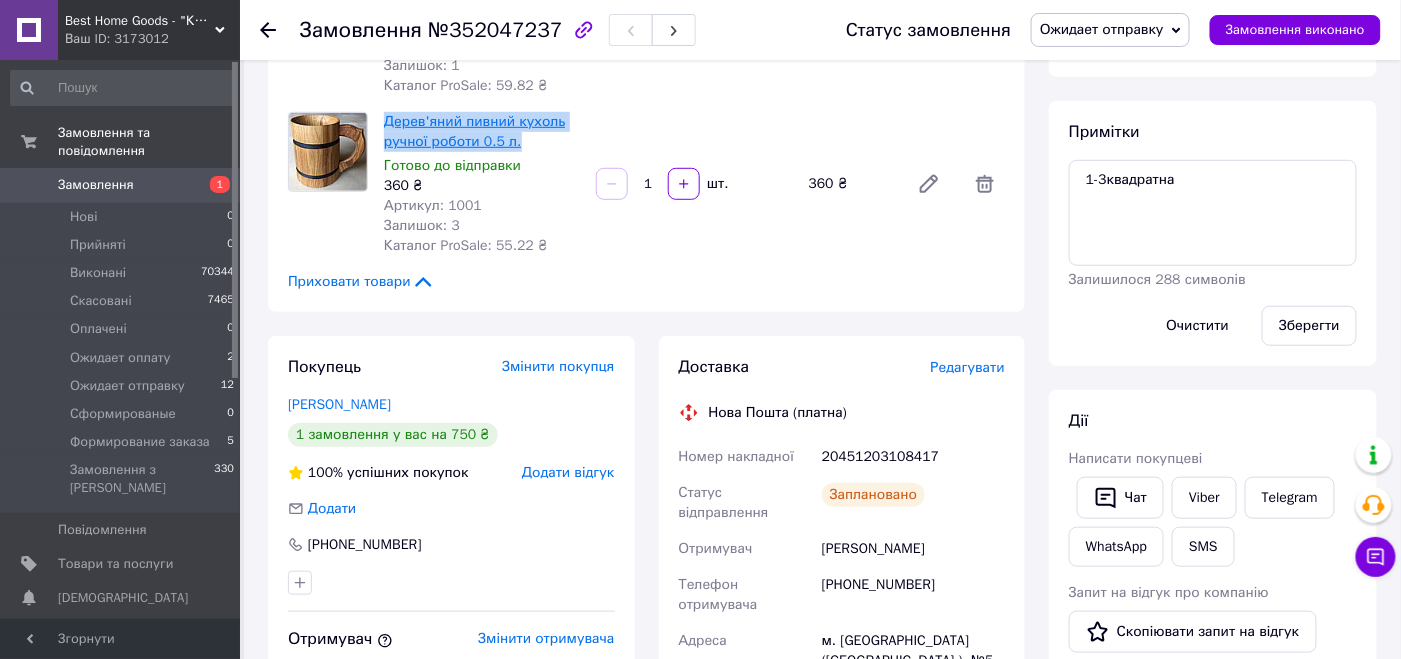 copy on "Дерев'яний пивний кухоль ручної роботи 0.5 л." 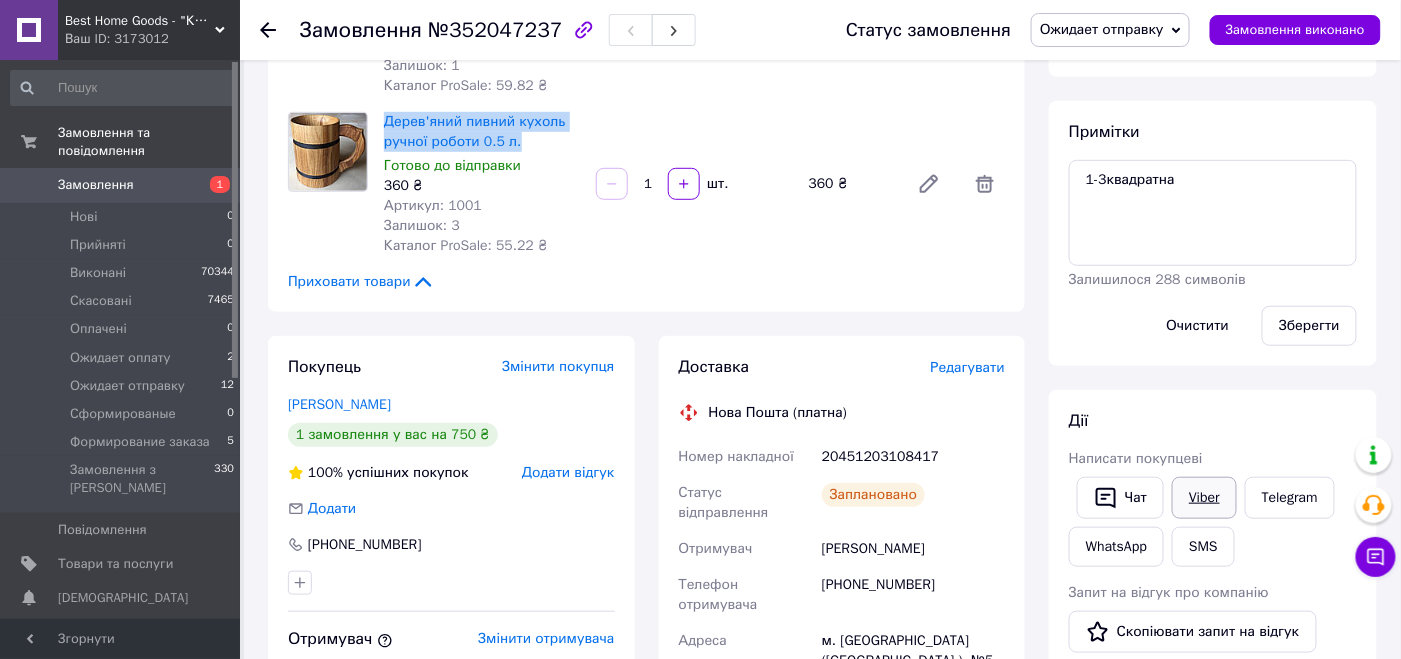 click on "Viber" at bounding box center (1204, 498) 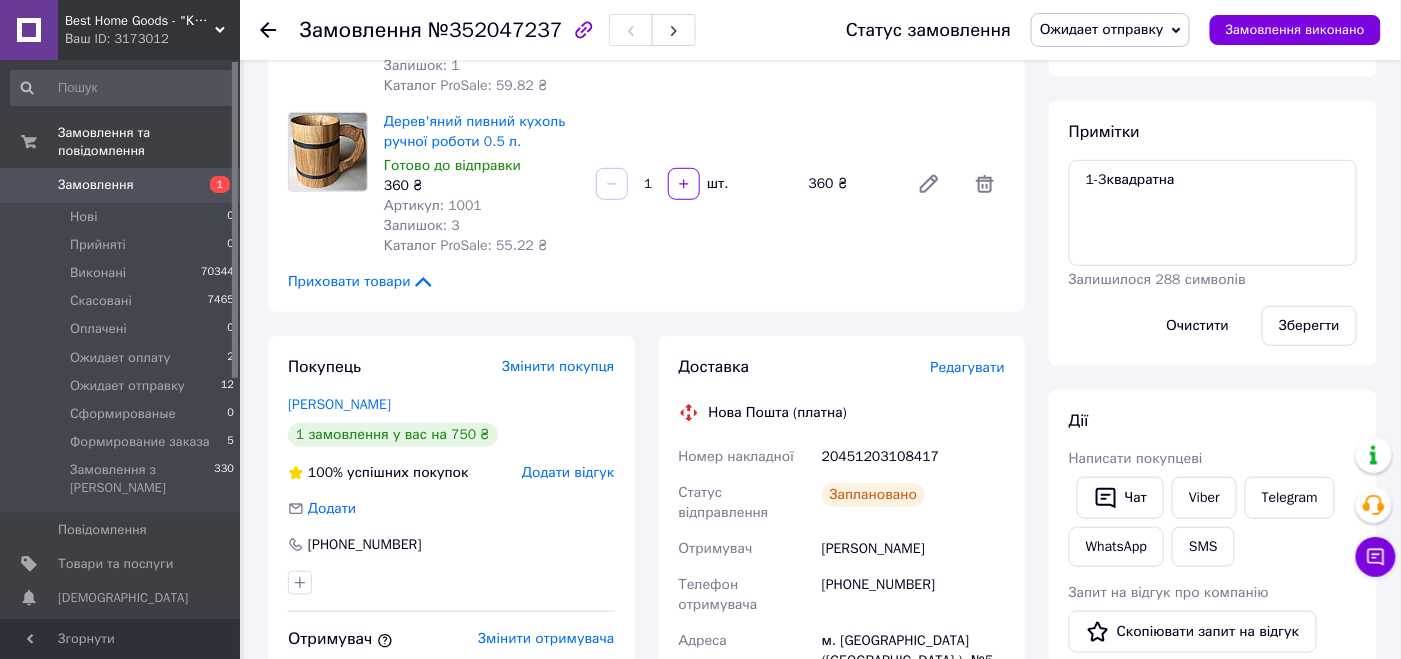 click on "[PERSON_NAME] покупцеві   Чат Viber Telegram WhatsApp SMS Запит на відгук про компанію   Скопіювати запит на відгук У вас є 30 днів, щоб відправити запит на відгук покупцеві, скопіювавши посилання.   Відкрити чек   Видати чек повернення   Завантажити PDF   Друк PDF   Дублювати замовлення" at bounding box center [1213, 688] 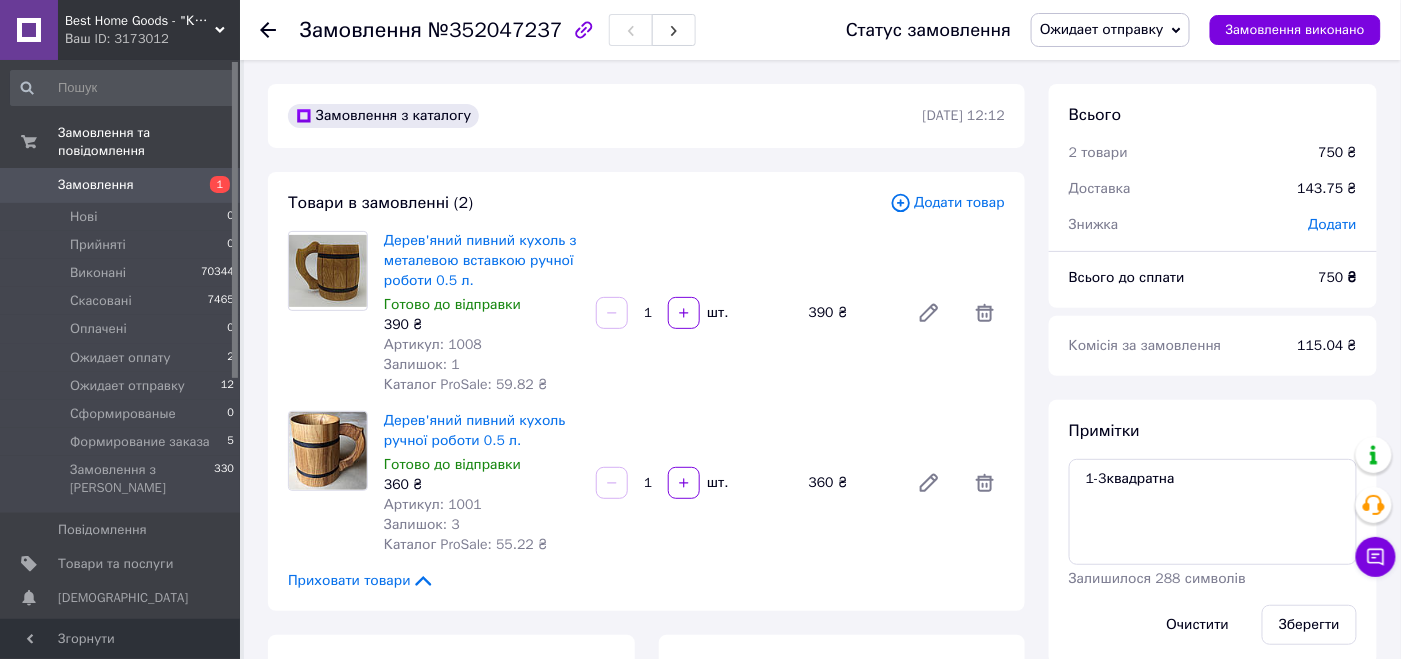 scroll, scrollTop: 200, scrollLeft: 0, axis: vertical 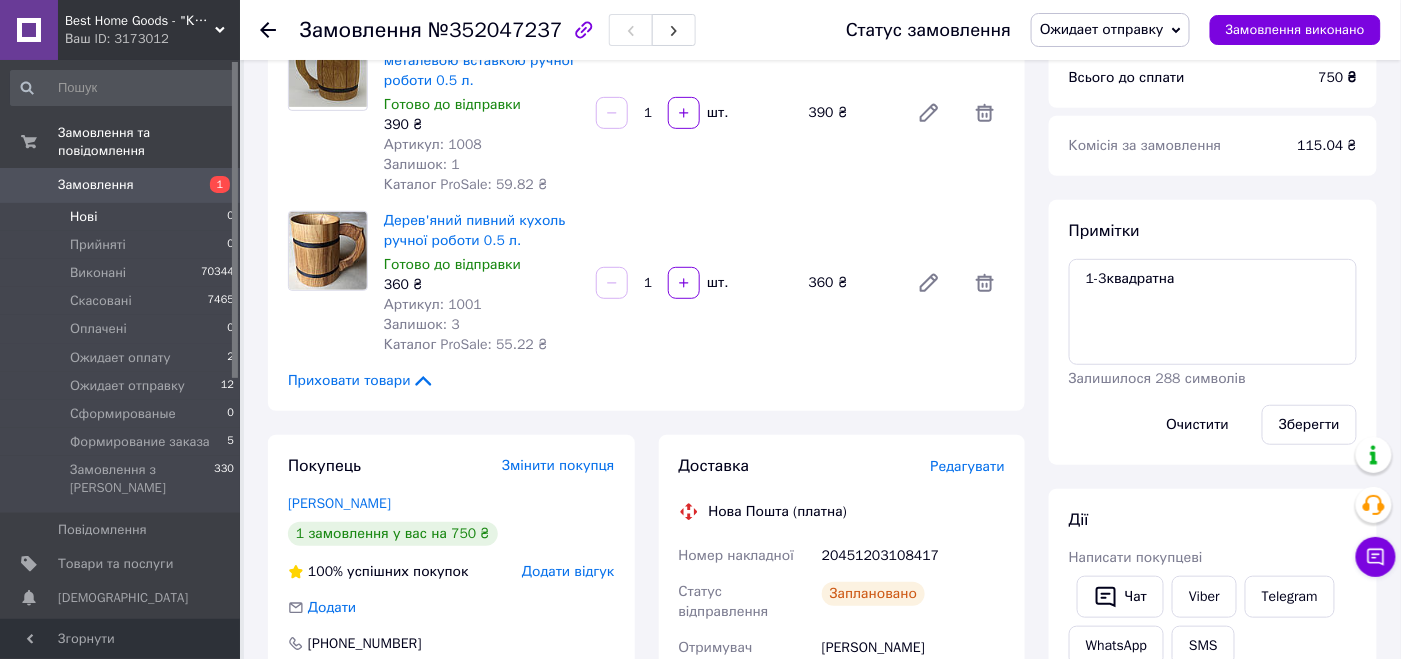 click on "Нові 0" at bounding box center [123, 217] 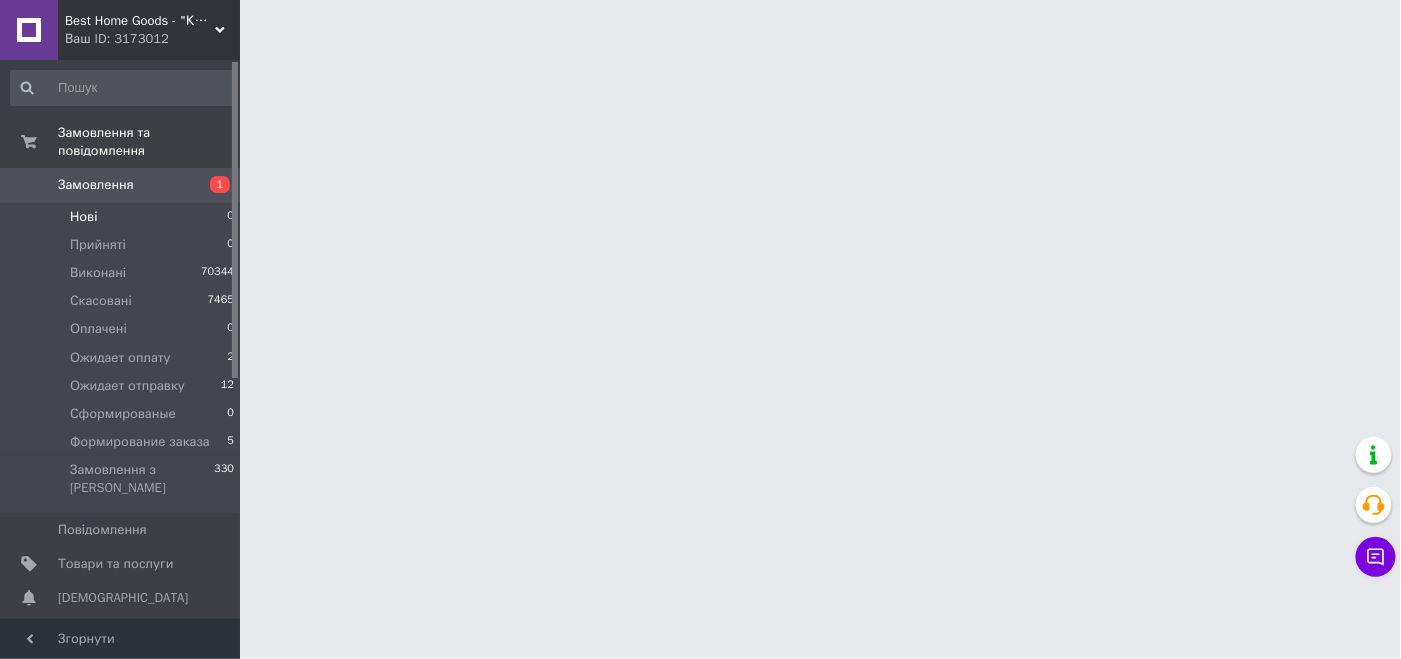 scroll, scrollTop: 0, scrollLeft: 0, axis: both 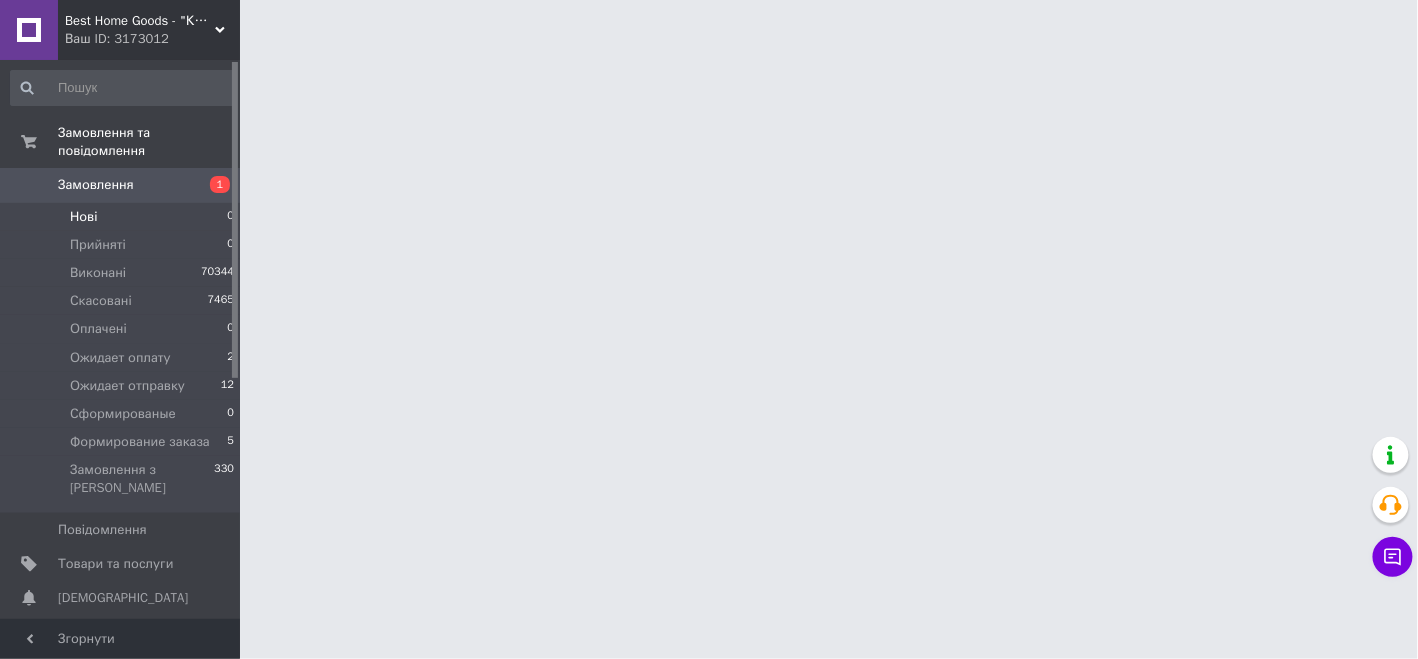 click on "Нові 0" at bounding box center (123, 217) 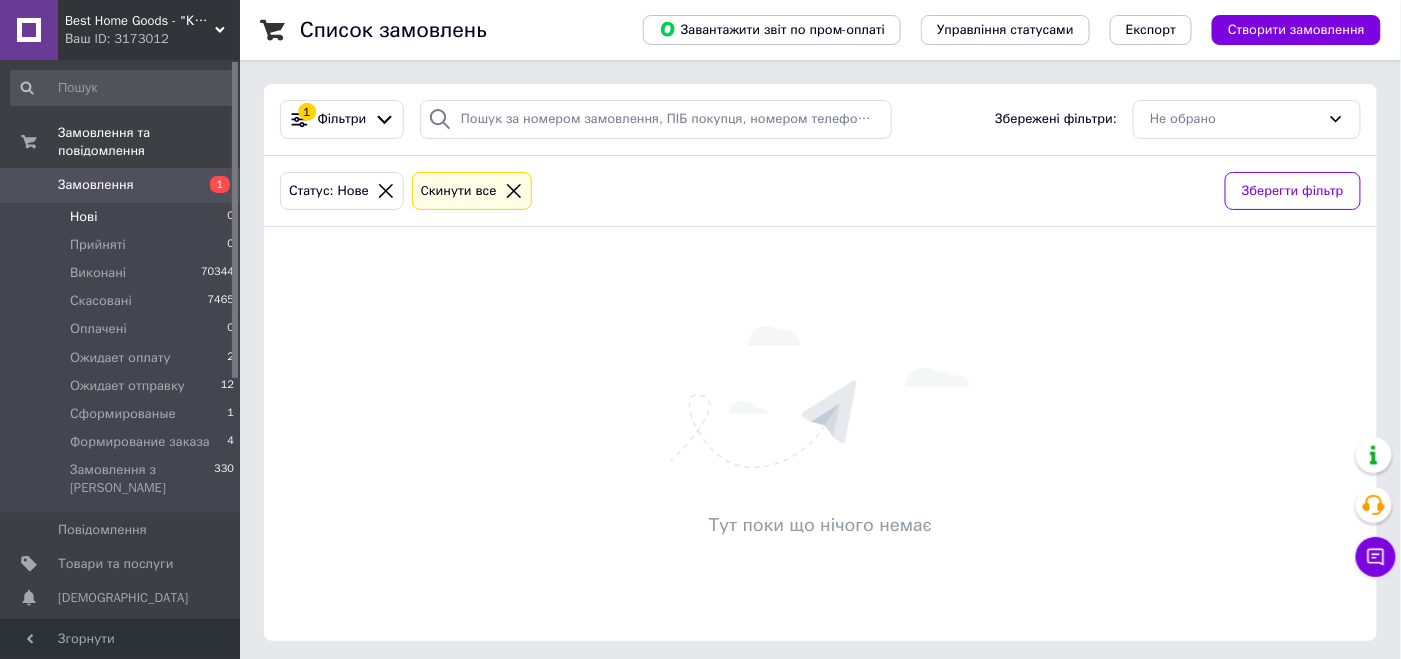 click on "Нові 0" at bounding box center [123, 217] 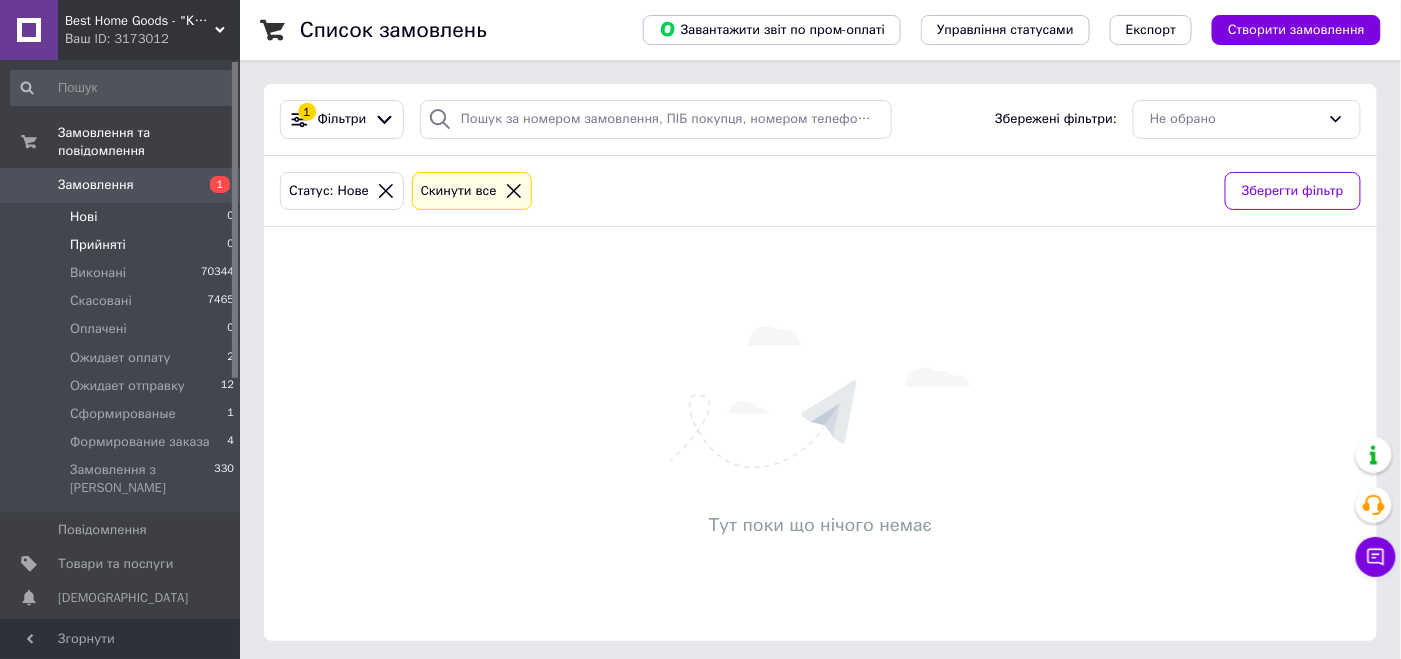 click on "Прийняті 0" at bounding box center [123, 245] 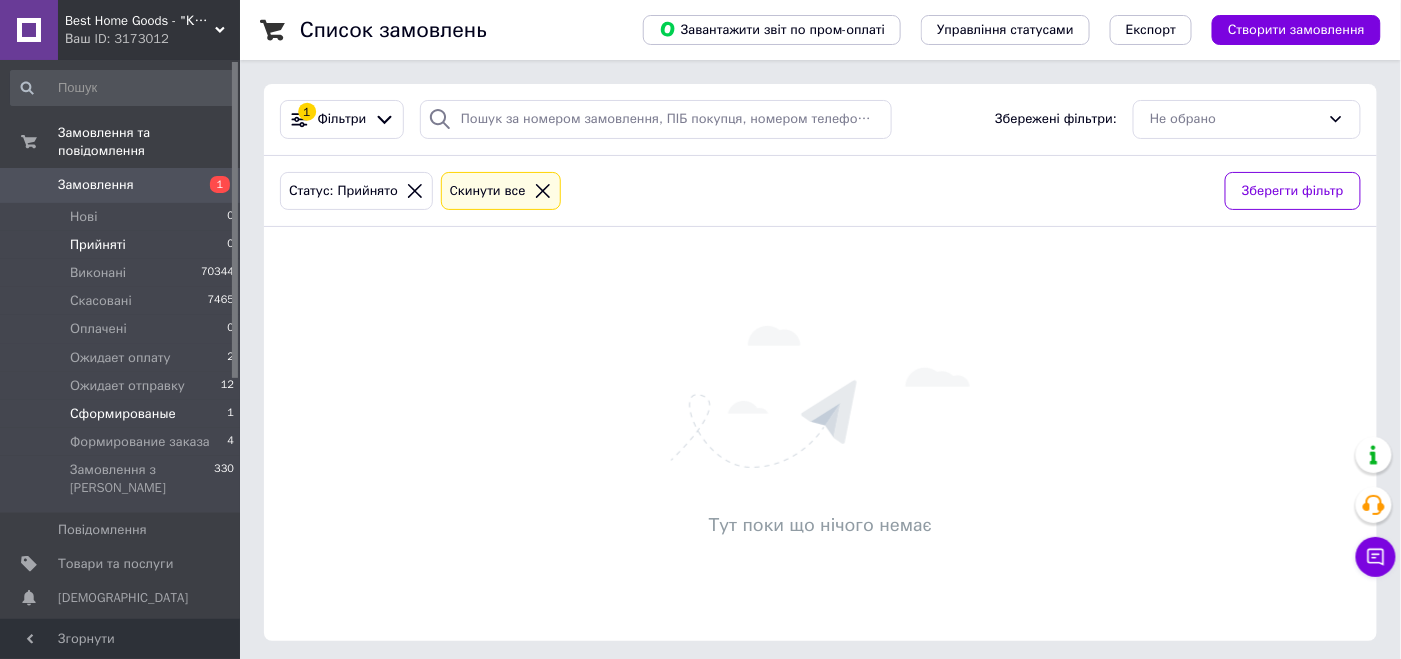 click on "Сформированые 1" at bounding box center (123, 414) 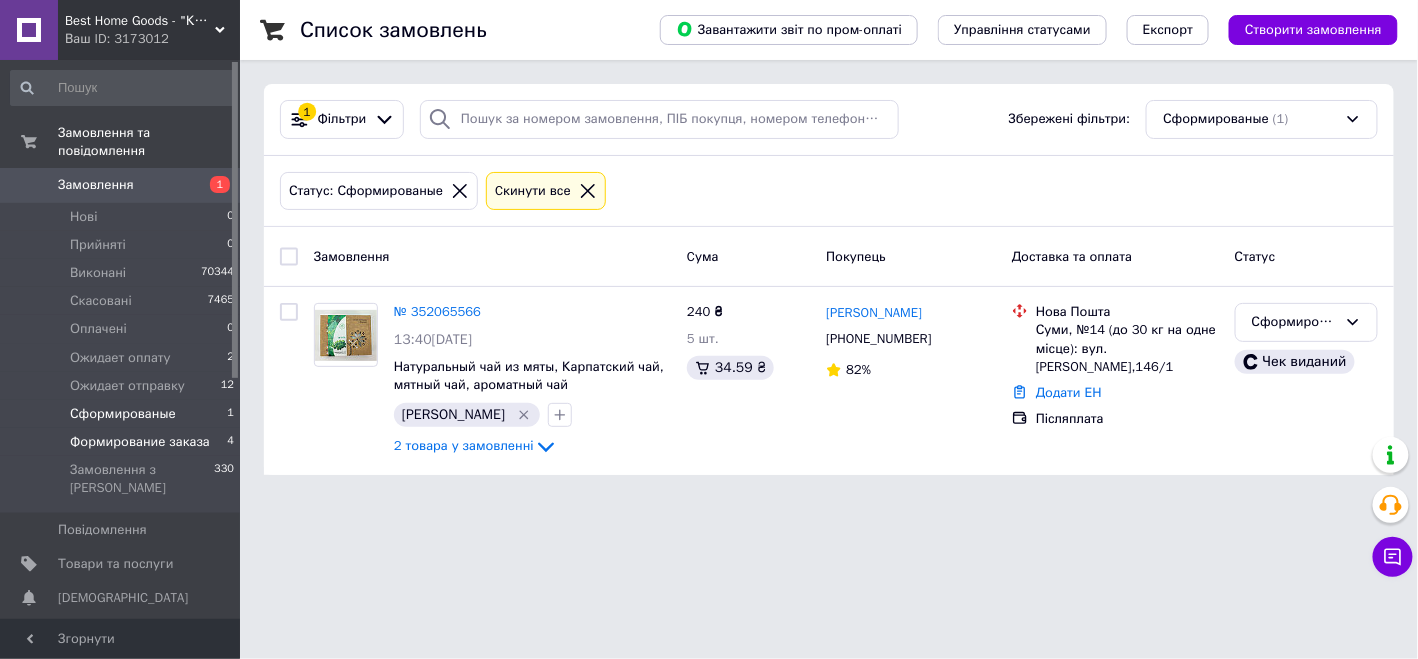 click on "Формирование заказа" at bounding box center [140, 442] 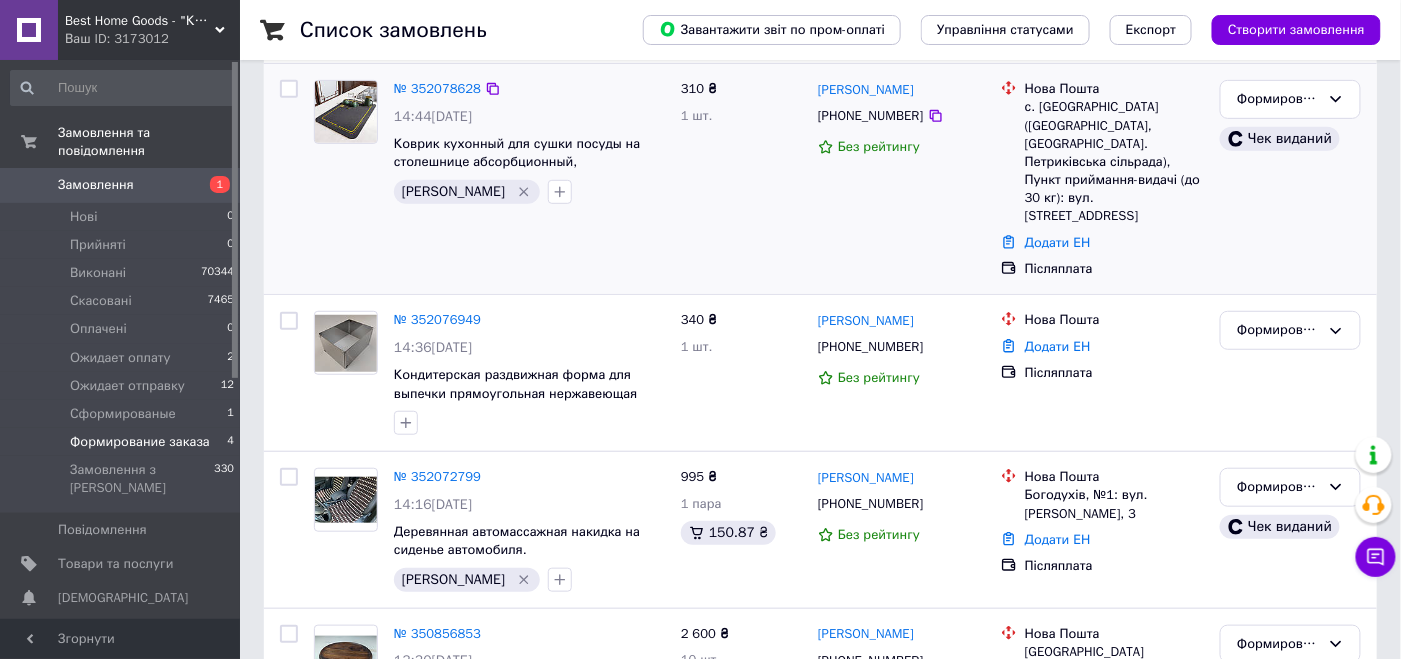 scroll, scrollTop: 99, scrollLeft: 0, axis: vertical 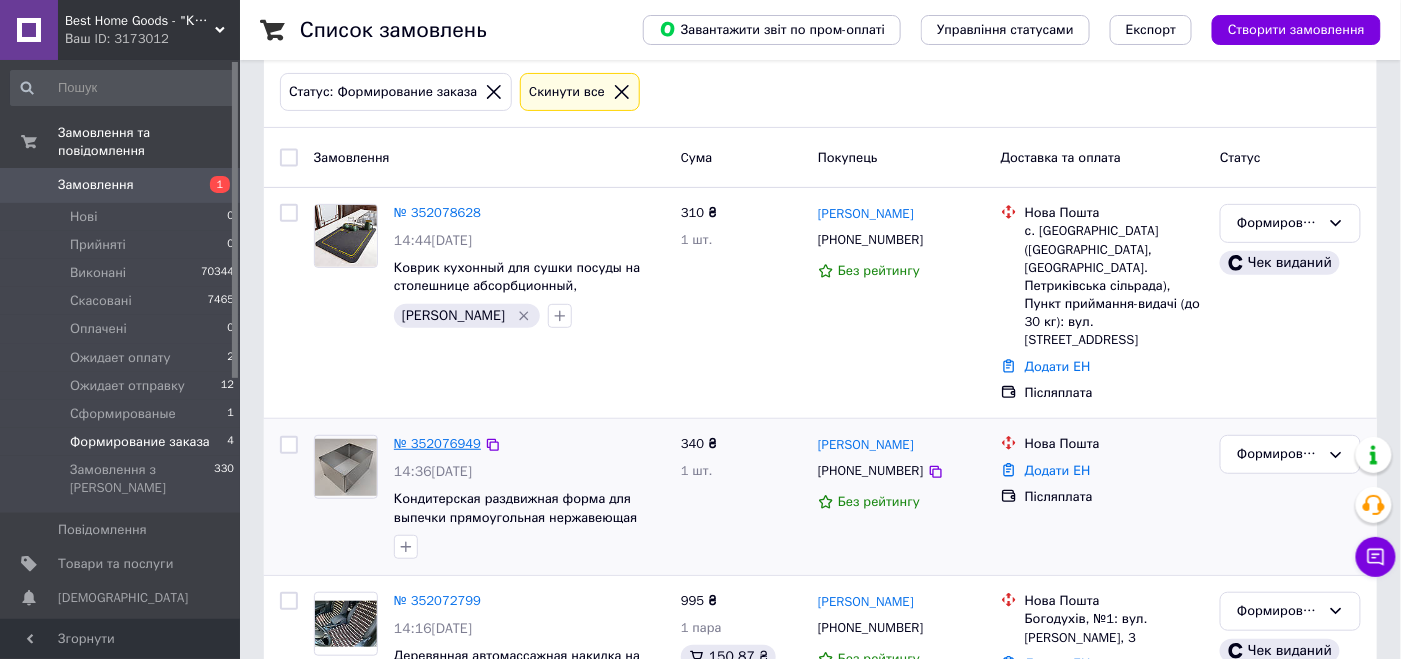 click on "№ 352076949" at bounding box center (437, 443) 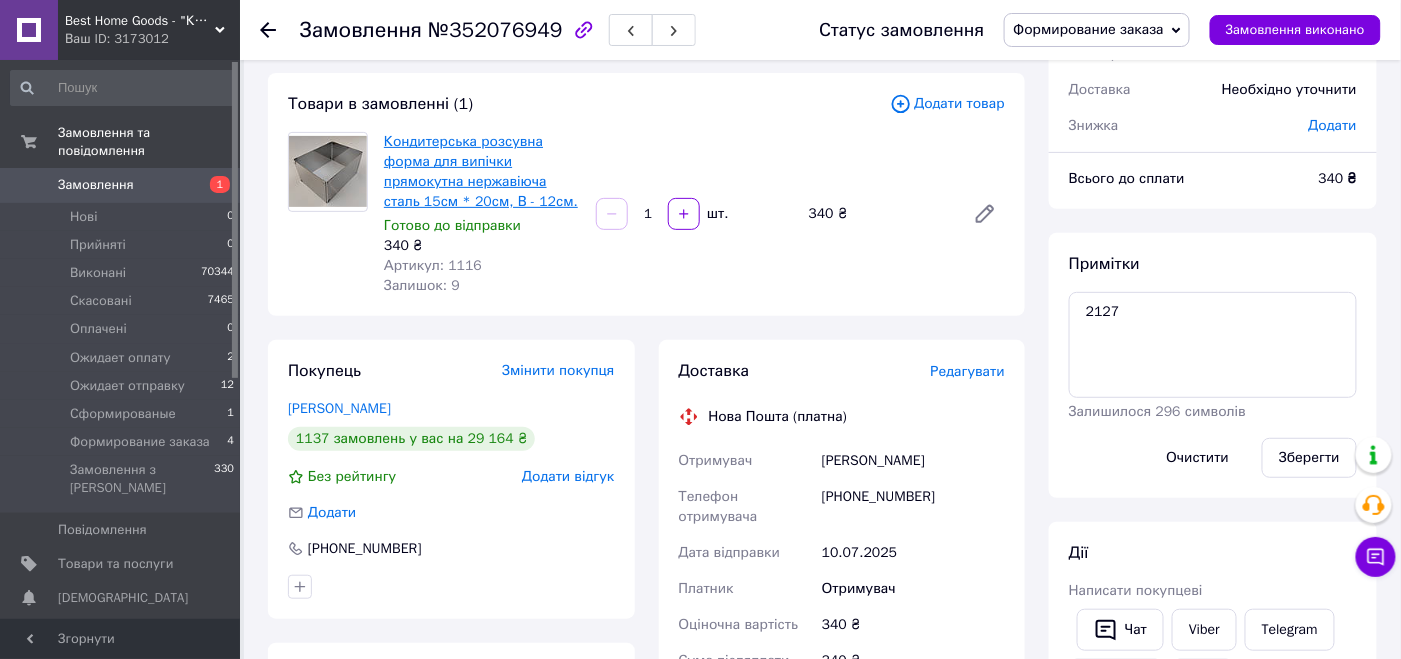 click on "Кондитерська розсувна форма для випічки прямокутна нержавіюча сталь 15см * 20см, В - 12см." at bounding box center (481, 171) 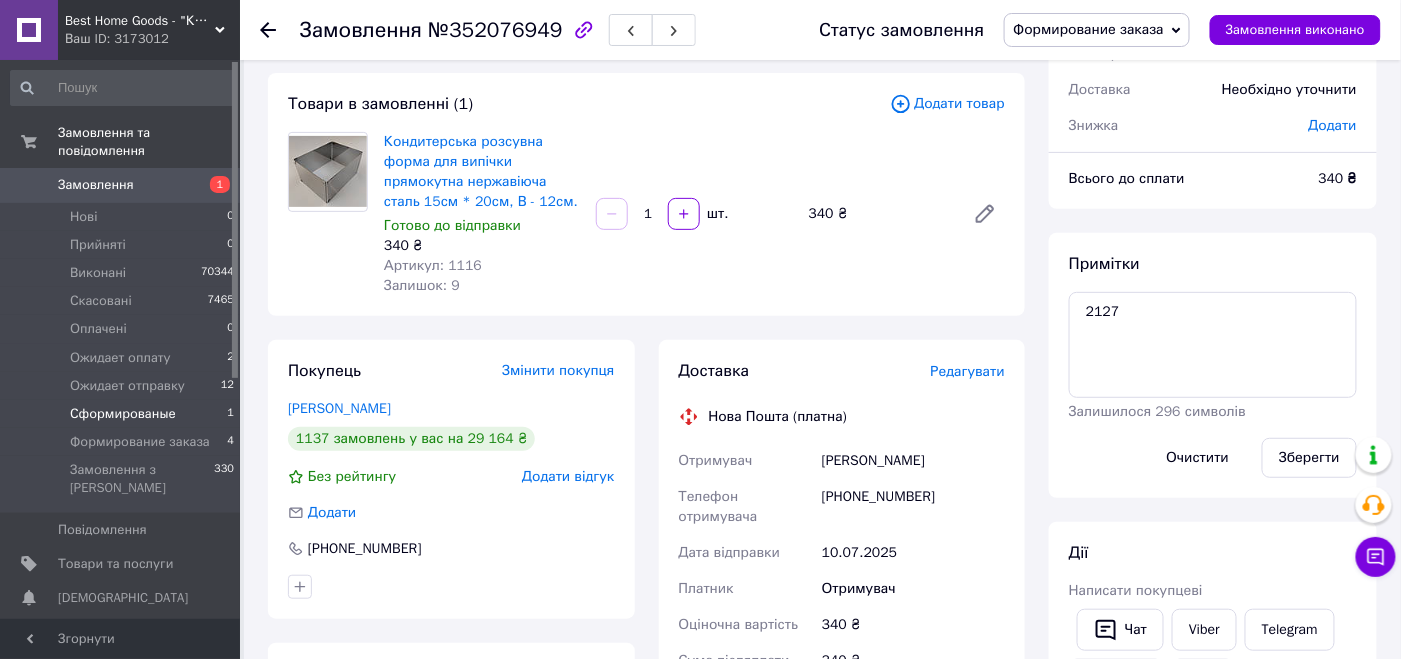 click on "Сформированые" at bounding box center (123, 414) 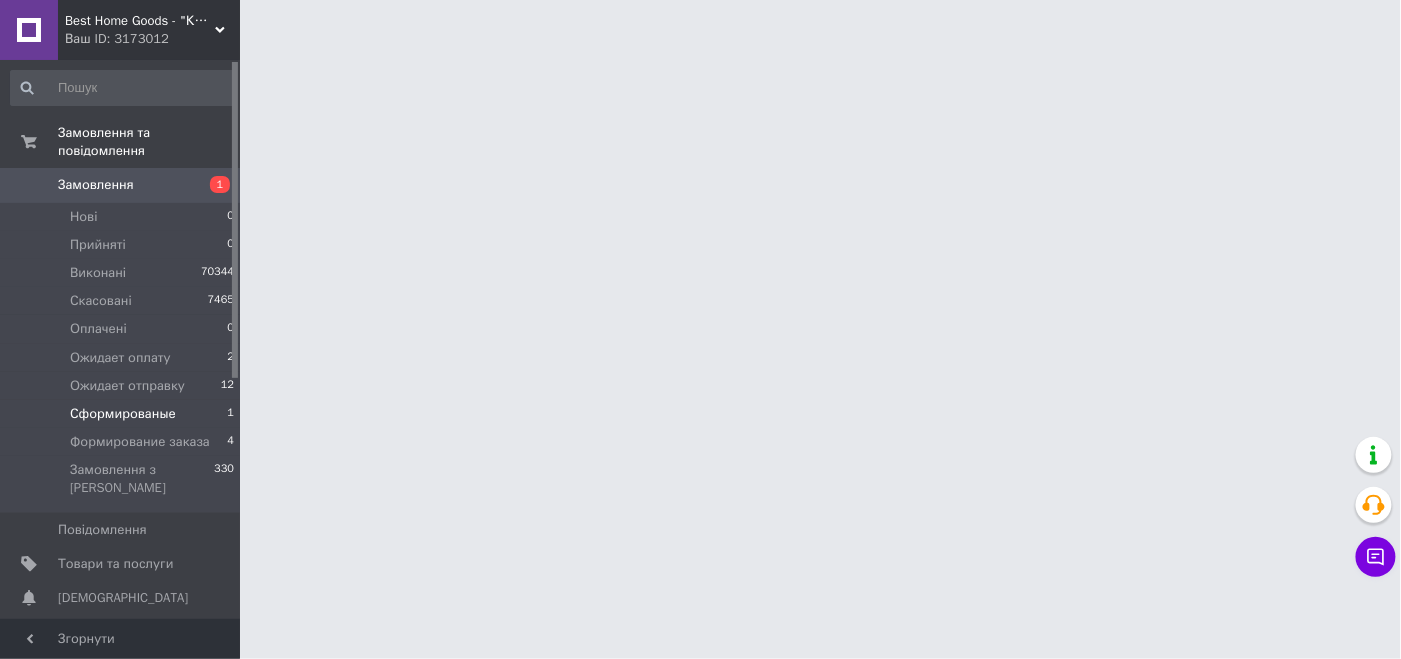 scroll, scrollTop: 0, scrollLeft: 0, axis: both 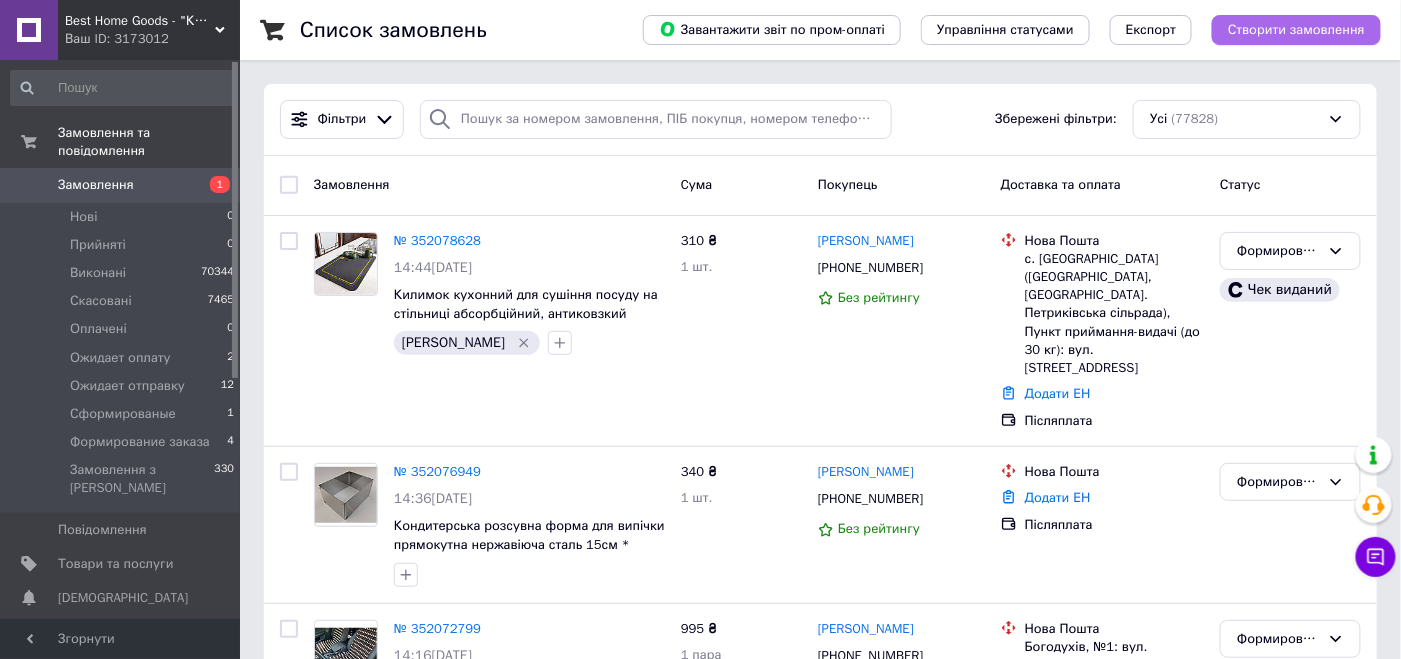 click on "Створити замовлення" at bounding box center (1296, 30) 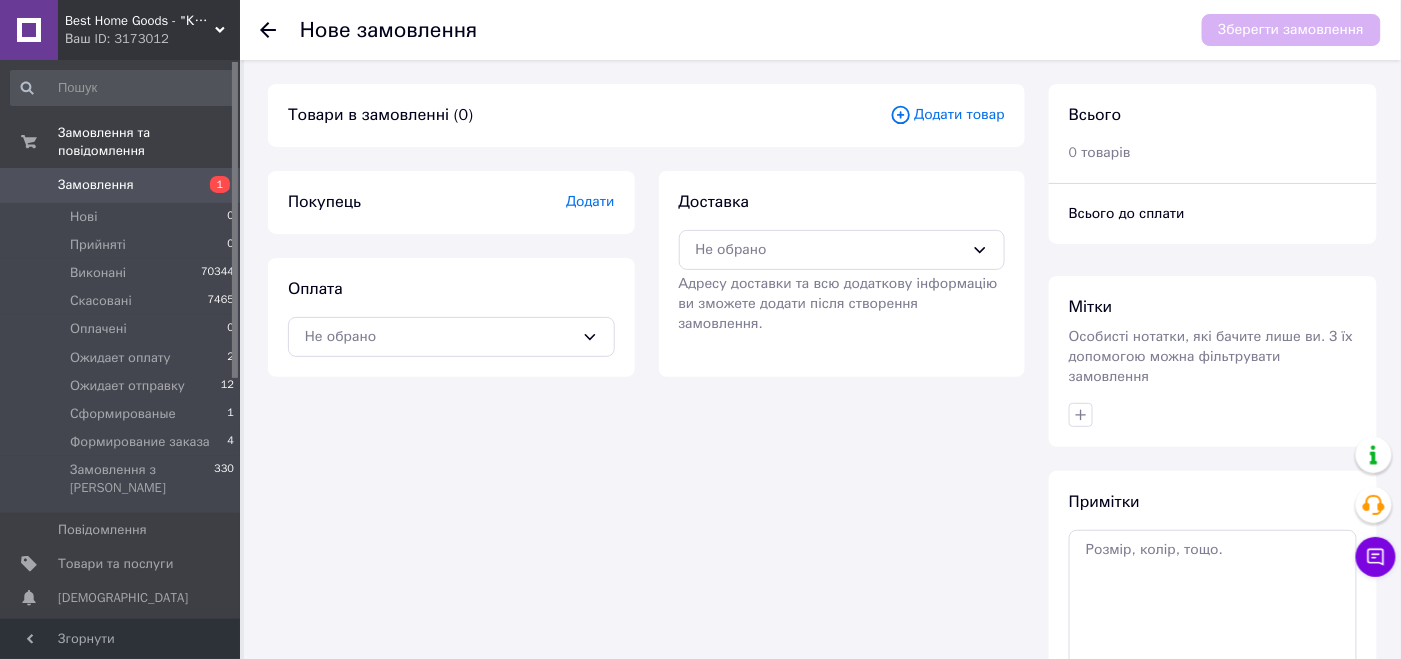 click on "Додати товар" at bounding box center (947, 115) 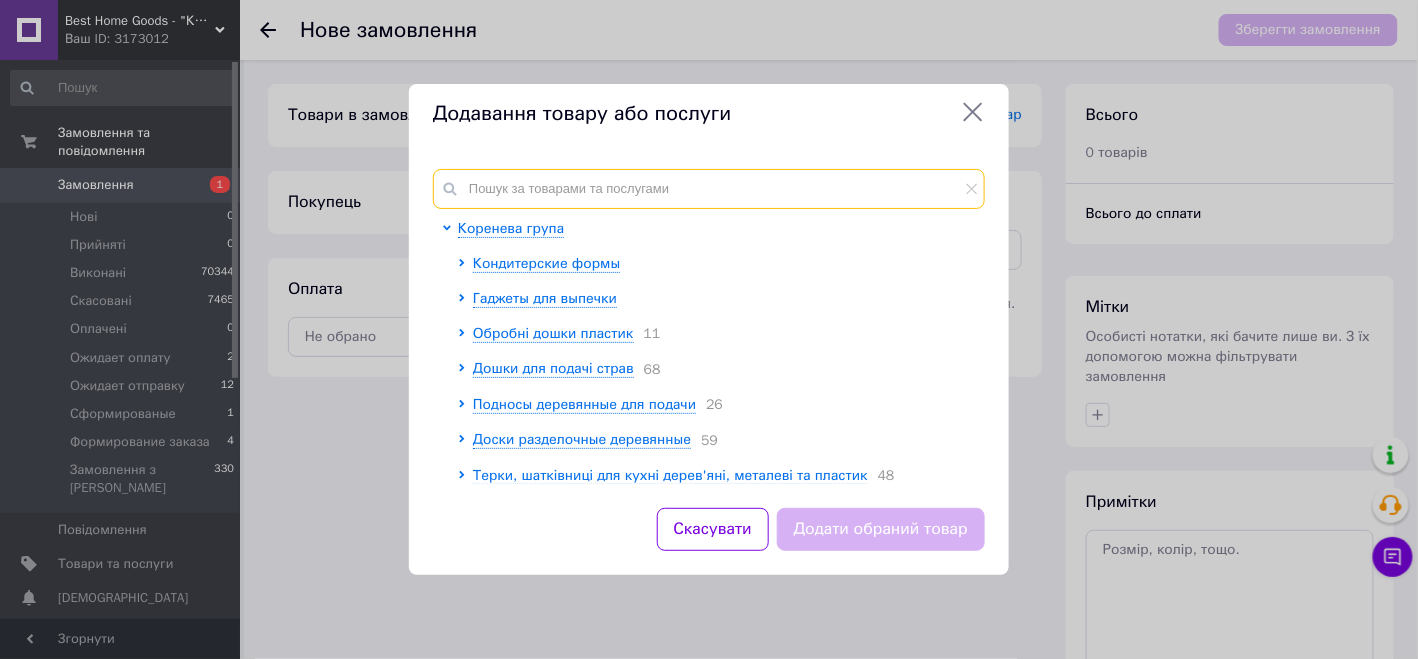 click at bounding box center [709, 189] 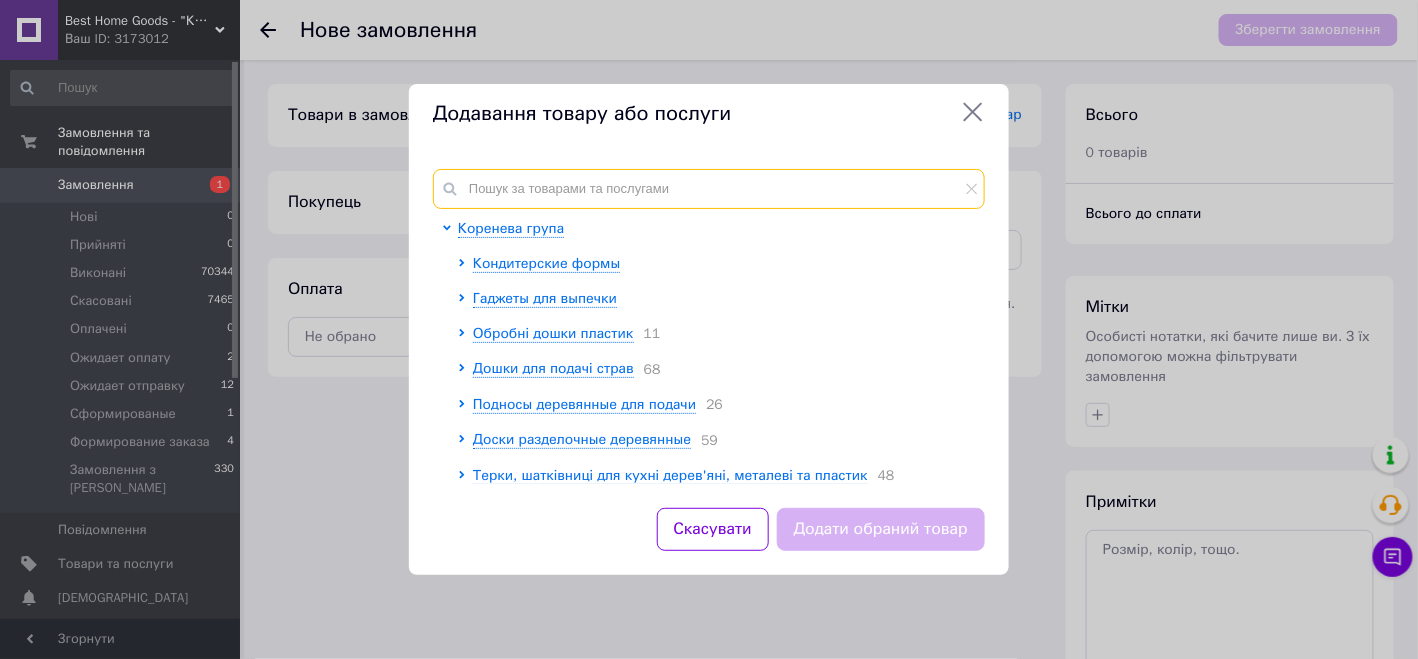 click at bounding box center [709, 189] 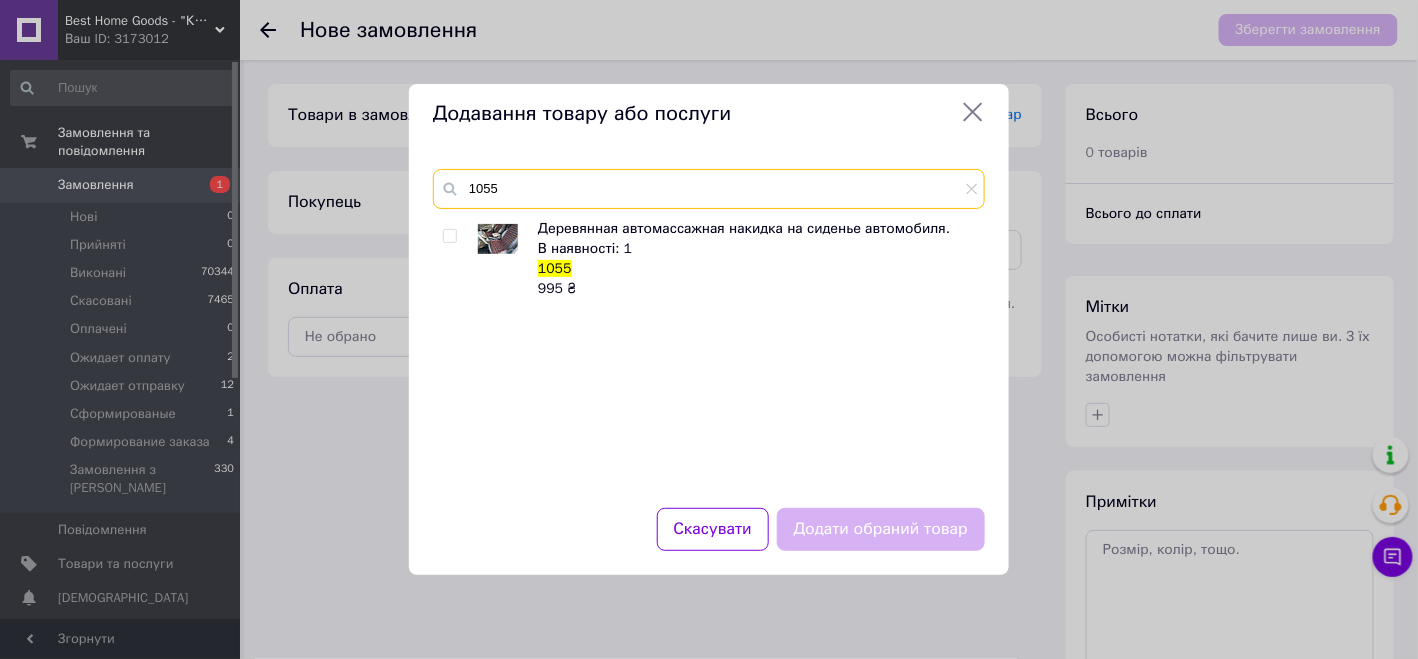 type on "1055" 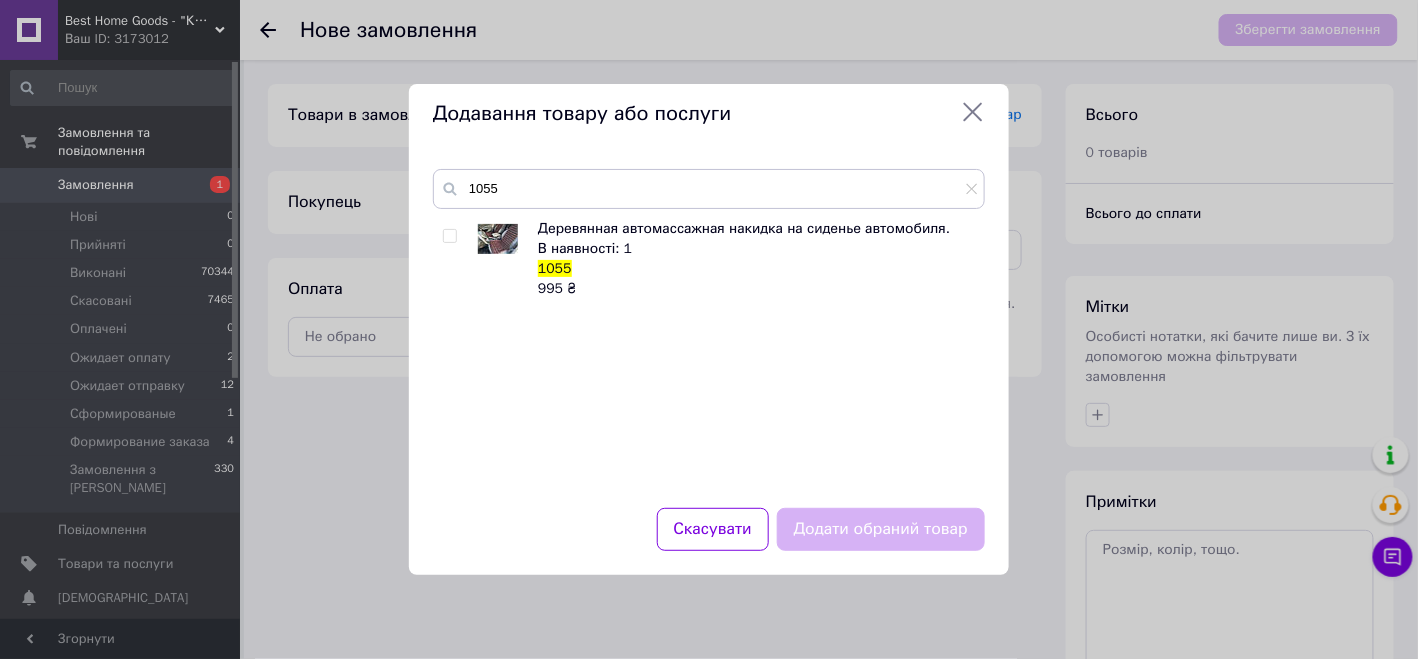click at bounding box center [450, 236] 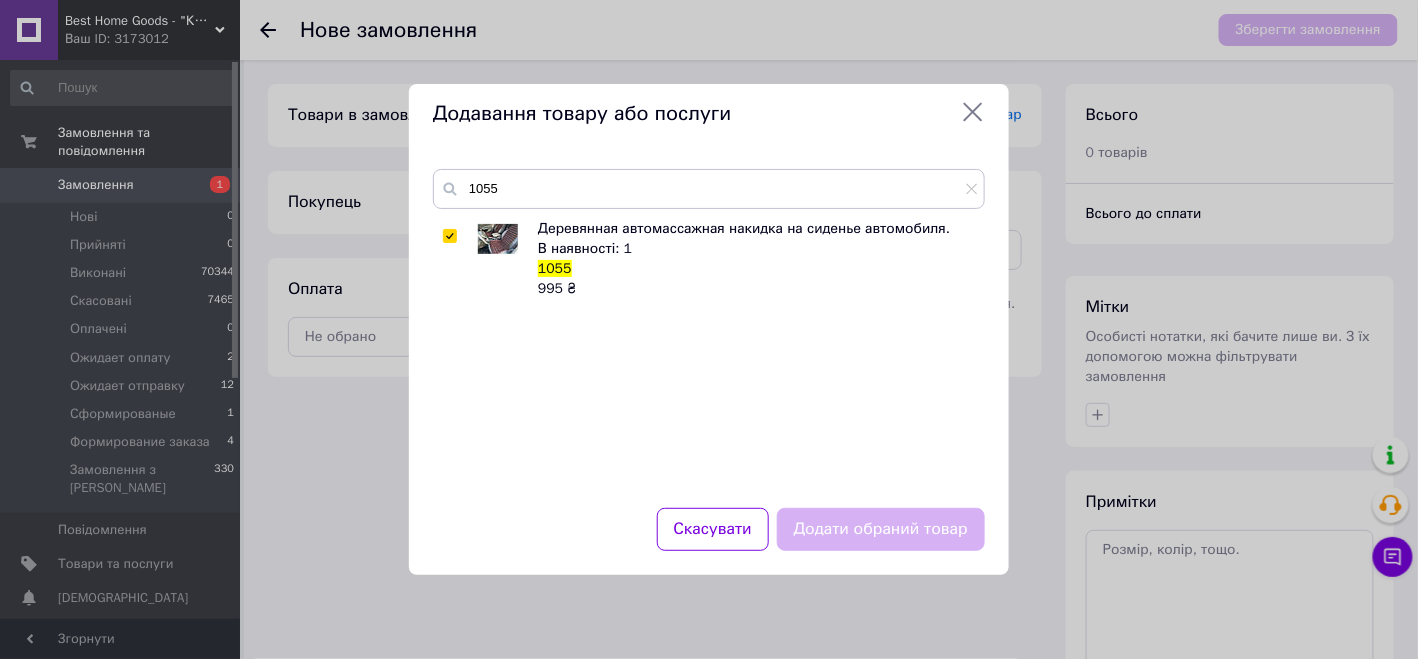 checkbox on "true" 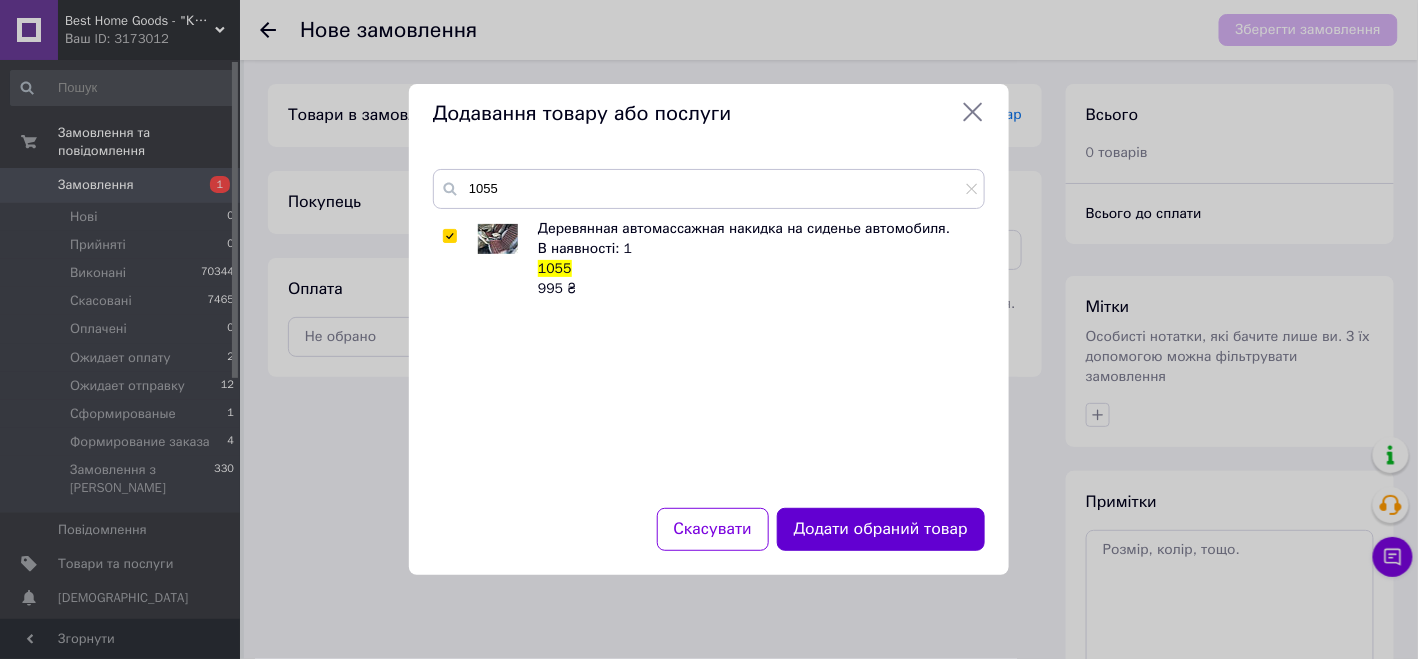 click on "Додати обраний товар" at bounding box center (881, 529) 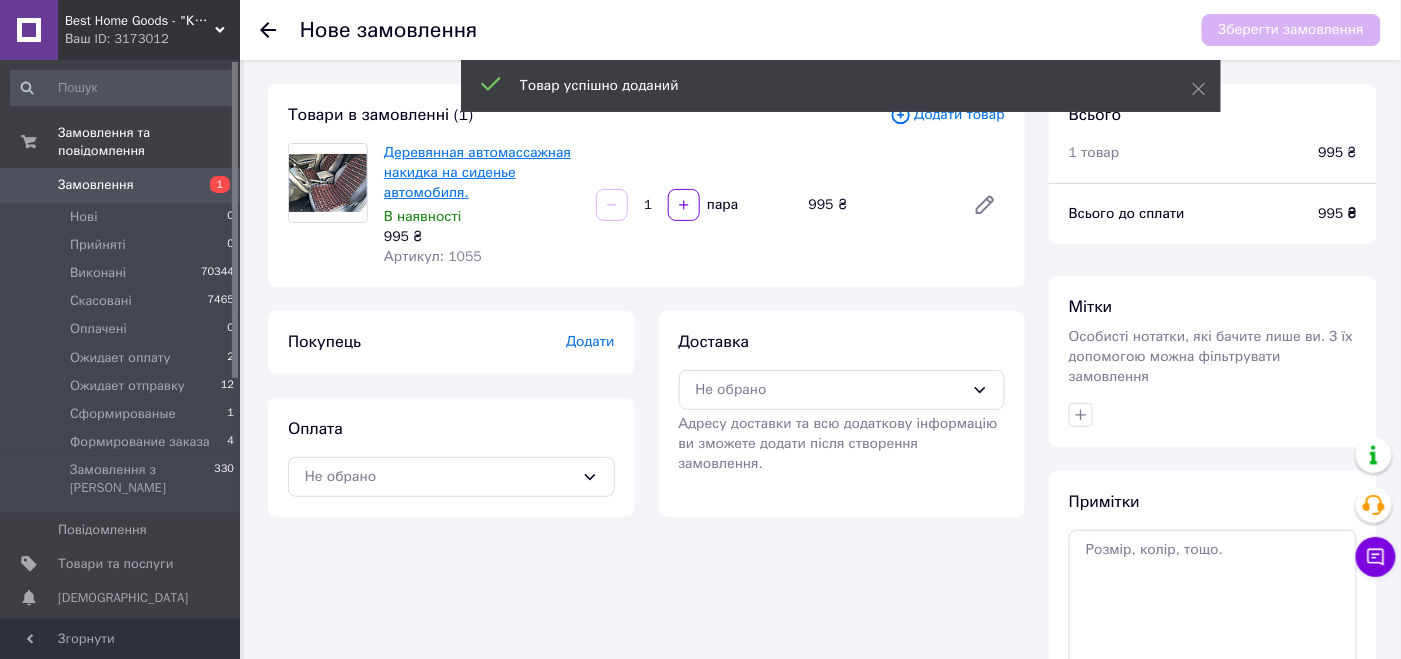 click on "Деревянная автомассажная накидка на сиденье автомобиля." at bounding box center (477, 172) 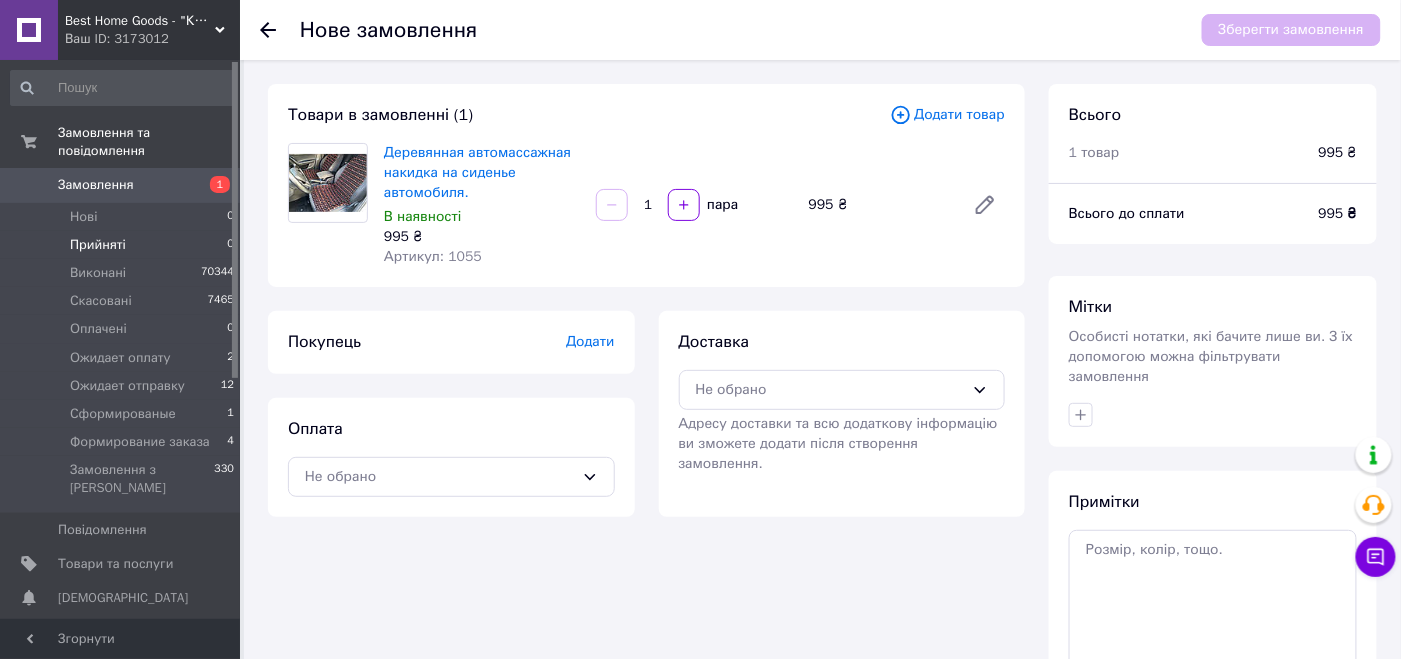 click on "Прийняті" at bounding box center (98, 245) 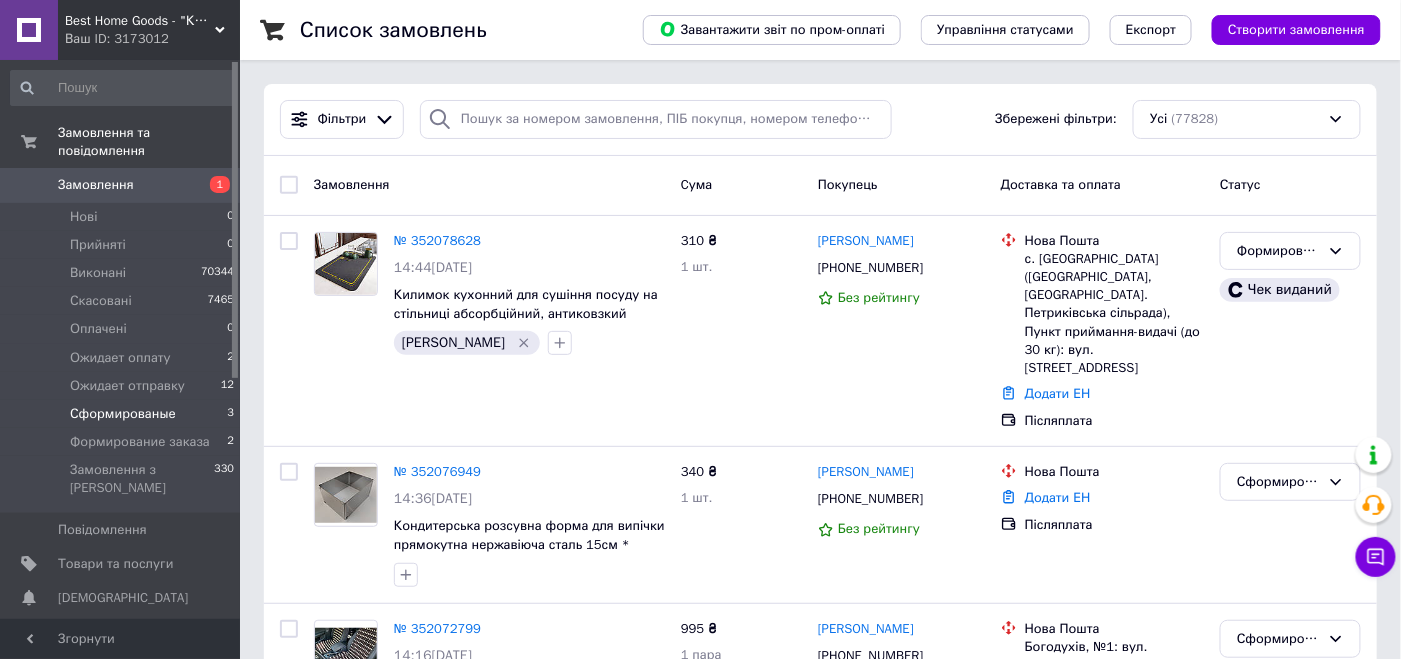click on "Сформированые" at bounding box center (123, 414) 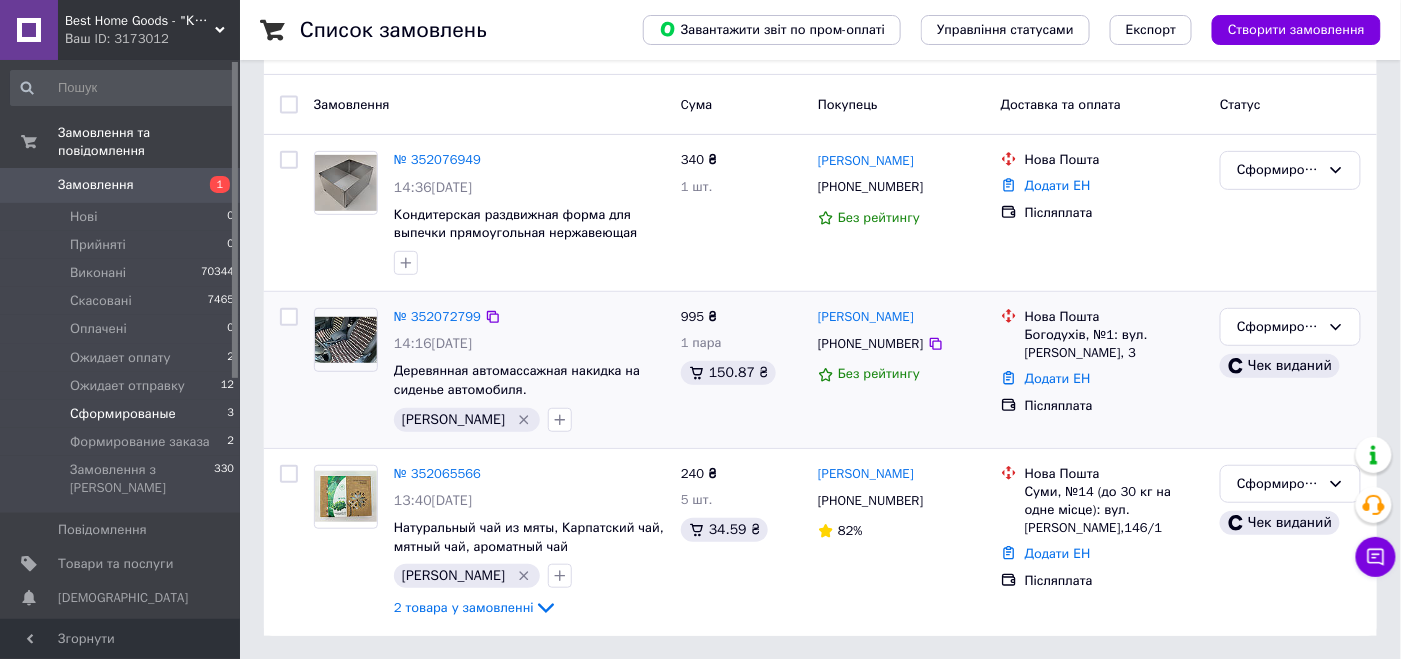 scroll, scrollTop: 0, scrollLeft: 0, axis: both 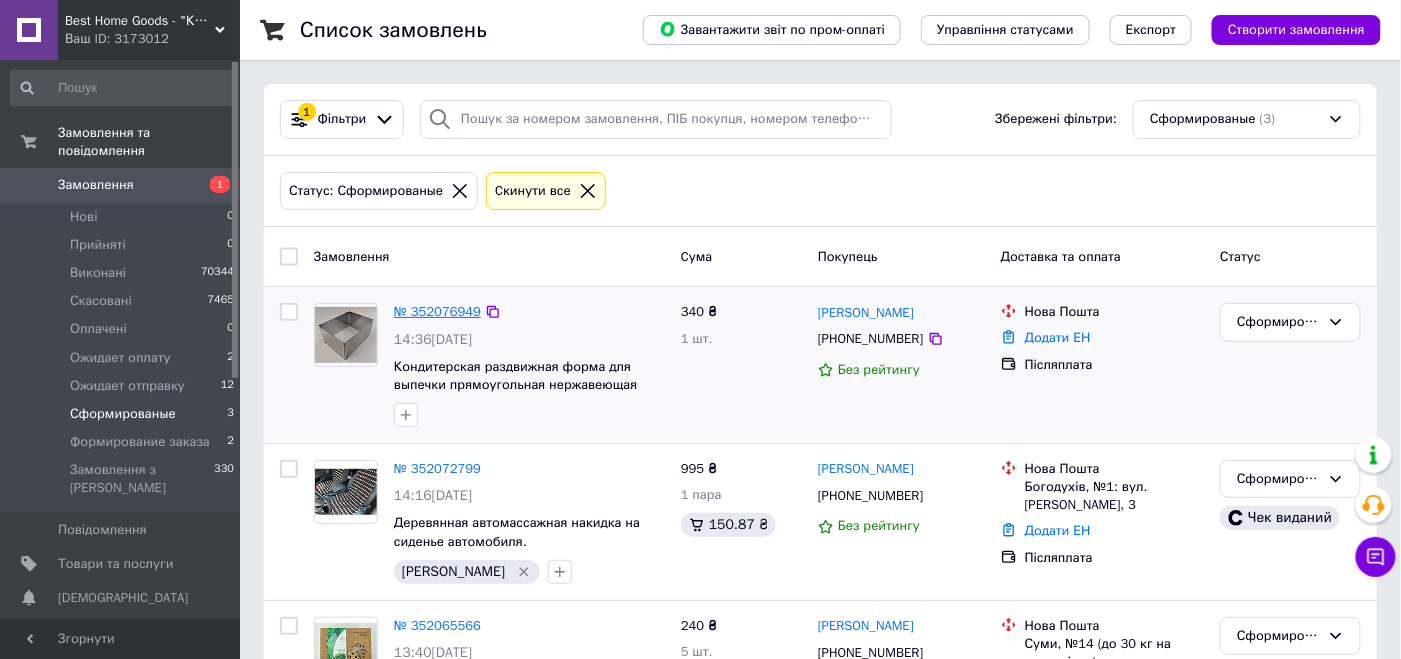click on "№ 352076949" at bounding box center (437, 311) 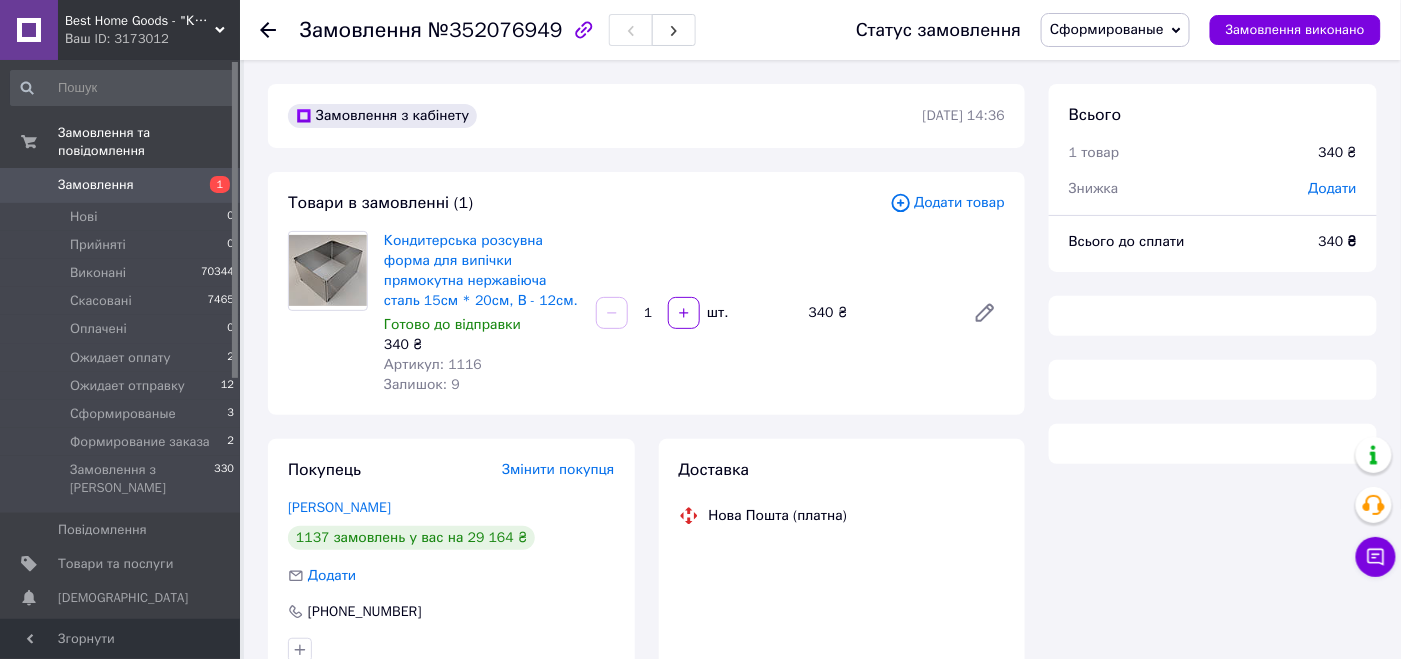 click on "Сформированые" at bounding box center [1107, 29] 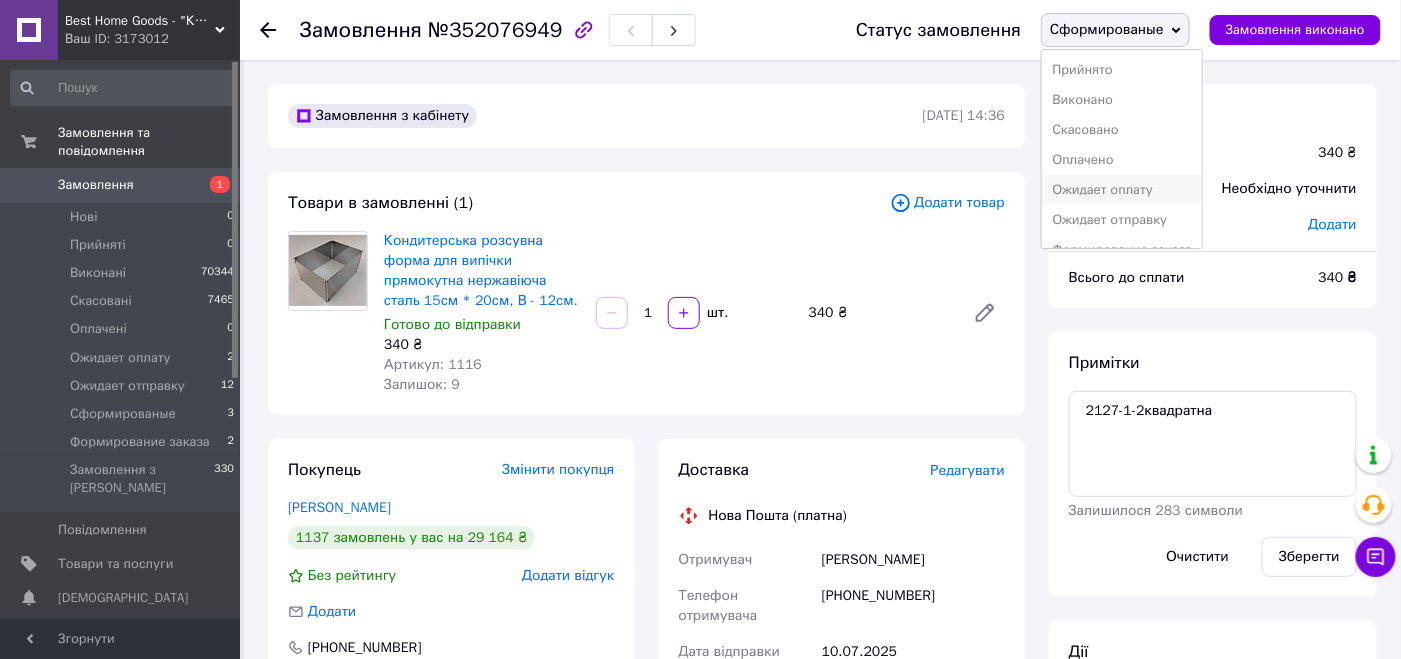 scroll, scrollTop: 21, scrollLeft: 0, axis: vertical 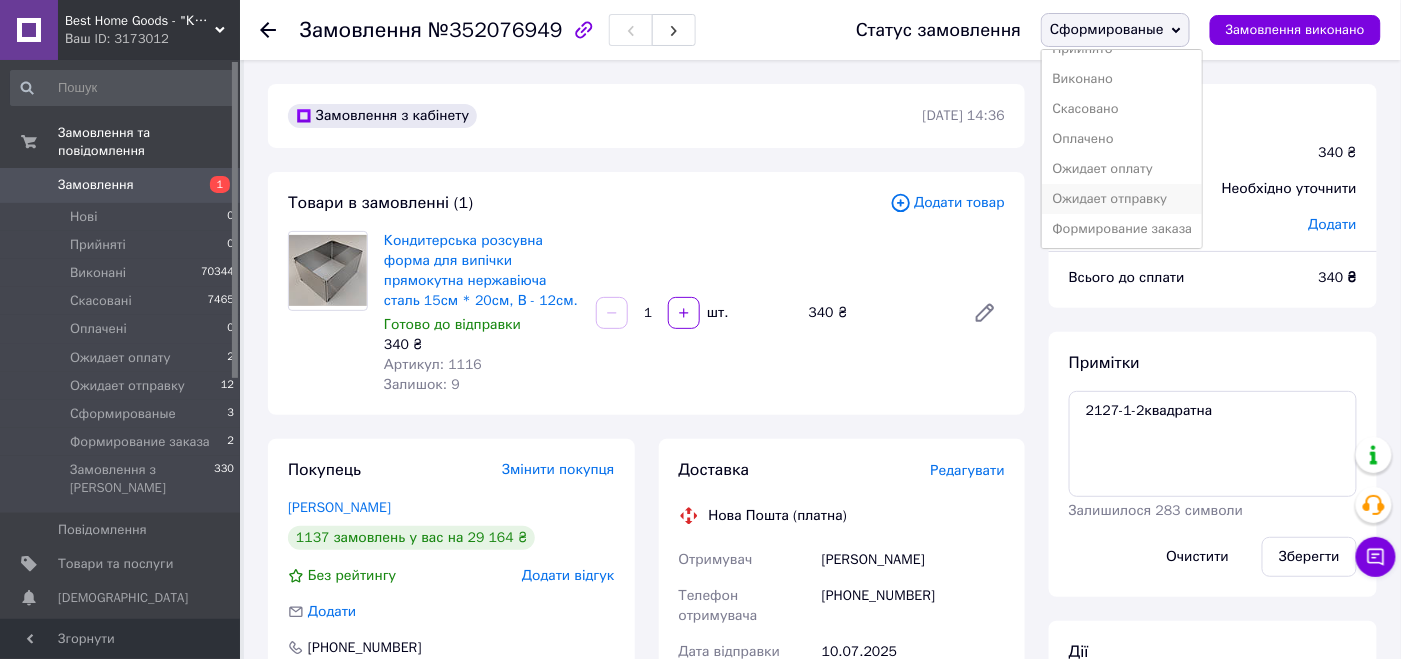 click on "Ожидает отправку" at bounding box center (1122, 199) 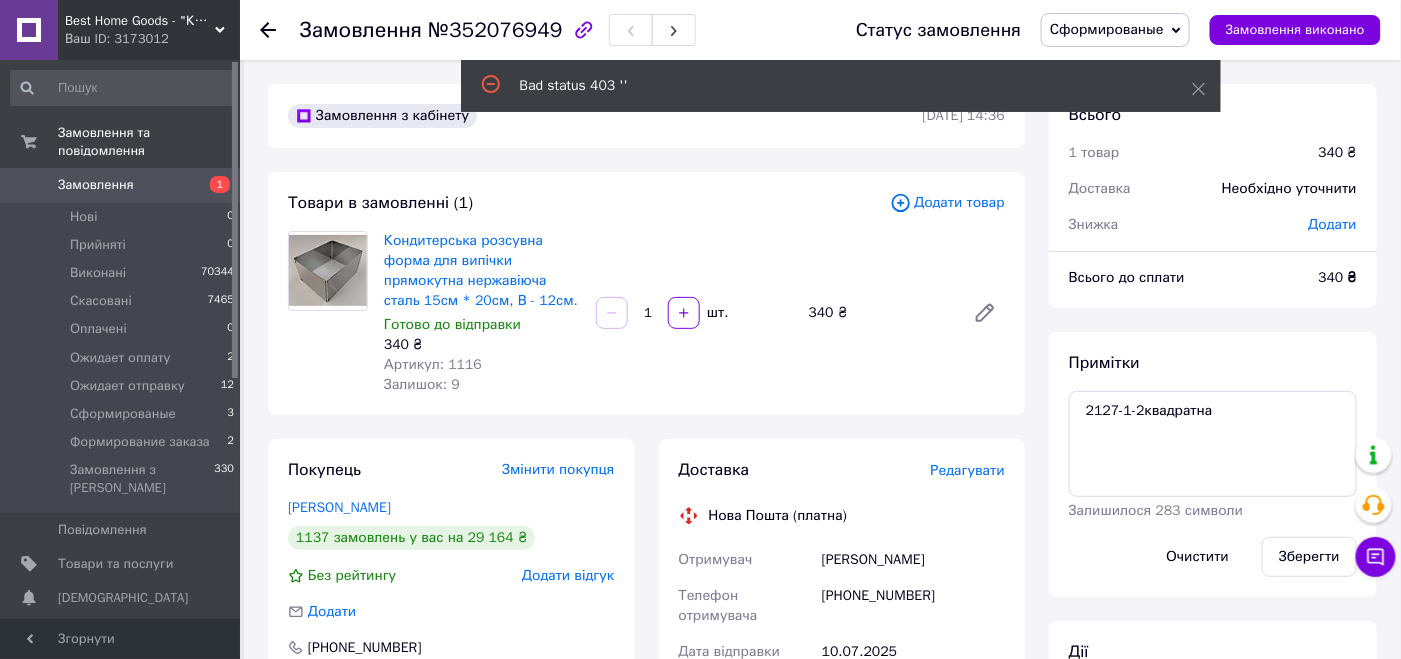 click on "Сформированые" at bounding box center (1107, 29) 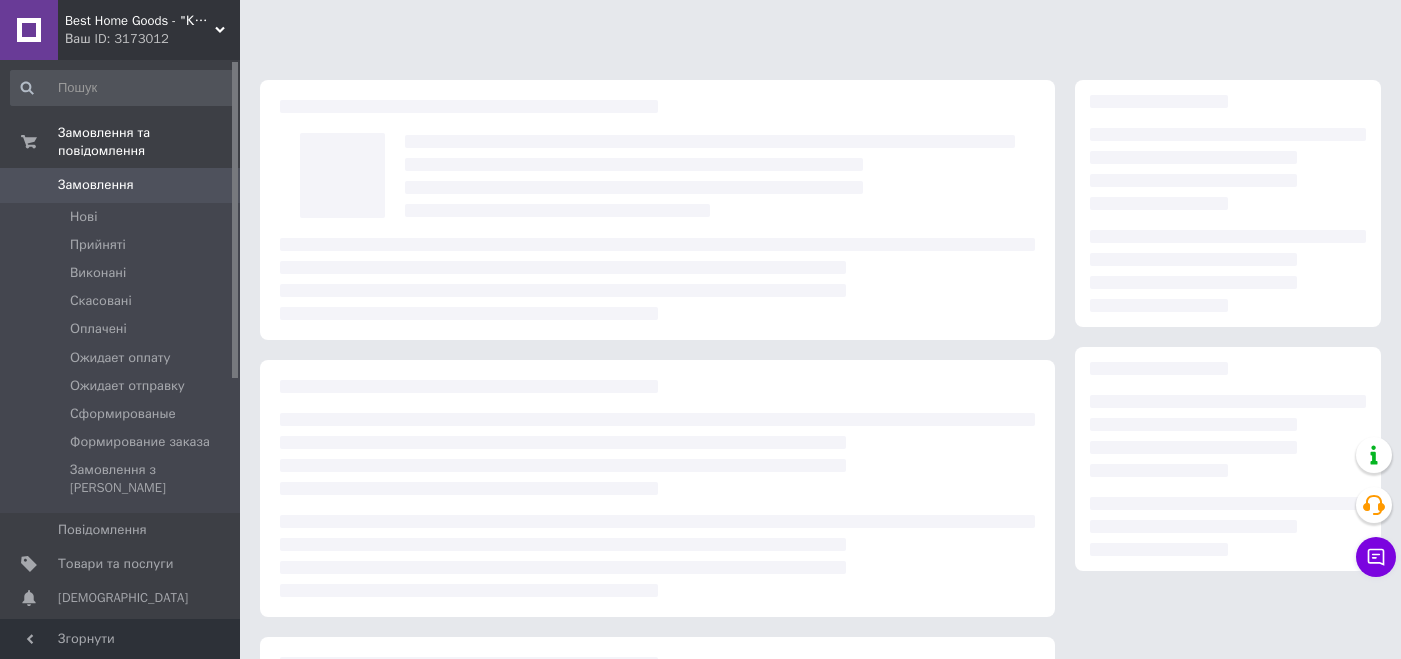 scroll, scrollTop: 0, scrollLeft: 0, axis: both 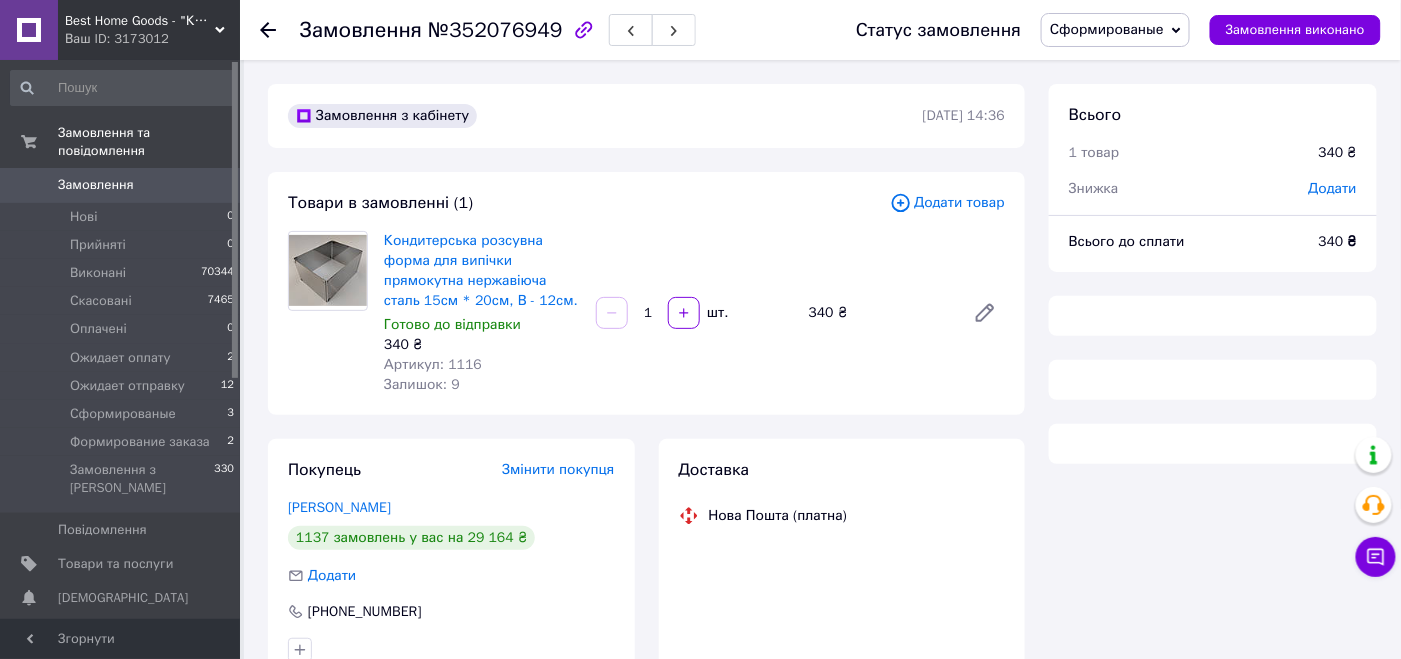 click on "Сформированые" at bounding box center [1107, 29] 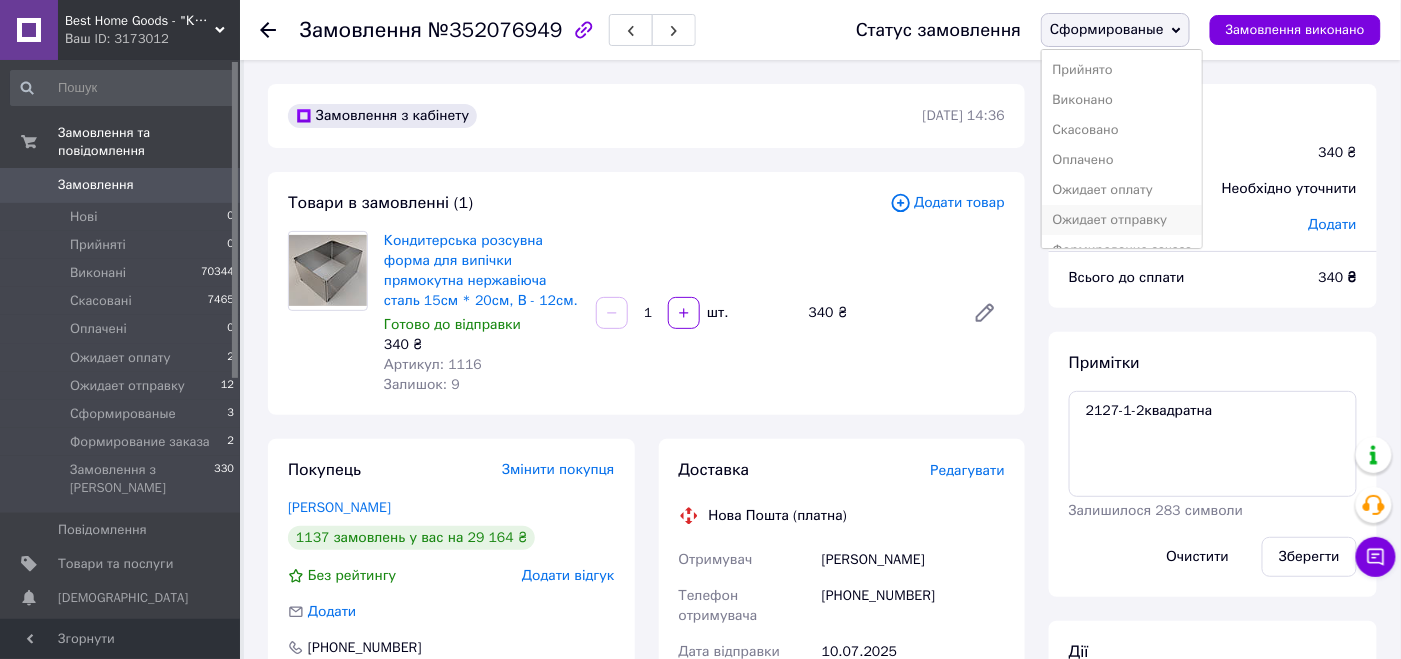 click on "Ожидает отправку" at bounding box center (1122, 220) 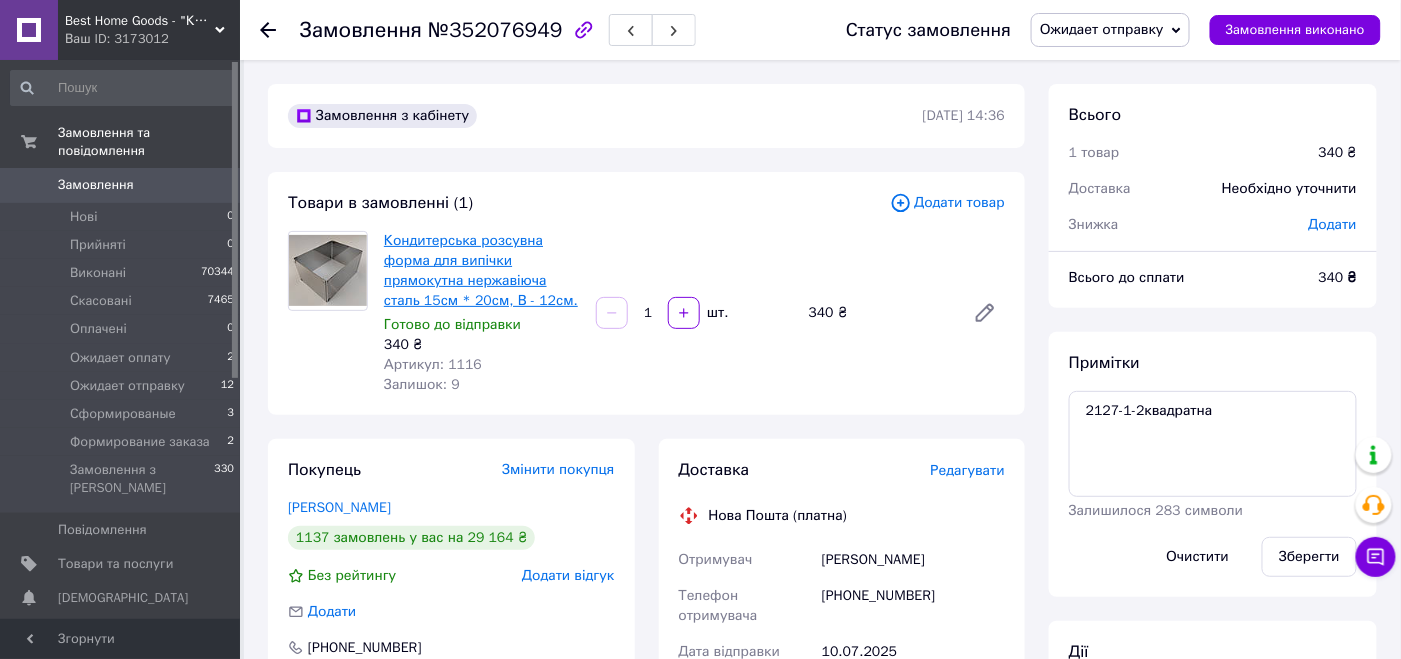 click on "Кондитерська розсувна форма для випічки прямокутна нержавіюча сталь 15см * 20см, В - 12см." at bounding box center (481, 270) 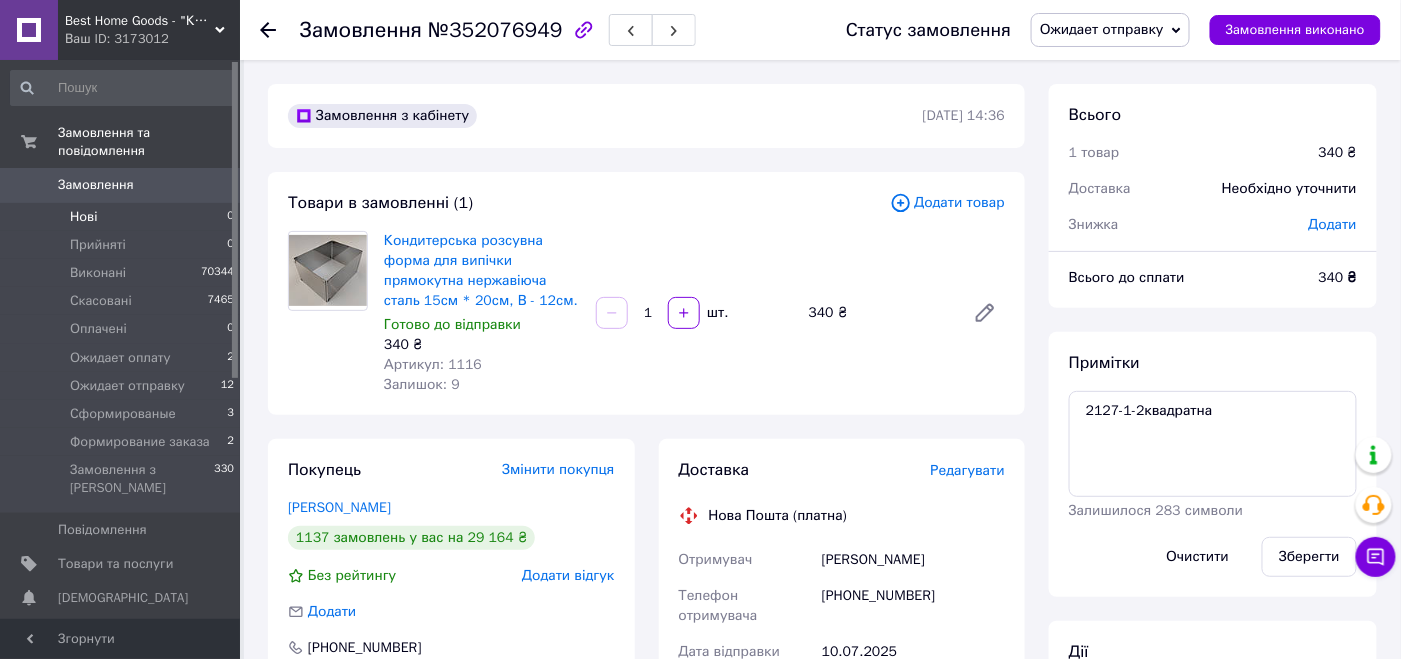click on "Нові 0" at bounding box center (123, 217) 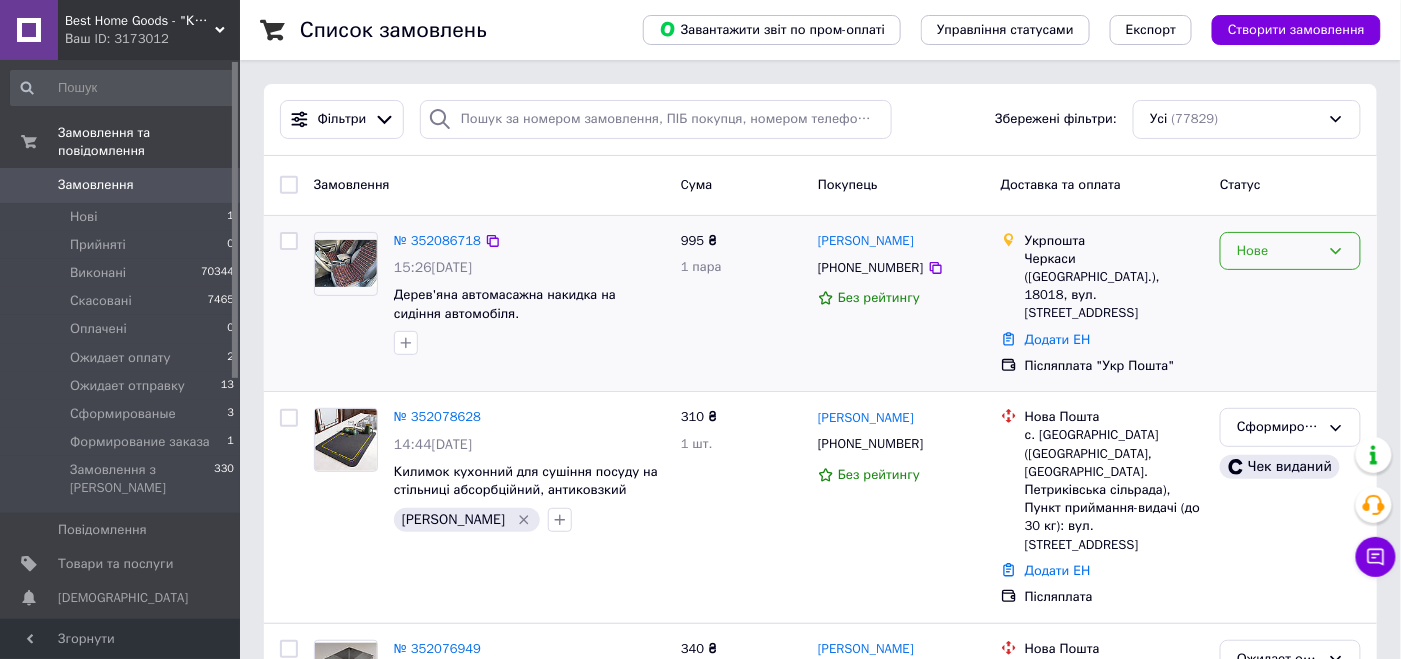 click on "Нове" at bounding box center [1278, 251] 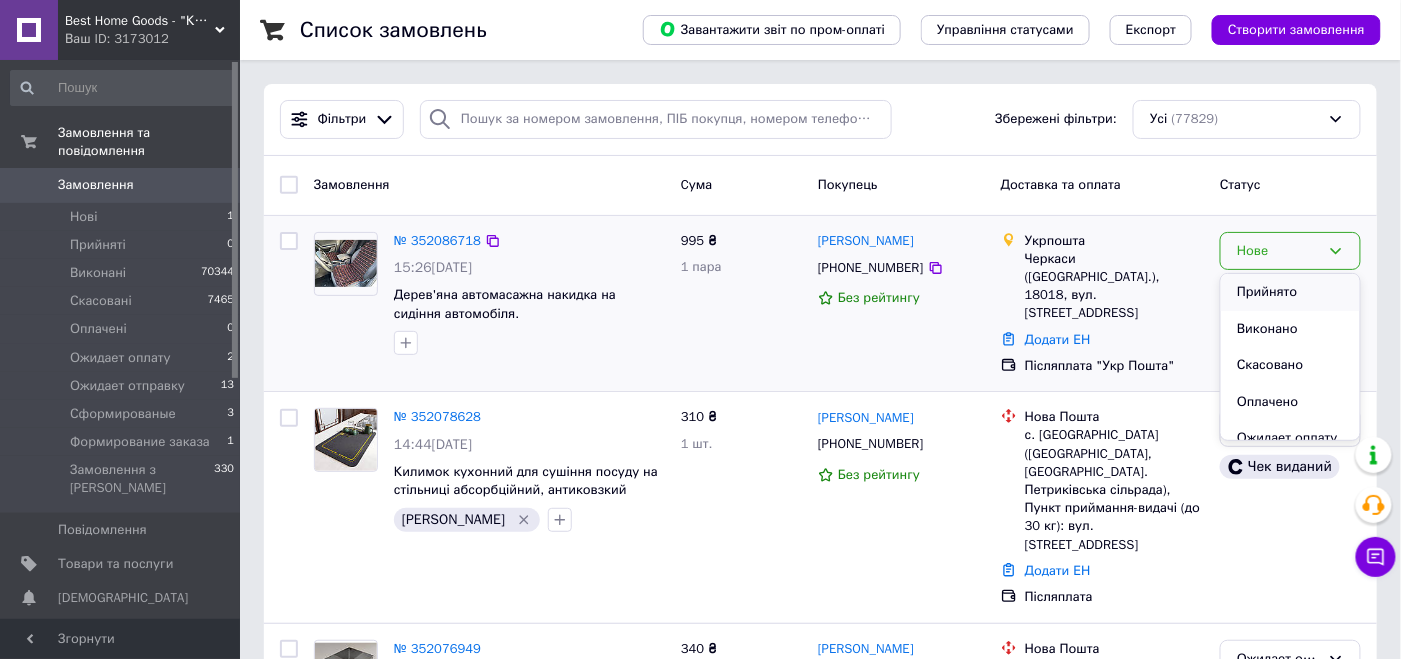 click on "Прийнято" at bounding box center (1290, 292) 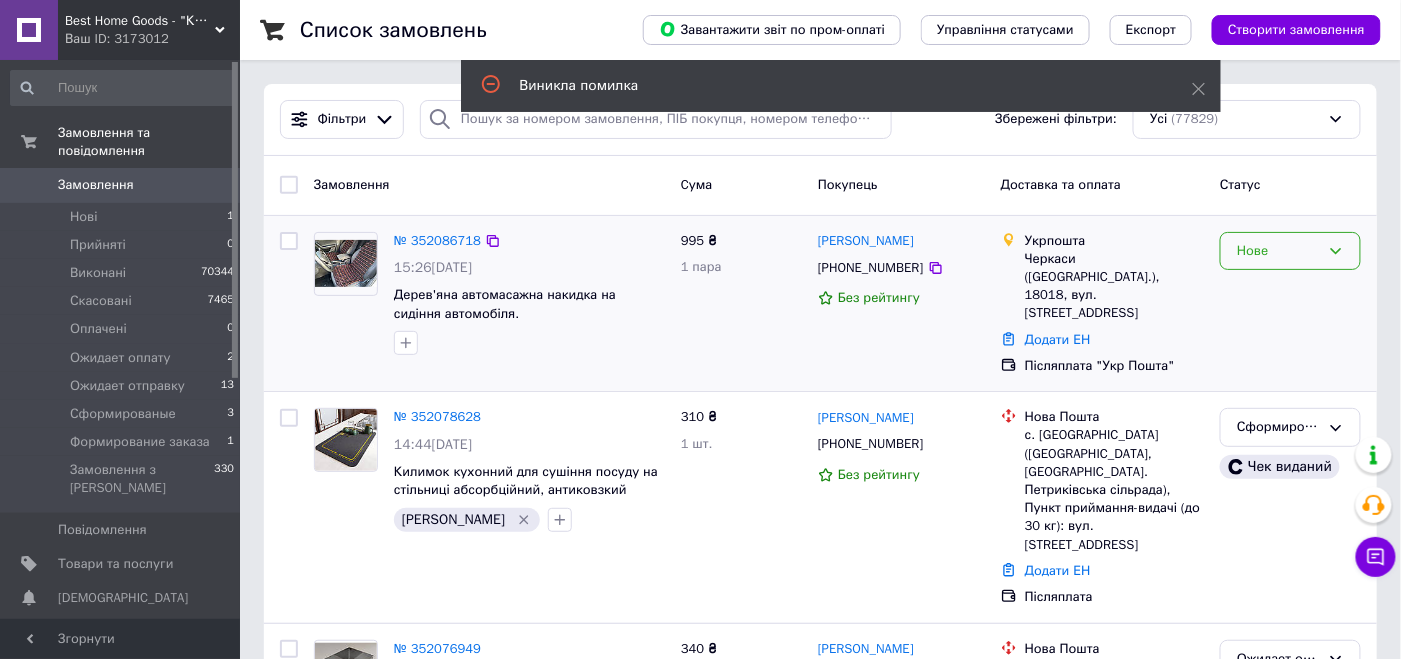click on "Нове" at bounding box center (1278, 251) 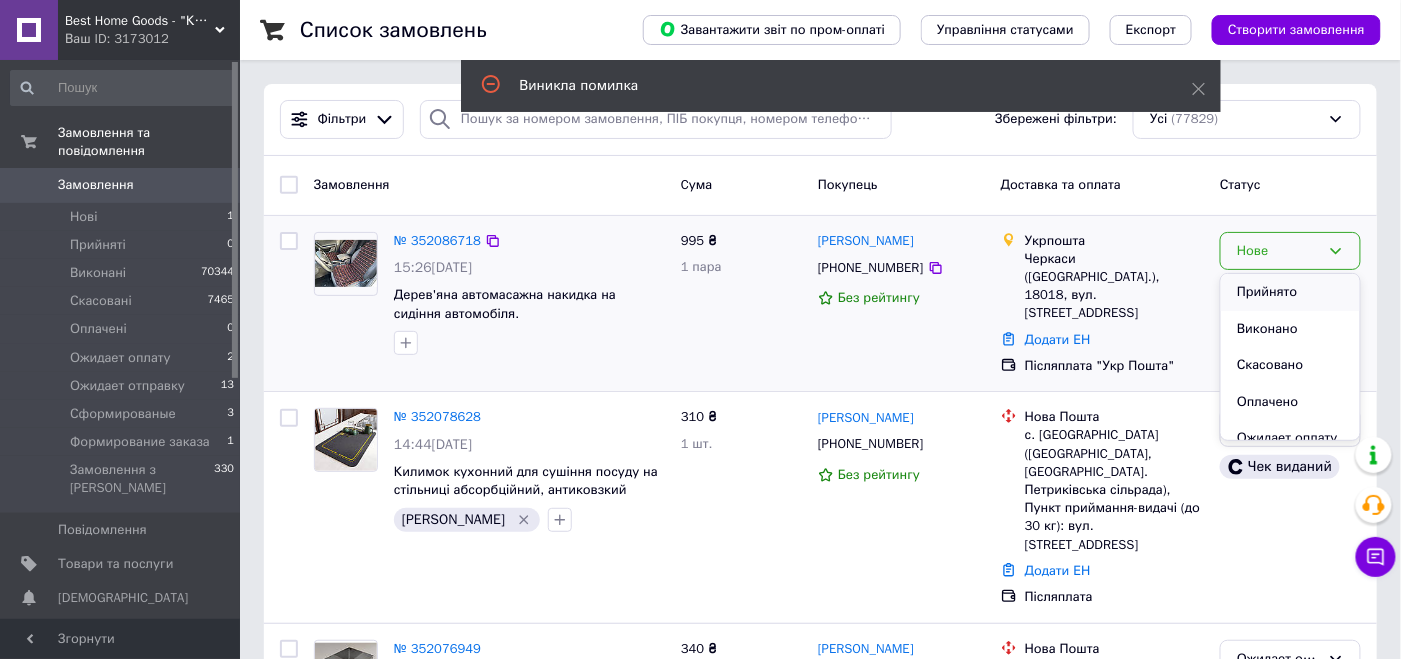 click on "Прийнято" at bounding box center (1290, 292) 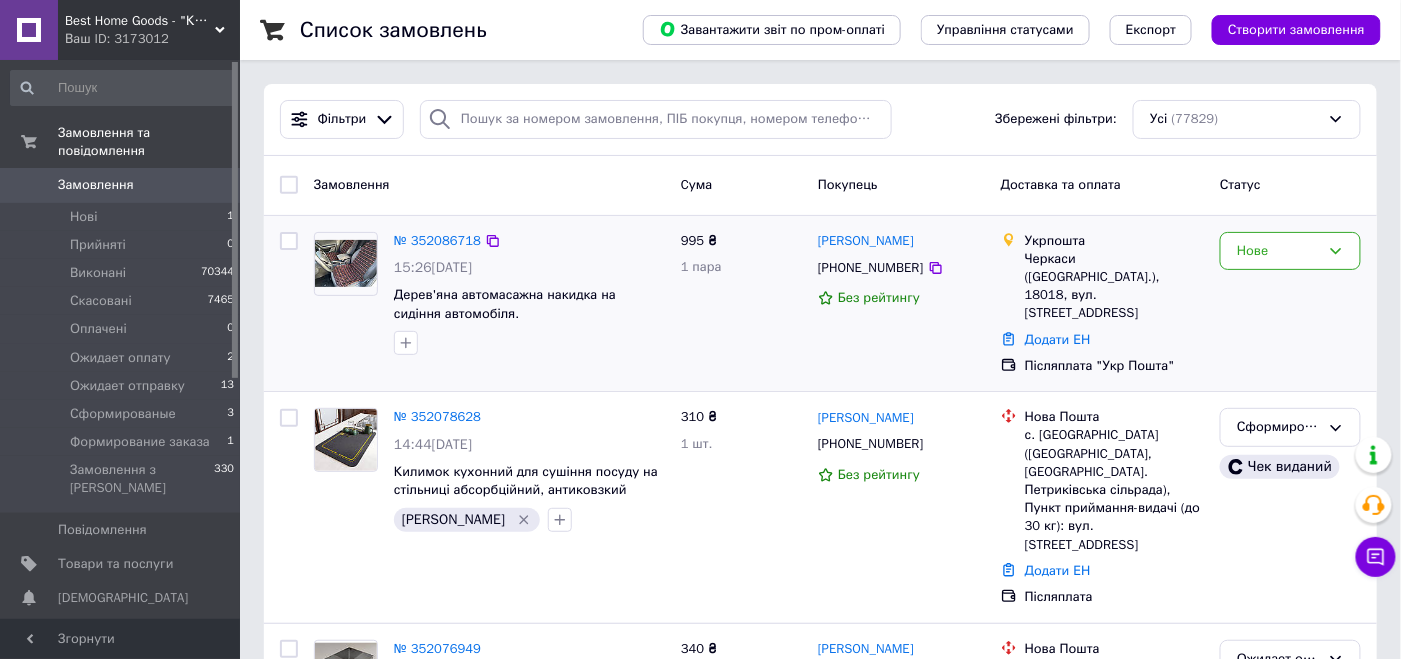 drag, startPoint x: 1236, startPoint y: 357, endPoint x: 1219, endPoint y: 348, distance: 19.235384 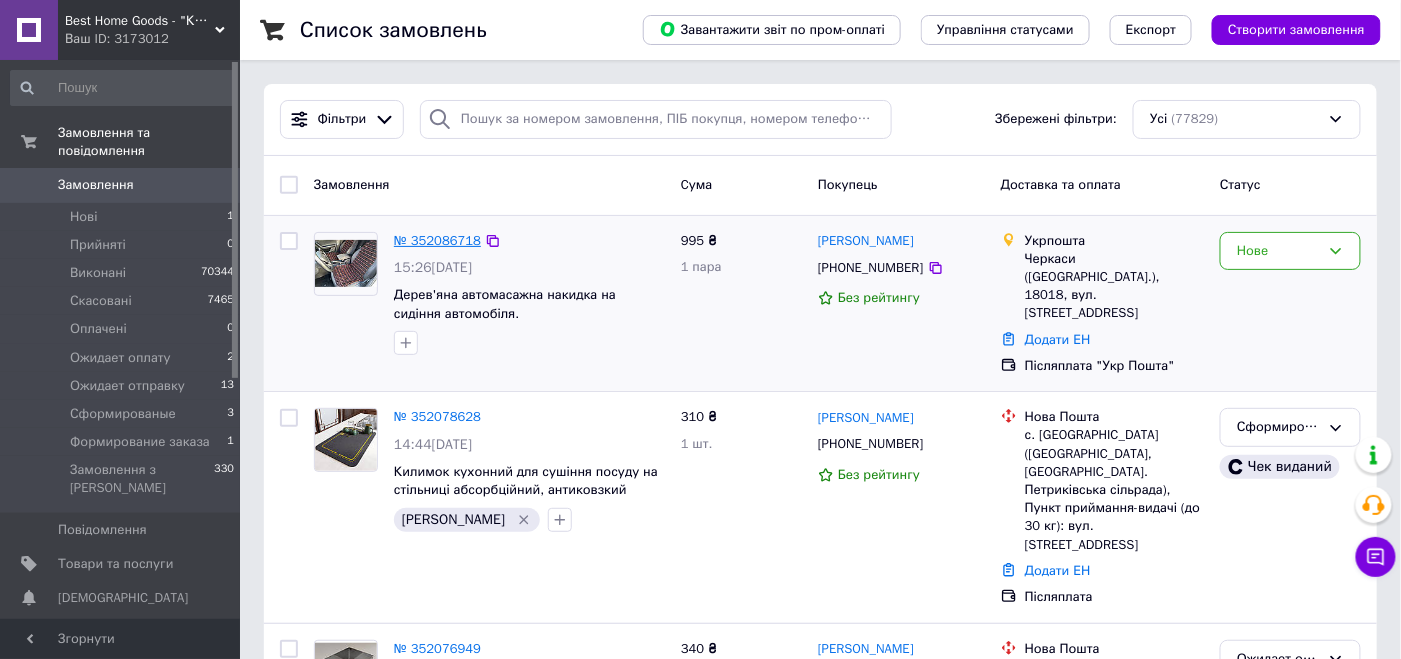 click on "№ 352086718" at bounding box center [437, 240] 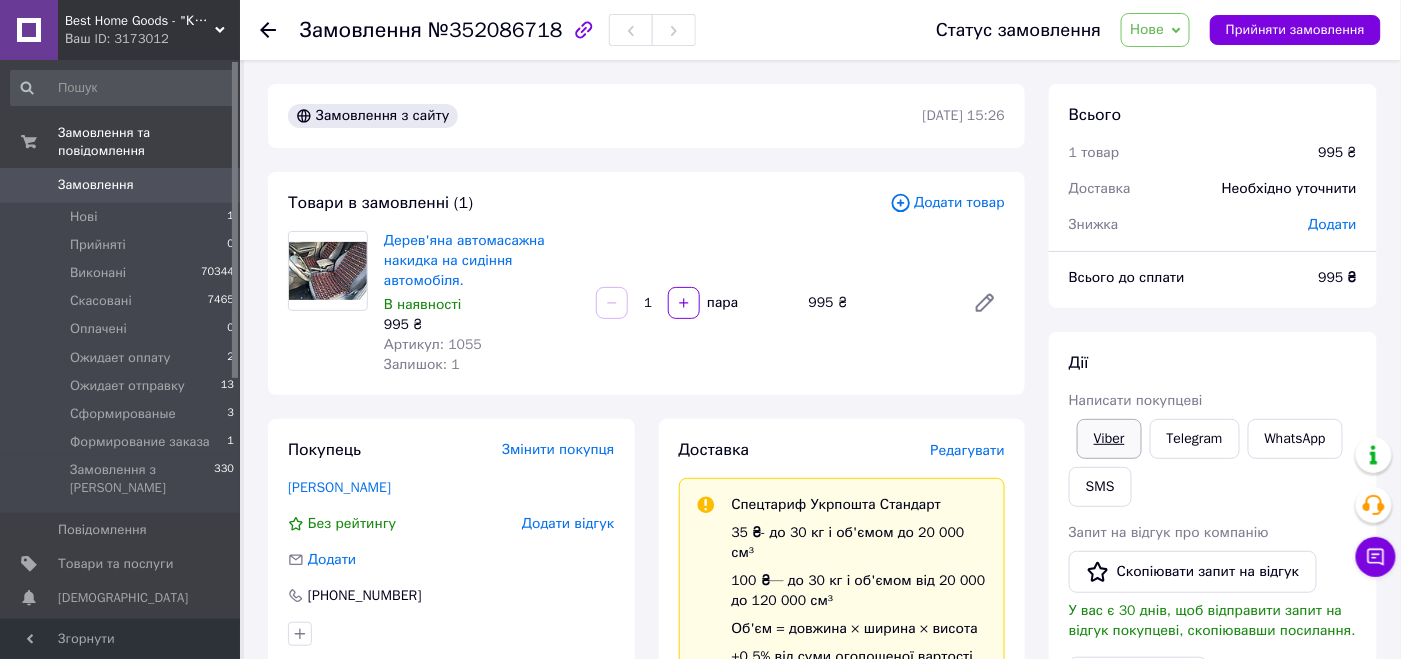 click on "Viber" at bounding box center [1109, 439] 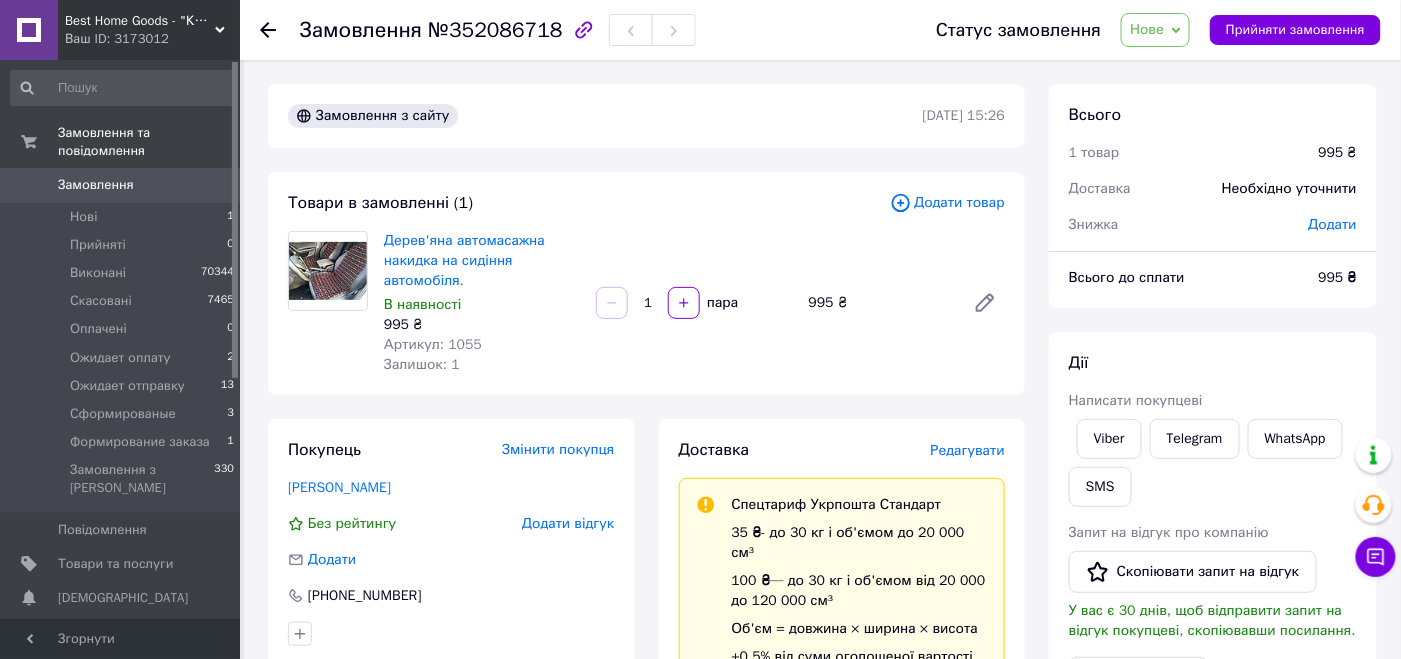 click on "Дії" at bounding box center (1213, 363) 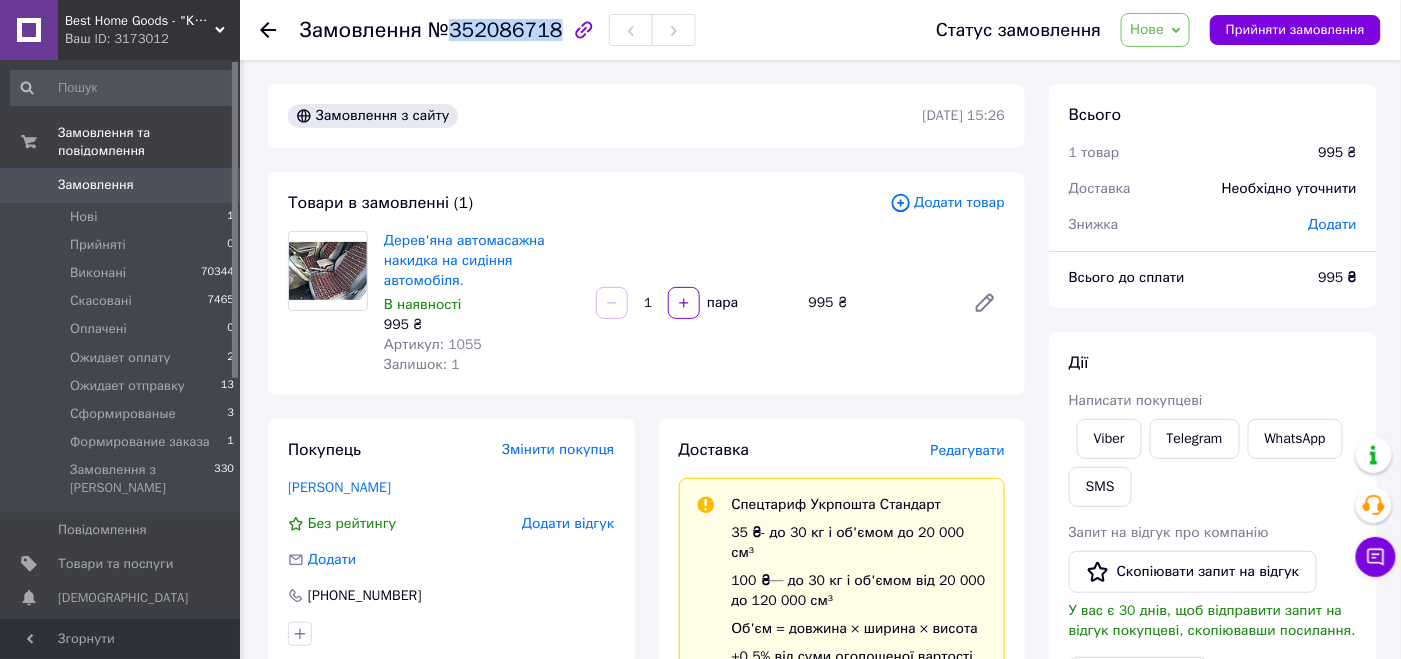 click on "№352086718" at bounding box center (495, 30) 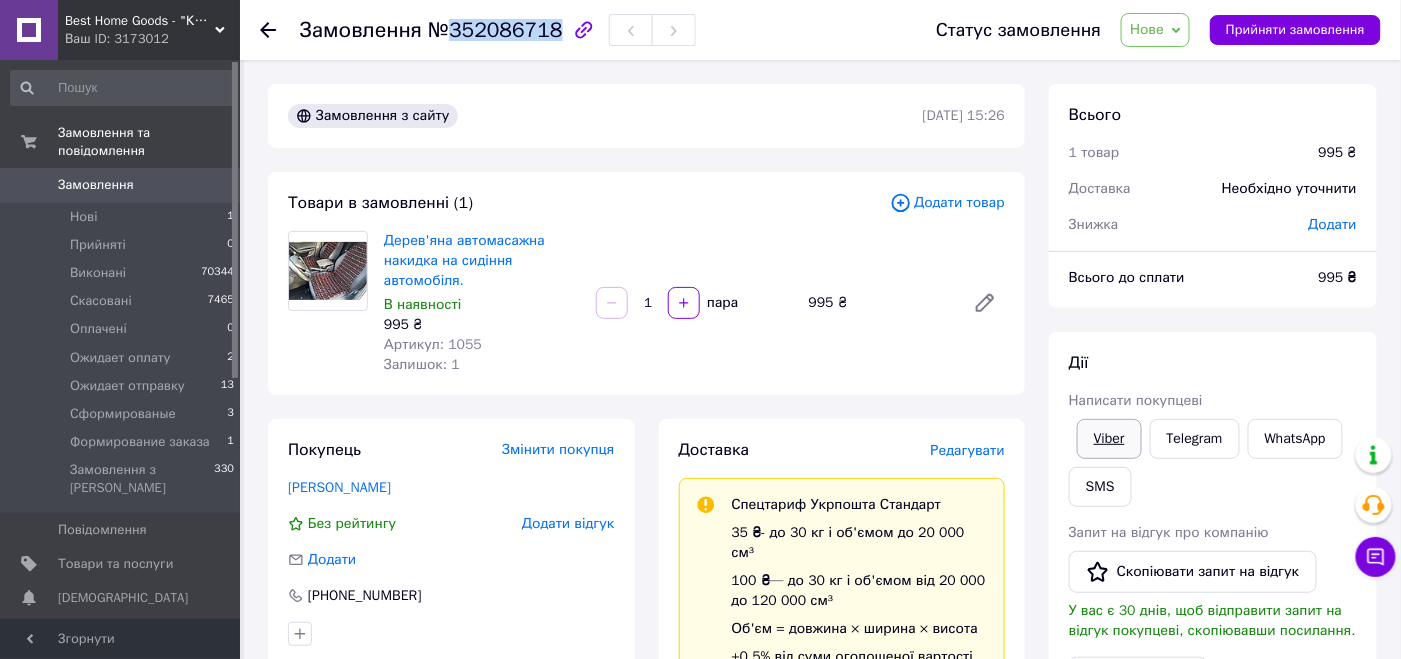 click on "Viber" at bounding box center [1109, 439] 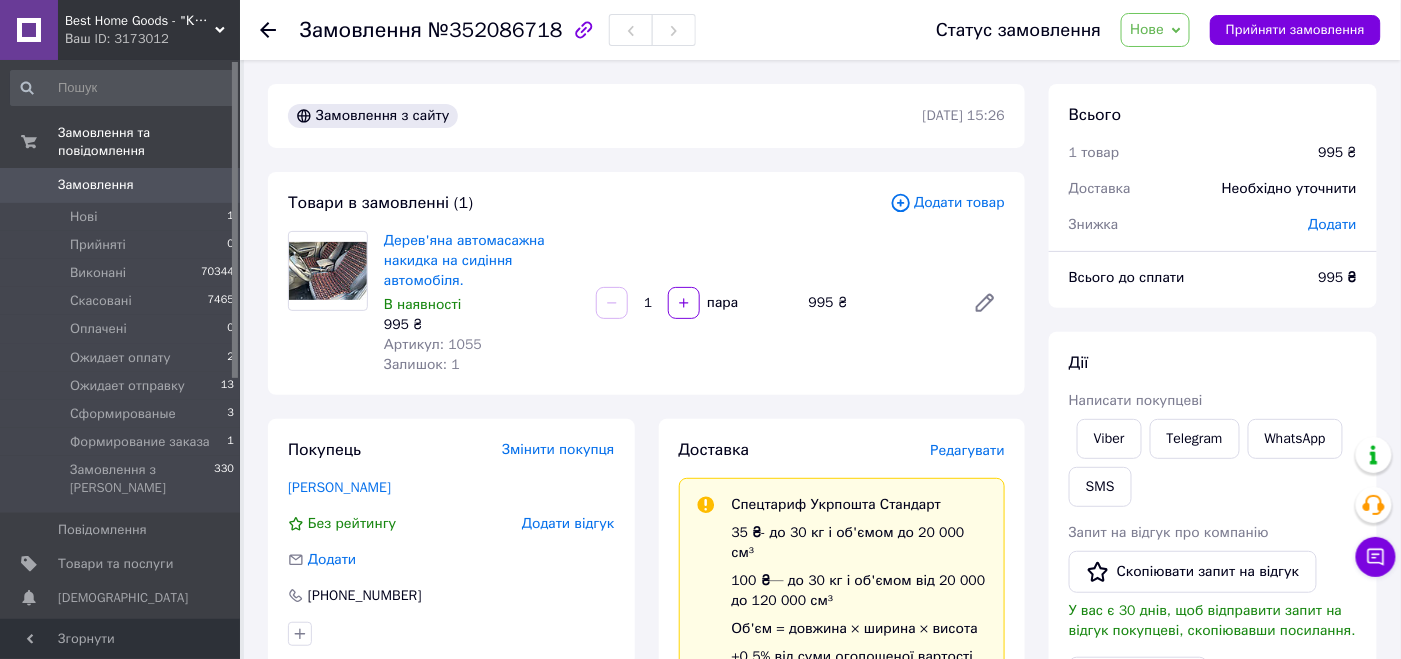 click on "Дії" at bounding box center [1213, 363] 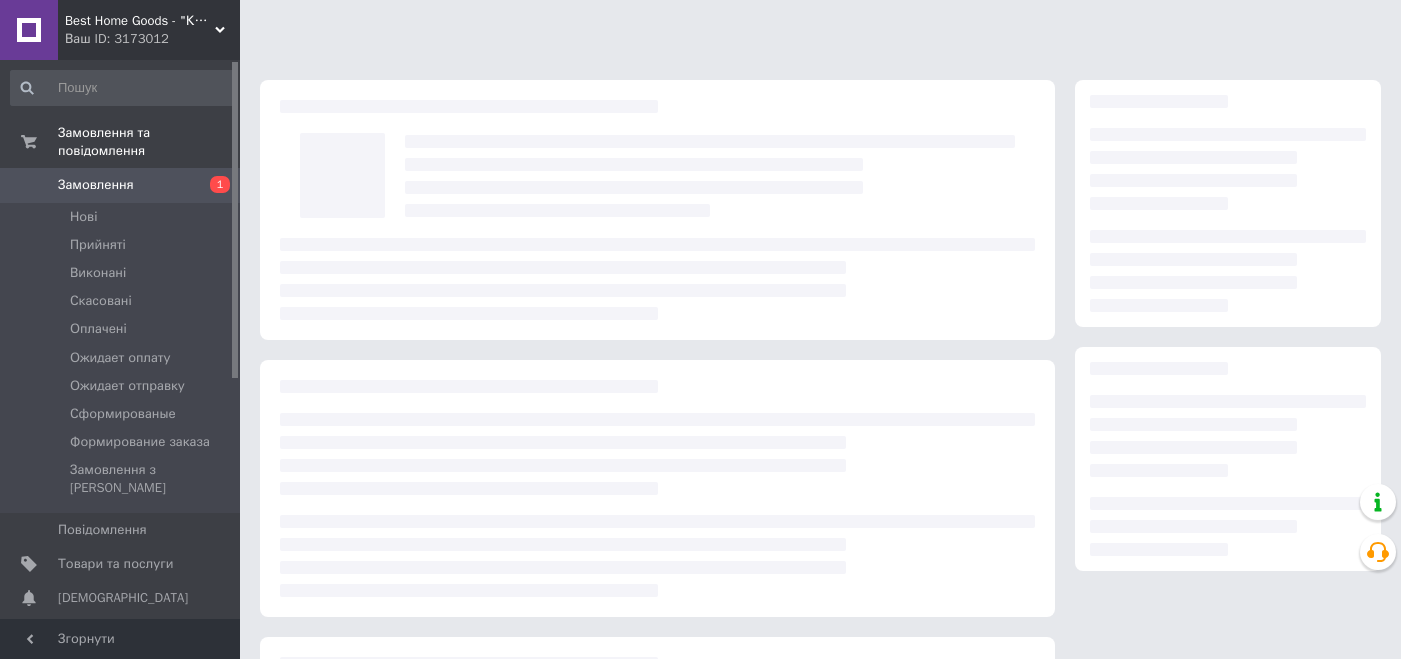 scroll, scrollTop: 0, scrollLeft: 0, axis: both 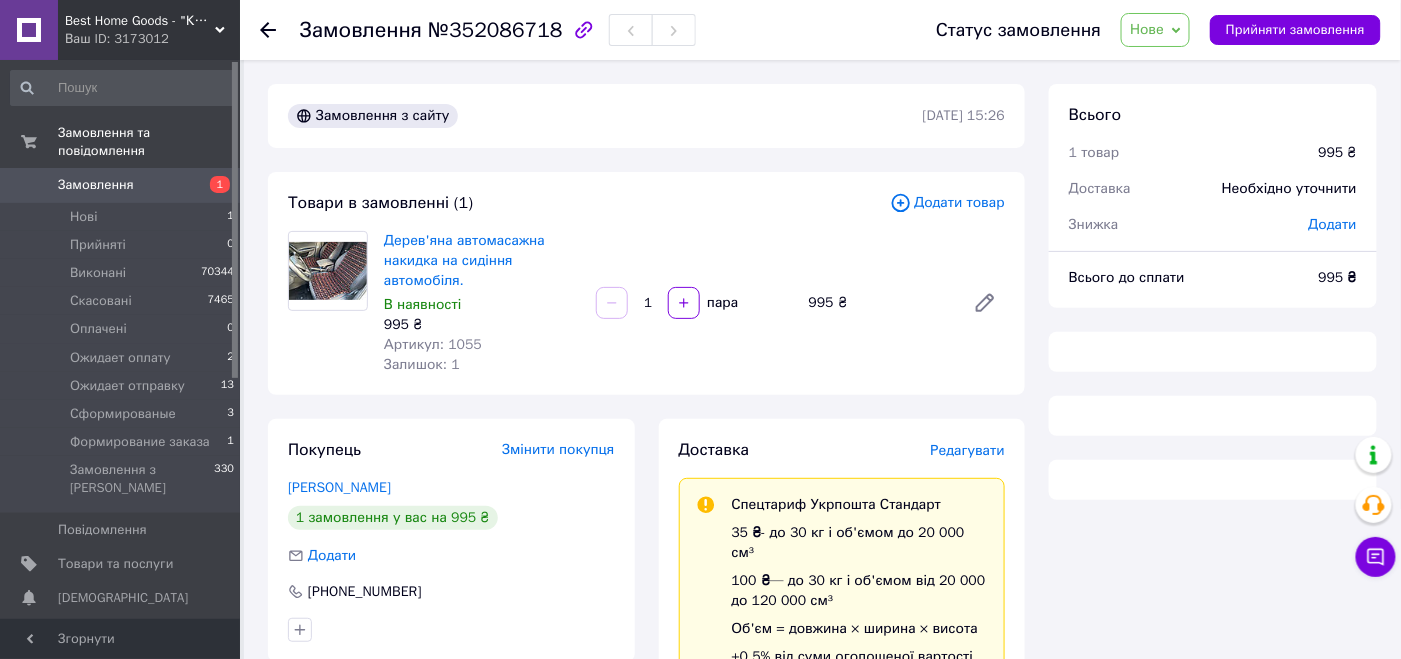 click on "Нове" at bounding box center (1147, 29) 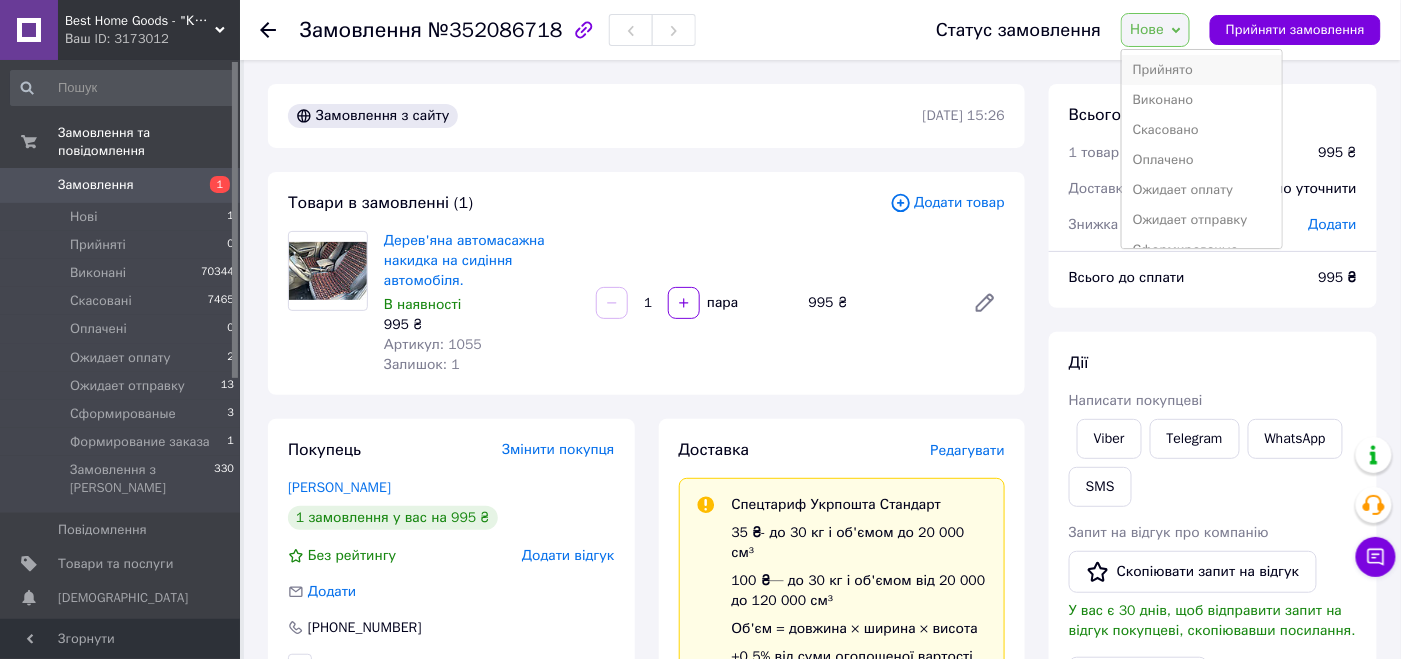 click on "Прийнято" at bounding box center (1202, 70) 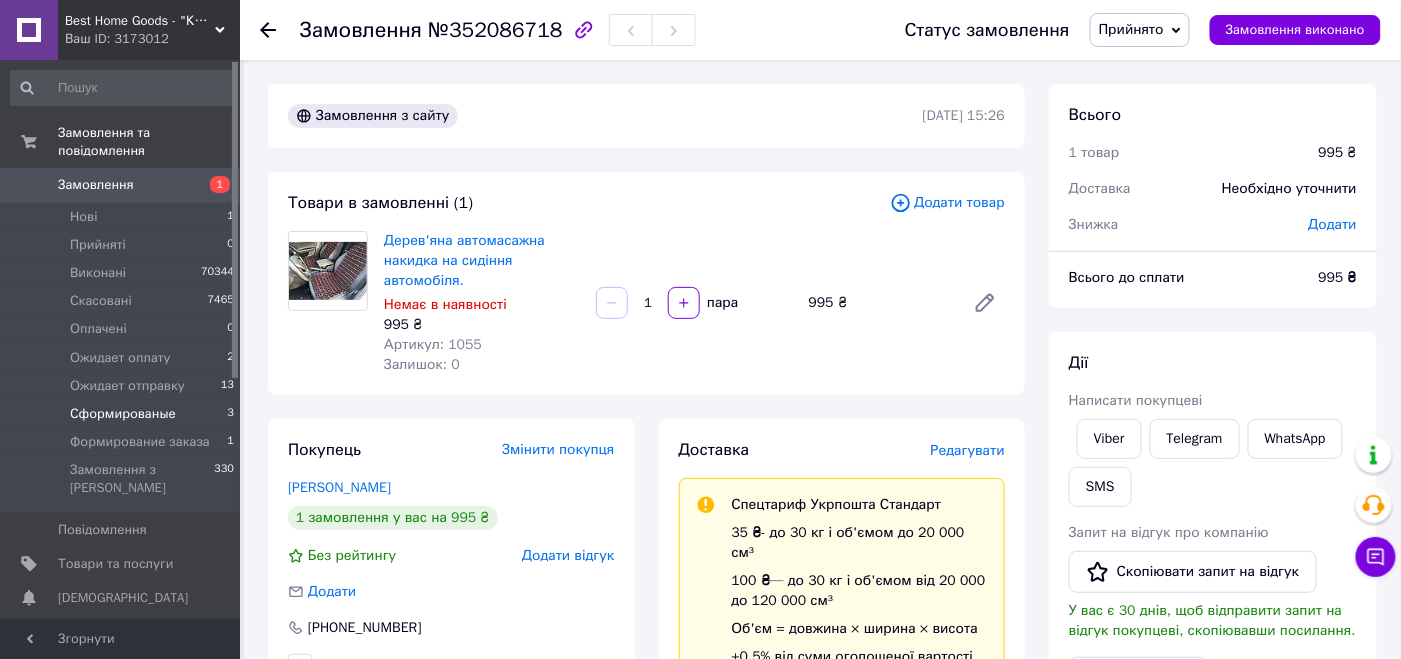 click on "Сформированые" at bounding box center [123, 414] 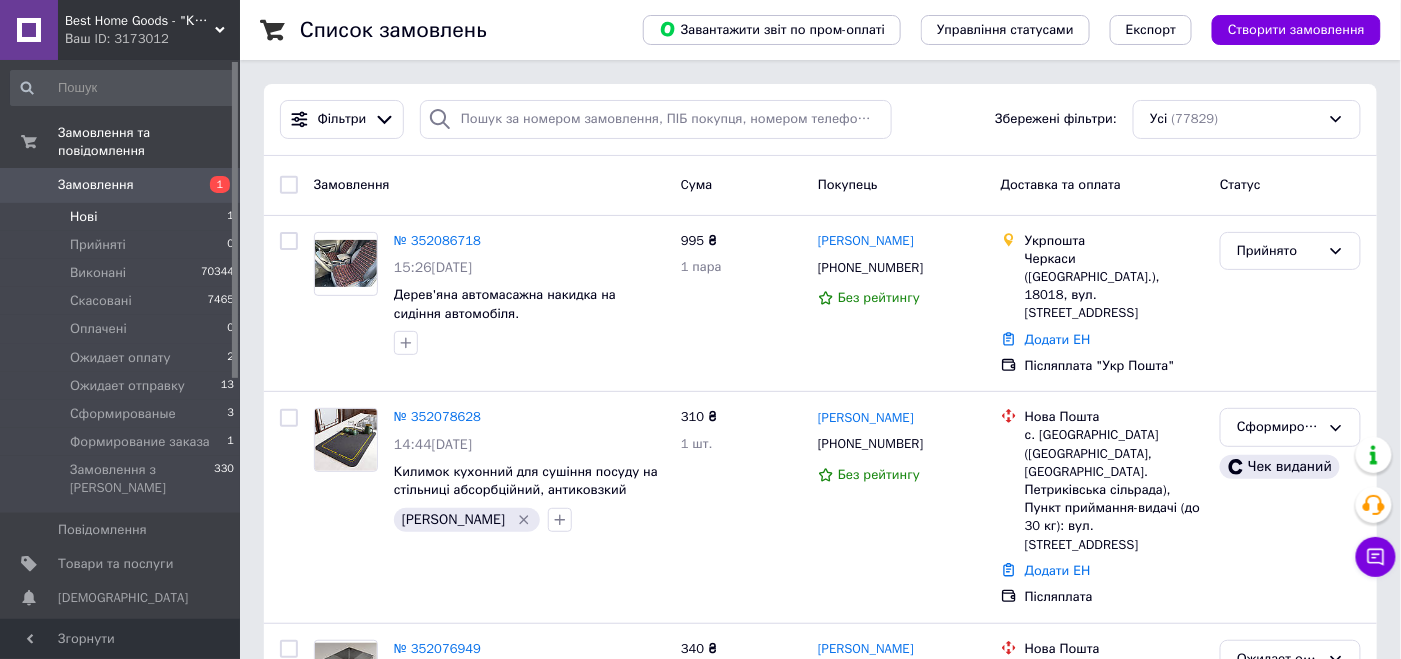 click on "Нові 1" at bounding box center [123, 217] 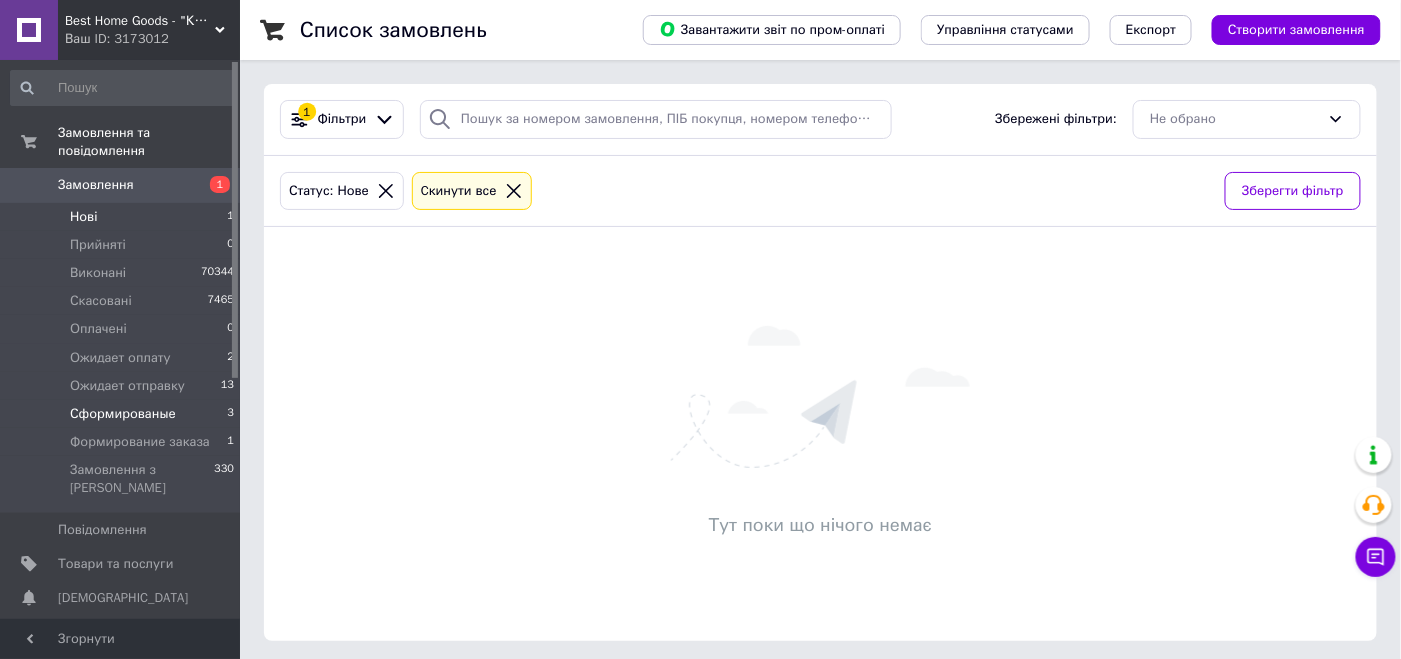 click on "Сформированые" at bounding box center [123, 414] 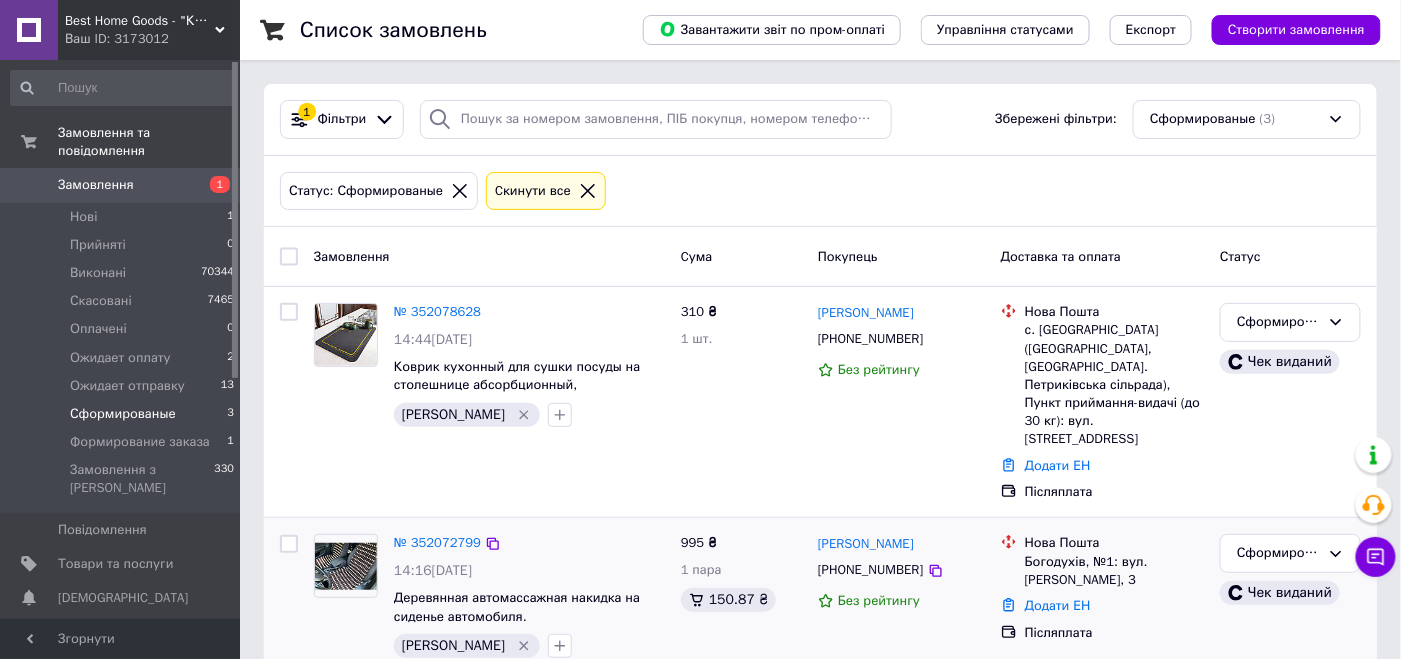 scroll, scrollTop: 190, scrollLeft: 0, axis: vertical 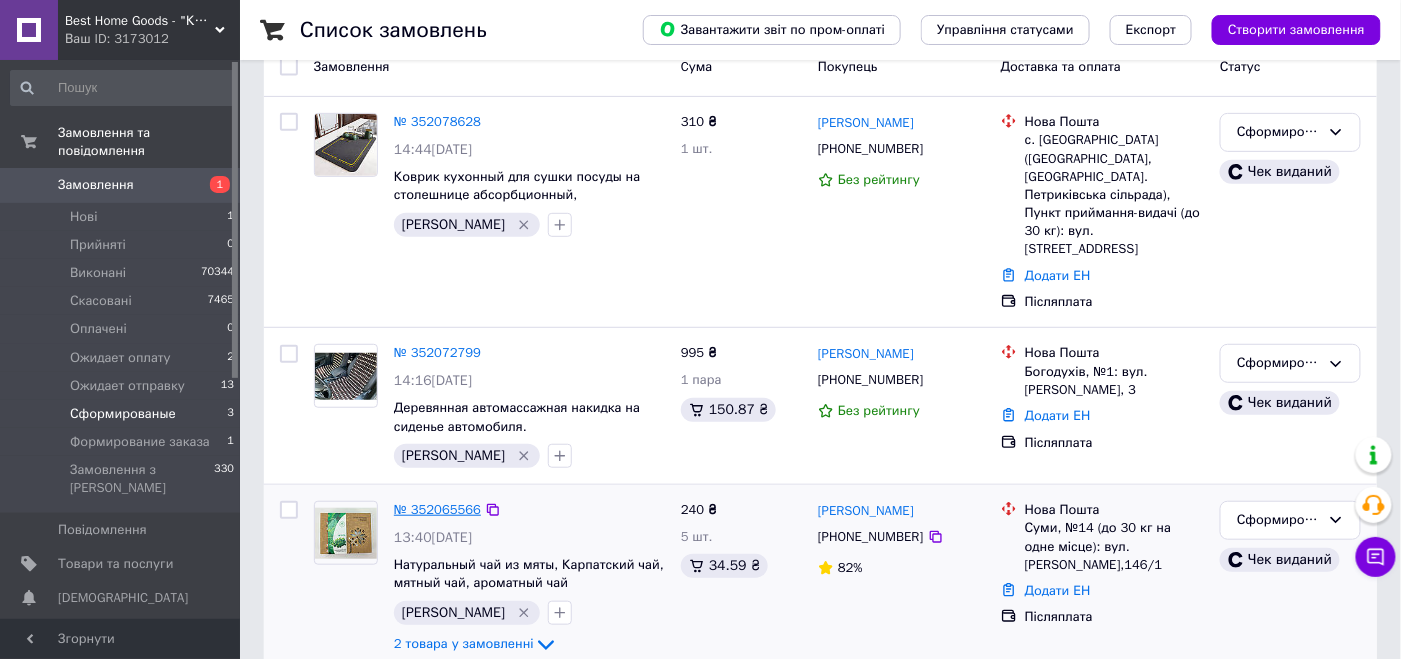 click on "№ 352065566" at bounding box center [437, 509] 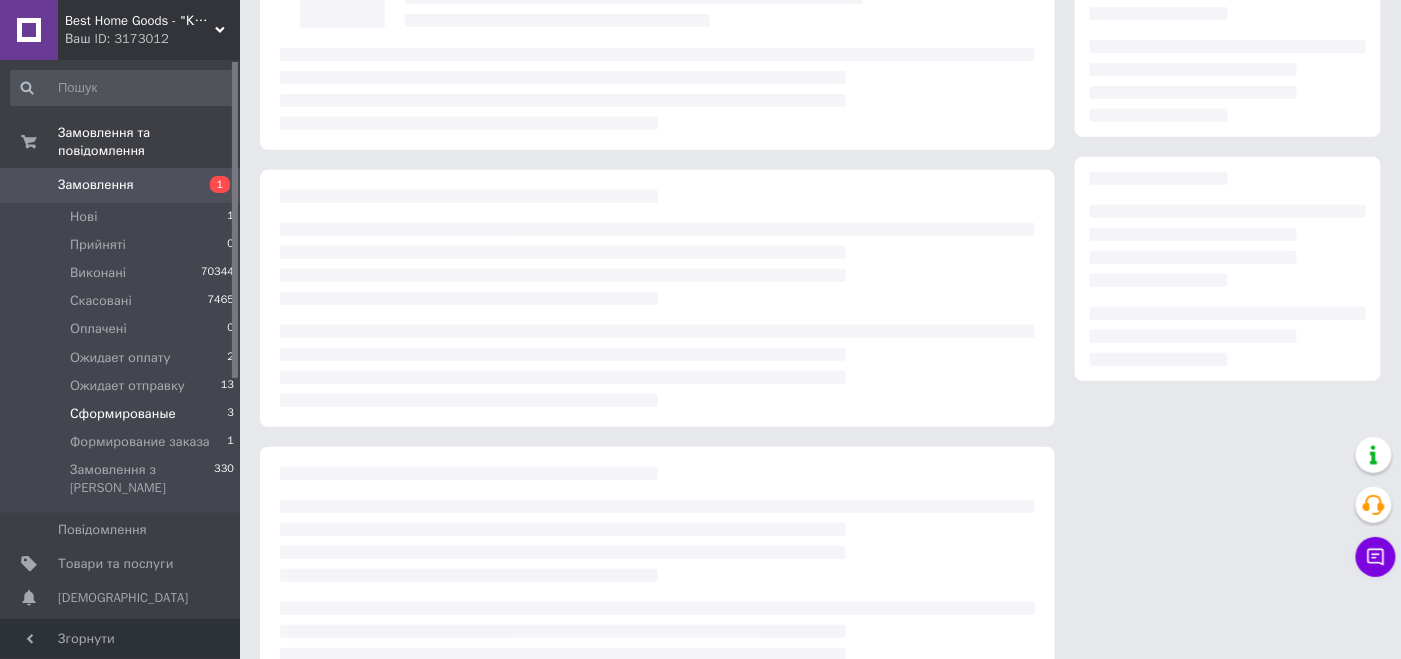 scroll, scrollTop: 0, scrollLeft: 0, axis: both 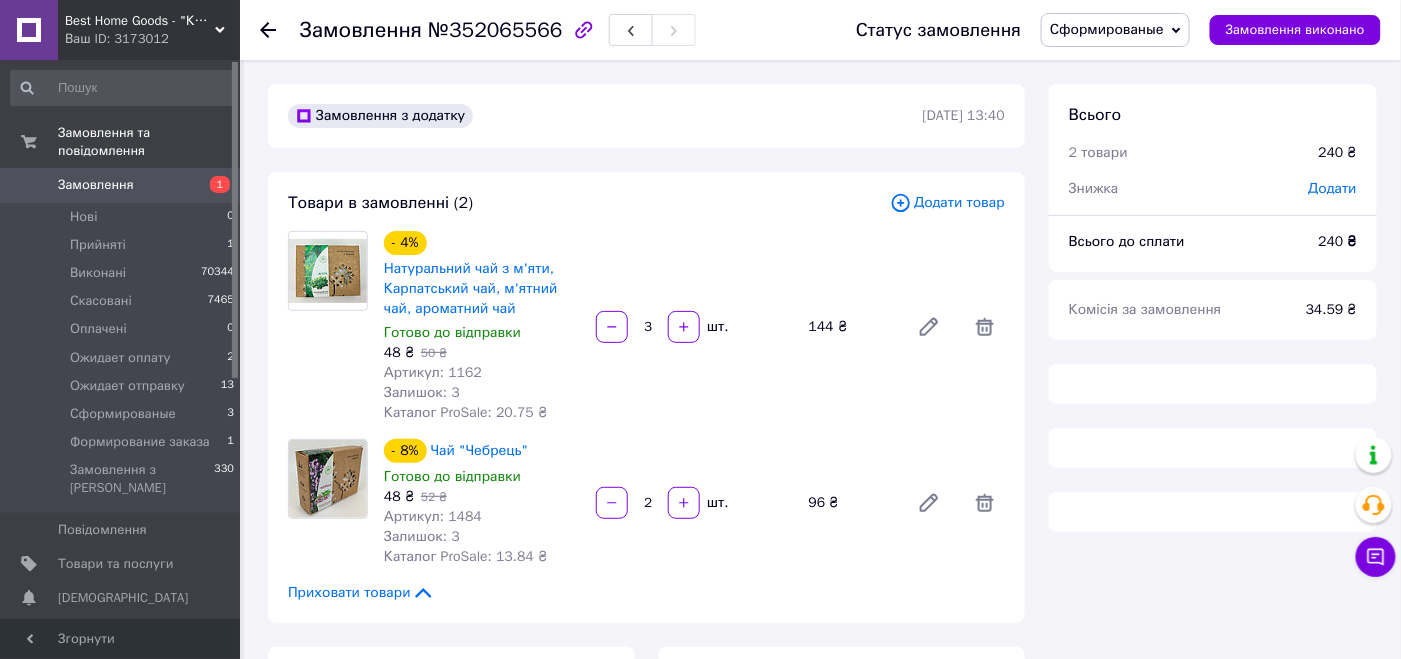 click on "№352065566" at bounding box center [495, 30] 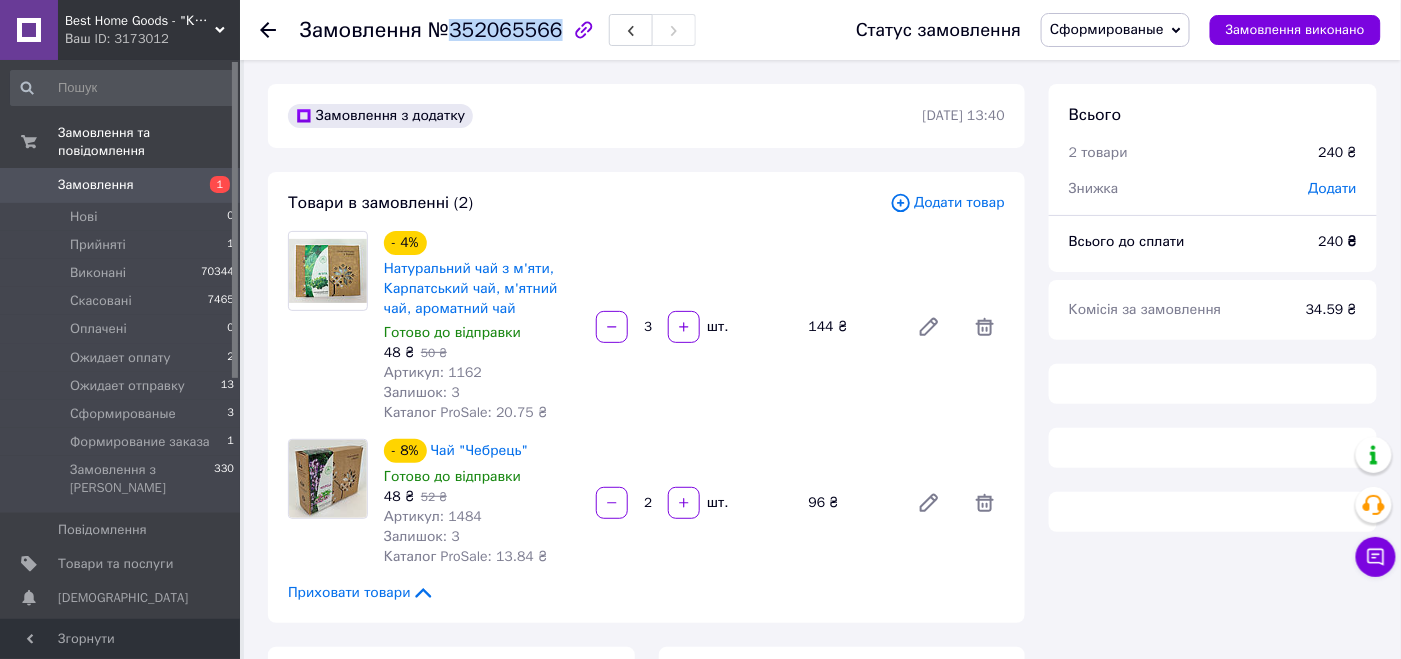 click on "№352065566" at bounding box center (495, 30) 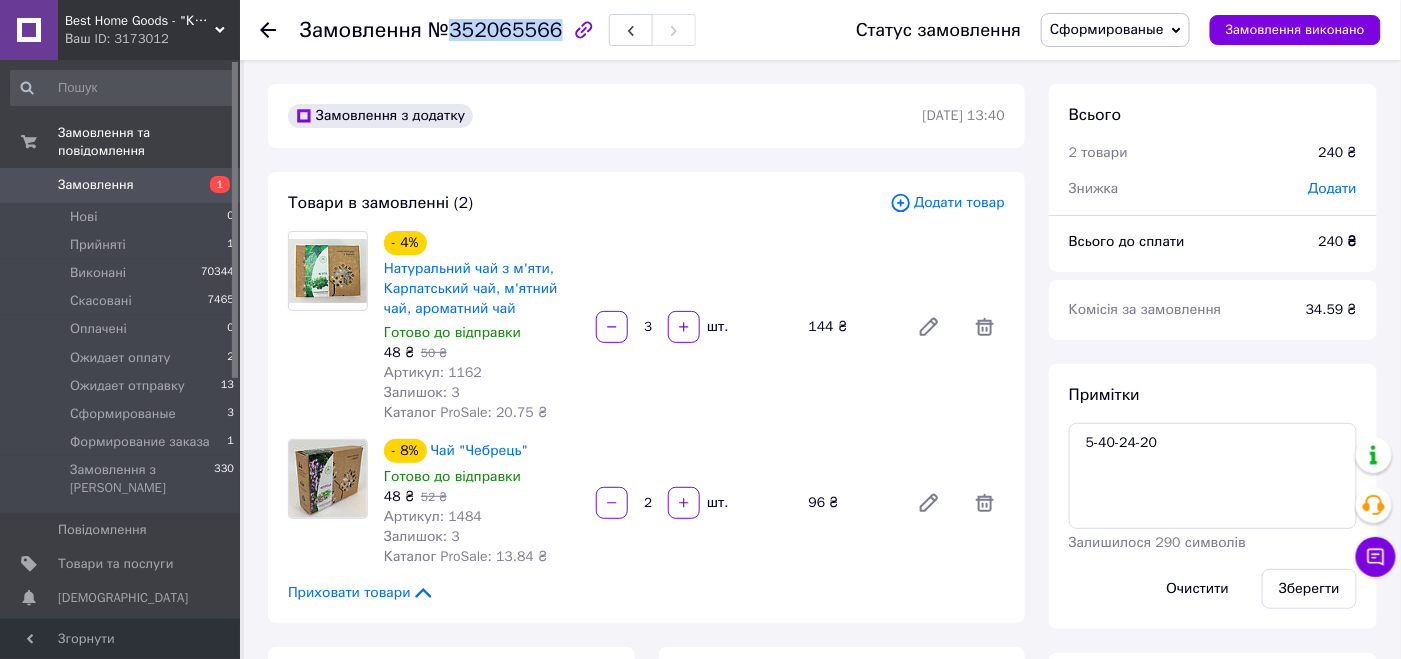 copy on "352065566" 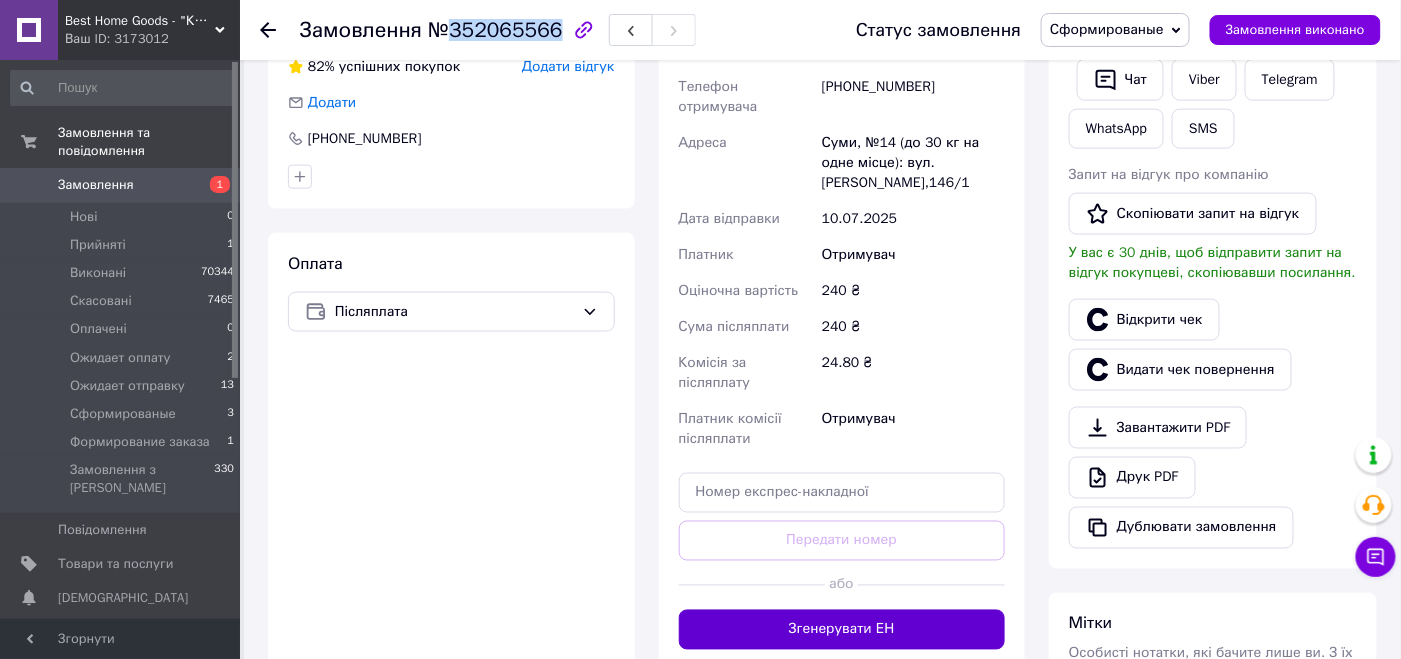 scroll, scrollTop: 900, scrollLeft: 0, axis: vertical 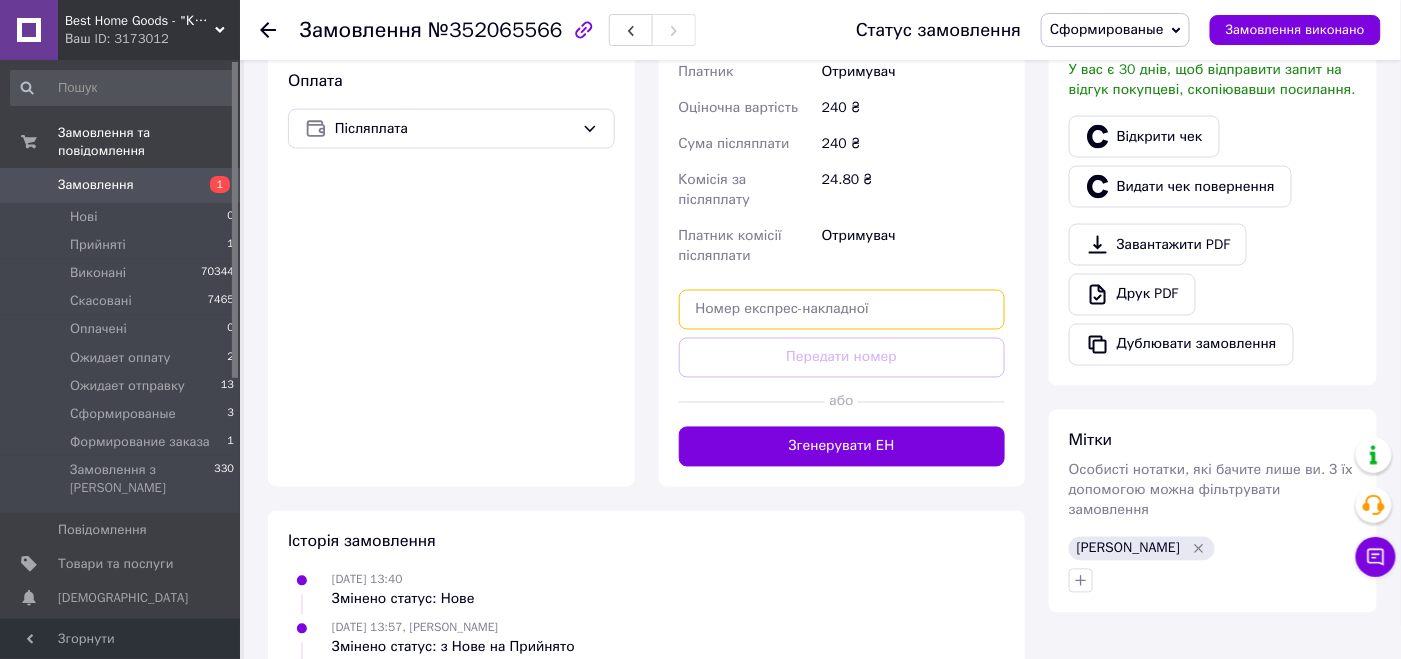 click at bounding box center (842, 310) 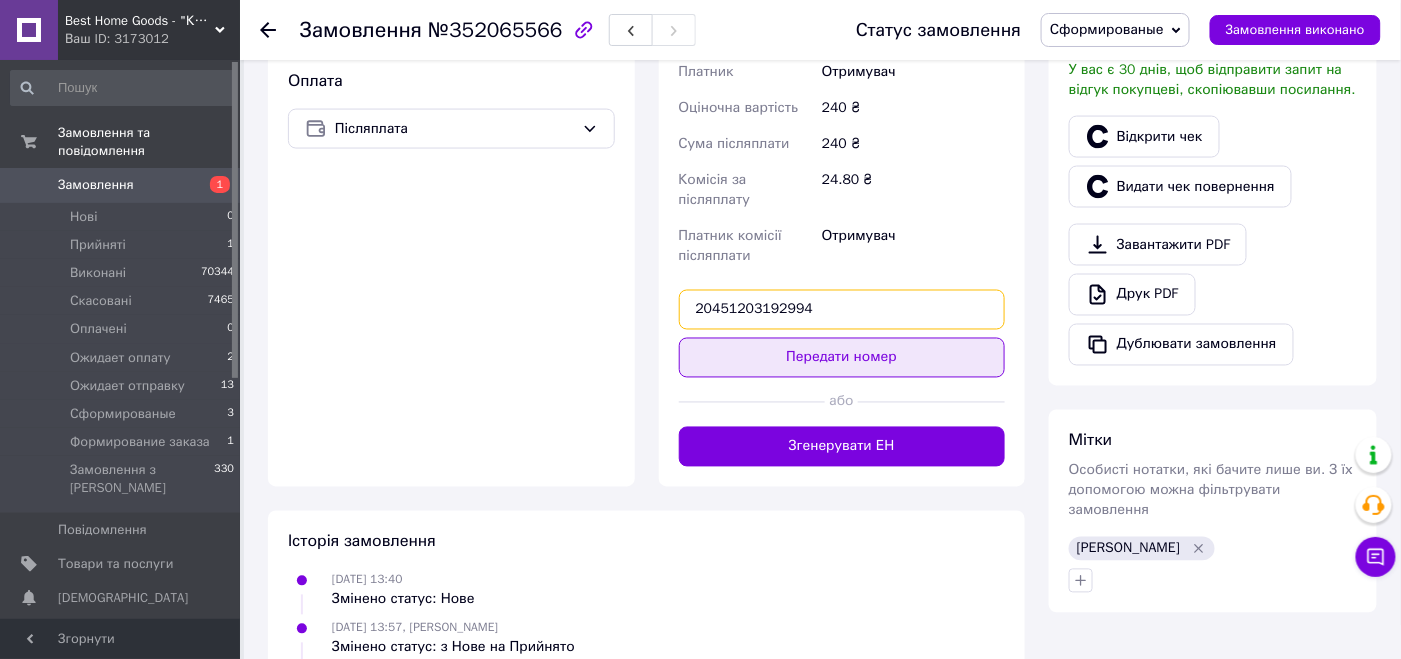 type on "20451203192994" 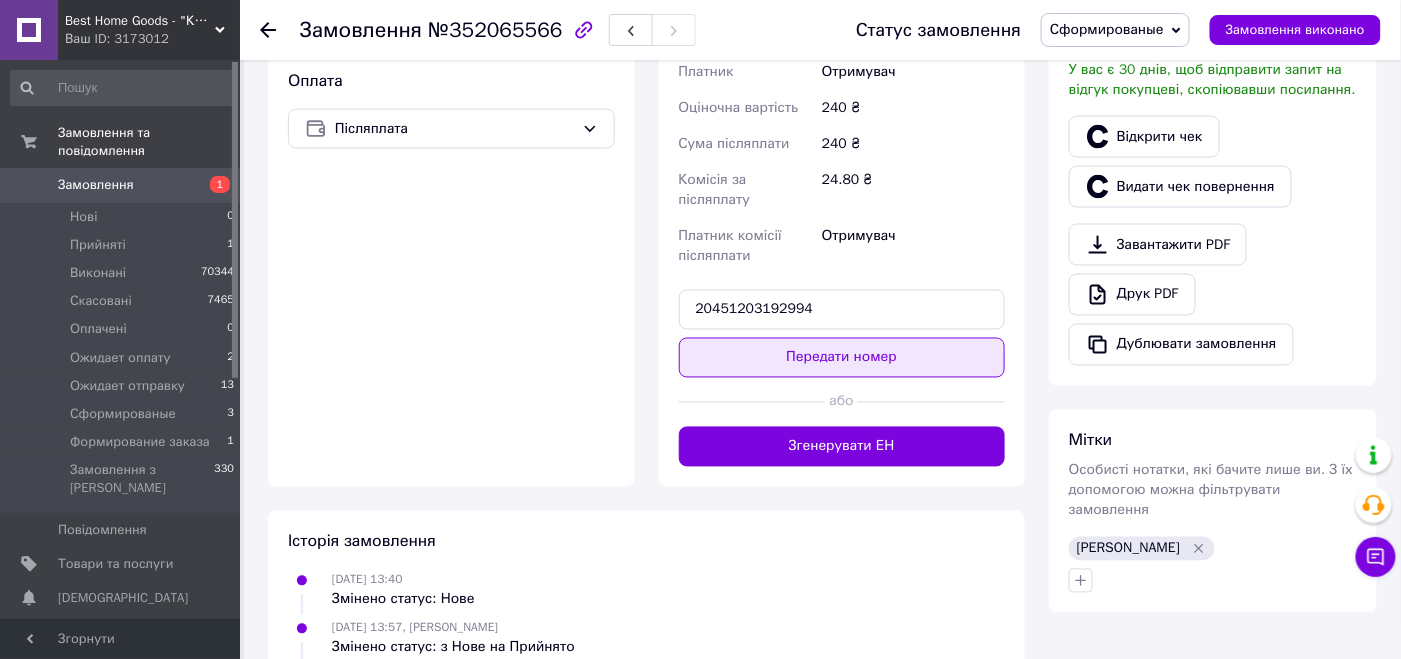 click on "Передати номер" at bounding box center (842, 358) 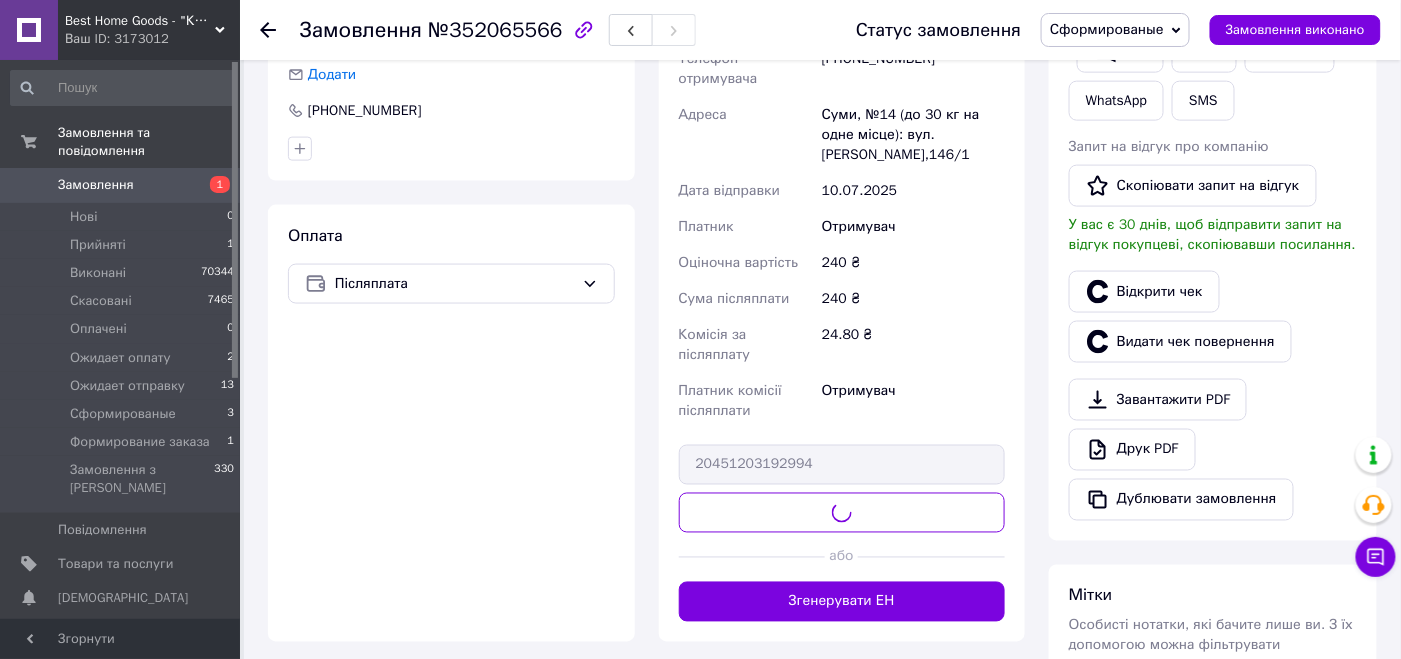 scroll, scrollTop: 599, scrollLeft: 0, axis: vertical 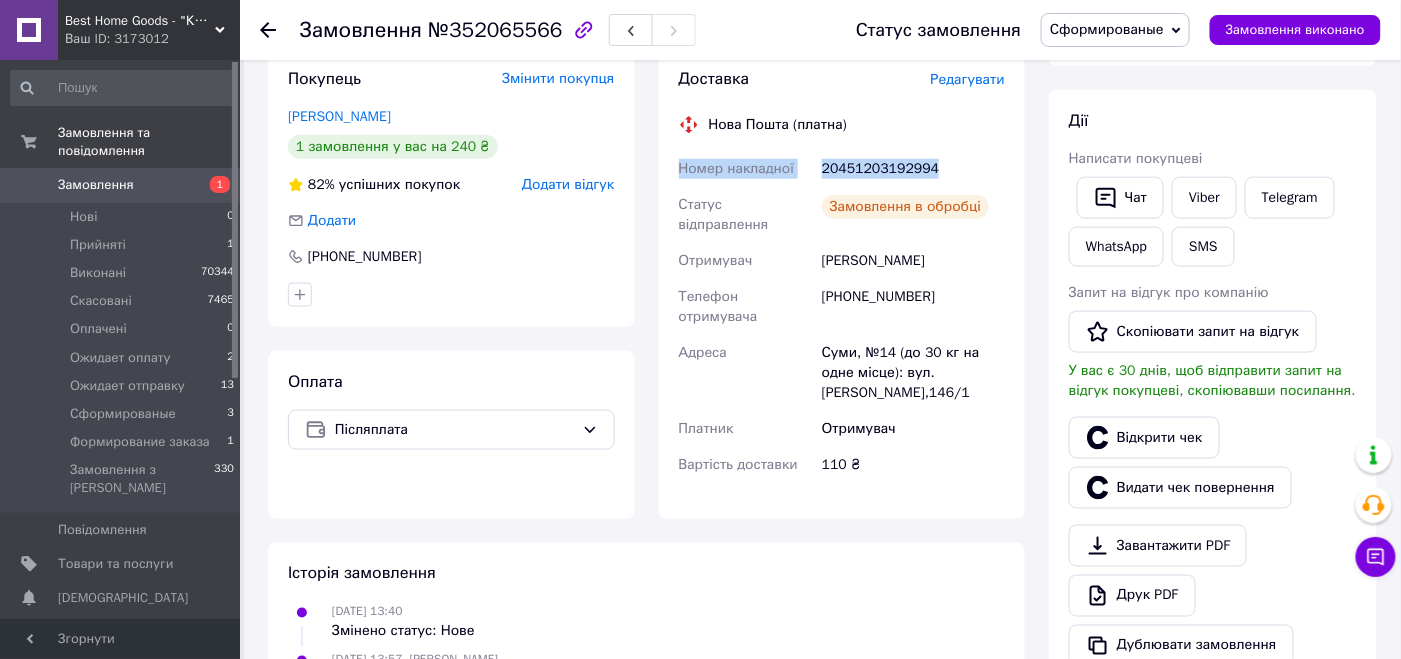 drag, startPoint x: 945, startPoint y: 171, endPoint x: 661, endPoint y: 168, distance: 284.01584 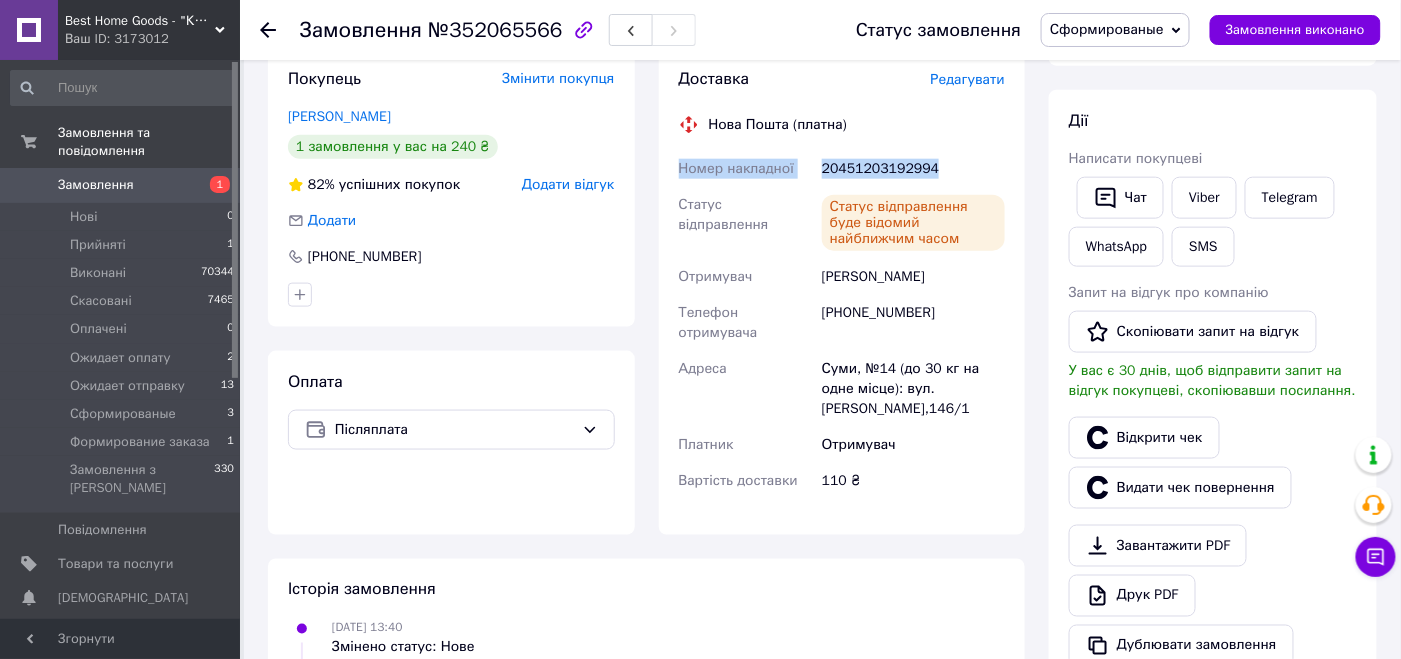 copy on "Номер накладної 20451203192994" 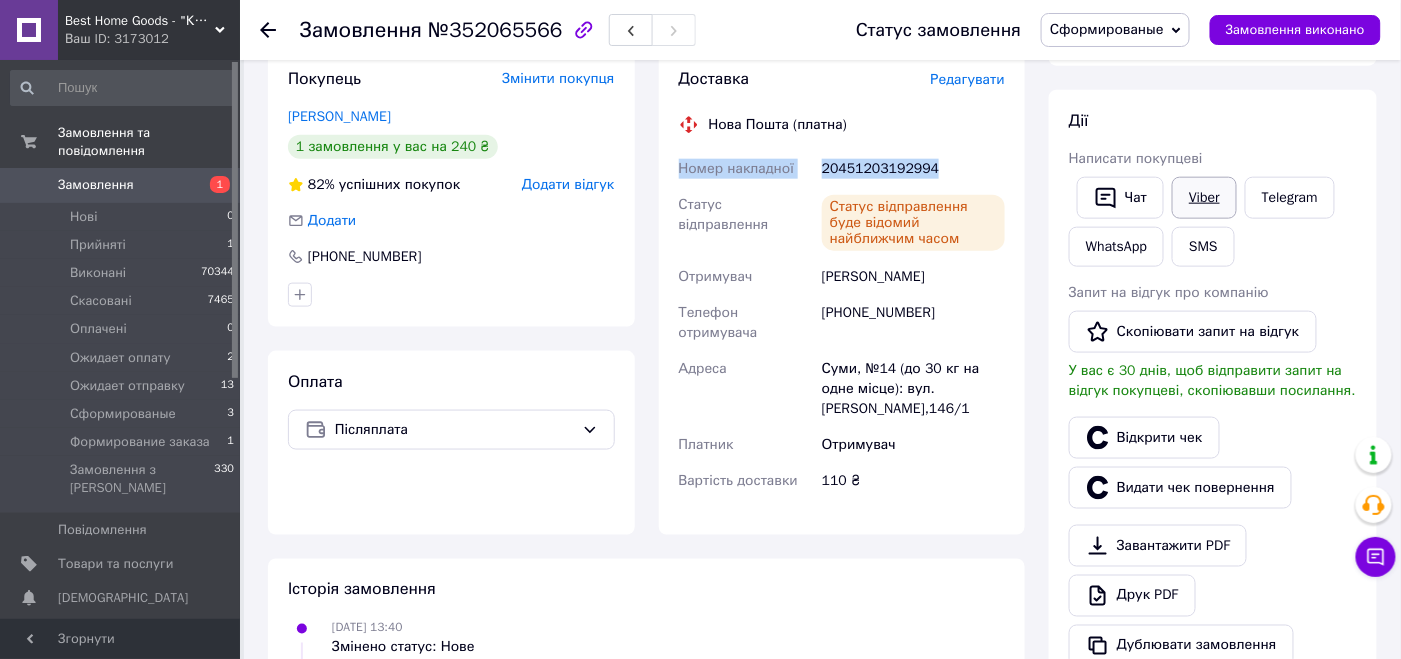 click on "Viber" at bounding box center [1204, 198] 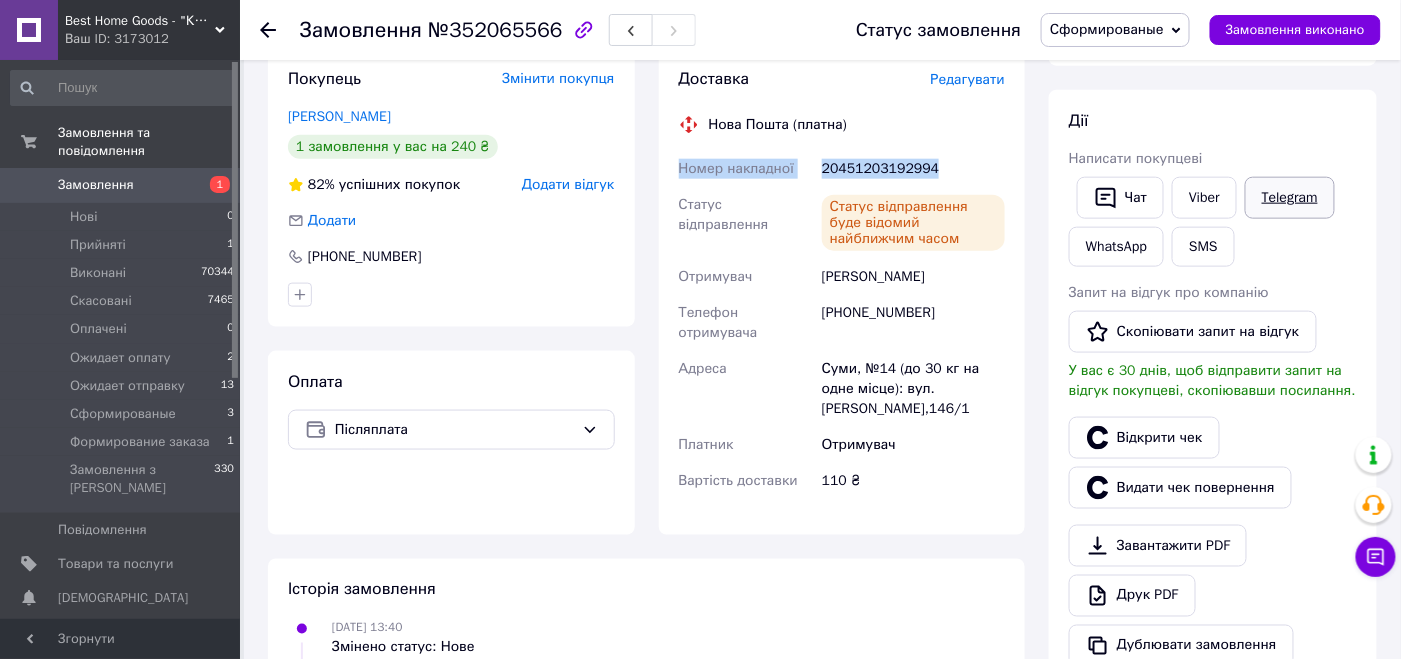 click on "Telegram" at bounding box center (1290, 198) 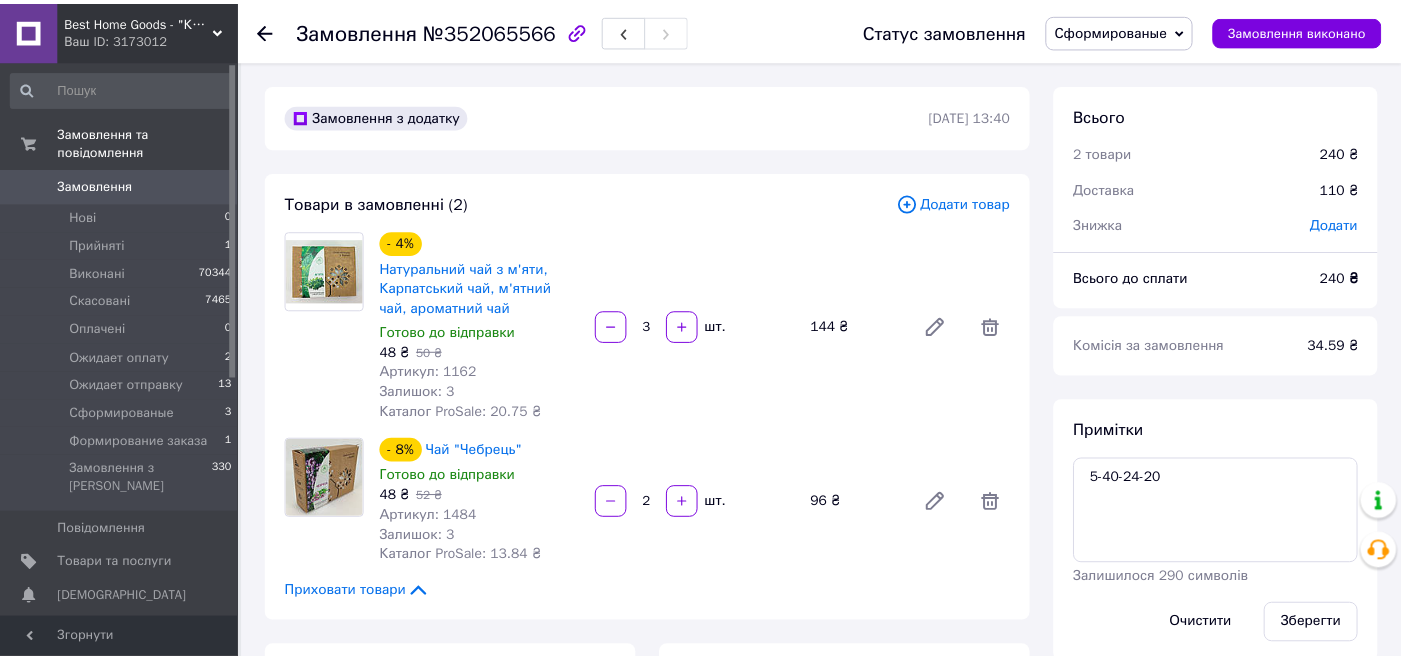 scroll, scrollTop: 599, scrollLeft: 0, axis: vertical 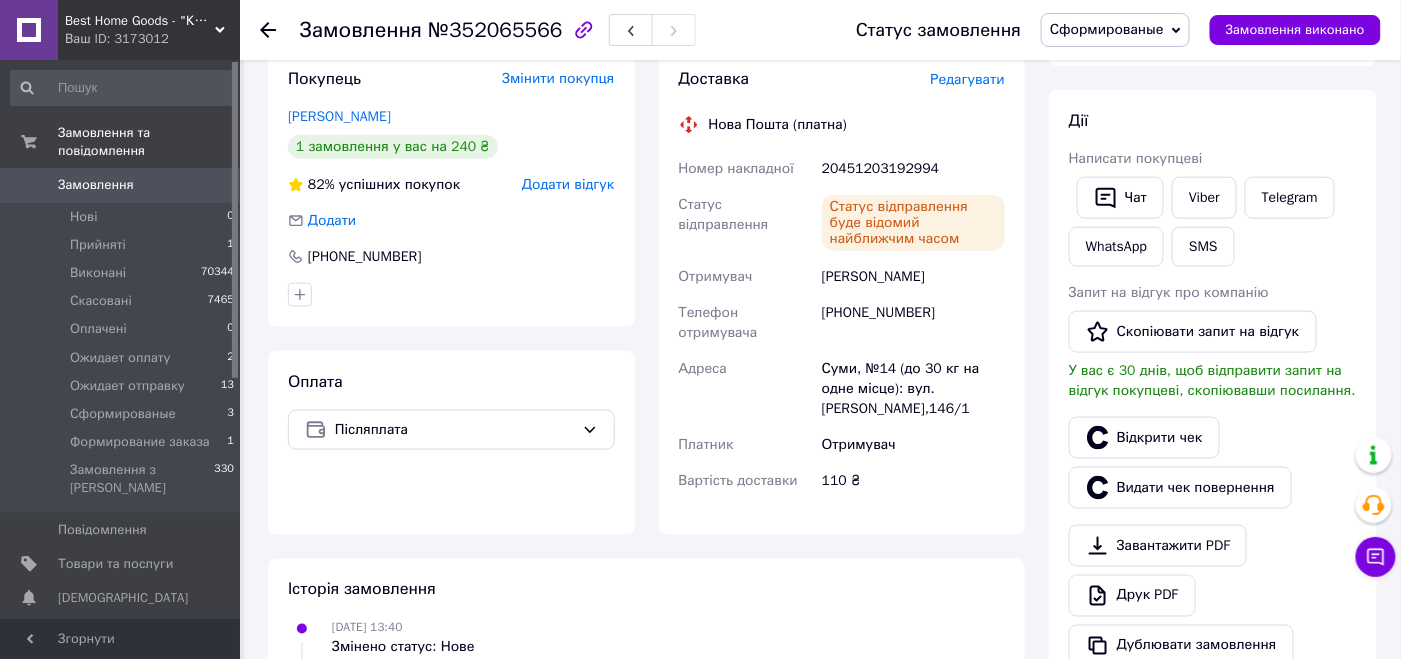click on "Сформированые" at bounding box center [1107, 29] 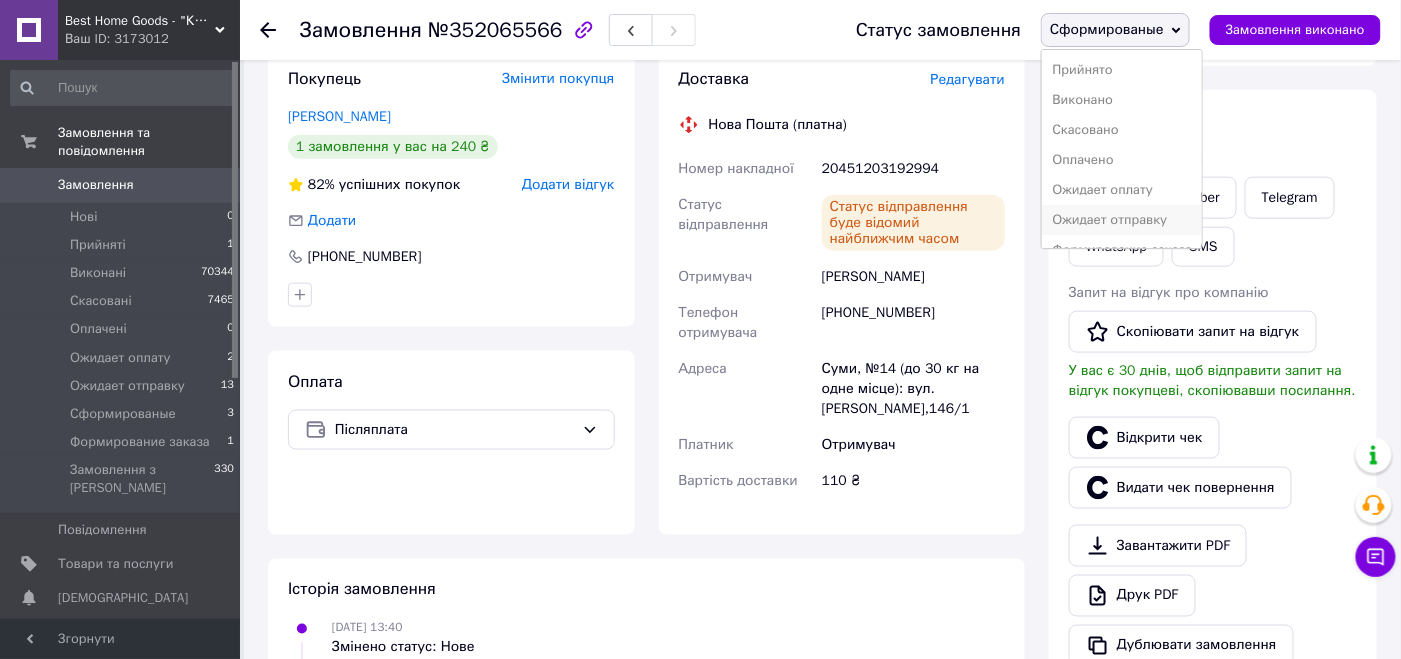 click on "Ожидает отправку" at bounding box center (1122, 220) 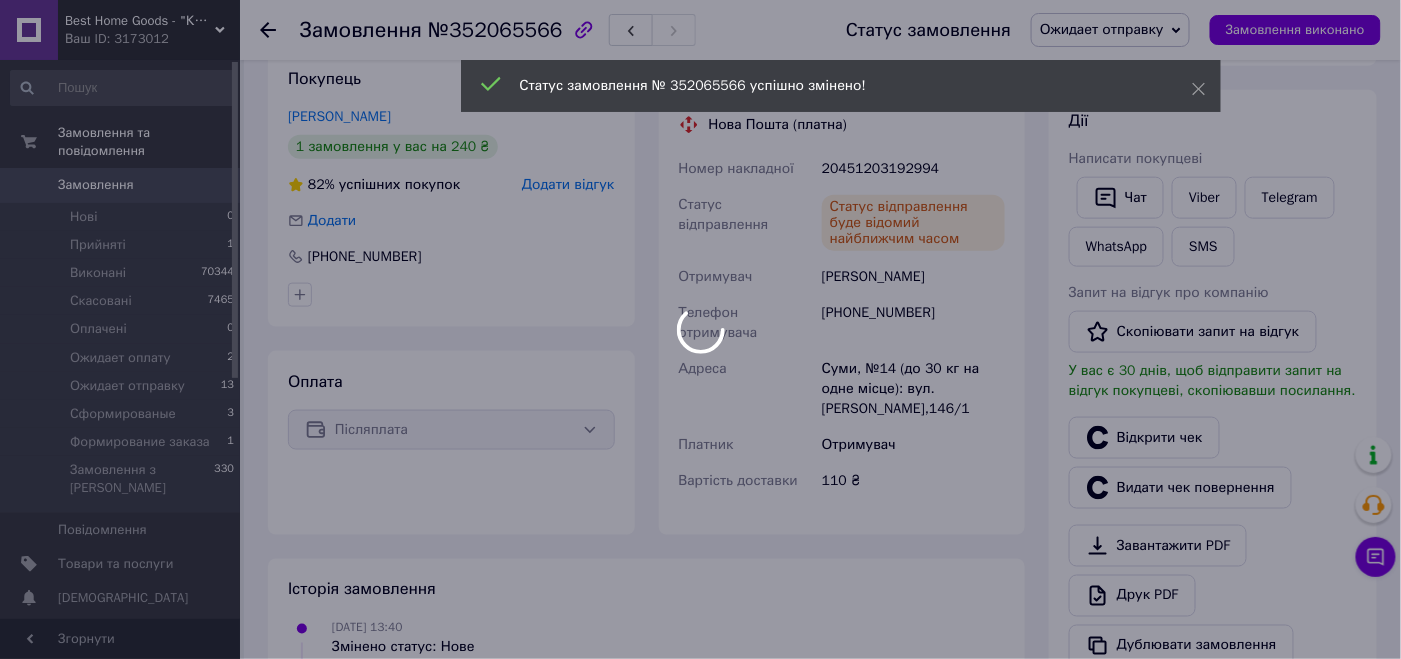 scroll, scrollTop: 909, scrollLeft: 0, axis: vertical 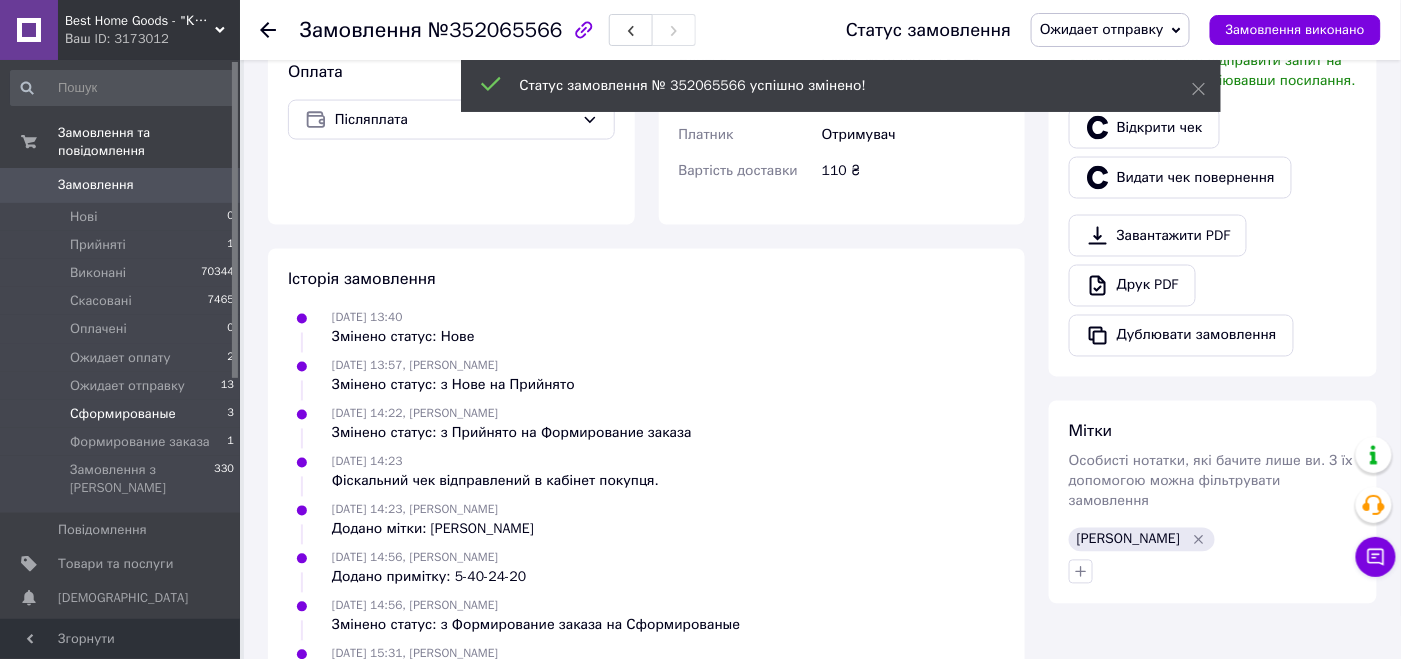 click on "Сформированые" at bounding box center [123, 414] 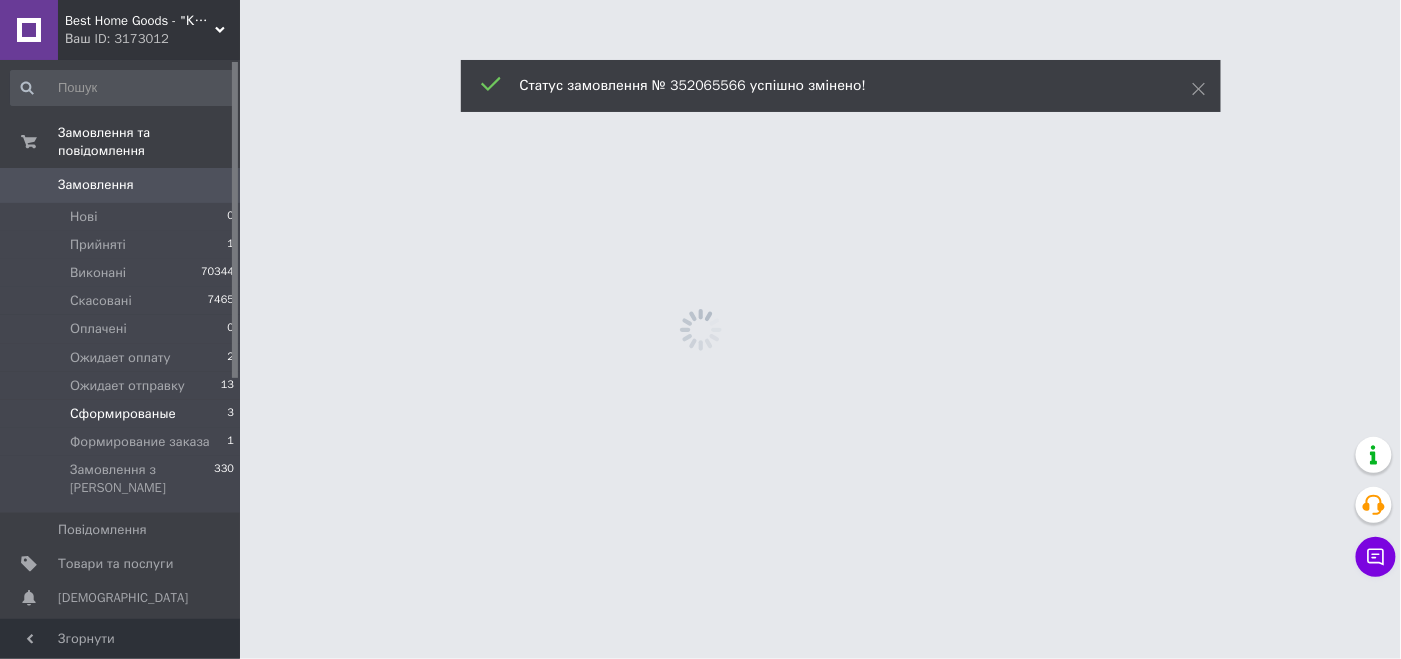 scroll, scrollTop: 0, scrollLeft: 0, axis: both 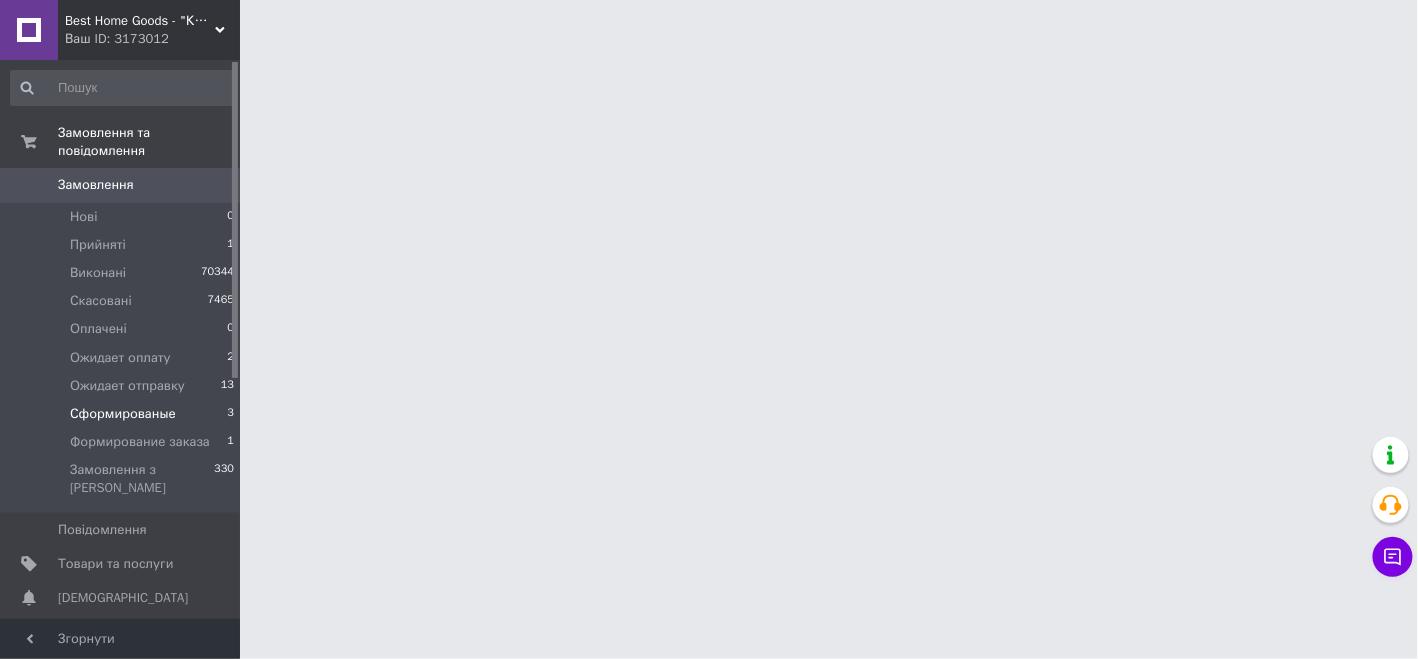 click on "Сформированые" at bounding box center [123, 414] 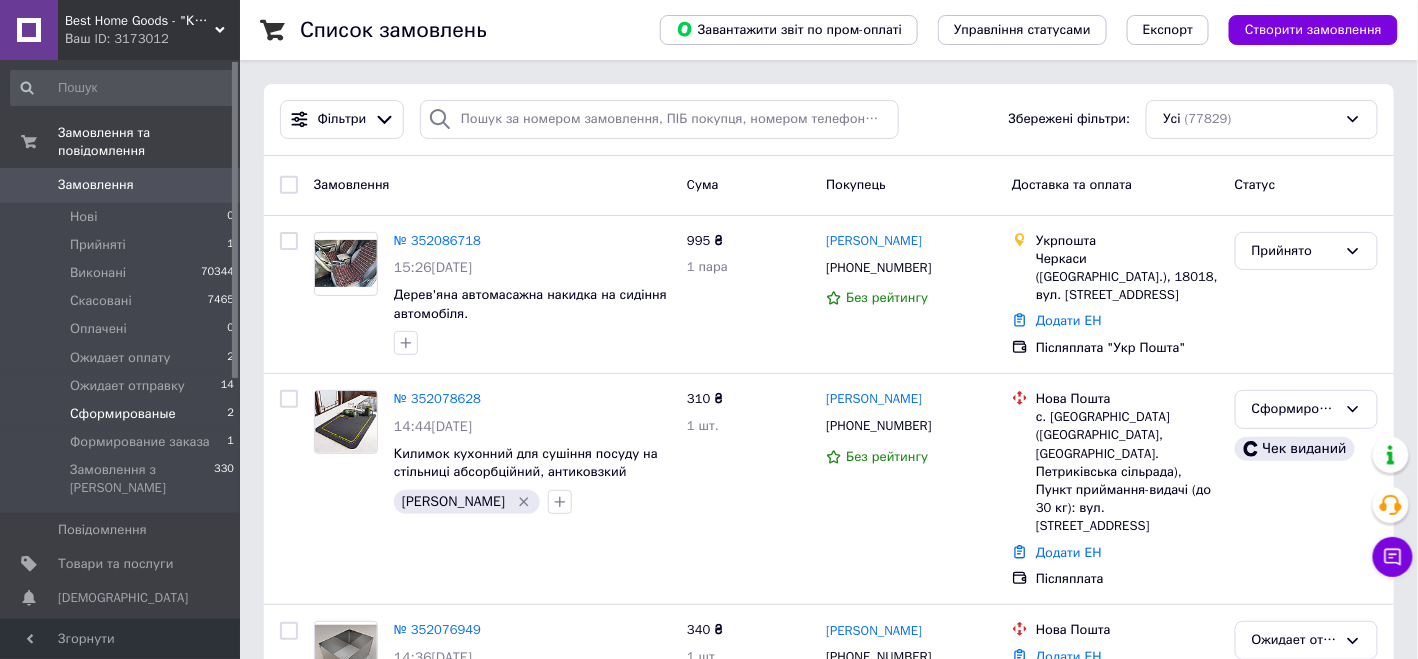 click on "Сформированые" at bounding box center [123, 414] 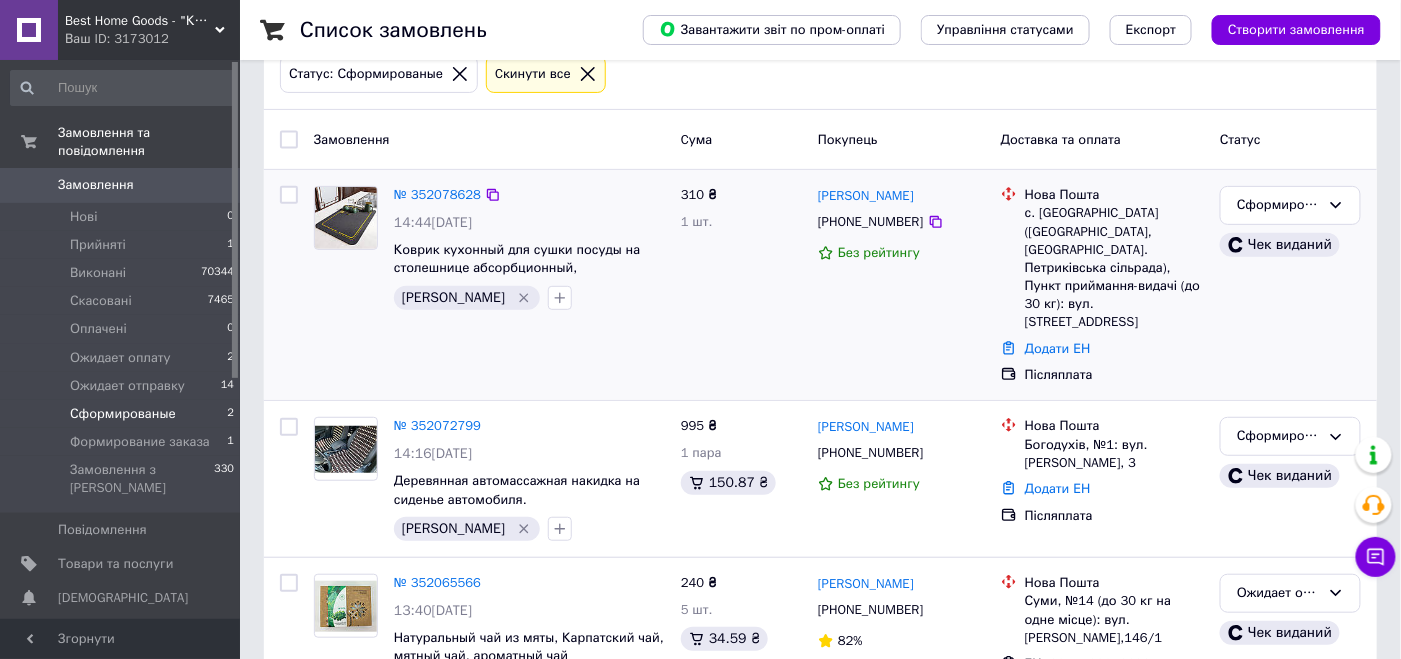 scroll, scrollTop: 220, scrollLeft: 0, axis: vertical 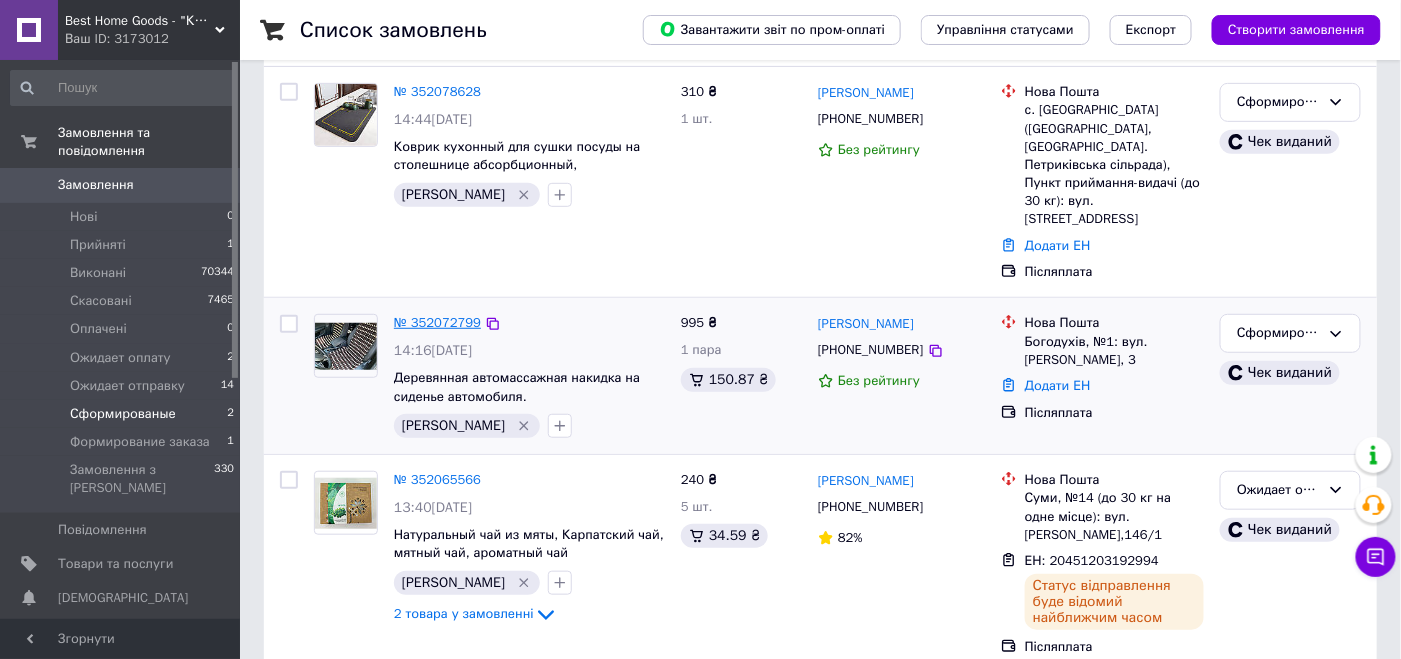 click on "№ 352072799" at bounding box center [437, 322] 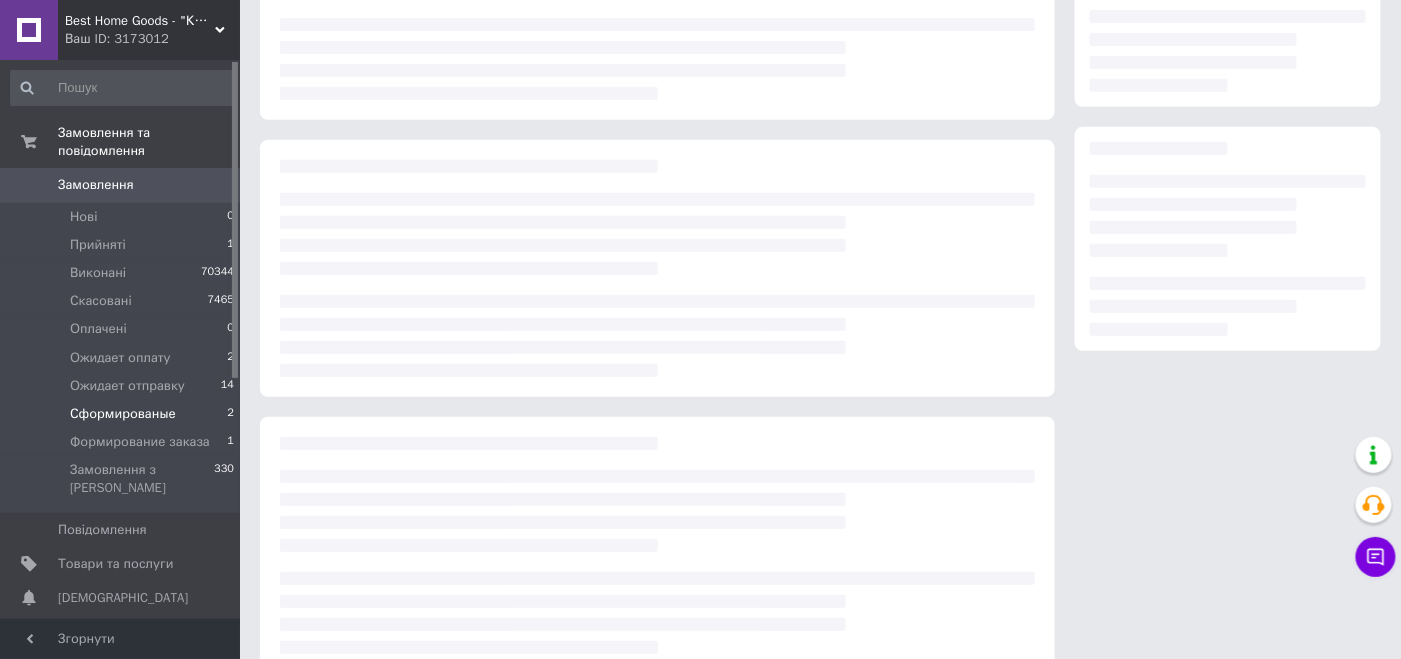 scroll, scrollTop: 0, scrollLeft: 0, axis: both 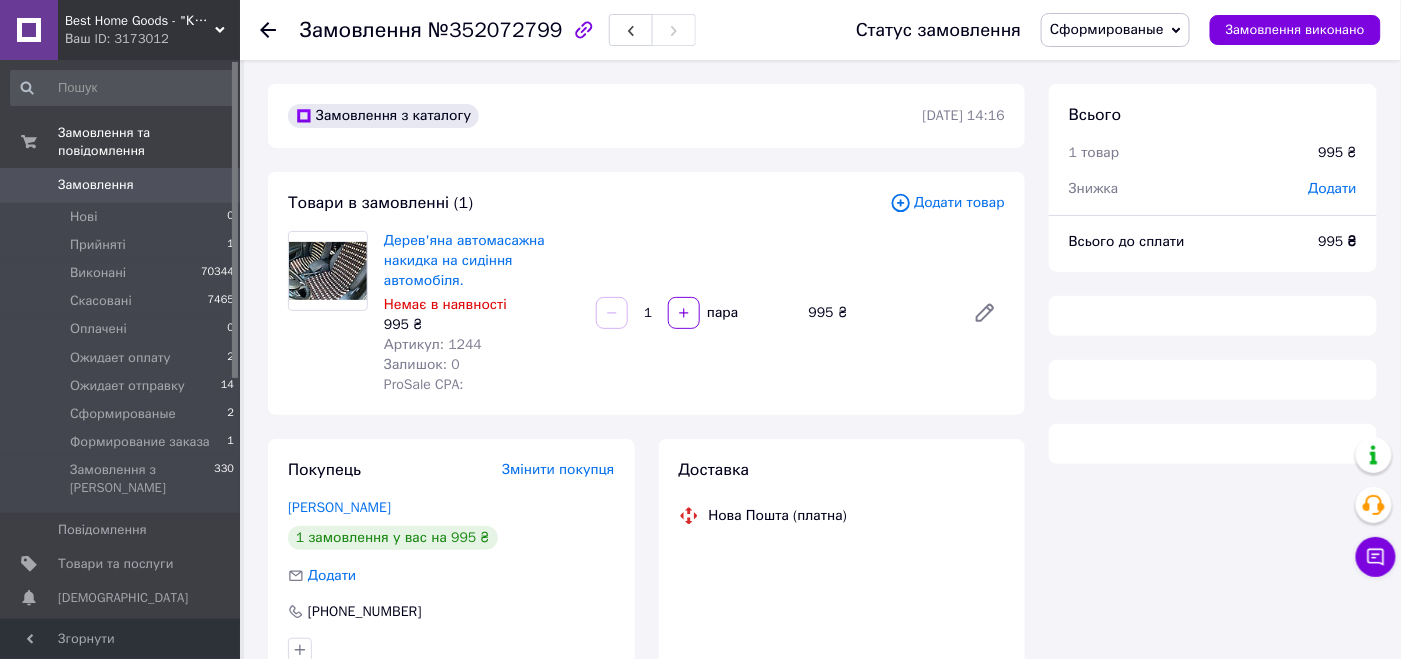 click on "№352072799" at bounding box center (495, 30) 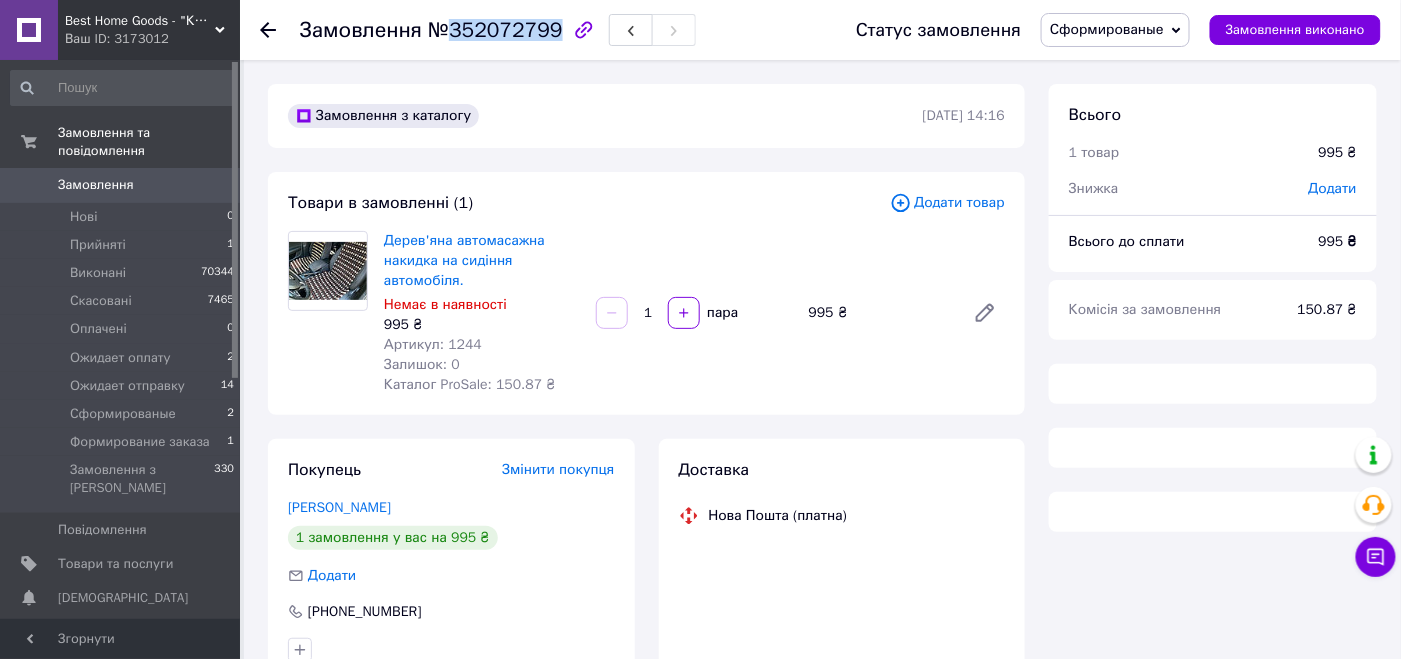 click on "№352072799" at bounding box center (495, 30) 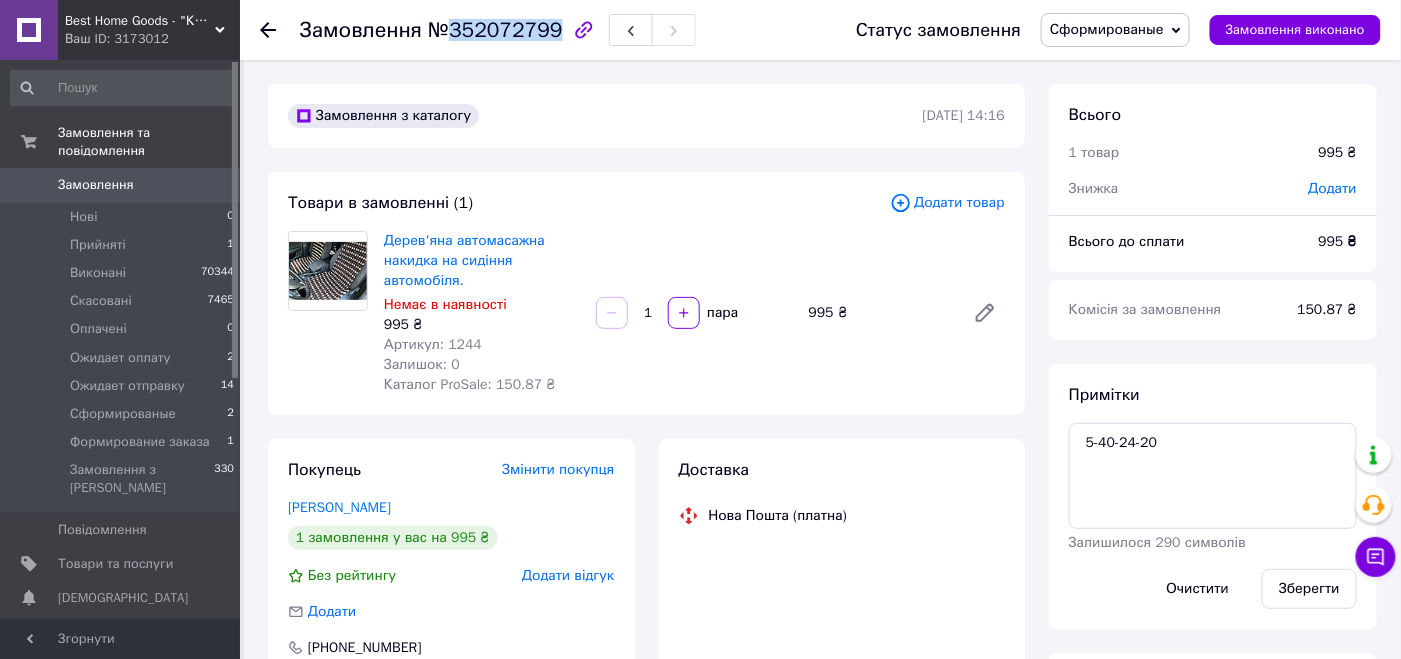 copy on "352072799" 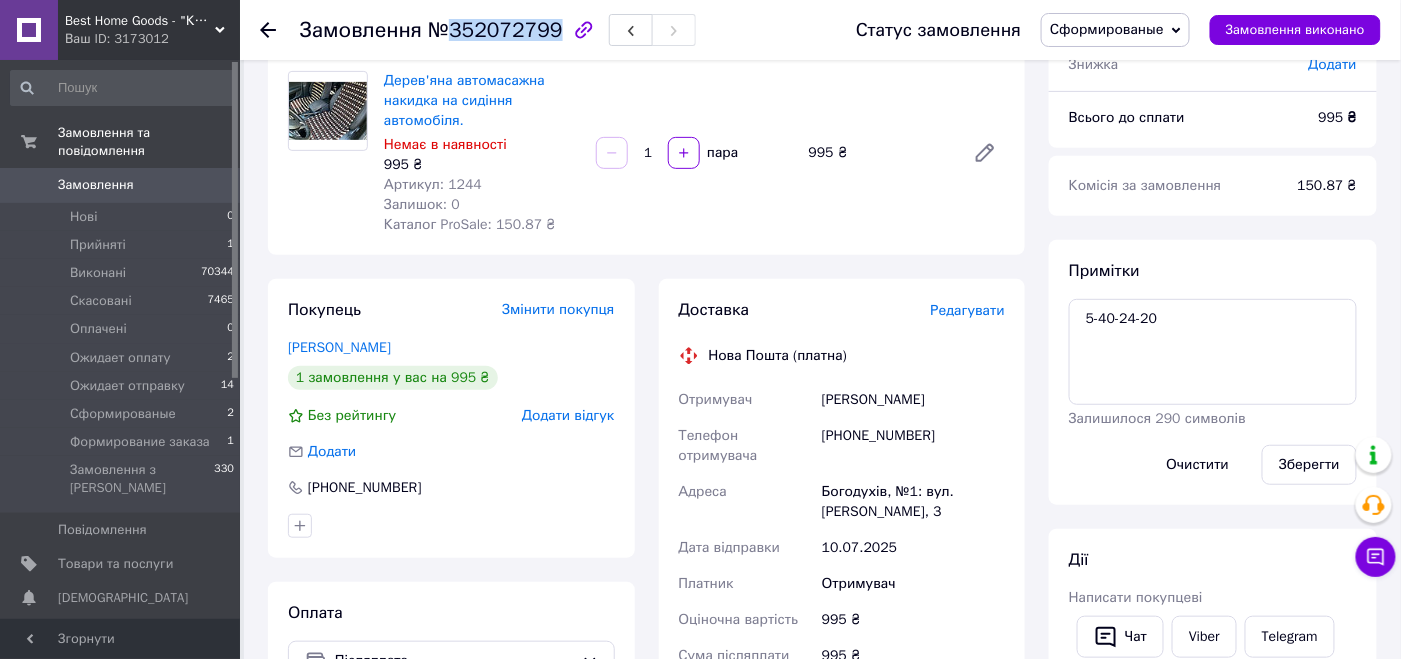 scroll, scrollTop: 499, scrollLeft: 0, axis: vertical 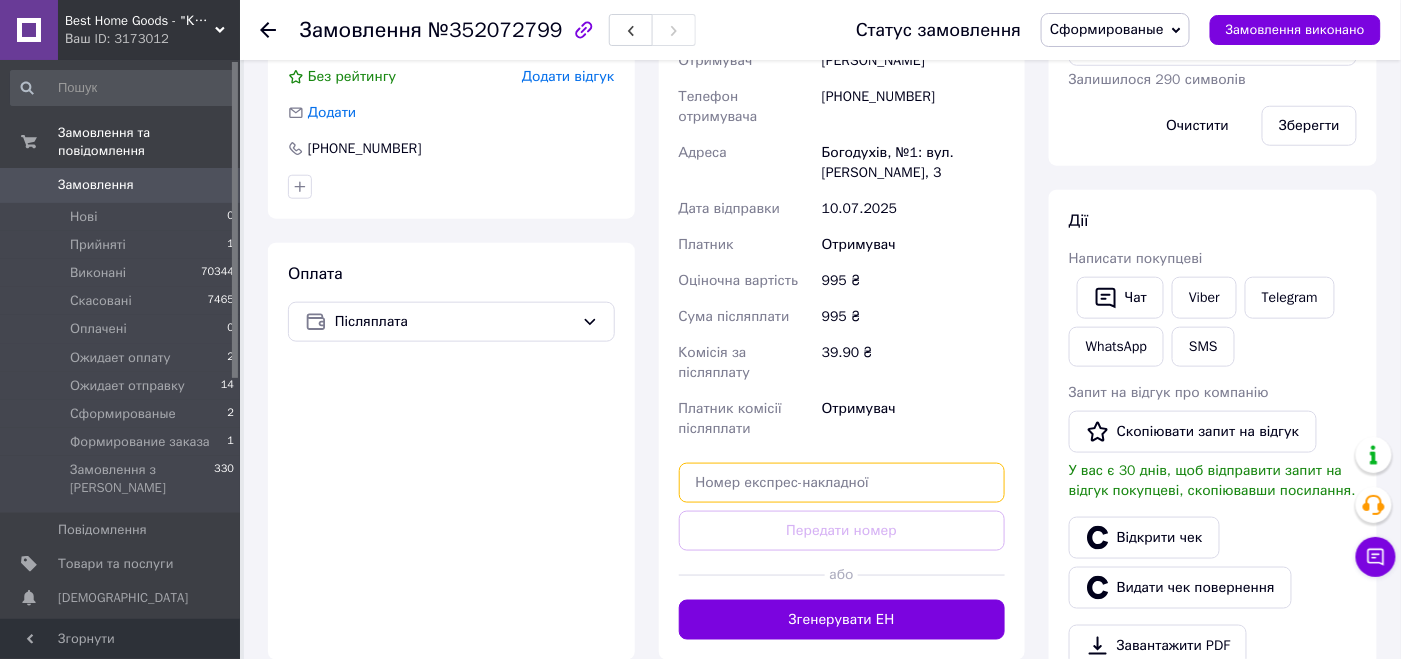 click at bounding box center [842, 483] 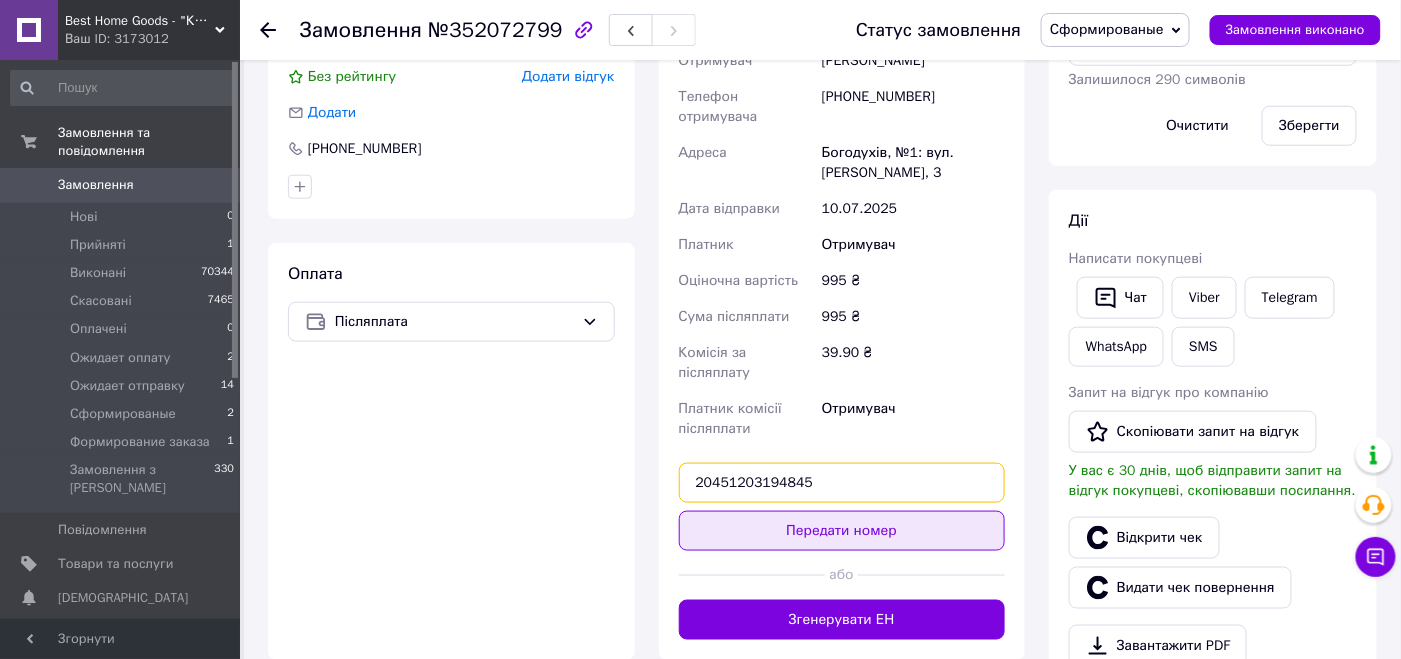 type on "20451203194845" 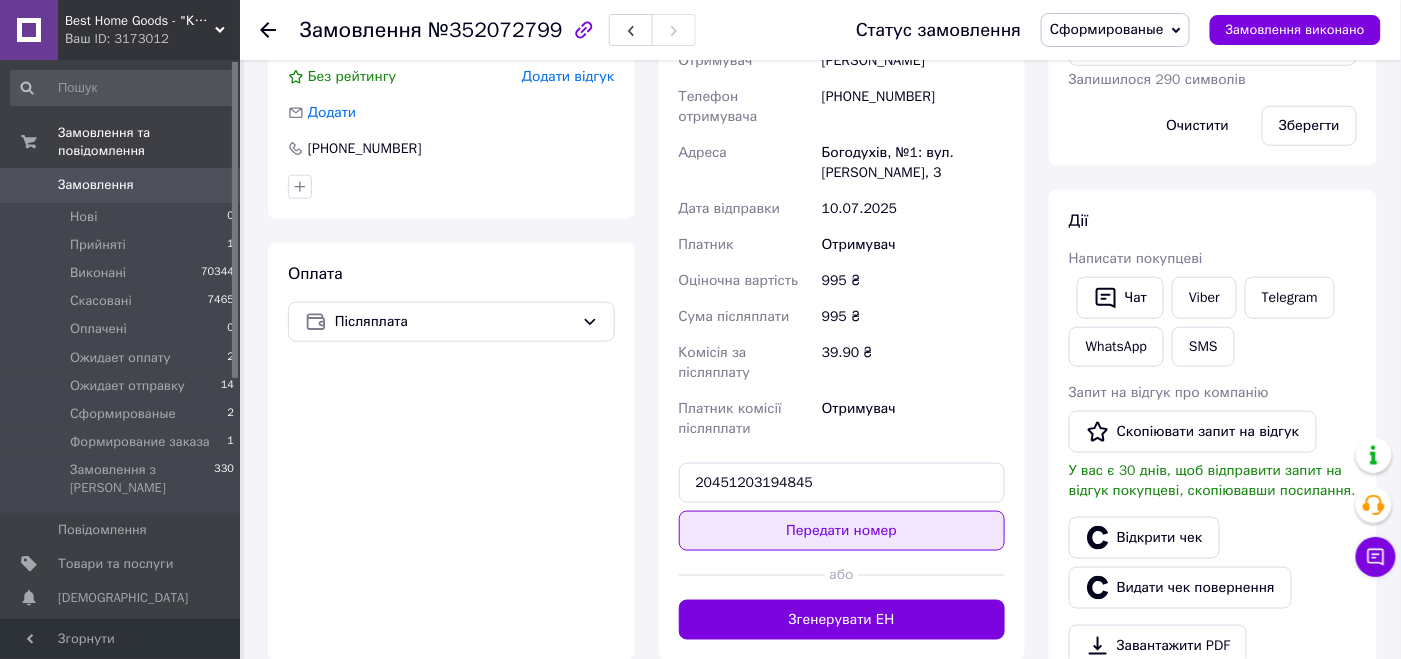click on "Передати номер" at bounding box center (842, 531) 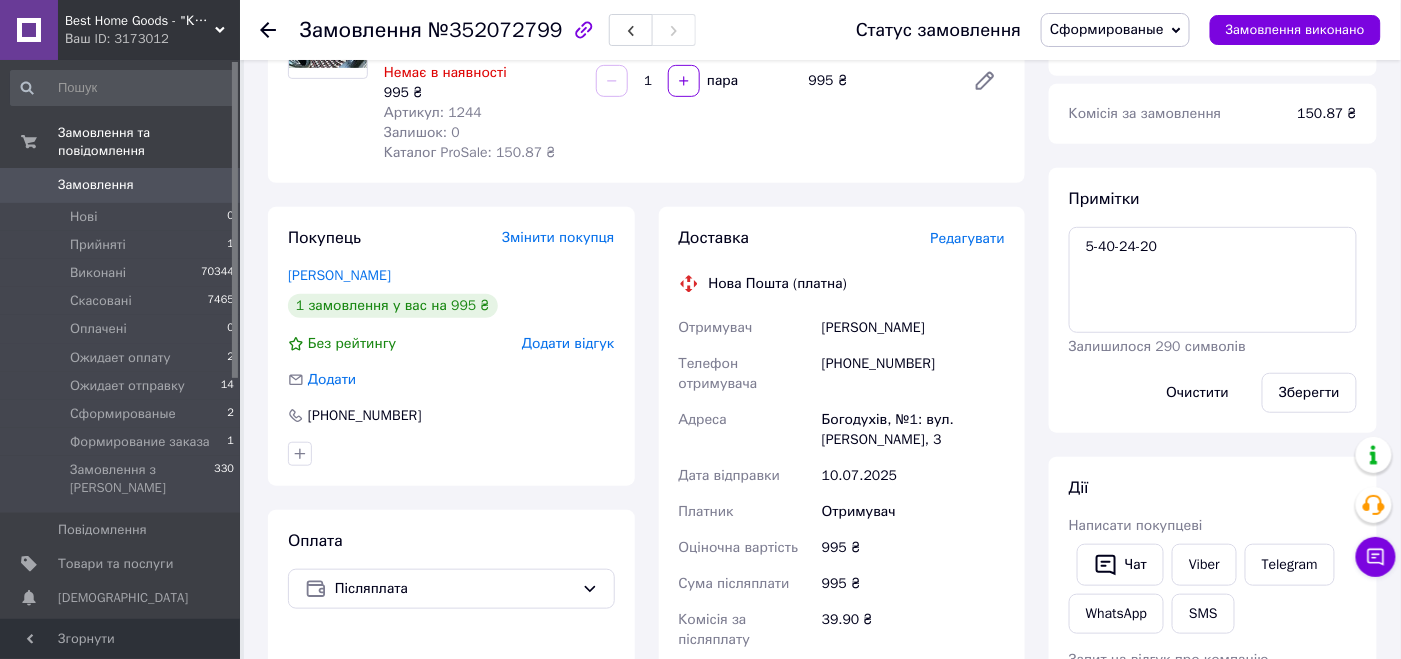scroll, scrollTop: 99, scrollLeft: 0, axis: vertical 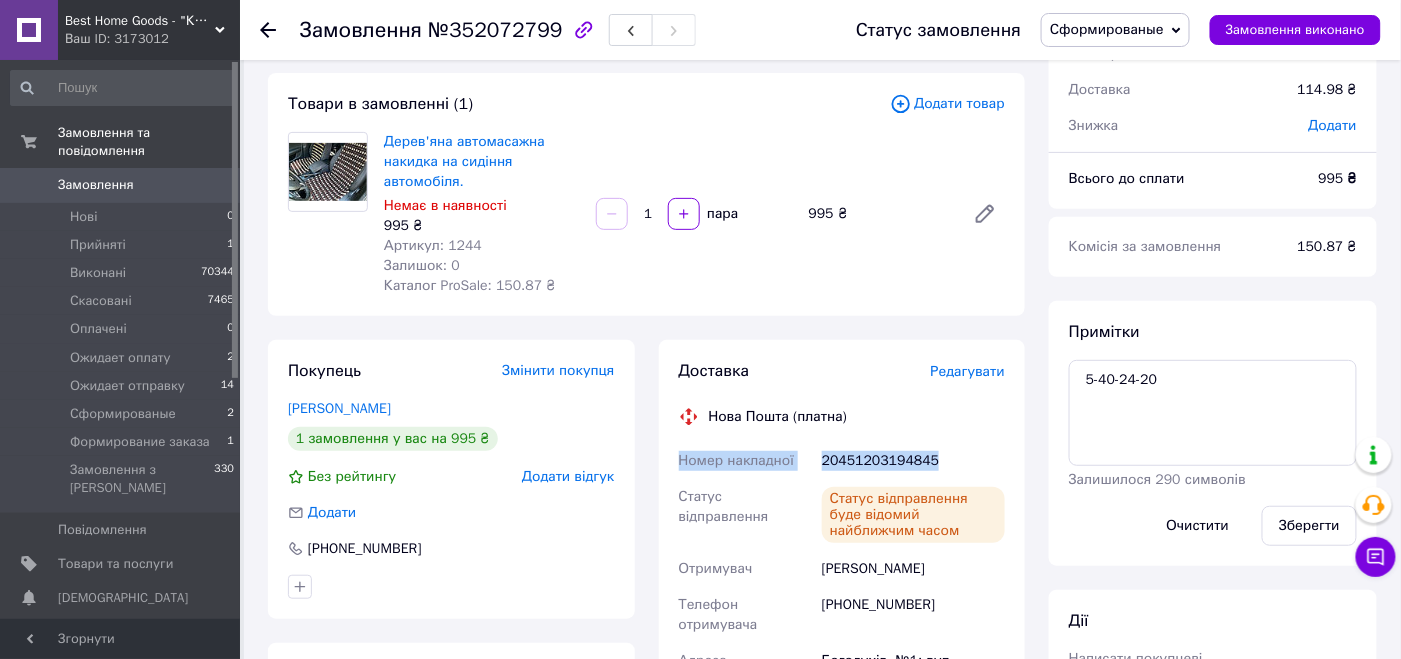 drag, startPoint x: 972, startPoint y: 450, endPoint x: 674, endPoint y: 461, distance: 298.20294 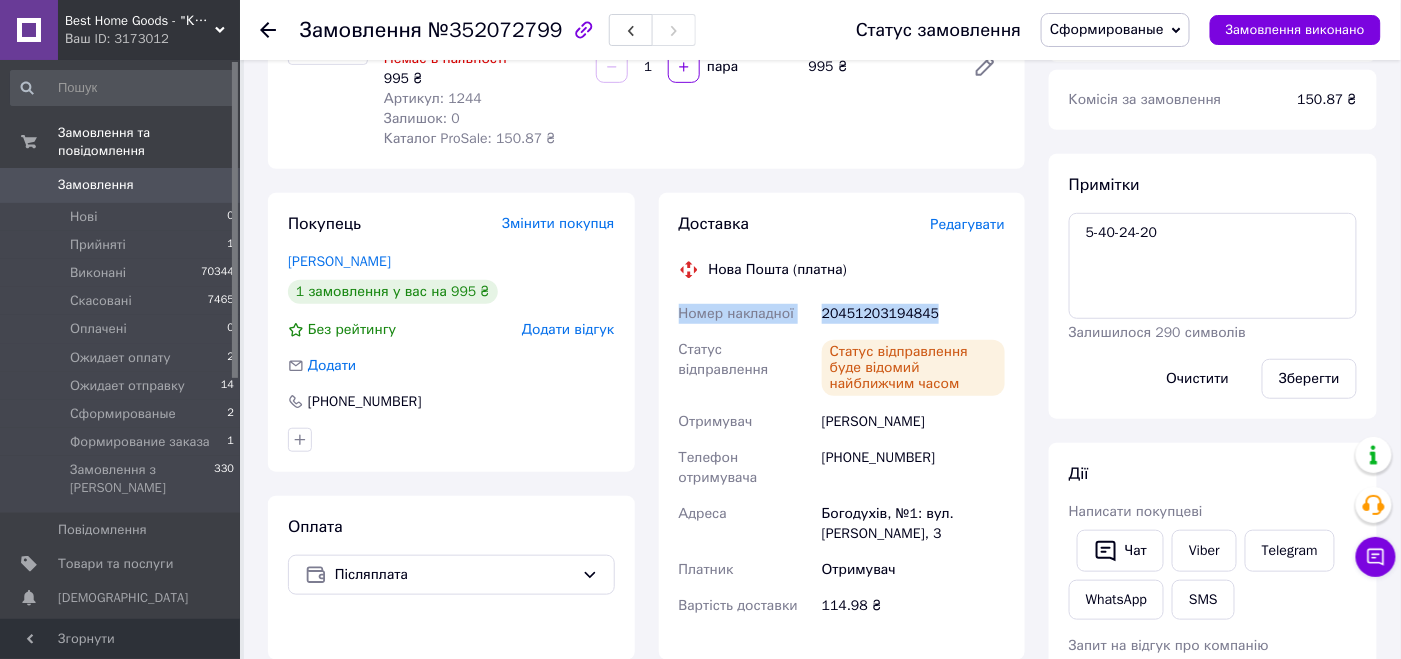 scroll, scrollTop: 499, scrollLeft: 0, axis: vertical 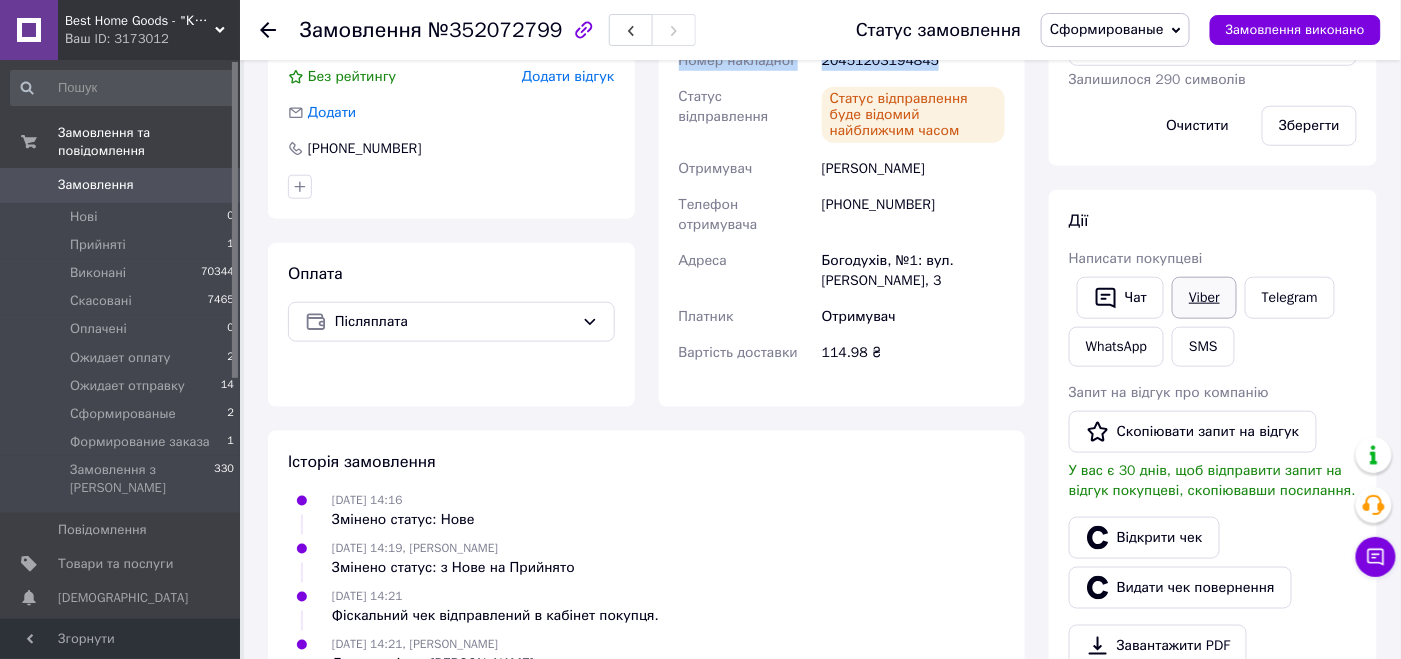 click on "Viber" at bounding box center [1204, 298] 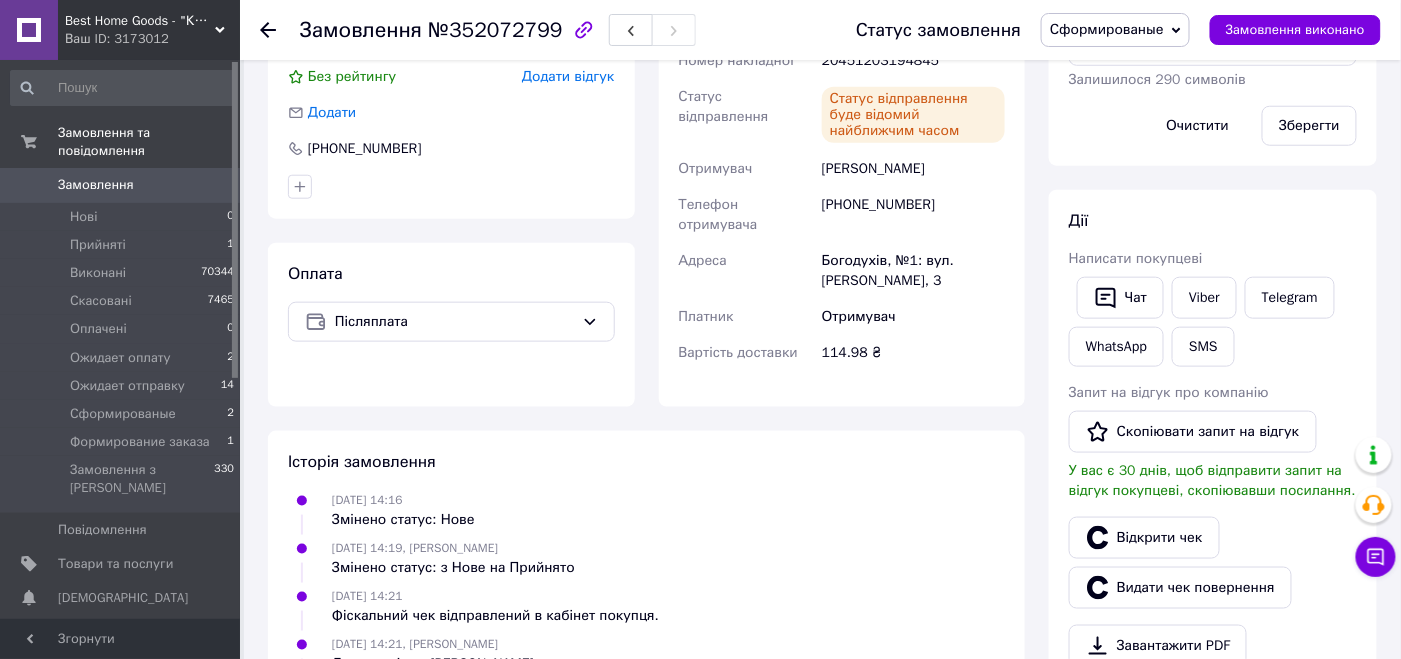 click on "Всього 1 товар 995 ₴ Доставка 114.98 ₴ Знижка Додати Всього до сплати 995 ₴ Комісія за замовлення 150.87 ₴ Примітки 5-40-24-20 Залишилося 290 символів Очистити Зберегти Дії Написати покупцеві   Чат Viber Telegram WhatsApp SMS Запит на відгук про компанію   Скопіювати запит на відгук У вас є 30 днів, щоб відправити запит на відгук покупцеві, скопіювавши посилання.   Відкрити чек   Видати чек повернення   Завантажити PDF   Друк PDF   Дублювати замовлення Мітки Особисті нотатки, які бачите лише ви. З їх допомогою можна фільтрувати замовлення Чек саша" at bounding box center [1213, 299] 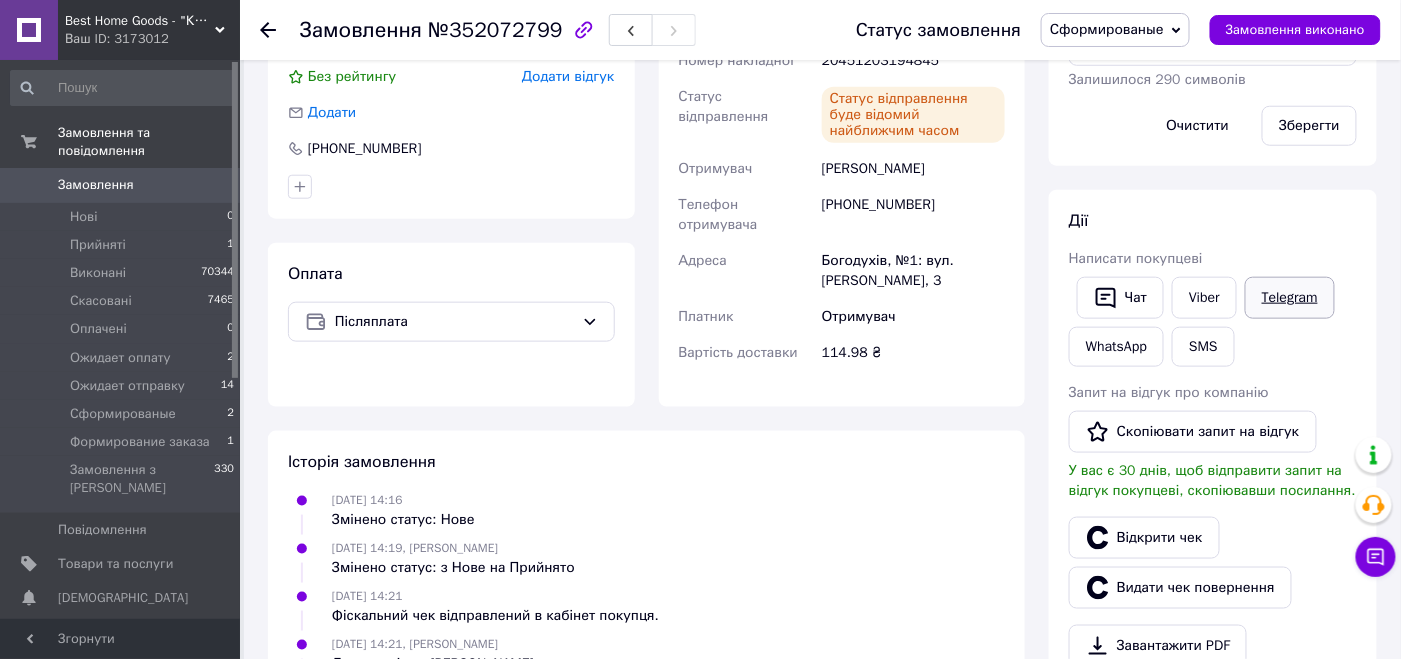 click on "Telegram" at bounding box center [1290, 298] 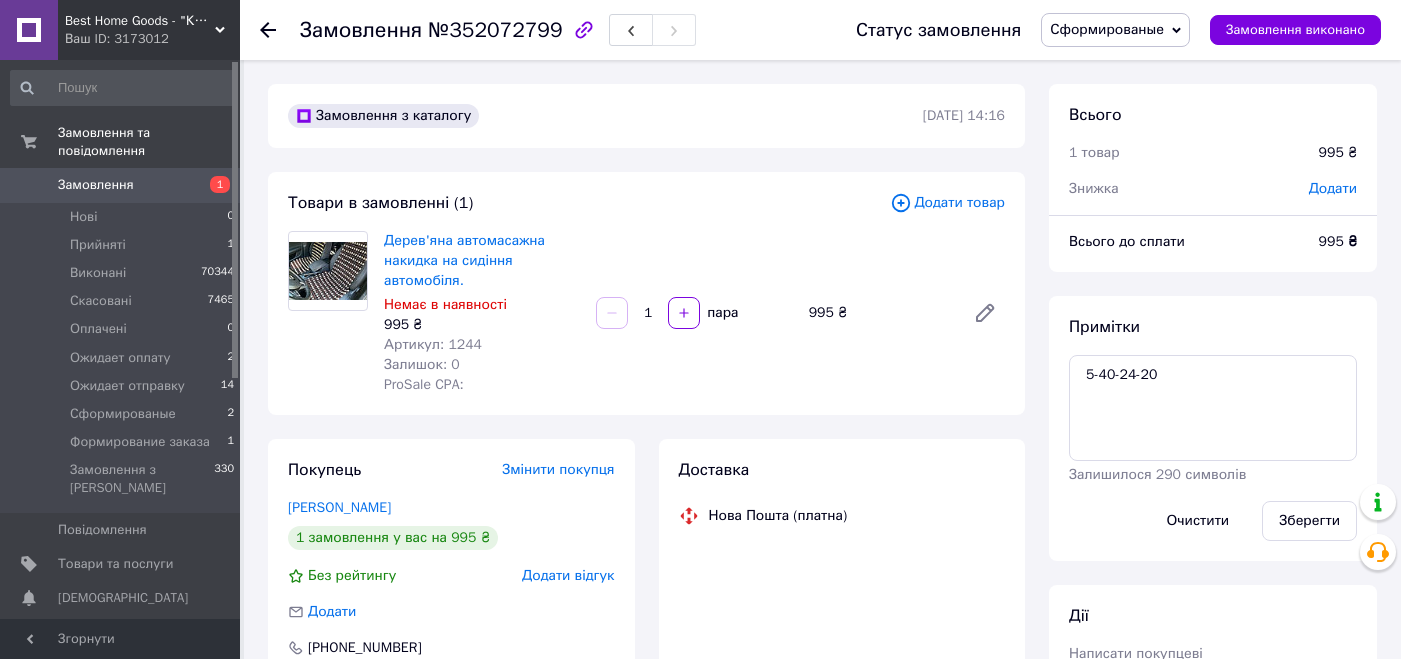 scroll, scrollTop: 499, scrollLeft: 0, axis: vertical 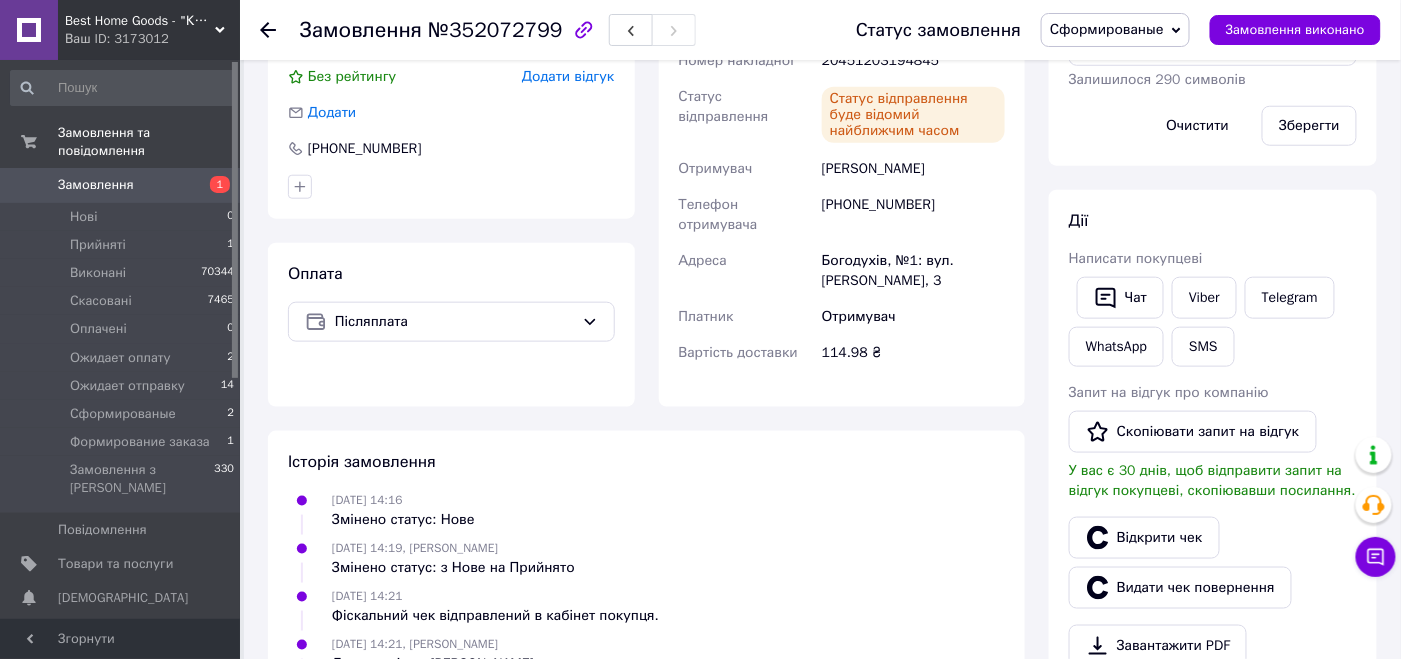 click on "Сформированые" at bounding box center (1107, 29) 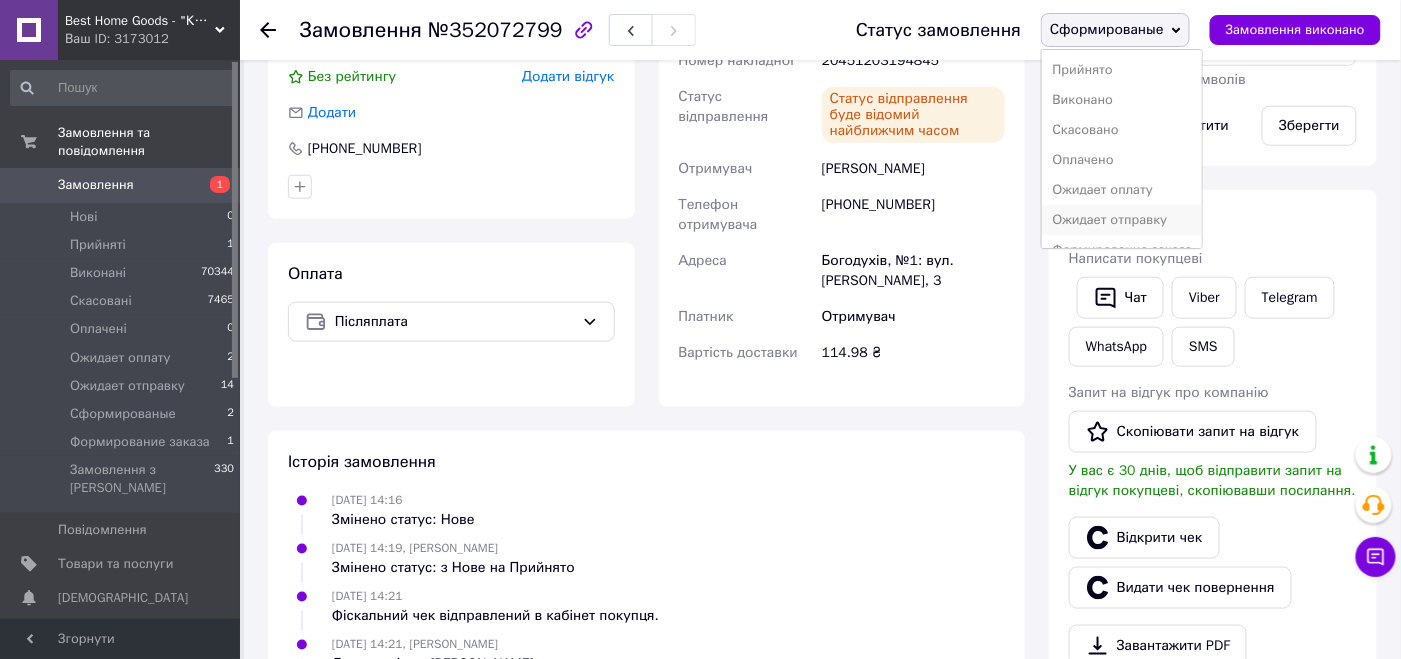 click on "Ожидает отправку" at bounding box center [1122, 220] 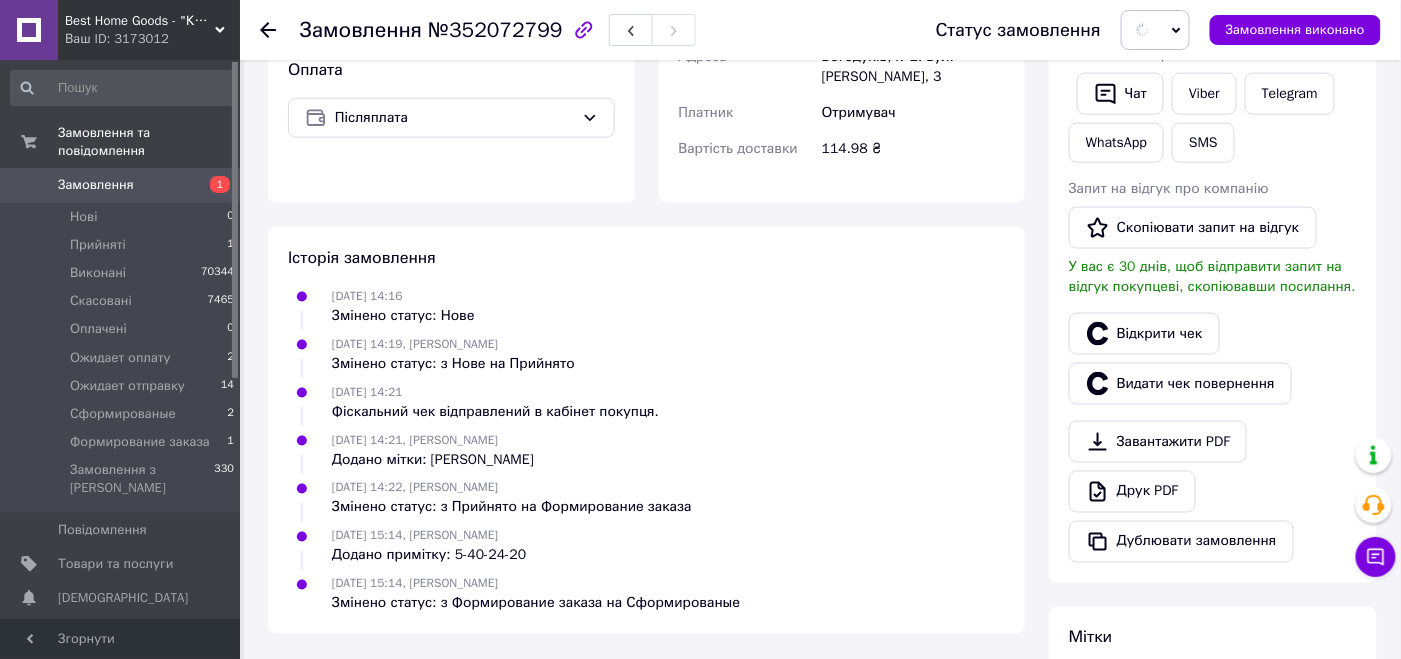 scroll, scrollTop: 852, scrollLeft: 0, axis: vertical 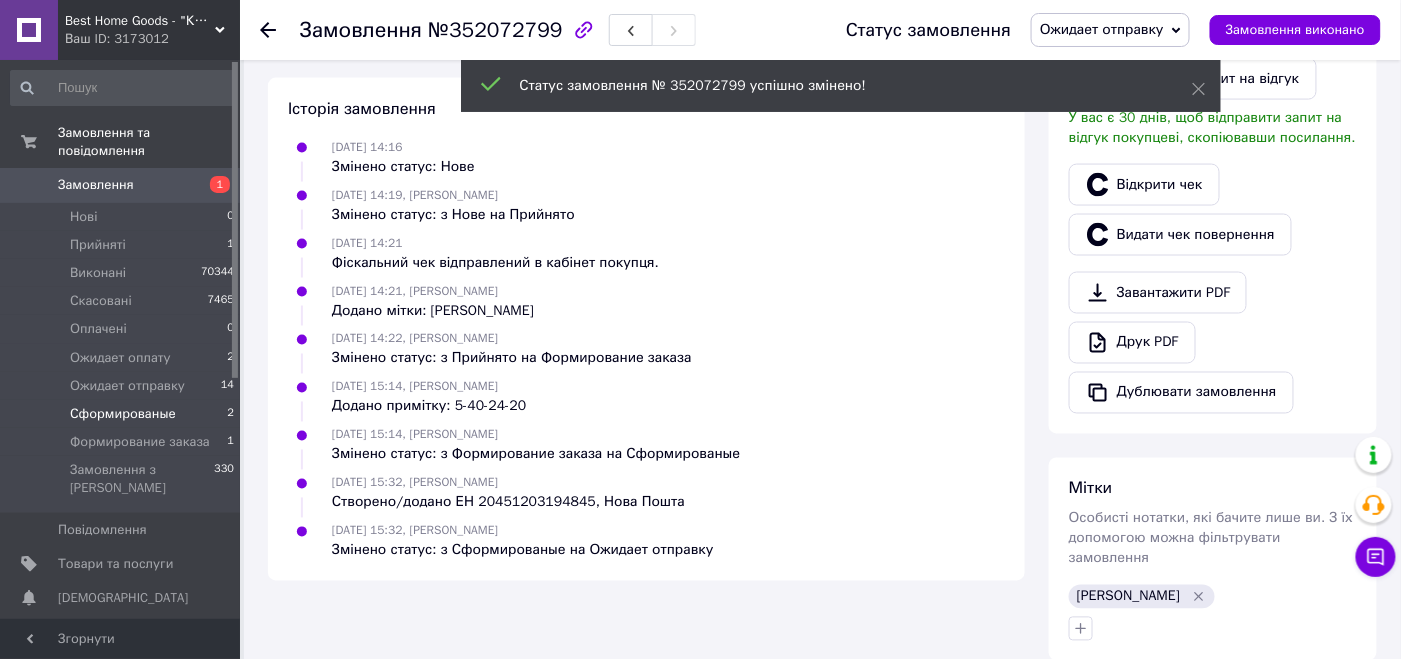 click on "Сформированые" at bounding box center [123, 414] 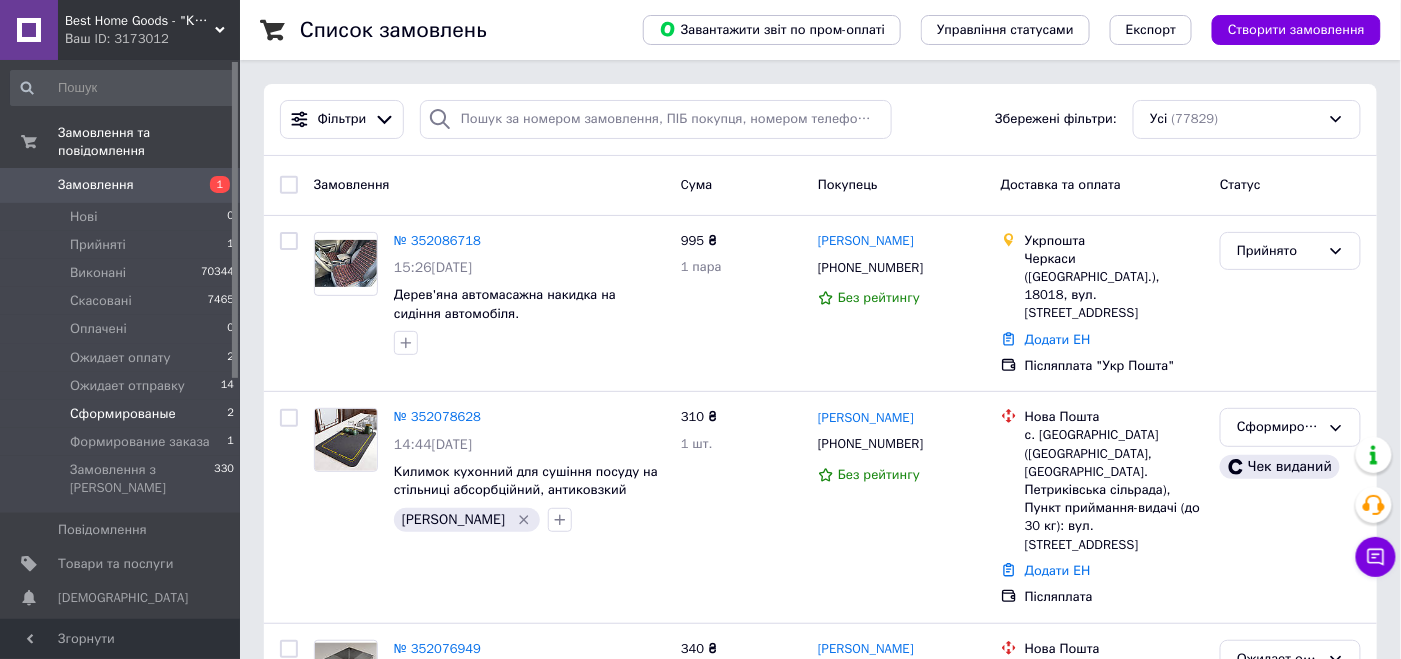 click on "Сформированые" at bounding box center (123, 414) 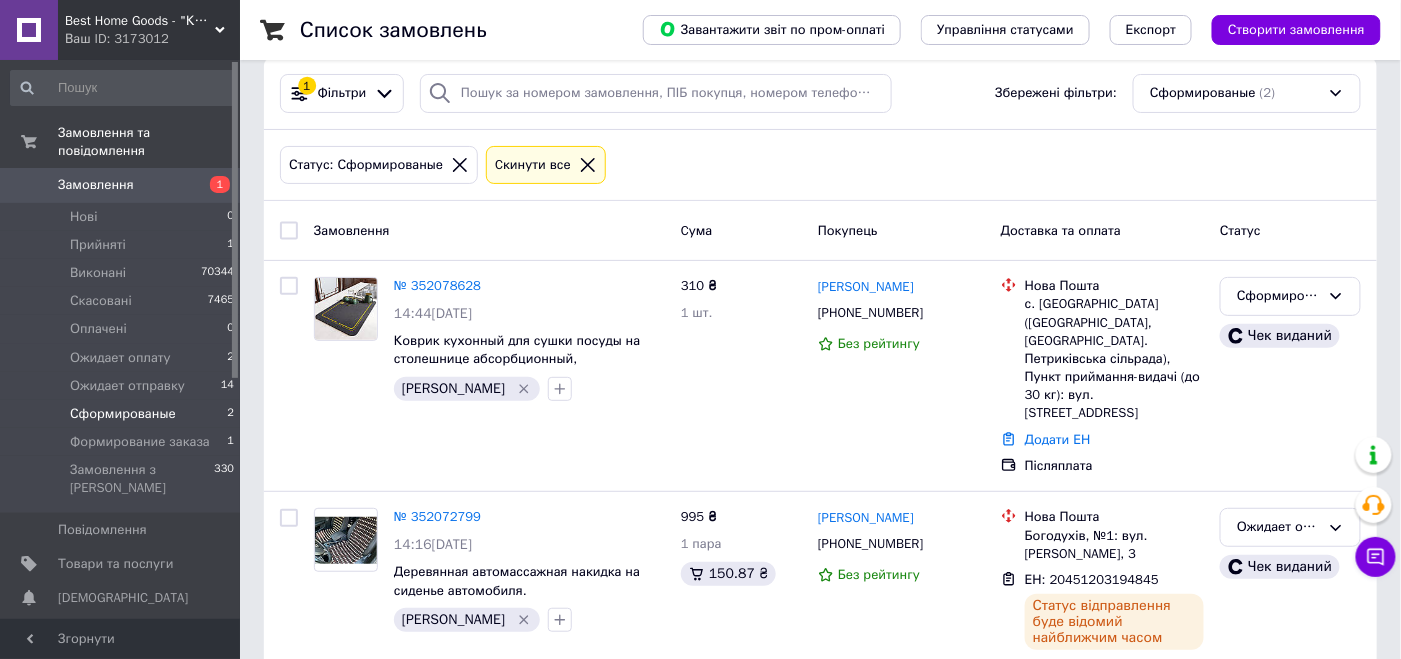scroll, scrollTop: 45, scrollLeft: 0, axis: vertical 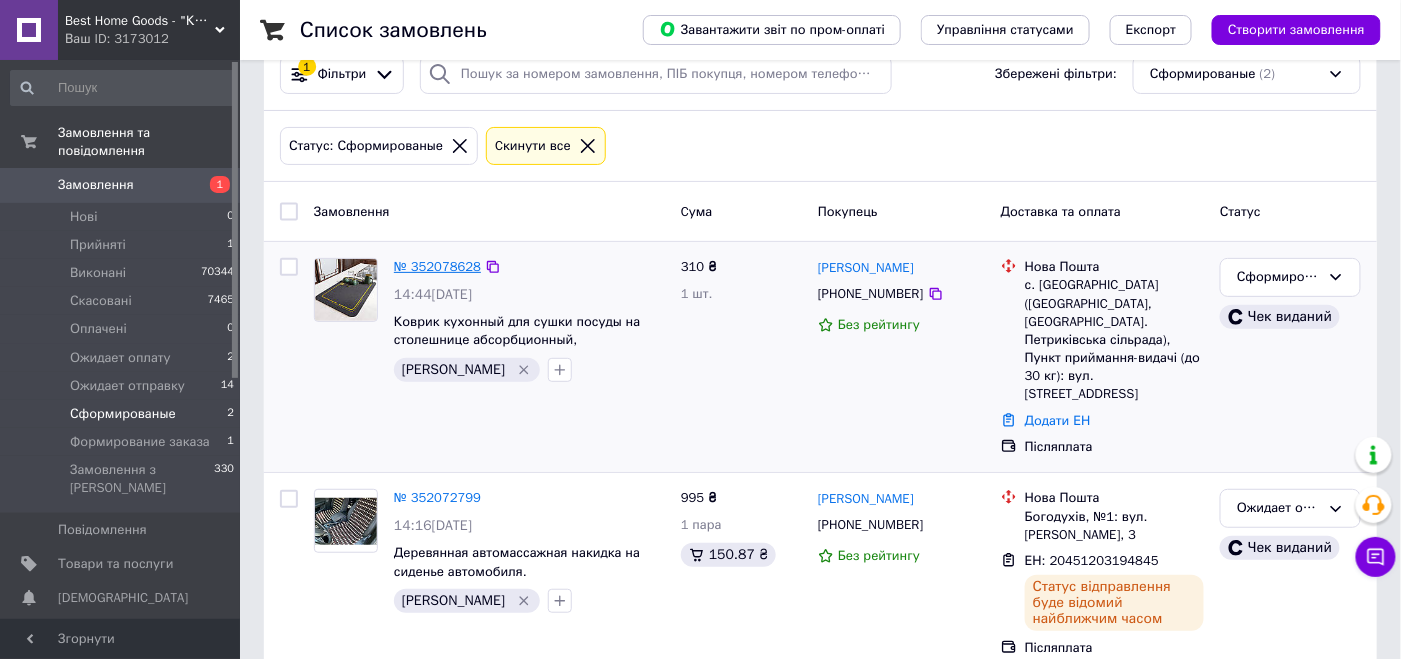 click on "№ 352078628" at bounding box center [437, 266] 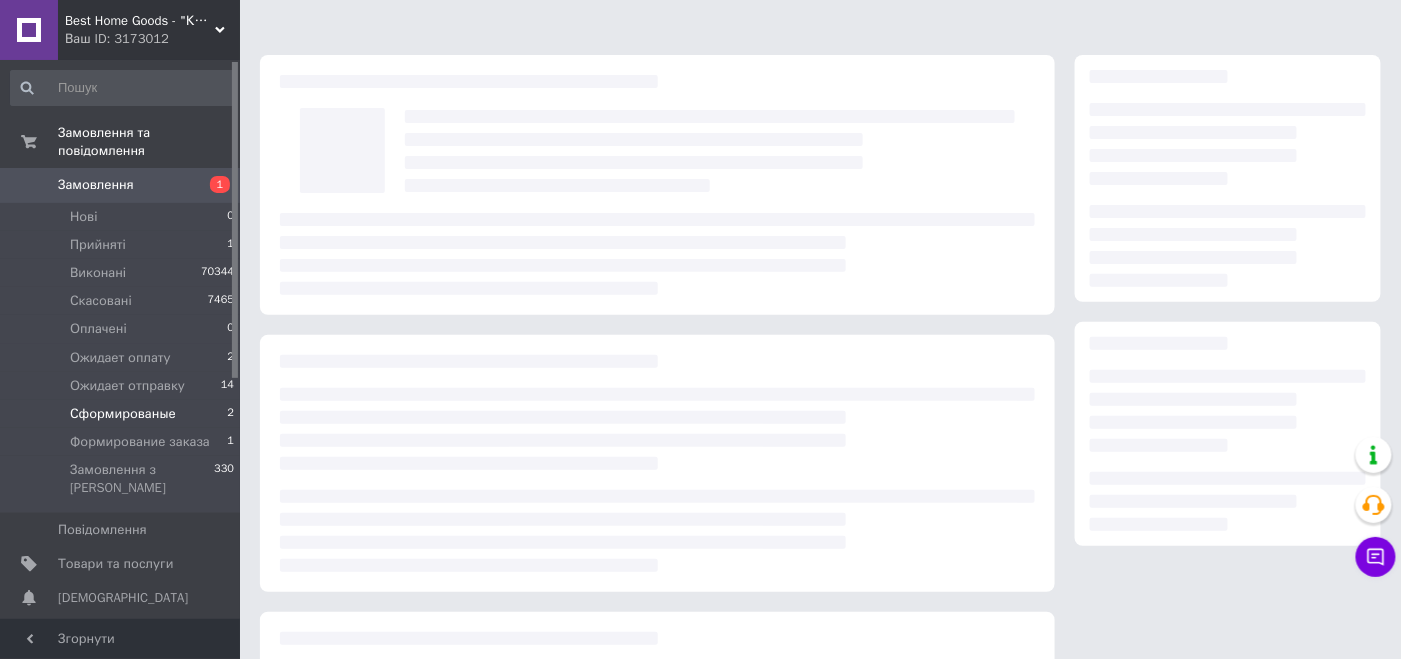 scroll, scrollTop: 0, scrollLeft: 0, axis: both 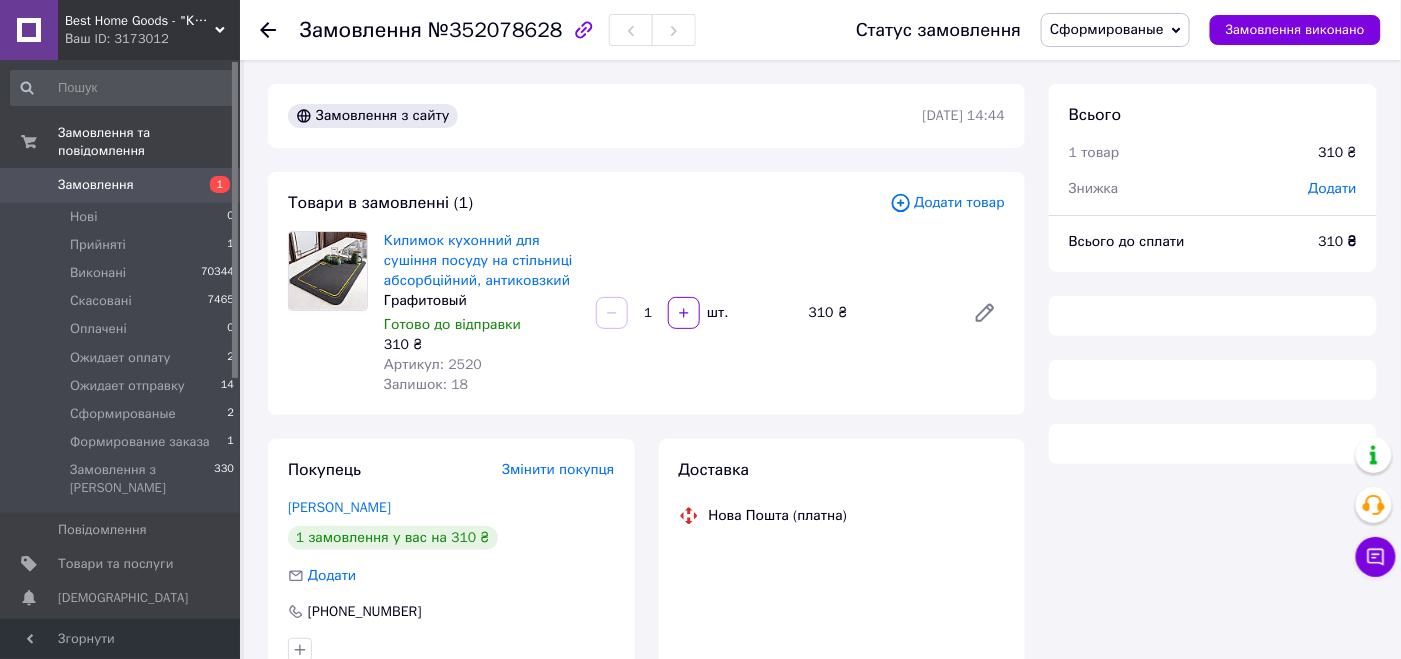 click on "№352078628" at bounding box center [495, 30] 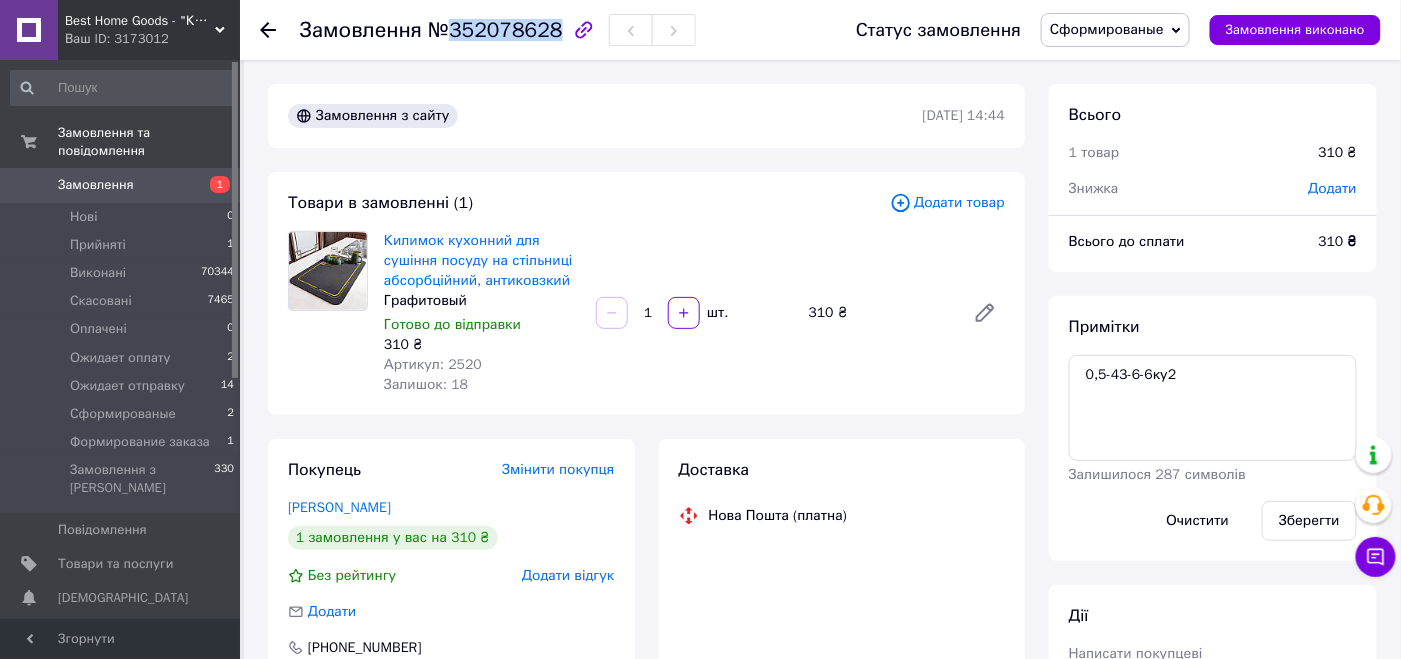 click on "№352078628" at bounding box center [495, 30] 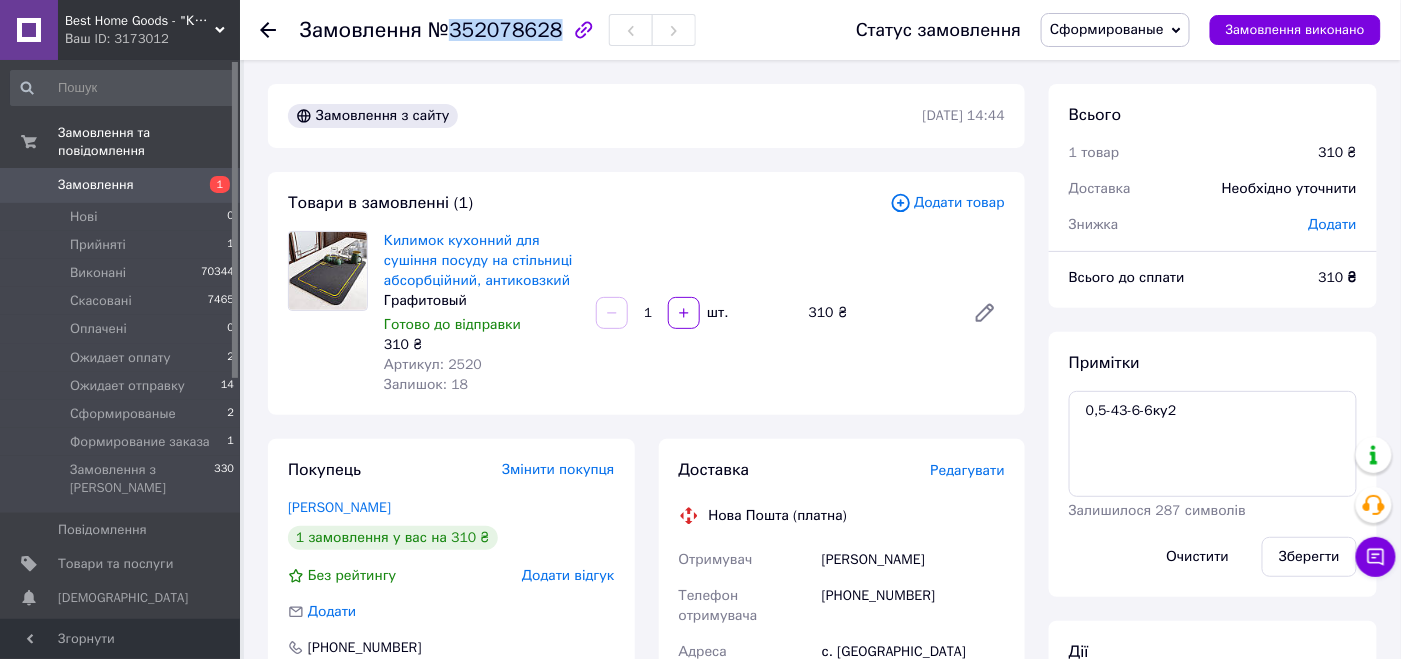 copy on "352078628" 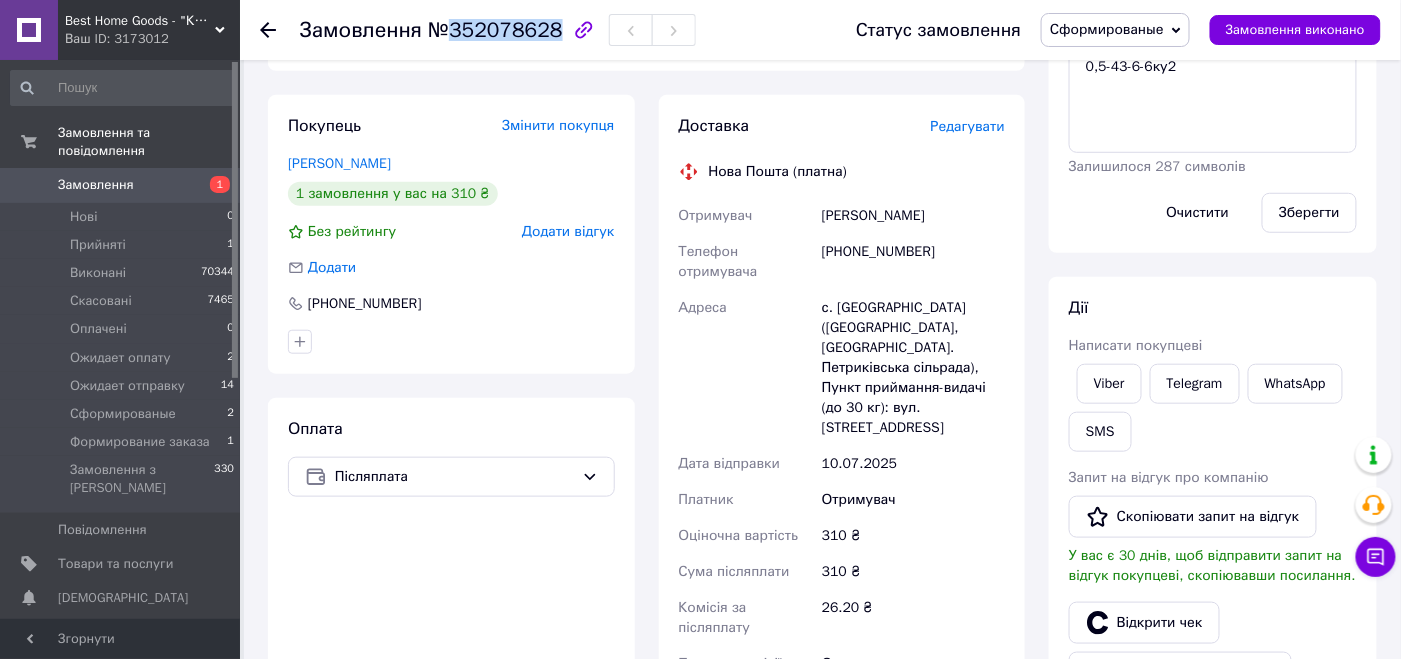scroll, scrollTop: 499, scrollLeft: 0, axis: vertical 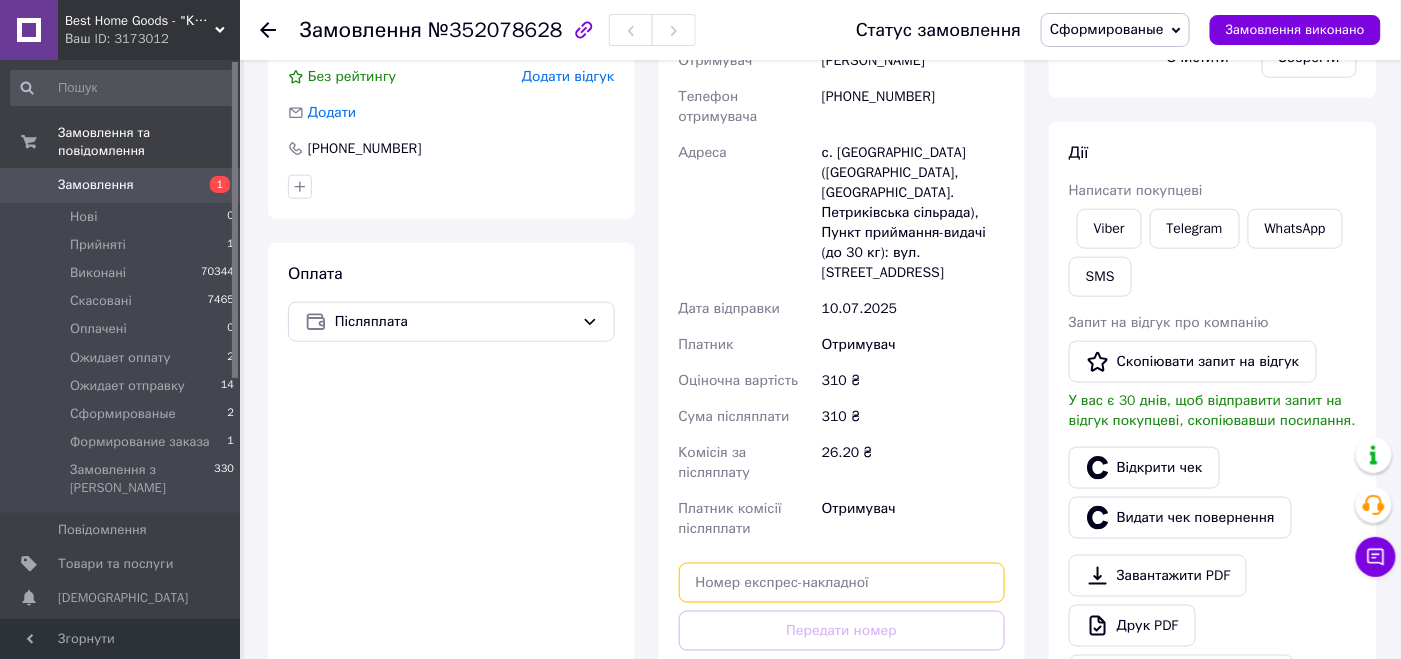click at bounding box center [842, 583] 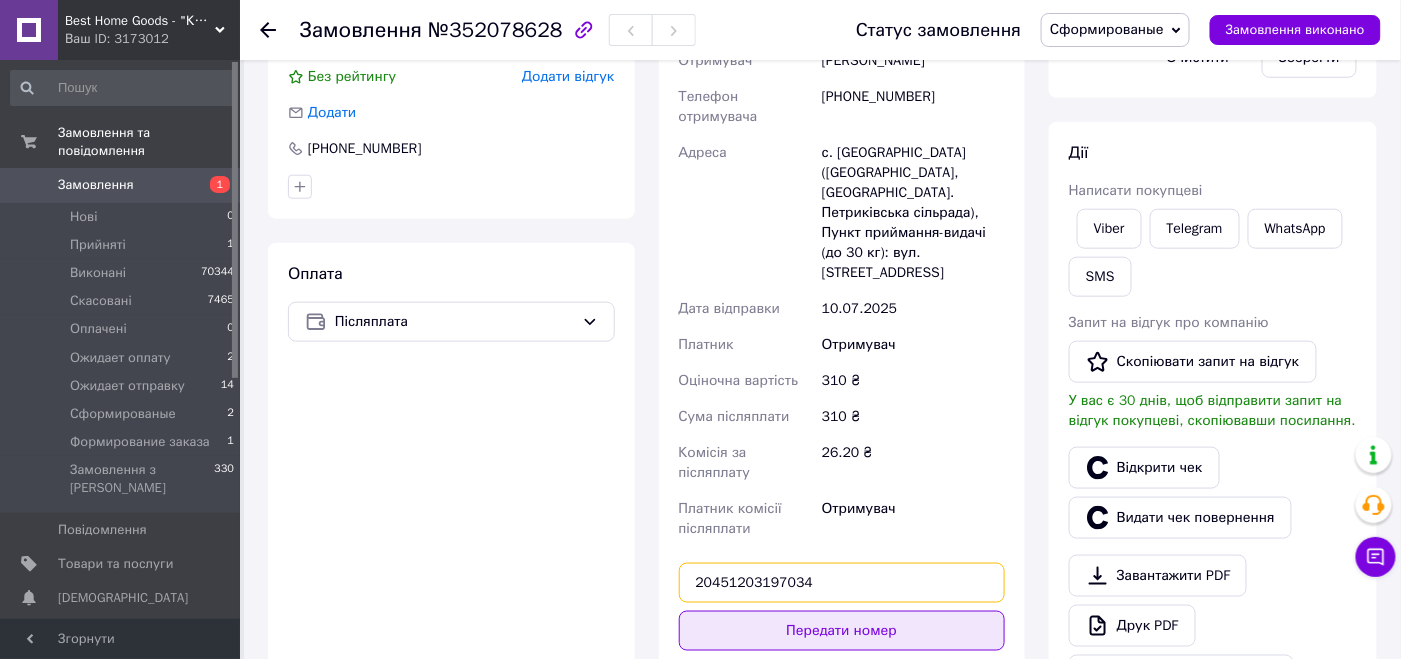 type on "20451203197034" 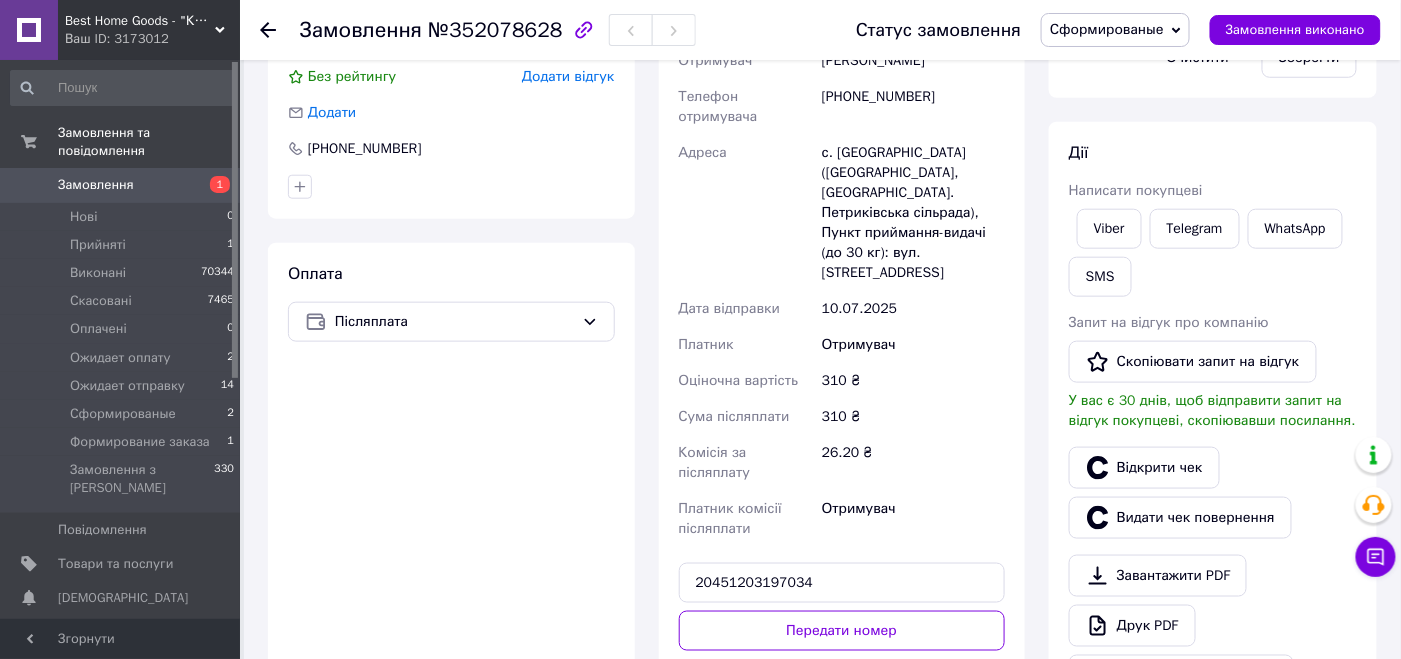 click on "Передати номер" at bounding box center (842, 631) 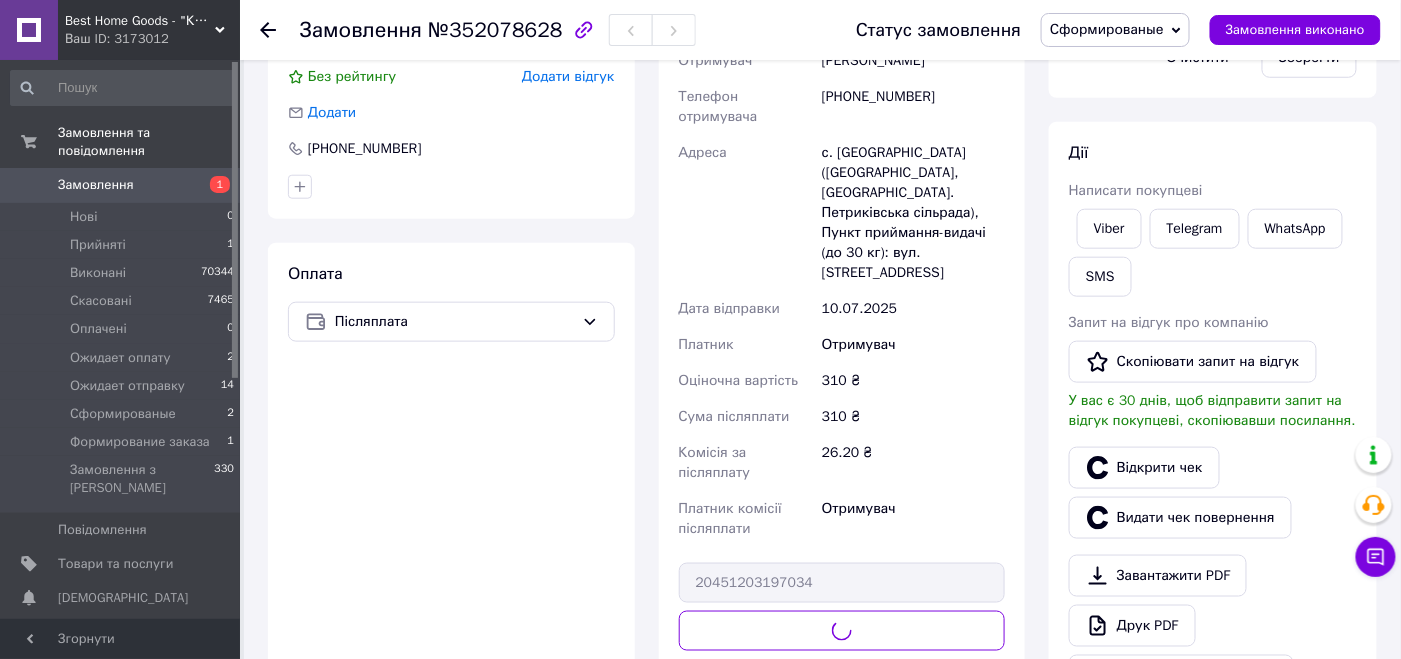 scroll, scrollTop: 200, scrollLeft: 0, axis: vertical 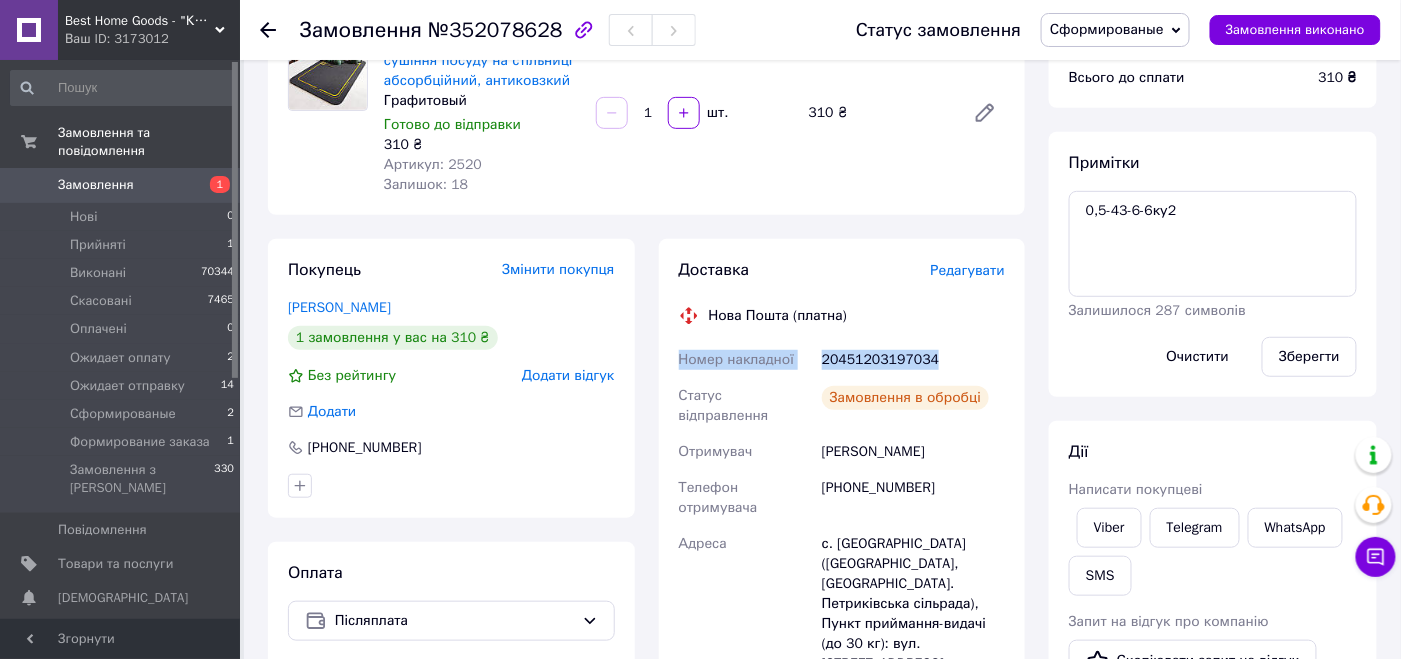 drag, startPoint x: 951, startPoint y: 356, endPoint x: 676, endPoint y: 358, distance: 275.00726 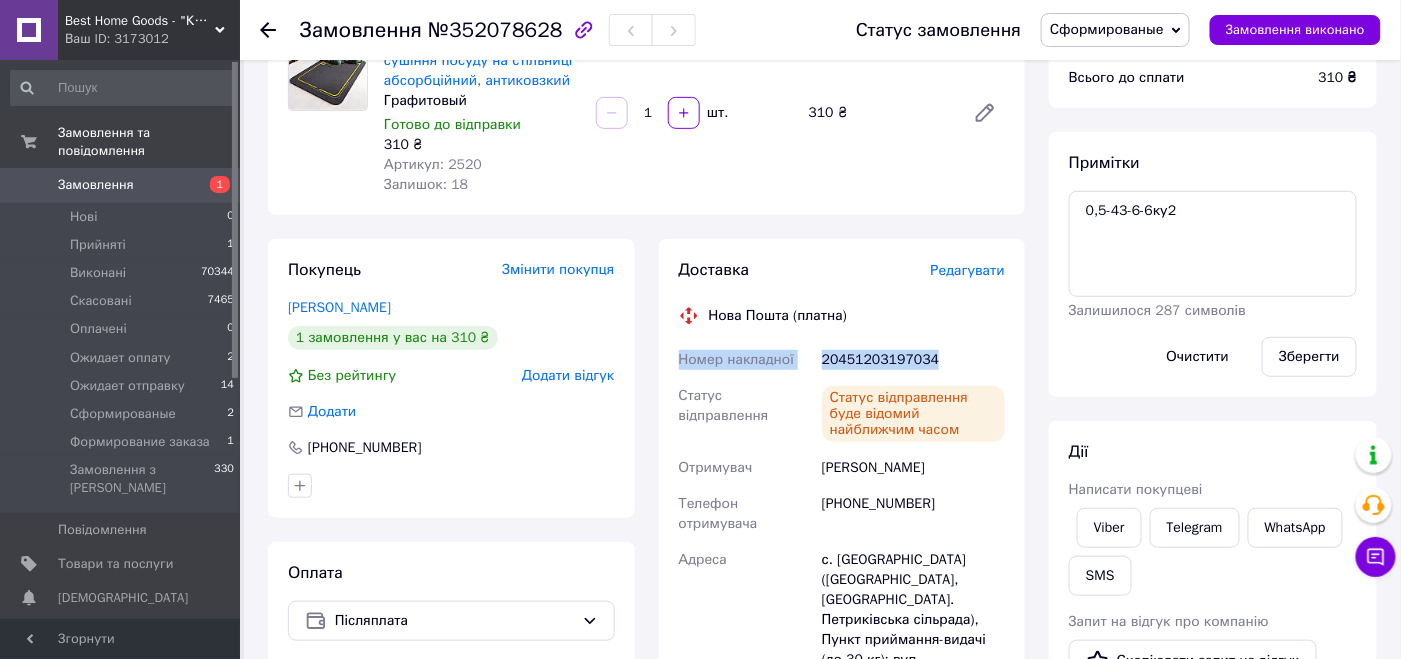 copy on "Номер накладної 20451203197034" 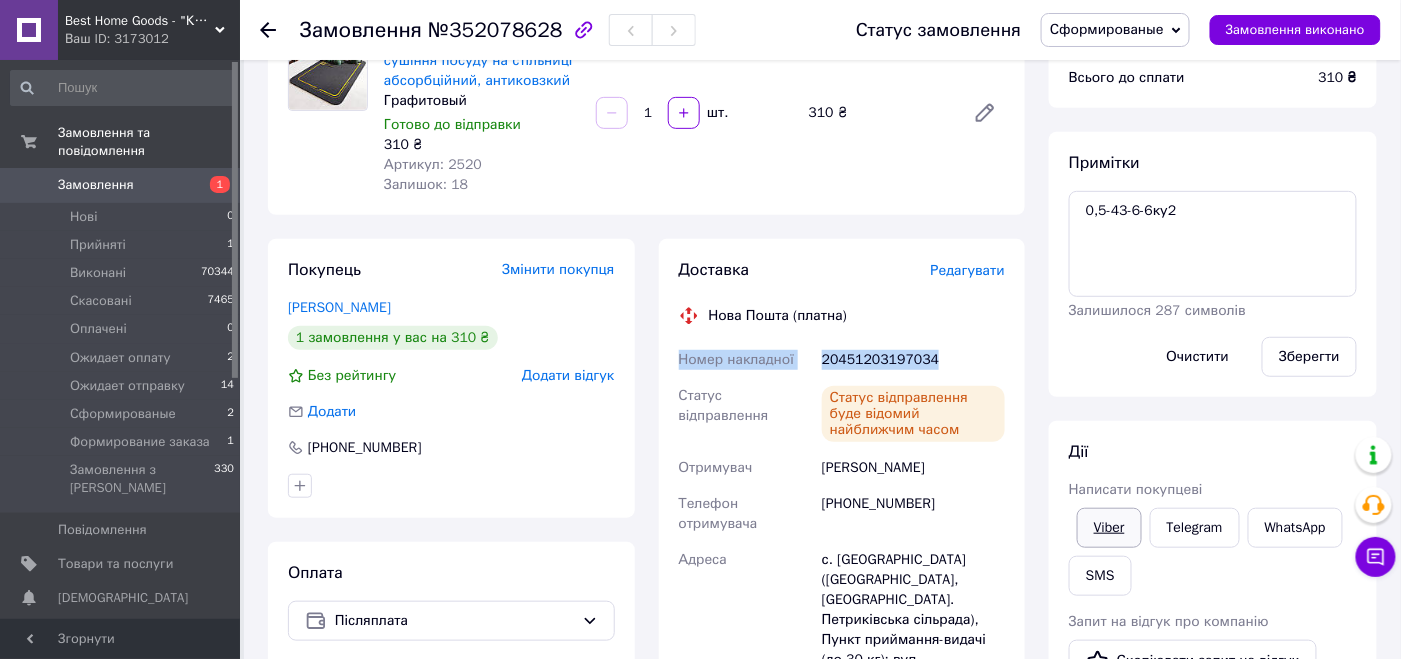 click on "Viber" at bounding box center (1109, 528) 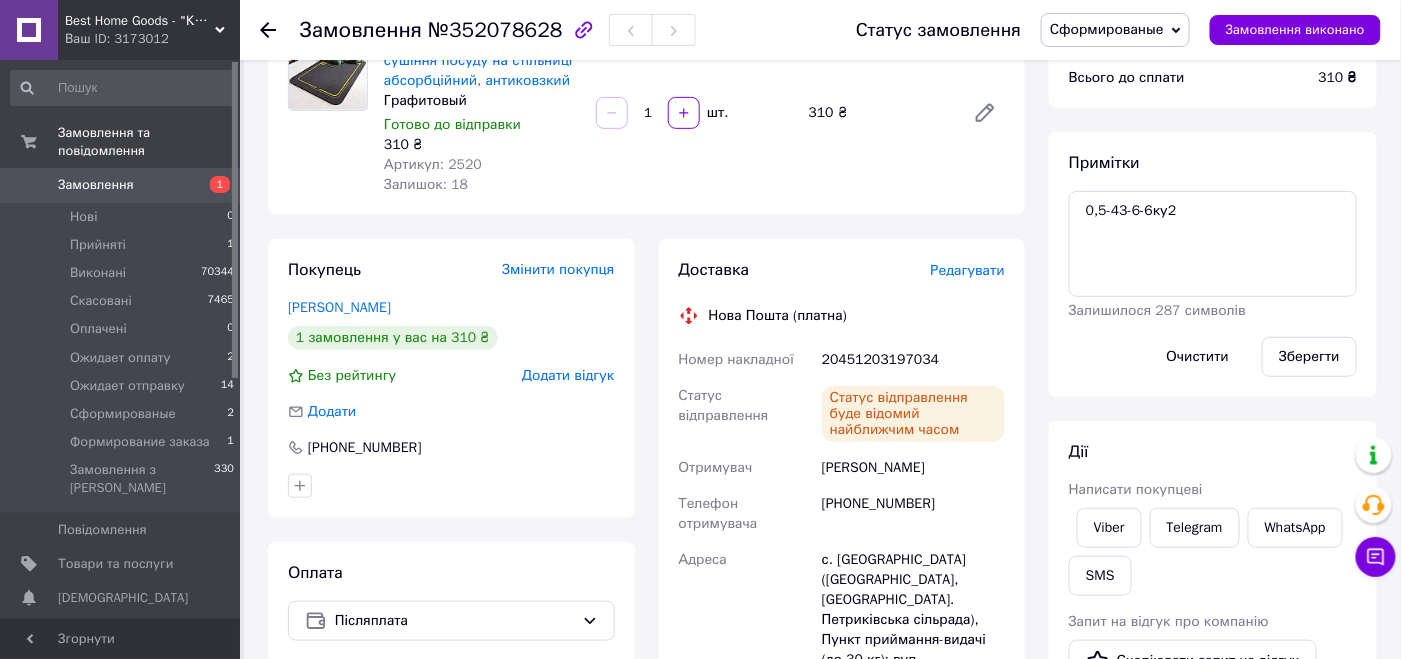 click on "Всього 1 товар 310 ₴ Доставка 105 ₴ Знижка Додати Всього до сплати 310 ₴ Примітки 0,5-43-6-6ку2 Залишилося 287 символів Очистити Зберегти Дії Написати покупцеві Viber Telegram WhatsApp SMS Запит на відгук про компанію   Скопіювати запит на відгук У вас є 30 днів, щоб відправити запит на відгук покупцеві, скопіювавши посилання.   Відкрити чек   Видати чек повернення   Завантажити PDF   Друк PDF   Дублювати замовлення Мітки Особисті нотатки, які бачите лише ви. З їх допомогою можна фільтрувати замовлення Чек саша" at bounding box center (1213, 563) 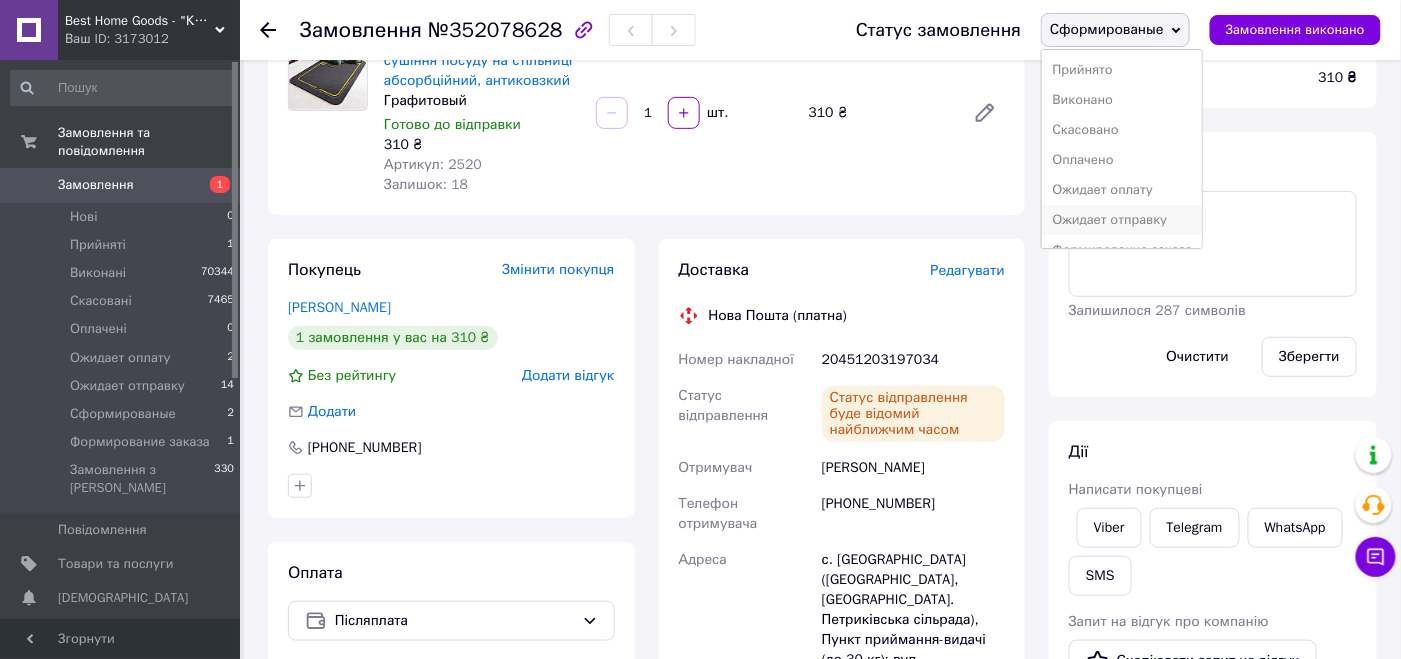 click on "Ожидает отправку" at bounding box center (1122, 220) 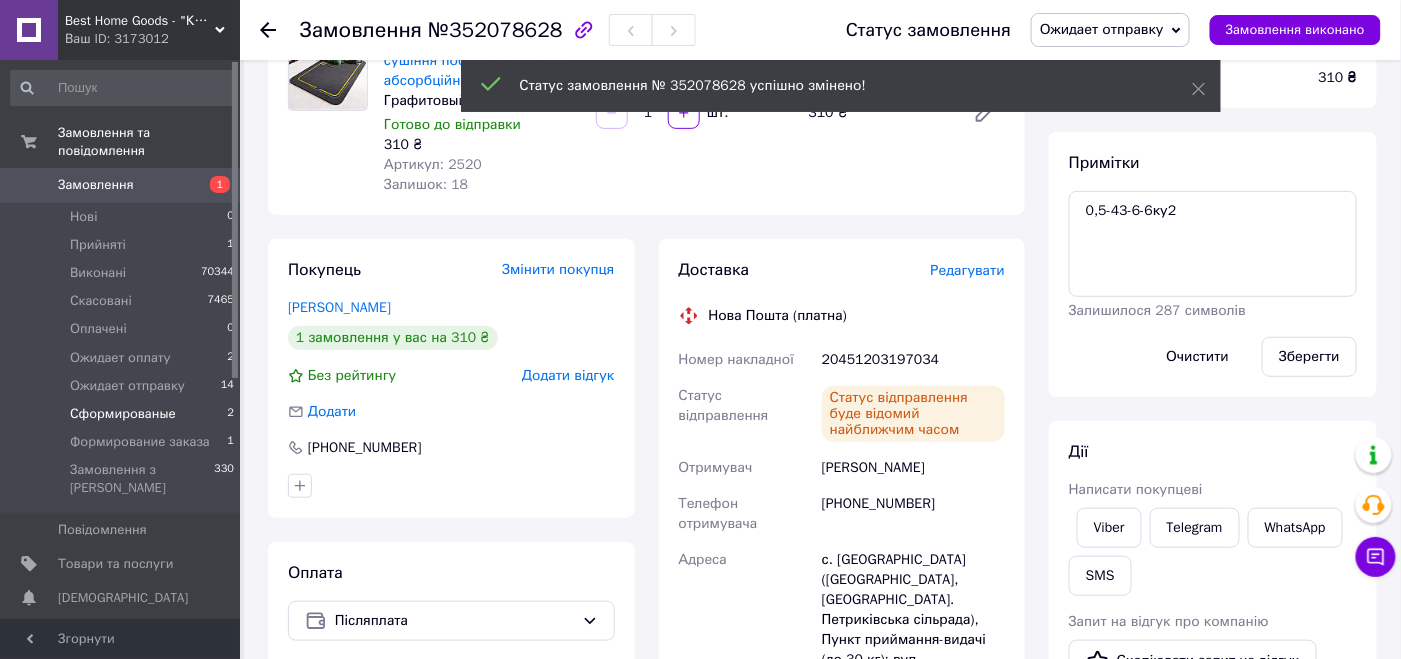 click on "Сформированые" at bounding box center [123, 414] 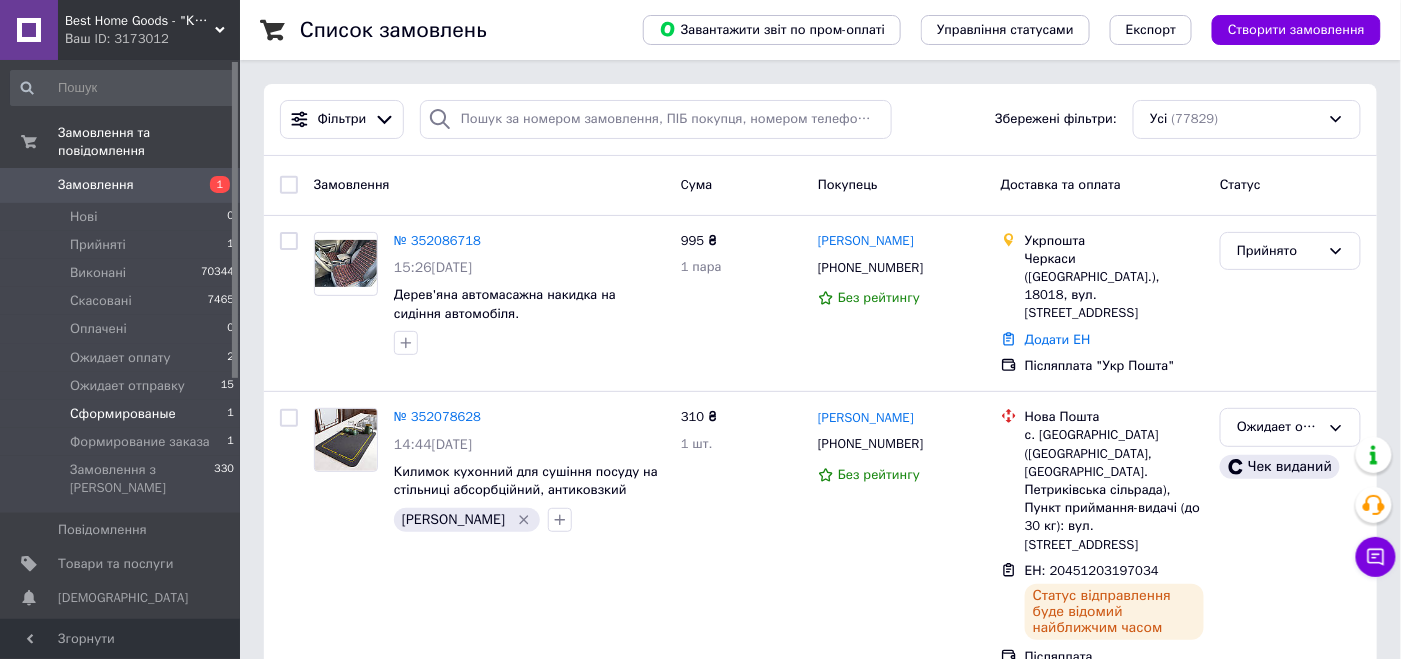 click on "Сформированые" at bounding box center [123, 414] 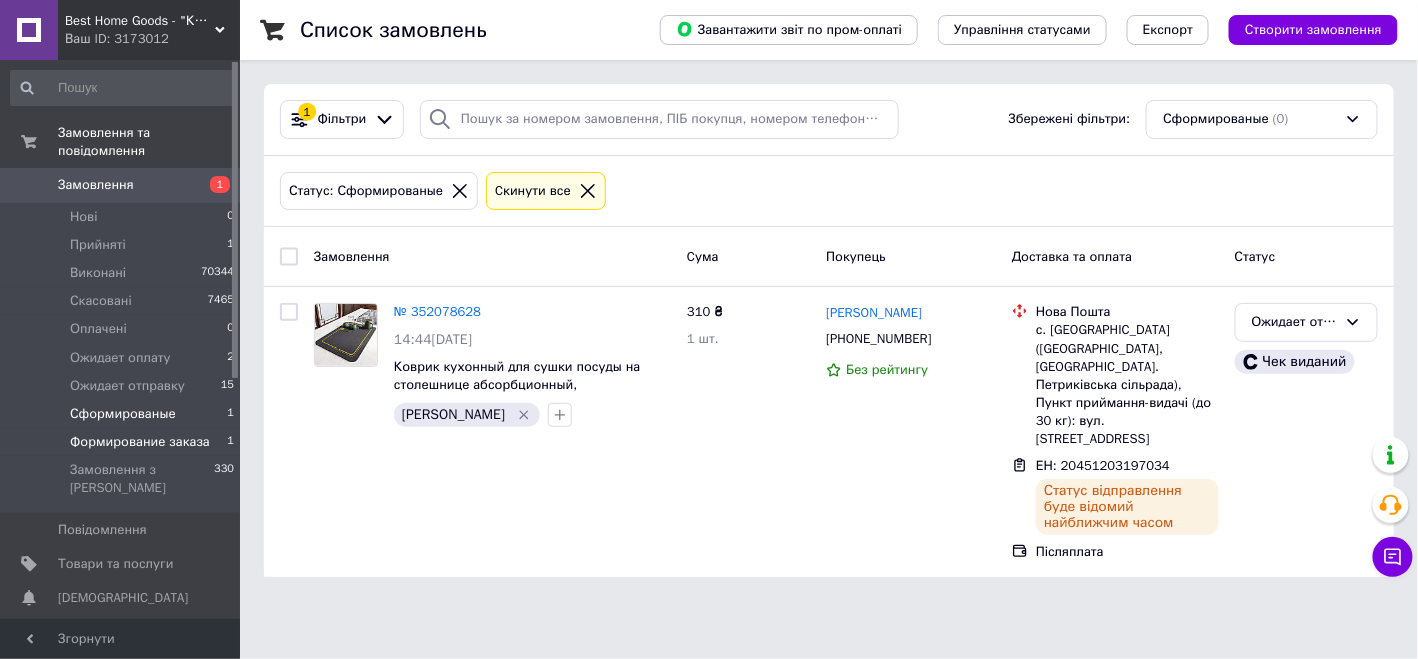 click on "Формирование заказа" at bounding box center [140, 442] 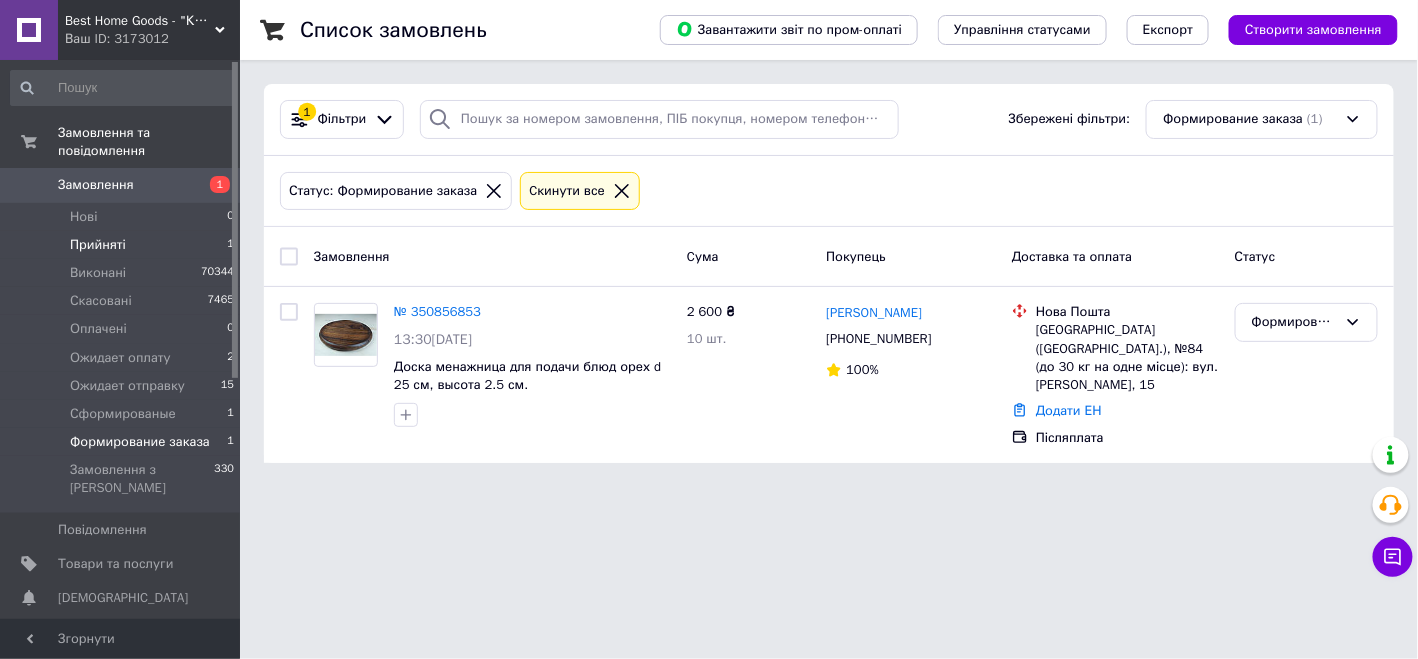 click on "Прийняті 1" at bounding box center (123, 245) 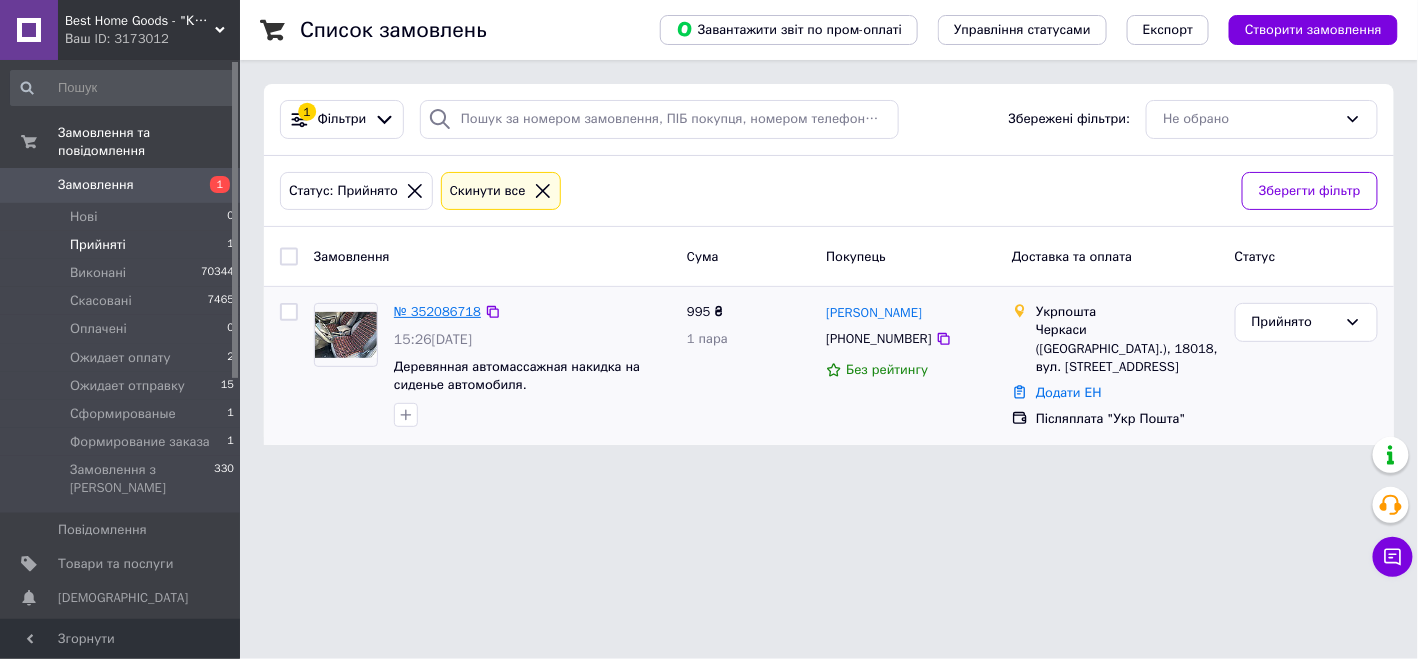click on "№ 352086718" at bounding box center (437, 311) 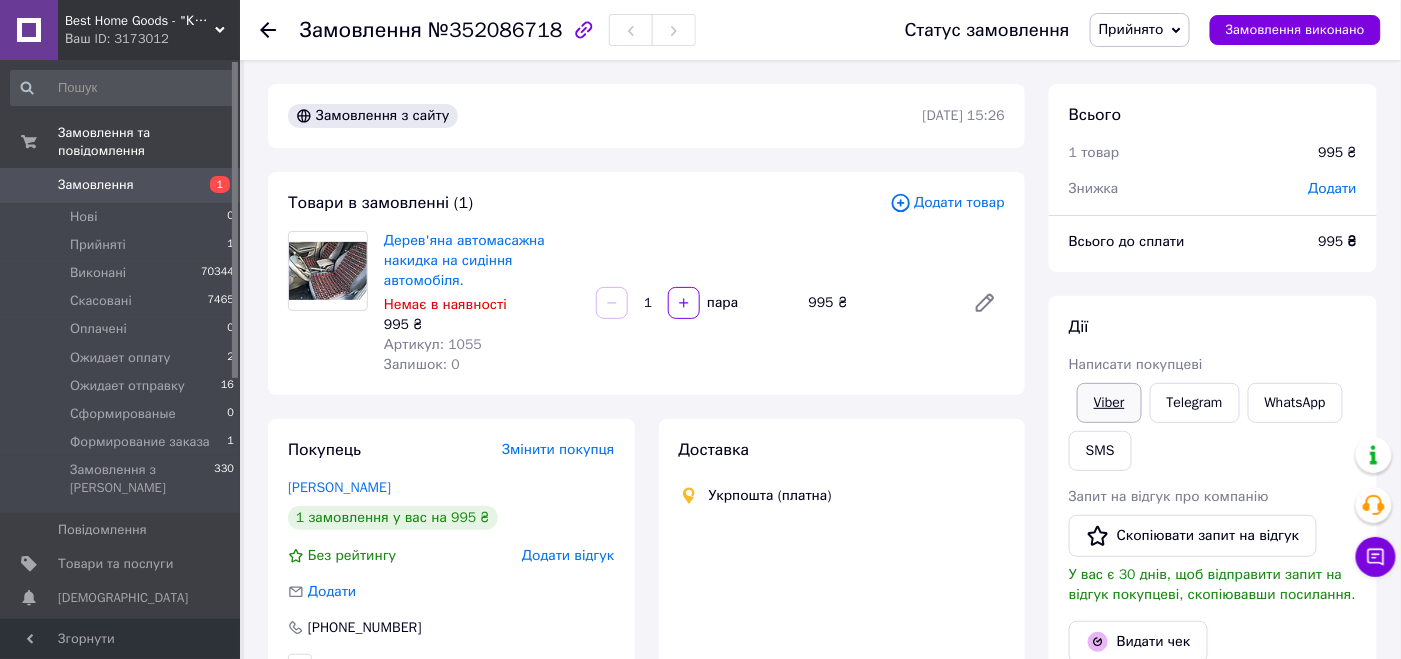 click on "Viber" at bounding box center [1109, 403] 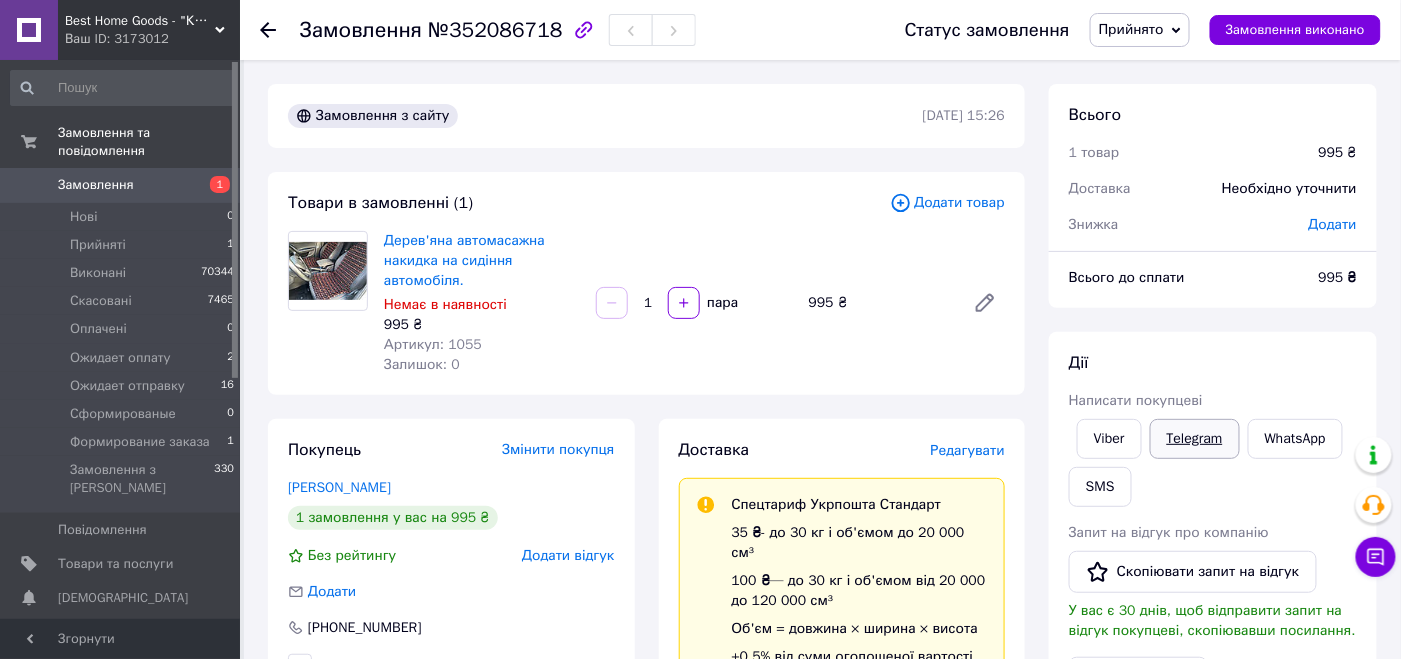 click on "Telegram" at bounding box center (1195, 439) 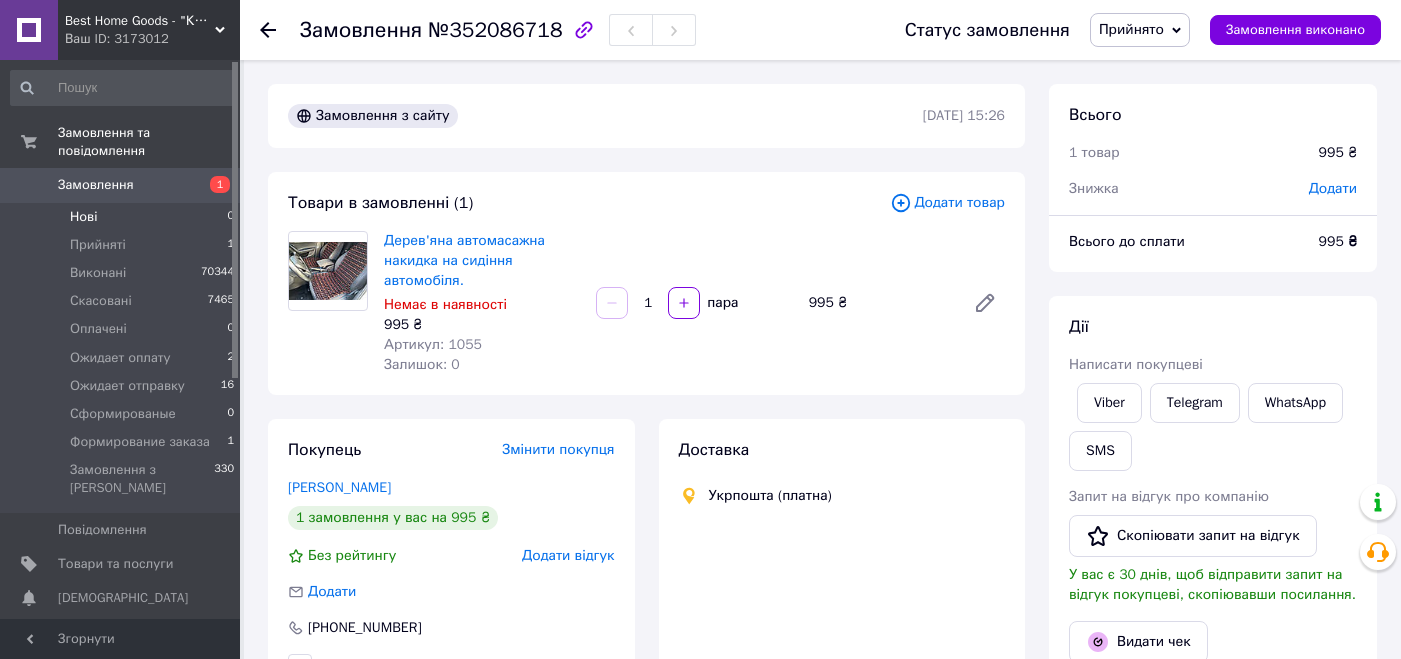scroll, scrollTop: 0, scrollLeft: 0, axis: both 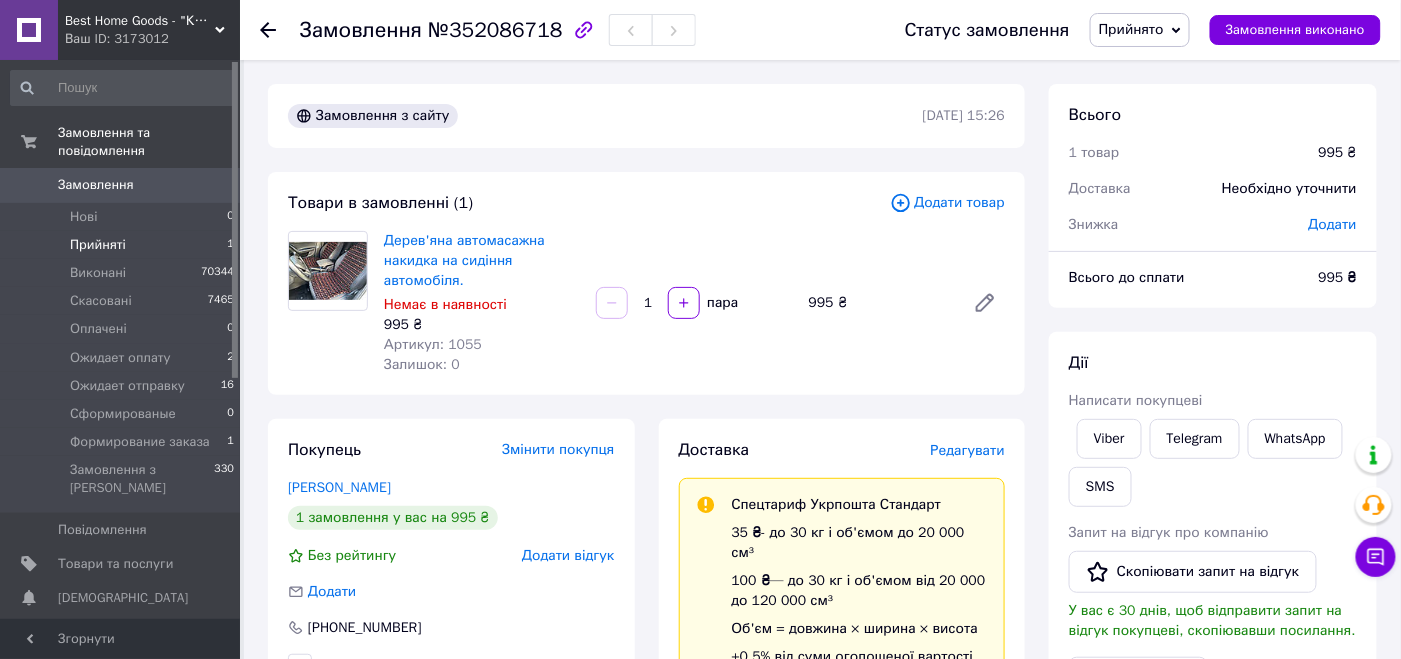 click on "Прийняті 1" at bounding box center [123, 245] 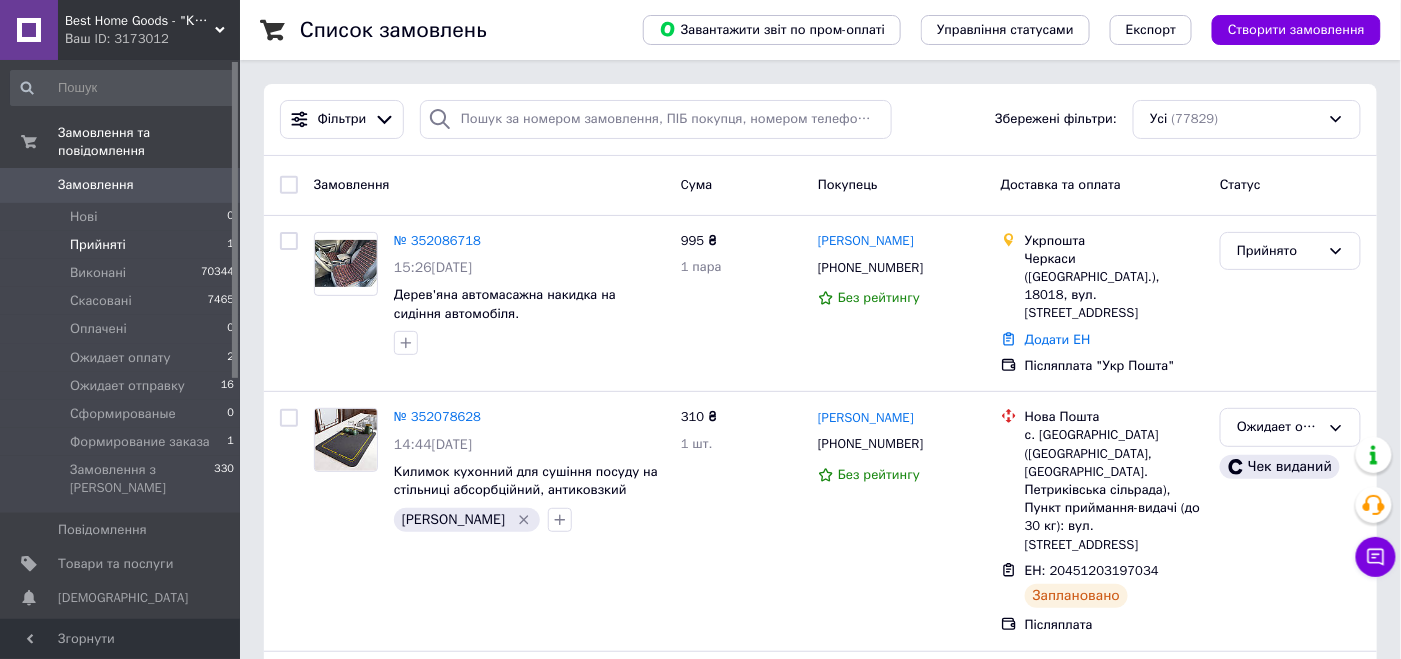 click on "Прийняті 1" at bounding box center [123, 245] 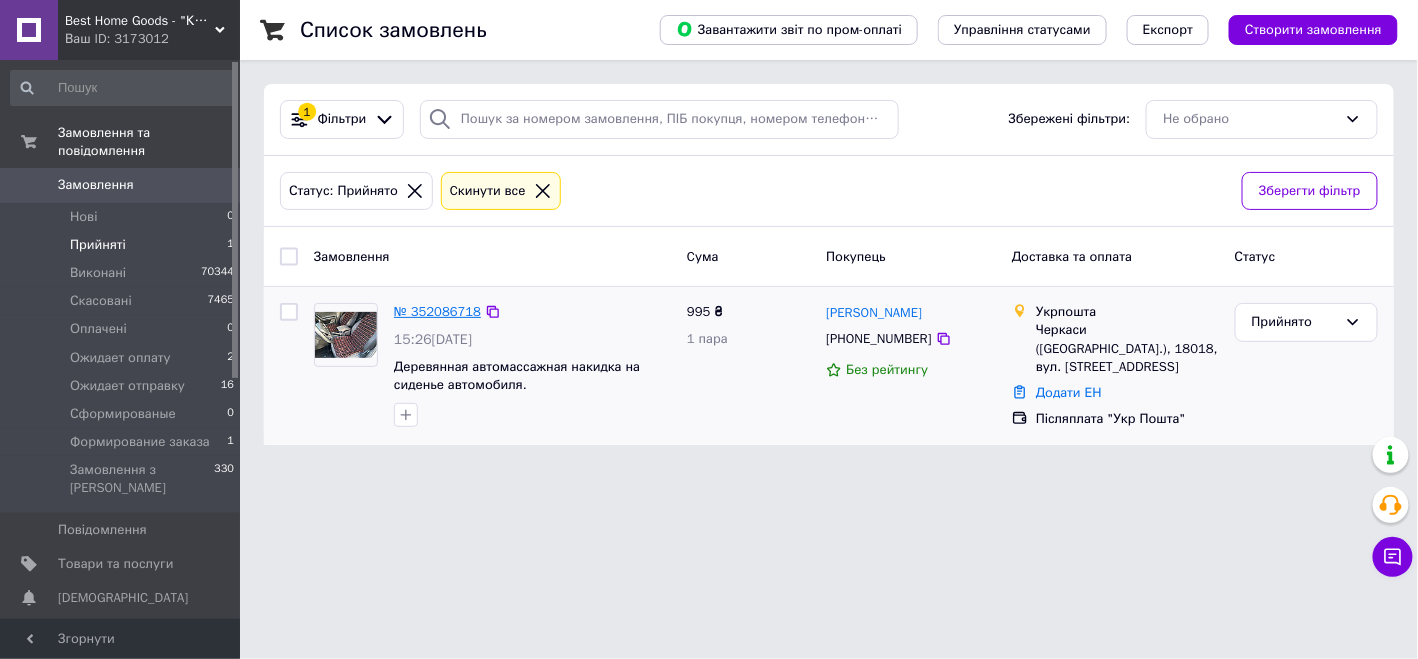 click on "№ 352086718" at bounding box center (437, 311) 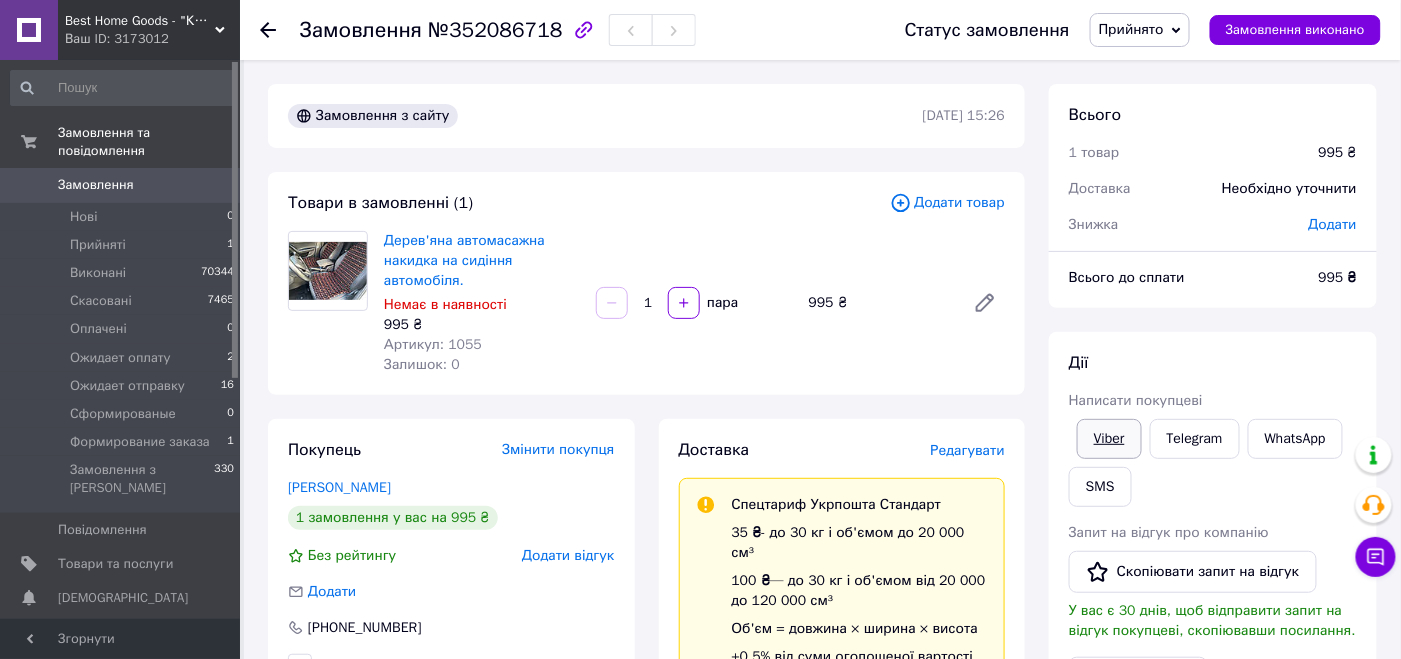 click on "Viber" at bounding box center (1109, 439) 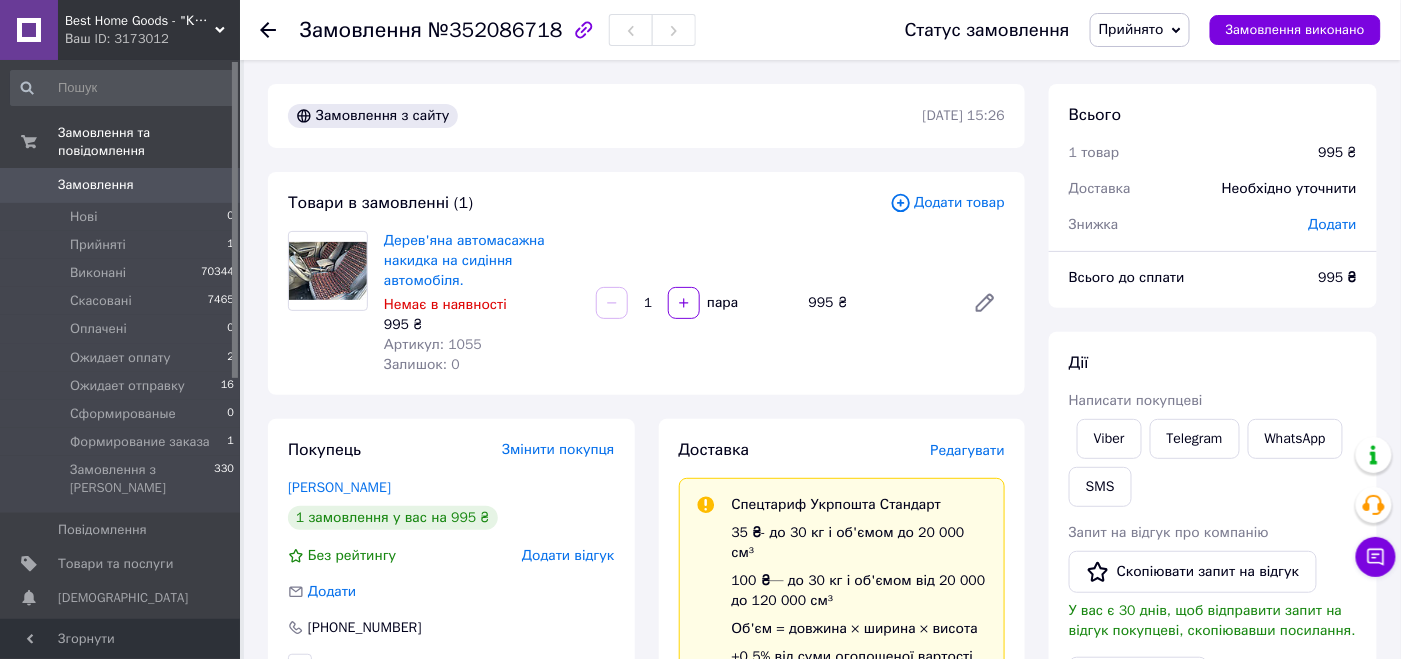 click on "Дії Написати покупцеві Viber Telegram WhatsApp SMS Запит на відгук про компанію   Скопіювати запит на відгук У вас є 30 днів, щоб відправити запит на відгук покупцеві, скопіювавши посилання.   Видати чек   Видати чек   Завантажити PDF   Друк PDF   Дублювати замовлення" at bounding box center (1213, 629) 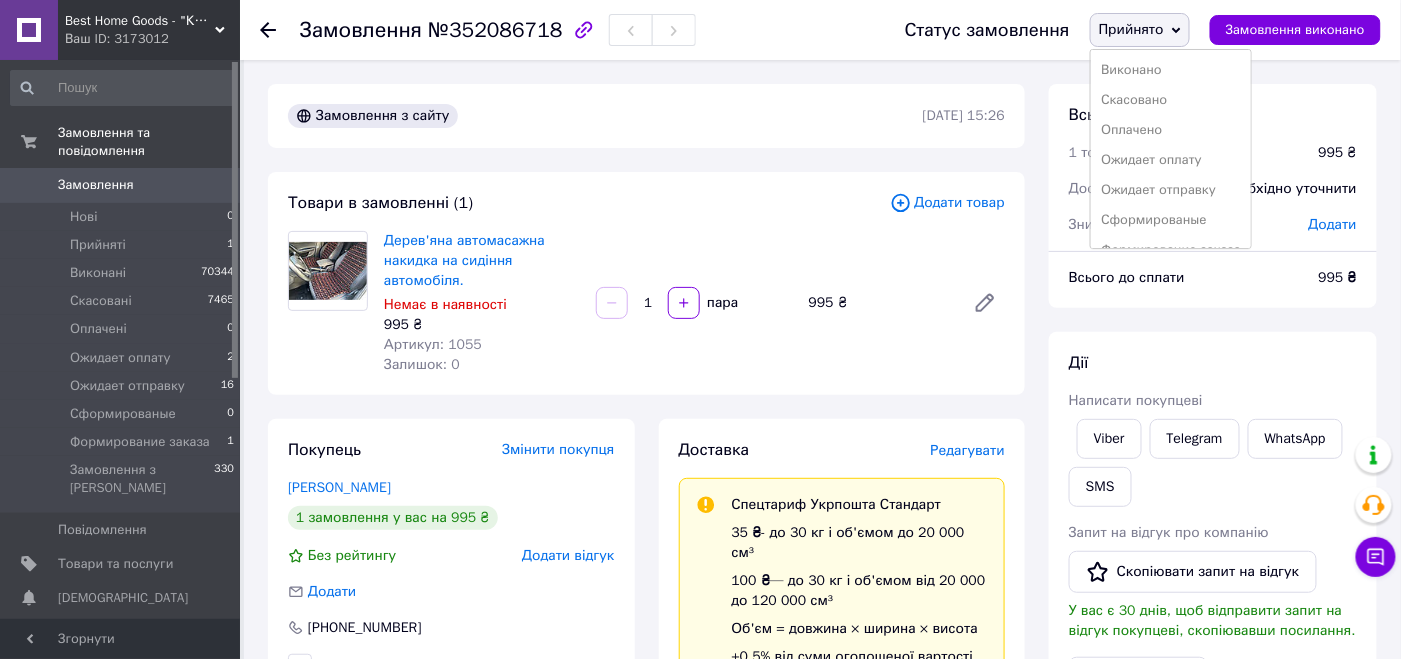 scroll, scrollTop: 21, scrollLeft: 0, axis: vertical 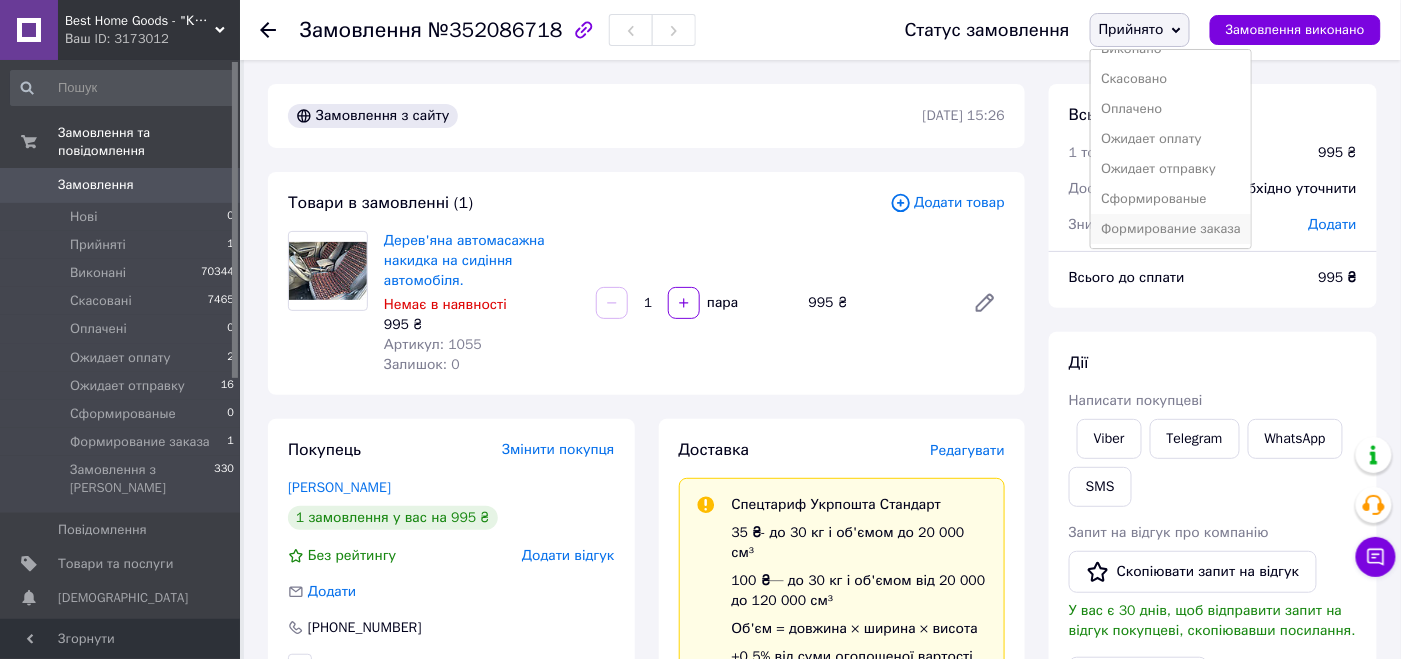 click on "Формирование заказа" at bounding box center [1171, 229] 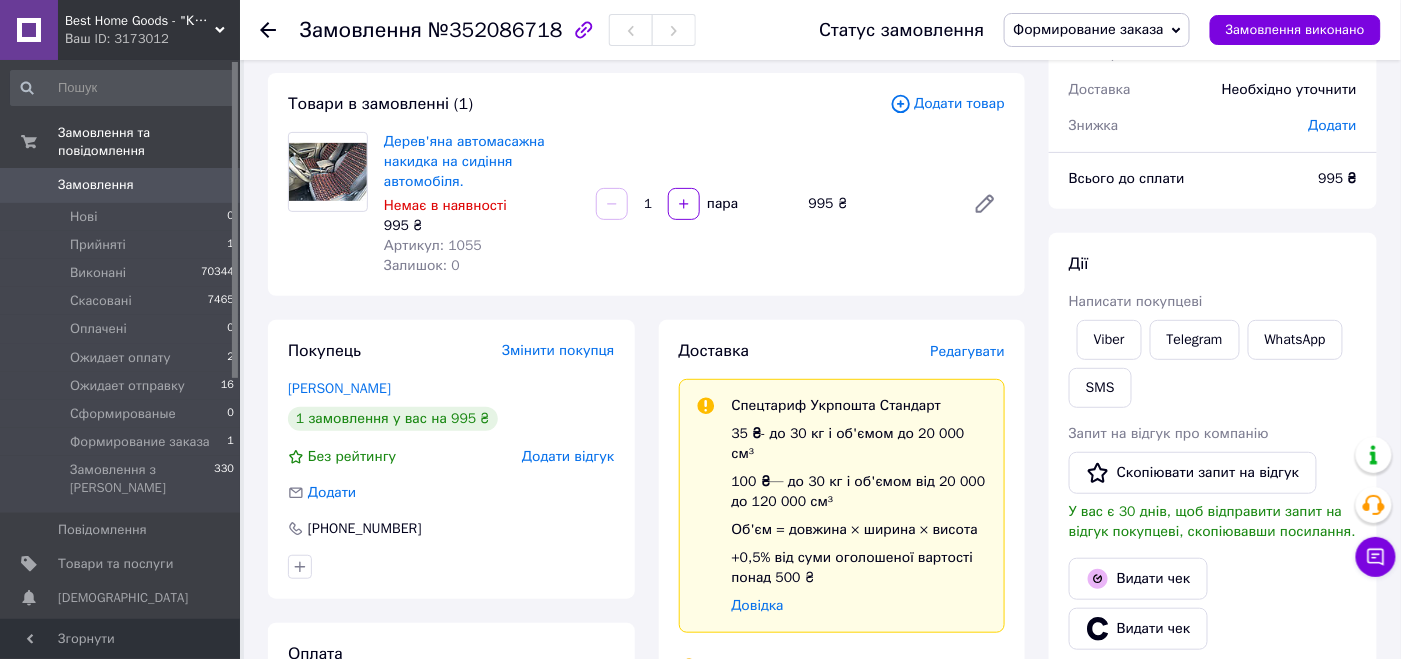 scroll, scrollTop: 0, scrollLeft: 0, axis: both 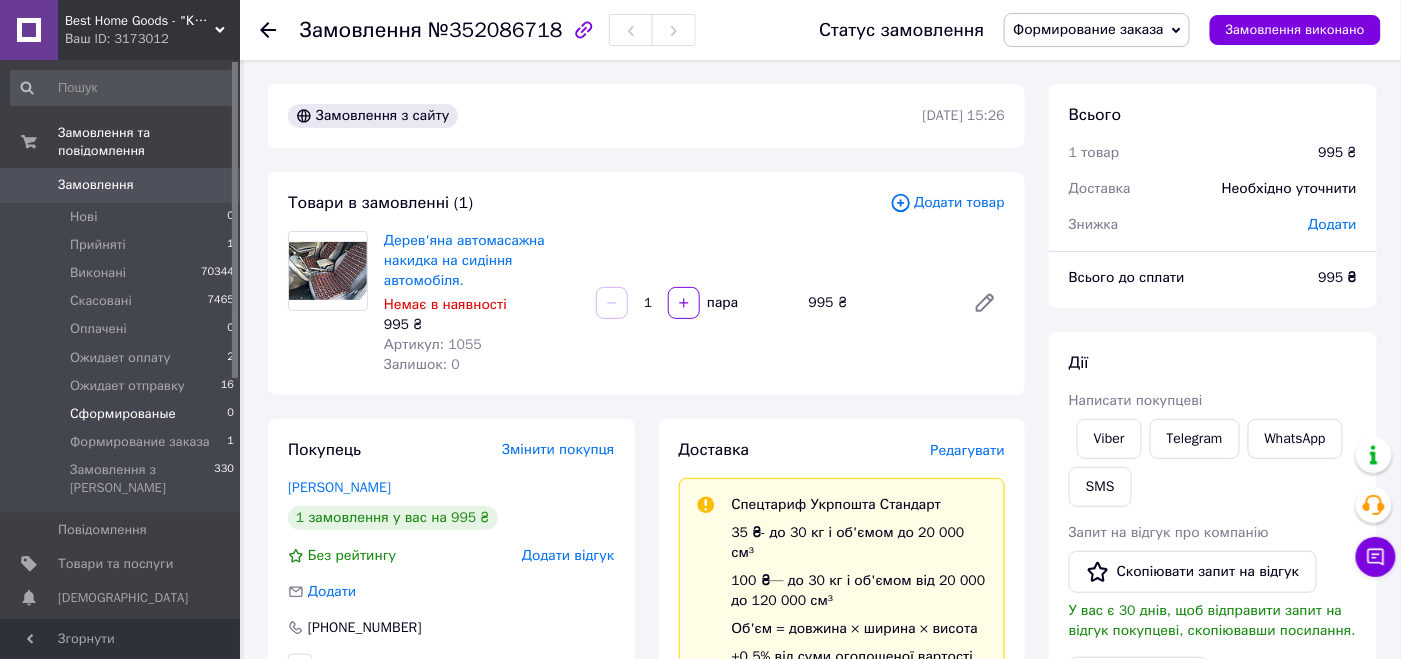 click on "Сформированые" at bounding box center [123, 414] 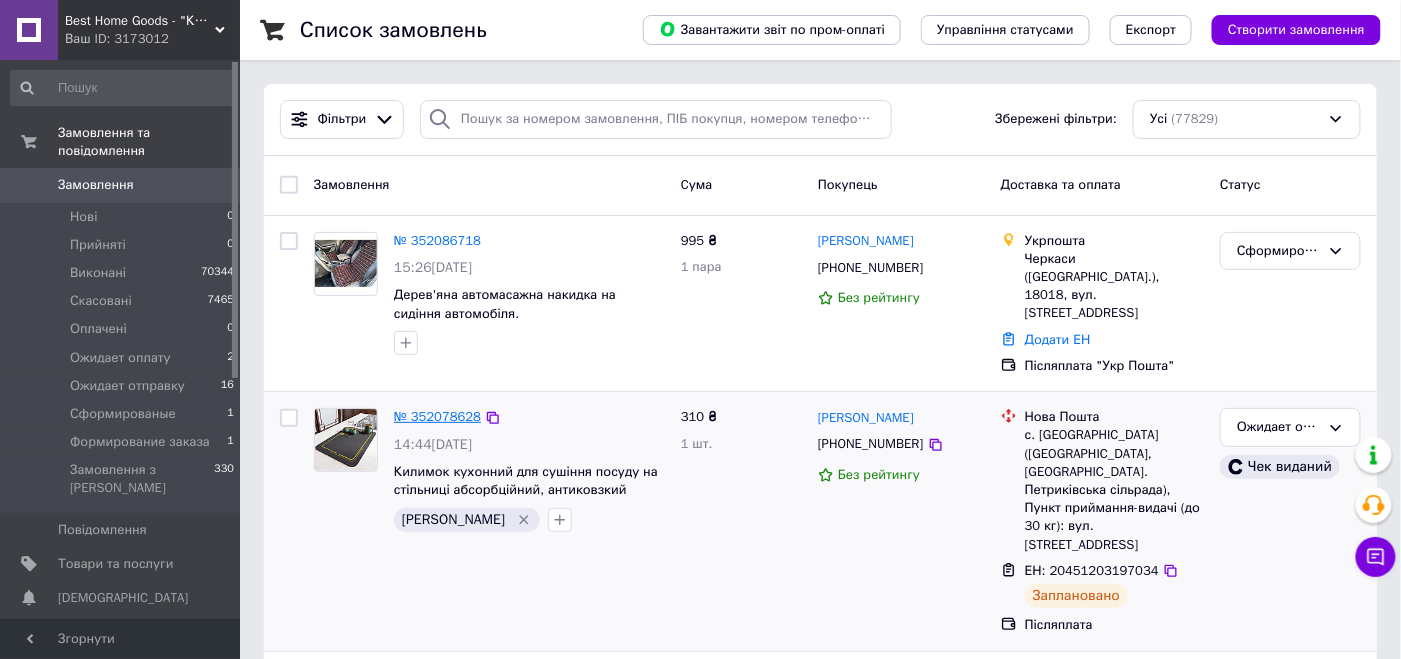 click on "№ 352078628" at bounding box center (437, 416) 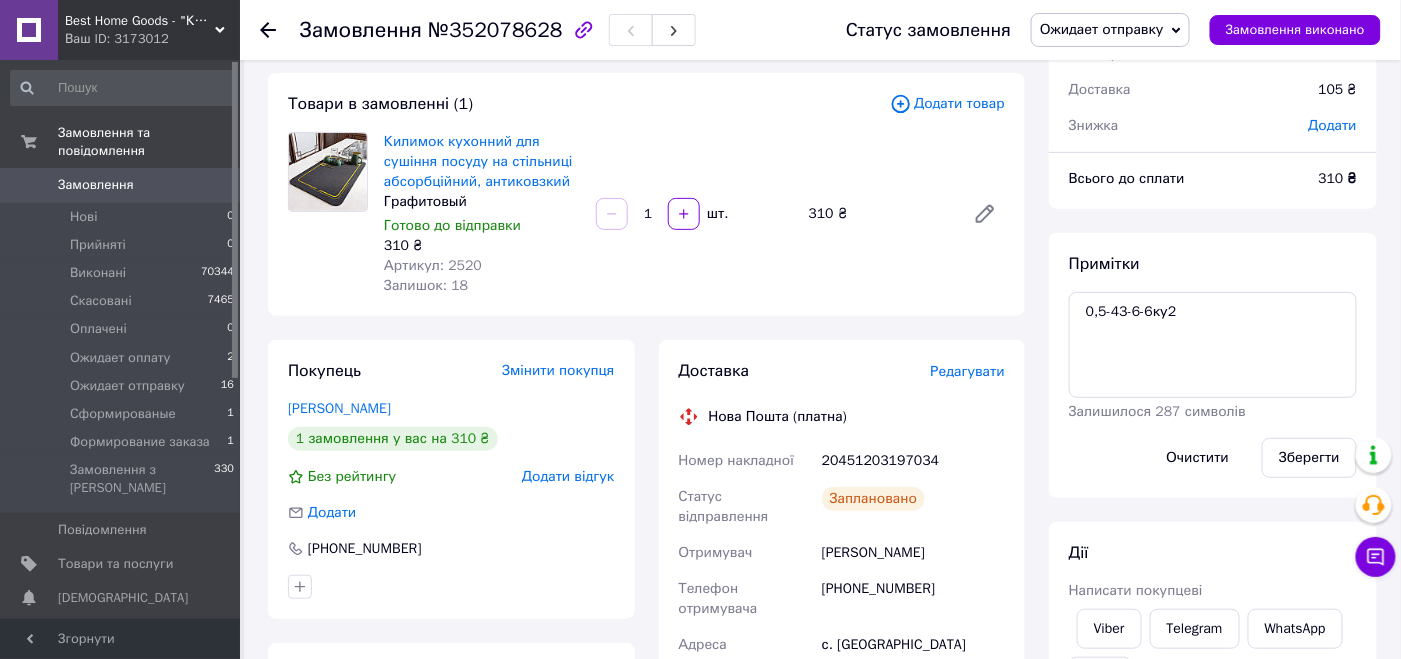 scroll, scrollTop: 0, scrollLeft: 0, axis: both 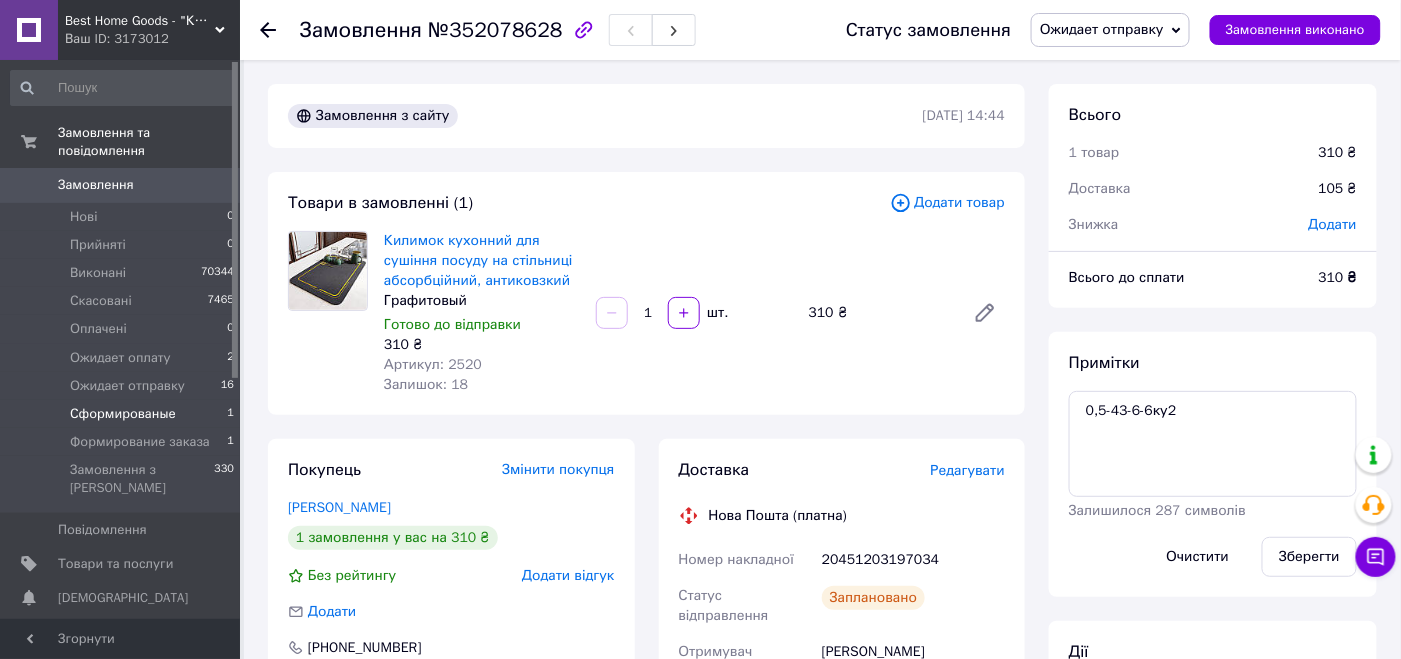 click on "Сформированые" at bounding box center (123, 414) 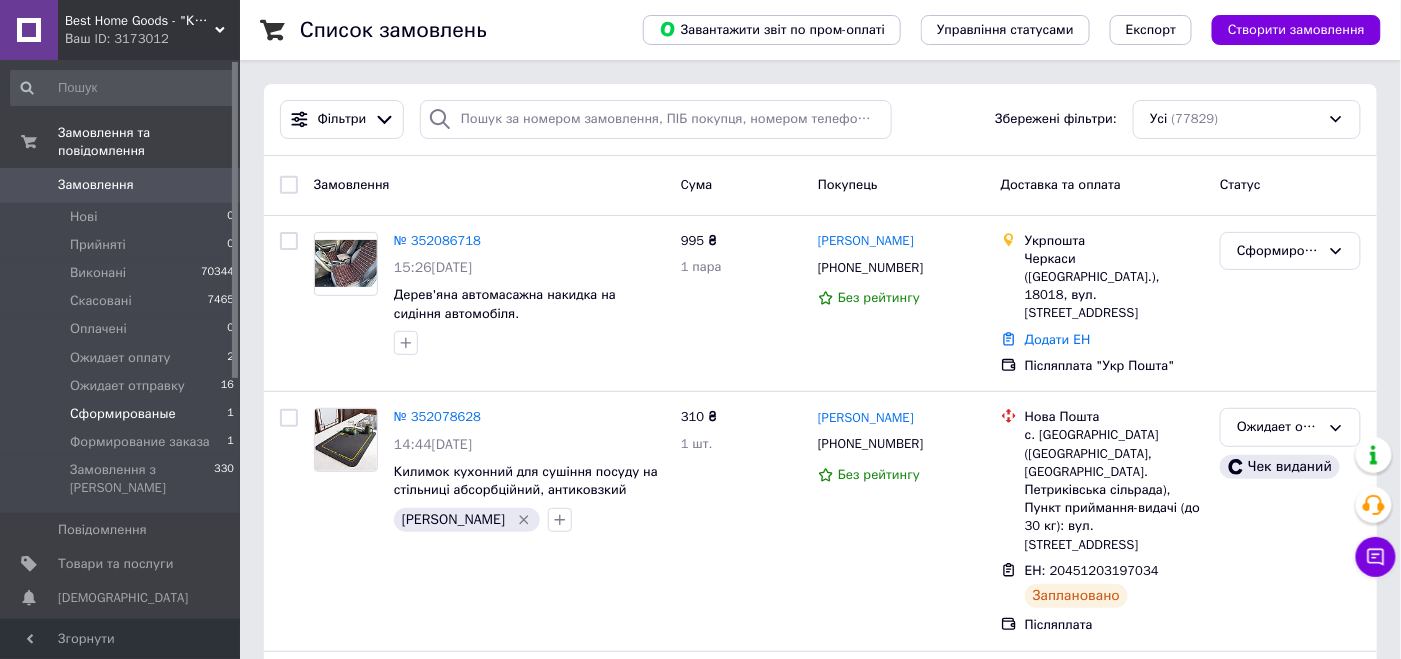 click on "Сформированые" at bounding box center (123, 414) 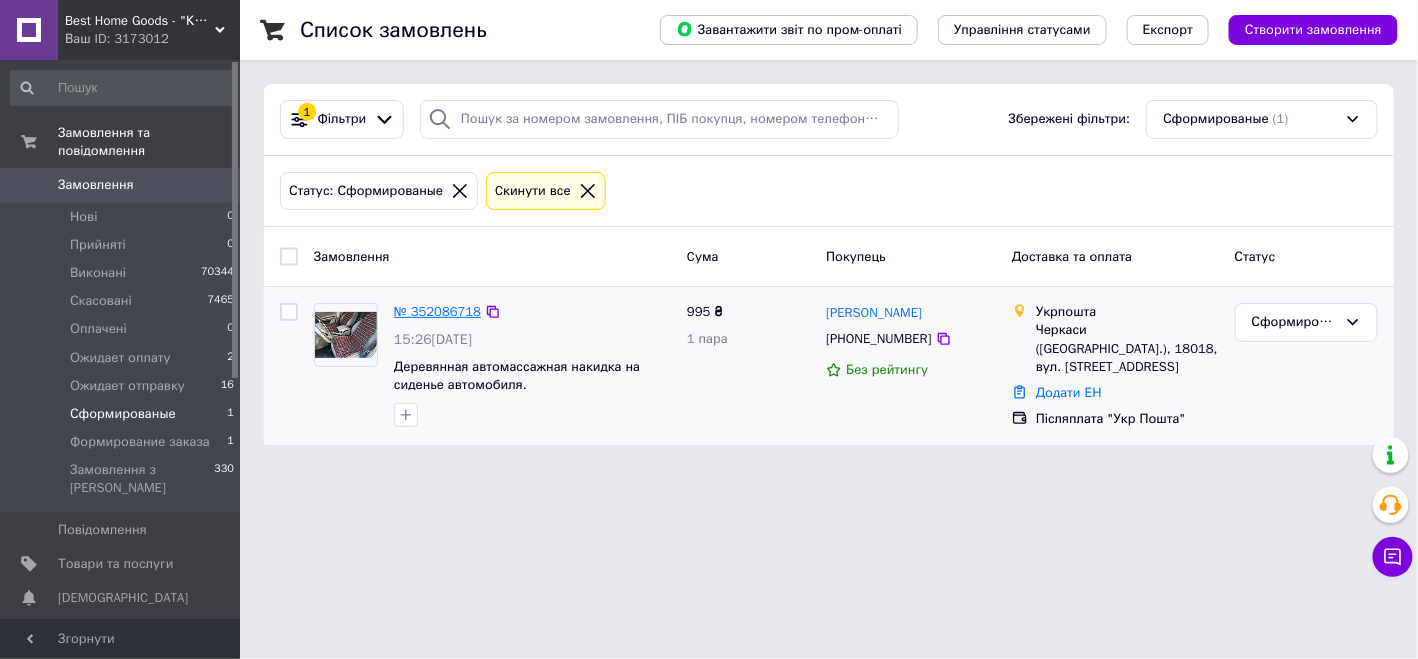 click on "№ 352086718" at bounding box center (437, 311) 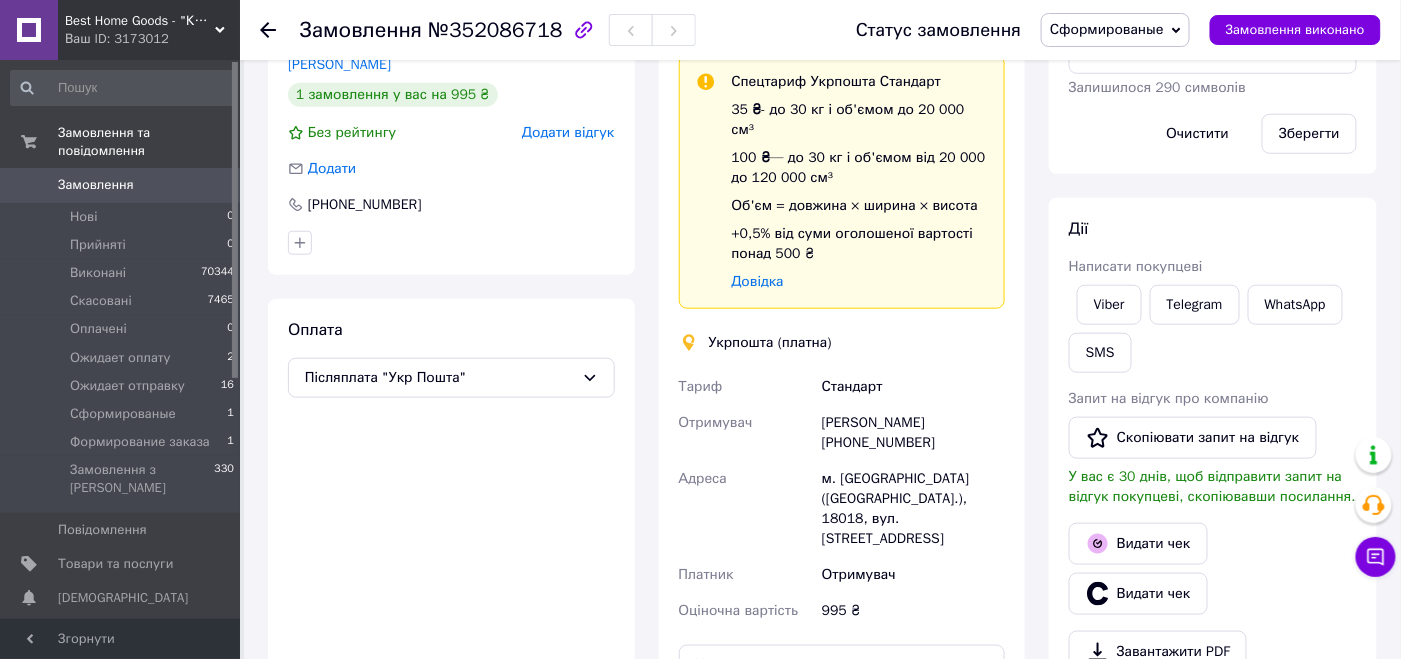 scroll, scrollTop: 533, scrollLeft: 0, axis: vertical 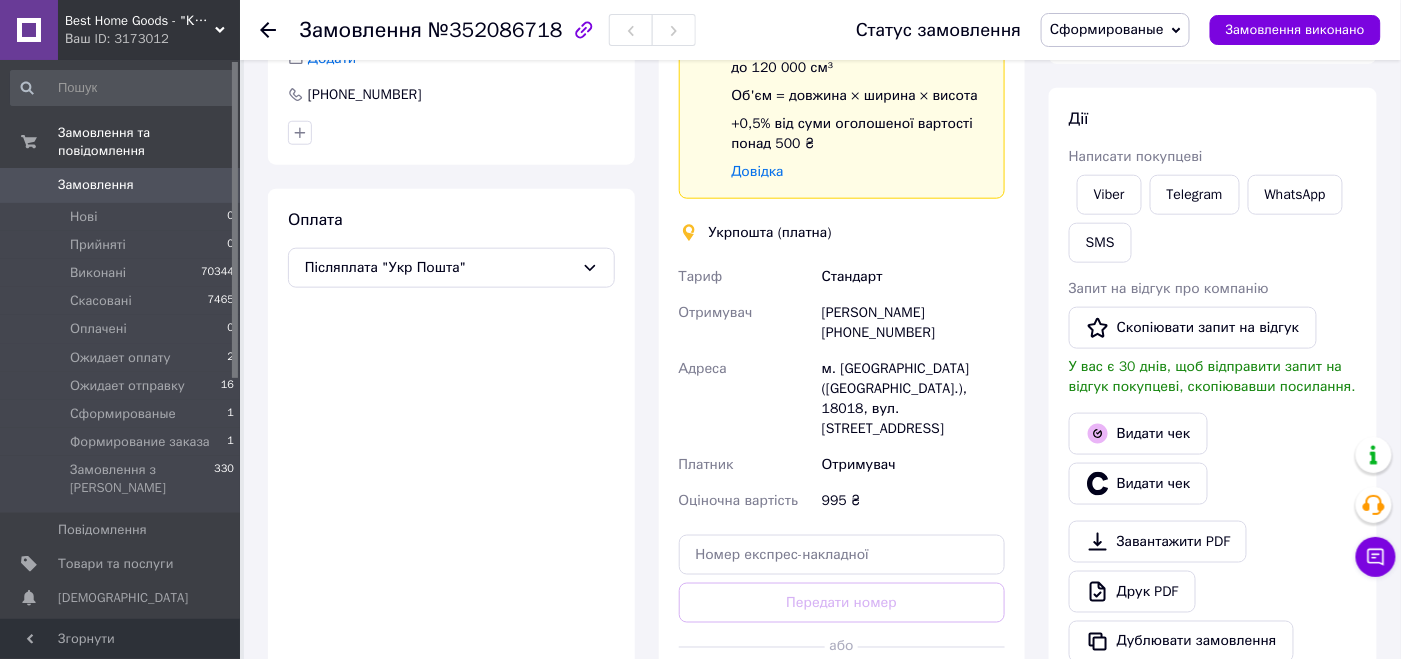 click on "Артем Дубовий +380972066464" at bounding box center [913, 323] 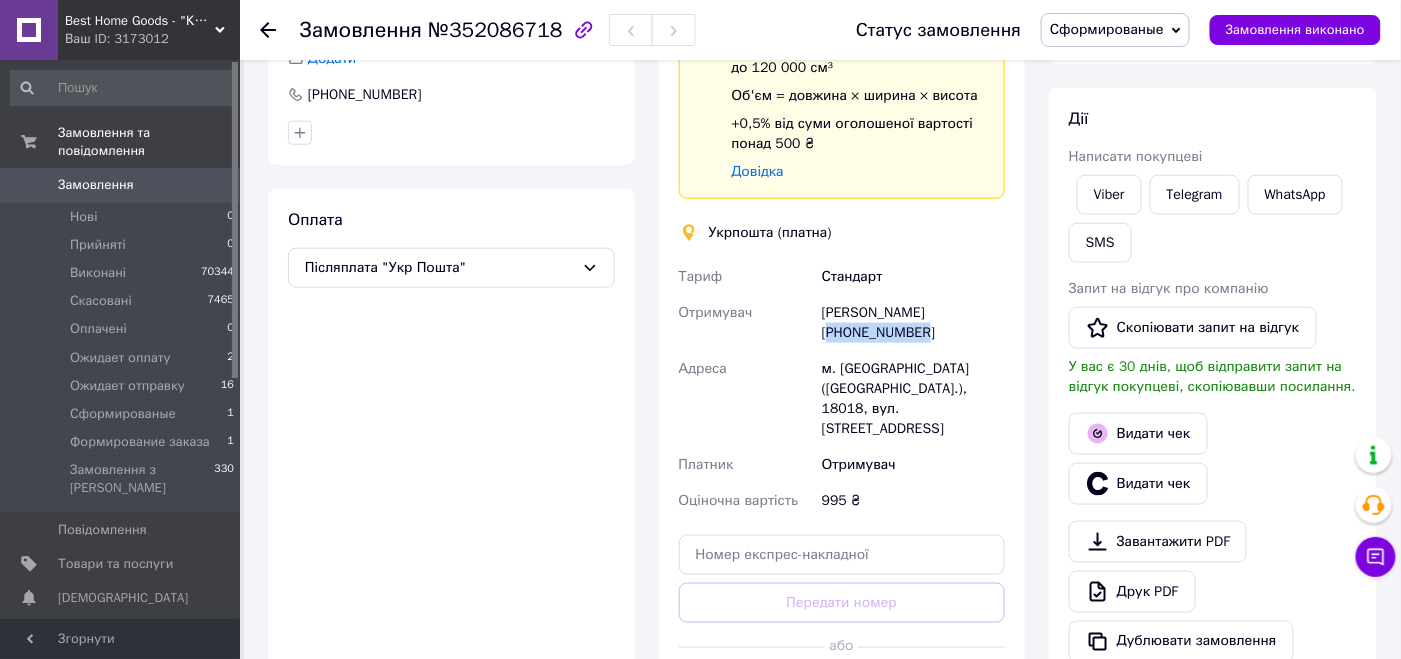 click on "Артем Дубовий +380972066464" at bounding box center [913, 323] 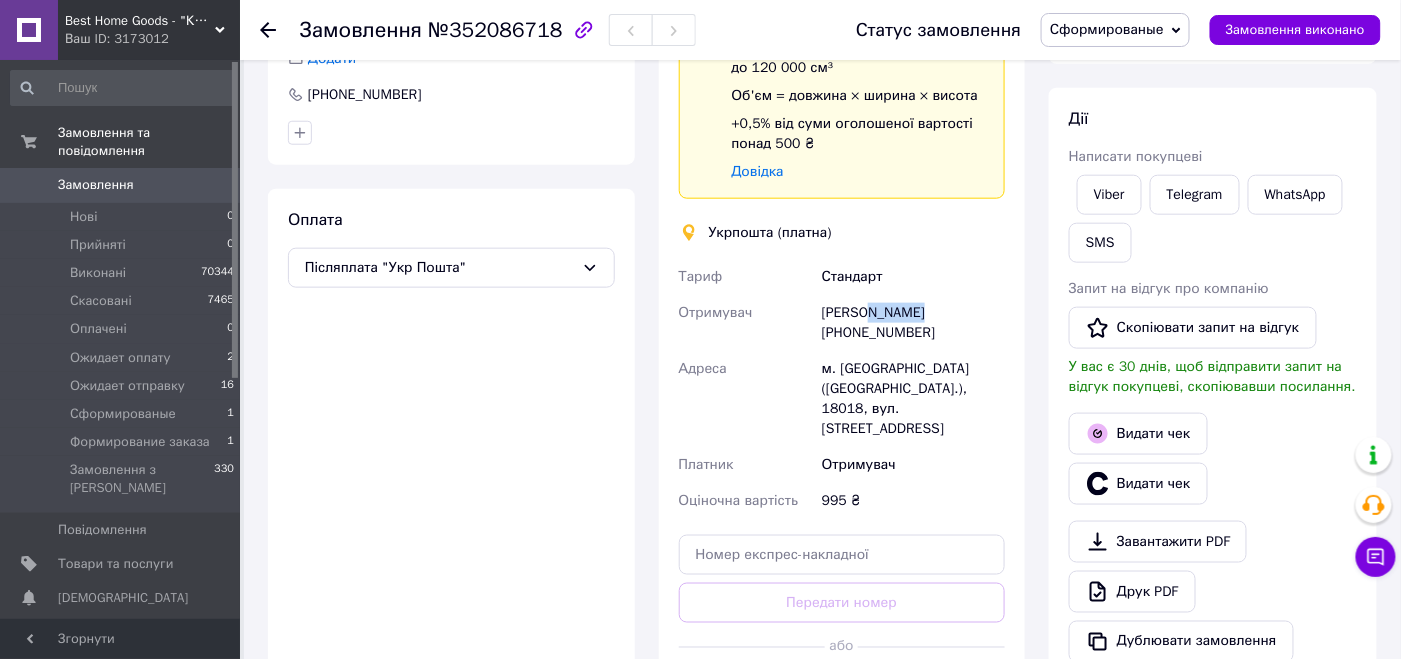 drag, startPoint x: 866, startPoint y: 291, endPoint x: 960, endPoint y: 297, distance: 94.19129 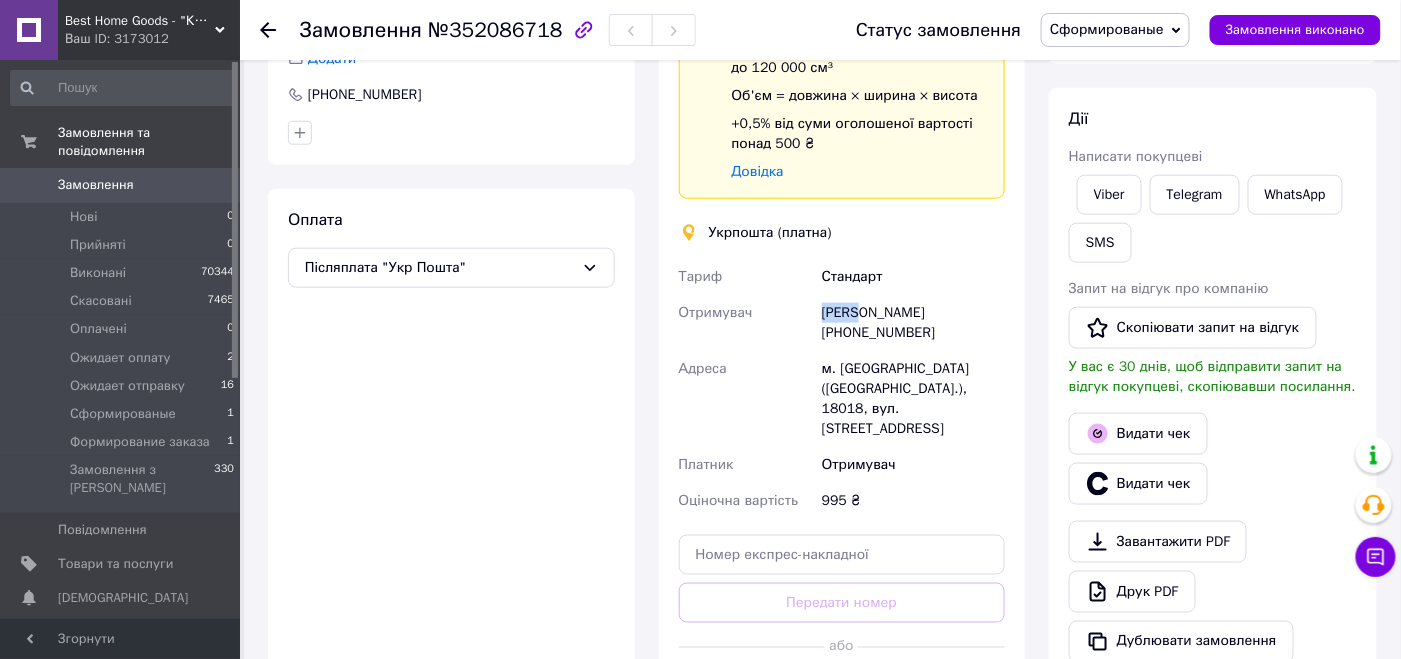 drag, startPoint x: 861, startPoint y: 294, endPoint x: 801, endPoint y: 291, distance: 60.074955 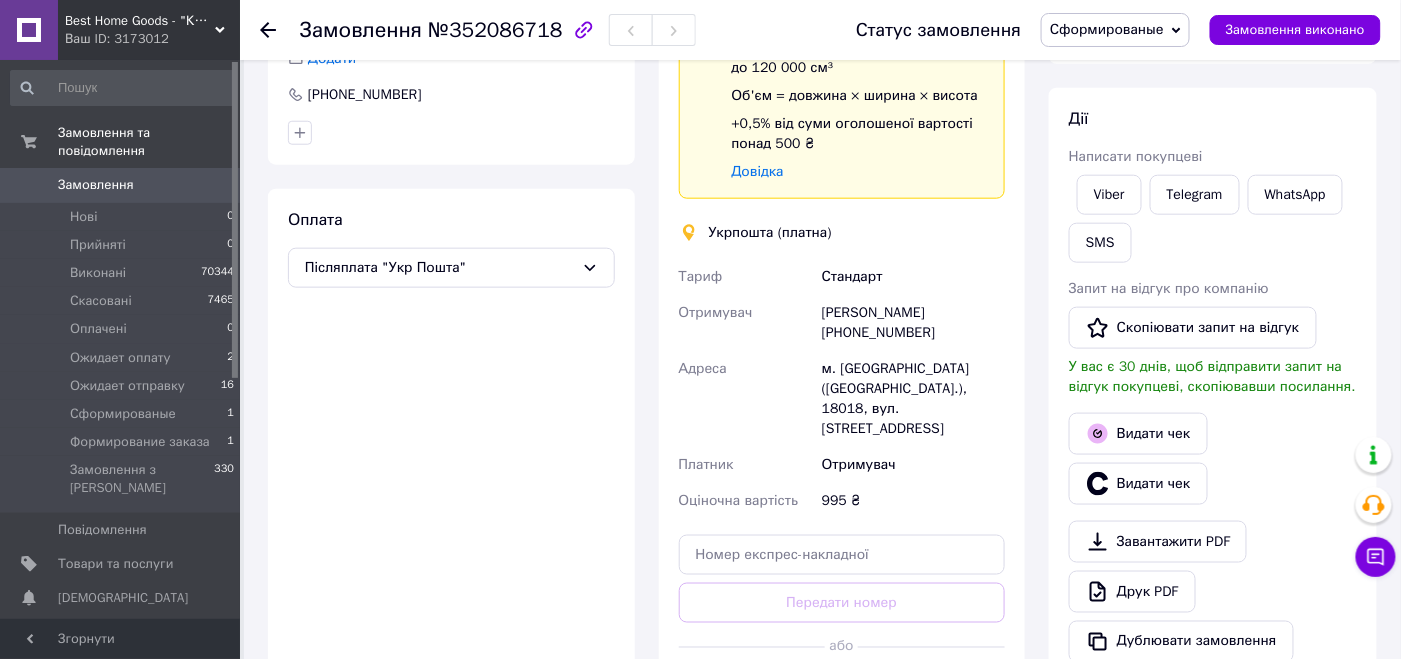 click on "м. Черкаси (Черкаська обл.), 18018, вул. Козацька, 1/2" at bounding box center [913, 399] 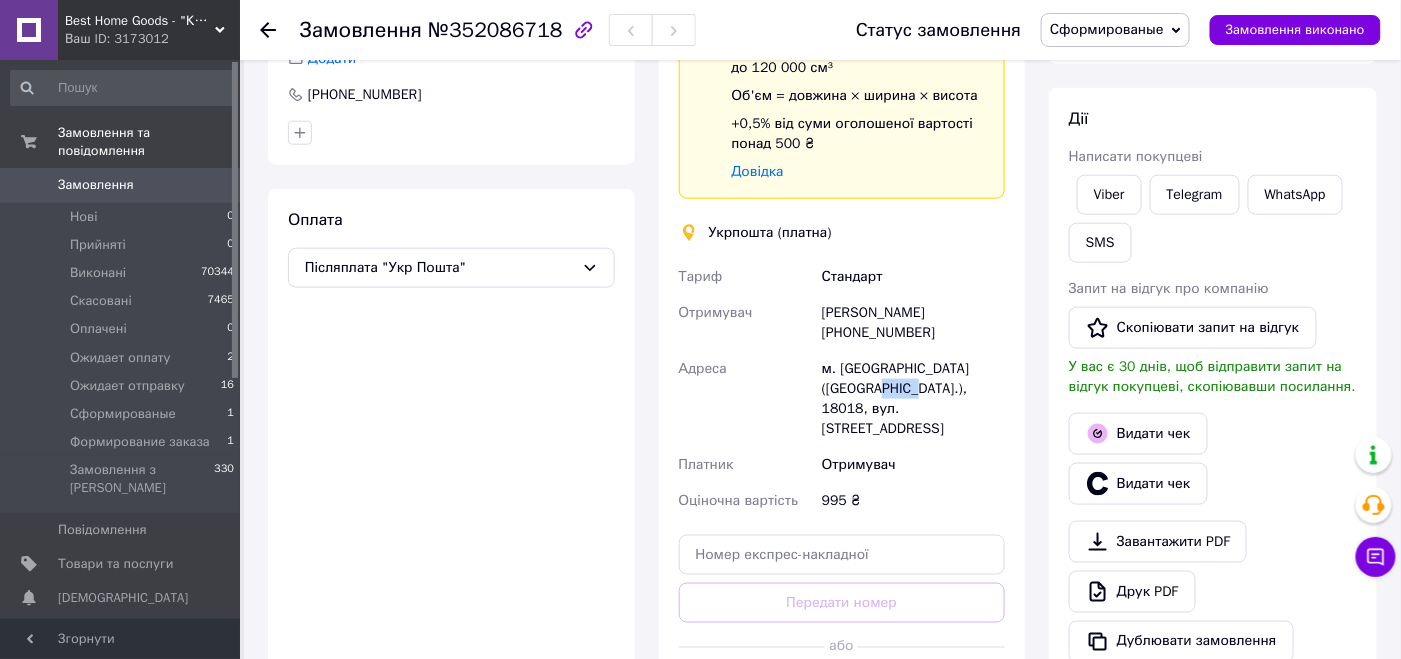 click on "м. Черкаси (Черкаська обл.), 18018, вул. Козацька, 1/2" at bounding box center (913, 399) 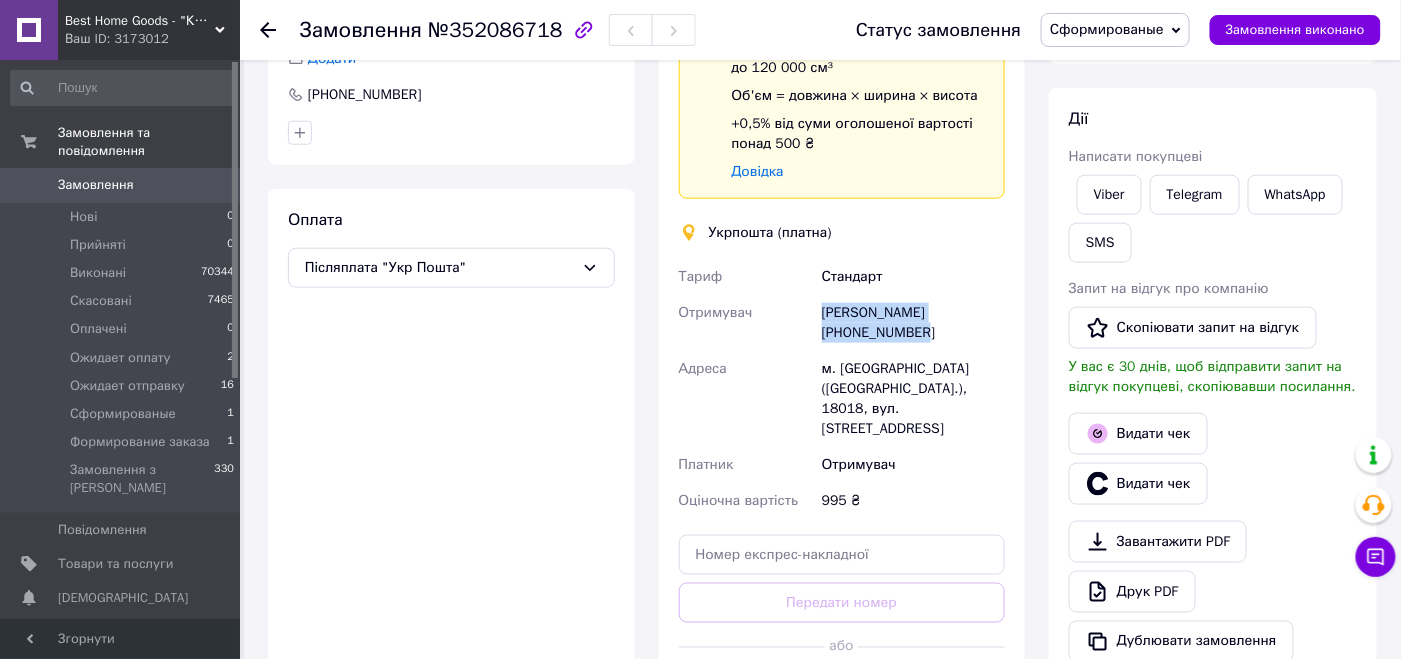 drag, startPoint x: 929, startPoint y: 309, endPoint x: 794, endPoint y: 311, distance: 135.01482 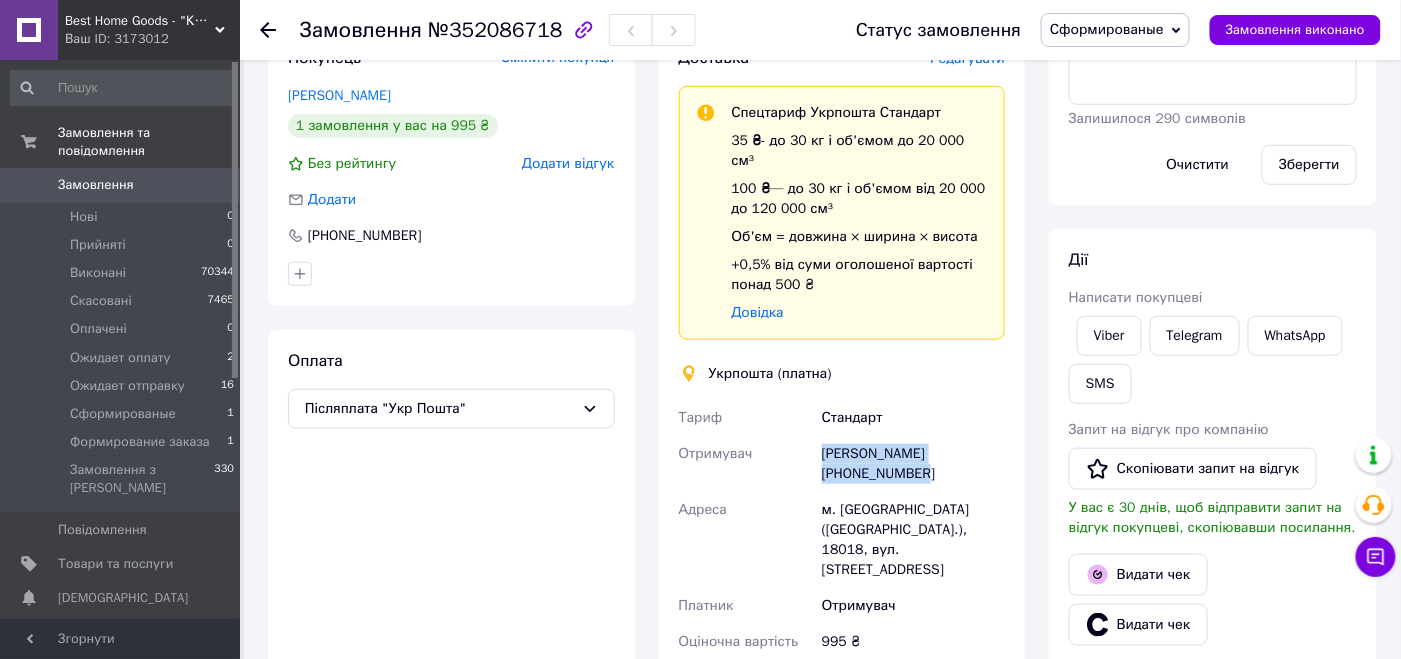 scroll, scrollTop: 133, scrollLeft: 0, axis: vertical 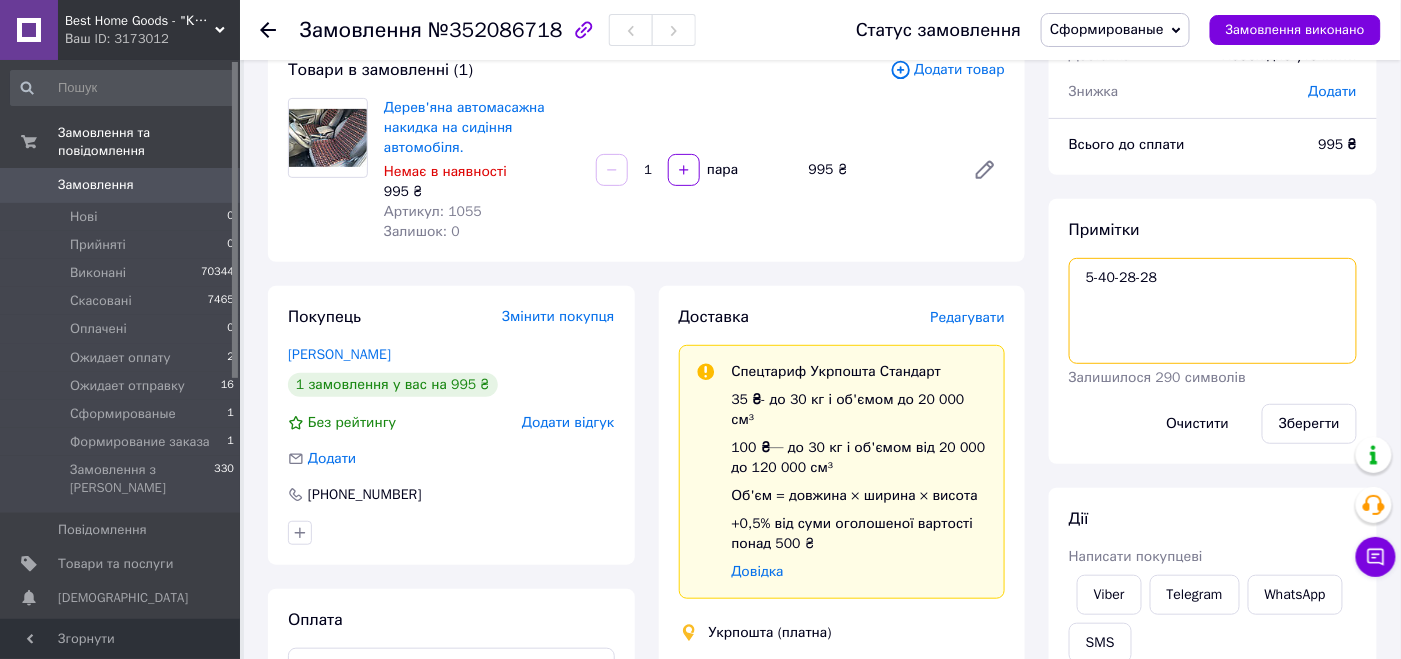 click on "5-40-28-28" at bounding box center (1213, 311) 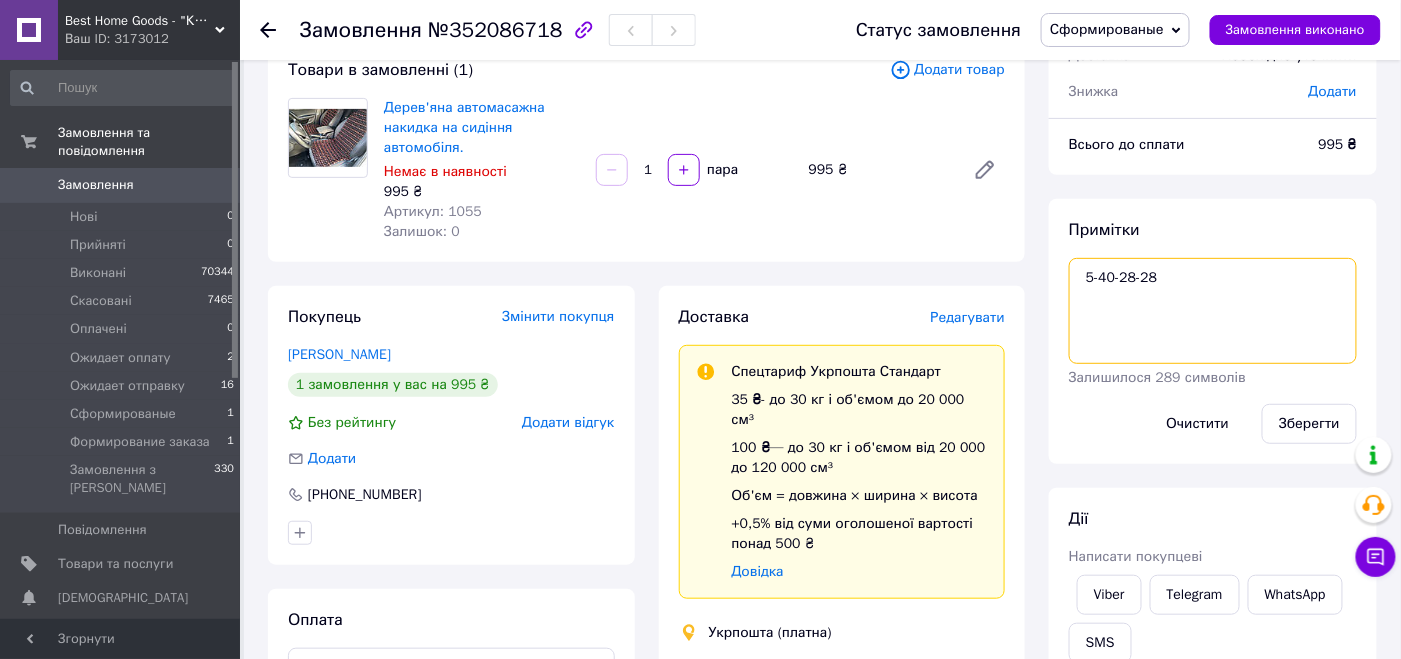 paste on "Відправлення №0505336325093" 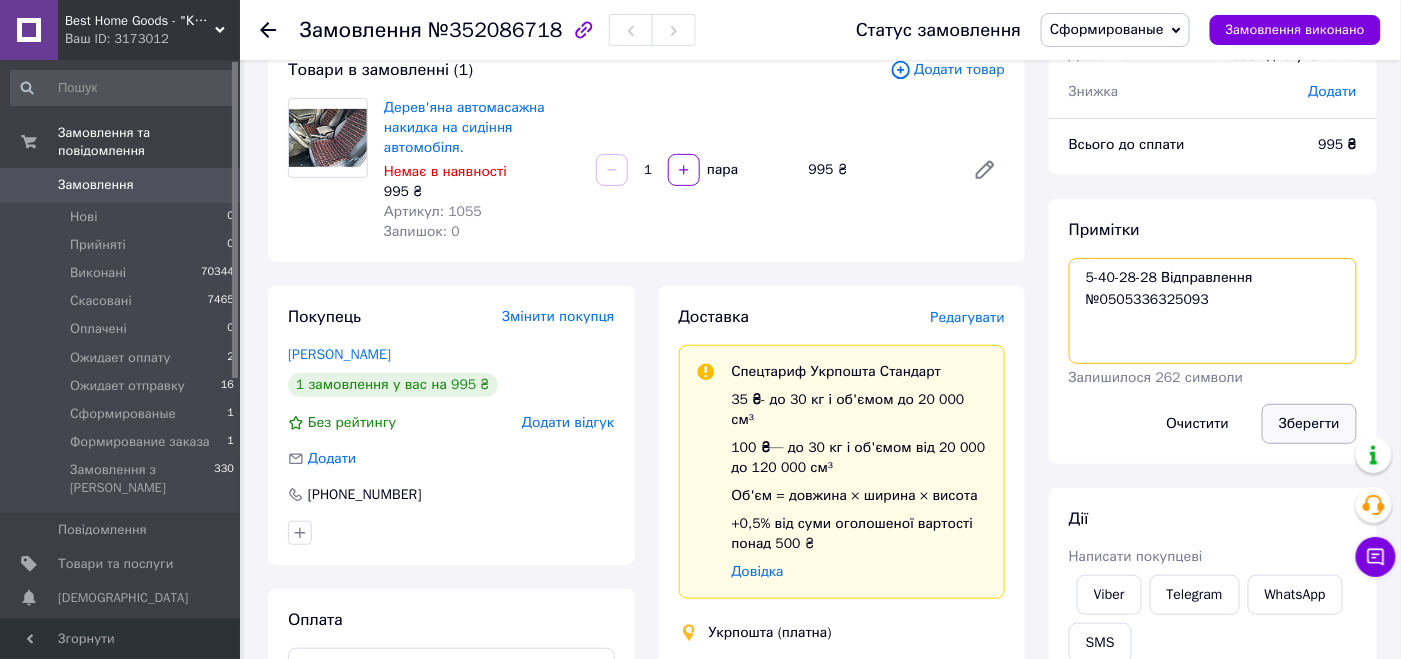 type on "5-40-28-28 Відправлення №0505336325093" 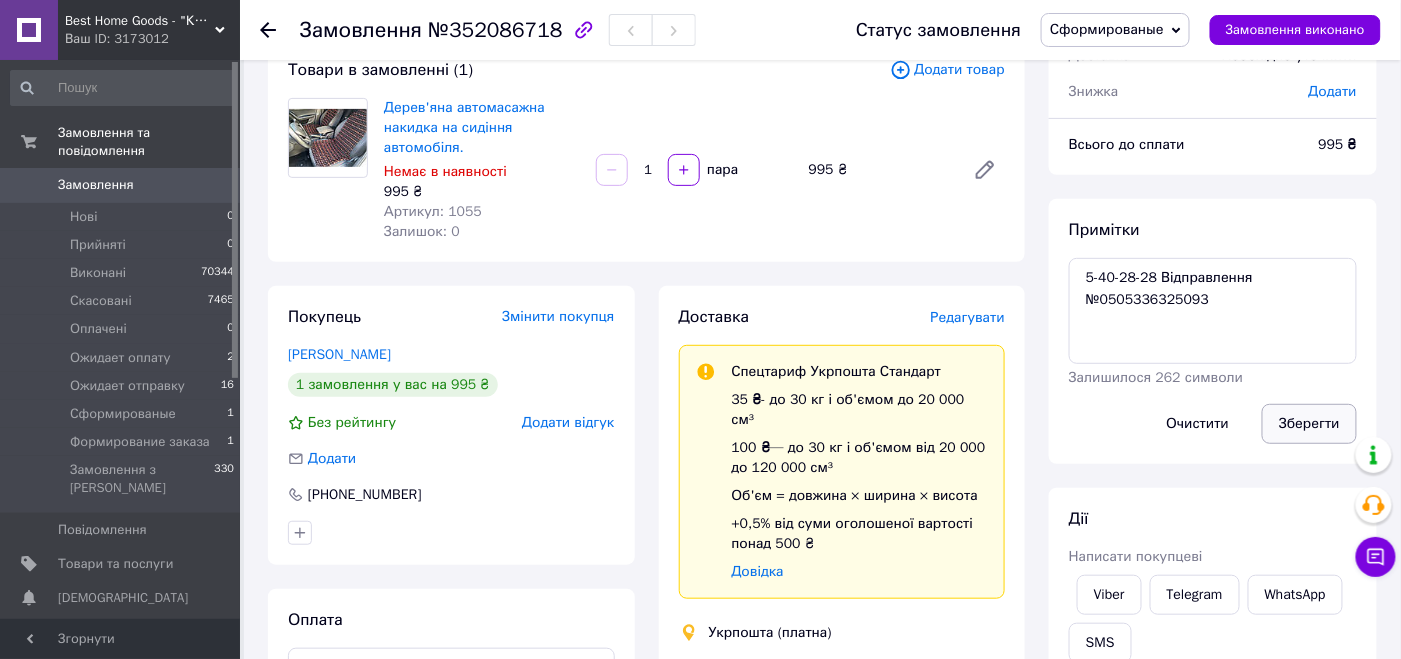 click on "Зберегти" at bounding box center [1309, 424] 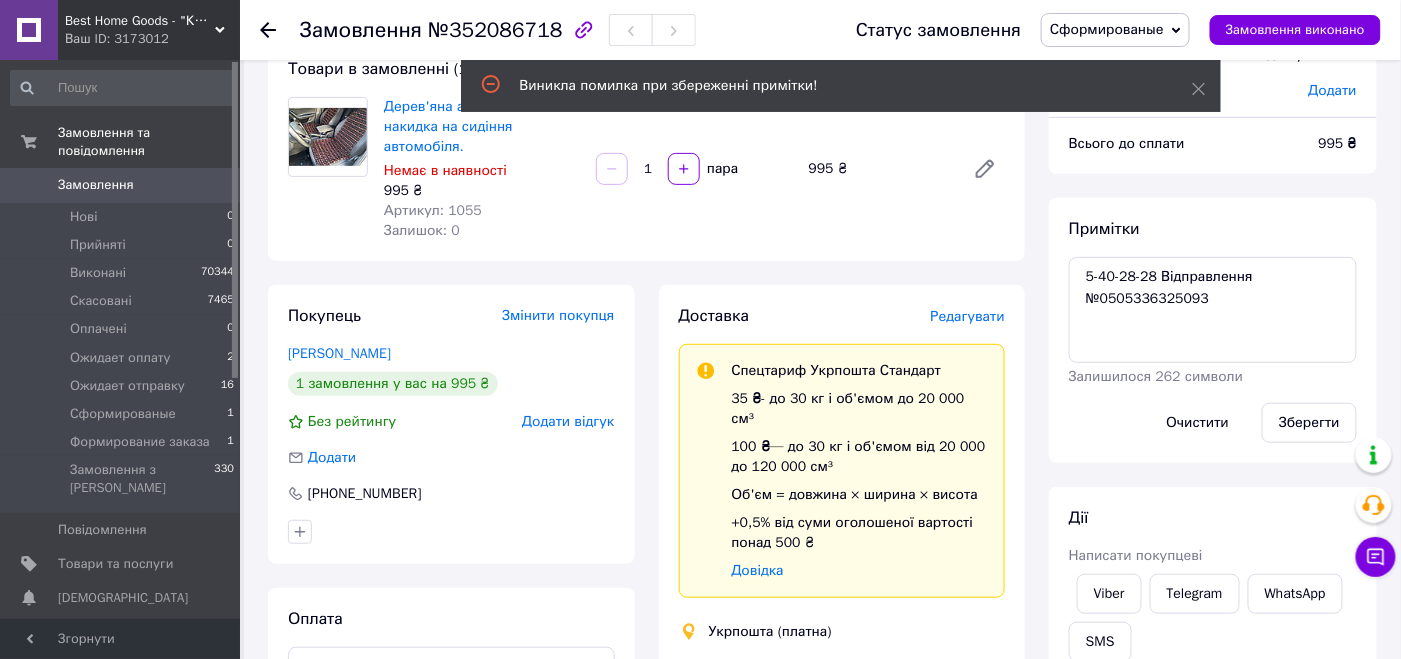 scroll, scrollTop: 333, scrollLeft: 0, axis: vertical 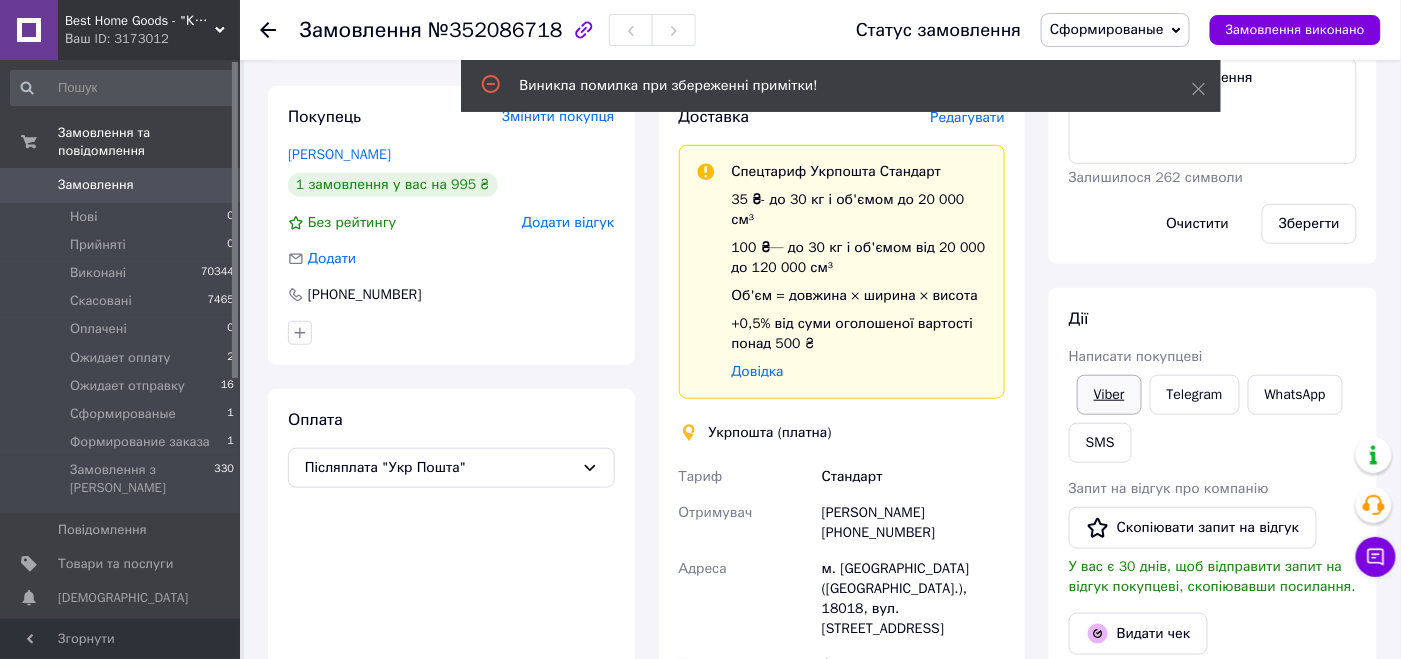 click on "Viber" at bounding box center [1109, 395] 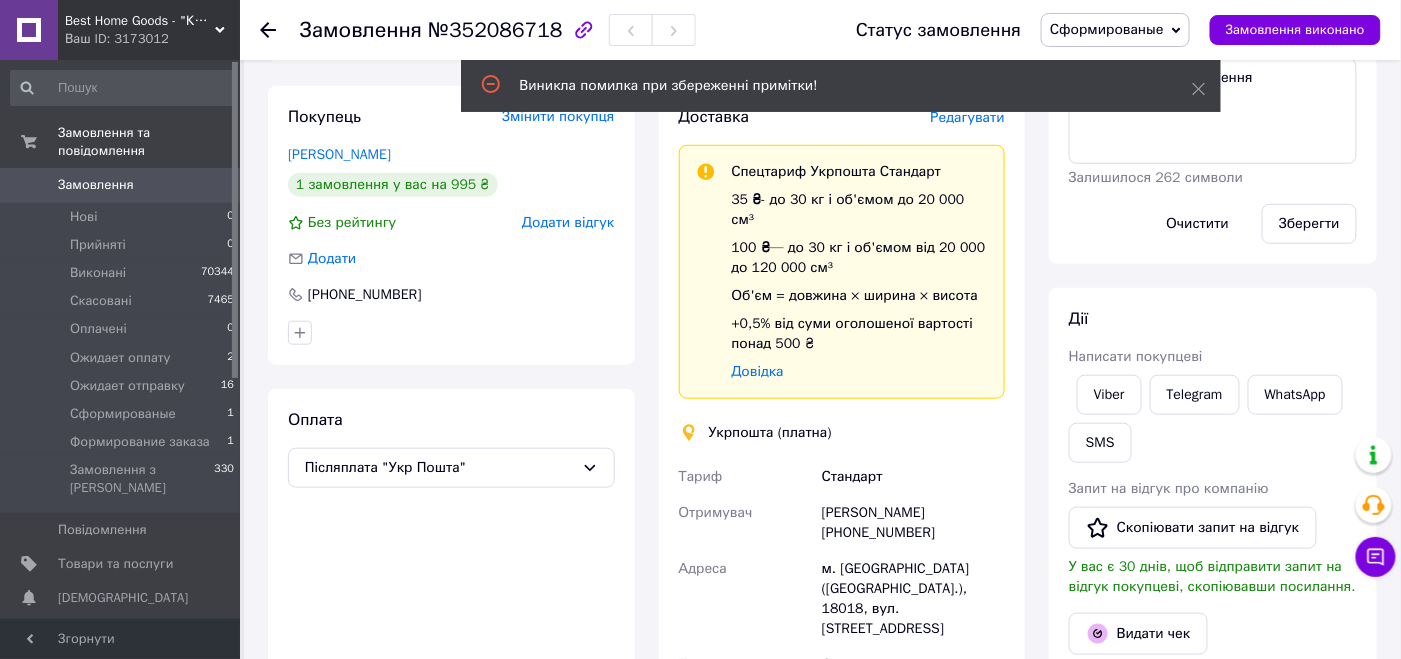 click on "Дії Написати покупцеві Viber Telegram WhatsApp SMS Запит на відгук про компанію   Скопіювати запит на відгук У вас є 30 днів, щоб відправити запит на відгук покупцеві, скопіювавши посилання.   Видати чек   Видати чек   Завантажити PDF   Друк PDF   Дублювати замовлення" at bounding box center [1213, 585] 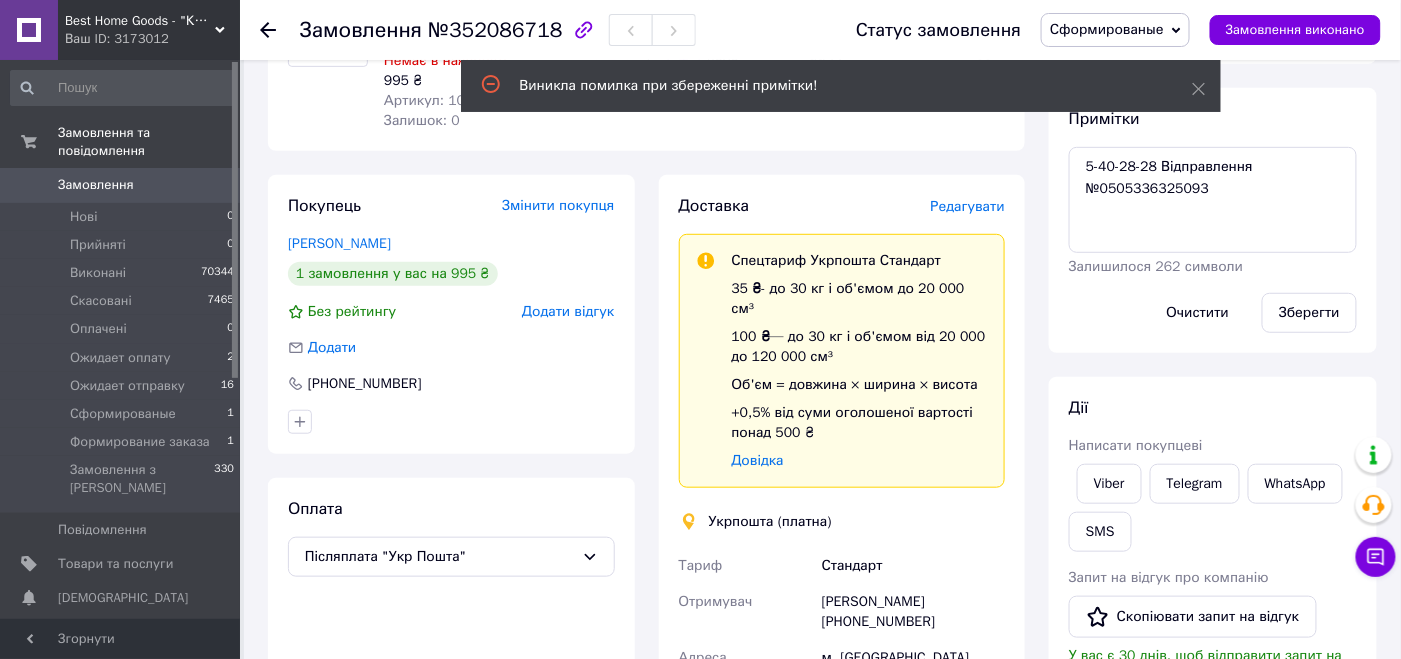 scroll, scrollTop: 133, scrollLeft: 0, axis: vertical 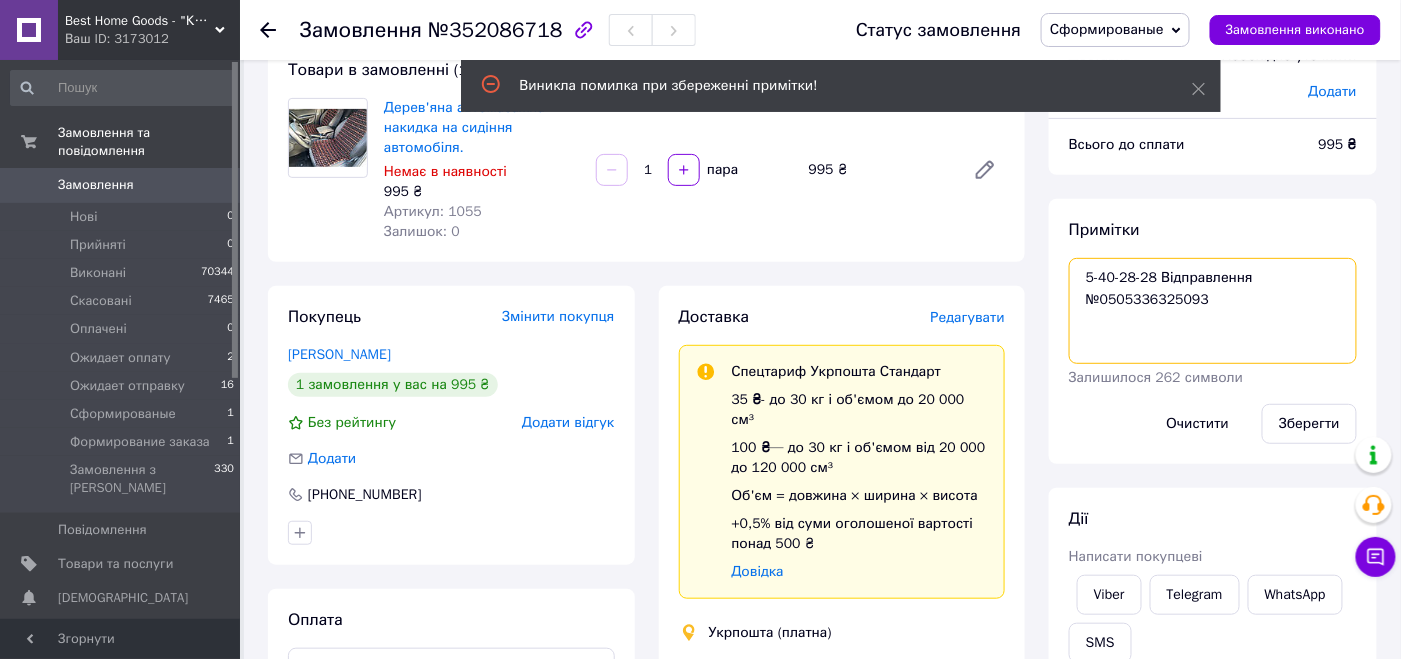 click on "5-40-28-28 Відправлення №0505336325093" at bounding box center [1213, 311] 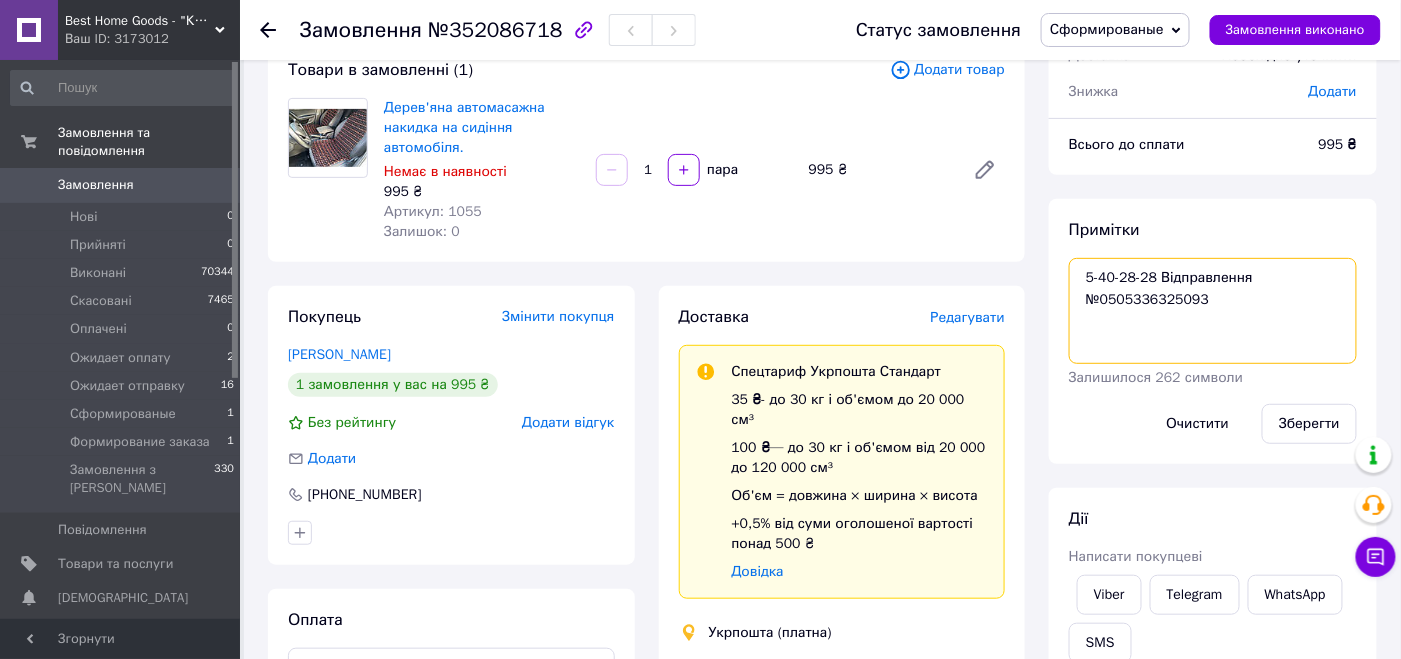 click on "5-40-28-28 Відправлення №0505336325093" at bounding box center [1213, 311] 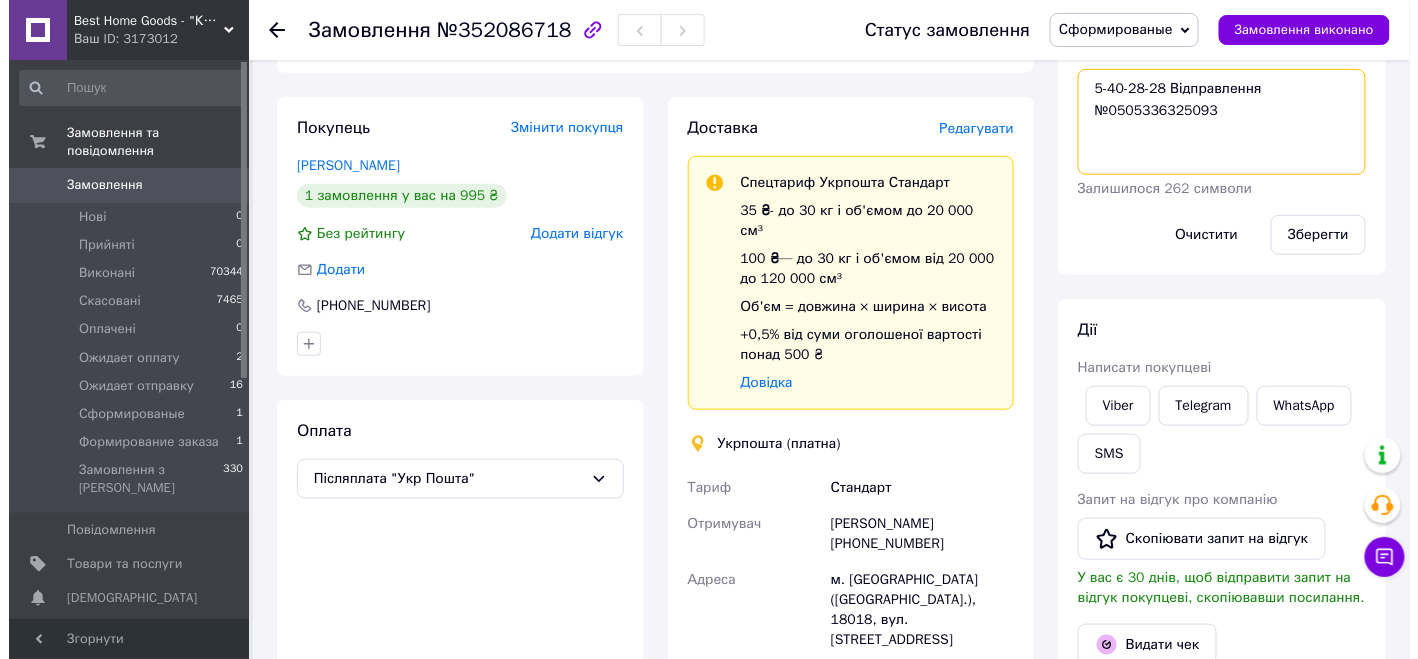 scroll, scrollTop: 333, scrollLeft: 0, axis: vertical 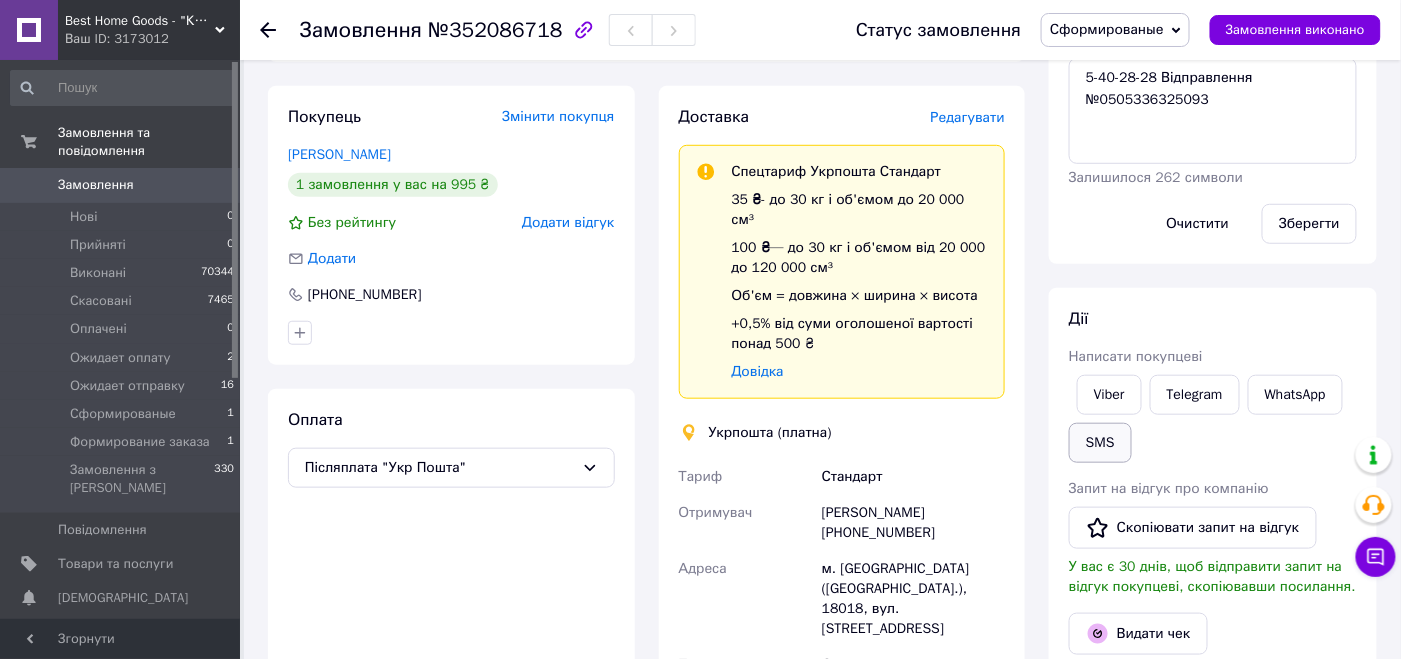 click on "SMS" at bounding box center (1100, 443) 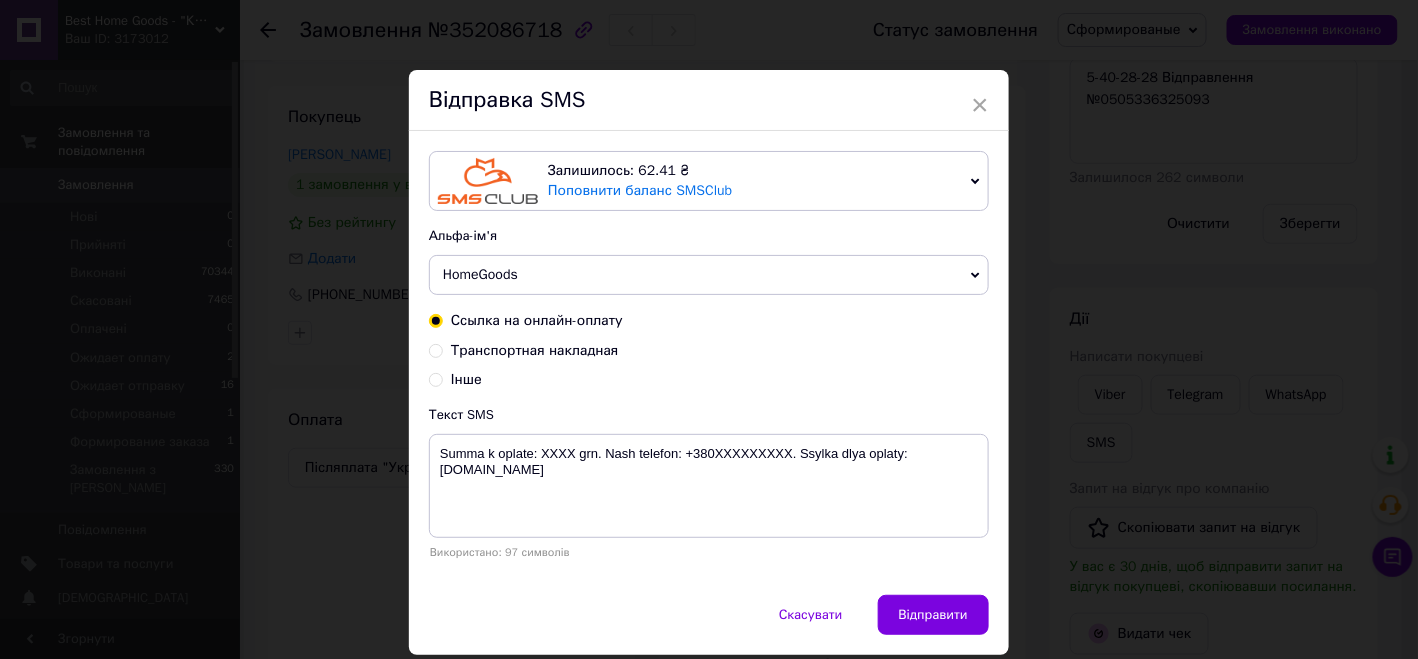 click on "Транспортная накладная" at bounding box center [436, 349] 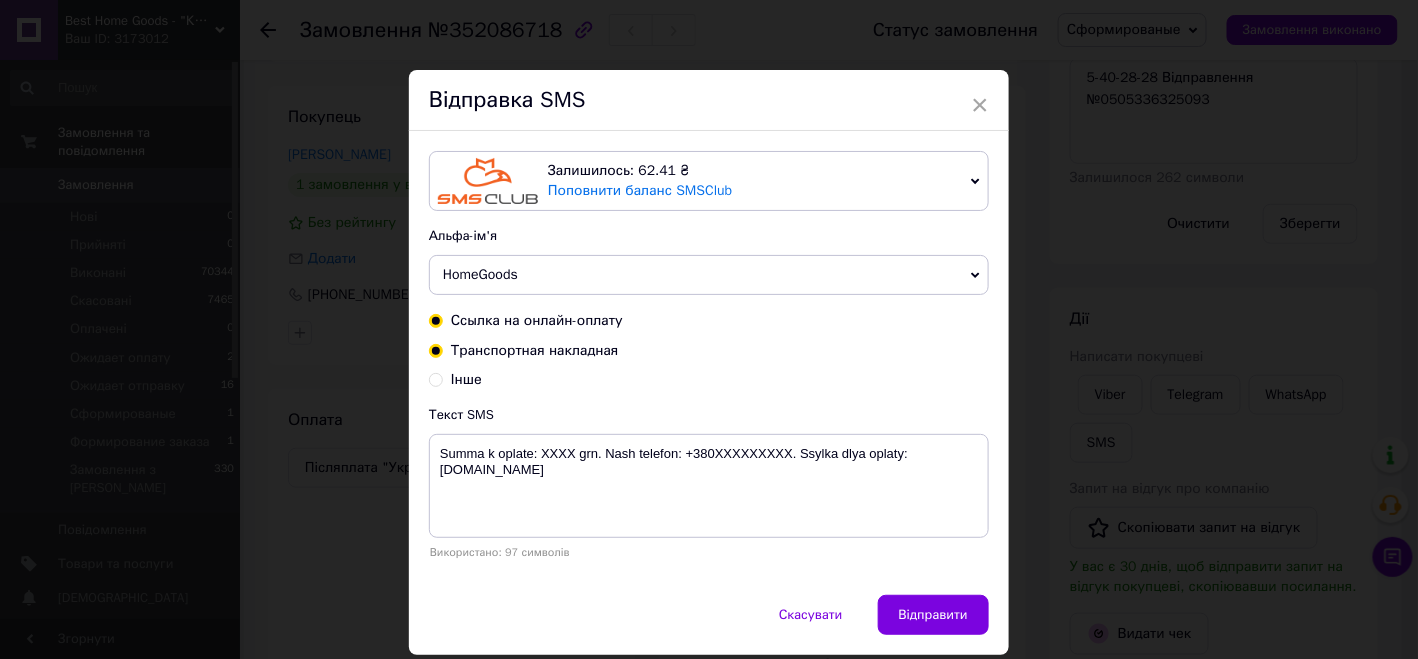 radio on "true" 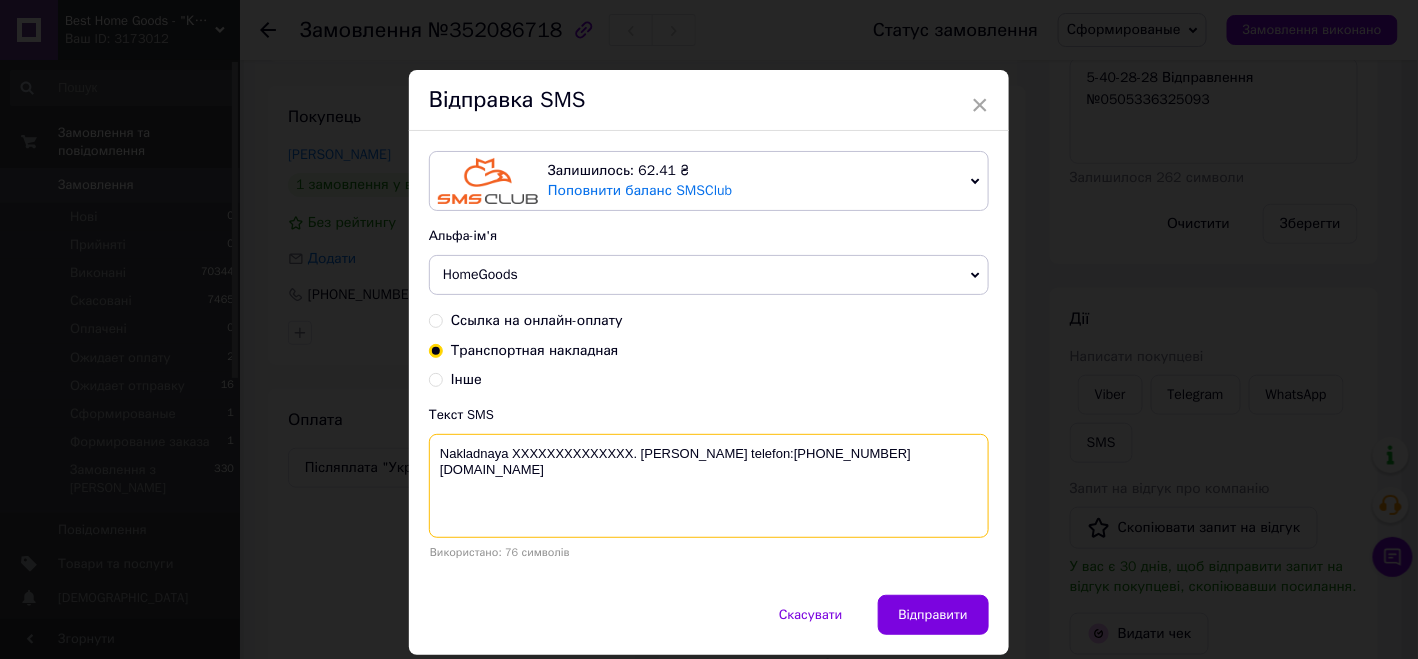 click on "Nakladnaya XXXXXXXXXXXXXX. Nash telefon:+380679995622 best-home-goods.com.ua" at bounding box center [709, 486] 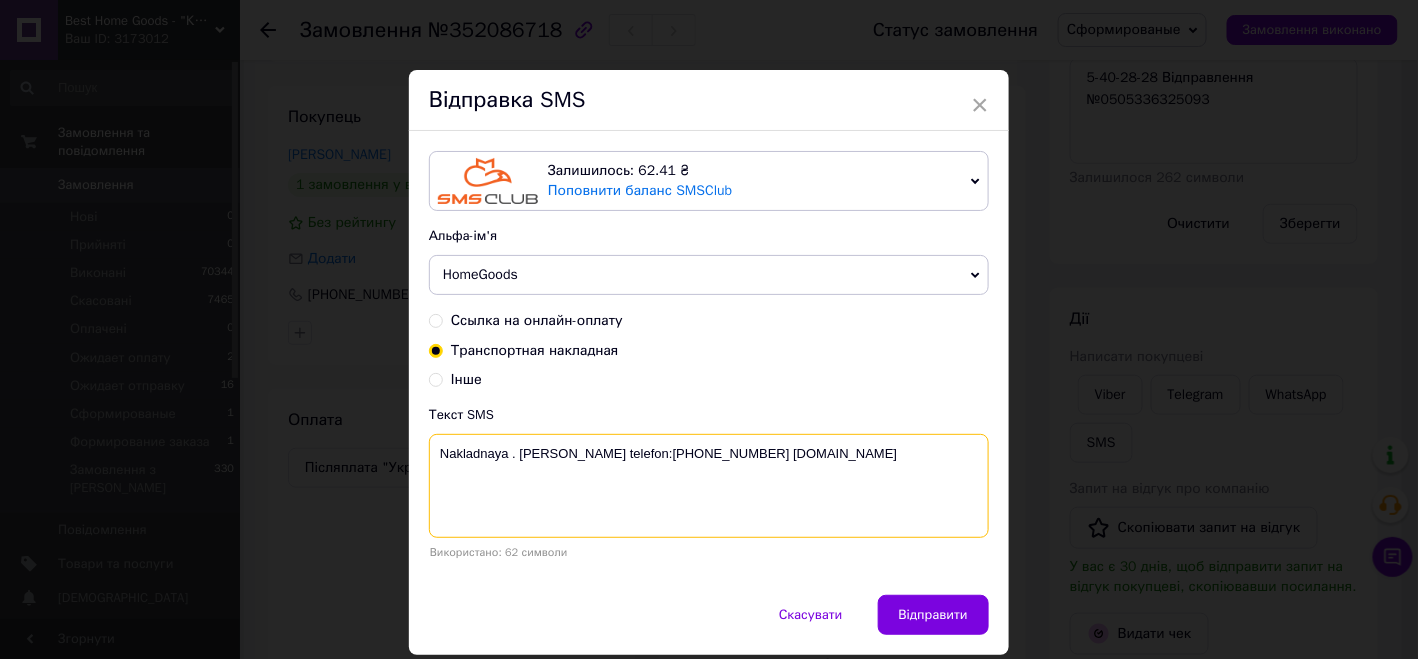paste on "0505336325093" 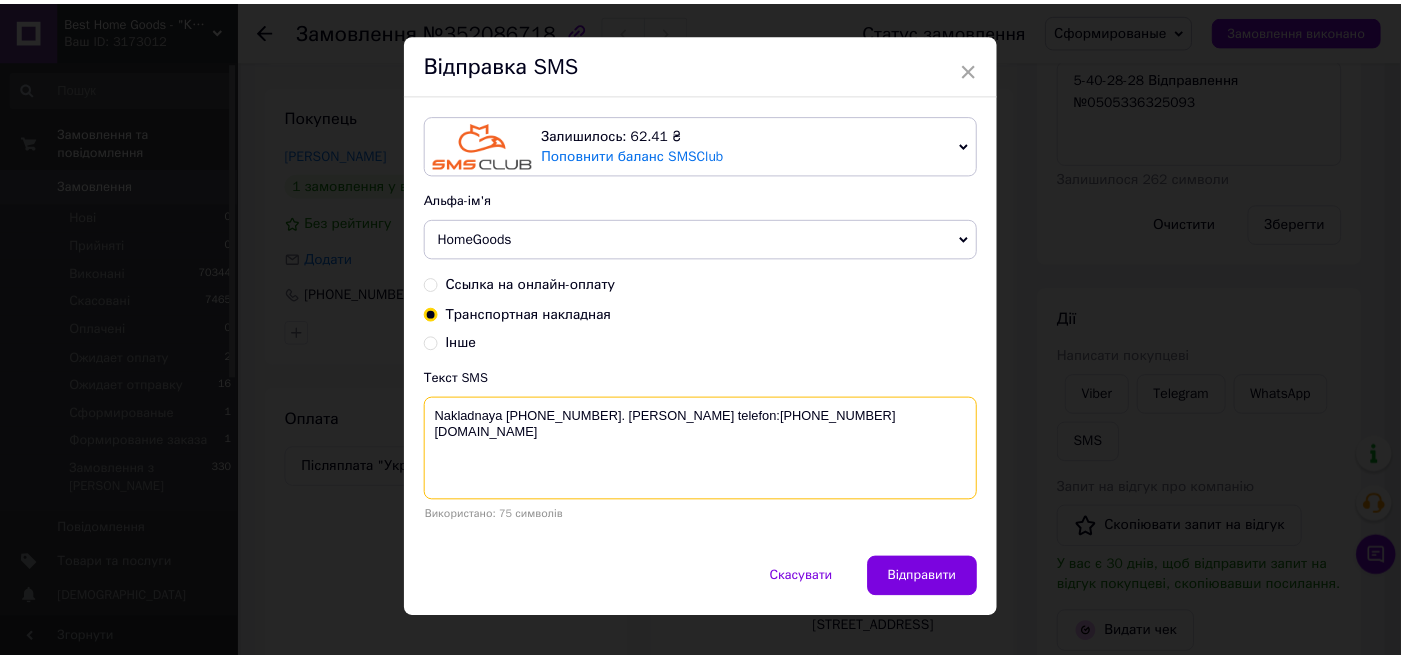 scroll, scrollTop: 62, scrollLeft: 0, axis: vertical 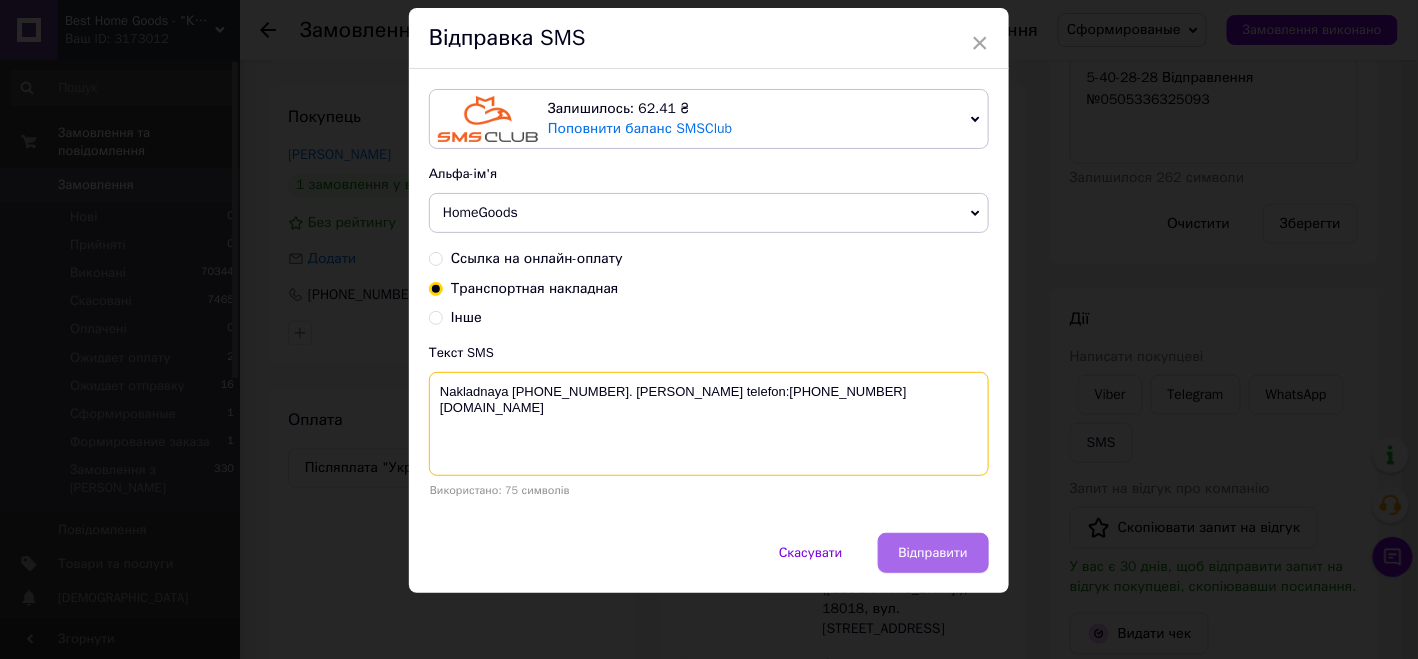 type on "Nakladnaya 0505336325093. Nash telefon:+380679995622 best-home-goods.com.ua" 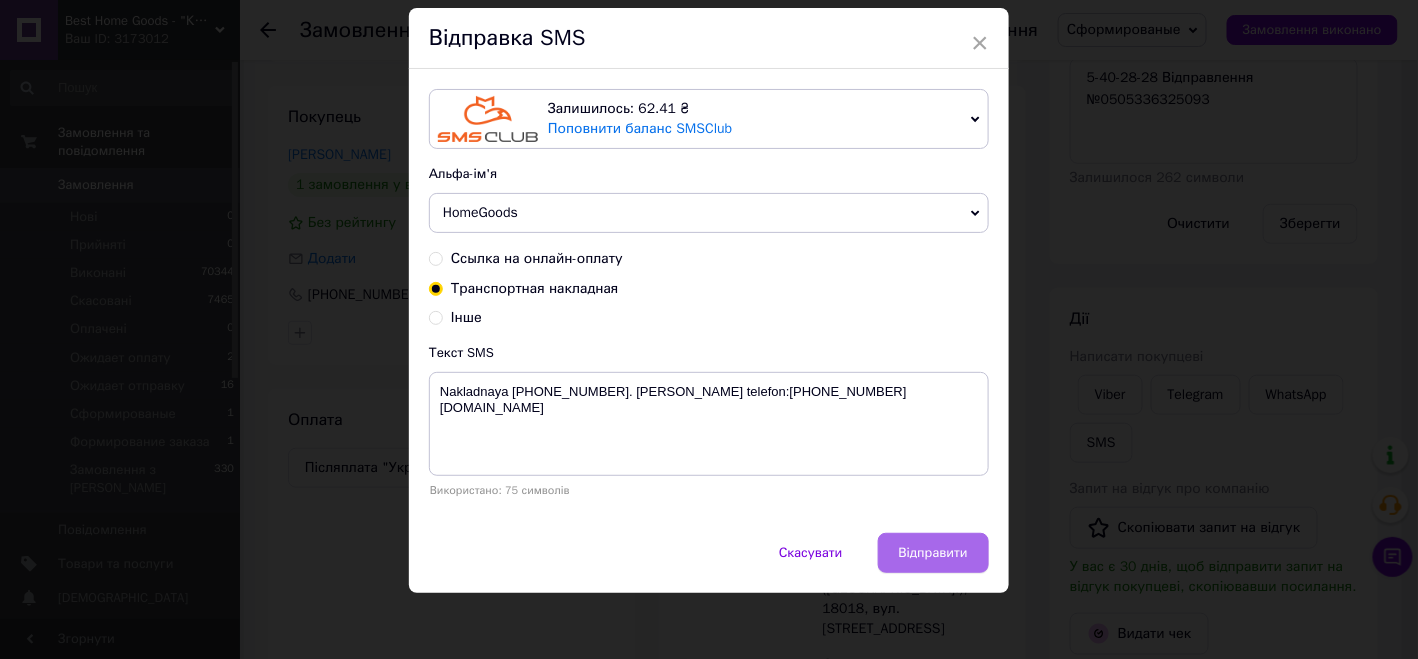 click on "Відправити" at bounding box center (933, 553) 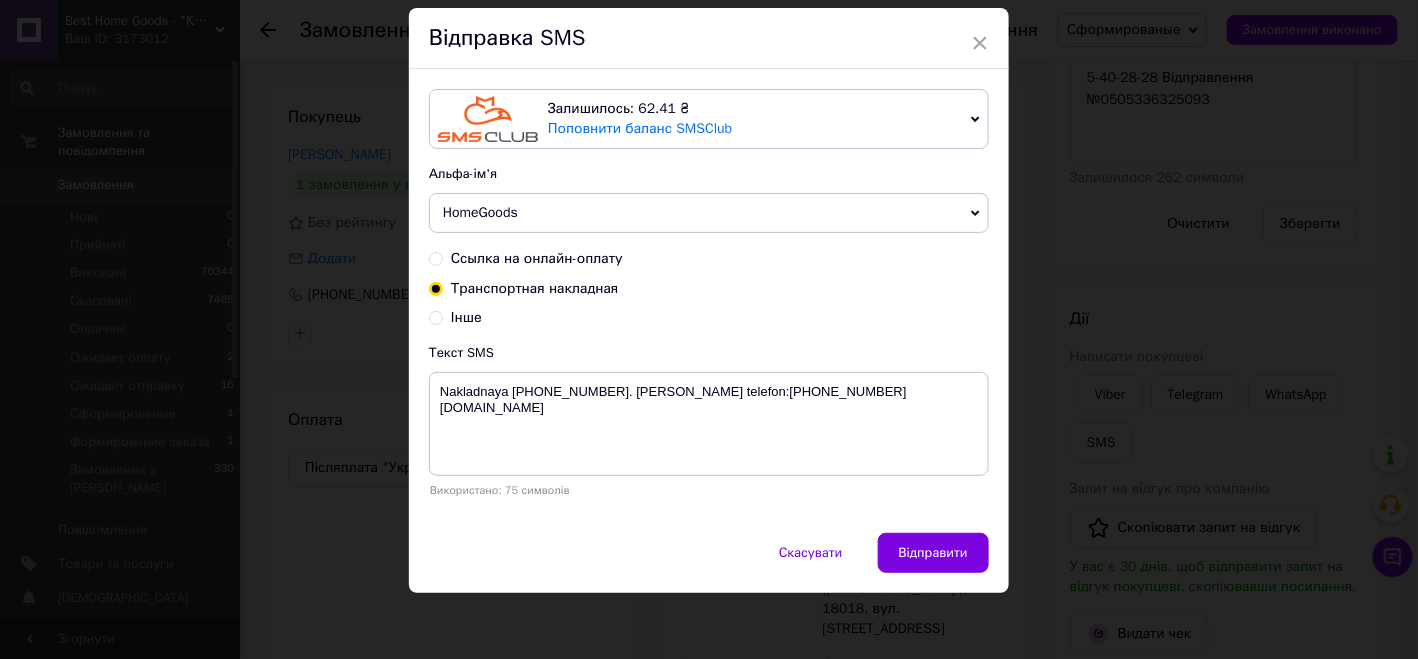 click on "× Відправка SMS Залишилось: 62.41 ₴ Поповнити баланс SMSClub Підключити LetsAds Альфа-ім'я  HomeGoods Shop Zakaz Оновити список альфа-імен Ссылка на онлайн-оплату Транспортная накладная Інше Текст SMS Nakladnaya 0505336325093. Nash telefon:+380679995622 best-home-goods.com.ua Nakladnaya 0505336325093. Nash telefon:+380679995622 best-home-goods.com.ua Використано: 75 символів Скасувати   Відправити" at bounding box center [709, 329] 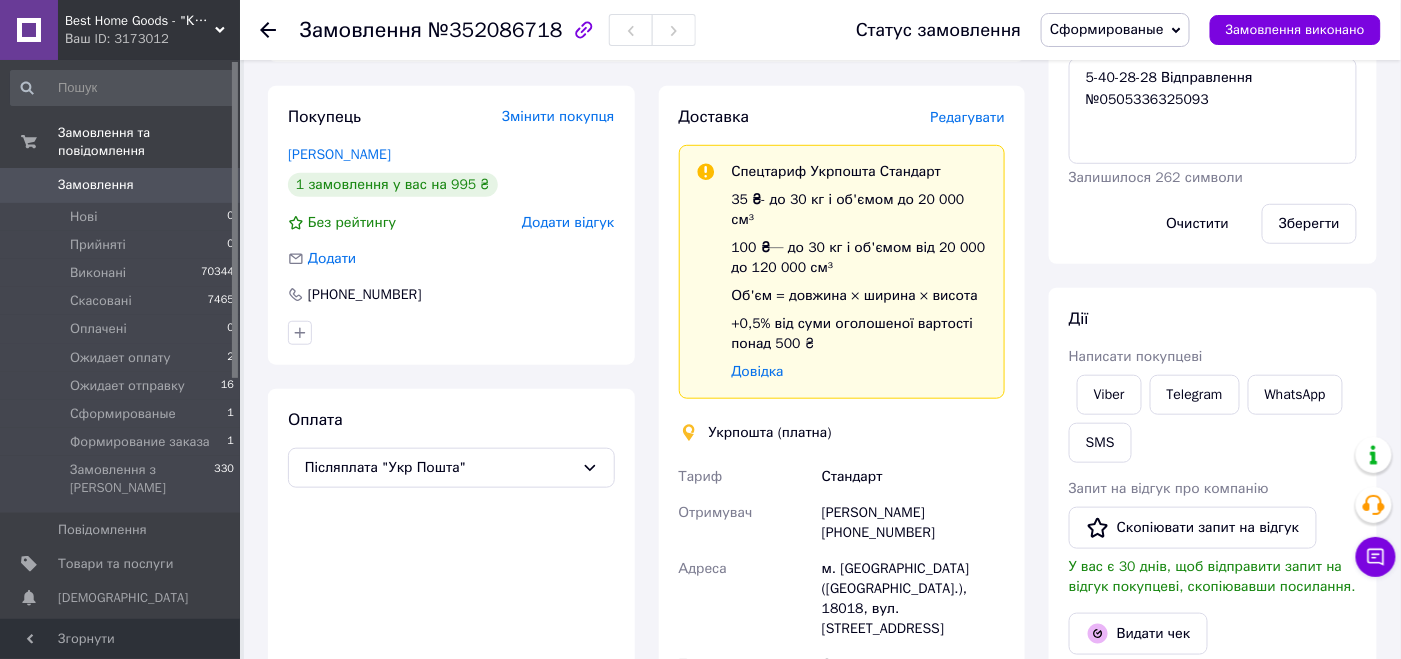 click on "Сформированые" at bounding box center [1107, 29] 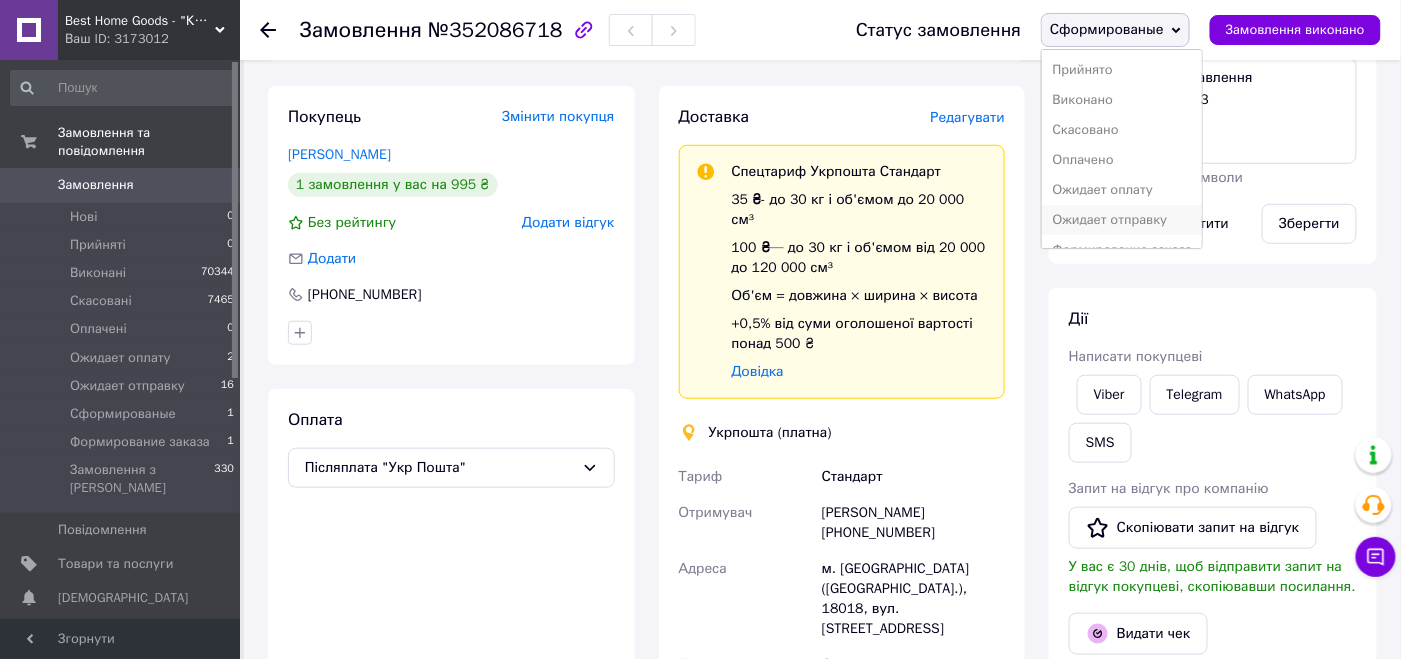 click on "Ожидает отправку" at bounding box center (1122, 220) 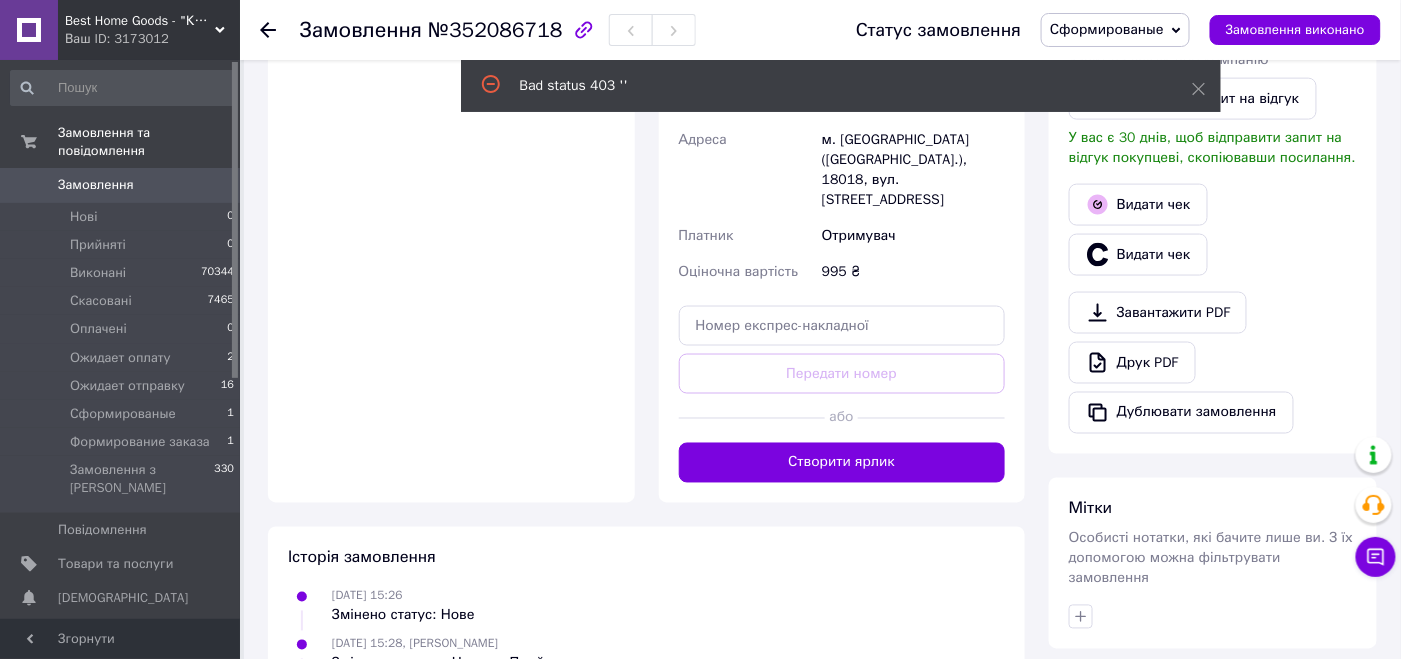 scroll, scrollTop: 602, scrollLeft: 0, axis: vertical 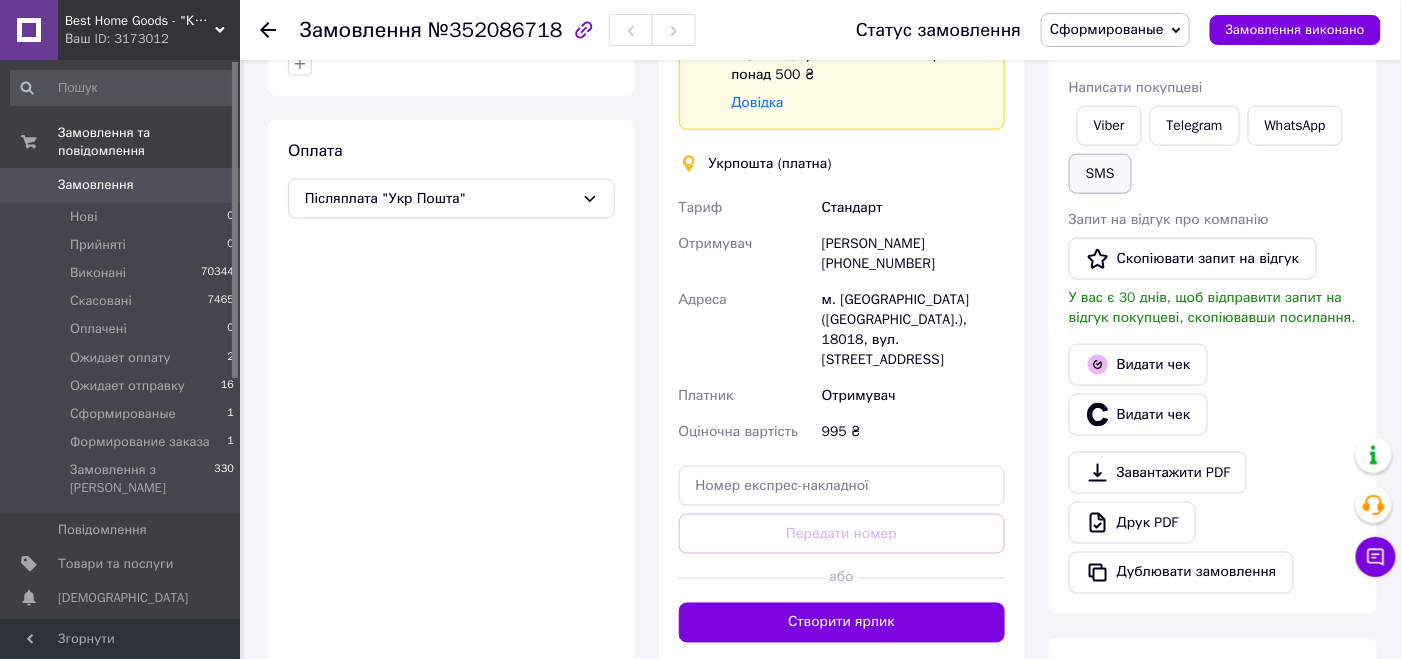 click on "SMS" at bounding box center [1100, 174] 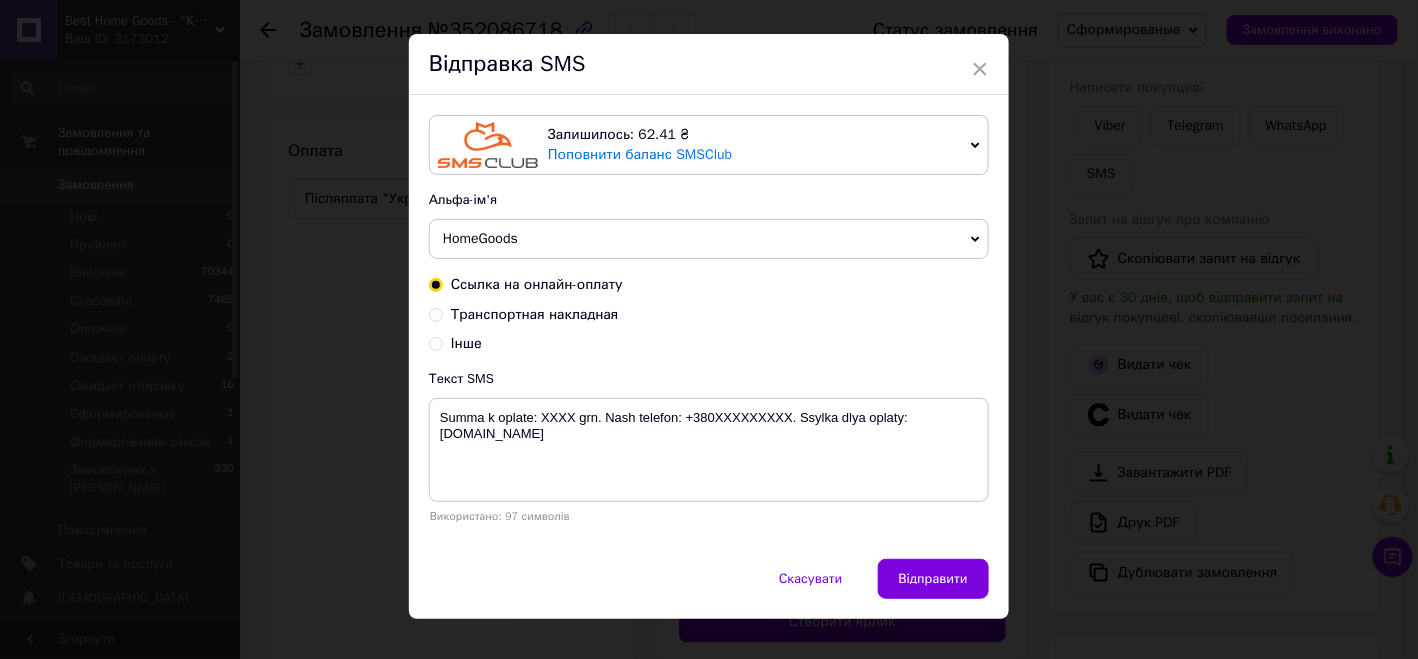scroll, scrollTop: 62, scrollLeft: 0, axis: vertical 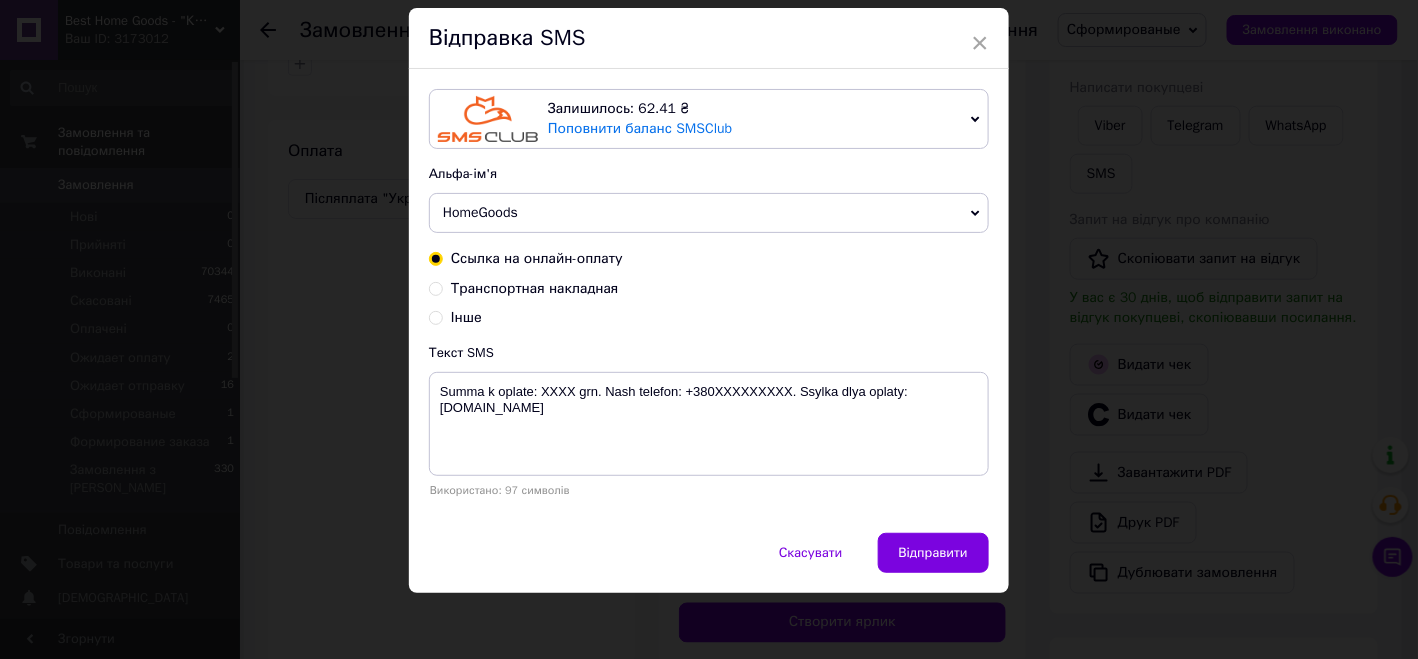 click on "Транспортная накладная" at bounding box center (436, 287) 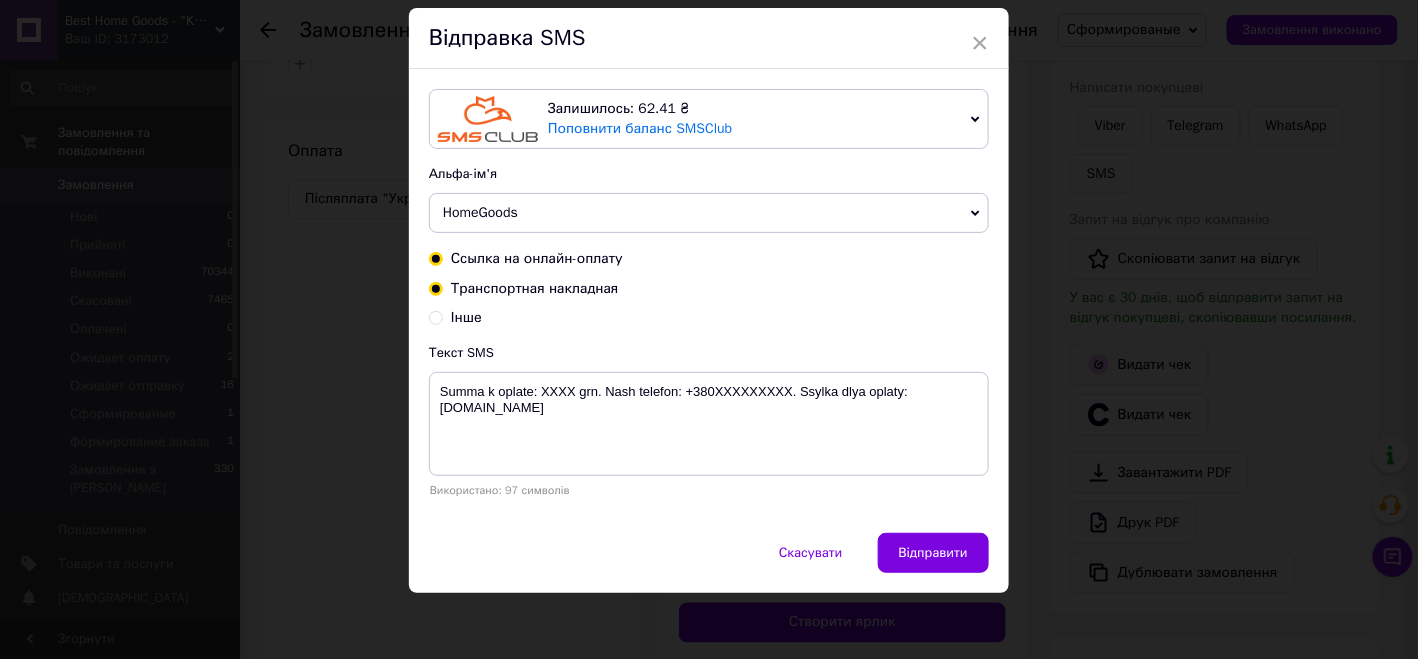 radio on "true" 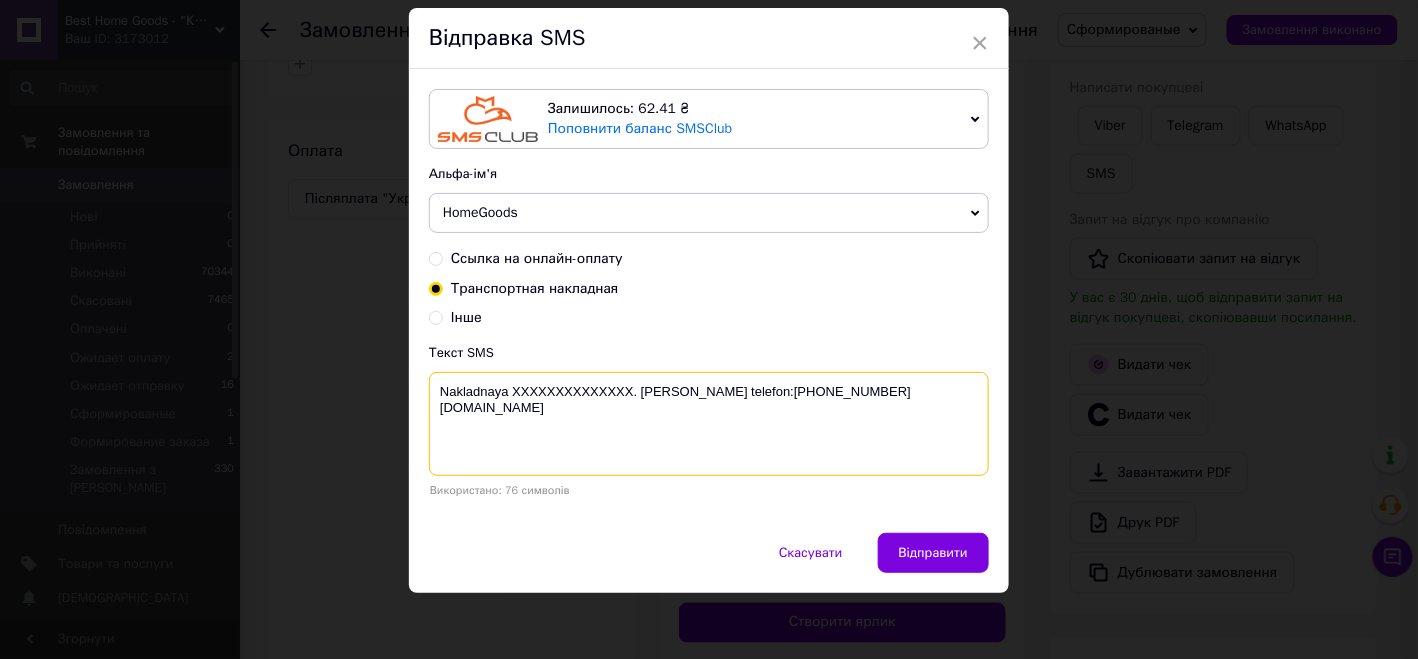 click on "Nakladnaya XXXXXXXXXXXXXX. [PERSON_NAME] telefon:[PHONE_NUMBER] [DOMAIN_NAME]" at bounding box center (709, 424) 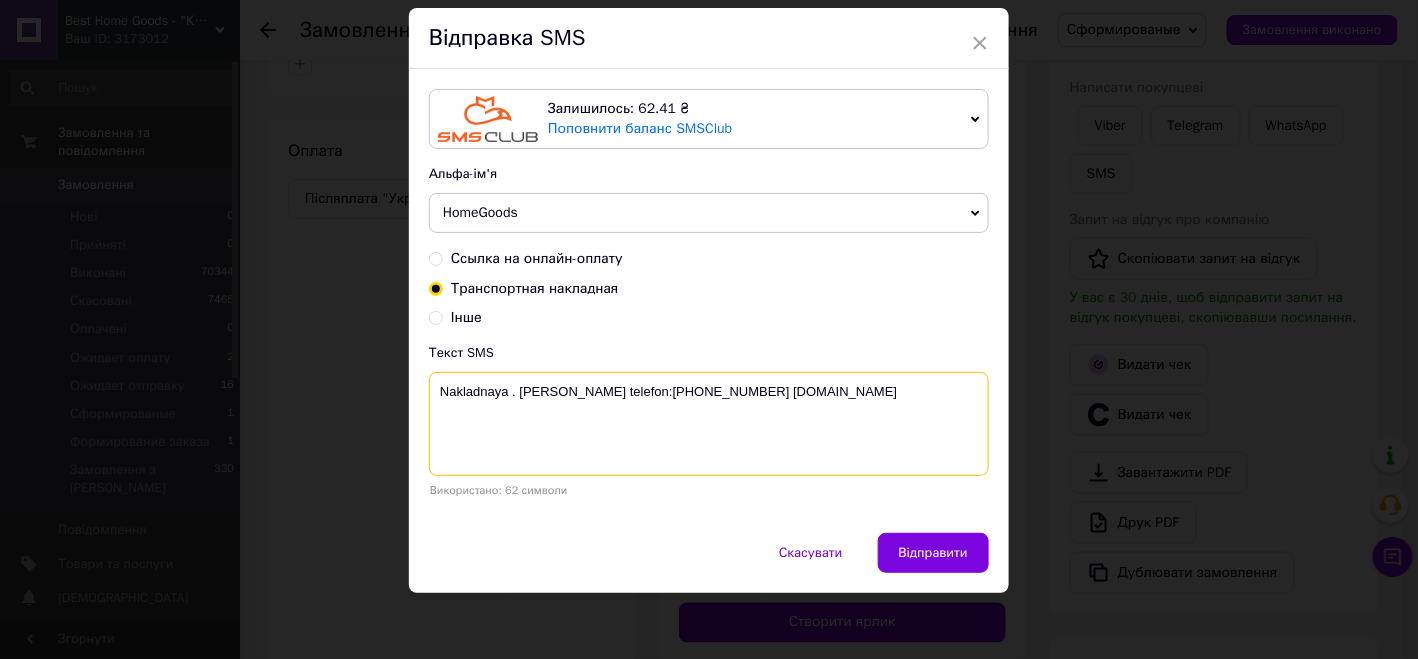 paste on "0505336325093" 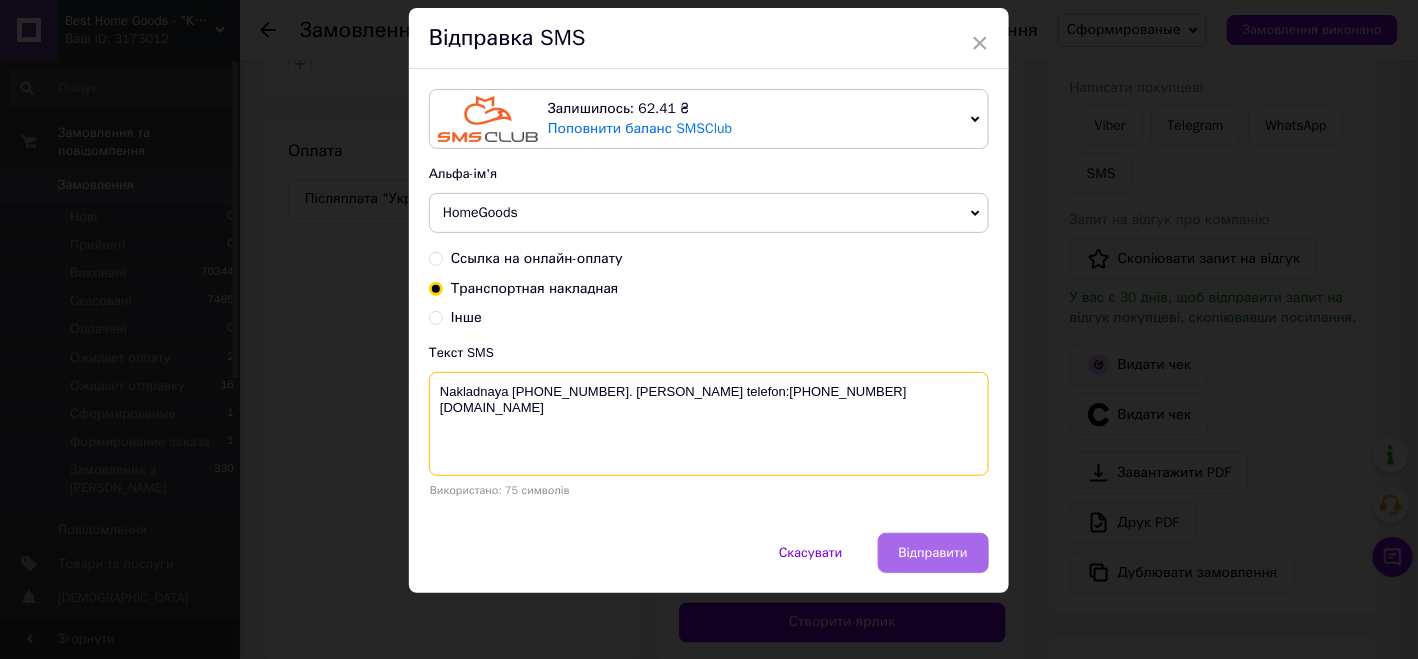 type on "Nakladnaya [PHONE_NUMBER]. [PERSON_NAME] telefon:[PHONE_NUMBER] [DOMAIN_NAME]" 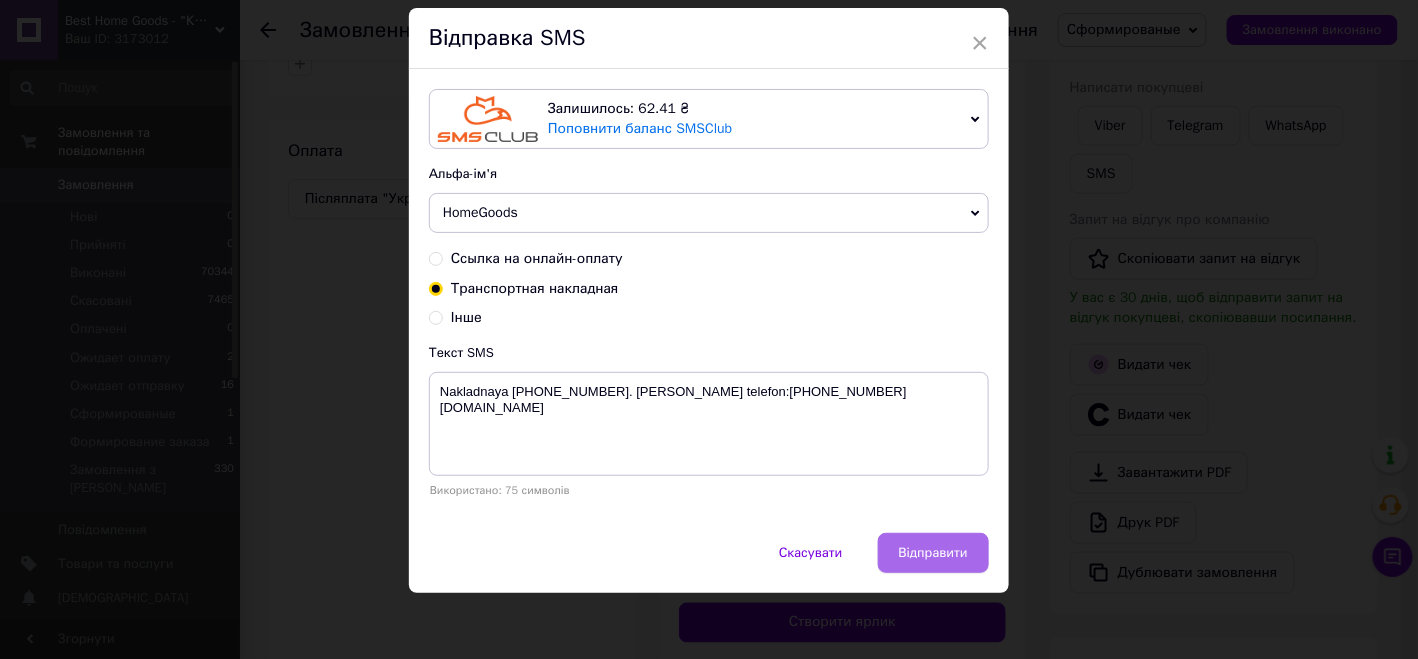 click on "Відправити" at bounding box center (933, 553) 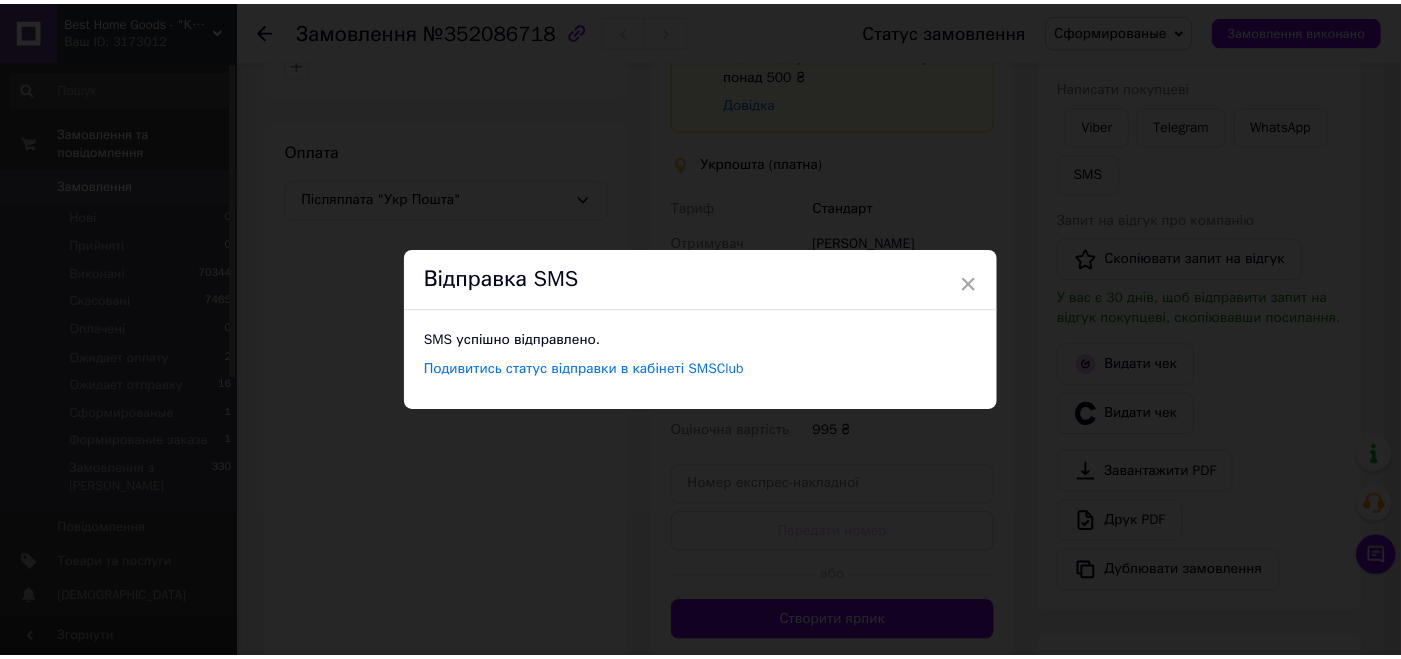 scroll, scrollTop: 0, scrollLeft: 0, axis: both 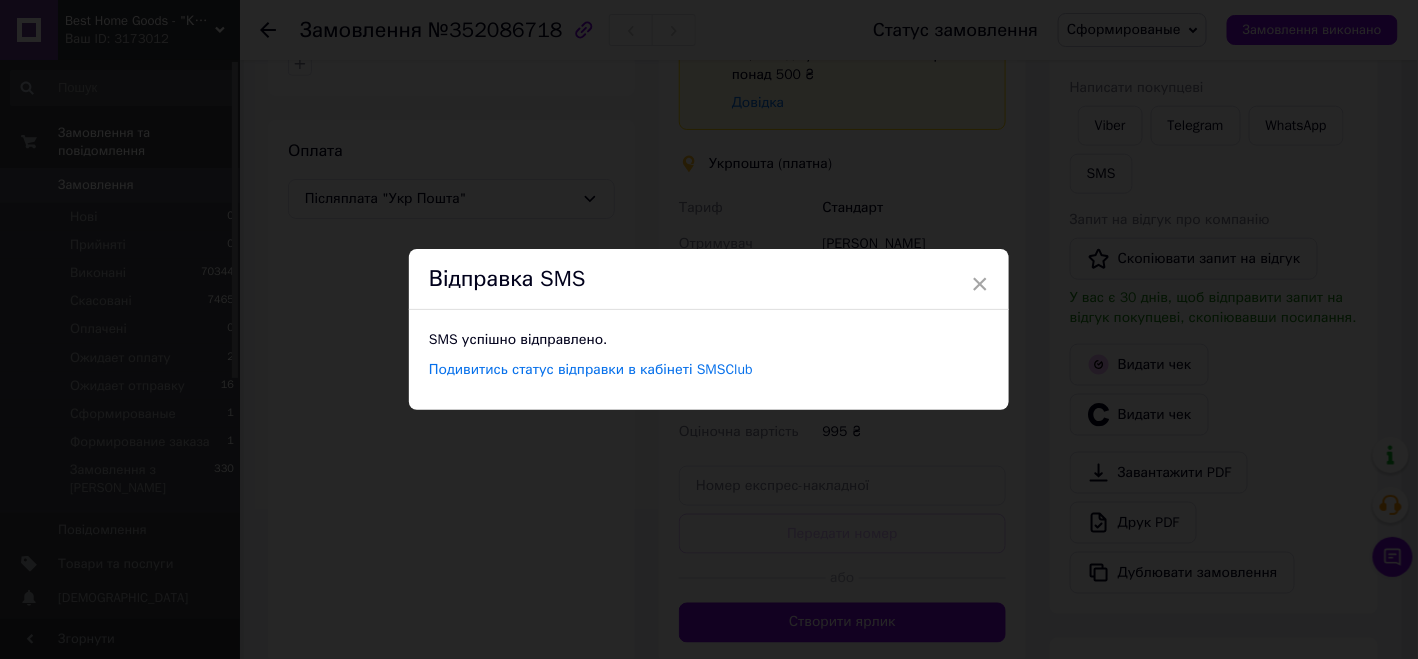 click on "× Відправка SMS SMS успішно відправлено. Подивитись статус відправки в кабінеті SMSClub" at bounding box center (709, 329) 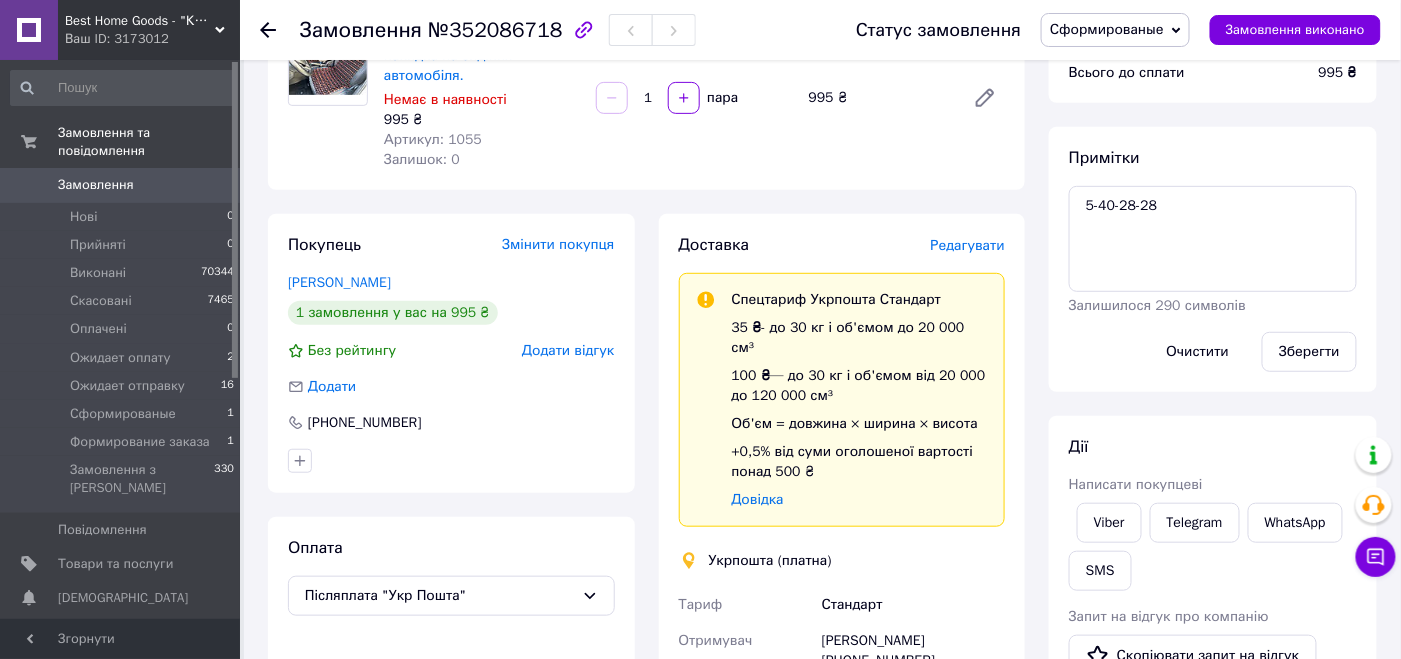 scroll, scrollTop: 202, scrollLeft: 0, axis: vertical 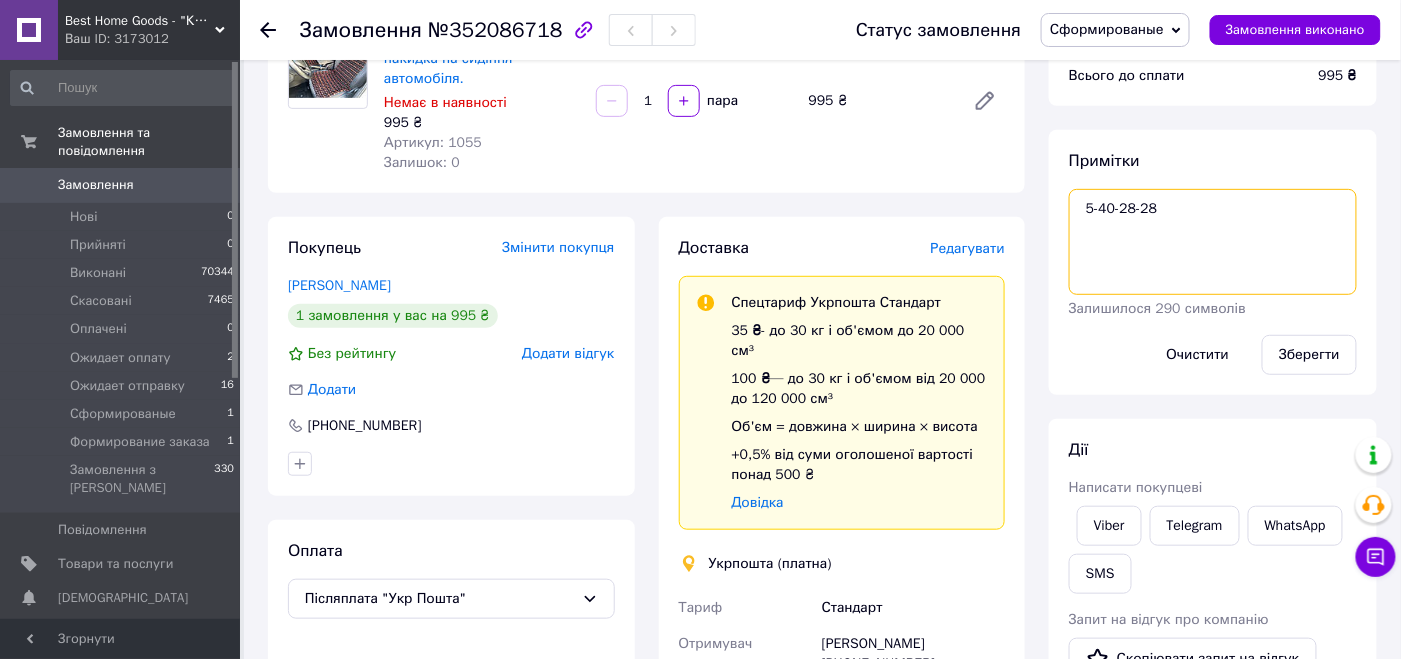 click on "5-40-28-28" at bounding box center [1213, 242] 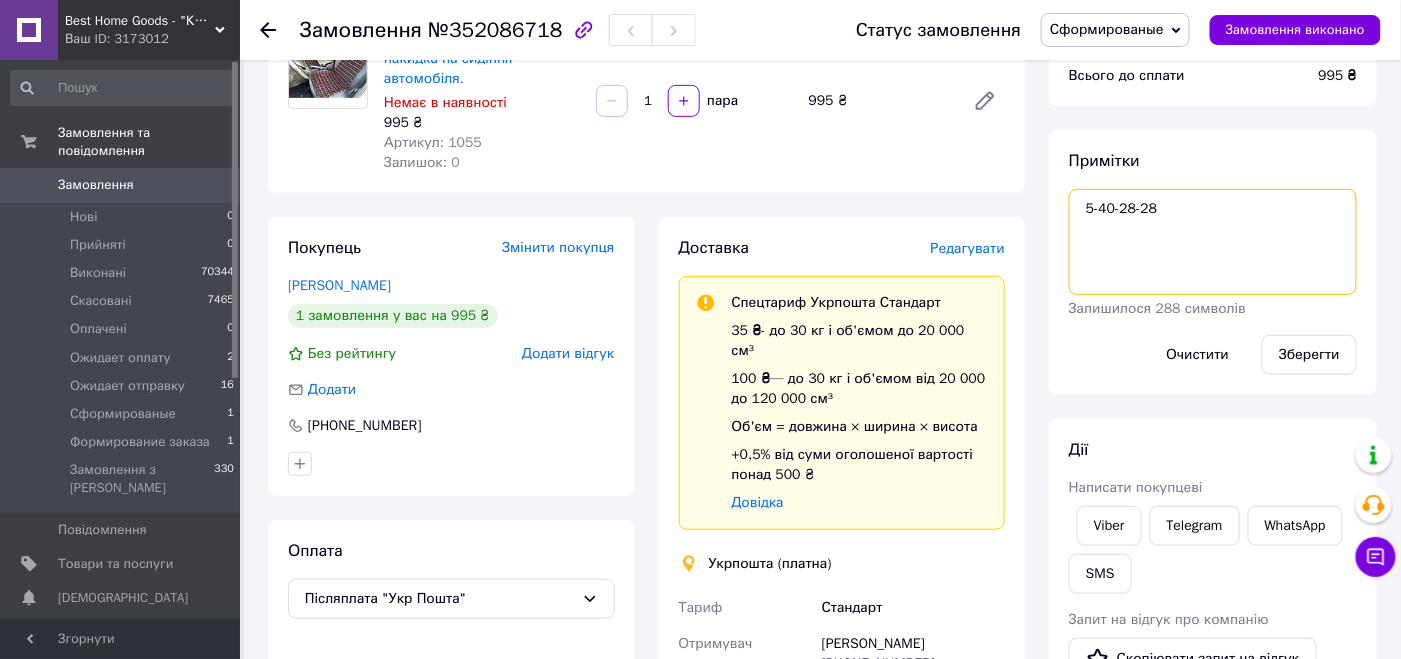 paste on "0505336325093" 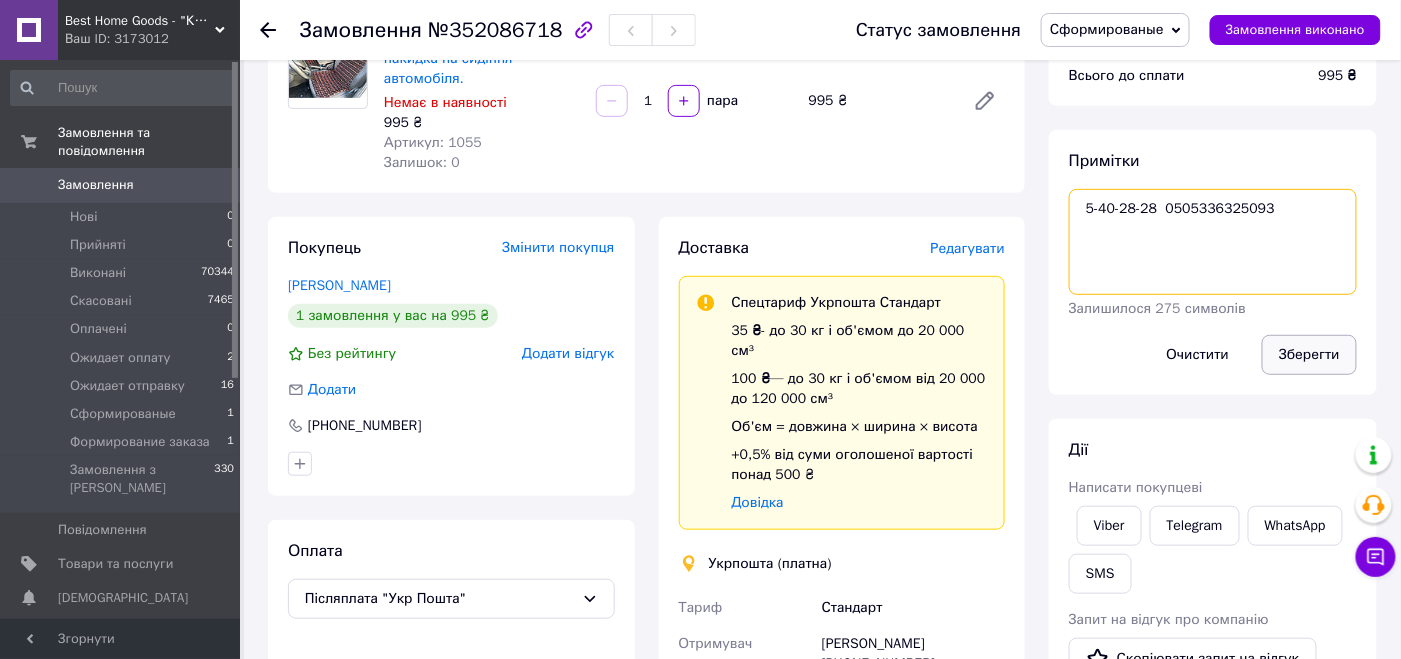 type on "5-40-28-28  0505336325093" 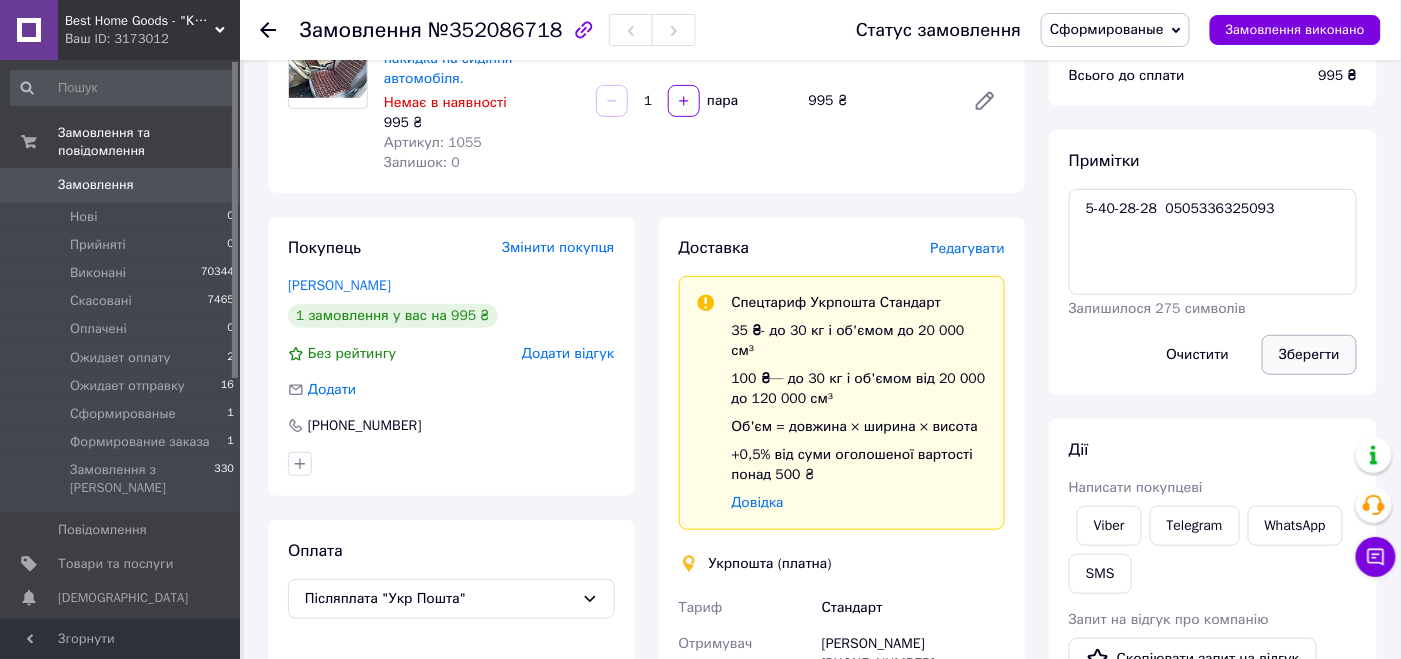 click on "Зберегти" at bounding box center (1309, 355) 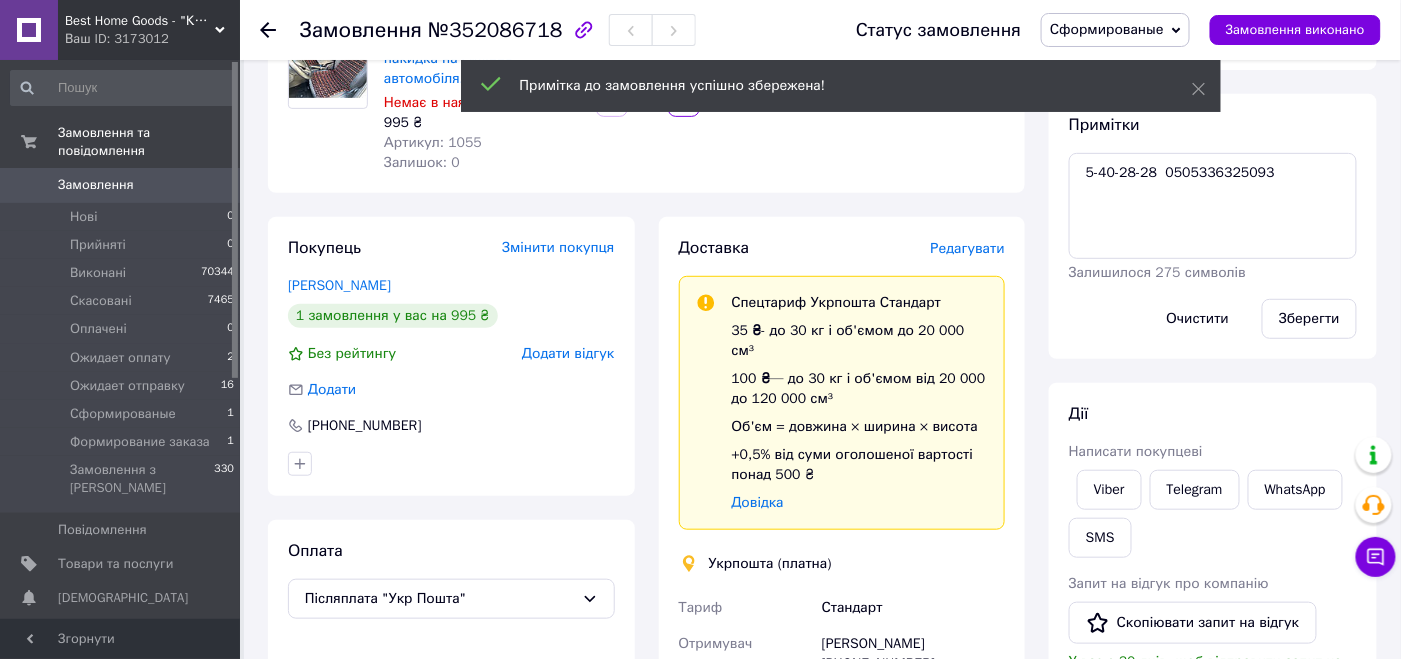 click on "Сформированые" at bounding box center [1107, 29] 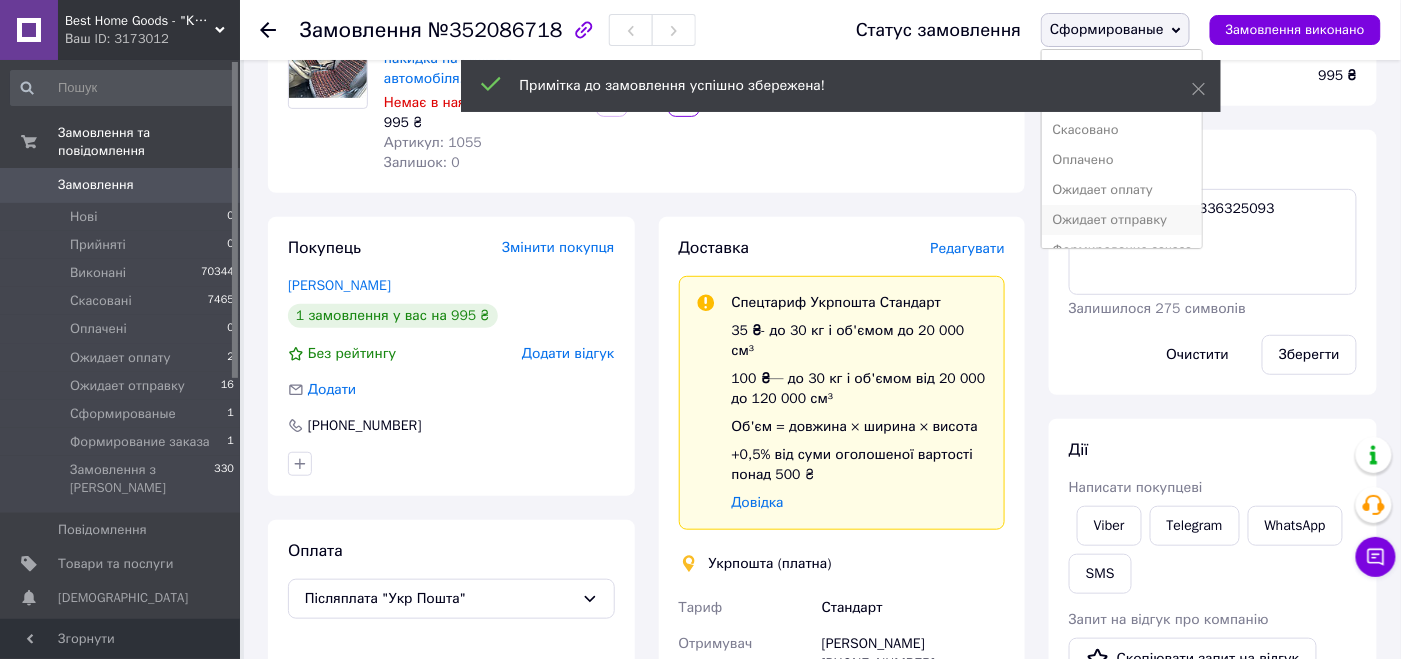 click on "Ожидает отправку" at bounding box center (1122, 220) 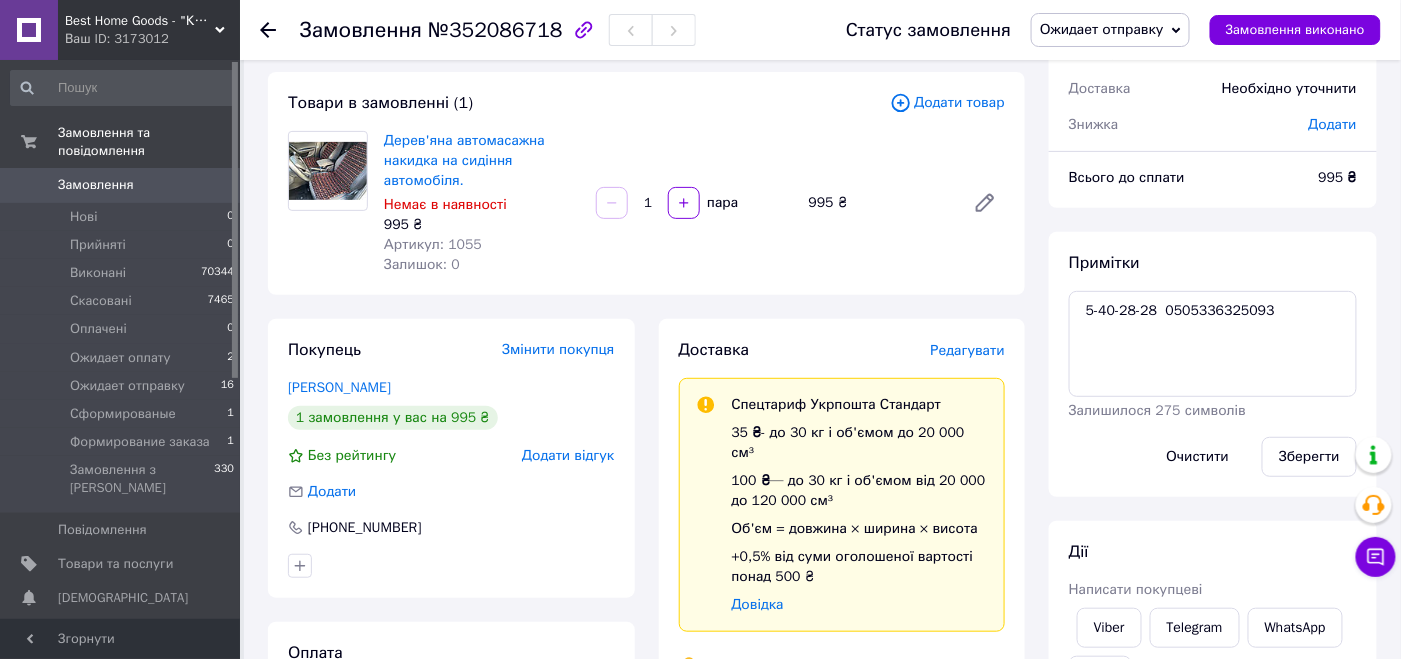 scroll, scrollTop: 0, scrollLeft: 0, axis: both 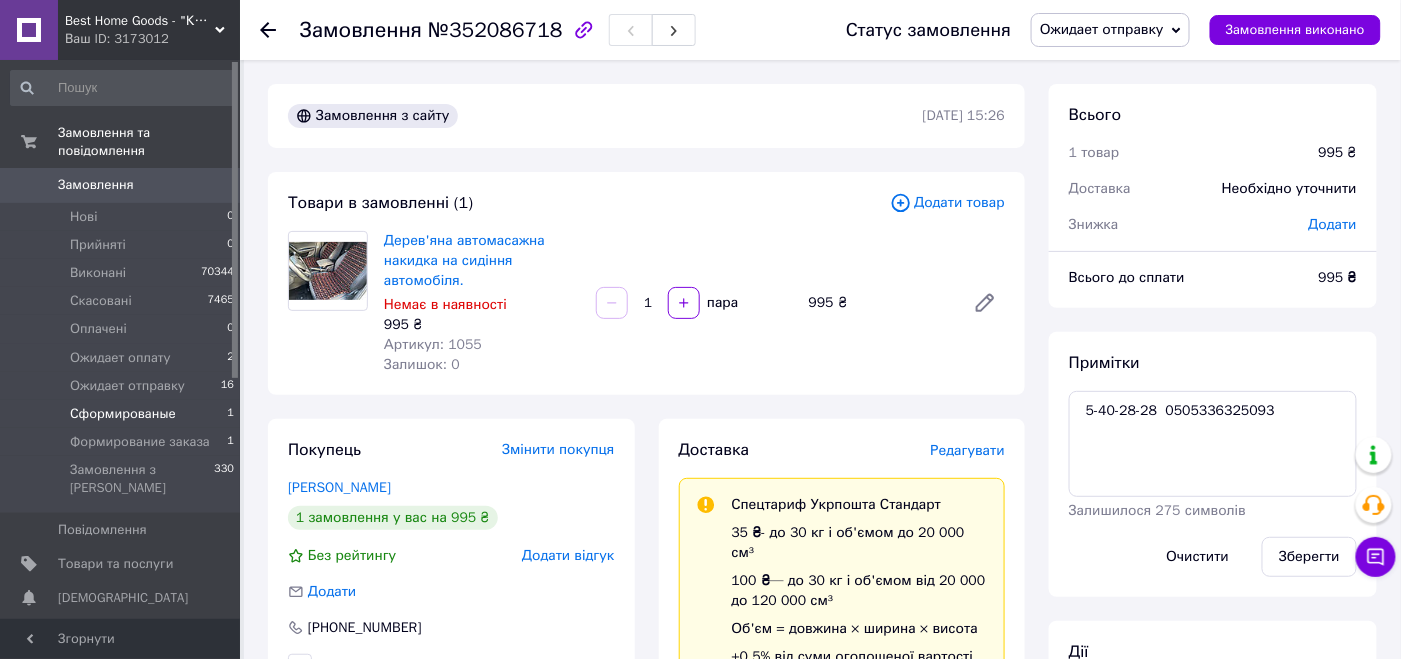 click on "Сформированые 1" at bounding box center [123, 414] 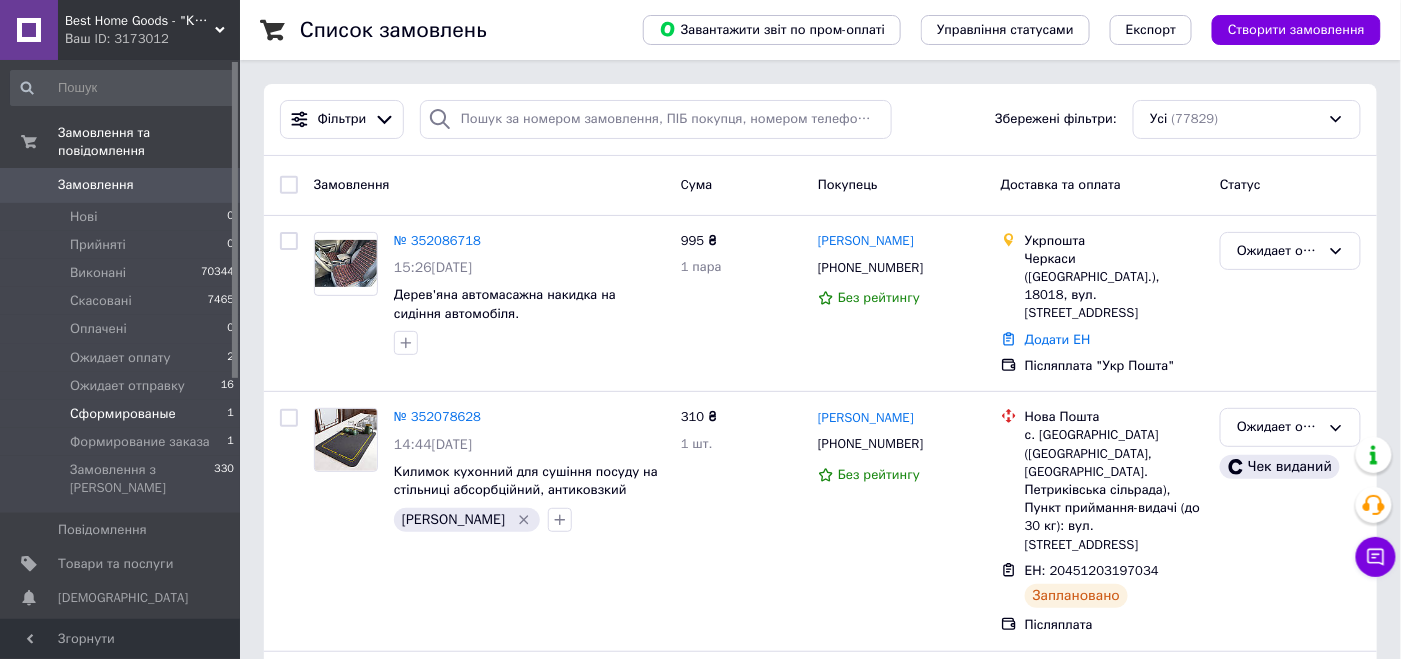 click on "Сформированые 1" at bounding box center (123, 414) 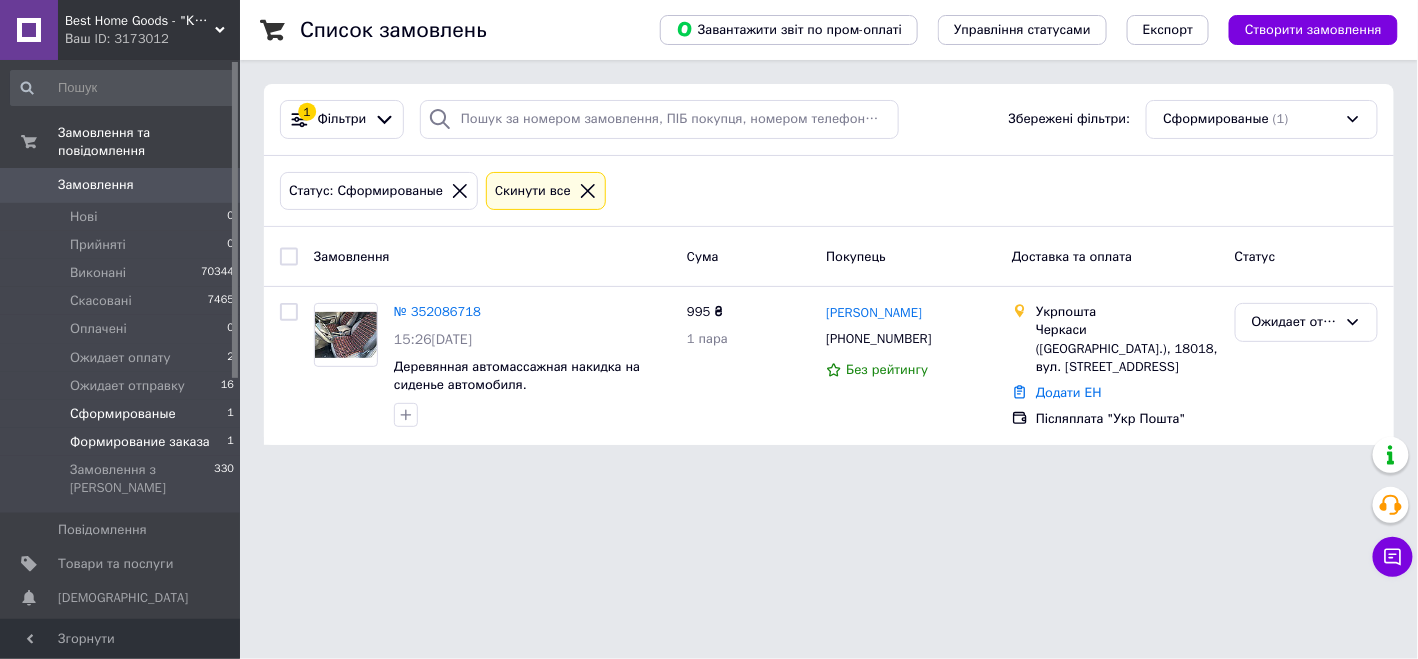 click on "Формирование заказа" at bounding box center (140, 442) 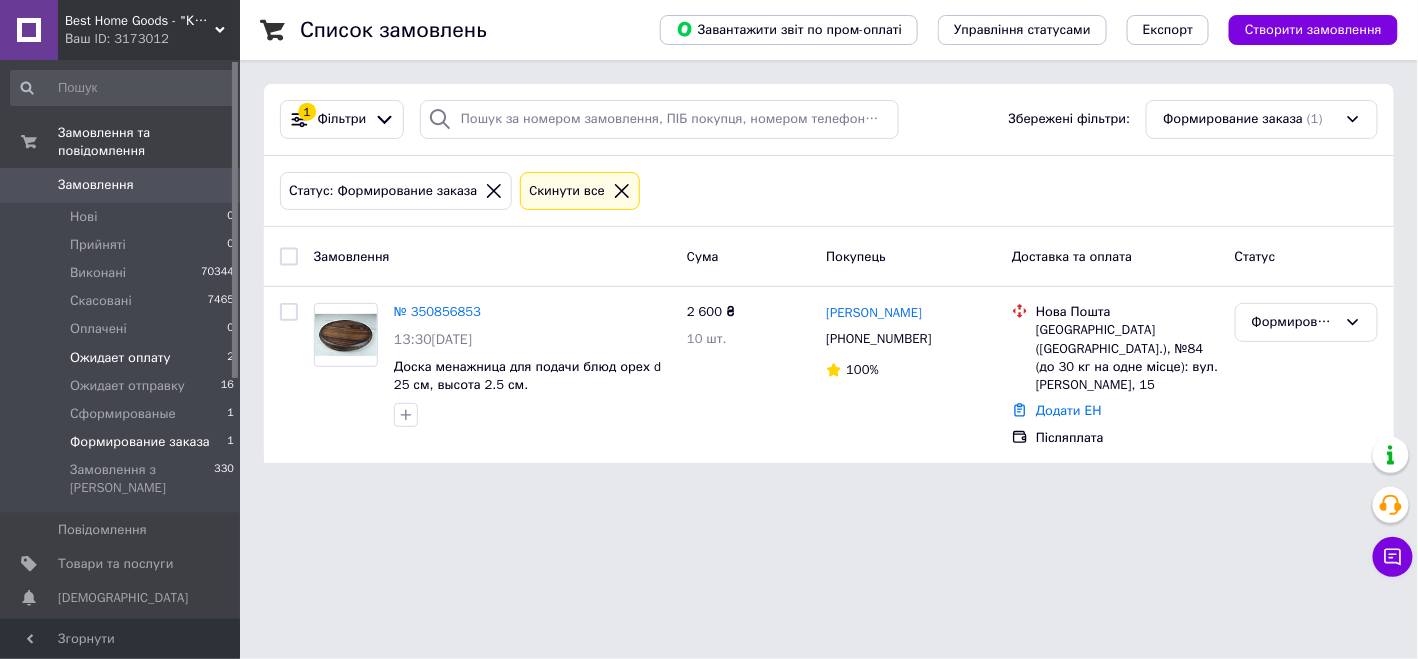 click on "Ожидает оплату 2" at bounding box center [123, 358] 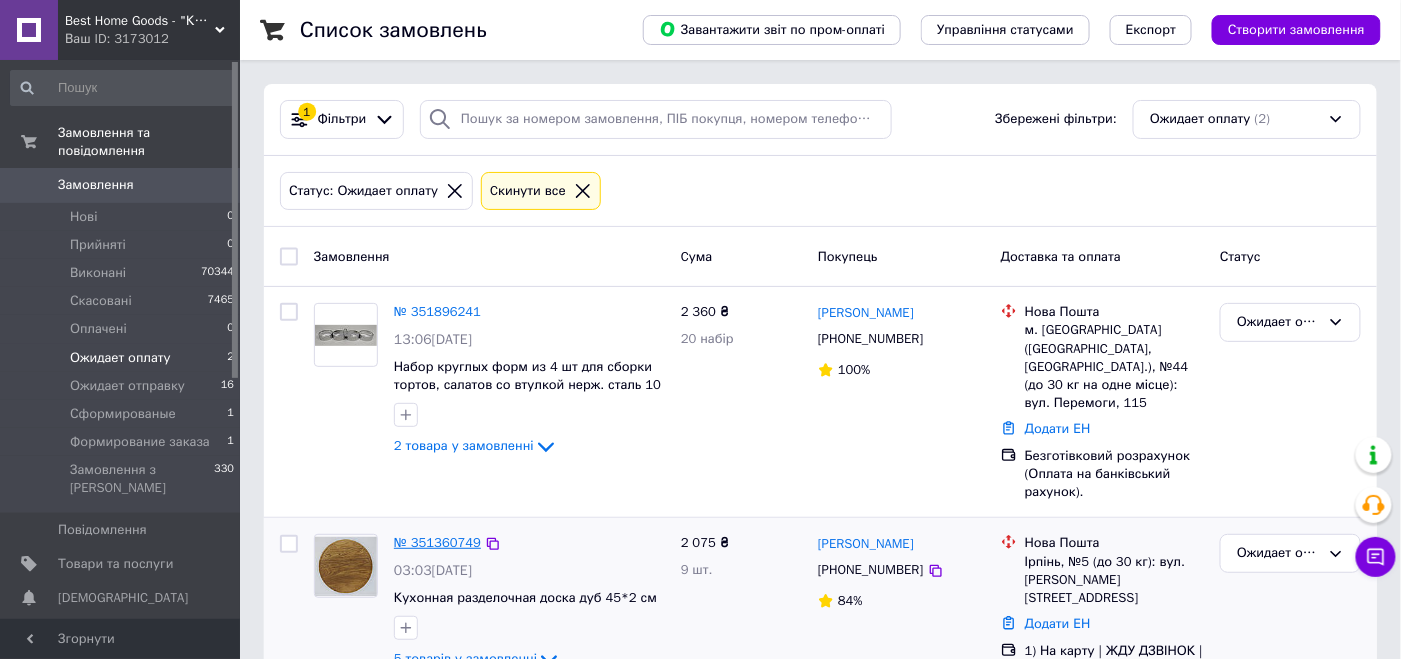 click on "№ 351360749" at bounding box center [437, 542] 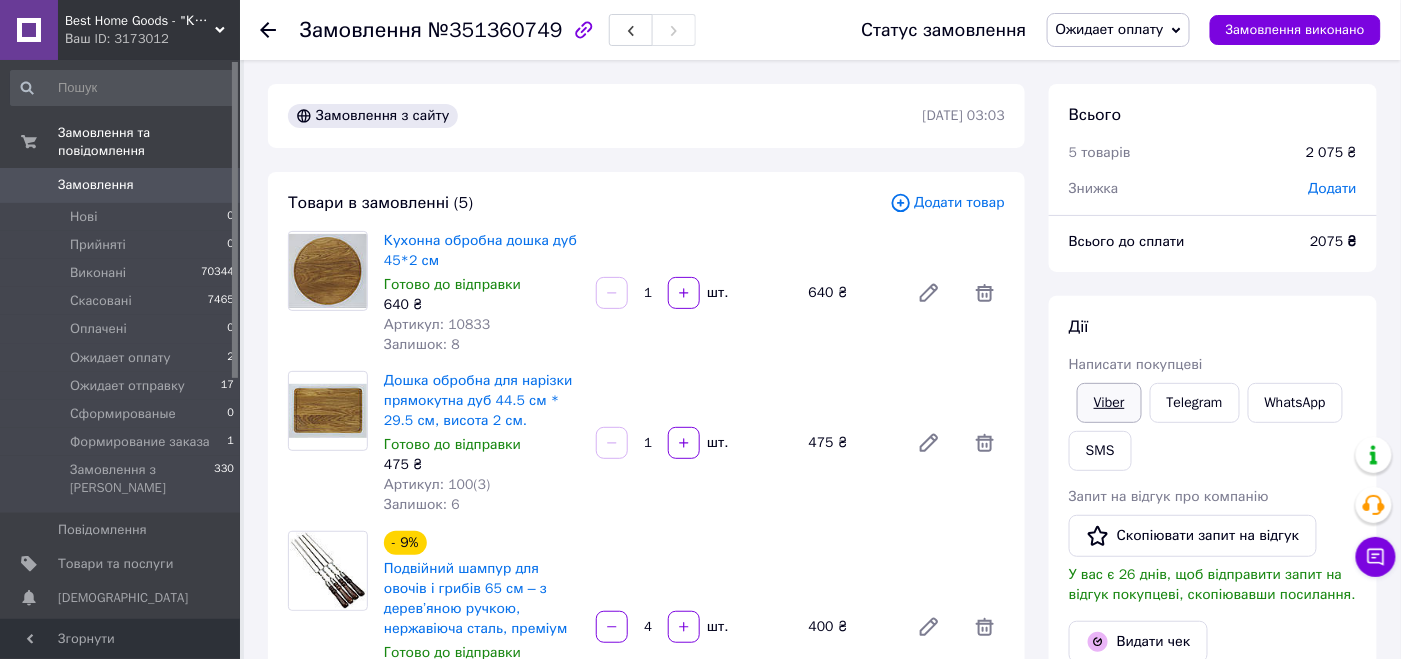 scroll, scrollTop: 296, scrollLeft: 0, axis: vertical 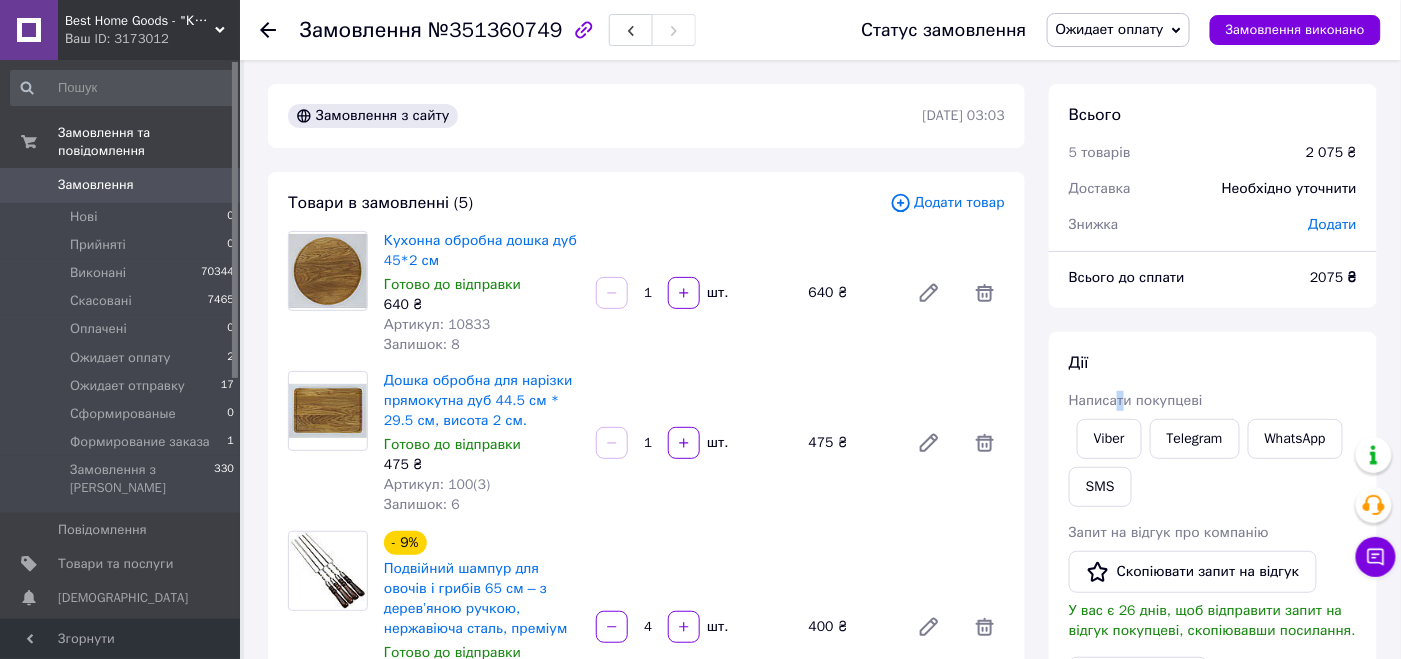 click on "Написати покупцеві" at bounding box center [1136, 400] 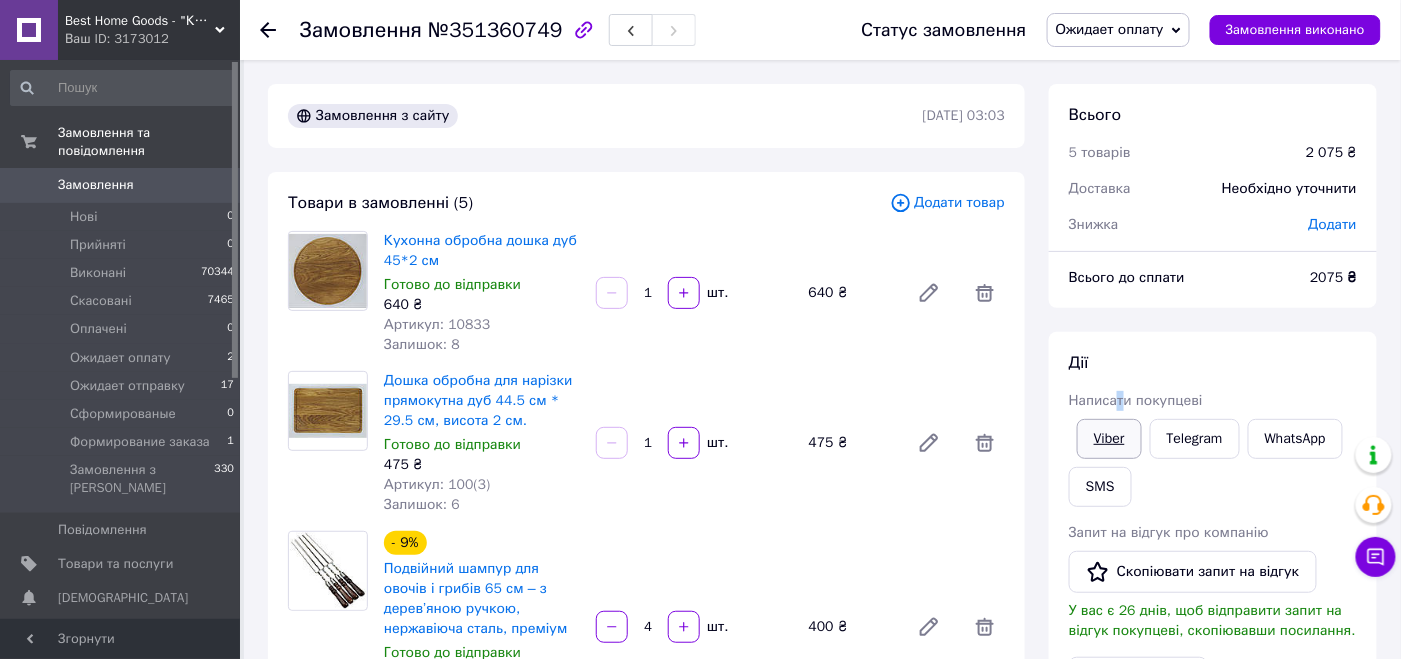 click on "Viber" at bounding box center [1109, 439] 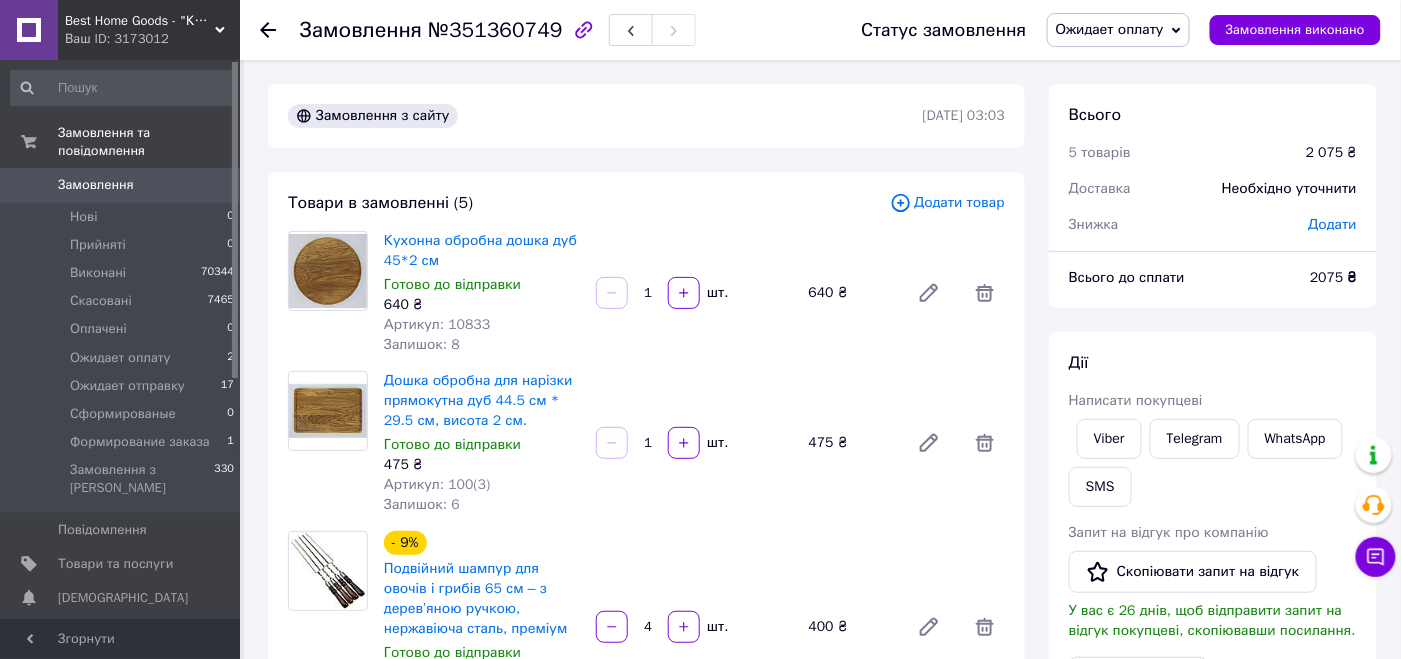 drag, startPoint x: 1273, startPoint y: 515, endPoint x: 1009, endPoint y: 540, distance: 265.18106 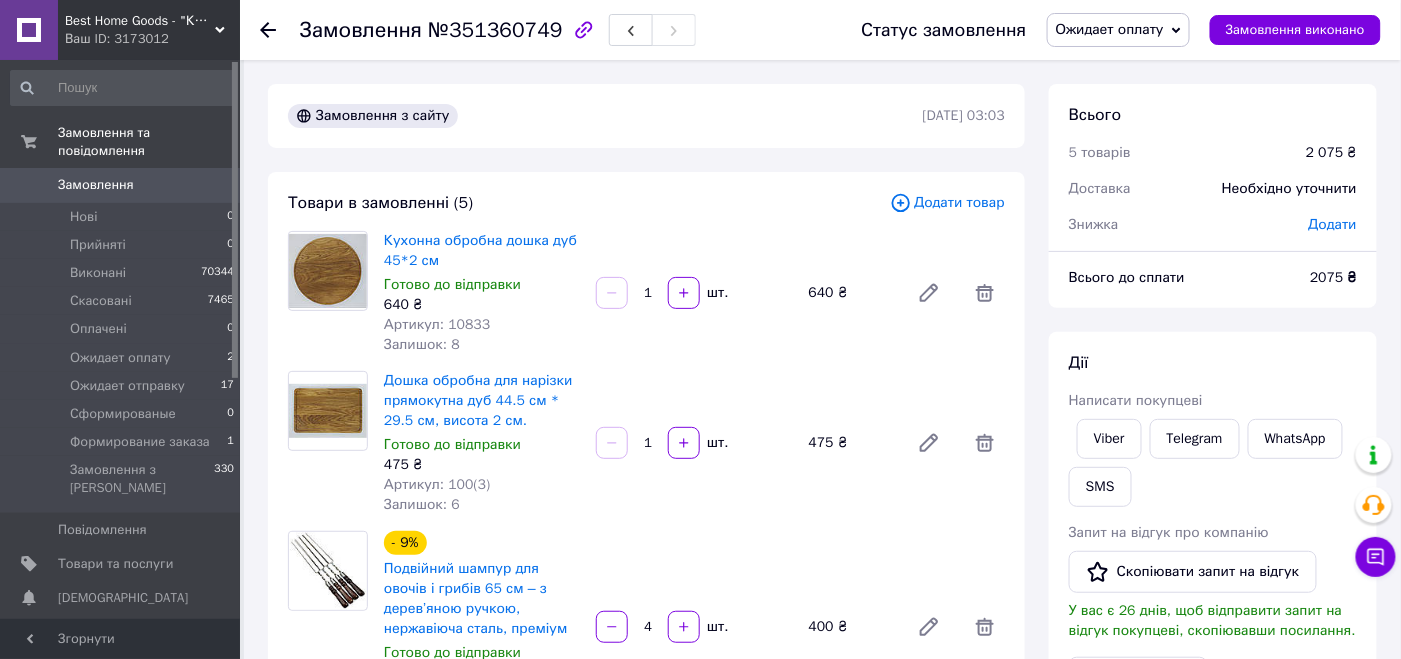 drag, startPoint x: 1115, startPoint y: 433, endPoint x: 1025, endPoint y: 475, distance: 99.31767 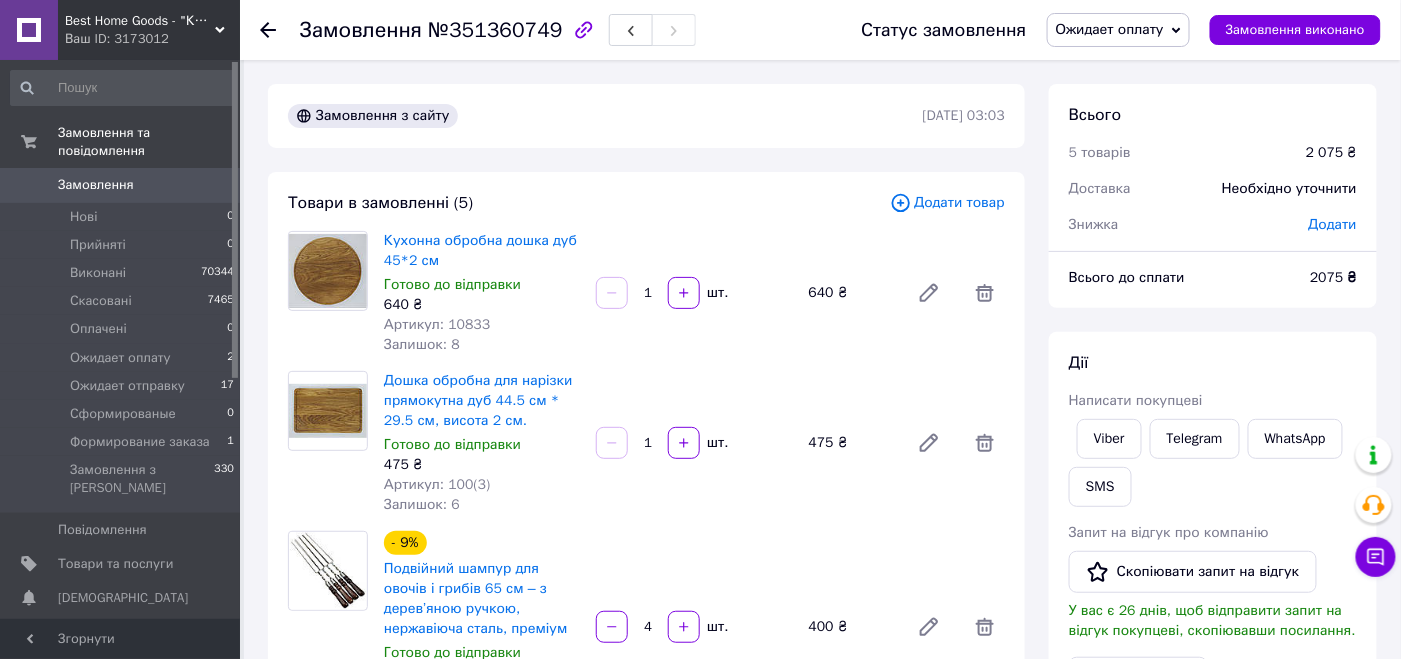 click on "Дії" at bounding box center (1213, 363) 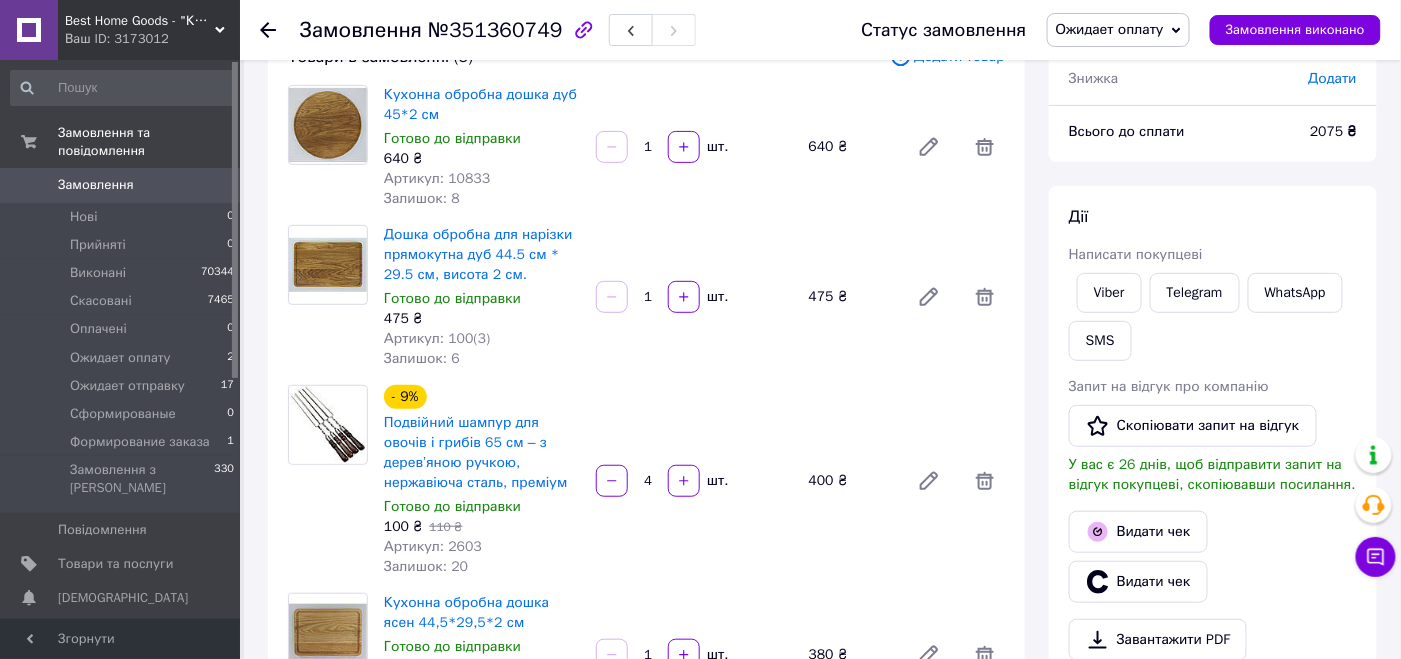 scroll, scrollTop: 0, scrollLeft: 0, axis: both 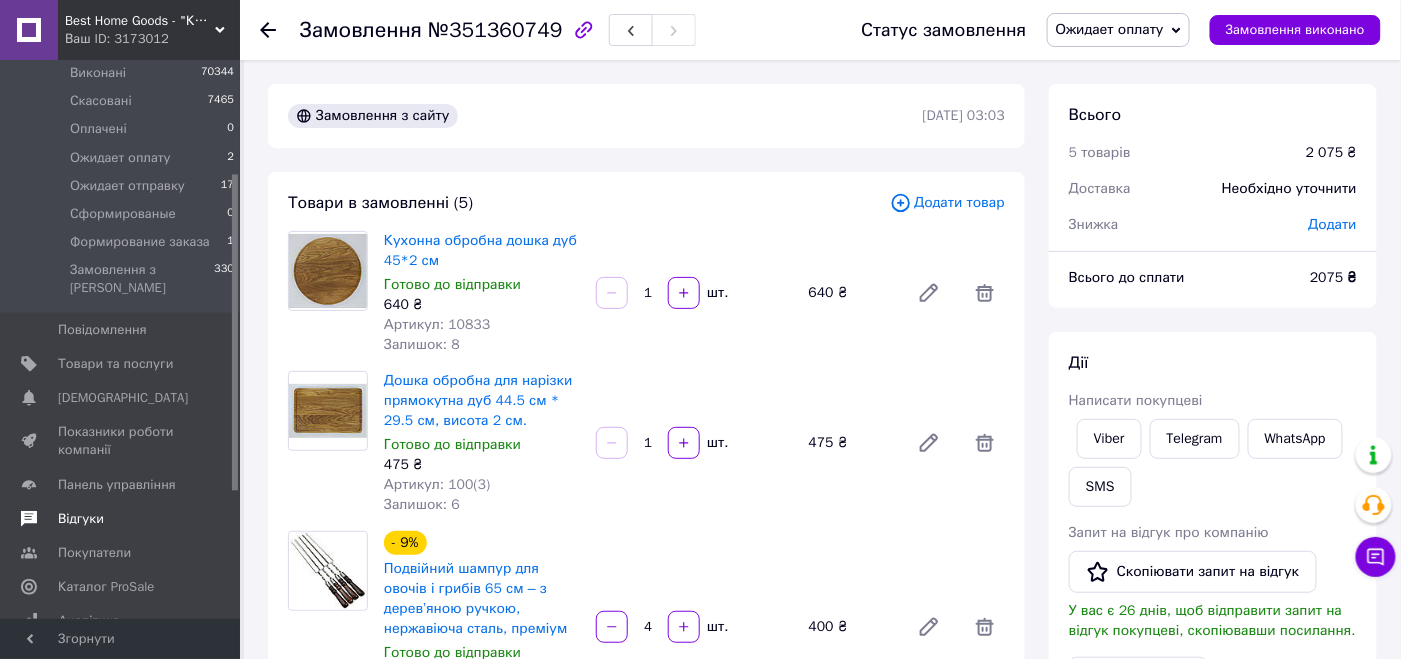 click on "Відгуки" at bounding box center (121, 519) 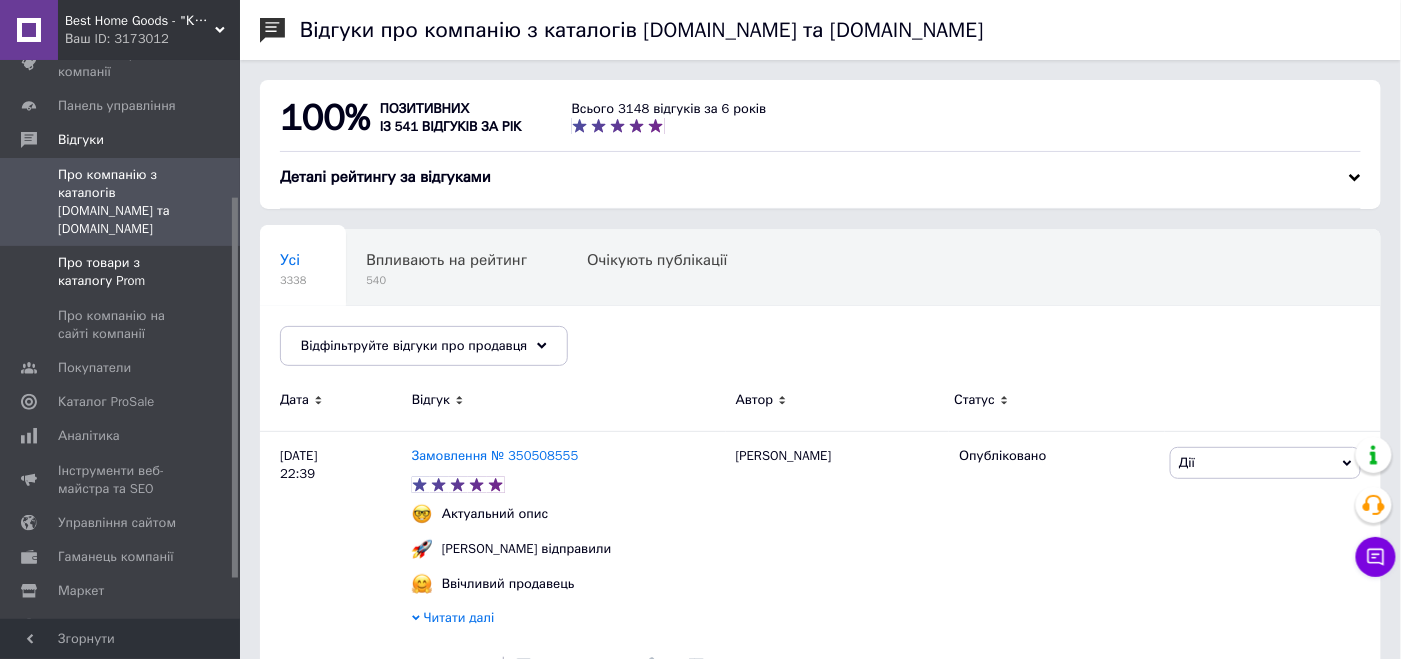 click on "Про товари з каталогу Prom" at bounding box center (121, 272) 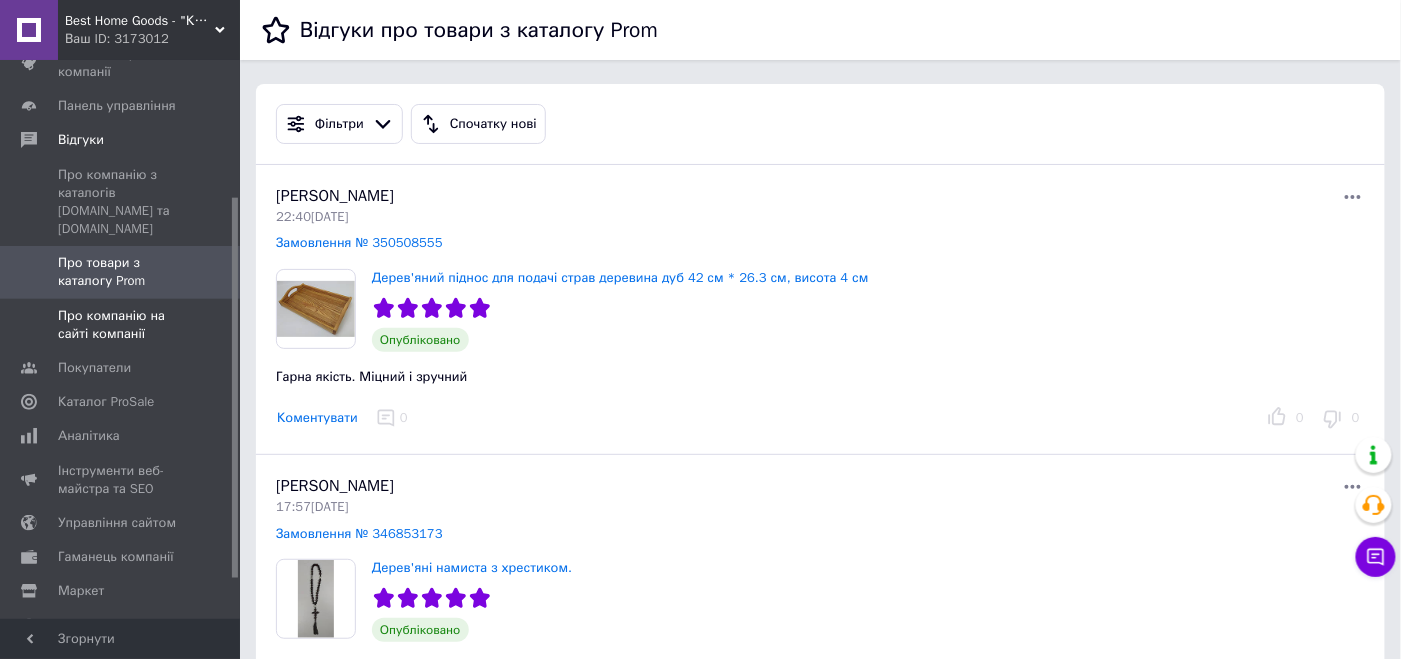 click on "Про компанію на сайті компанії" at bounding box center [121, 325] 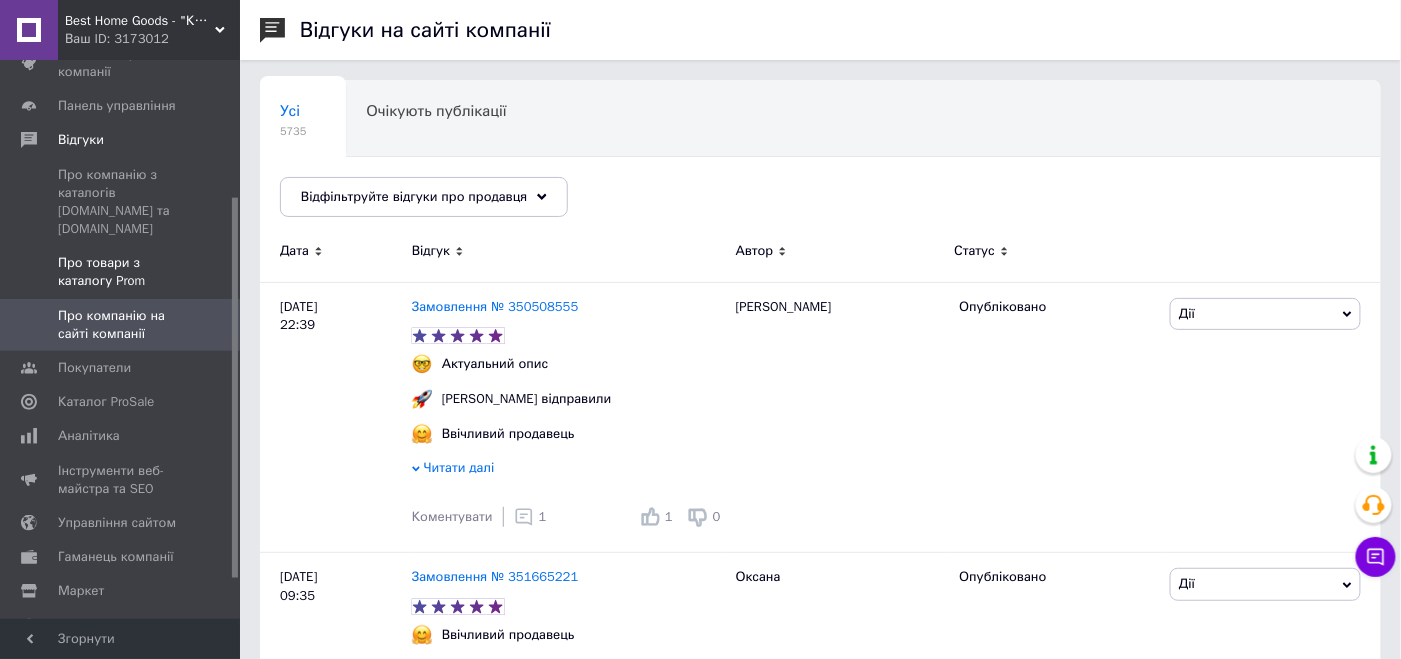 click on "Про товари з каталогу Prom" at bounding box center [121, 272] 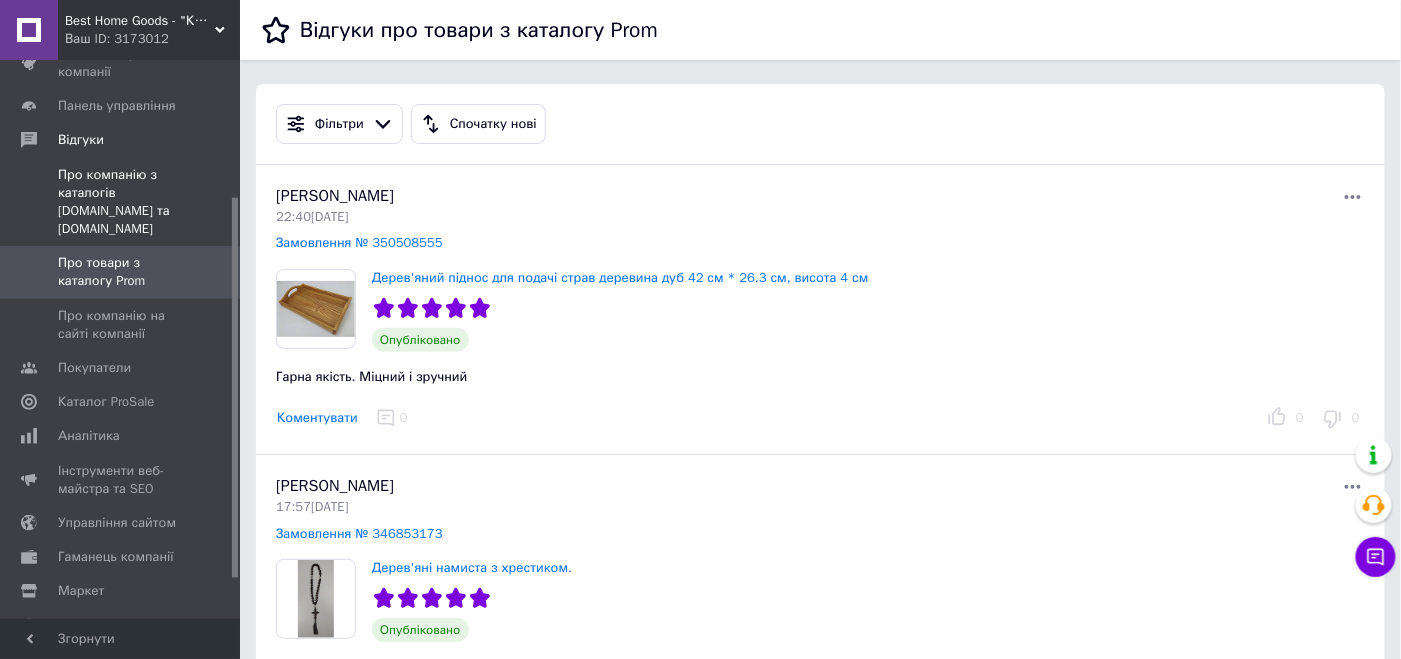 click on "Про компанію з каталогів Prom.ua та Bigl.ua" at bounding box center [121, 202] 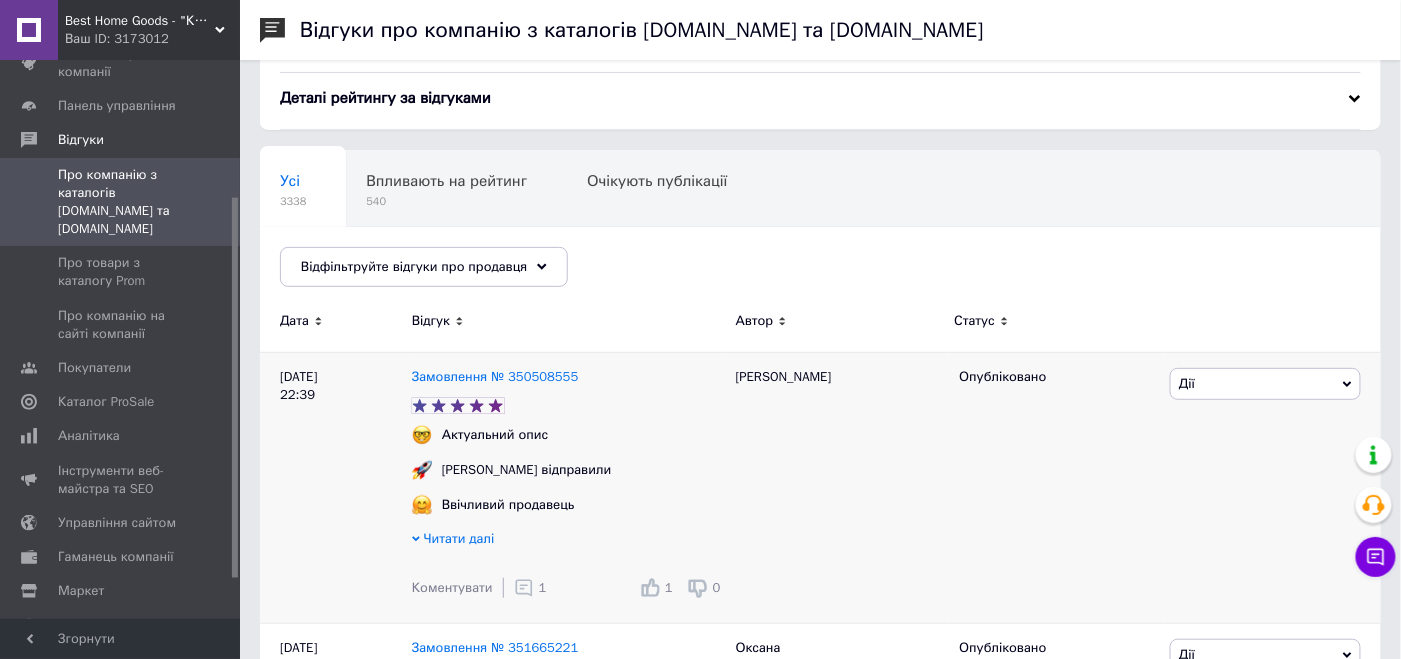 scroll, scrollTop: 0, scrollLeft: 0, axis: both 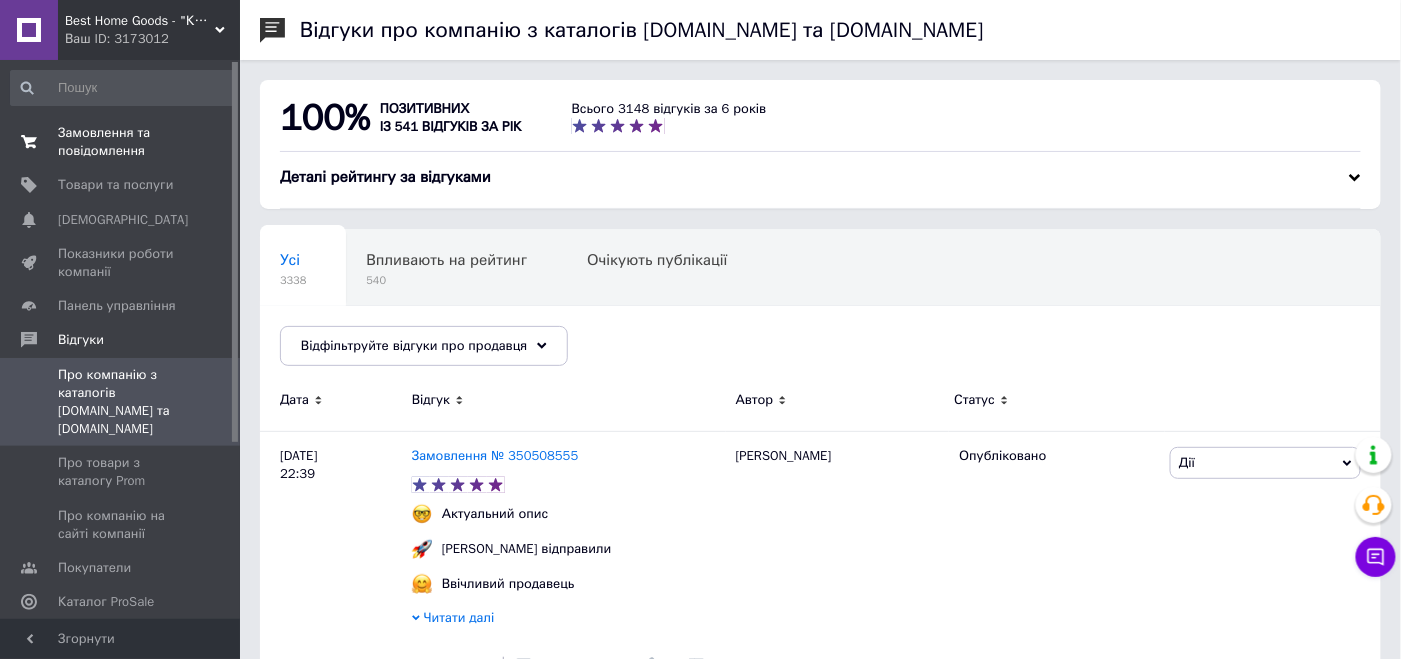 click on "Замовлення та повідомлення" at bounding box center [121, 142] 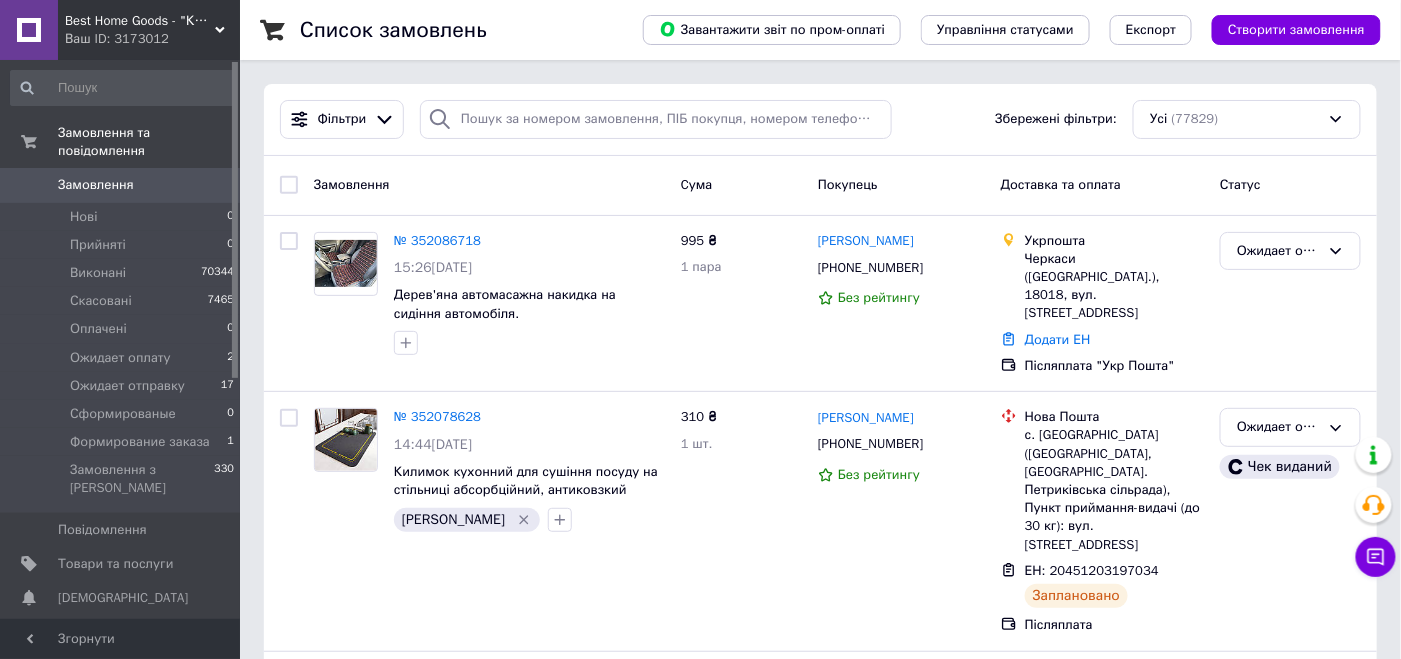 click on "0" at bounding box center [212, 185] 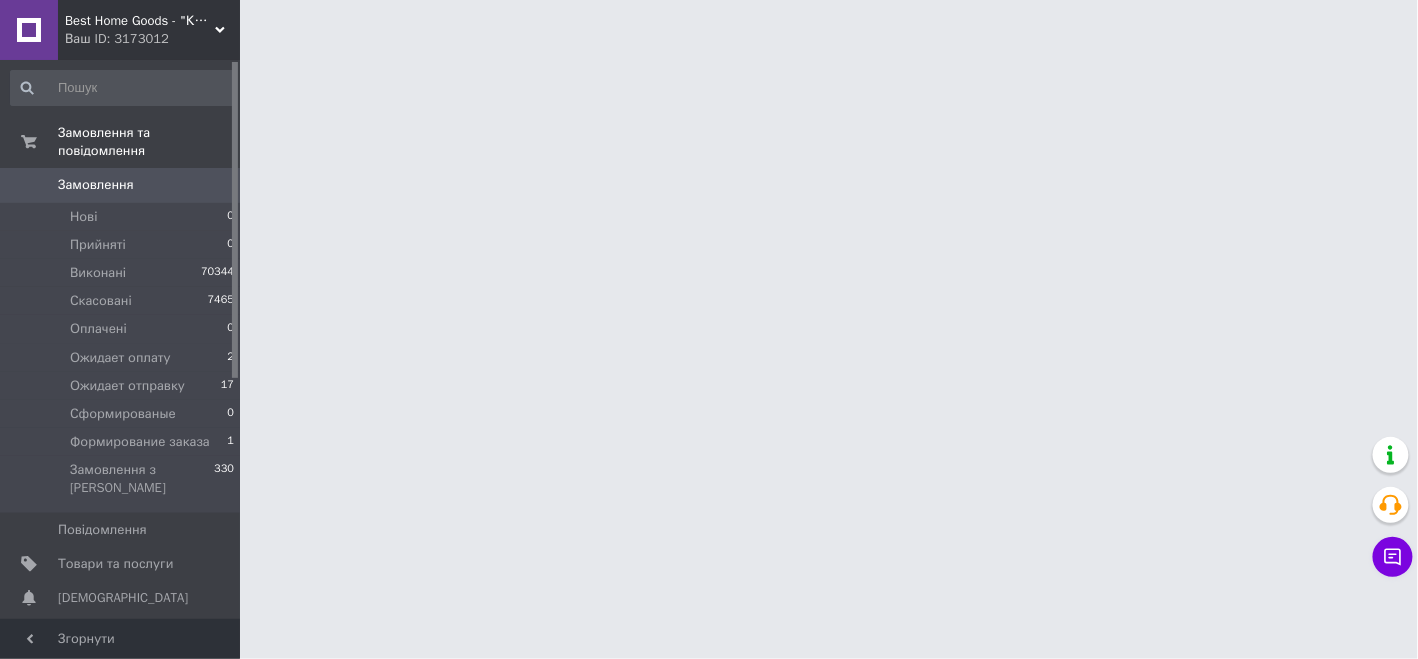 click on "0" at bounding box center [212, 185] 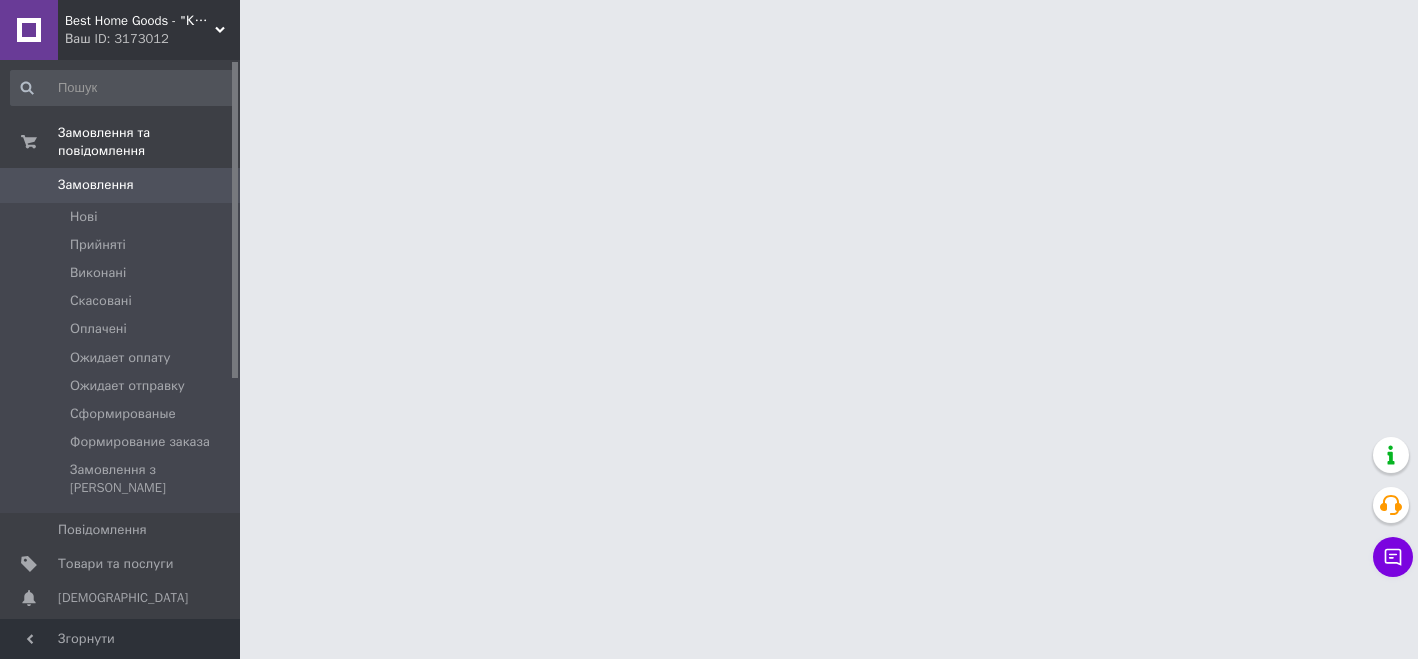 scroll, scrollTop: 0, scrollLeft: 0, axis: both 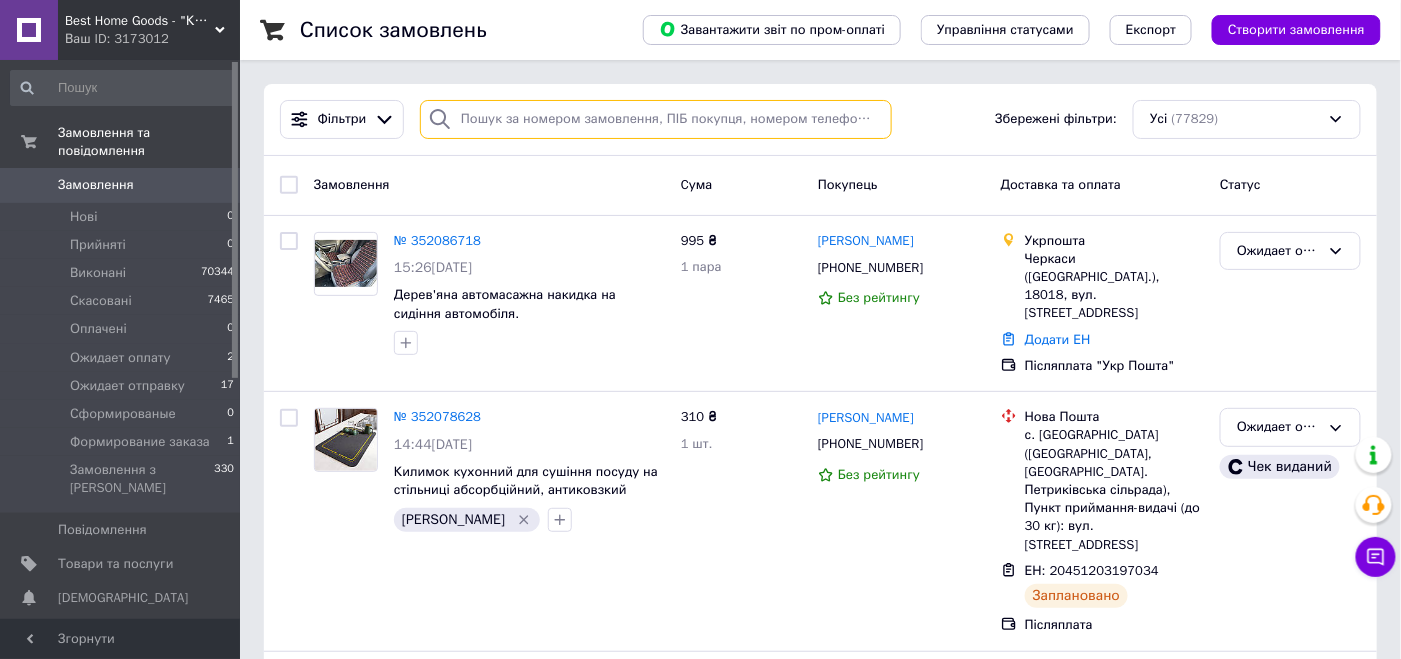 click at bounding box center (656, 119) 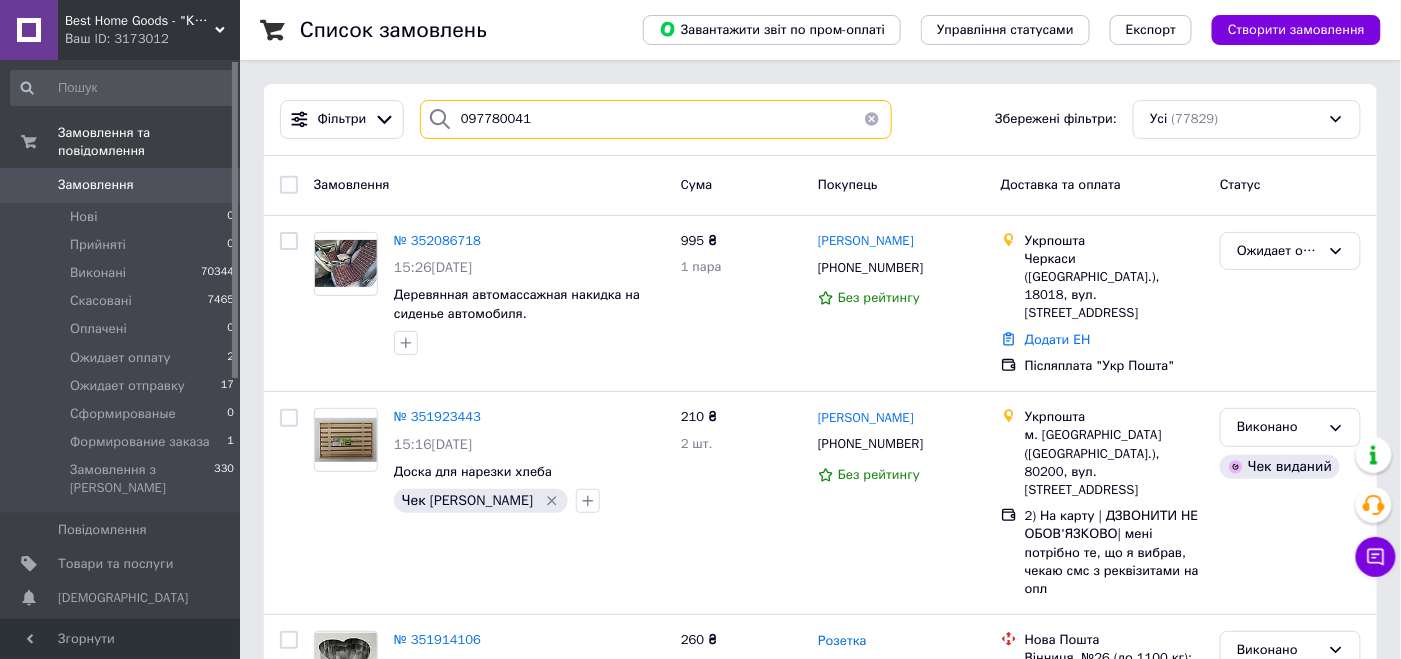 type on "0977800412" 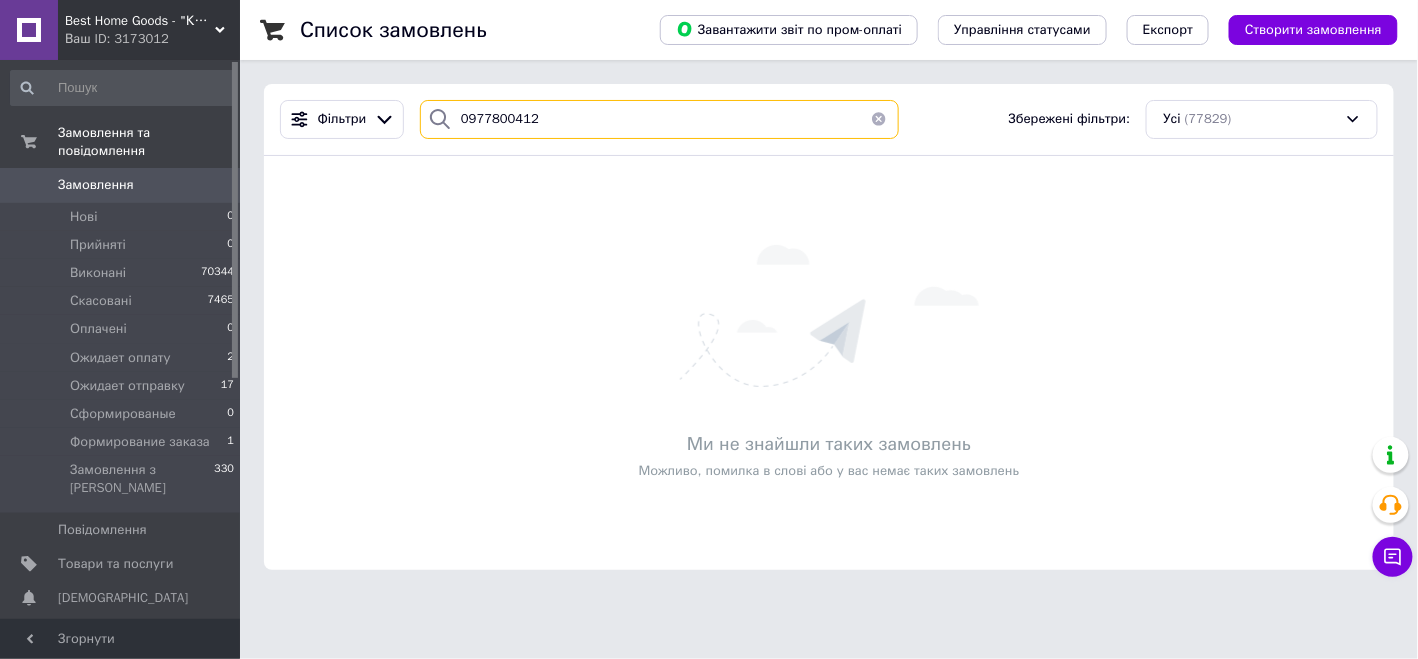 click on "0977800412" at bounding box center (659, 119) 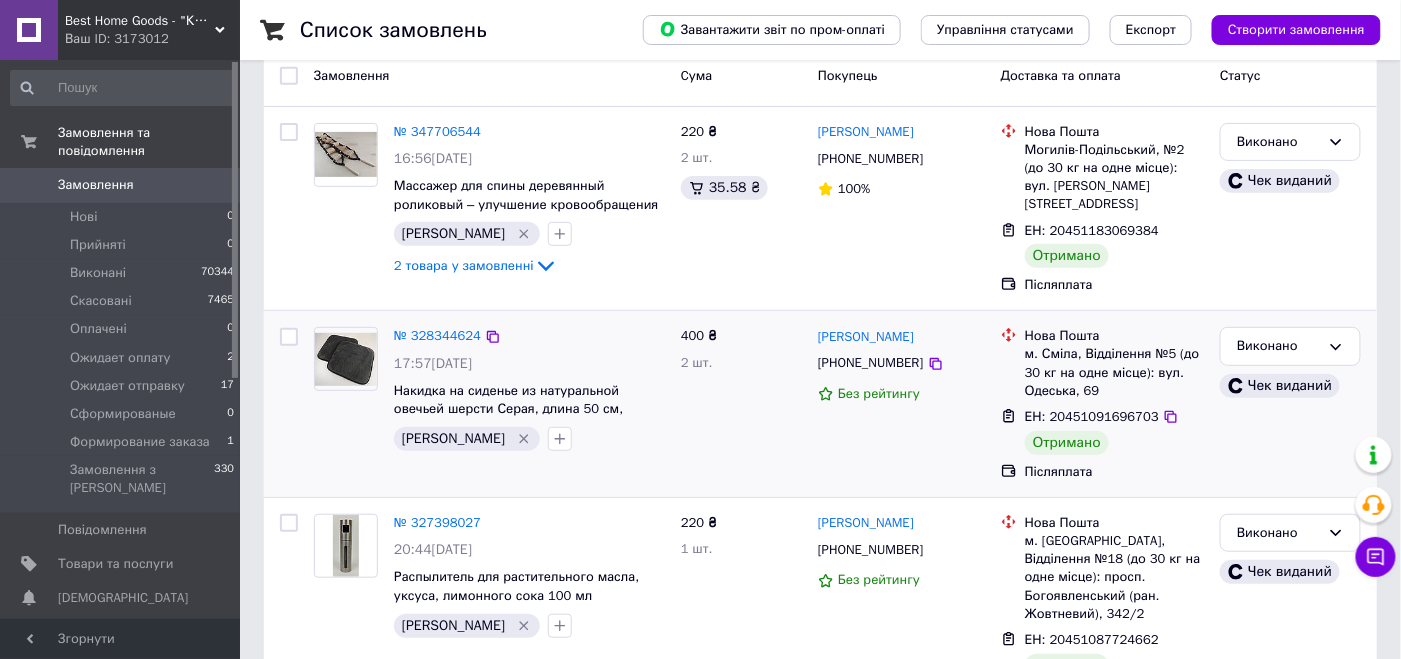 scroll, scrollTop: 0, scrollLeft: 0, axis: both 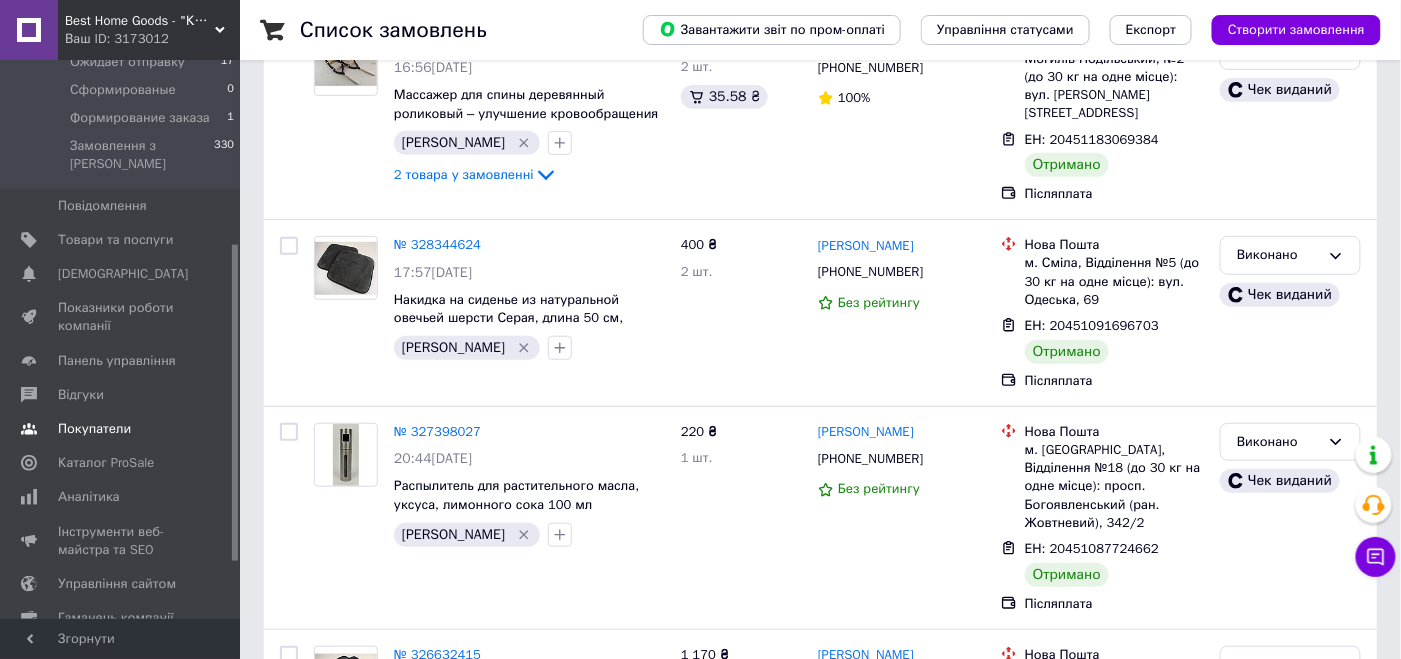 click on "Покупатели" at bounding box center [121, 429] 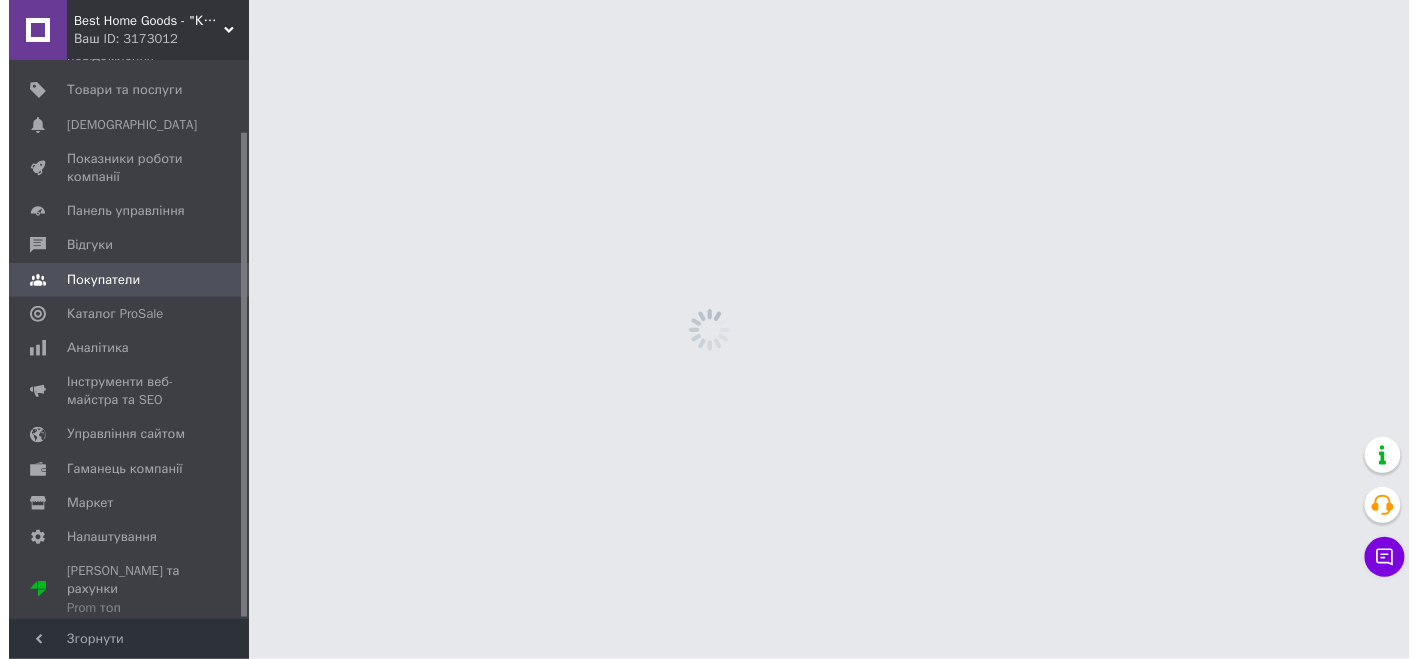 scroll, scrollTop: 0, scrollLeft: 0, axis: both 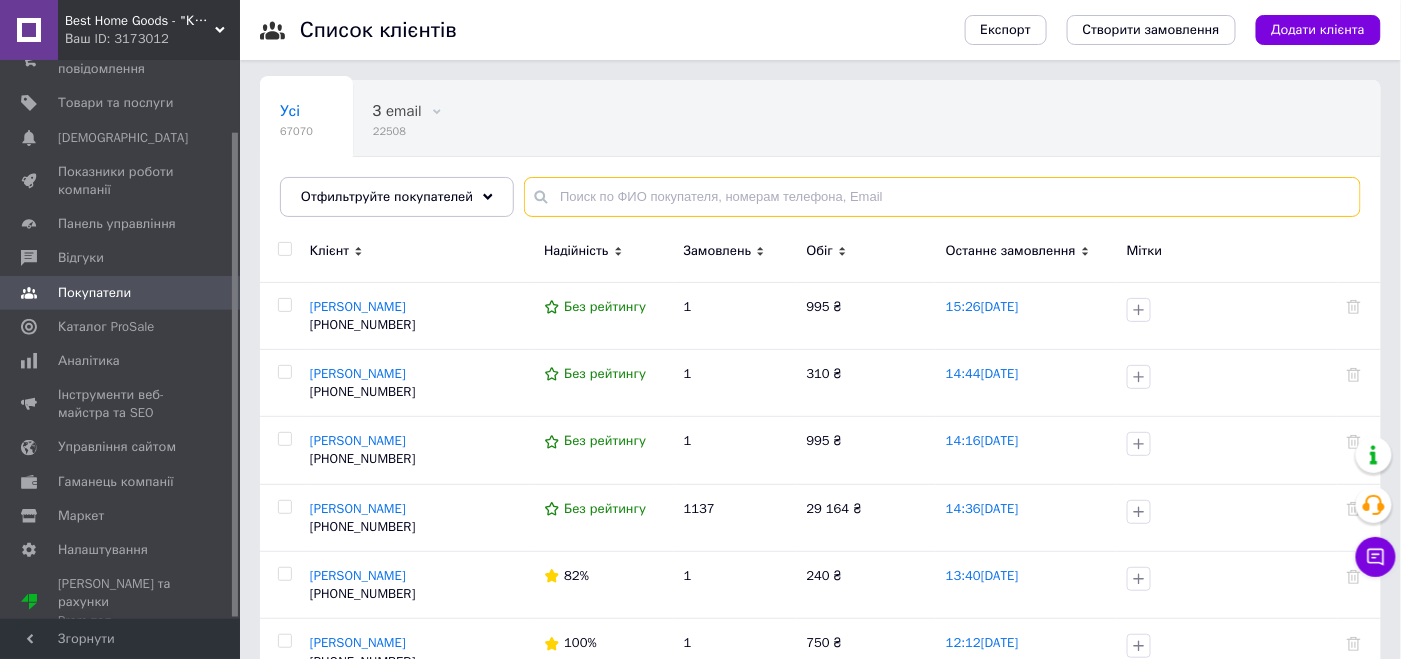 click at bounding box center [942, 197] 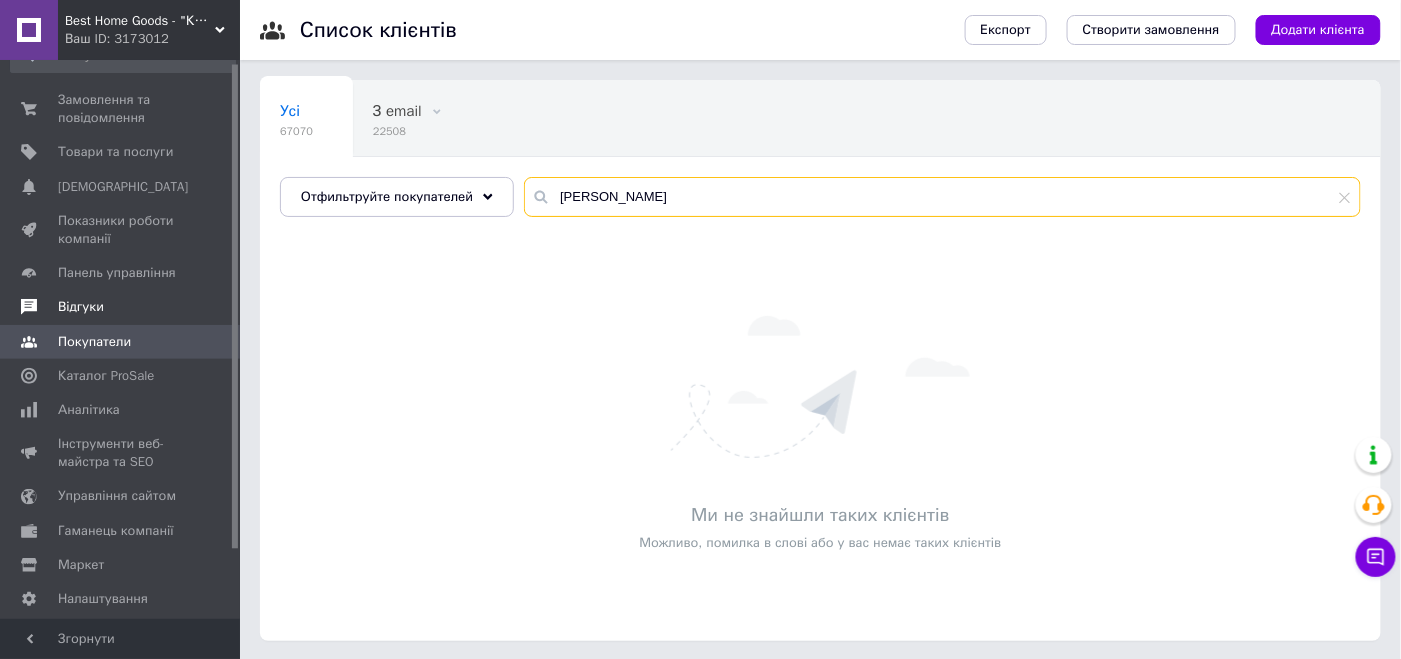 scroll, scrollTop: 0, scrollLeft: 0, axis: both 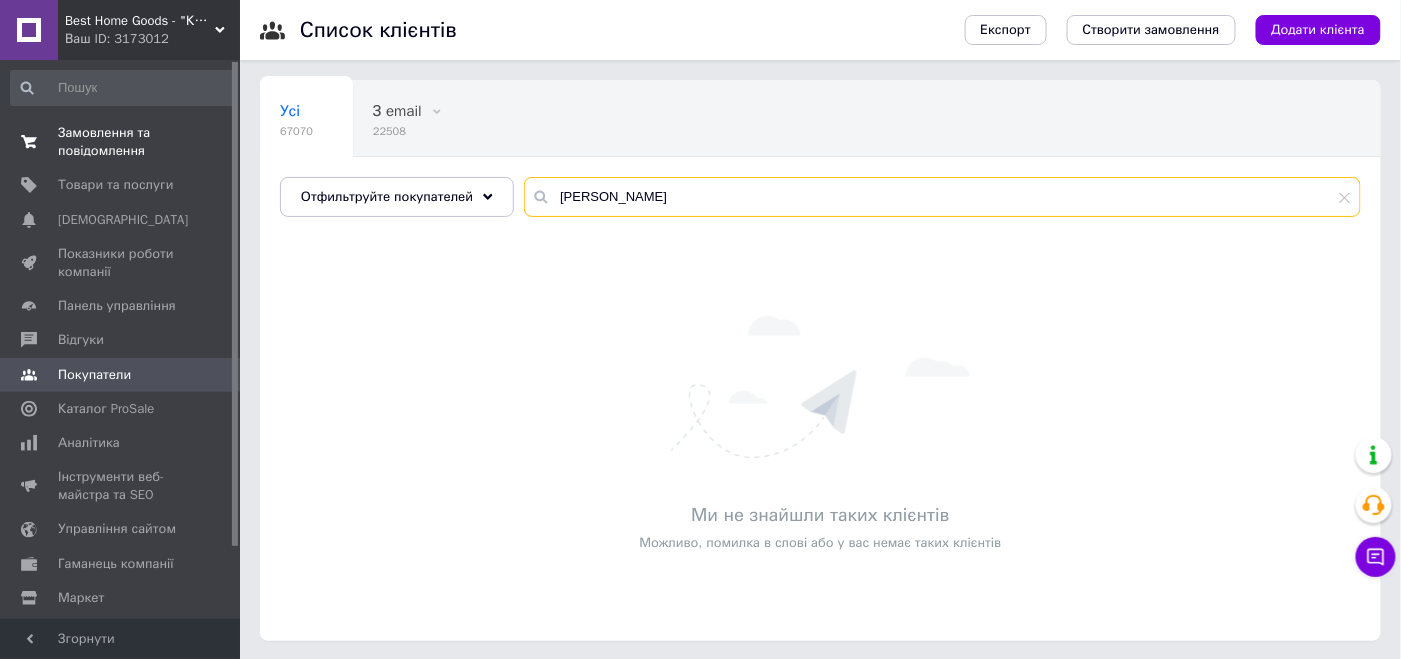 type on "чулей" 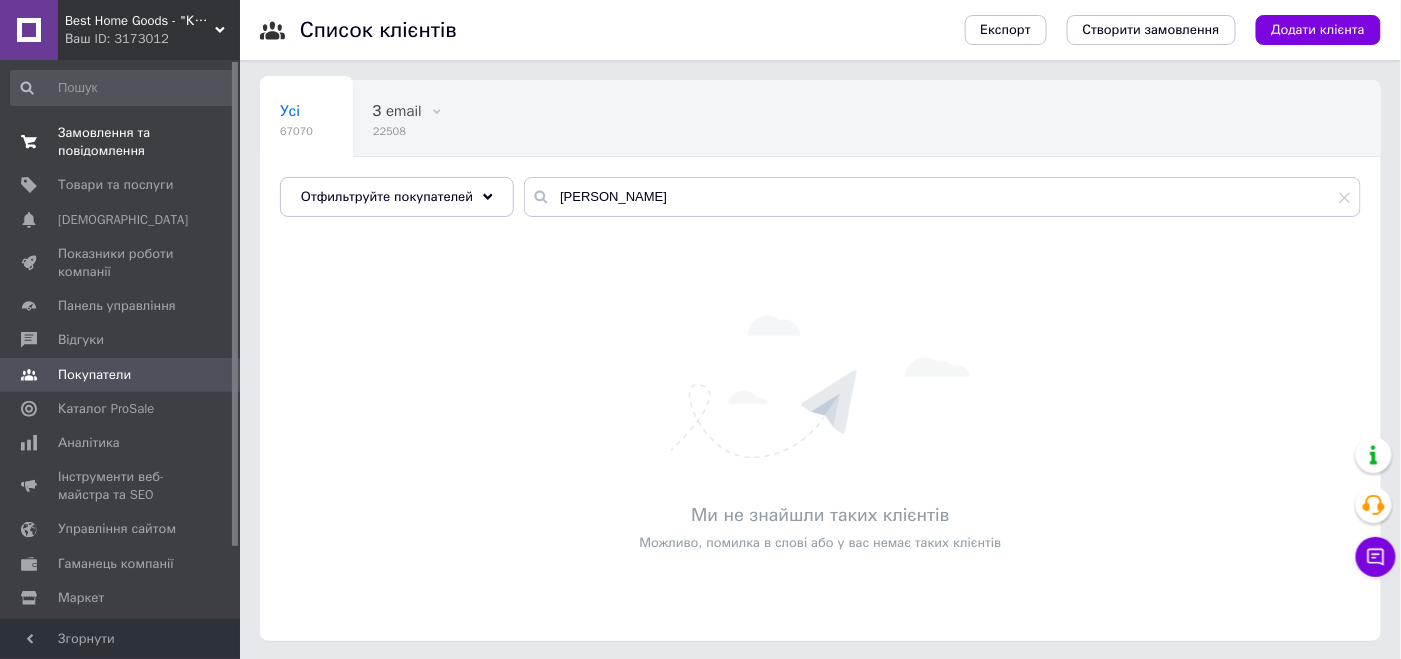 click on "Замовлення та повідомлення" at bounding box center (121, 142) 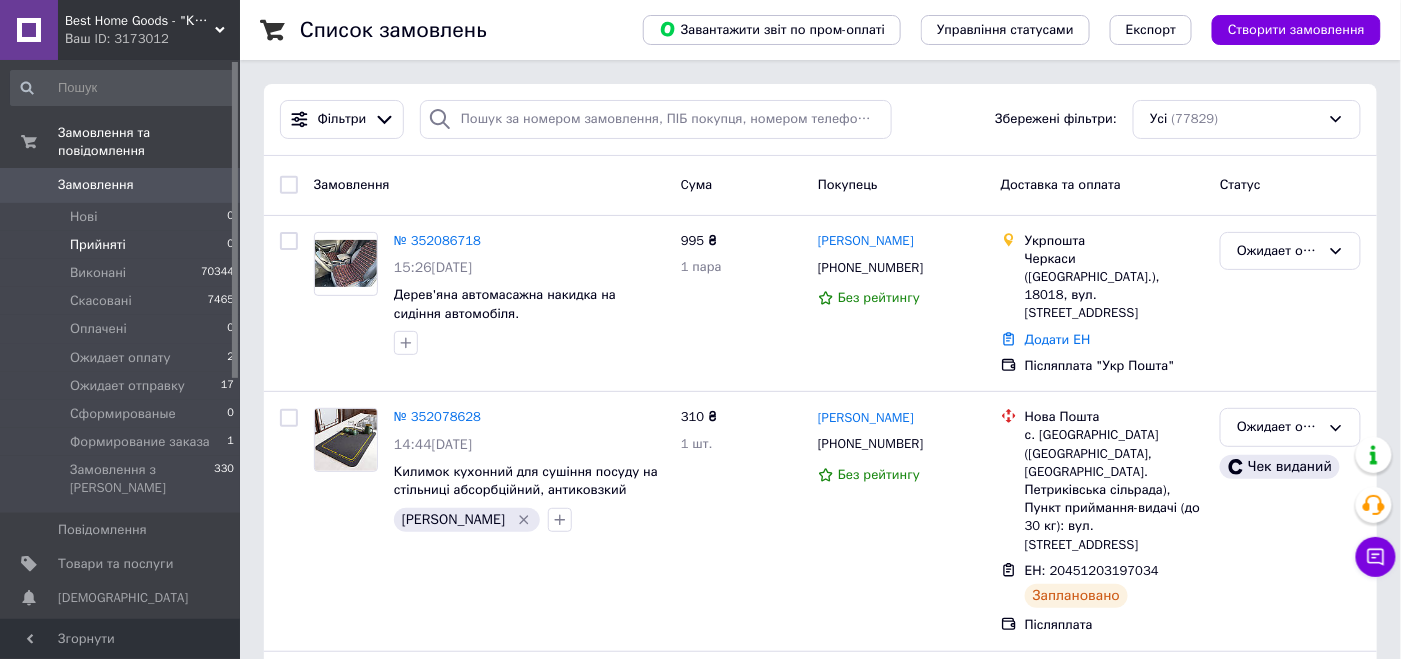click on "Прийняті 0" at bounding box center (123, 245) 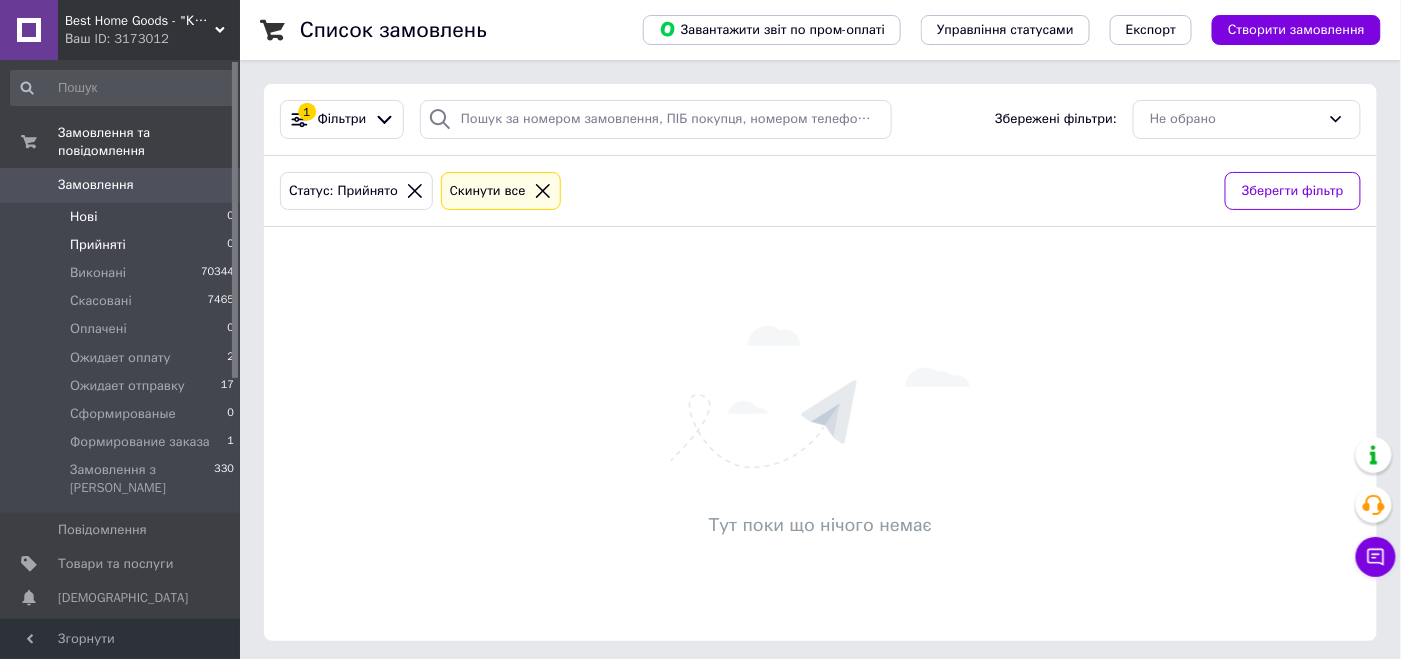 click on "Нові 0" at bounding box center [123, 217] 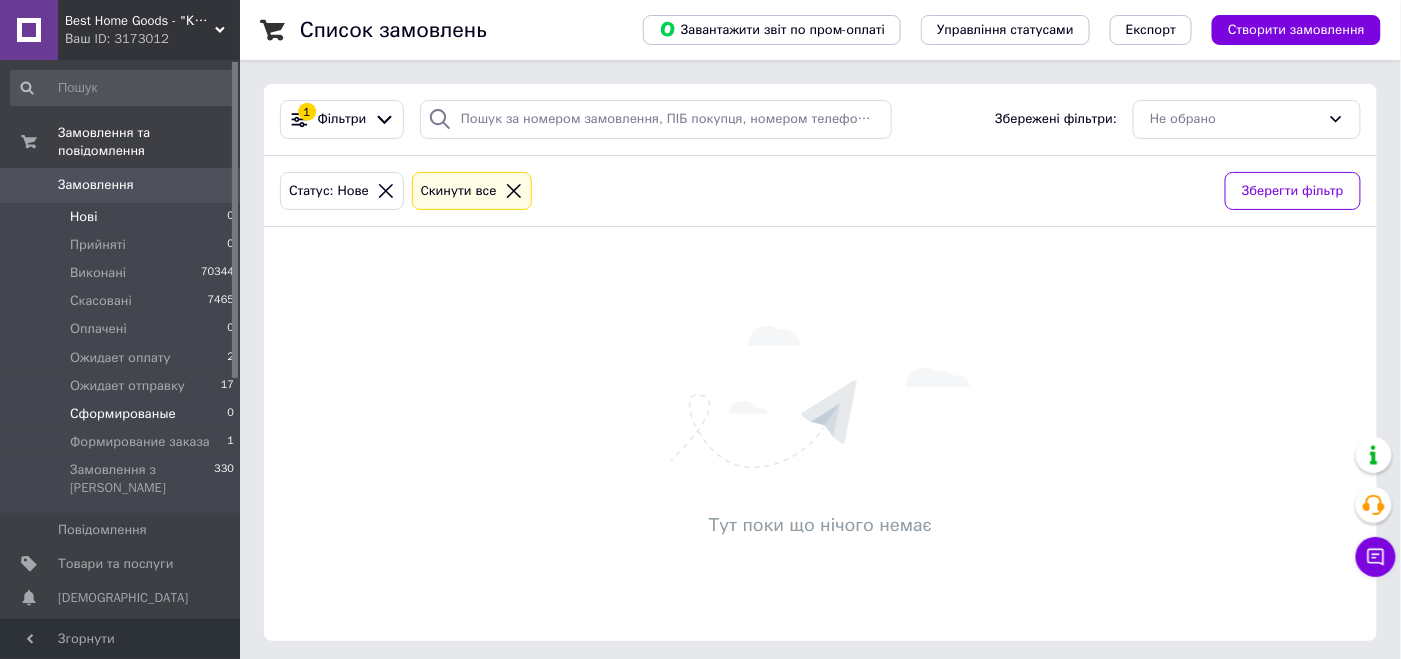 click on "Сформированые 0" at bounding box center (123, 414) 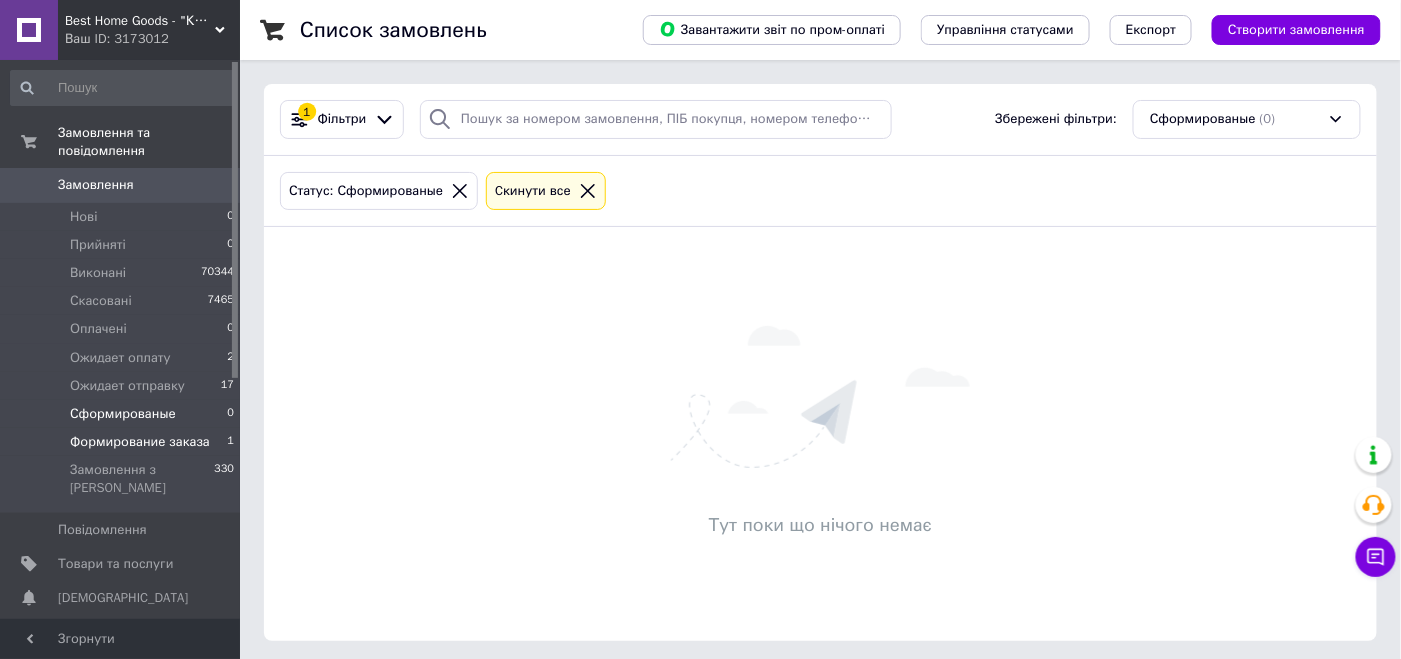 click on "Формирование заказа 1" at bounding box center (123, 442) 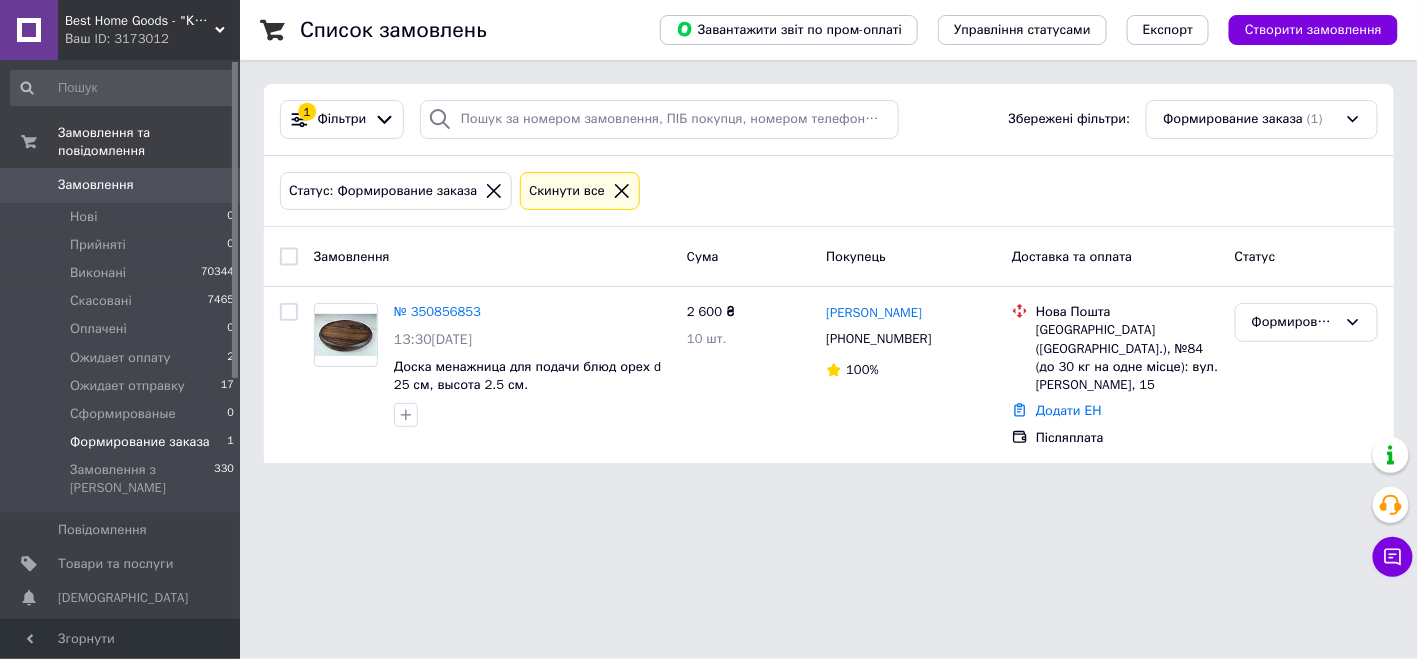 click on "Формирование заказа" at bounding box center (140, 442) 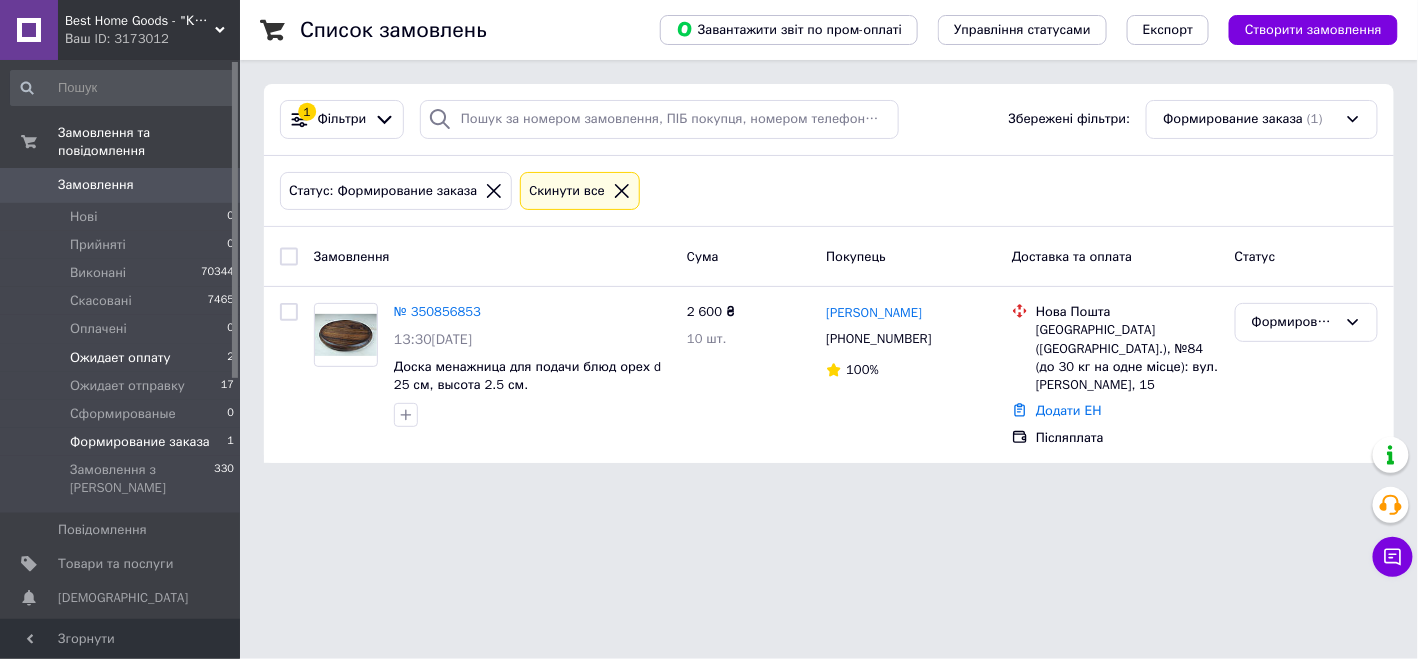 click on "Ожидает оплату 2" at bounding box center (123, 358) 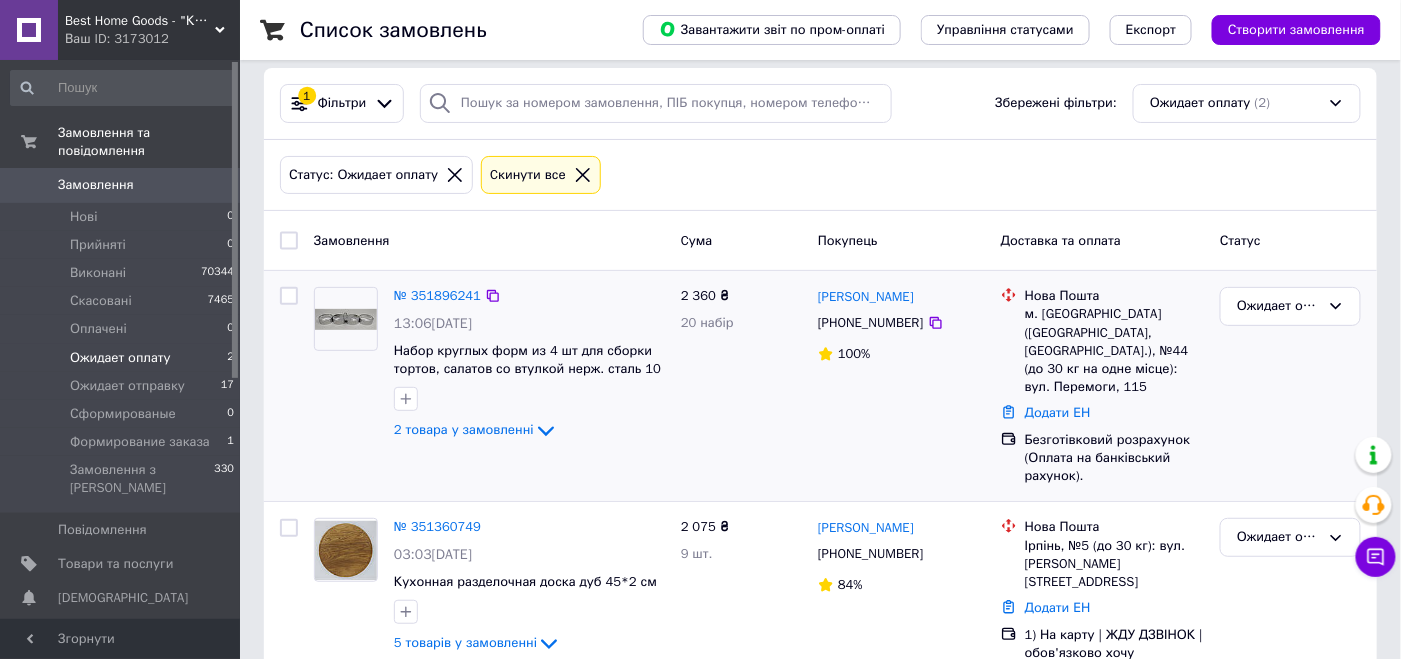 scroll, scrollTop: 0, scrollLeft: 0, axis: both 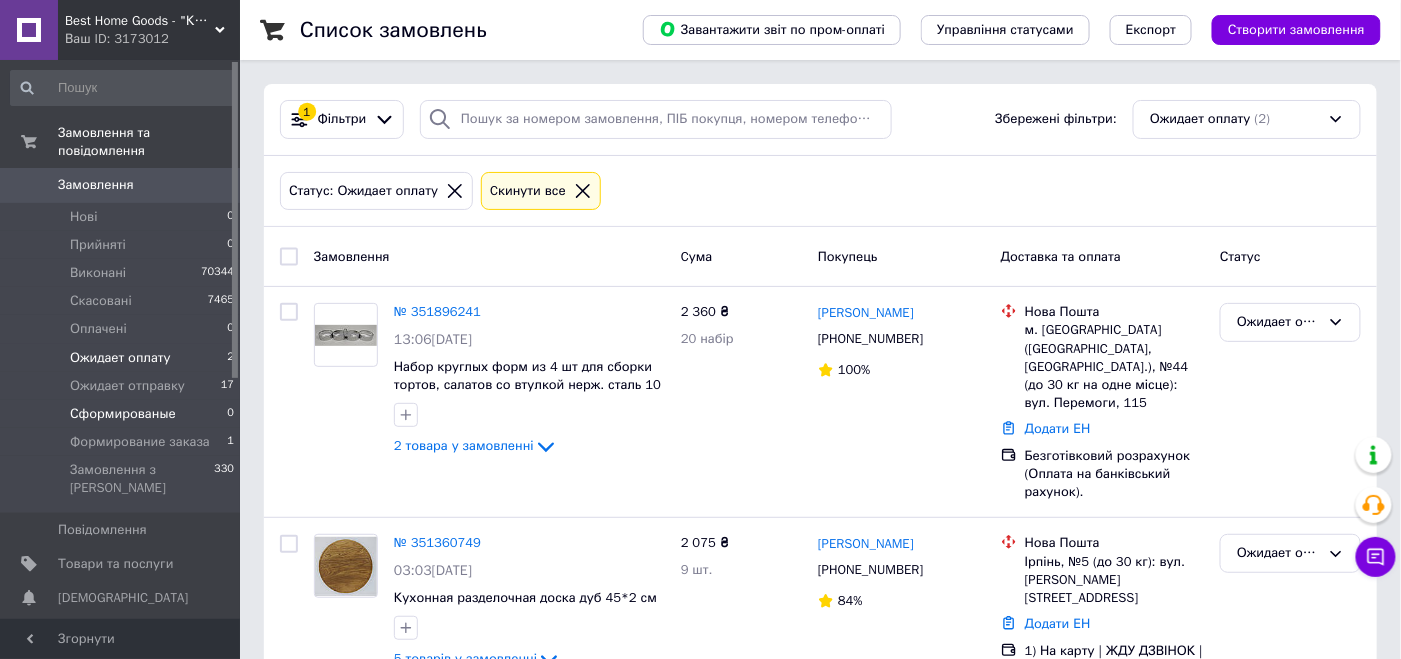 click on "Сформированые 0" at bounding box center [123, 414] 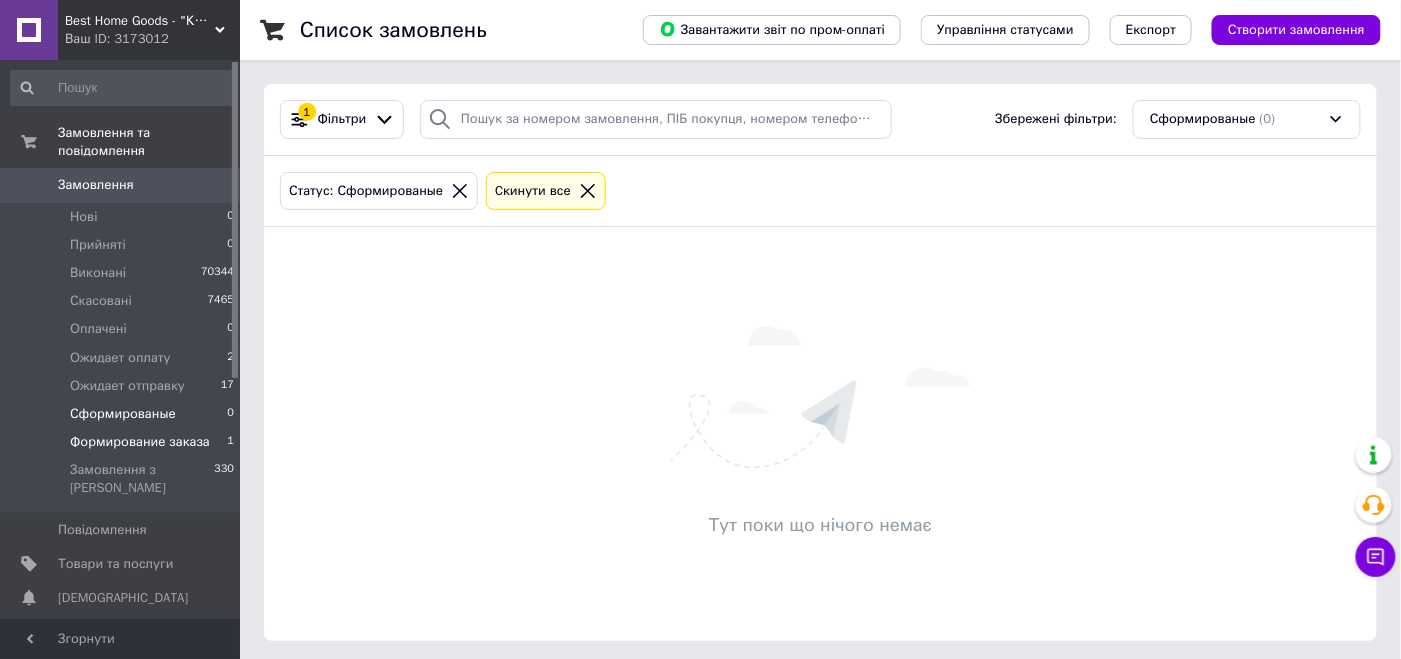click on "Формирование заказа" at bounding box center [140, 442] 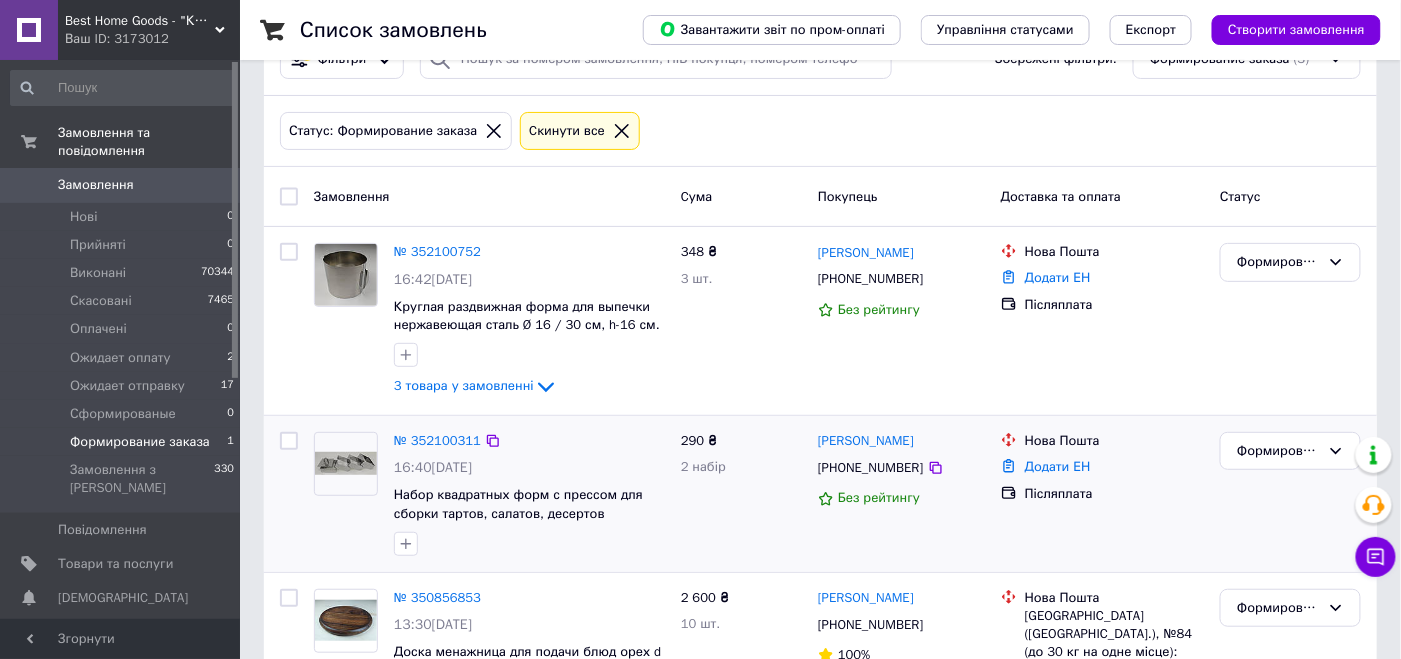 scroll, scrollTop: 99, scrollLeft: 0, axis: vertical 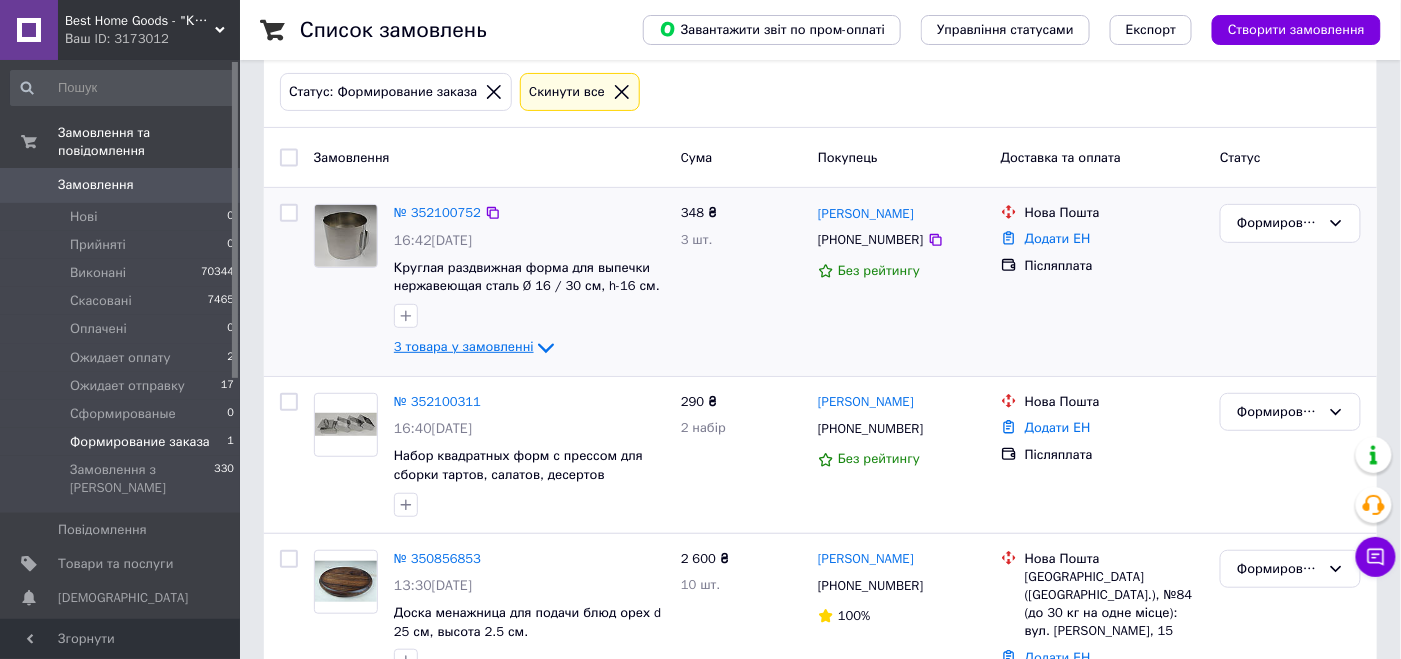 click on "3 товара у замовленні" at bounding box center [464, 347] 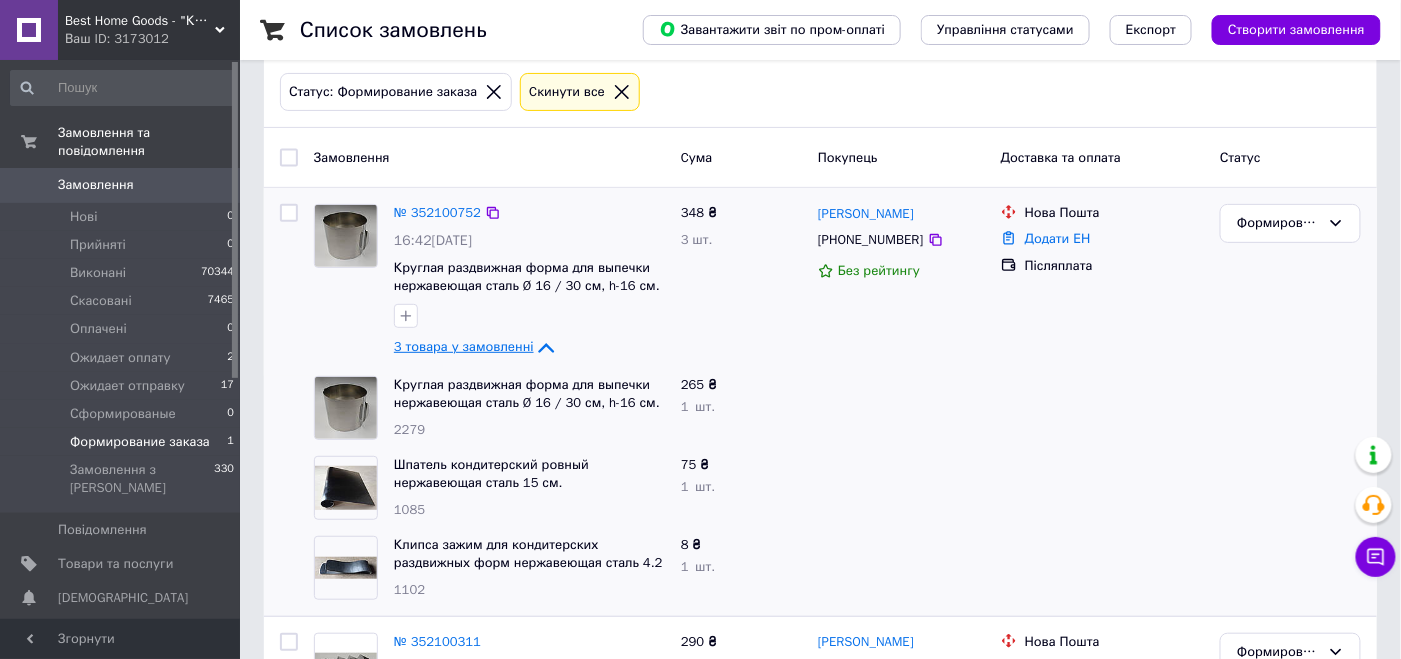 click on "3 товара у замовленні" at bounding box center (464, 347) 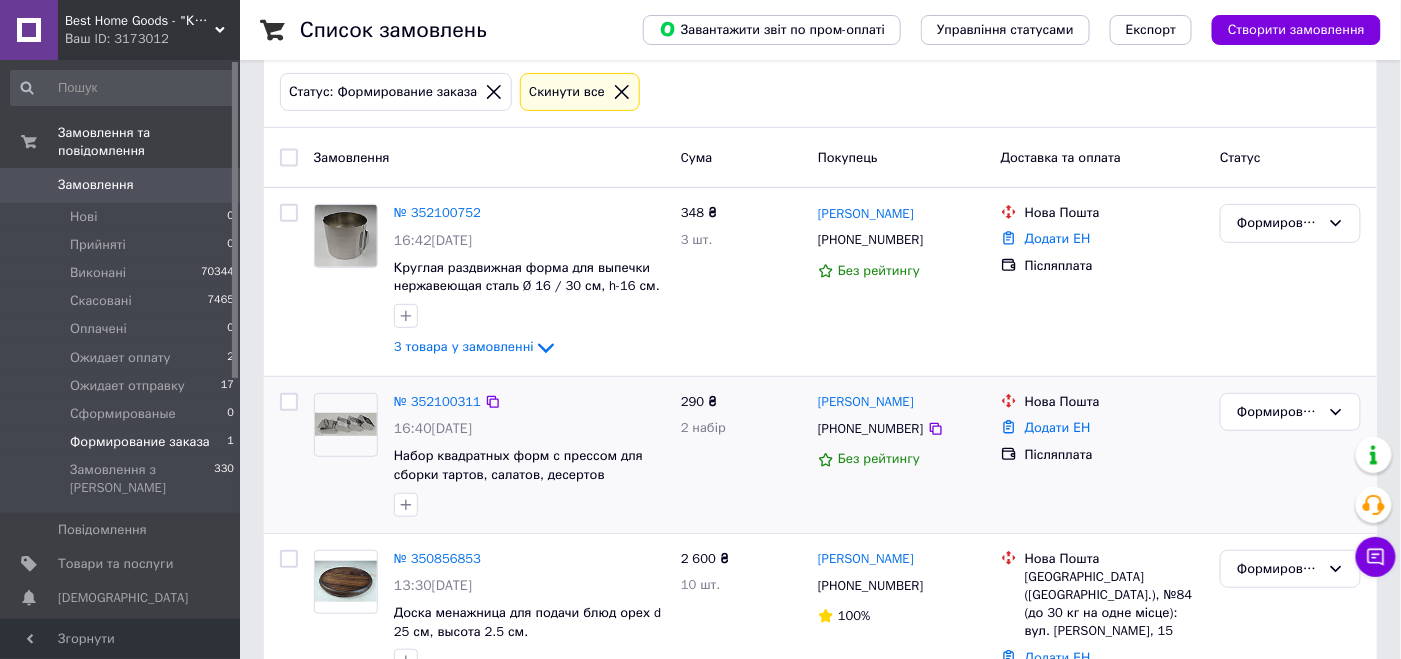 scroll, scrollTop: 154, scrollLeft: 0, axis: vertical 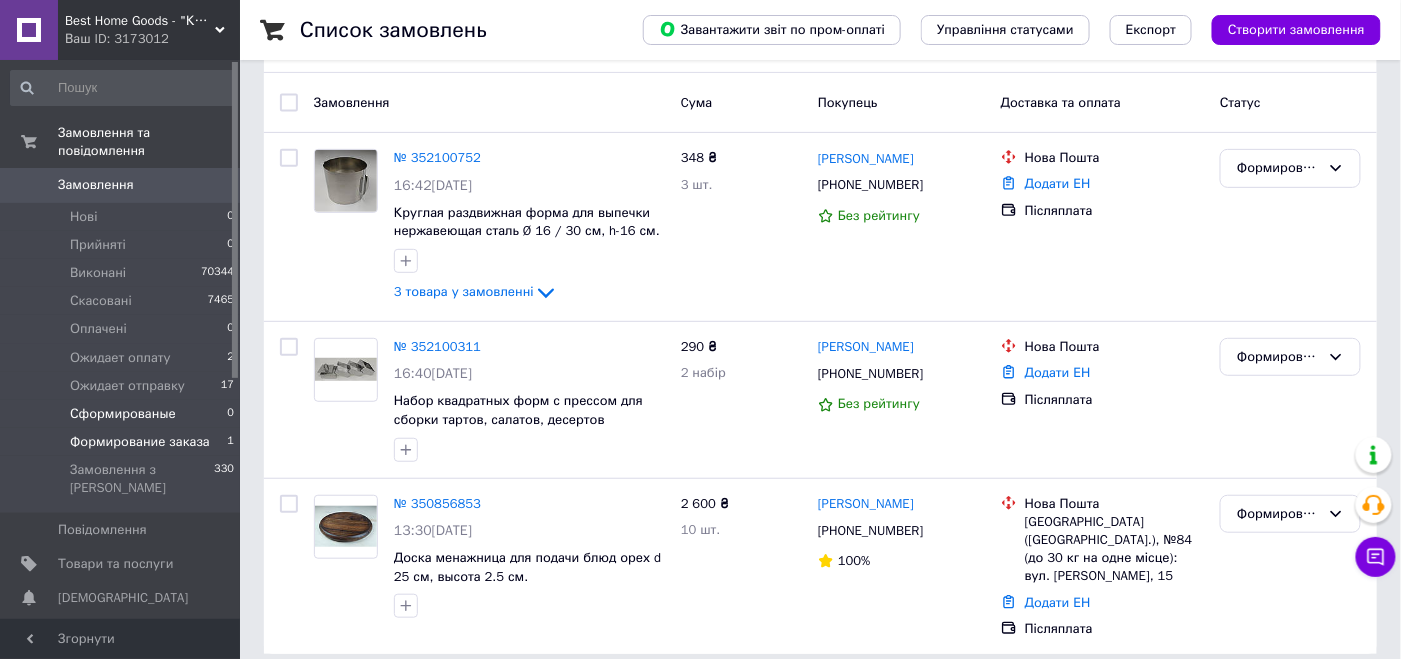 click on "Сформированые 0" at bounding box center [123, 414] 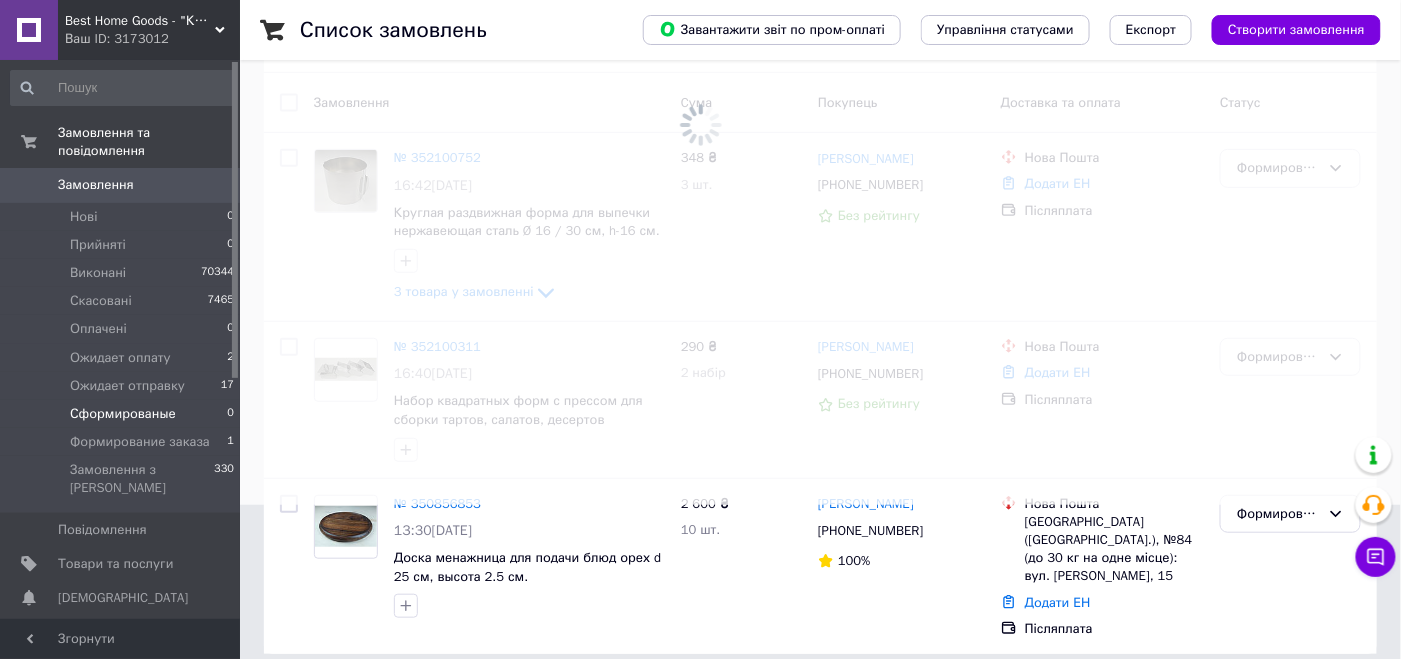 scroll, scrollTop: 0, scrollLeft: 0, axis: both 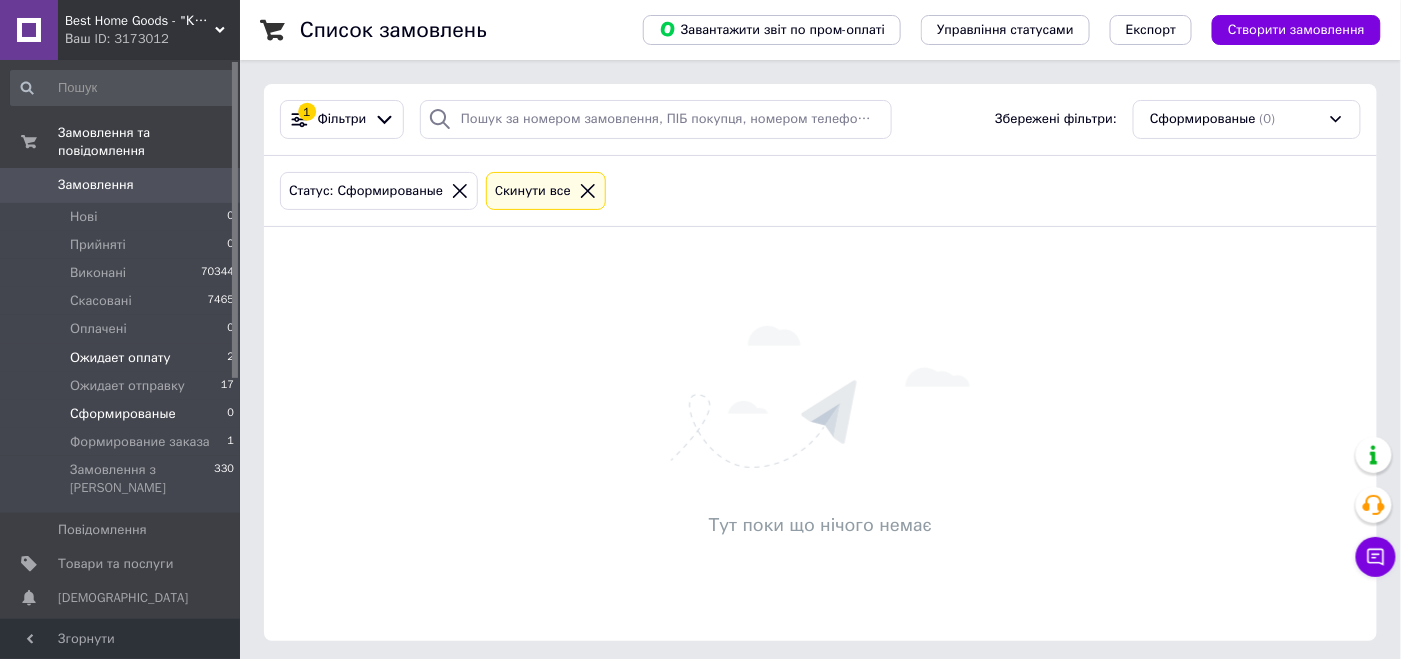 click on "Ожидает оплату 2" at bounding box center (123, 358) 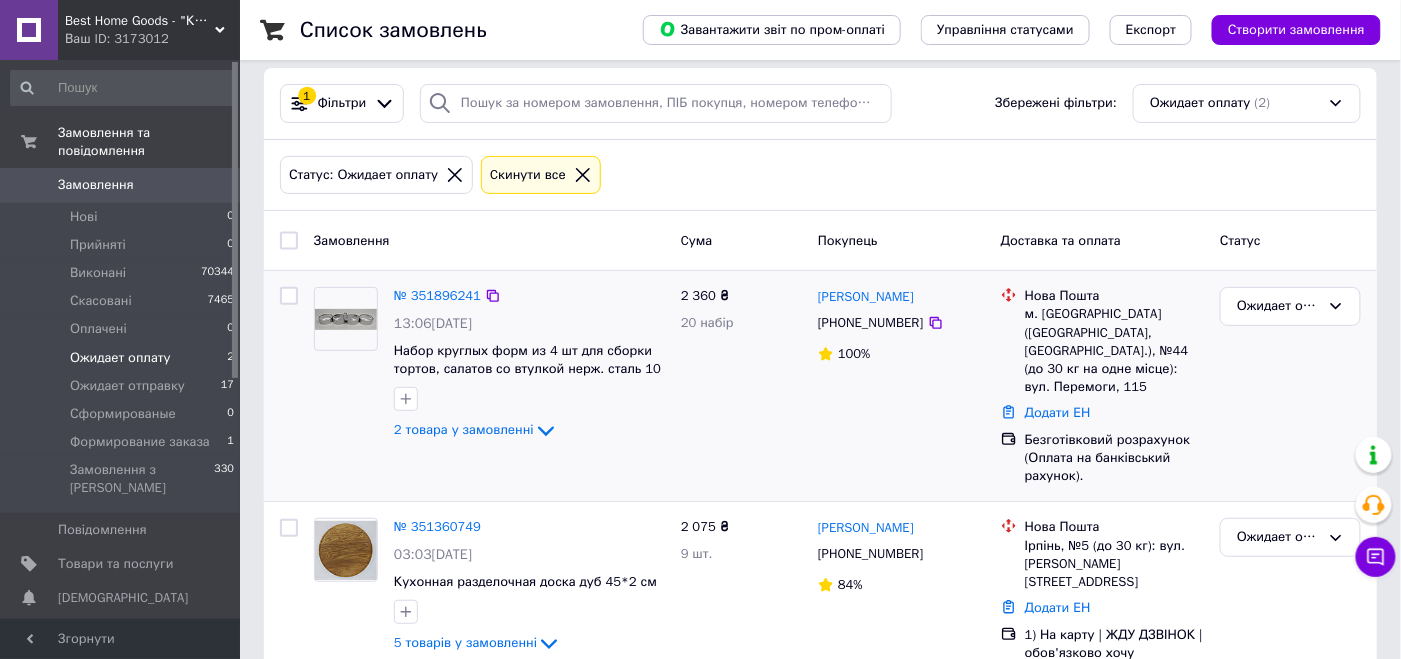scroll, scrollTop: 0, scrollLeft: 0, axis: both 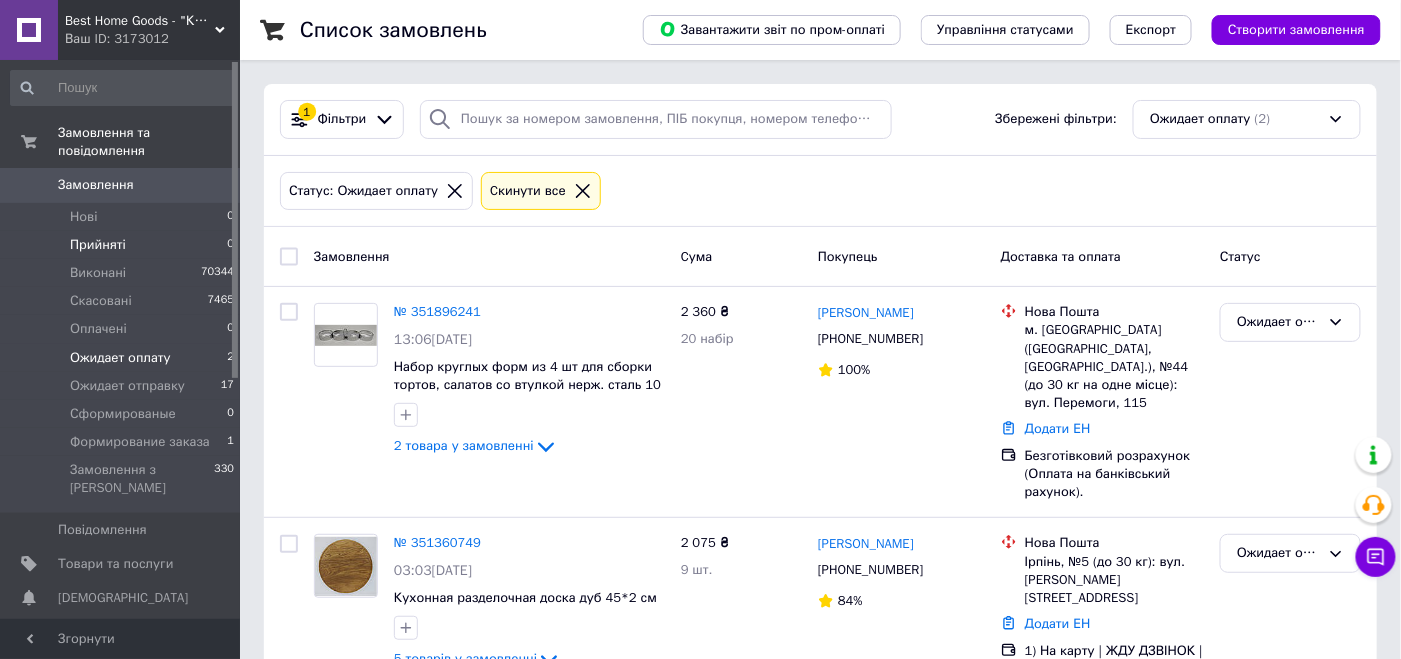 click on "Прийняті 0" at bounding box center [123, 245] 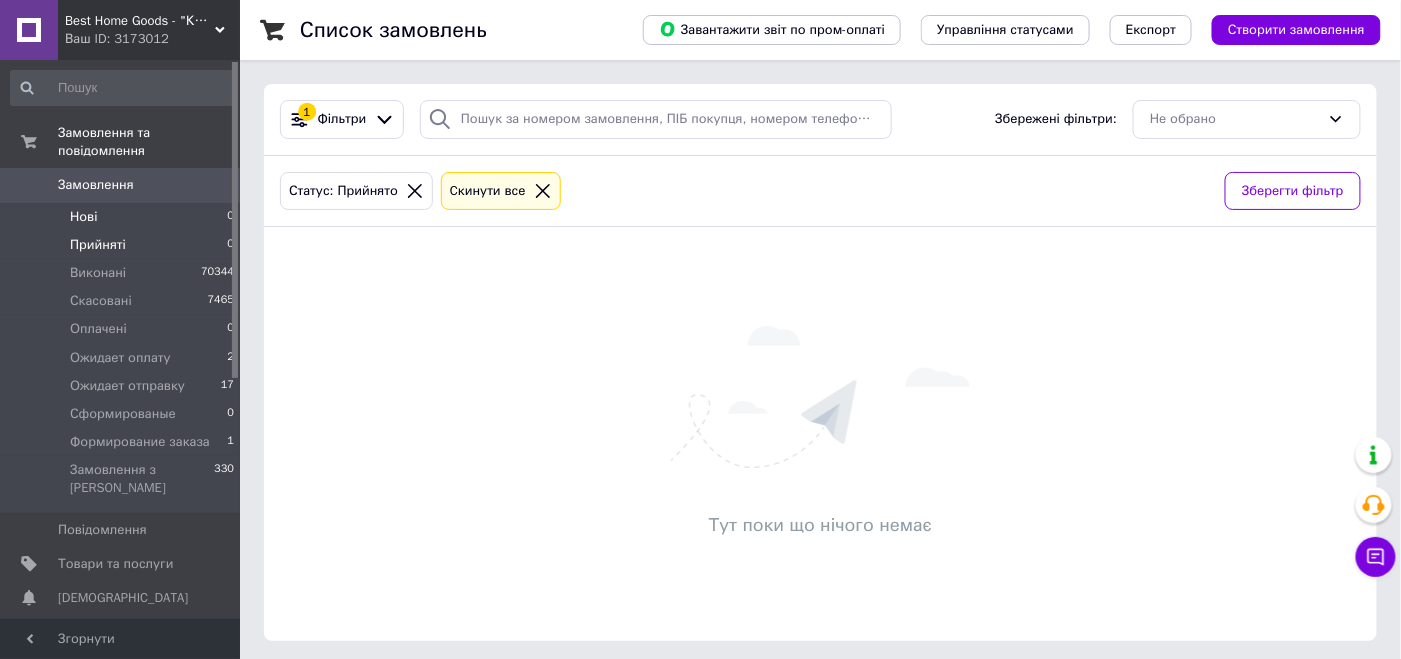 click on "Нові 0" at bounding box center [123, 217] 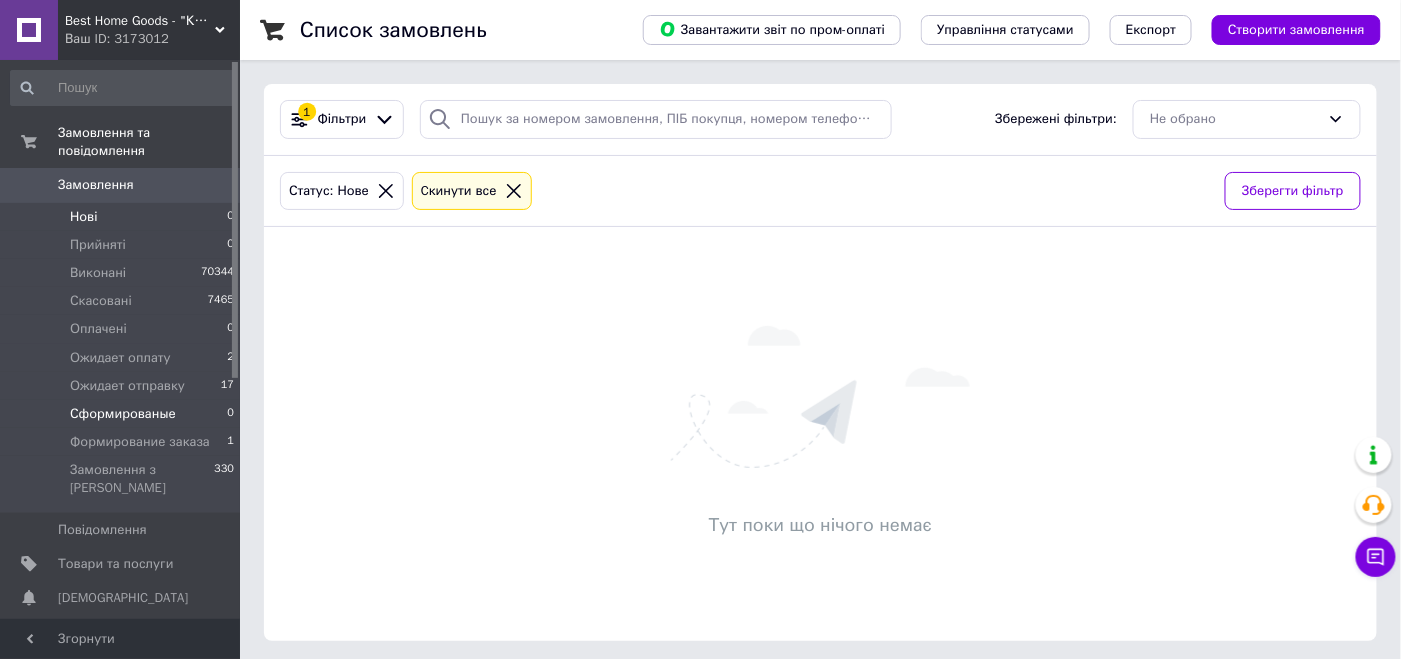 click on "Сформированые" at bounding box center [123, 414] 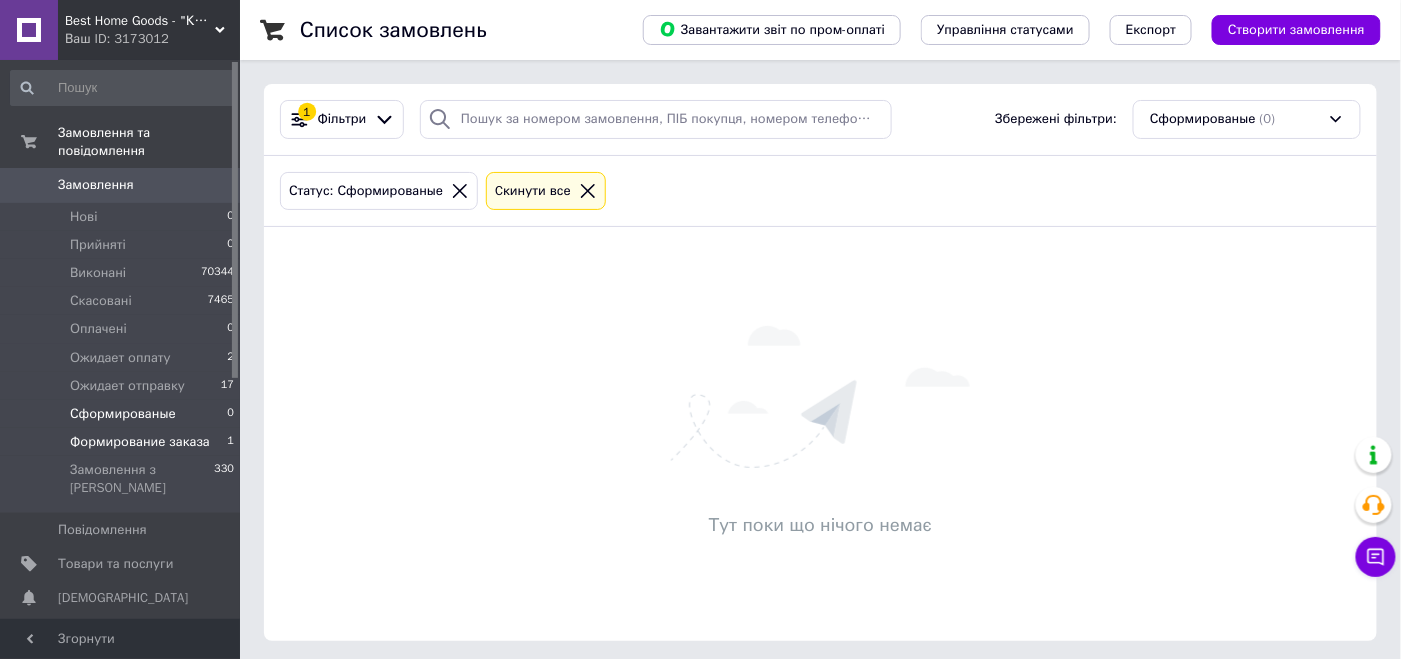 click on "Формирование заказа" at bounding box center (140, 442) 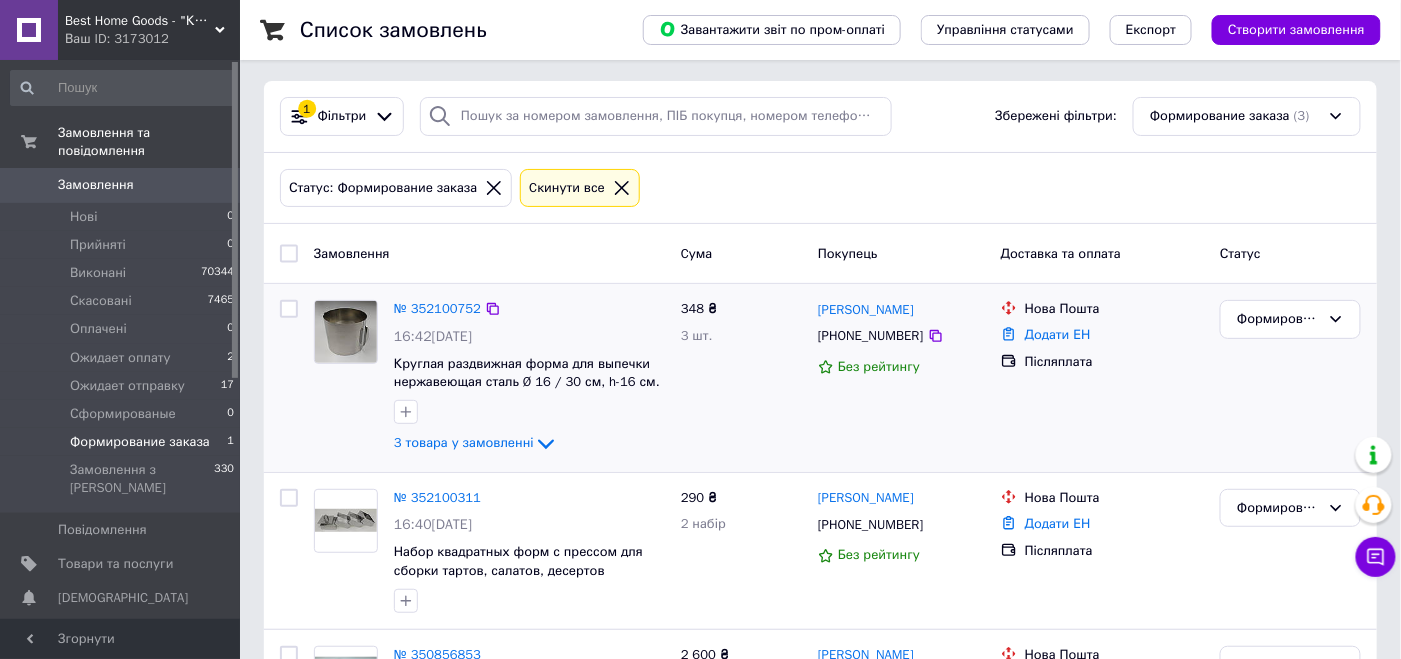 scroll, scrollTop: 0, scrollLeft: 0, axis: both 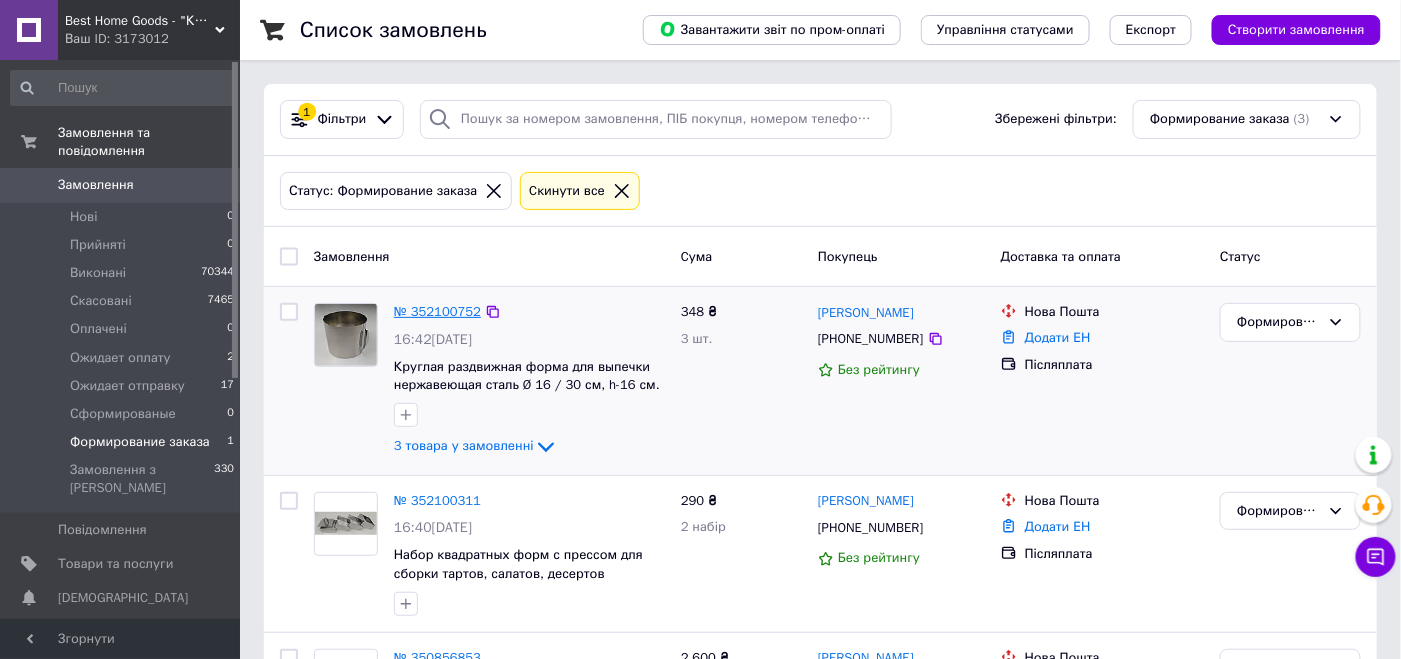click on "№ 352100752" at bounding box center [437, 311] 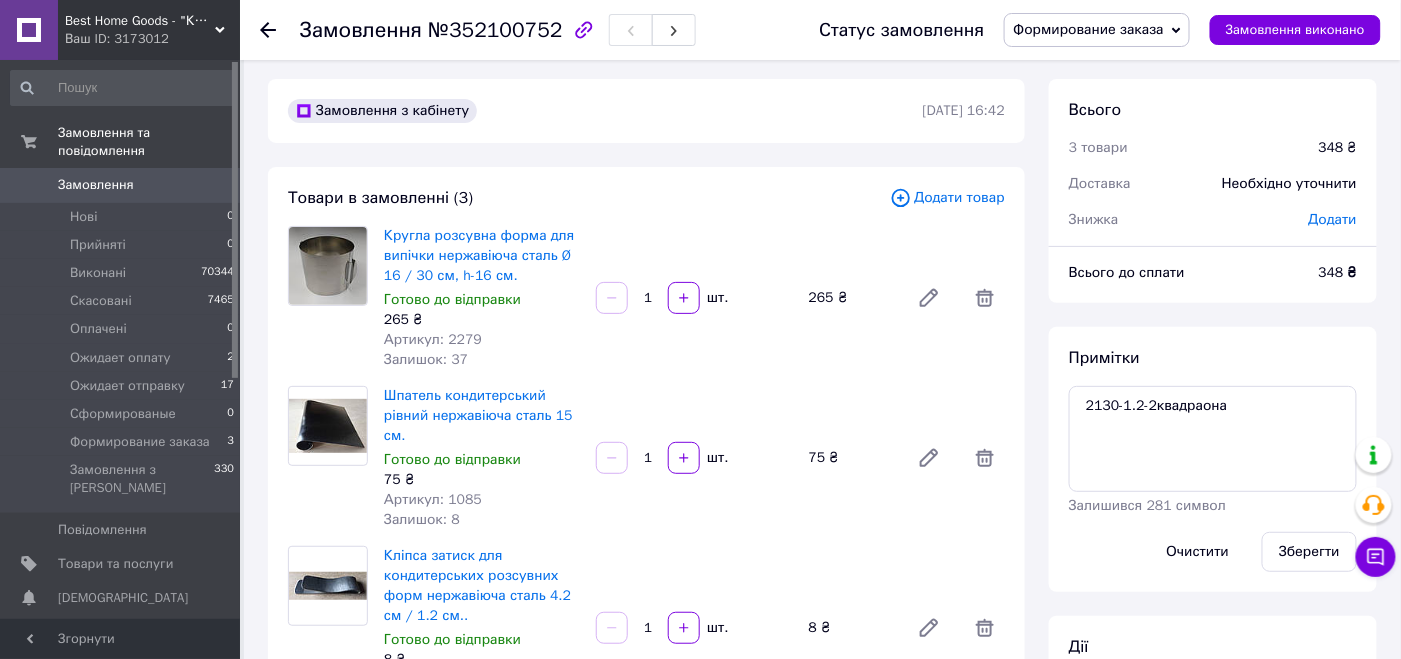 scroll, scrollTop: 0, scrollLeft: 0, axis: both 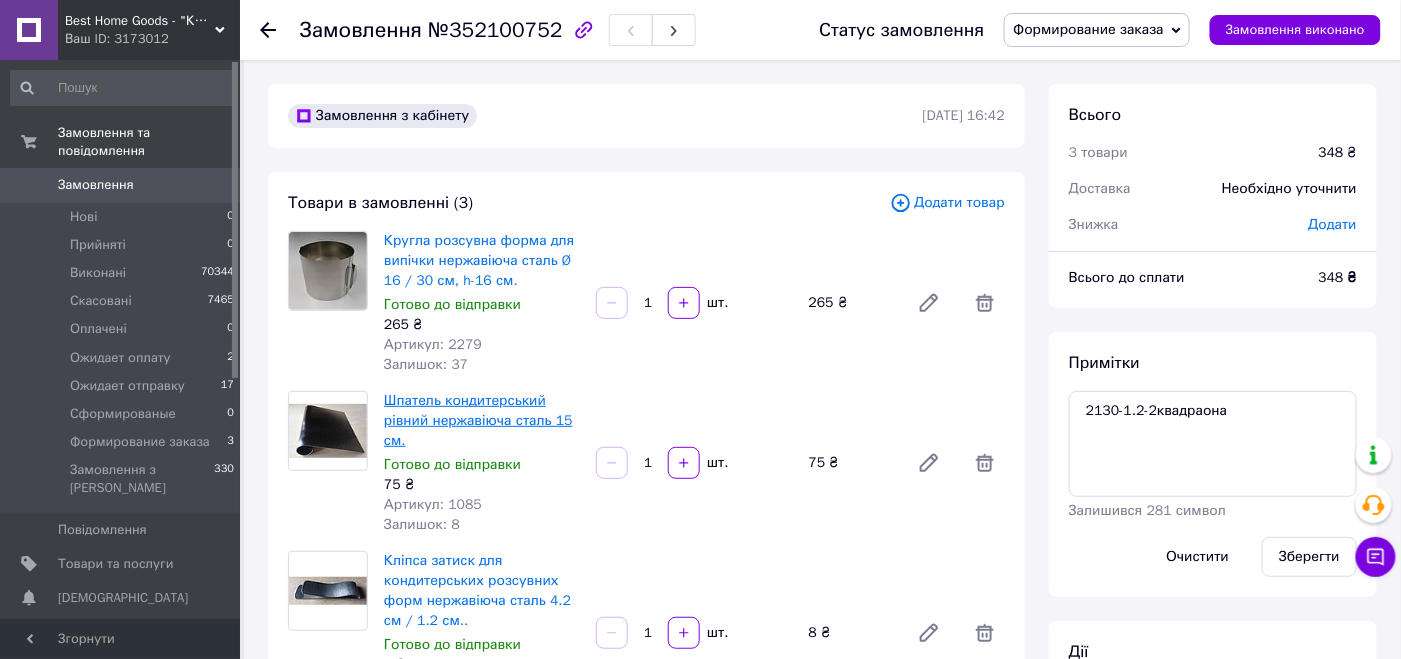 click on "Шпатель кондитерський рівний нержавіюча сталь 15 см." at bounding box center [478, 420] 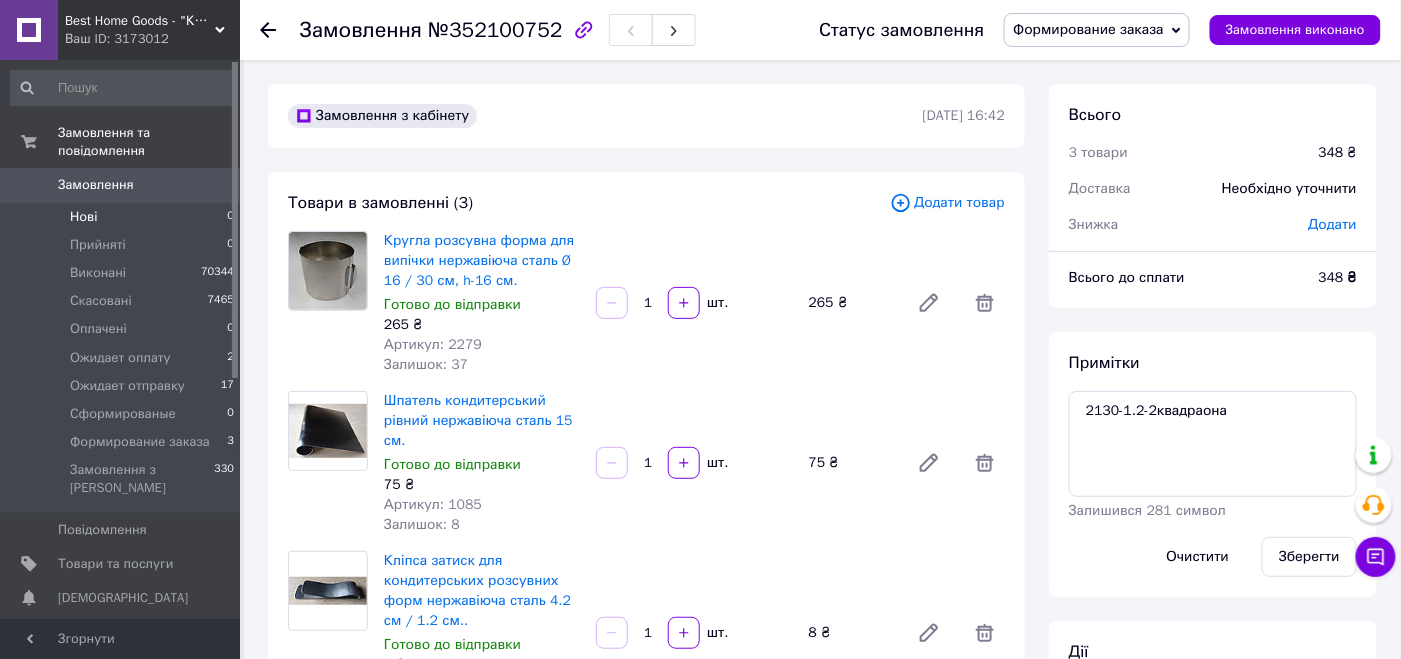 click on "Нові 0" at bounding box center [123, 217] 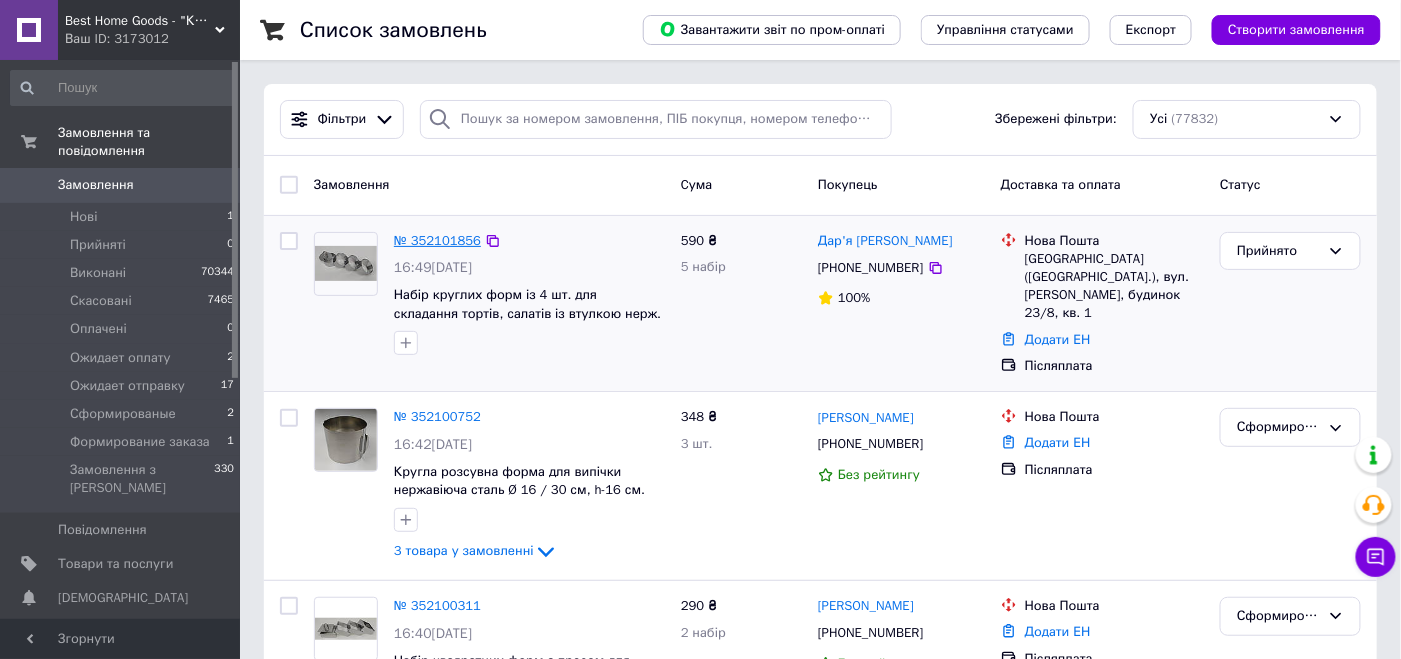 click on "№ 352101856" at bounding box center (437, 240) 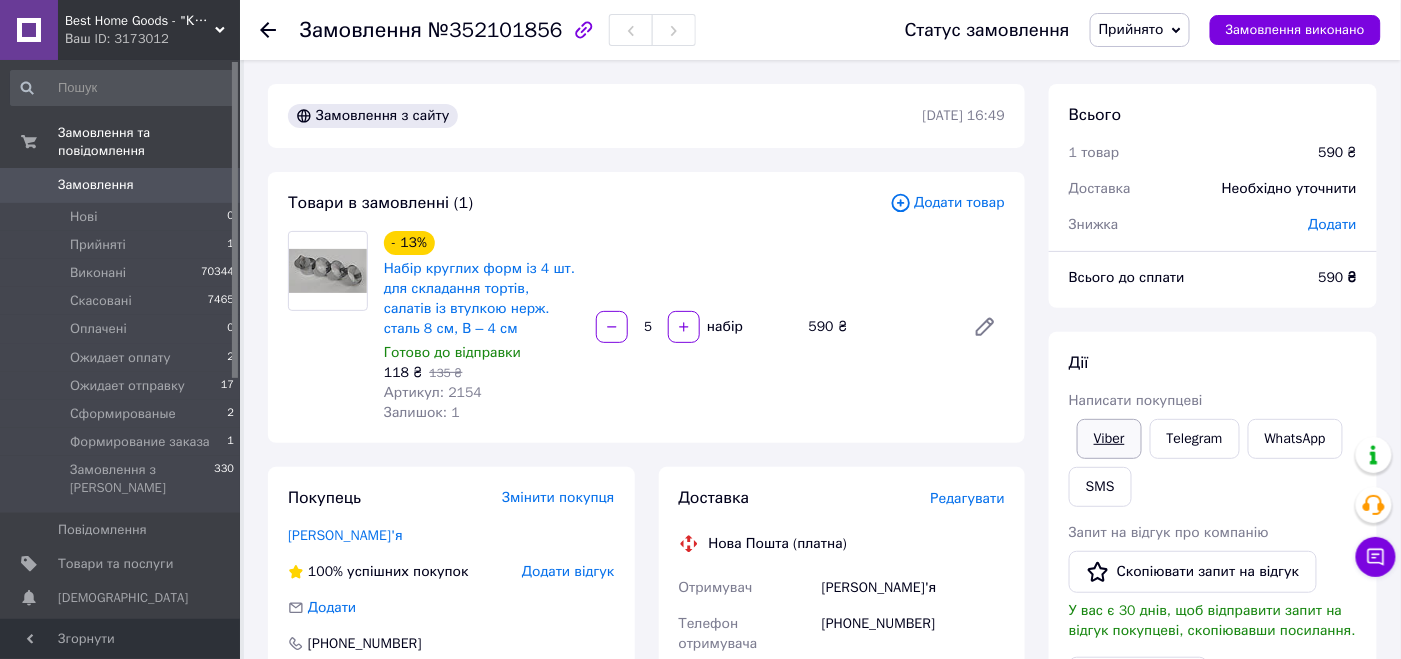 click on "Viber" at bounding box center (1109, 439) 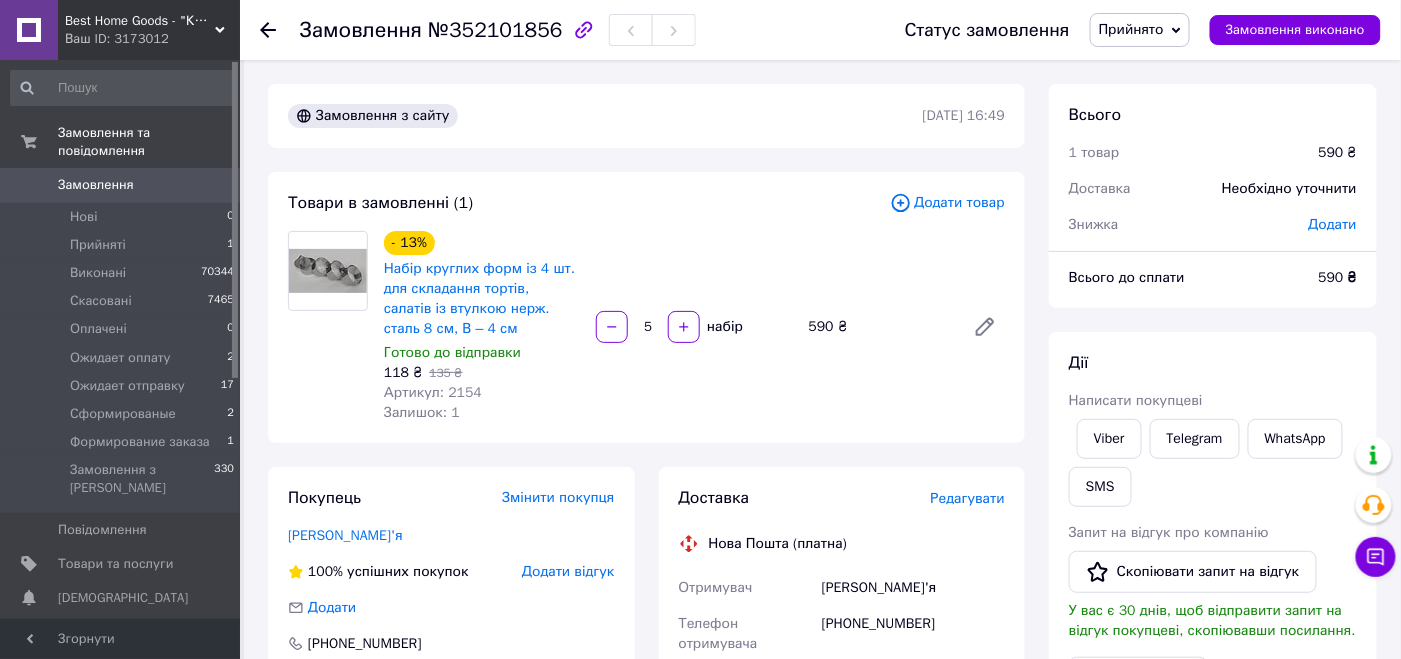 click on "Дії Написати покупцеві Viber Telegram WhatsApp SMS Запит на відгук про компанію   Скопіювати запит на відгук У вас є 30 днів, щоб відправити запит на відгук покупцеві, скопіювавши посилання.   Видати чек   Видати чек   Завантажити PDF   Друк PDF   Дублювати замовлення" at bounding box center [1213, 629] 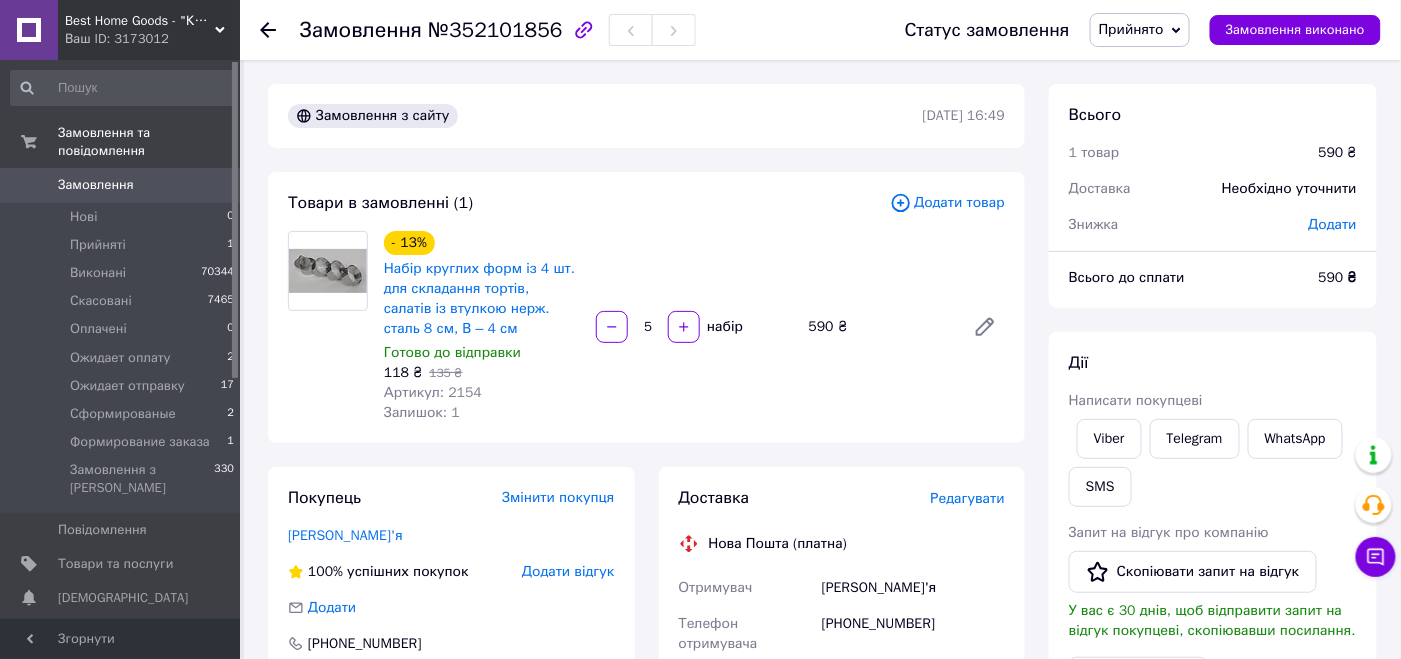 click on "№352101856" at bounding box center [495, 30] 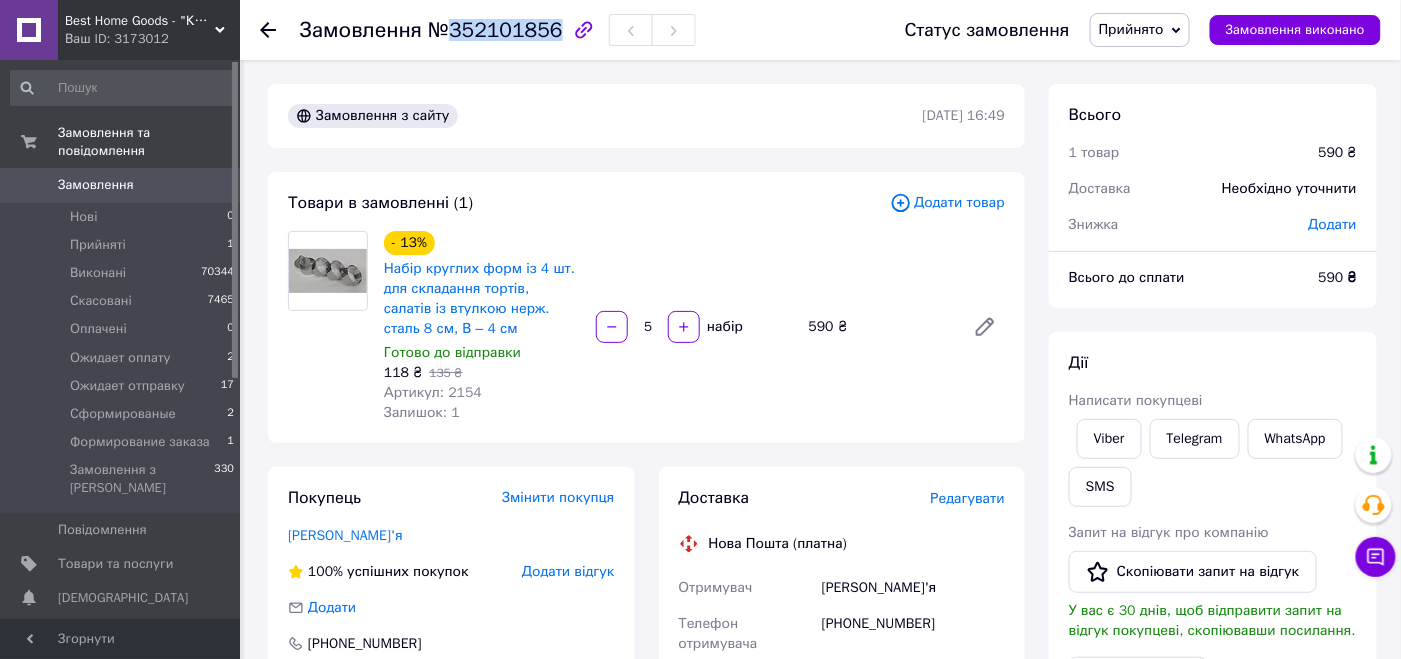 click on "№352101856" at bounding box center [495, 30] 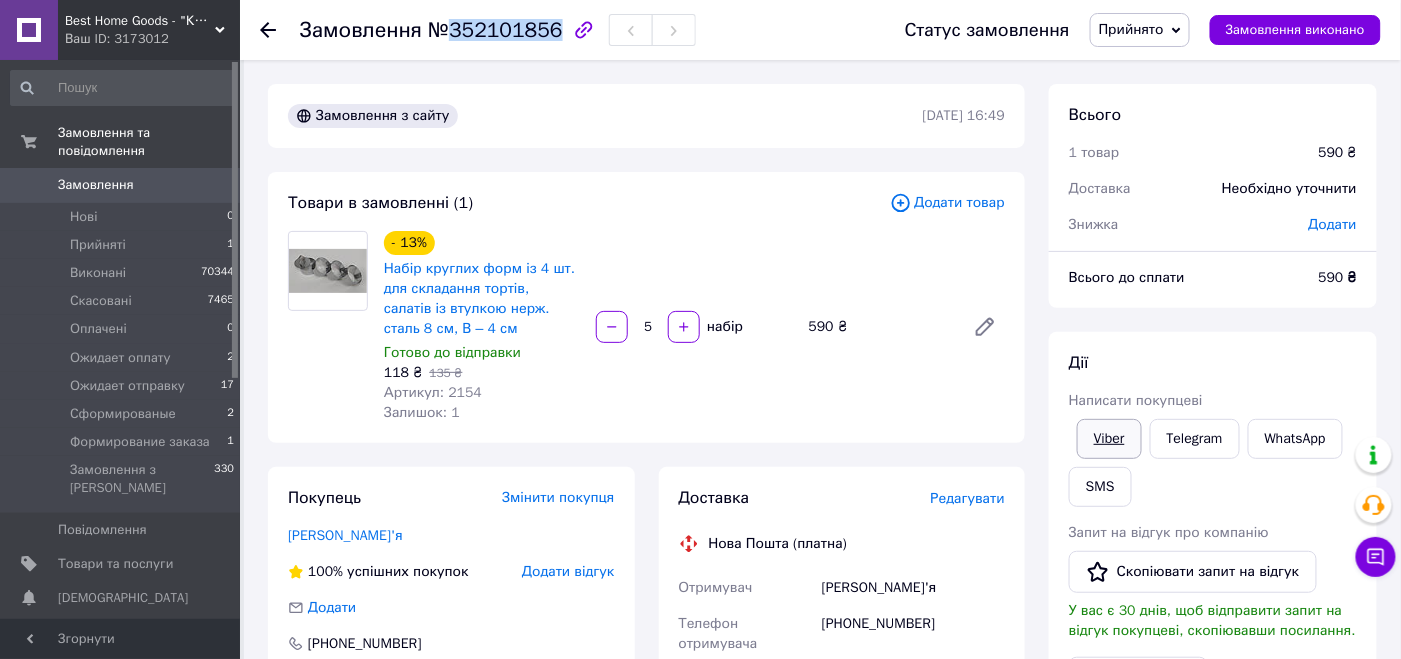 click on "Viber" at bounding box center [1109, 439] 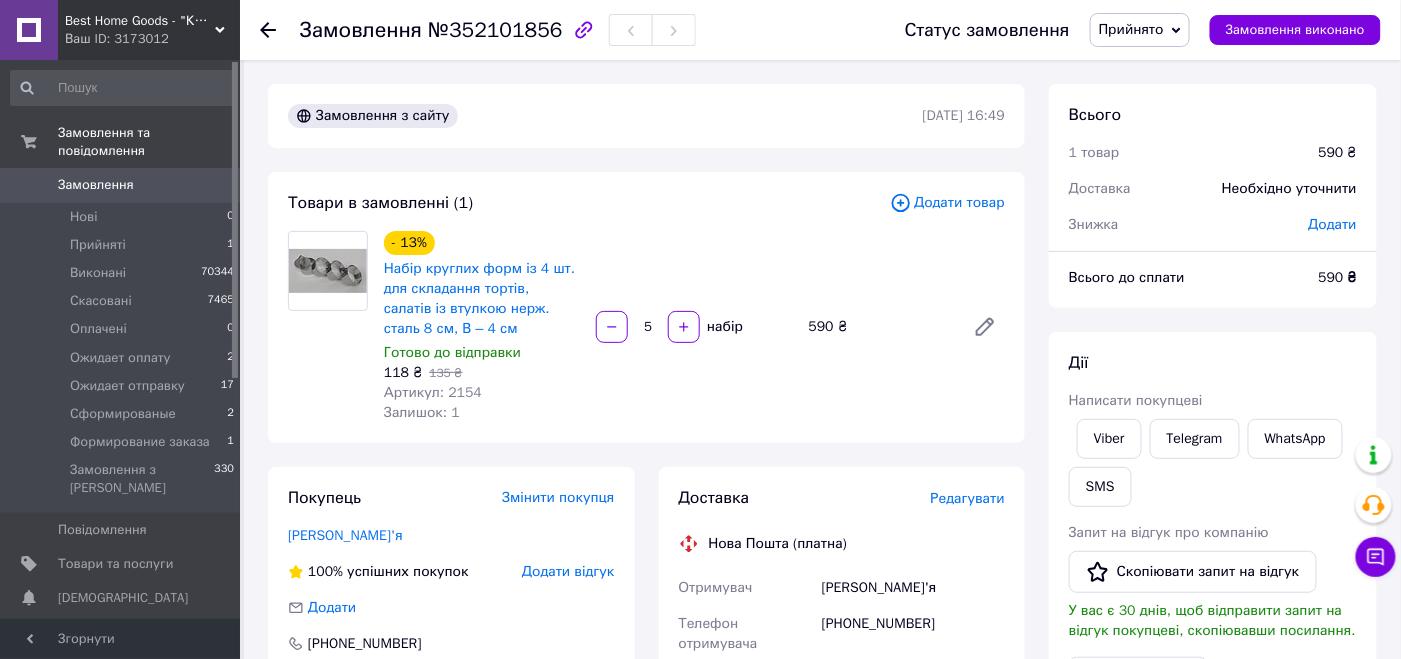 click on "Всього 1 товар 590 ₴ Доставка Необхідно уточнити Знижка Додати Всього до сплати 590 ₴ Дії Написати покупцеві Viber Telegram WhatsApp SMS Запит на відгук про компанію   Скопіювати запит на відгук У вас є 30 днів, щоб відправити запит на відгук покупцеві, скопіювавши посилання.   Видати чек   Видати чек   Завантажити PDF   Друк PDF   Дублювати замовлення Мітки Особисті нотатки, які бачите лише ви. З їх допомогою можна фільтрувати замовлення Примітки Залишилося 300 символів Очистити Зберегти" at bounding box center (1213, 747) 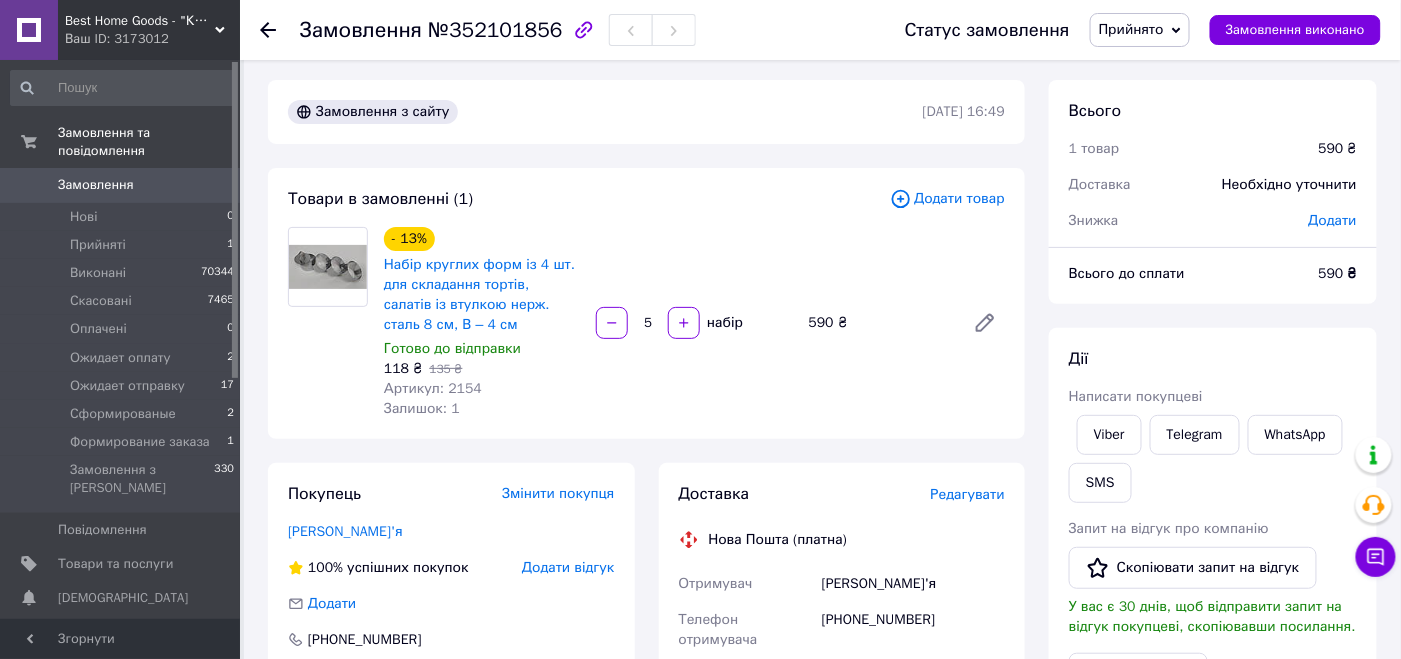 scroll, scrollTop: 0, scrollLeft: 0, axis: both 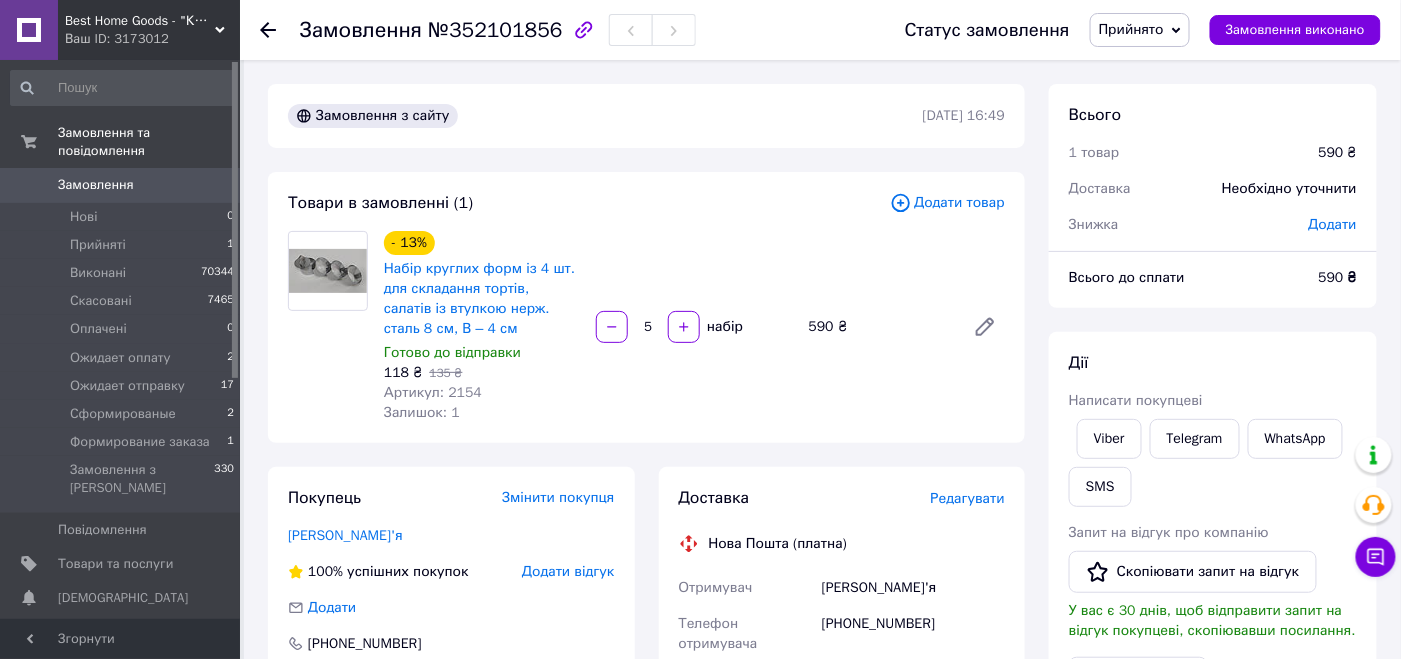 click on "Прийнято" at bounding box center (1140, 30) 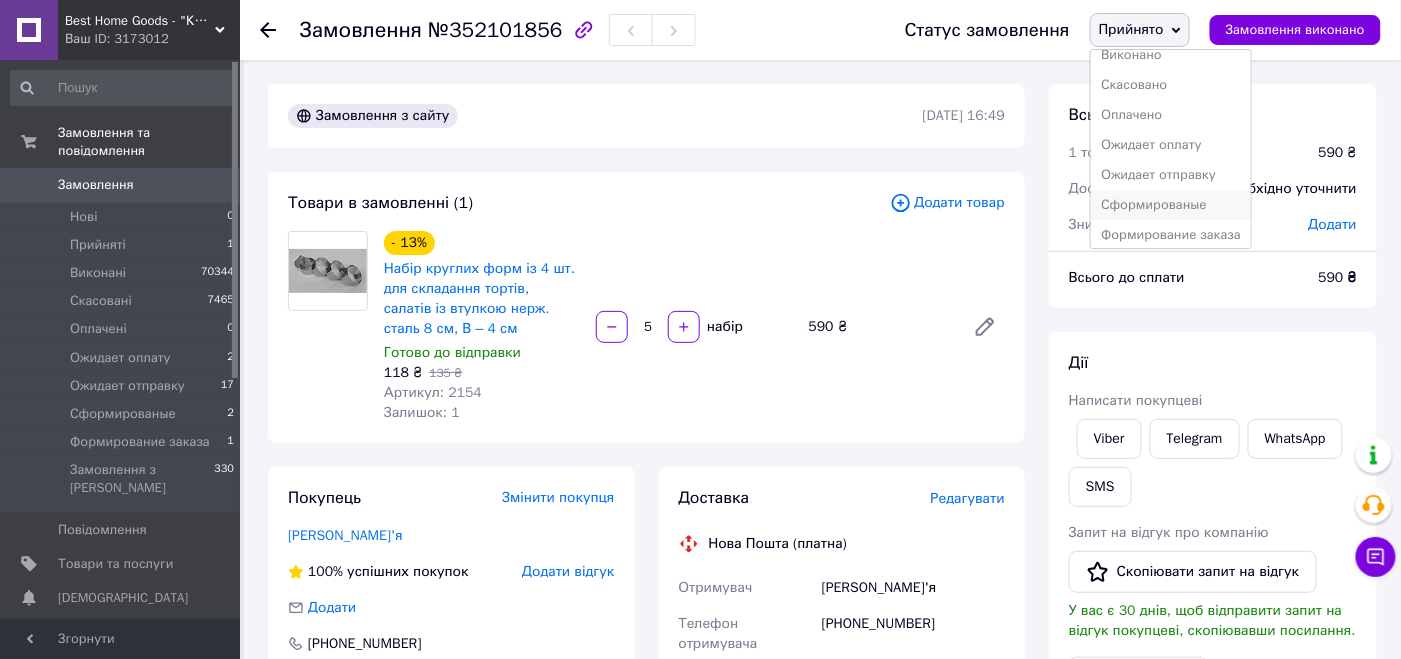 scroll, scrollTop: 21, scrollLeft: 0, axis: vertical 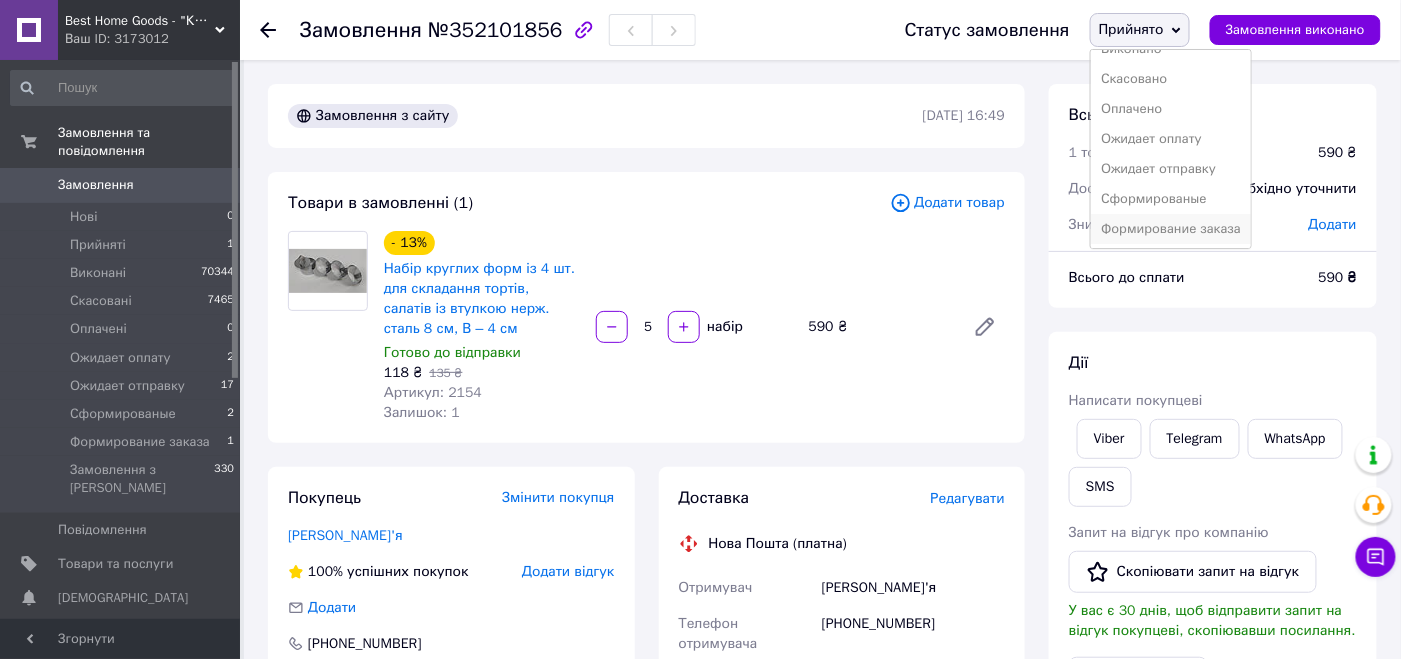click on "Формирование заказа" at bounding box center (1171, 229) 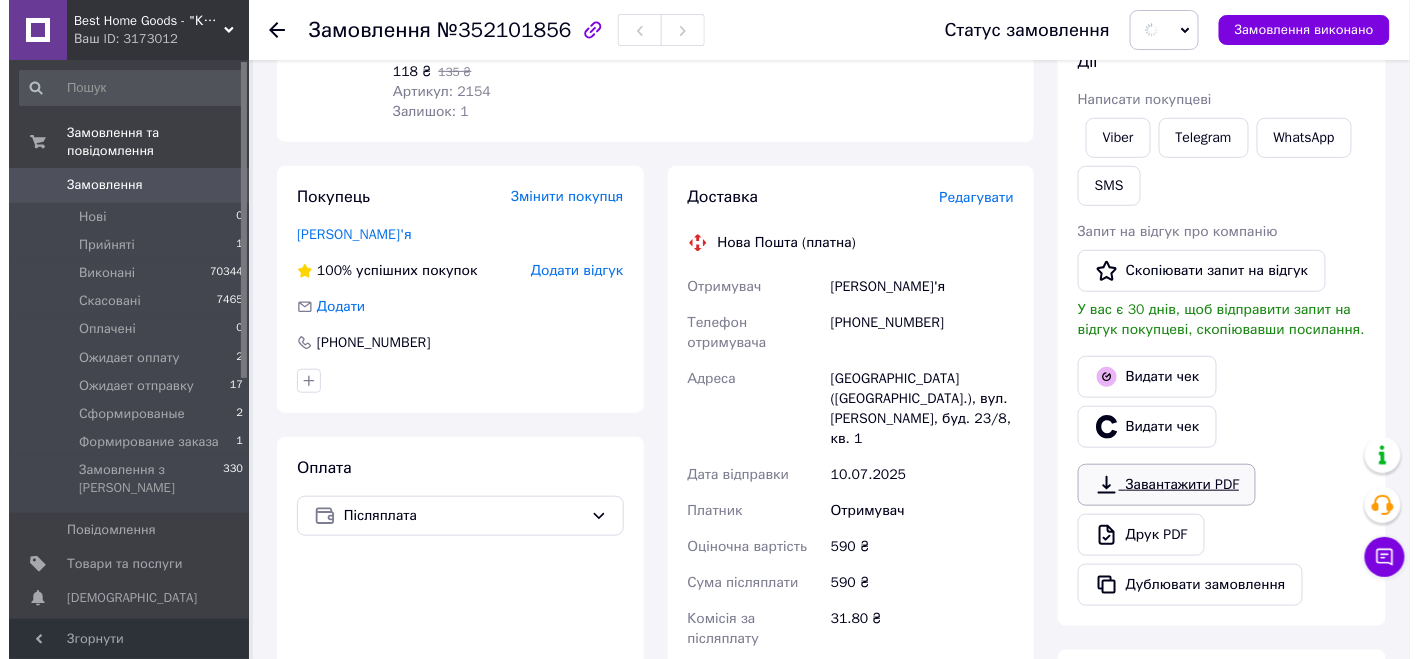 scroll, scrollTop: 499, scrollLeft: 0, axis: vertical 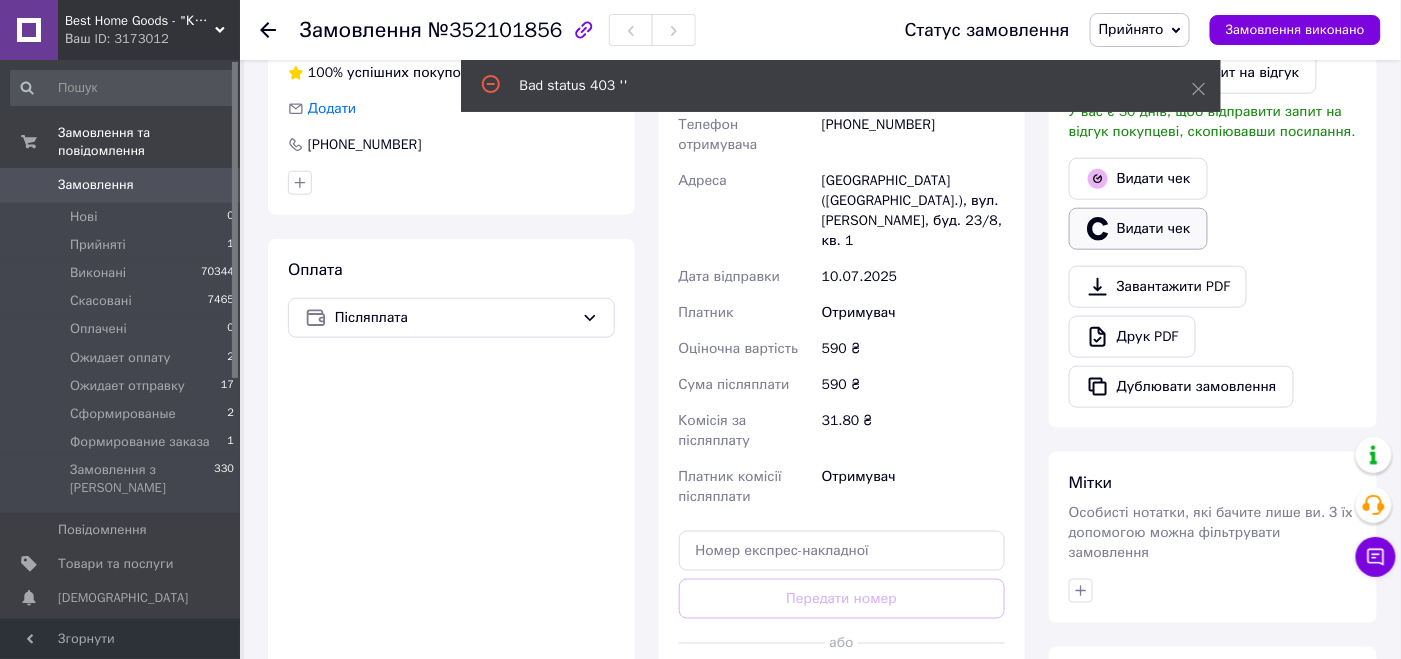 click on "Видати чек" at bounding box center [1138, 229] 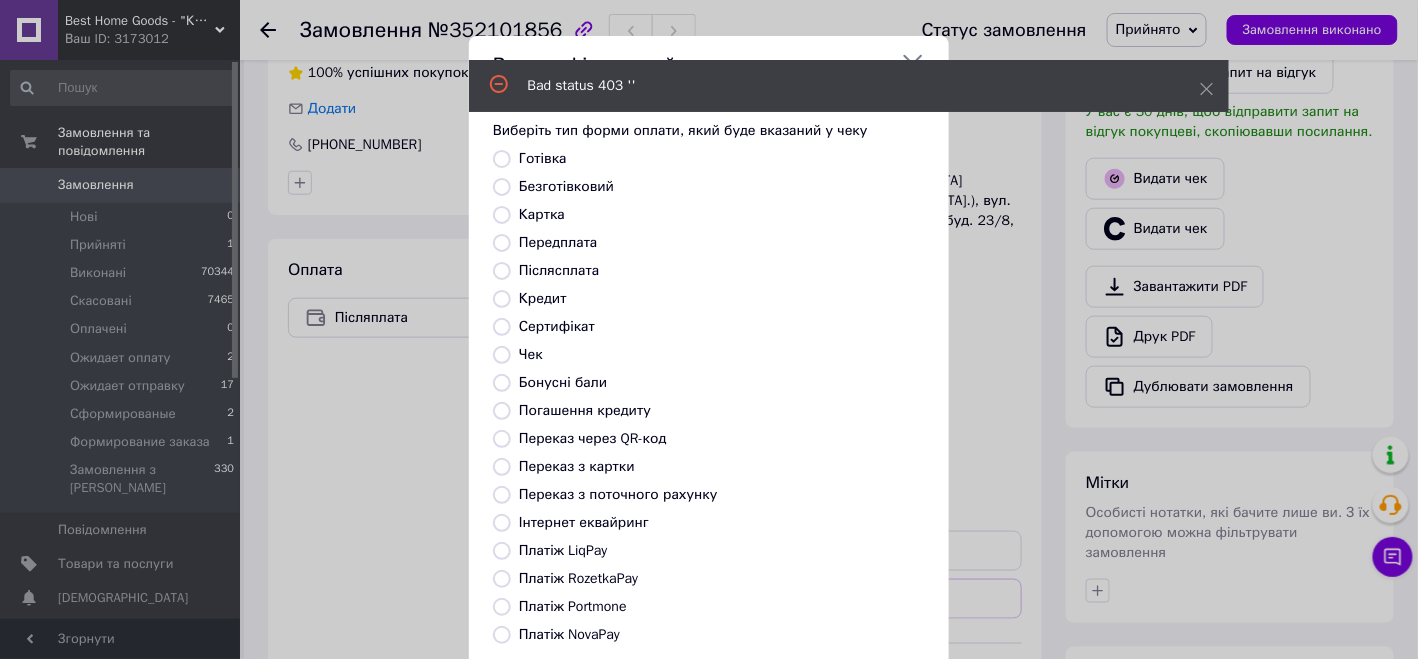 scroll, scrollTop: 199, scrollLeft: 0, axis: vertical 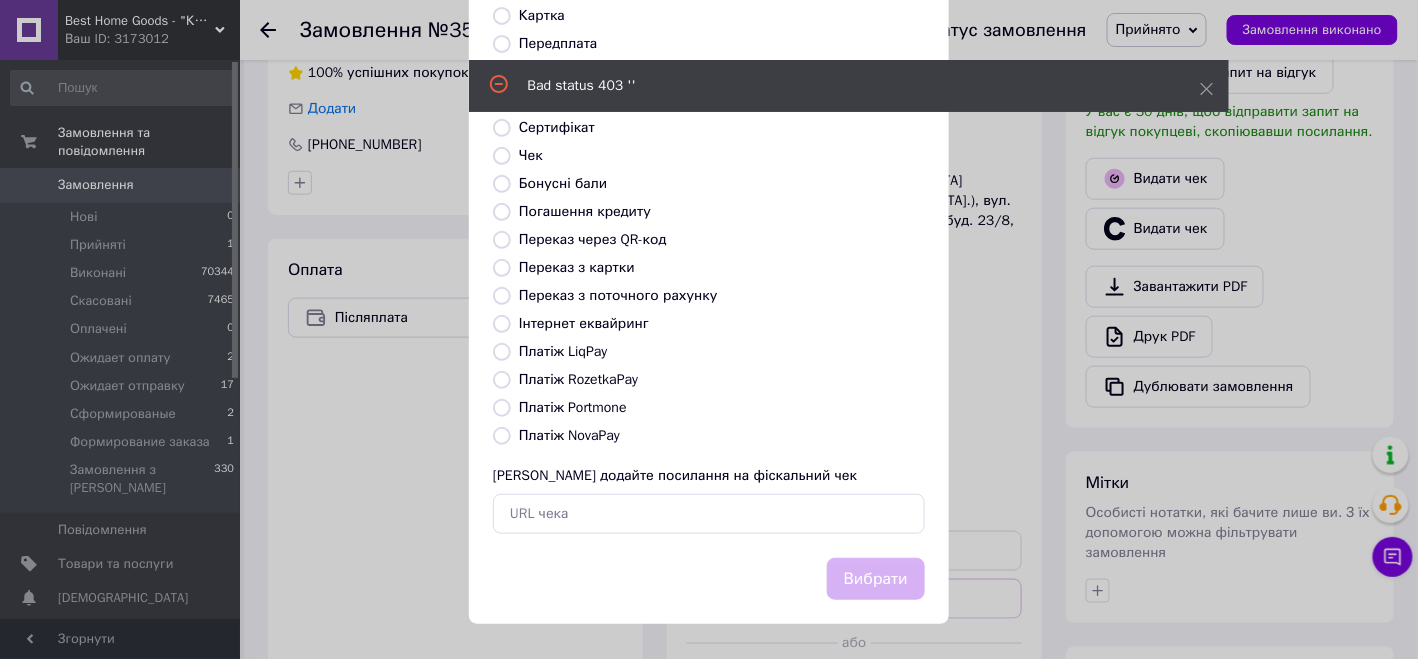 click on "Платіж NovaPay" at bounding box center [569, 435] 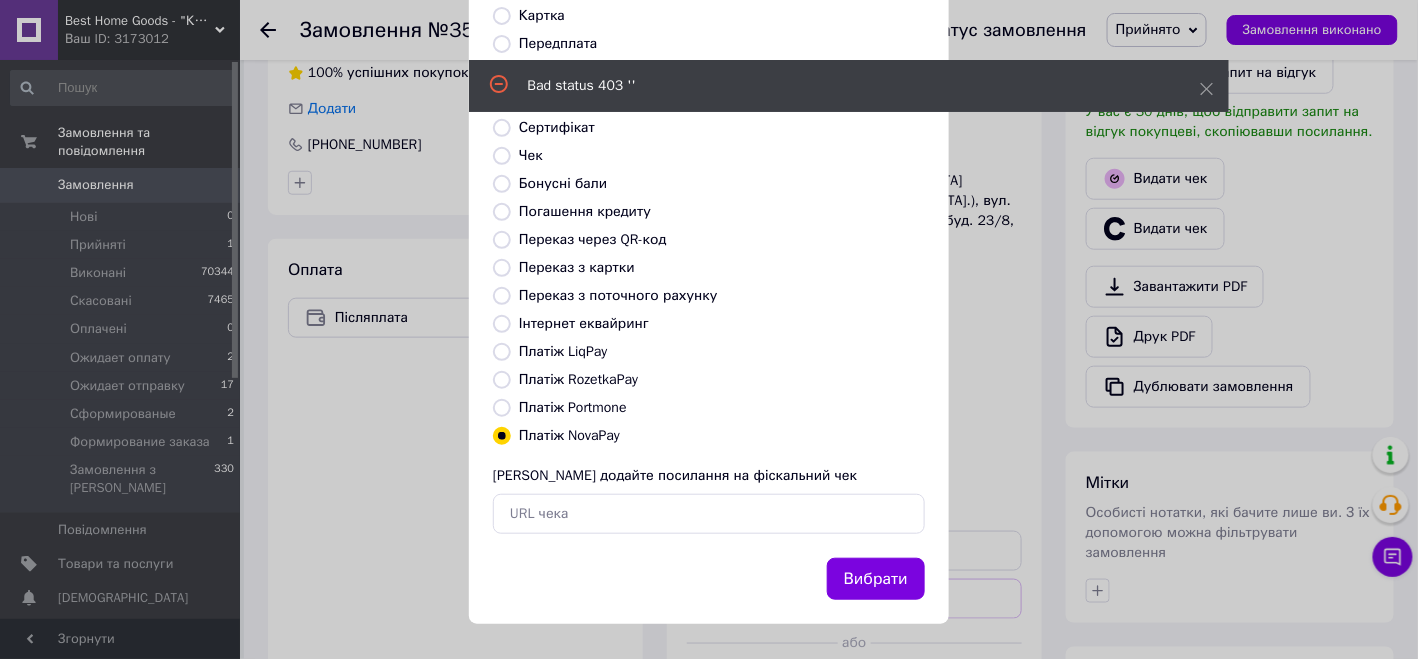 click on "Вибрати" at bounding box center [876, 579] 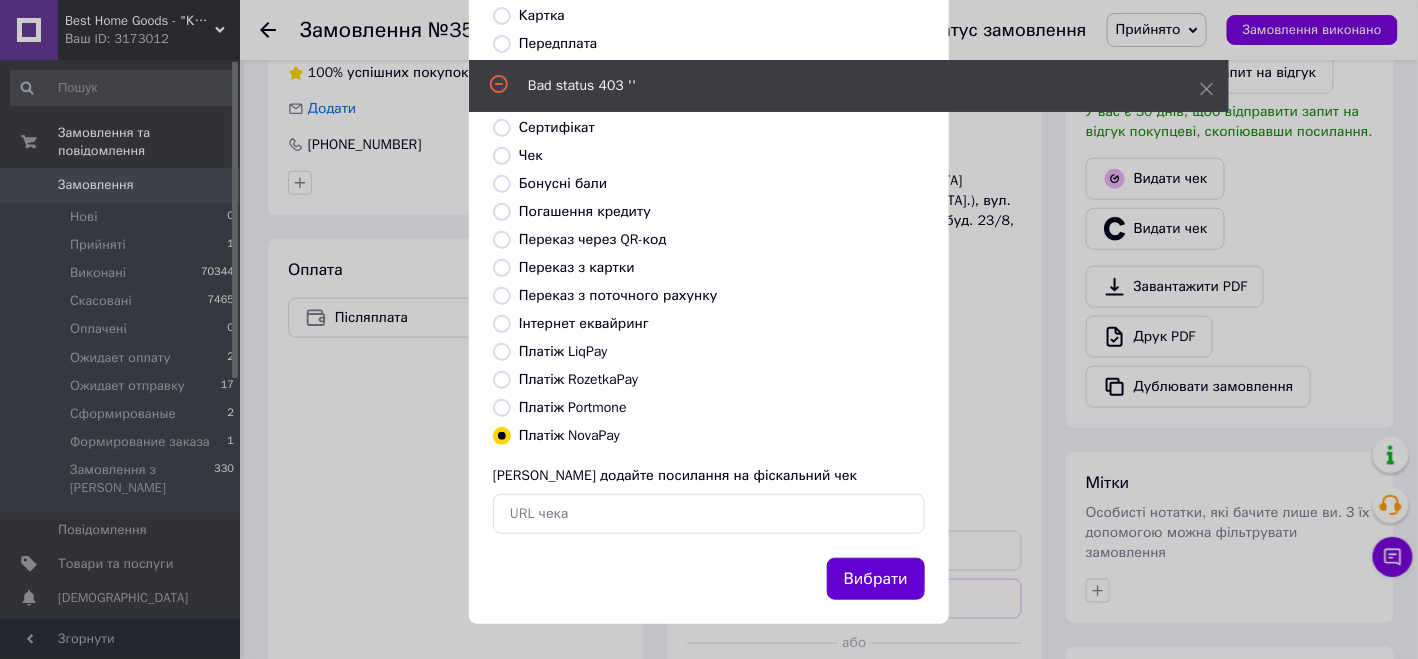 click on "Вибрати" at bounding box center (876, 579) 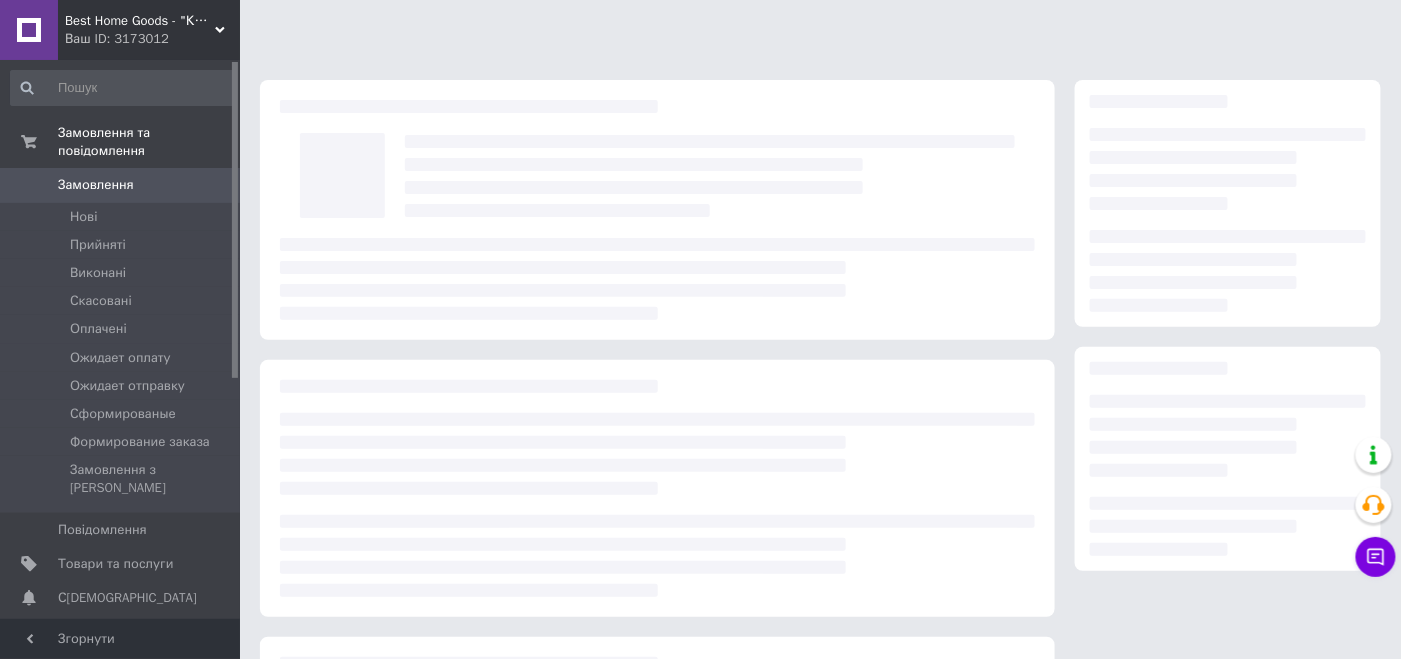 scroll, scrollTop: 254, scrollLeft: 0, axis: vertical 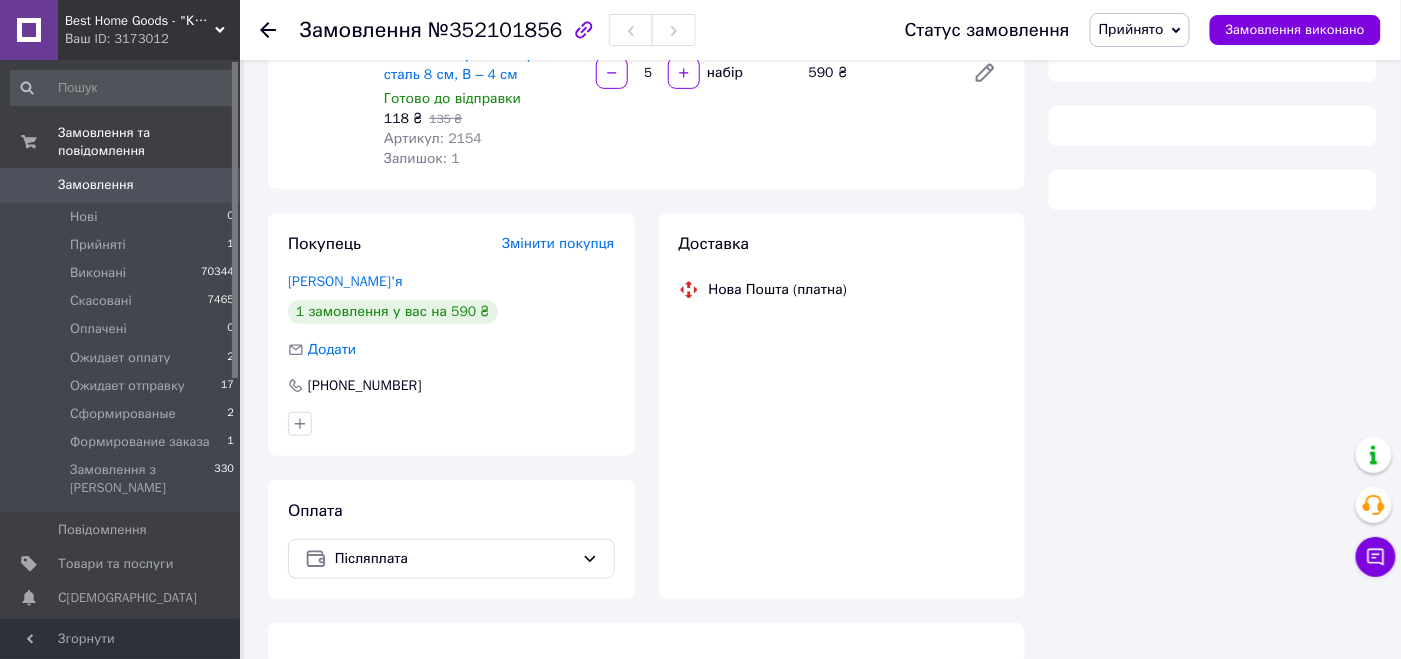 click on "Прийнято" at bounding box center (1131, 29) 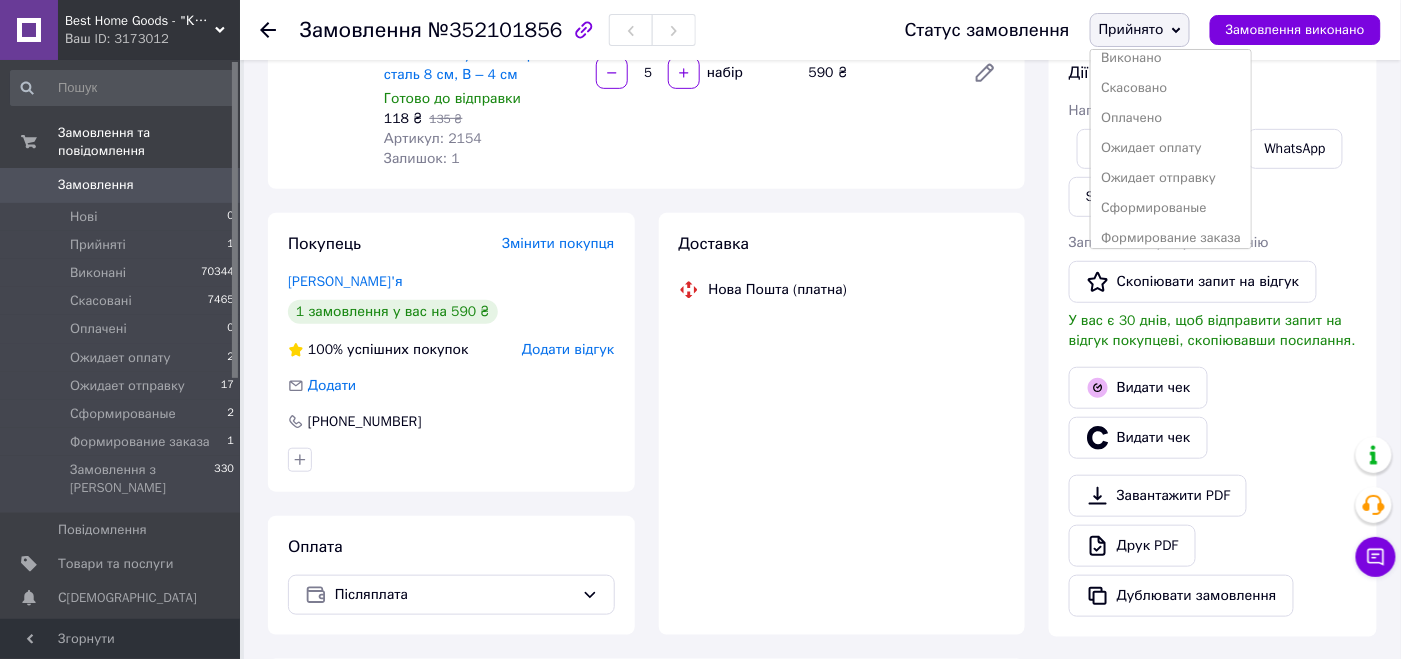 scroll, scrollTop: 21, scrollLeft: 0, axis: vertical 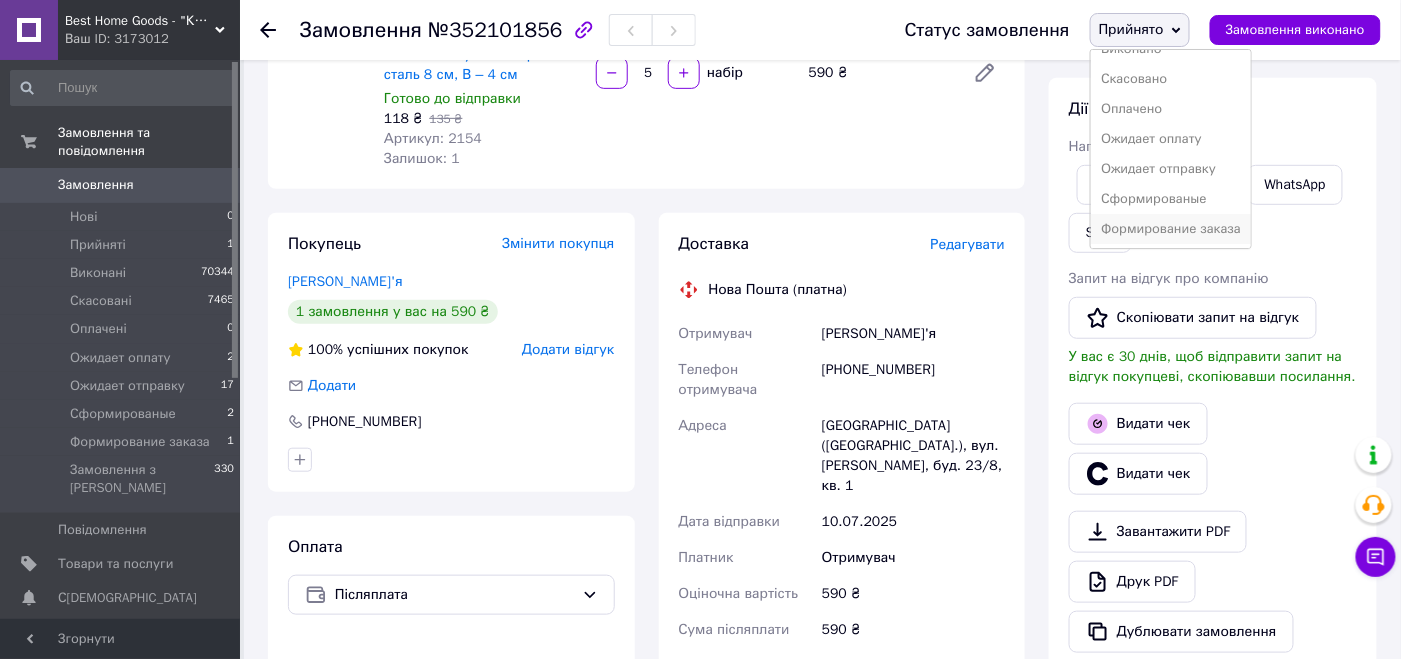 click on "Формирование заказа" at bounding box center (1171, 229) 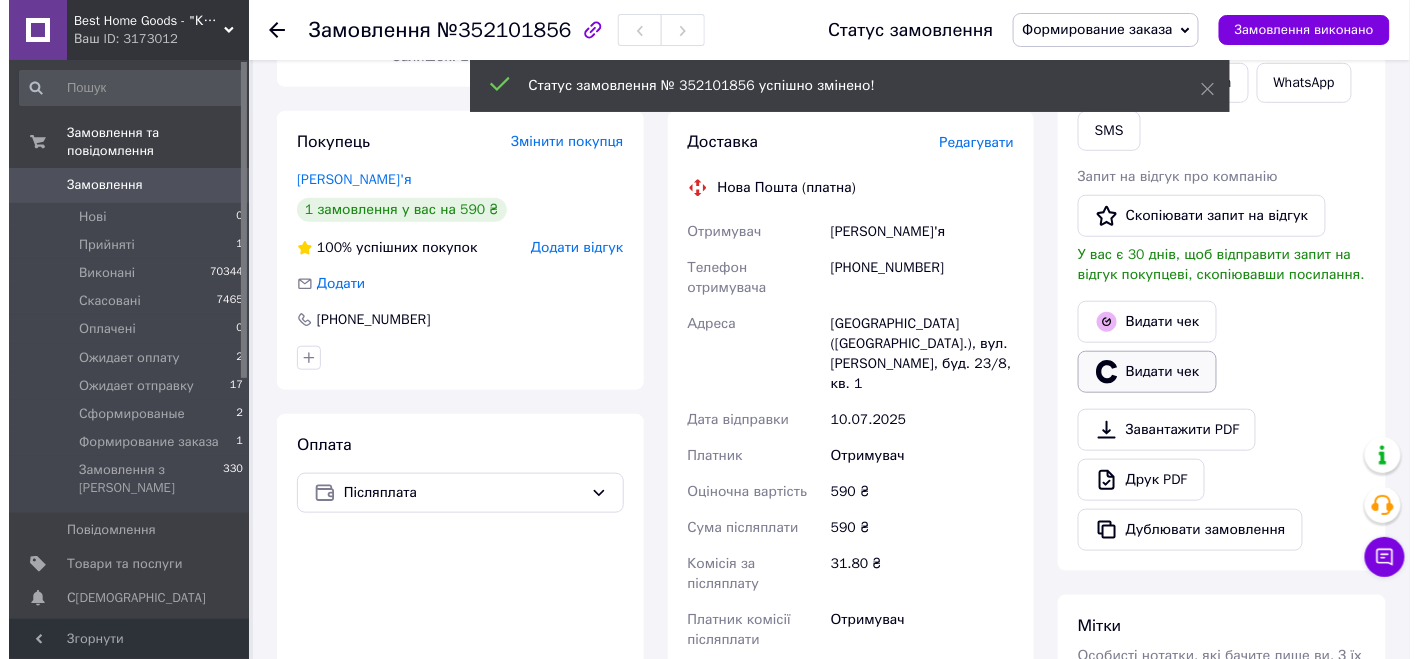 scroll, scrollTop: 354, scrollLeft: 0, axis: vertical 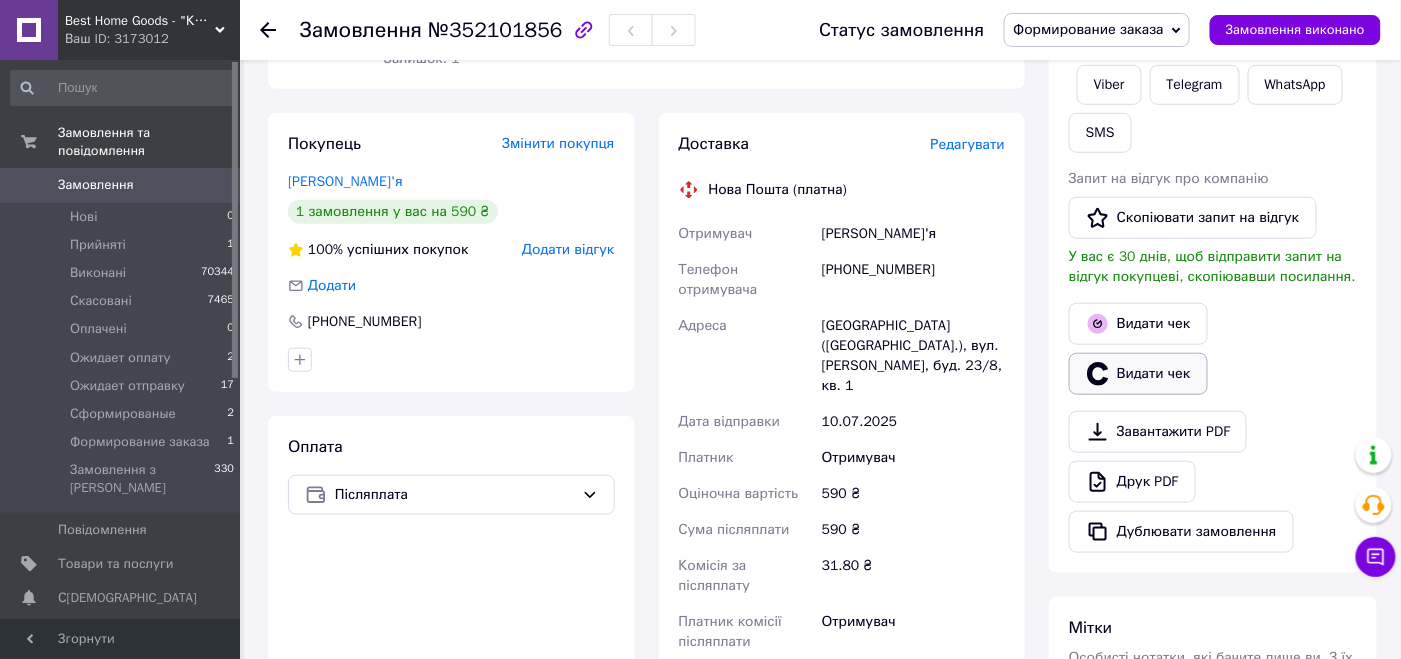 click on "Видати чек" at bounding box center (1138, 374) 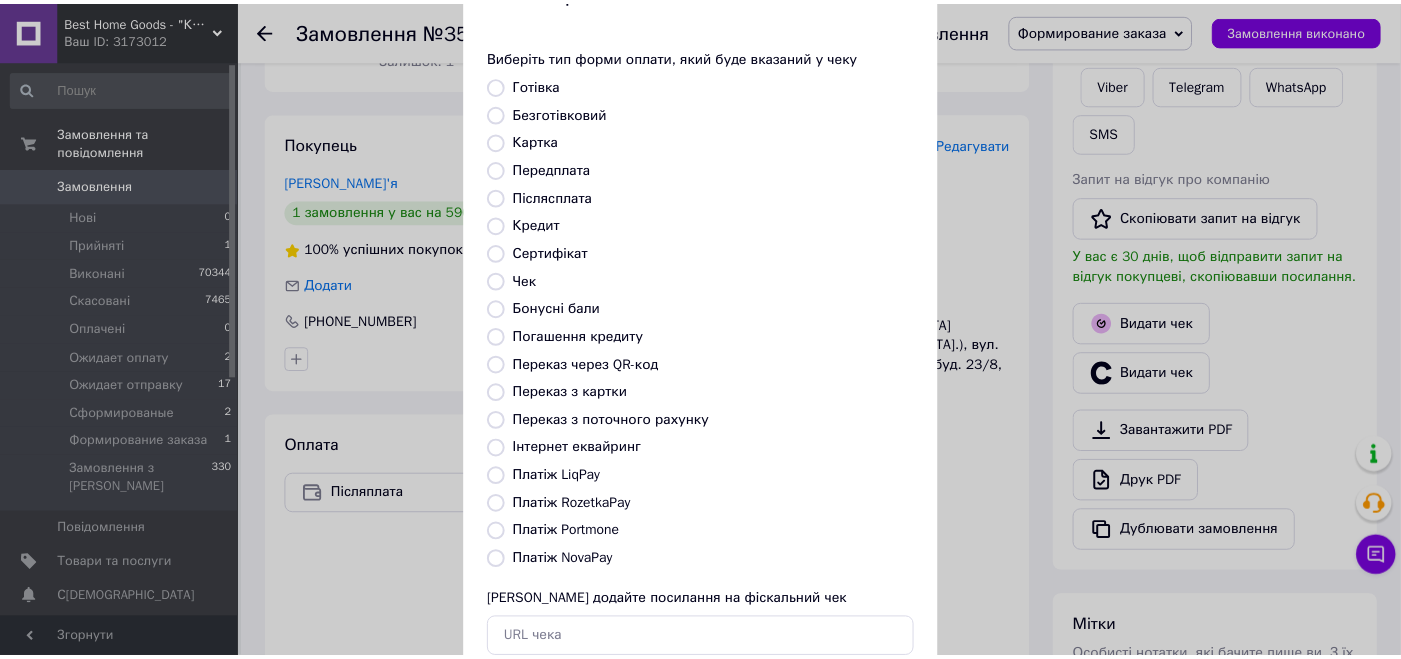 scroll, scrollTop: 199, scrollLeft: 0, axis: vertical 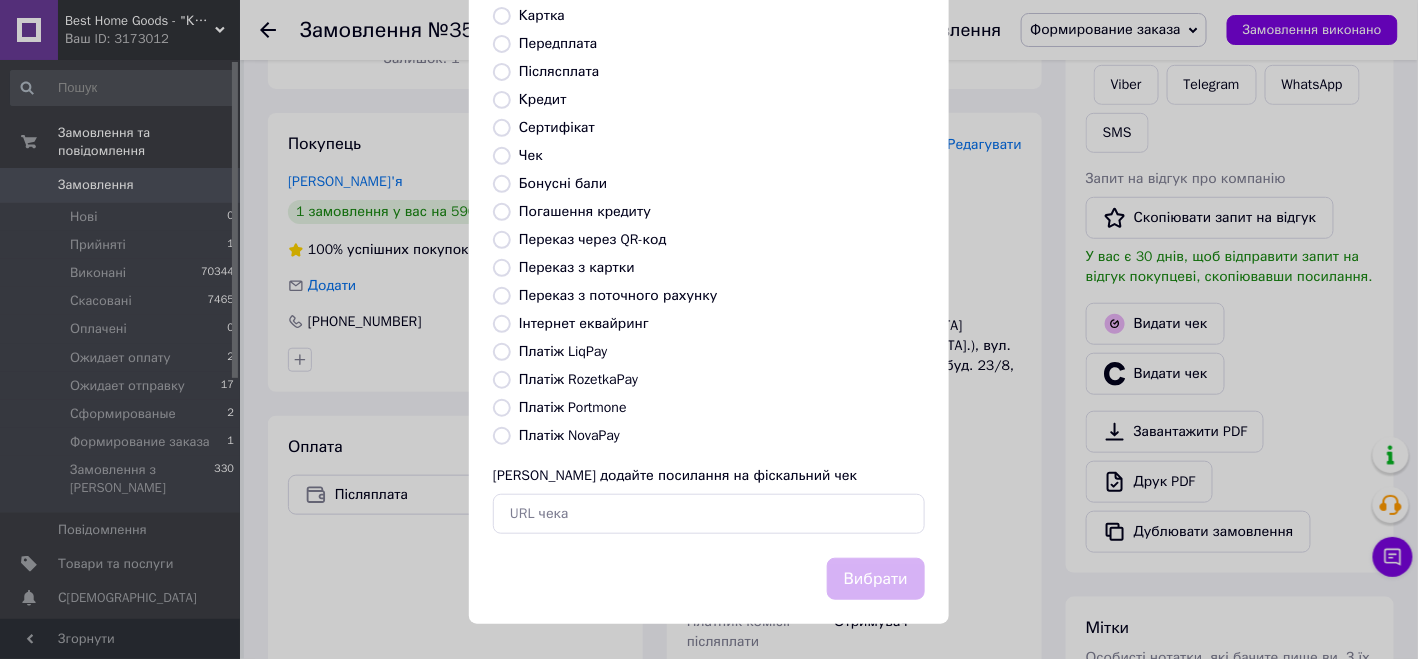 click on "Платіж NovaPay" at bounding box center [569, 435] 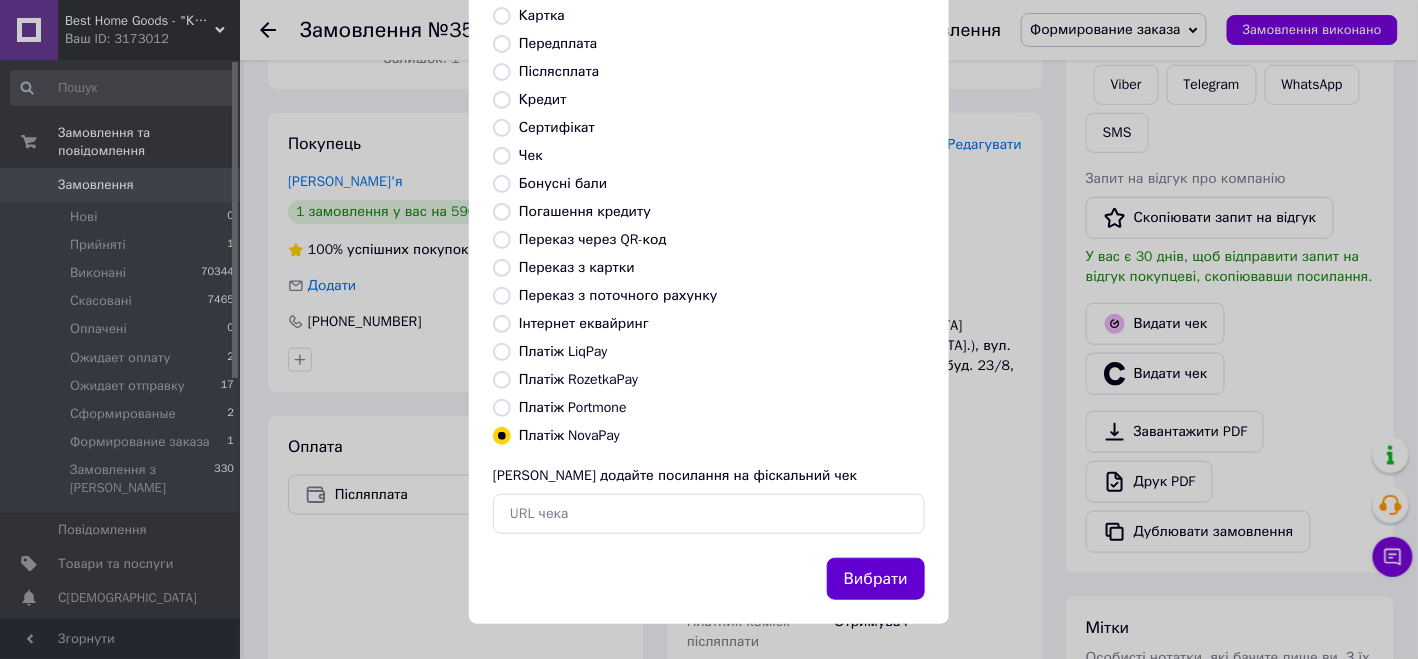 click on "Вибрати" at bounding box center [876, 579] 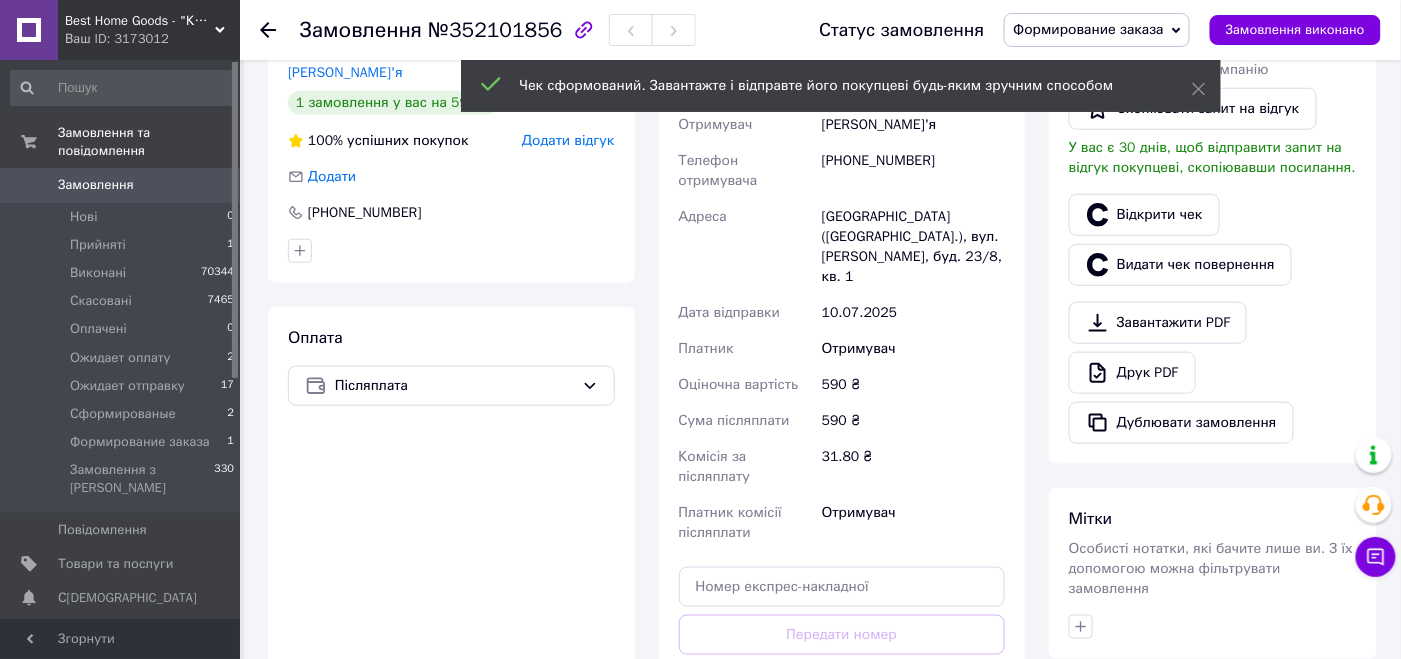 scroll, scrollTop: 655, scrollLeft: 0, axis: vertical 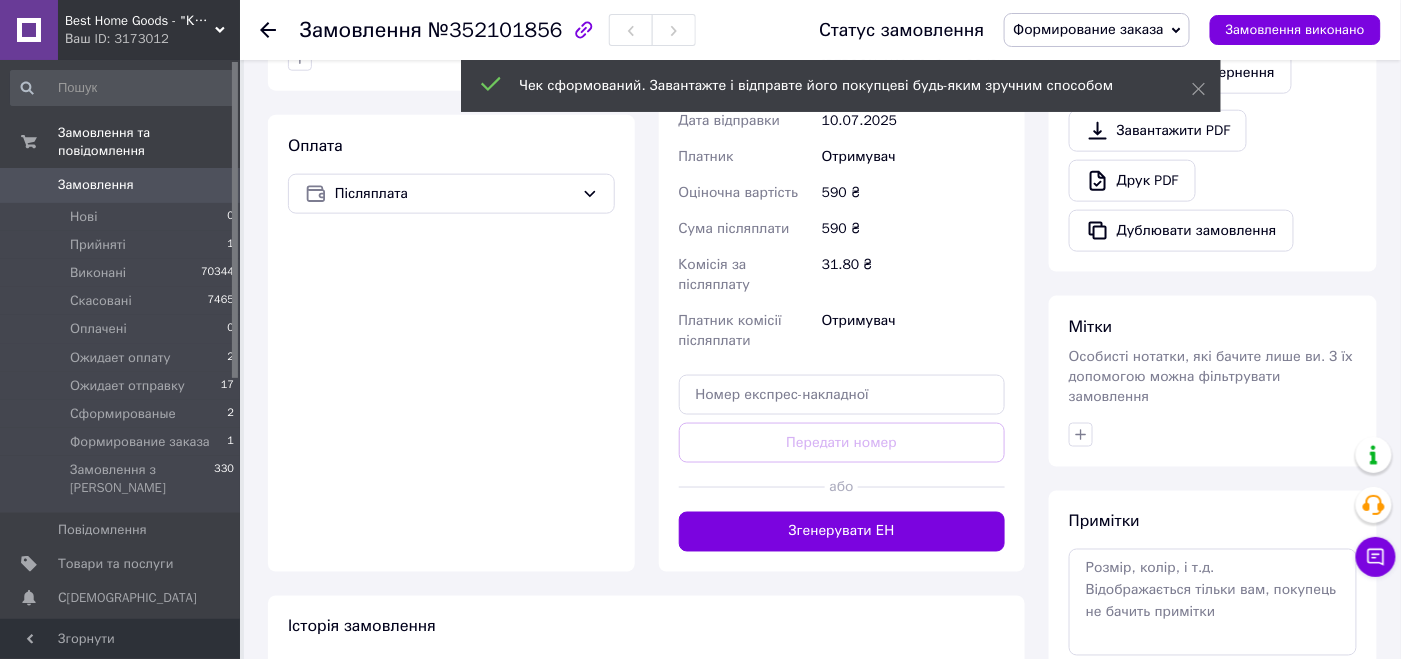click at bounding box center (1213, 435) 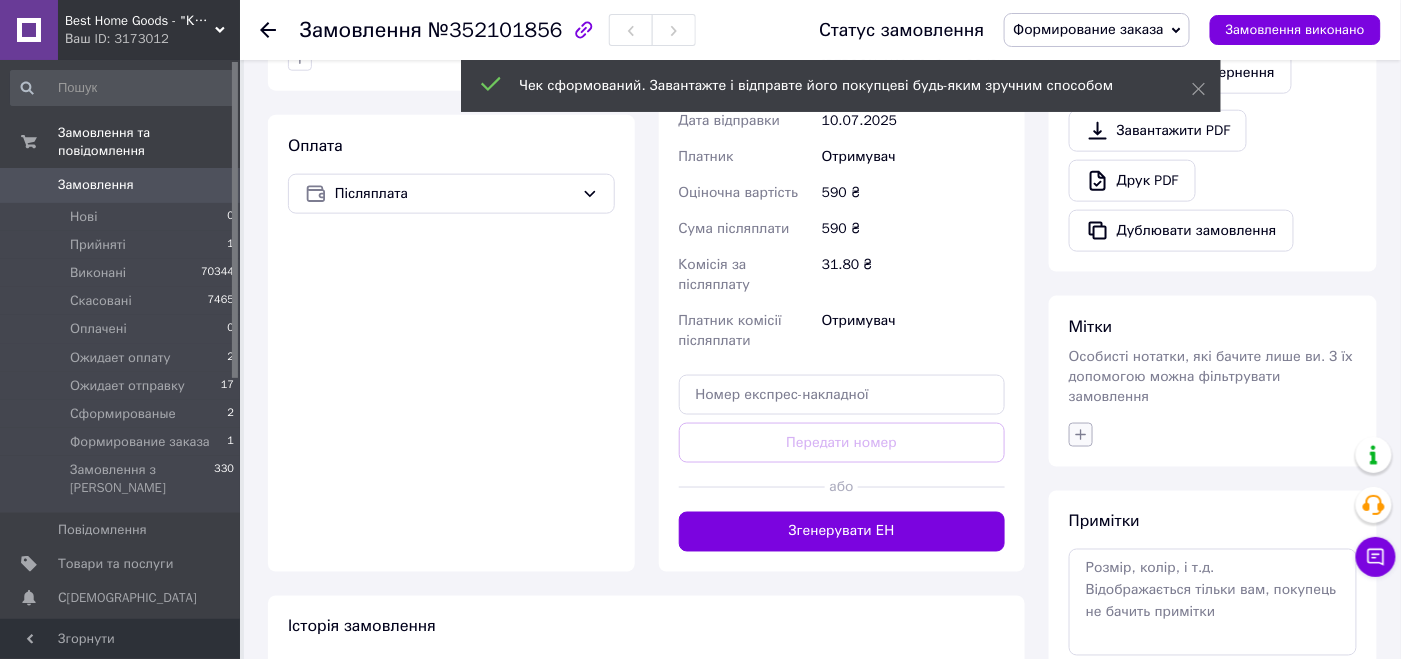 click 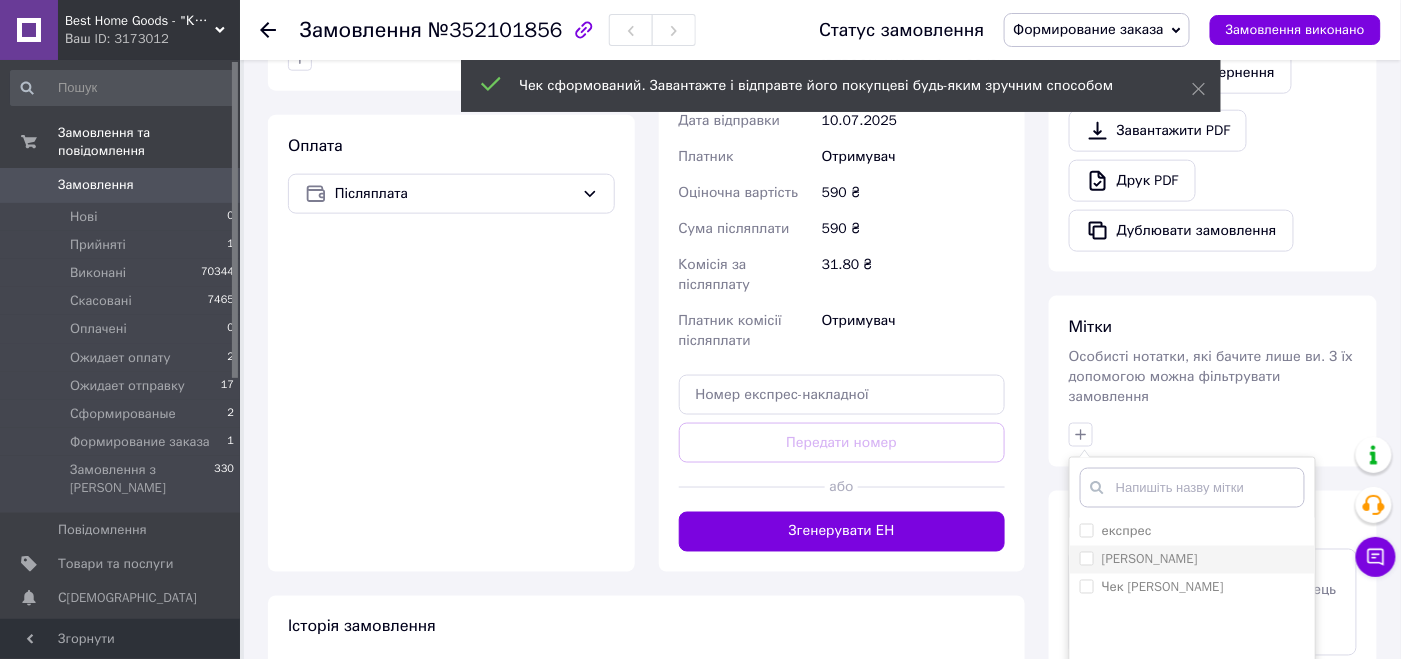 click on "[PERSON_NAME]" at bounding box center [1086, 558] 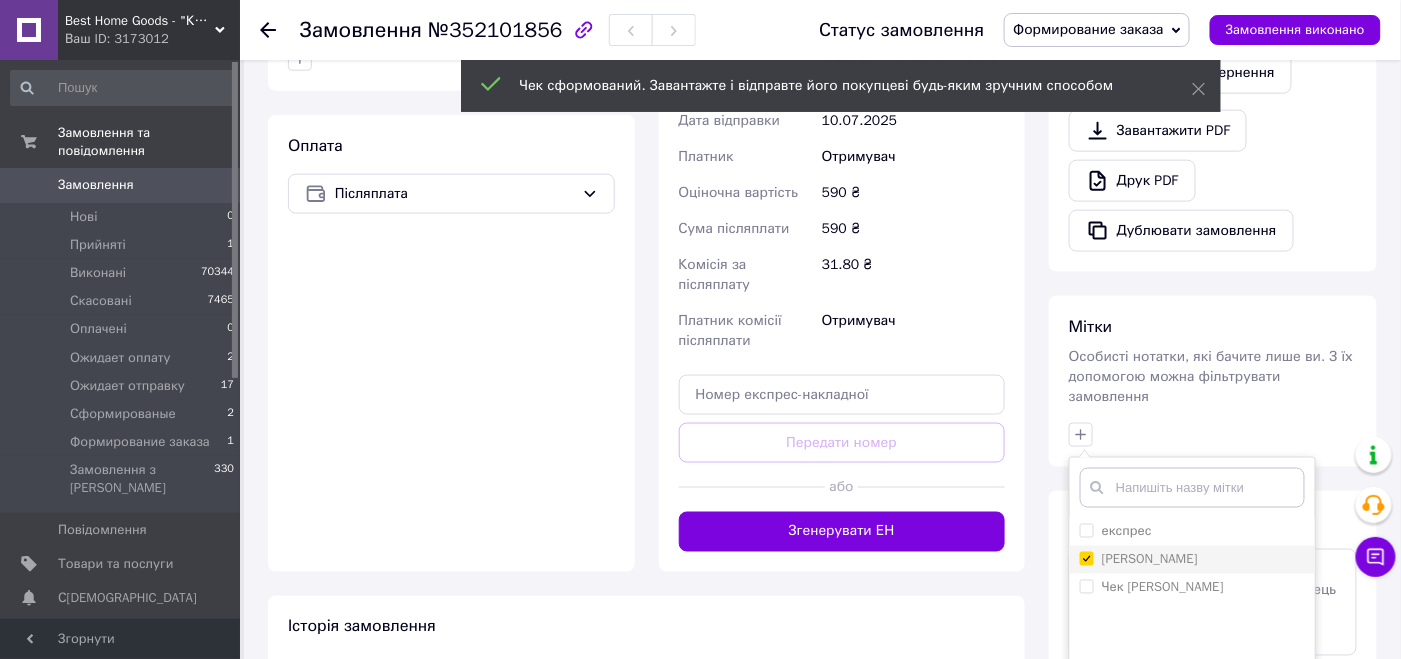 checkbox on "true" 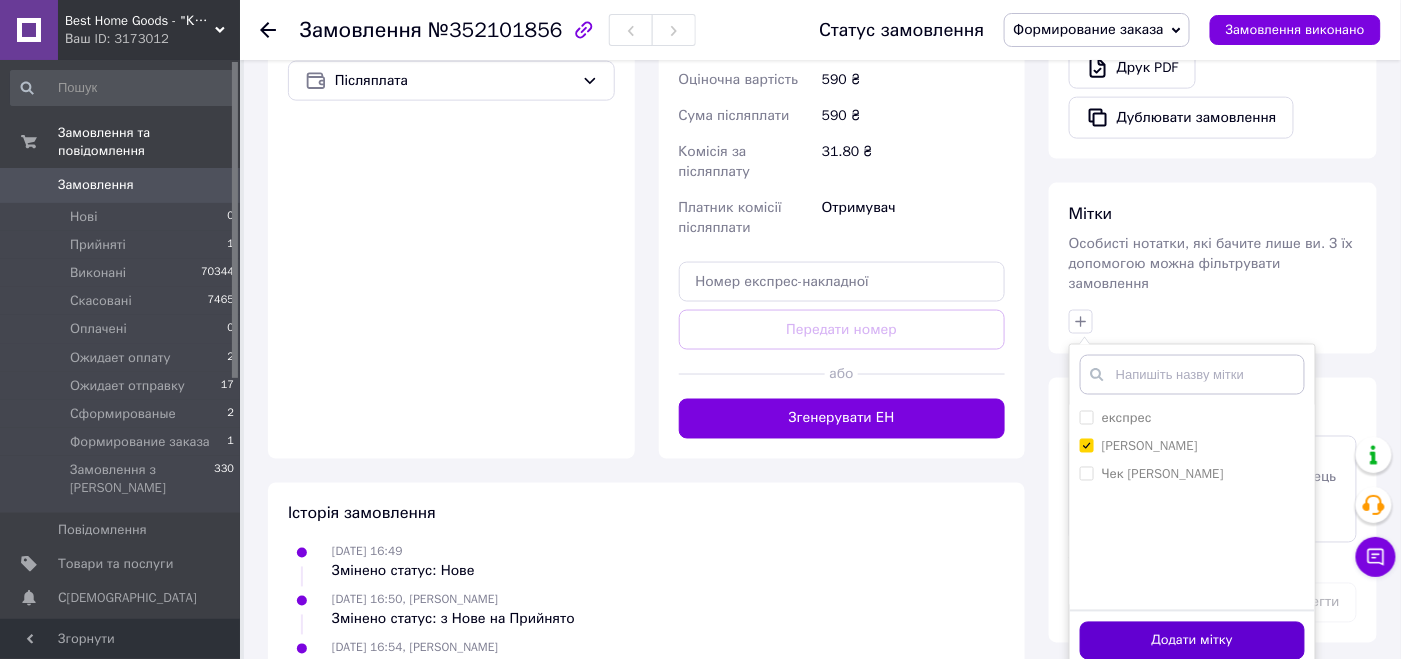 click on "Додати мітку" at bounding box center (1192, 641) 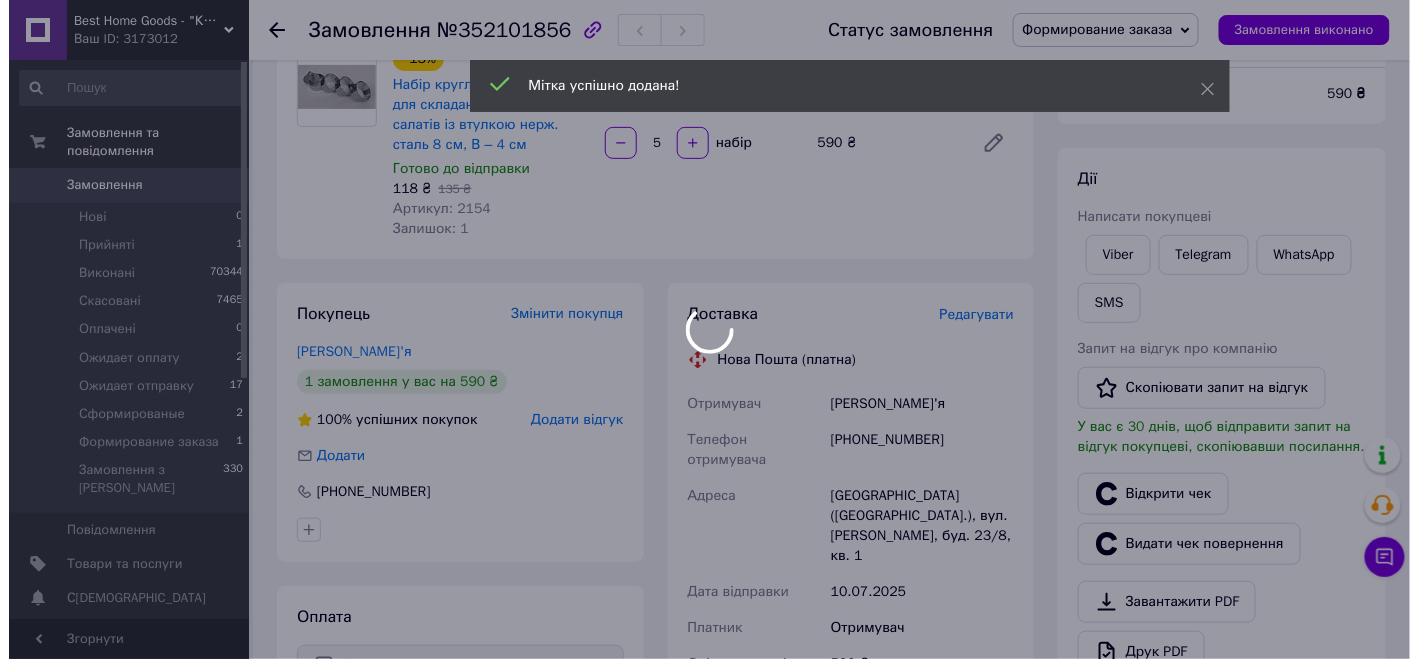scroll, scrollTop: 0, scrollLeft: 0, axis: both 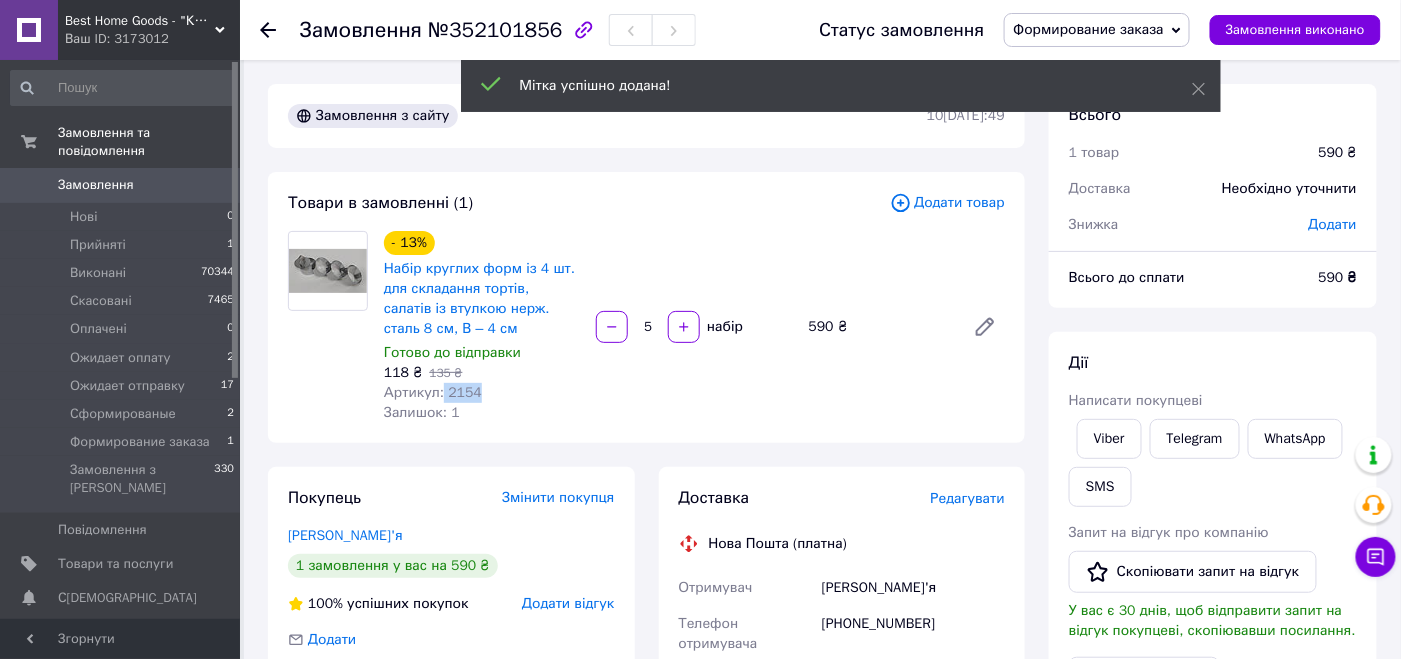 drag, startPoint x: 482, startPoint y: 394, endPoint x: 439, endPoint y: 389, distance: 43.289722 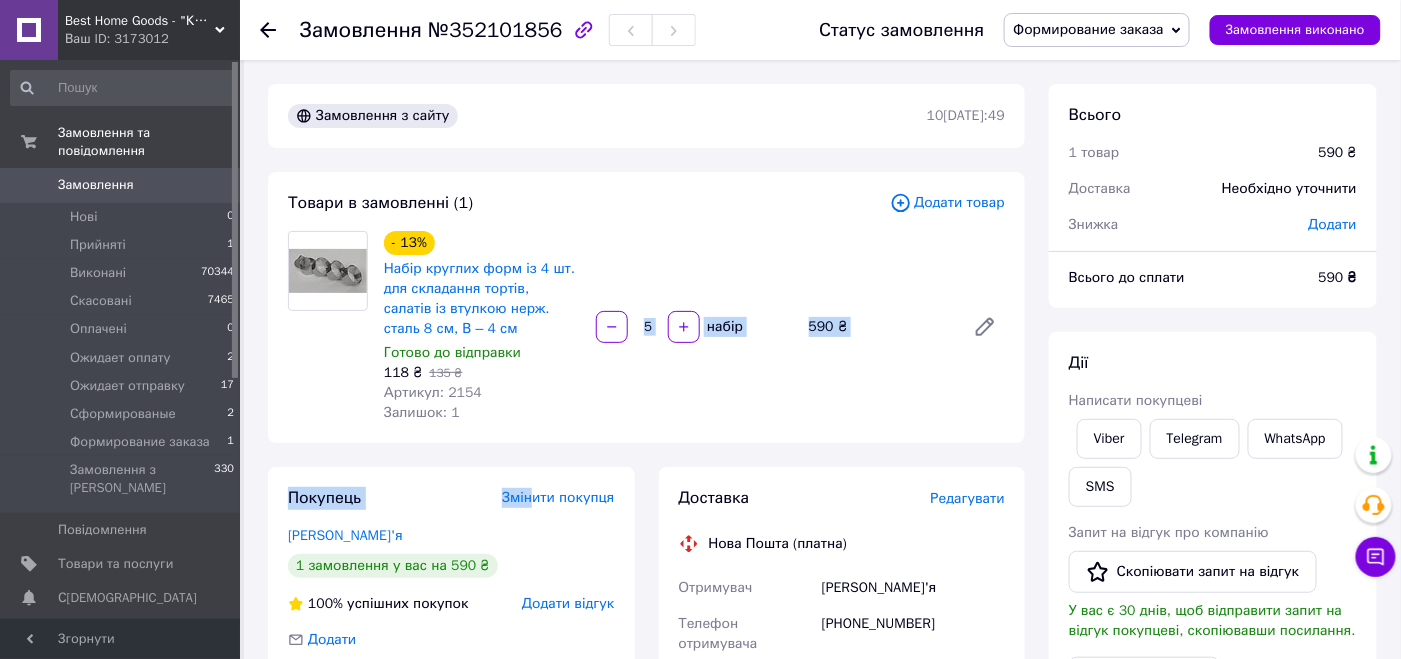 drag, startPoint x: 456, startPoint y: 381, endPoint x: 526, endPoint y: 435, distance: 88.40814 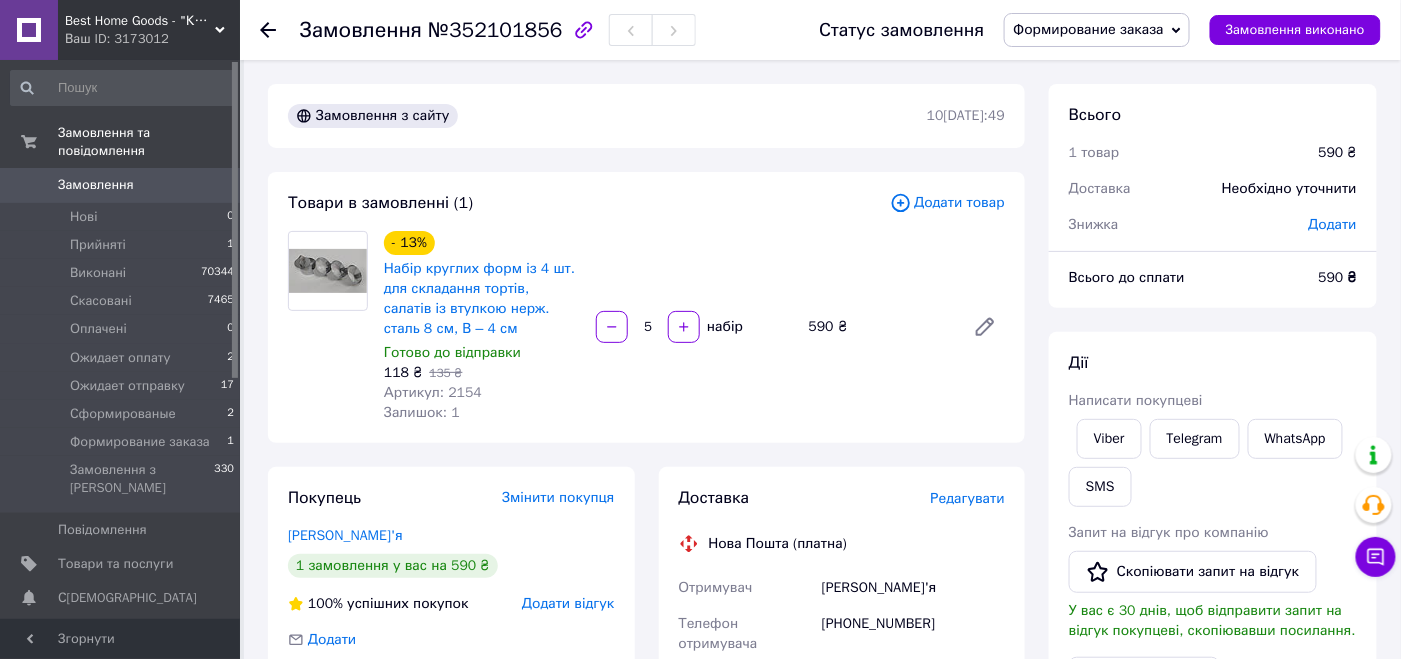 click on "Артикул: 2154" at bounding box center [482, 393] 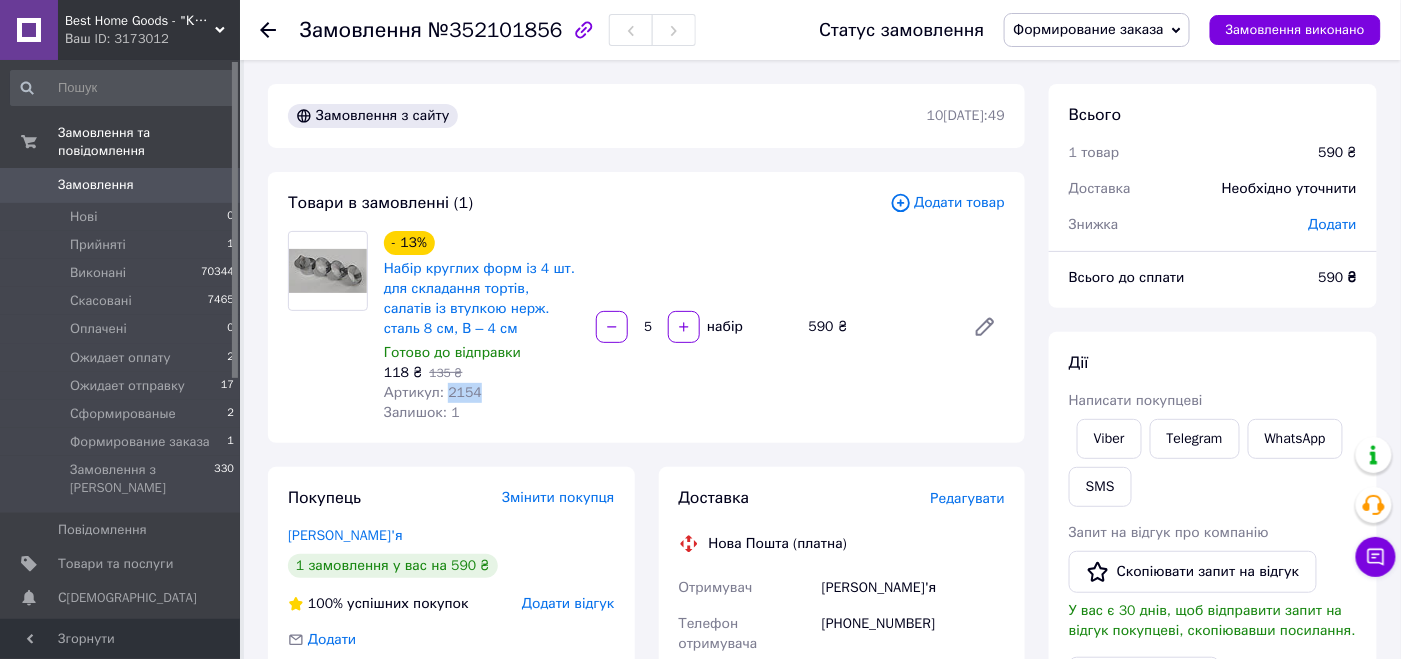 drag, startPoint x: 480, startPoint y: 390, endPoint x: 445, endPoint y: 390, distance: 35 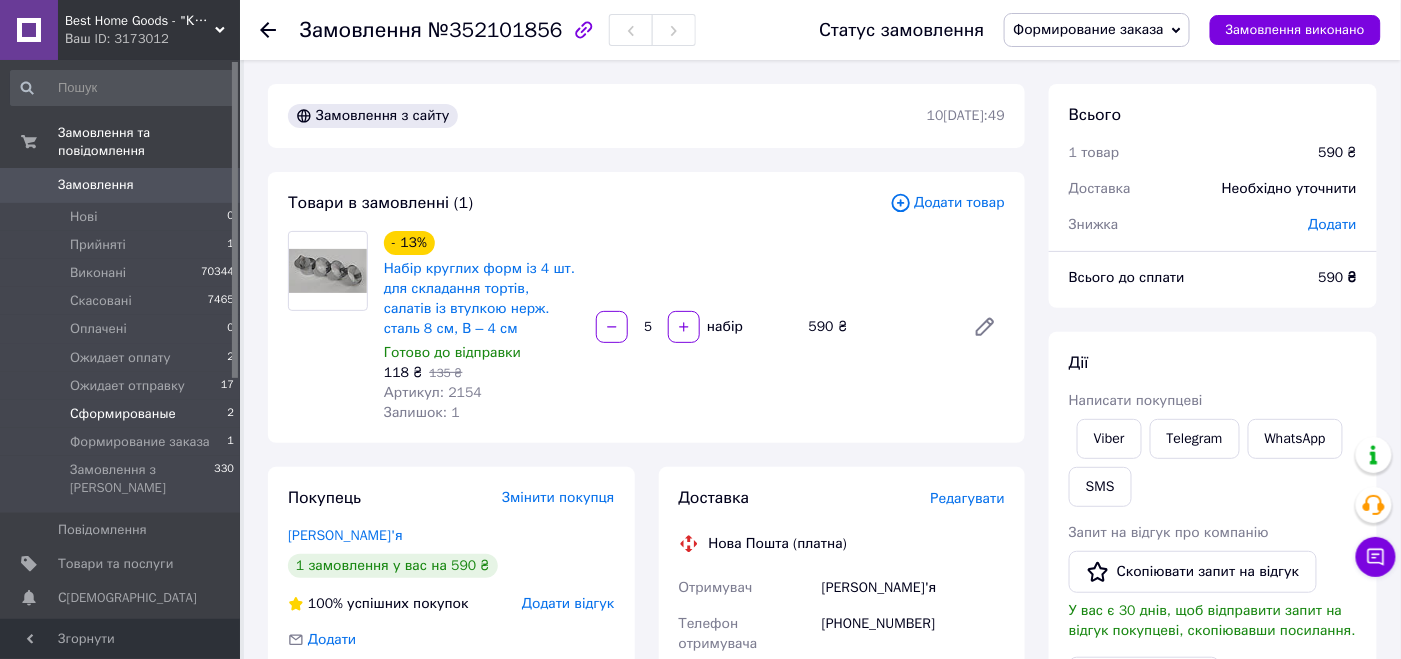click on "Сформированые" at bounding box center [123, 414] 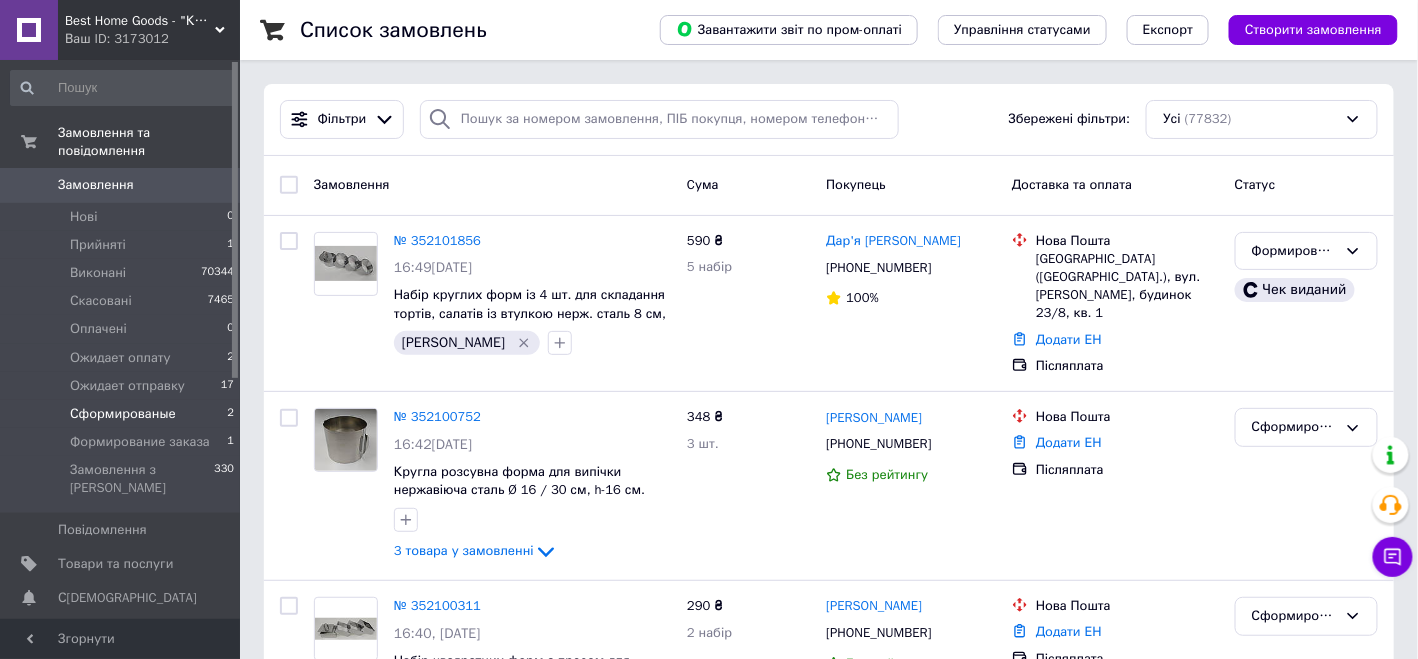 click on "Сформированые" at bounding box center (123, 414) 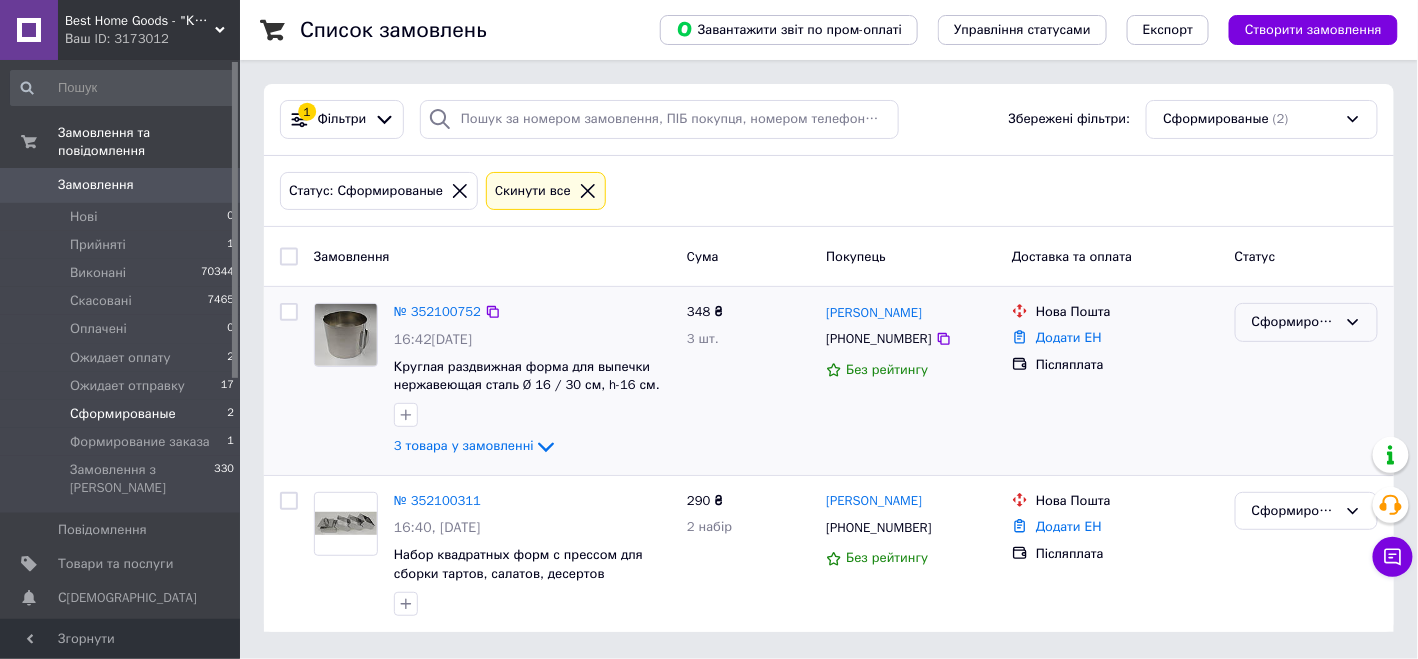 click on "Сформированые" at bounding box center [1294, 322] 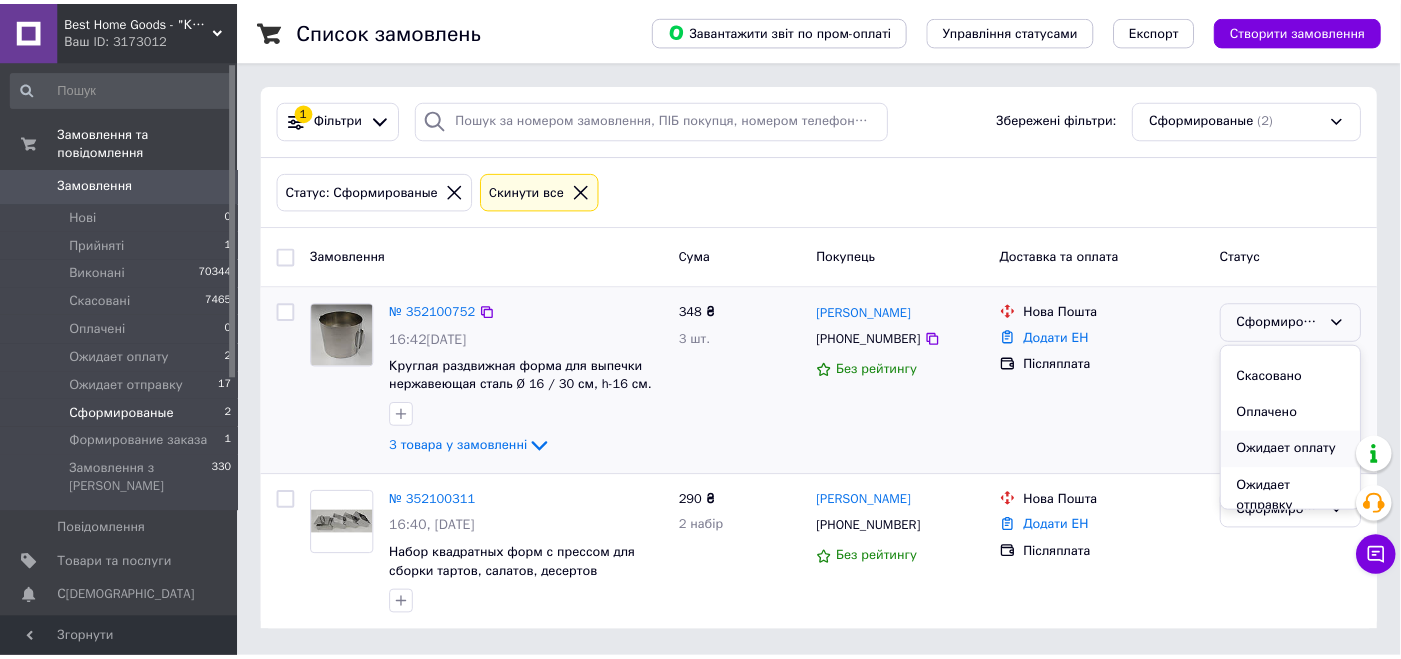 scroll, scrollTop: 99, scrollLeft: 0, axis: vertical 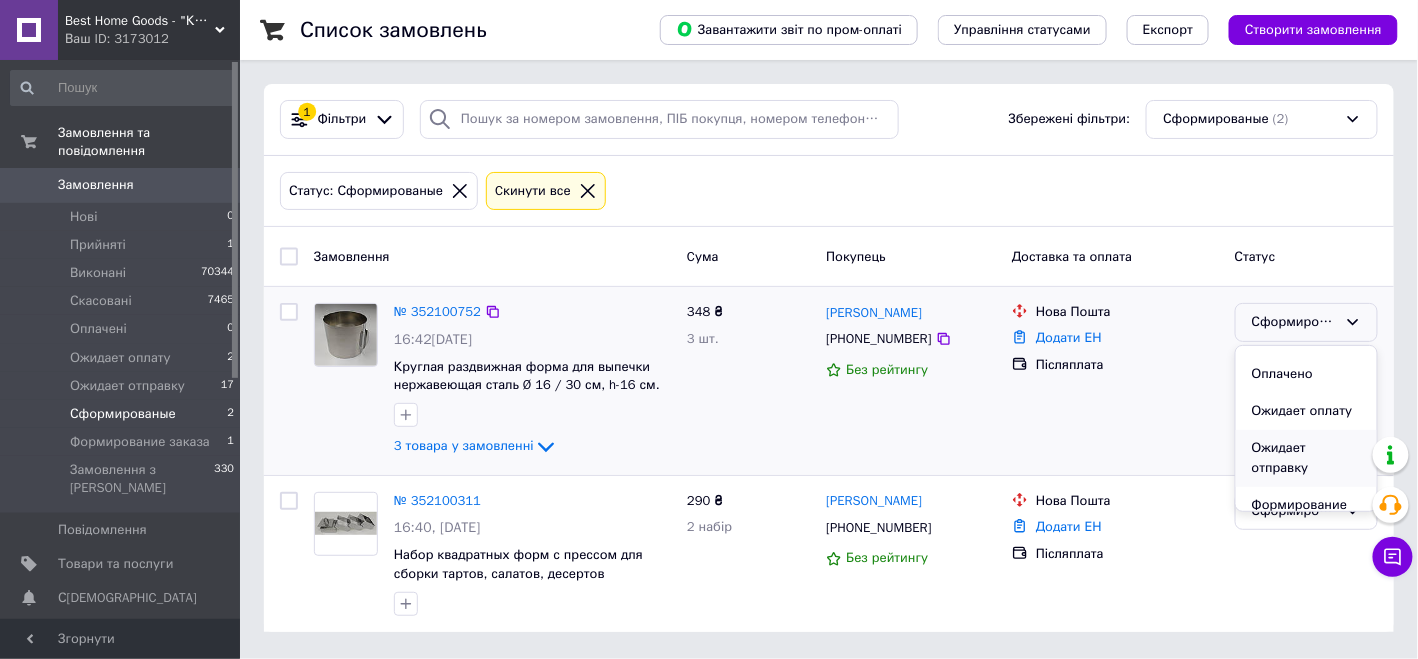 click on "Ожидает отправку" at bounding box center [1306, 458] 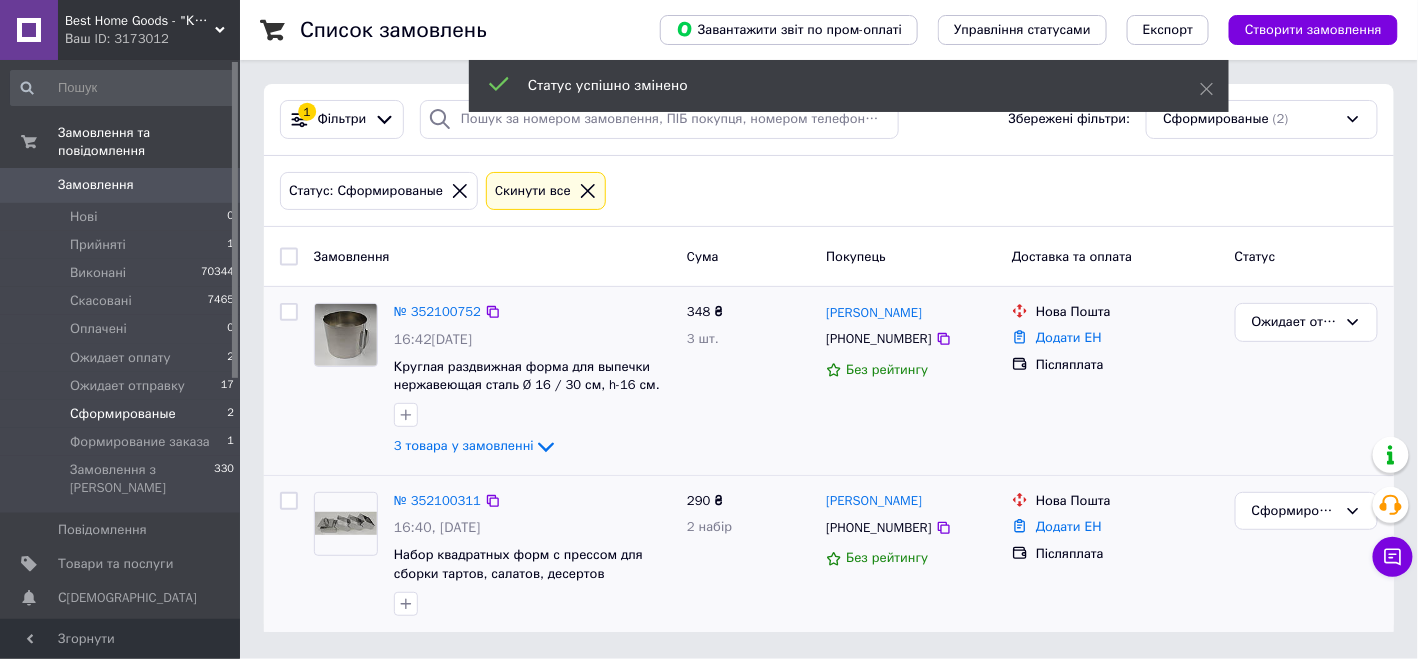 drag, startPoint x: 1256, startPoint y: 512, endPoint x: 1273, endPoint y: 528, distance: 23.345236 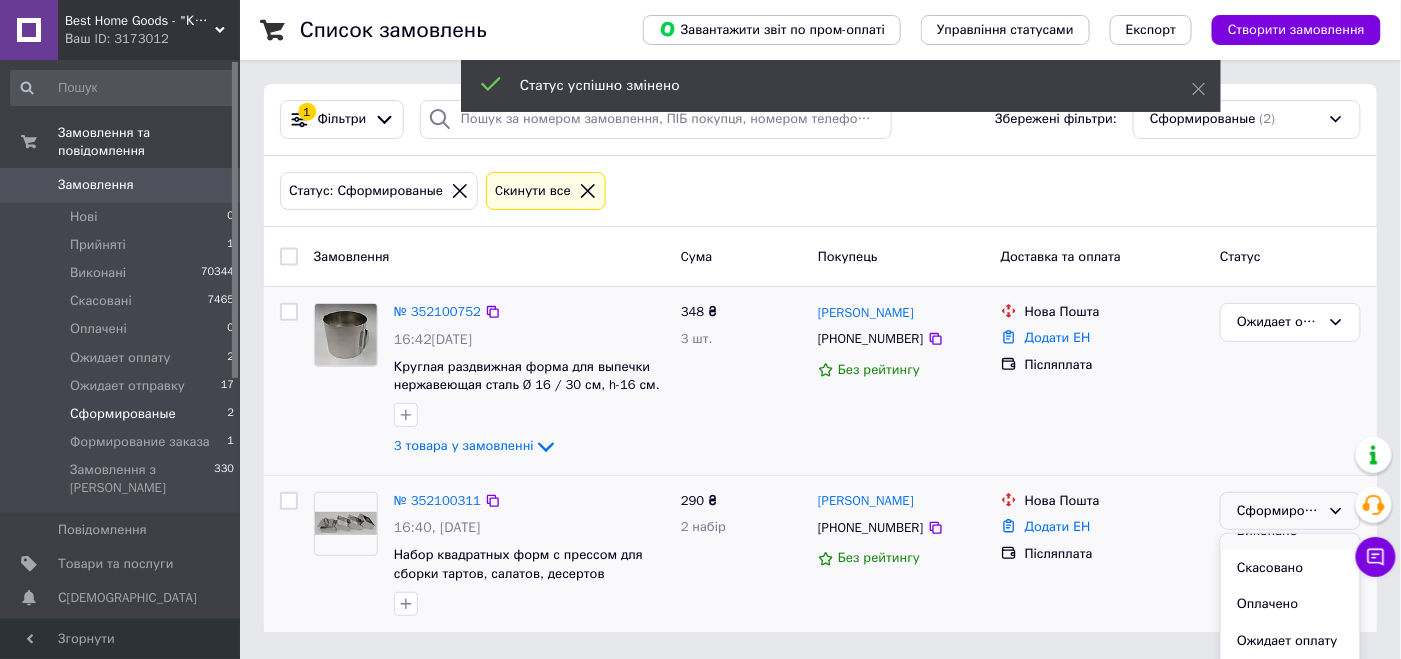 scroll, scrollTop: 131, scrollLeft: 0, axis: vertical 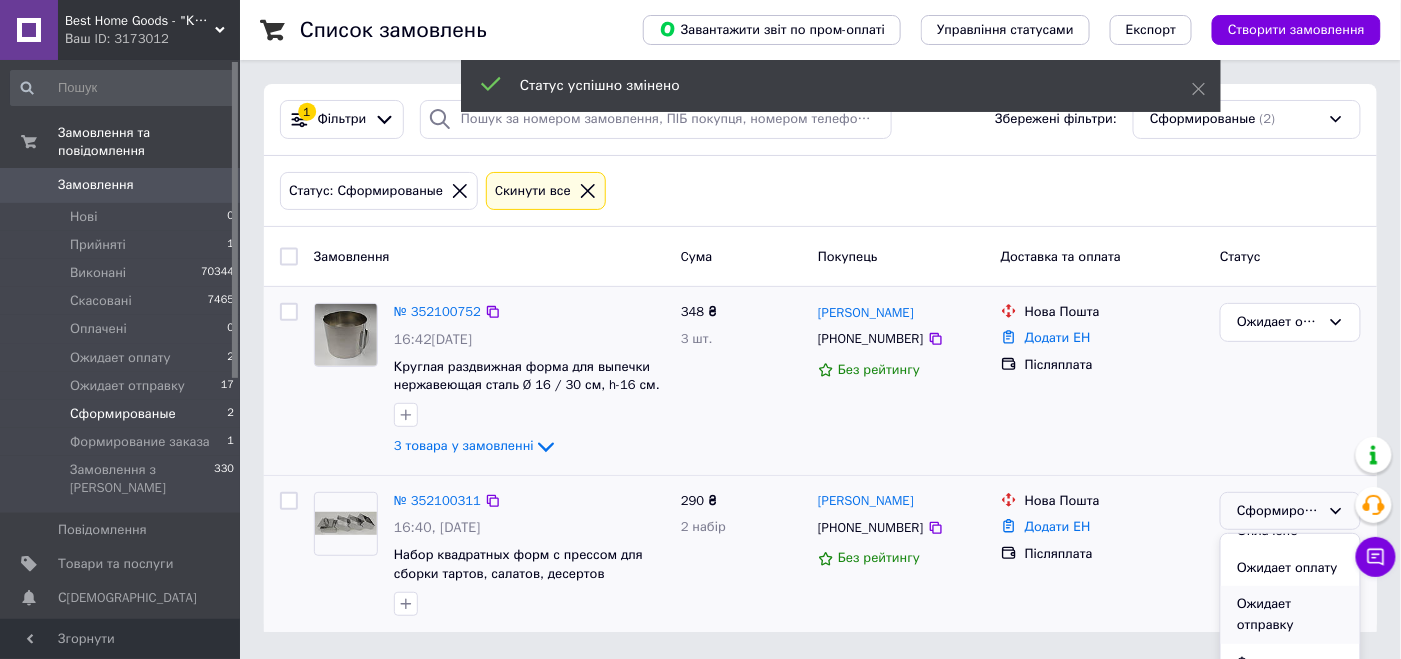 click on "Ожидает отправку" at bounding box center [1290, 614] 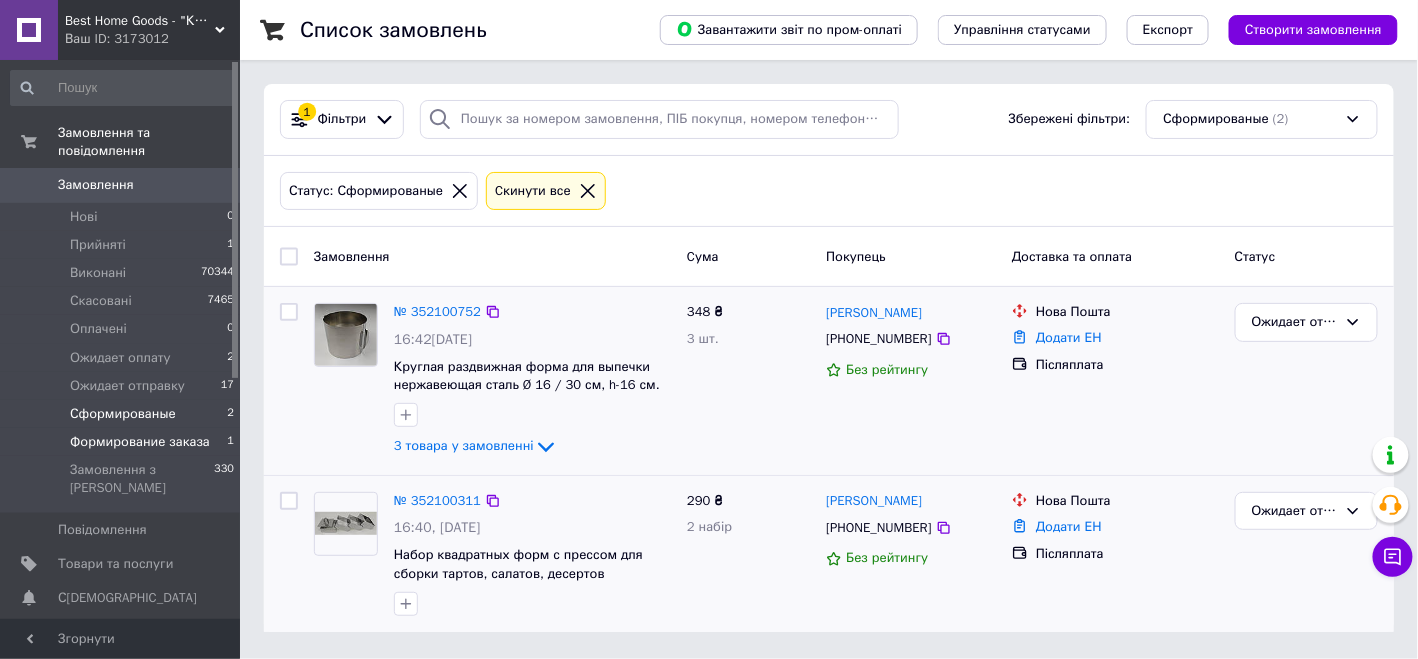click on "Формирование заказа 1" at bounding box center [123, 442] 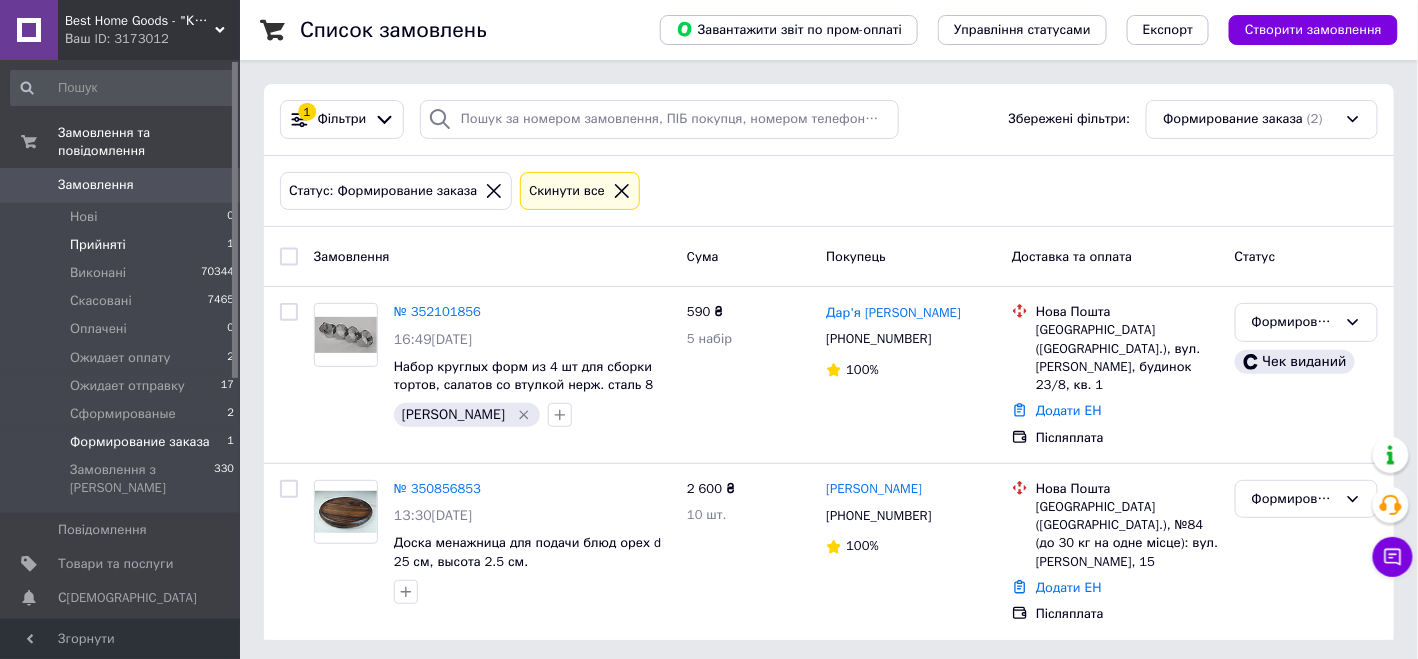 click on "Прийняті 1" at bounding box center [123, 245] 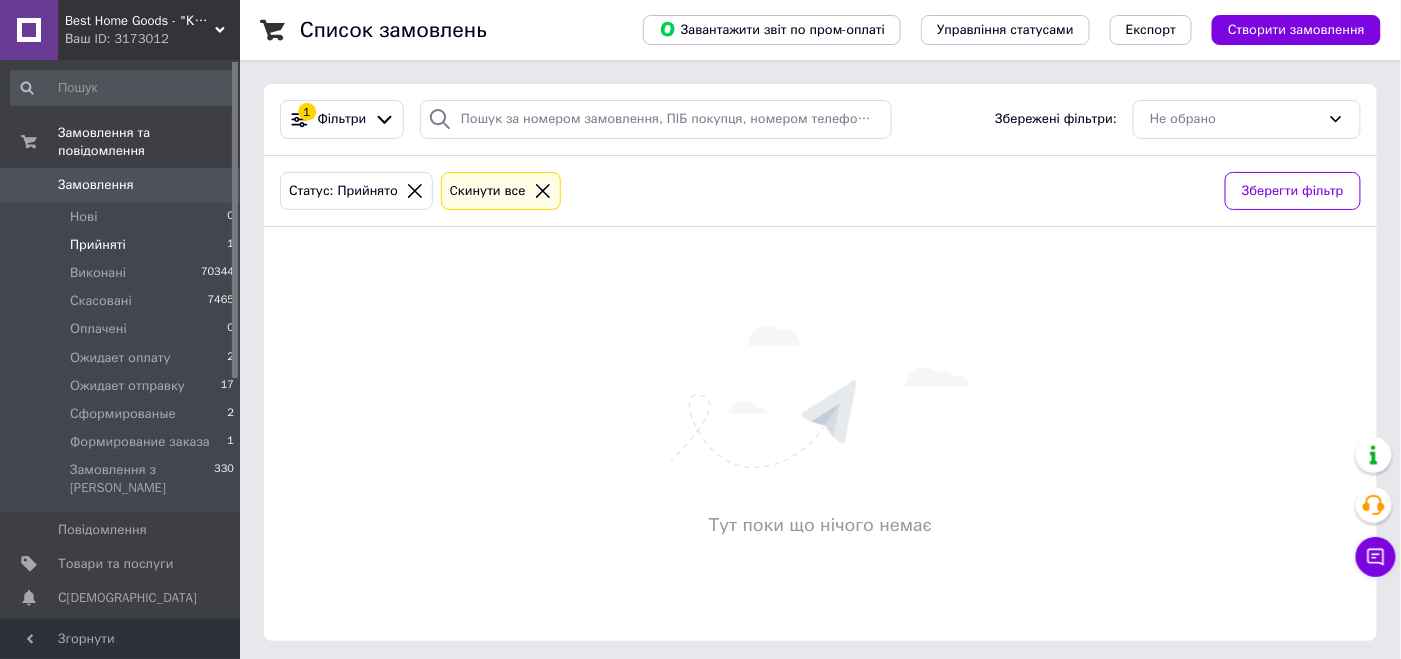 click on "Прийняті 1" at bounding box center (123, 245) 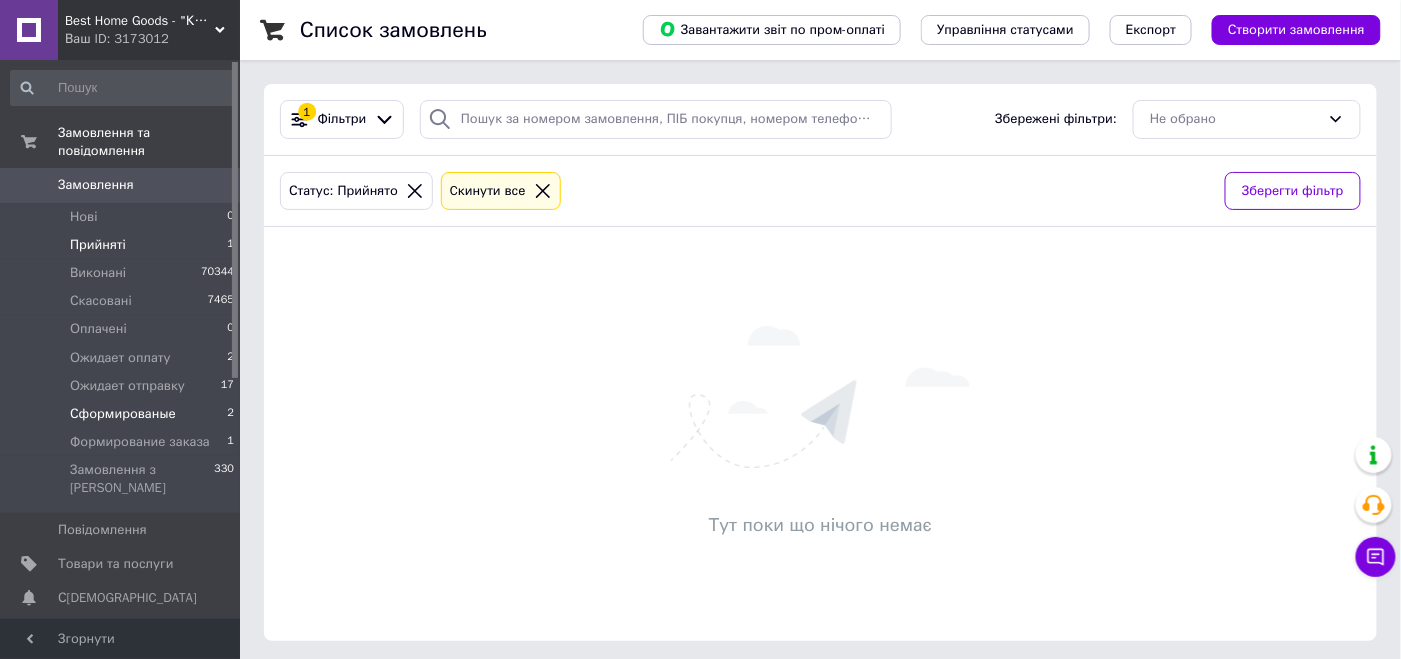 click on "Сформированые 2" at bounding box center [123, 414] 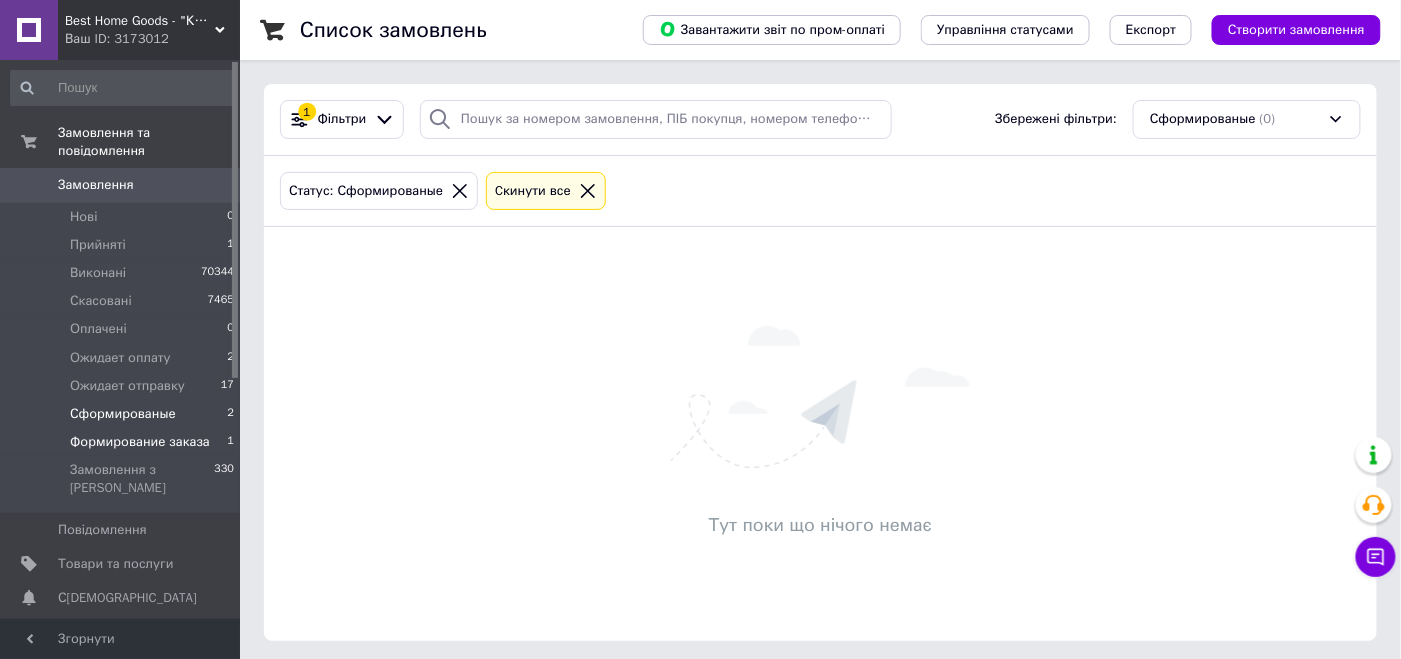 click on "Формирование заказа" at bounding box center [140, 442] 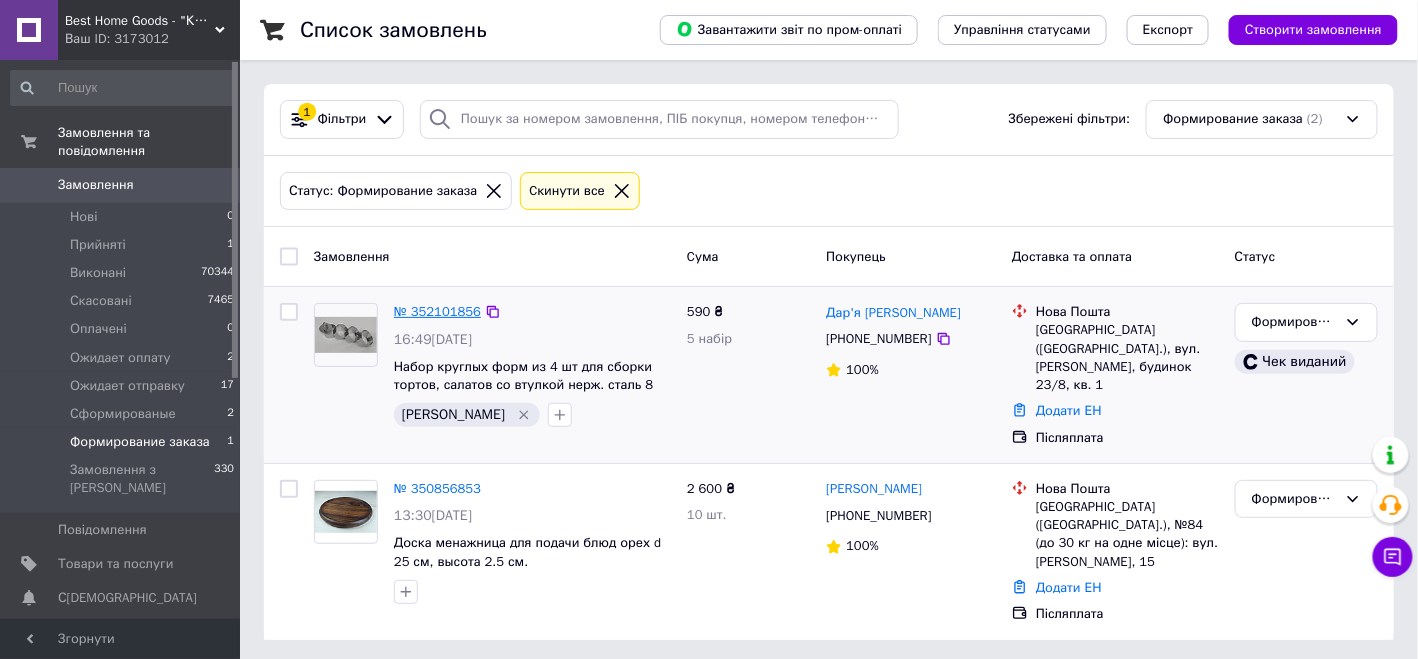 click on "№ 352101856" at bounding box center (437, 311) 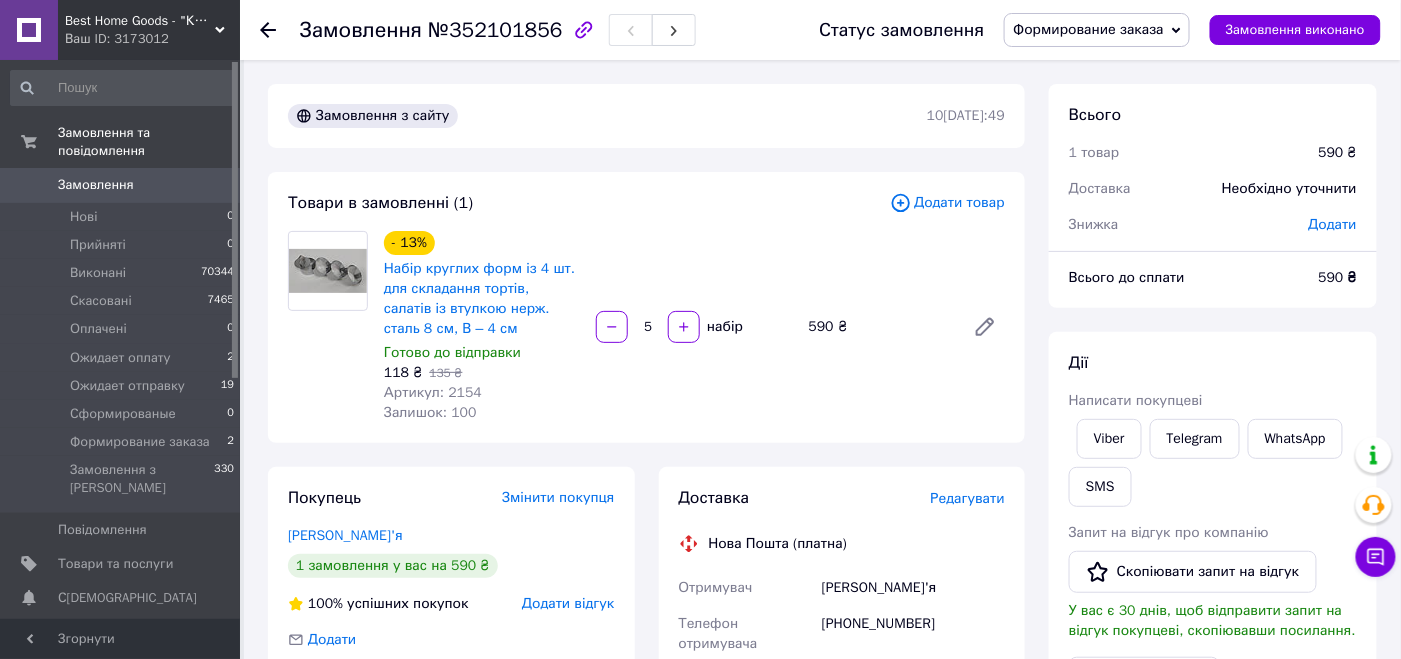 click on "№352101856" at bounding box center (495, 30) 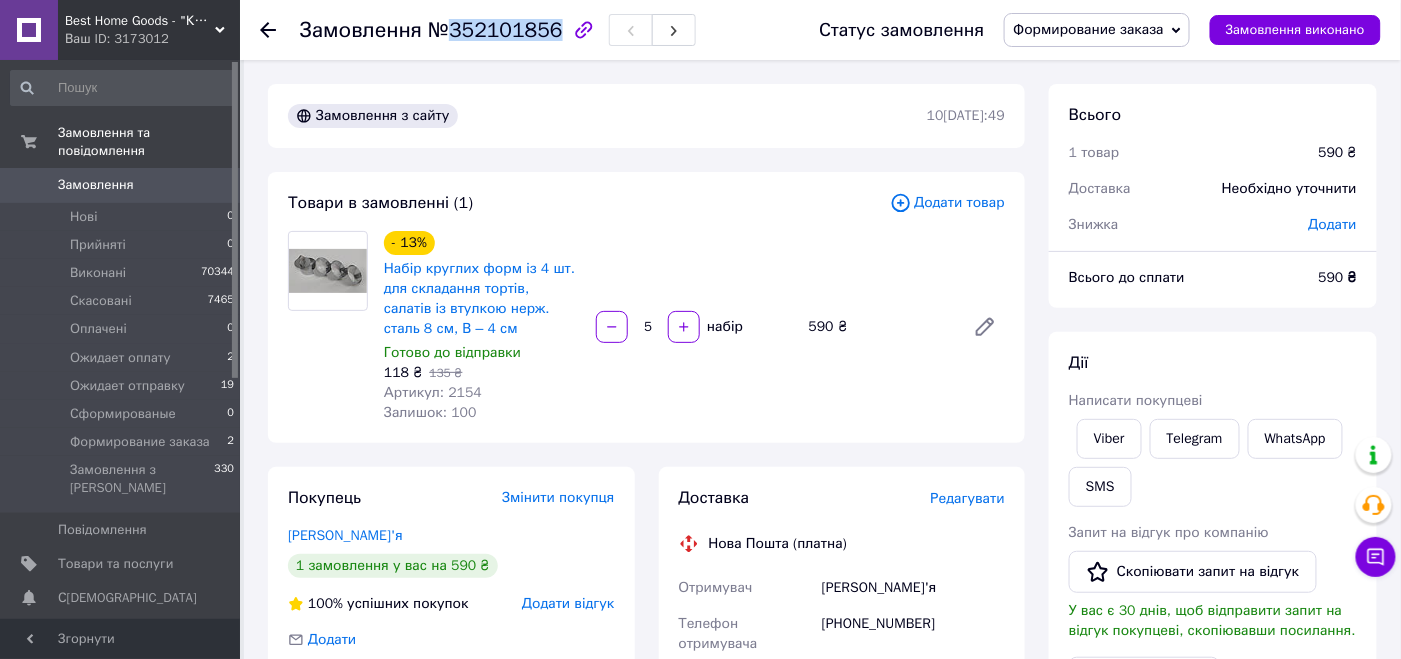 click on "№352101856" at bounding box center [495, 30] 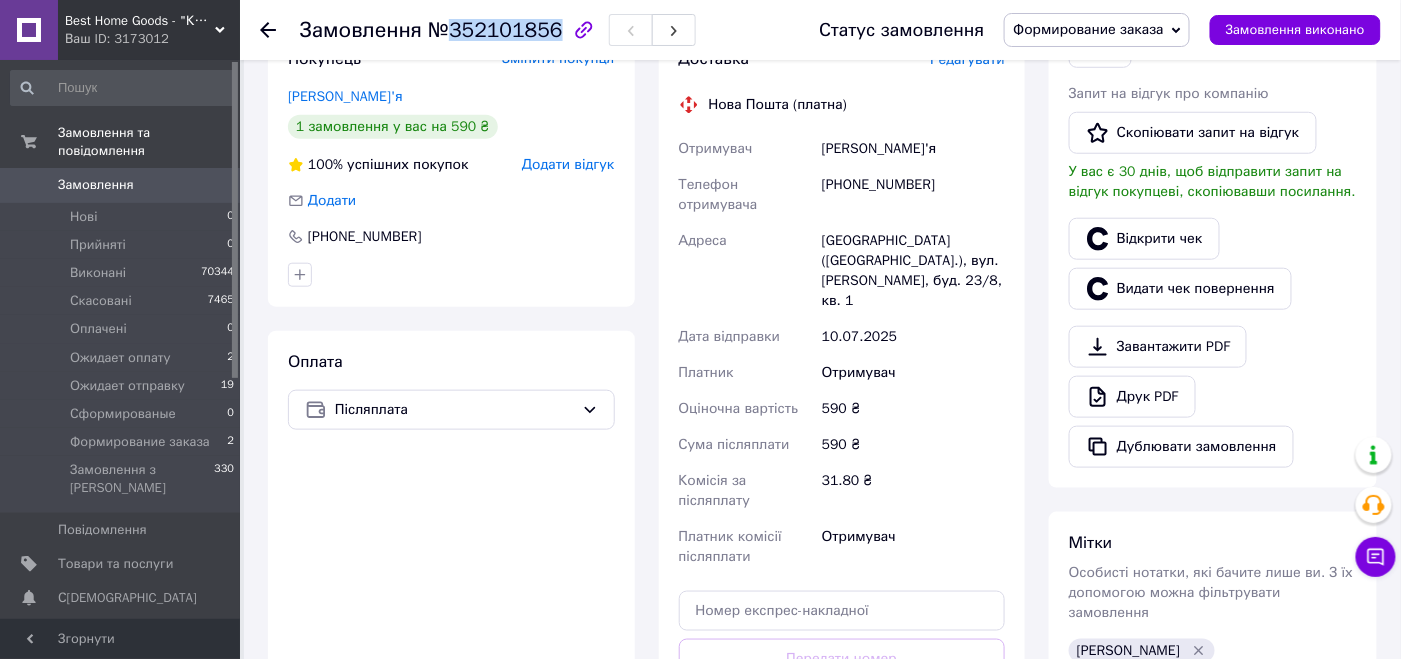scroll, scrollTop: 400, scrollLeft: 0, axis: vertical 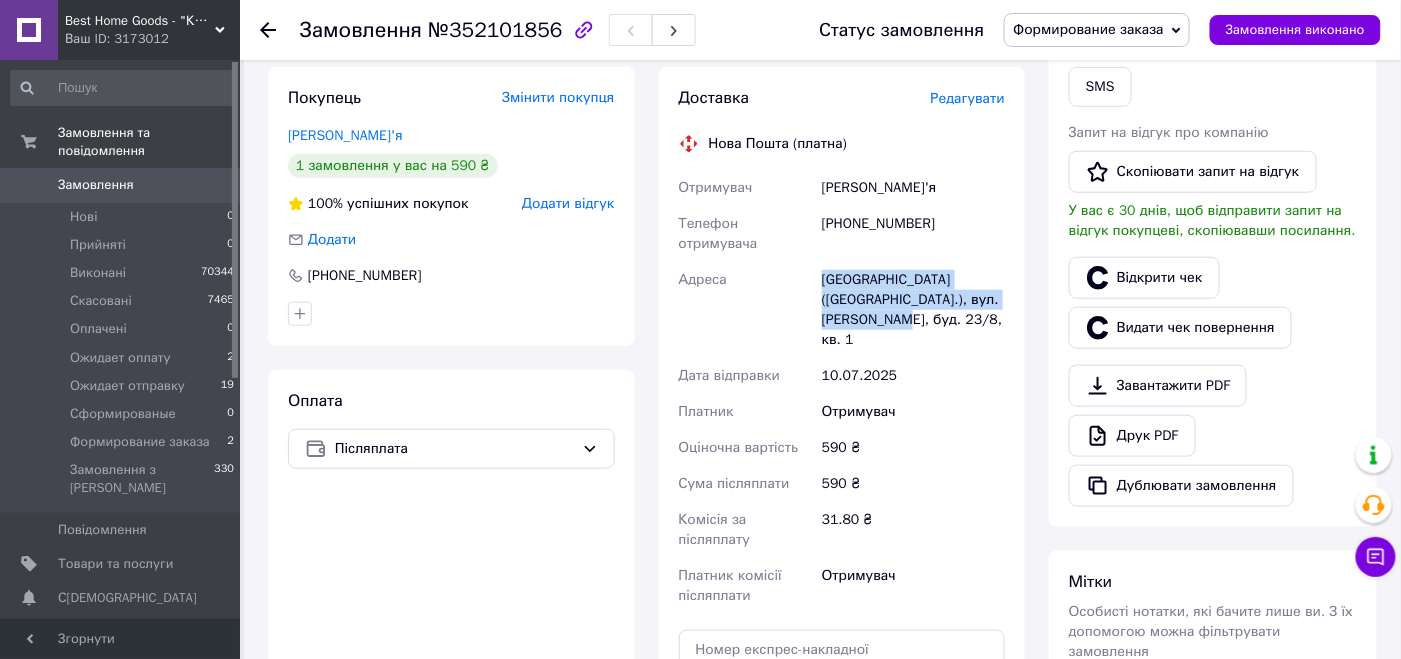 drag, startPoint x: 848, startPoint y: 298, endPoint x: 809, endPoint y: 302, distance: 39.20459 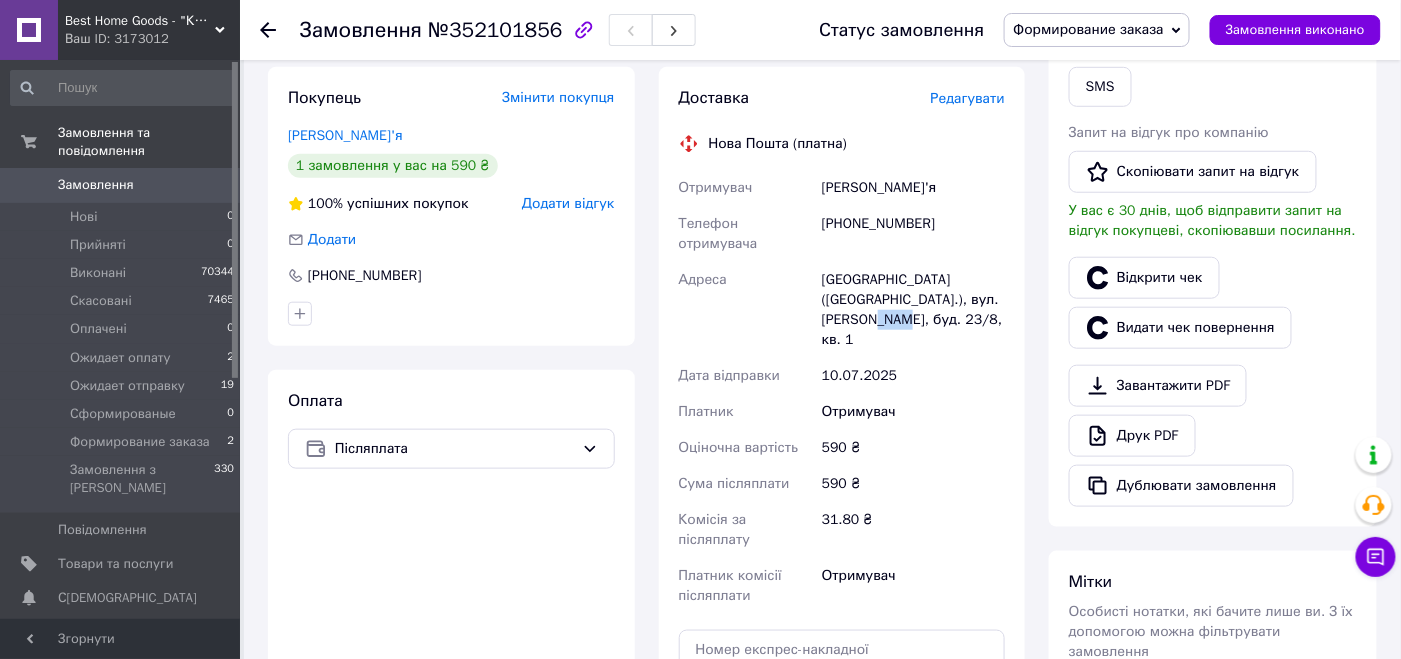 drag, startPoint x: 849, startPoint y: 301, endPoint x: 820, endPoint y: 304, distance: 29.15476 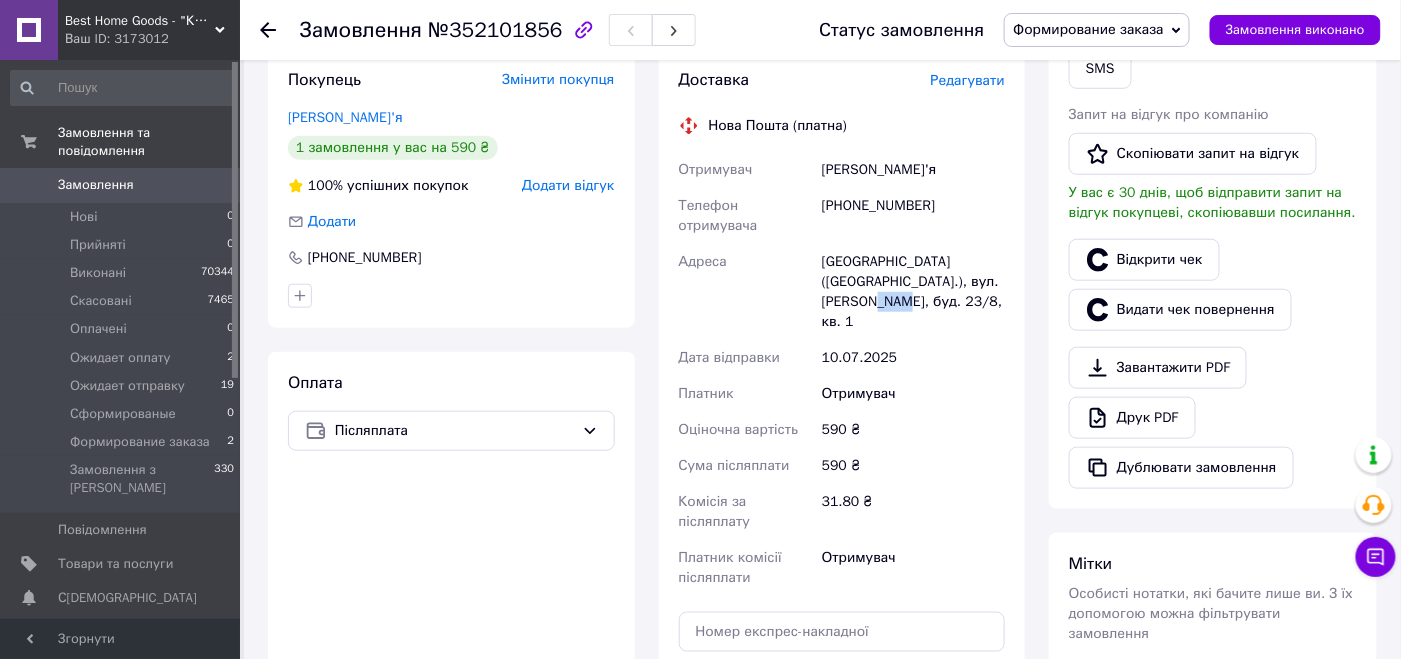 scroll, scrollTop: 700, scrollLeft: 0, axis: vertical 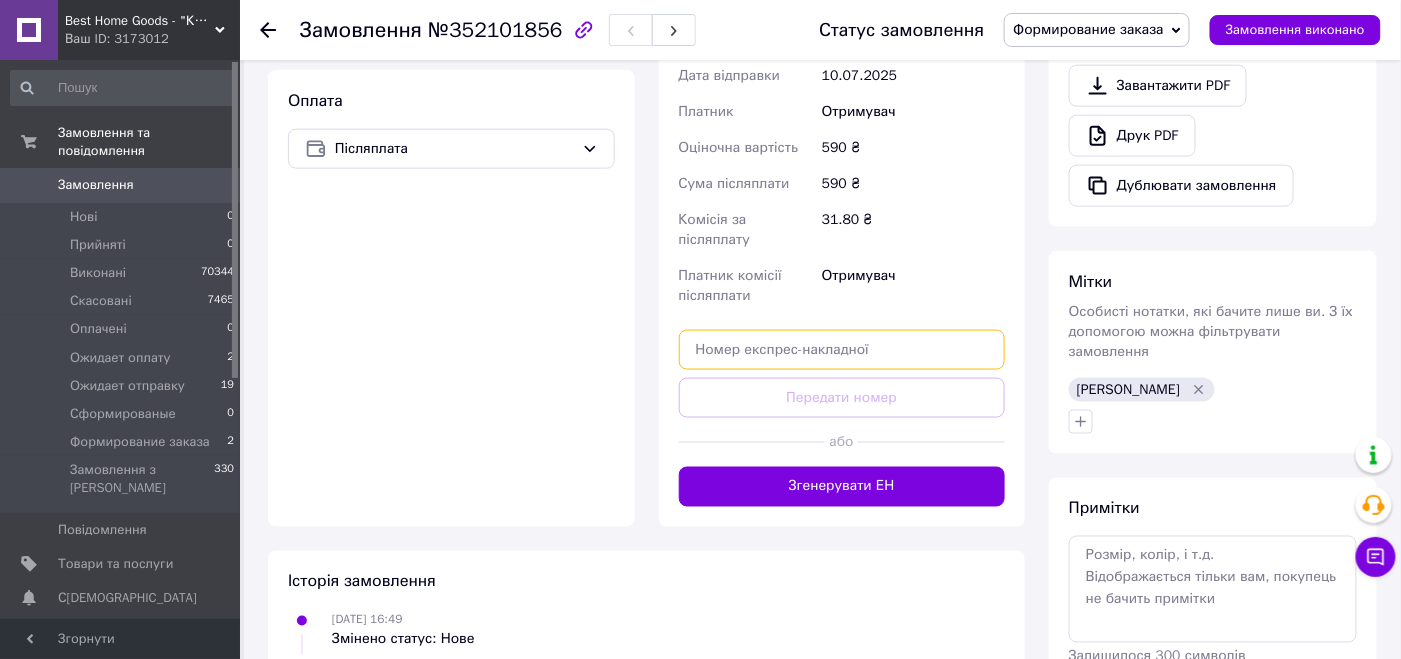 drag, startPoint x: 796, startPoint y: 295, endPoint x: 809, endPoint y: 296, distance: 13.038404 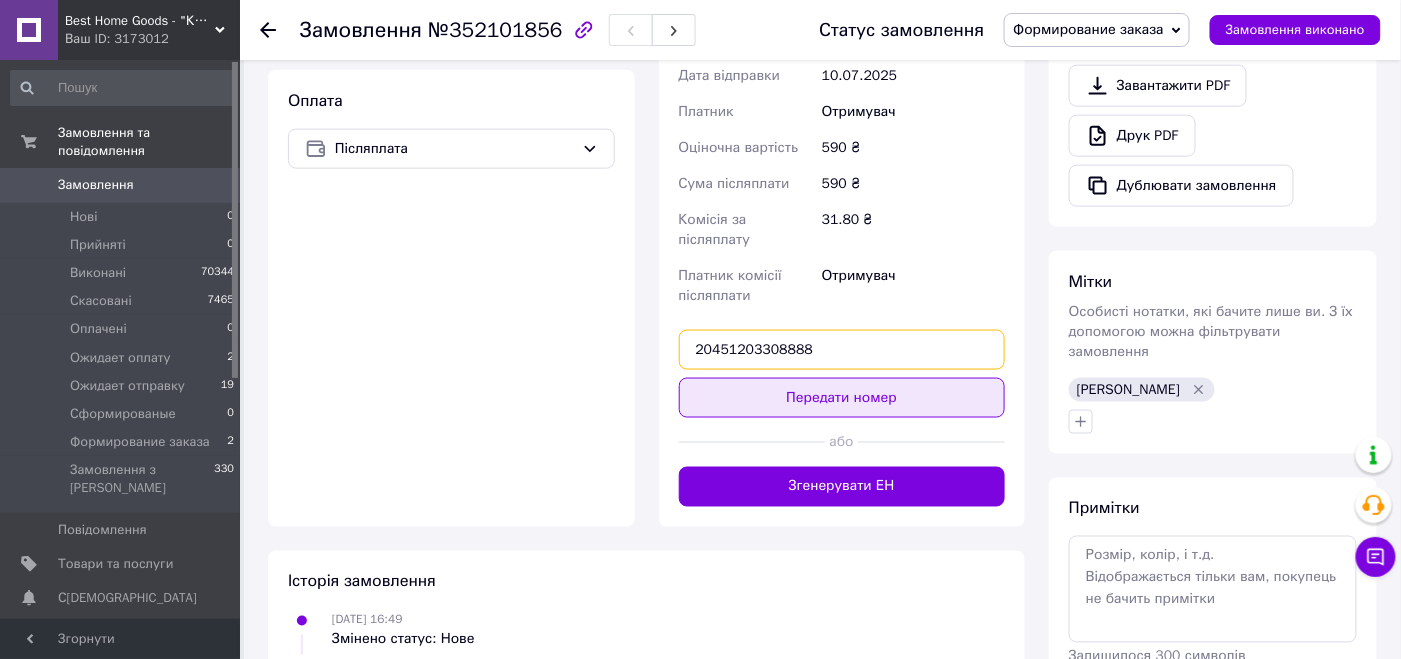 type on "20451203308888" 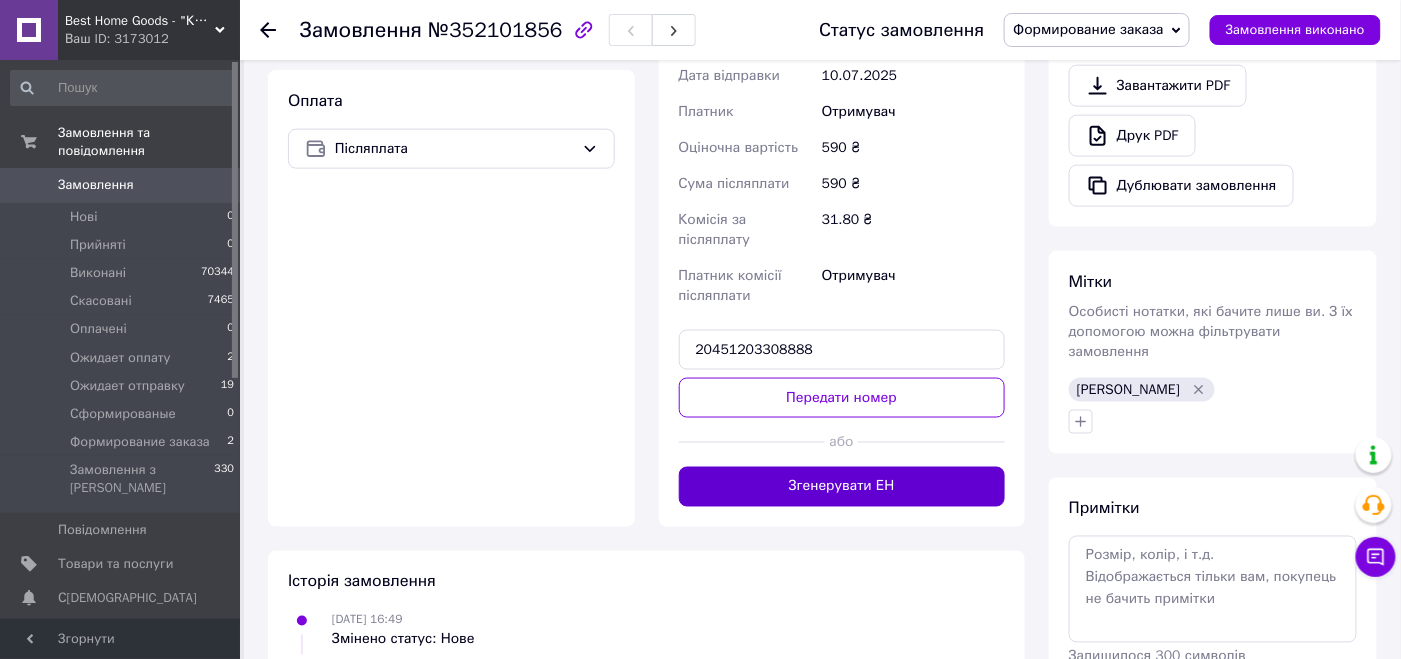 drag, startPoint x: 882, startPoint y: 334, endPoint x: 964, endPoint y: 432, distance: 127.78106 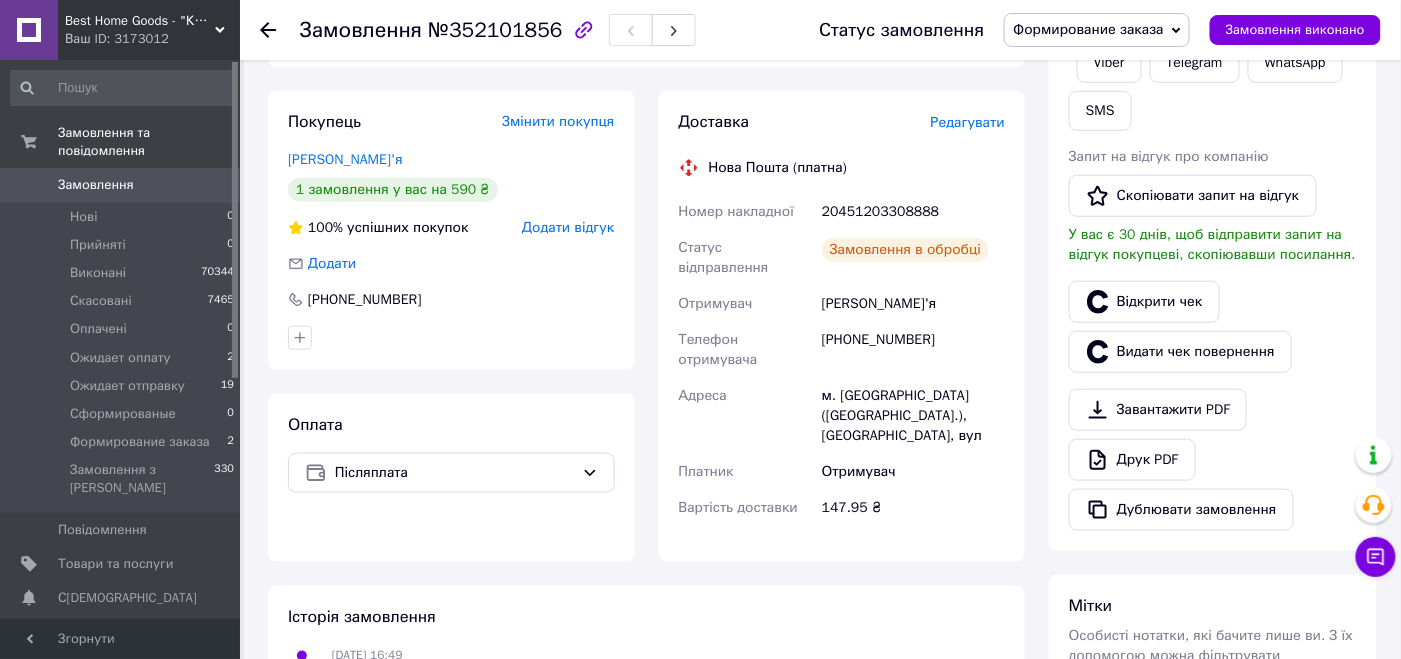 scroll, scrollTop: 299, scrollLeft: 0, axis: vertical 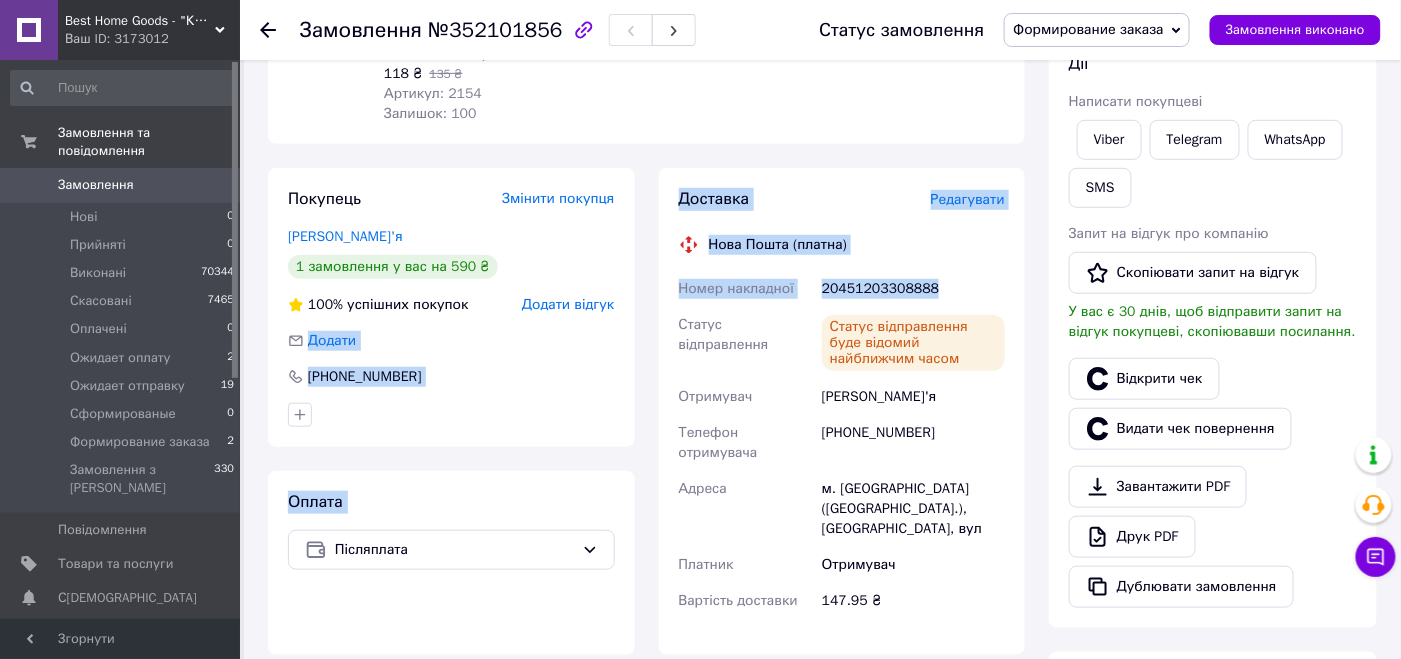 drag, startPoint x: 931, startPoint y: 290, endPoint x: 643, endPoint y: 284, distance: 288.0625 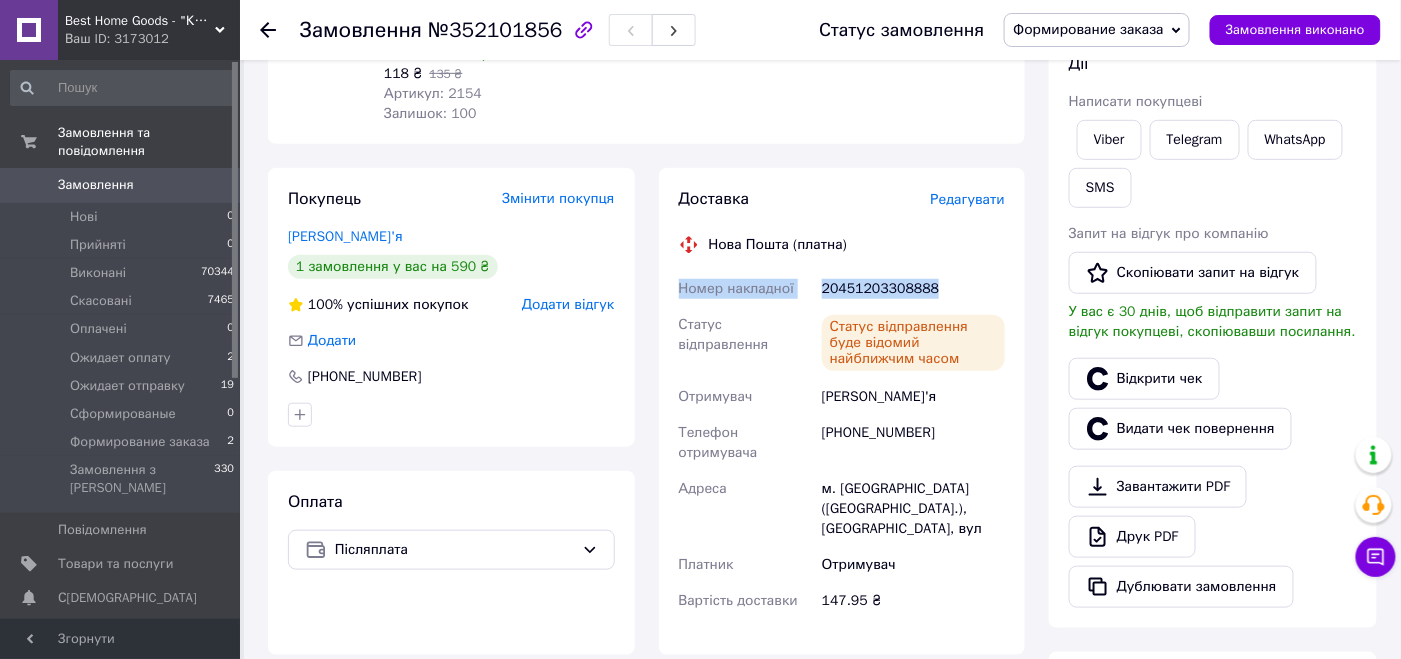 drag, startPoint x: 667, startPoint y: 291, endPoint x: 937, endPoint y: 297, distance: 270.06665 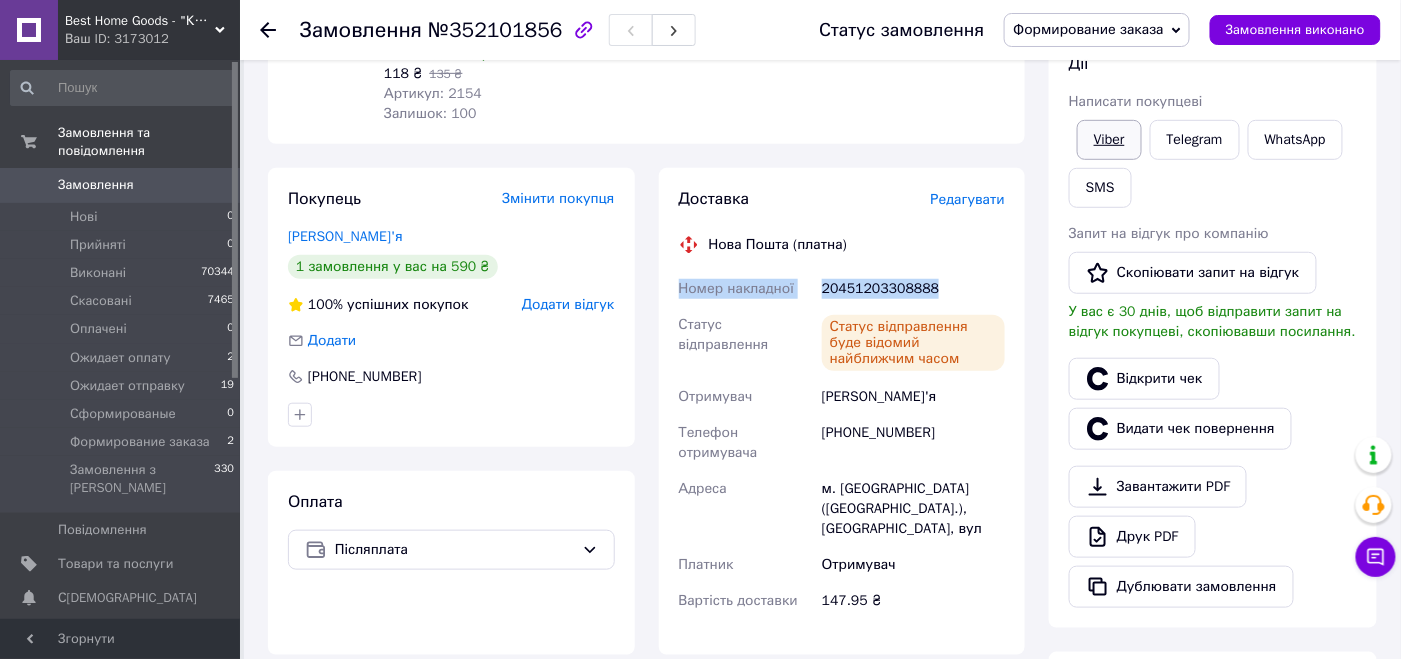 click on "Viber" at bounding box center (1109, 140) 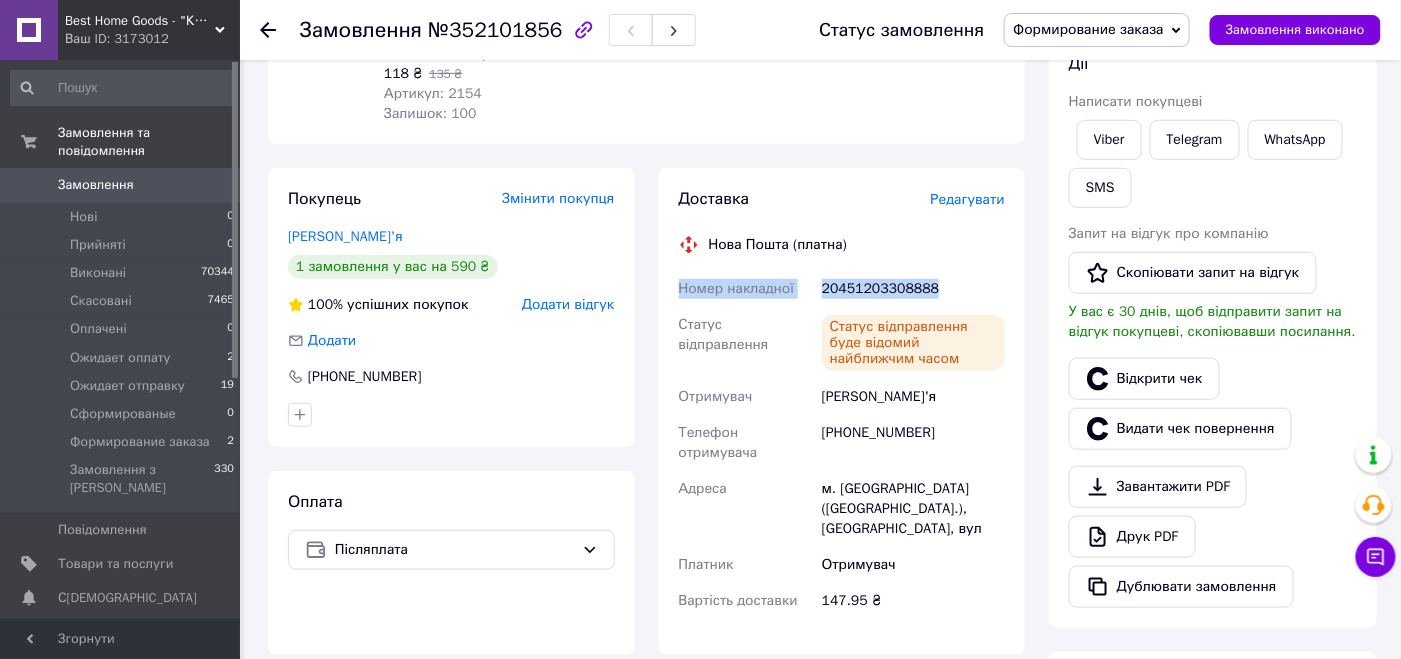 click on "Формирование заказа" at bounding box center (1088, 29) 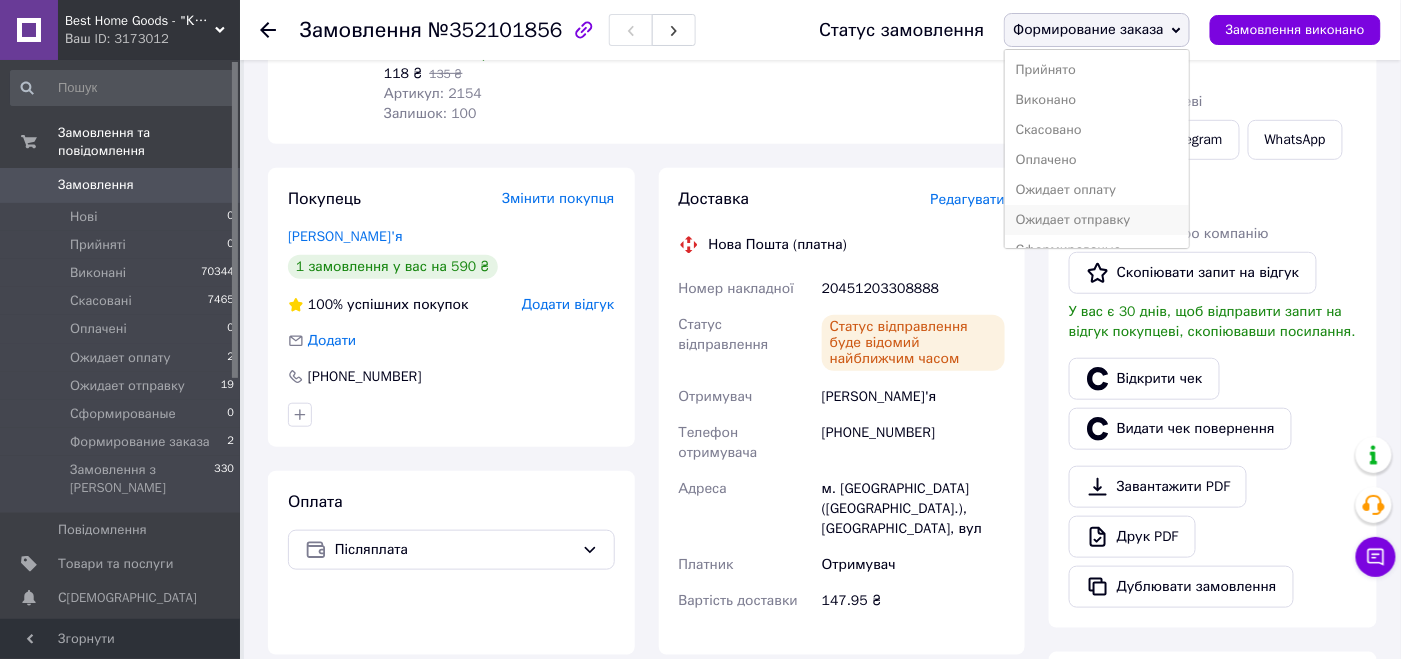 click on "Ожидает отправку" at bounding box center [1097, 220] 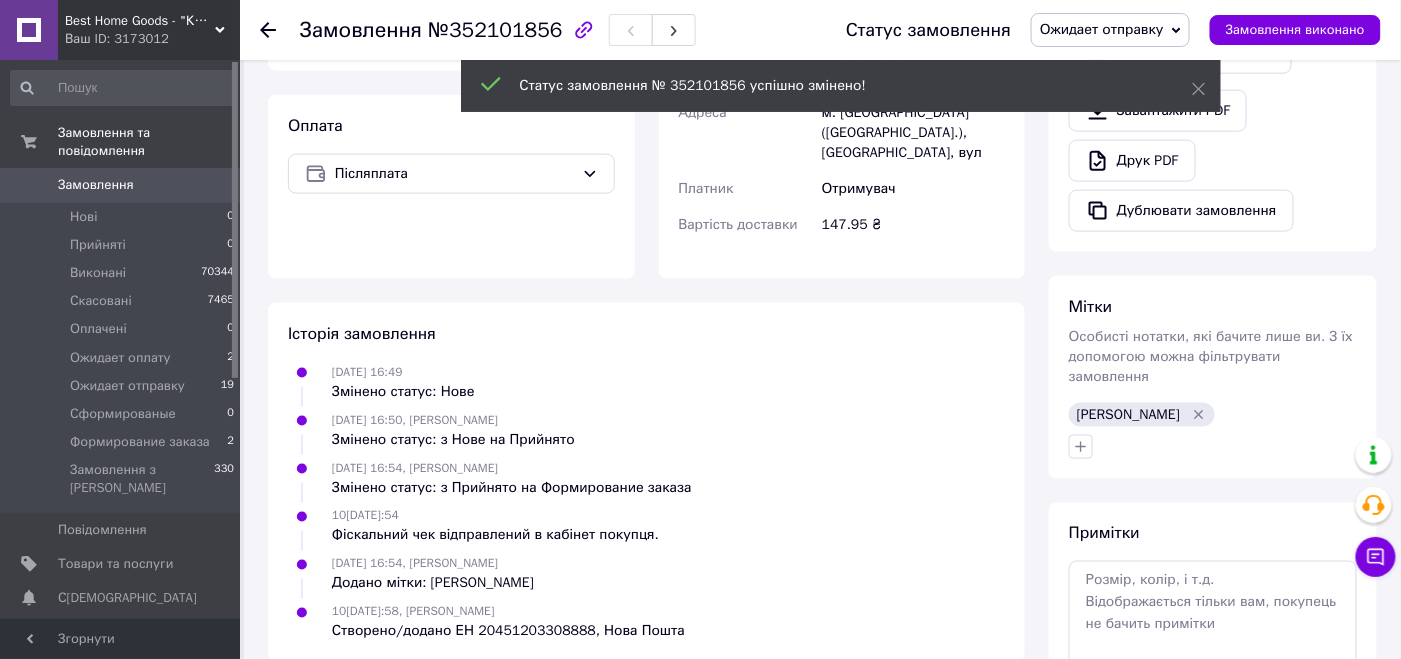 scroll, scrollTop: 783, scrollLeft: 0, axis: vertical 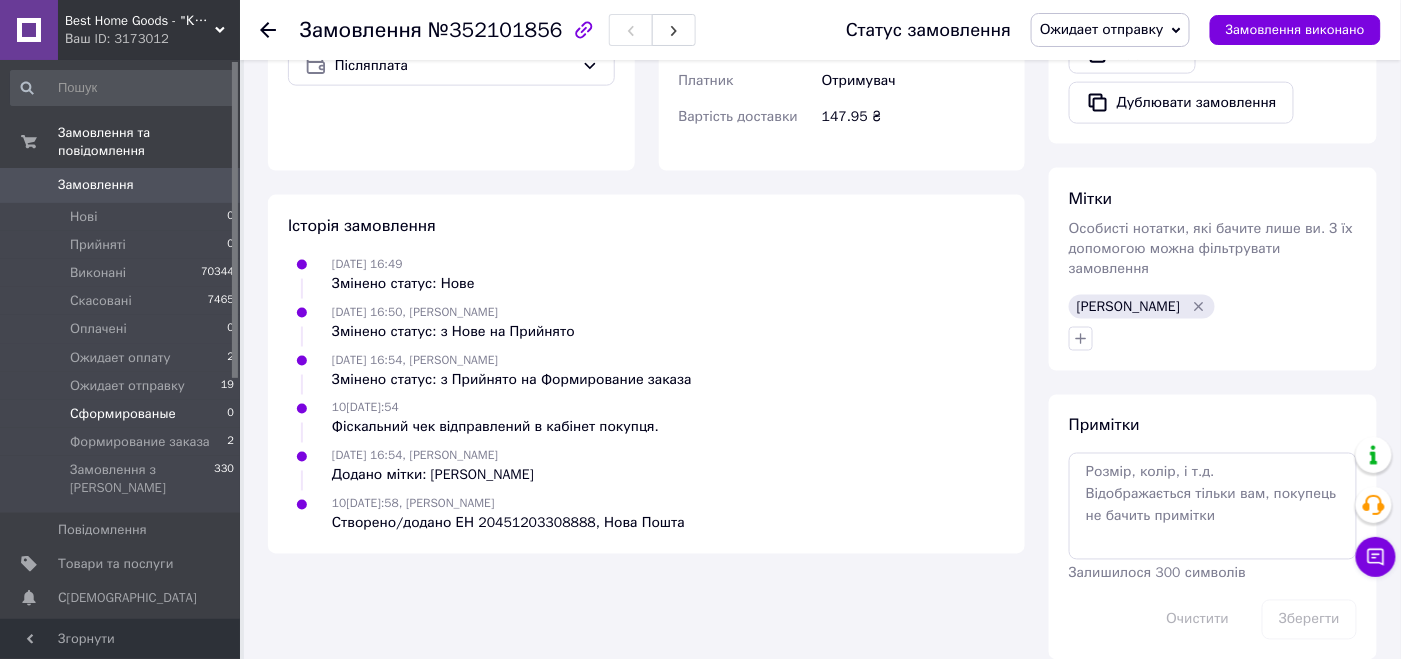 click on "Сформированые" at bounding box center (123, 414) 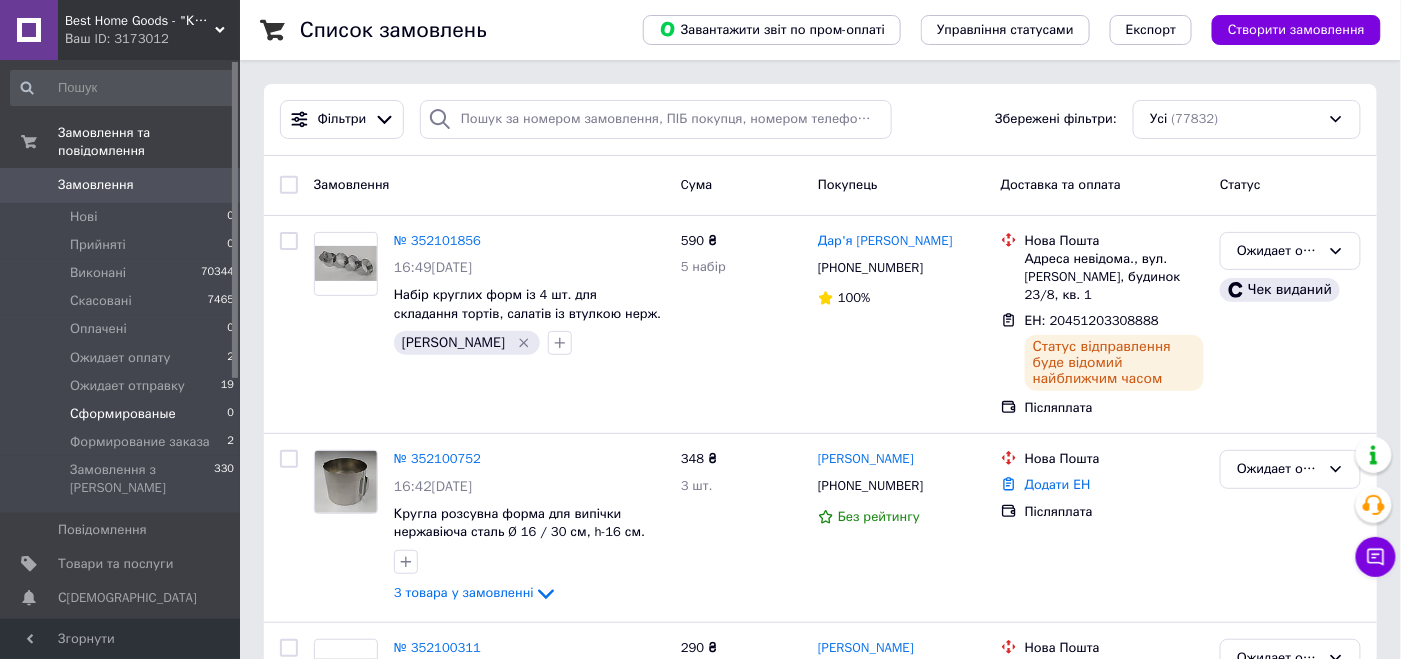 click on "Сформированые" at bounding box center (123, 414) 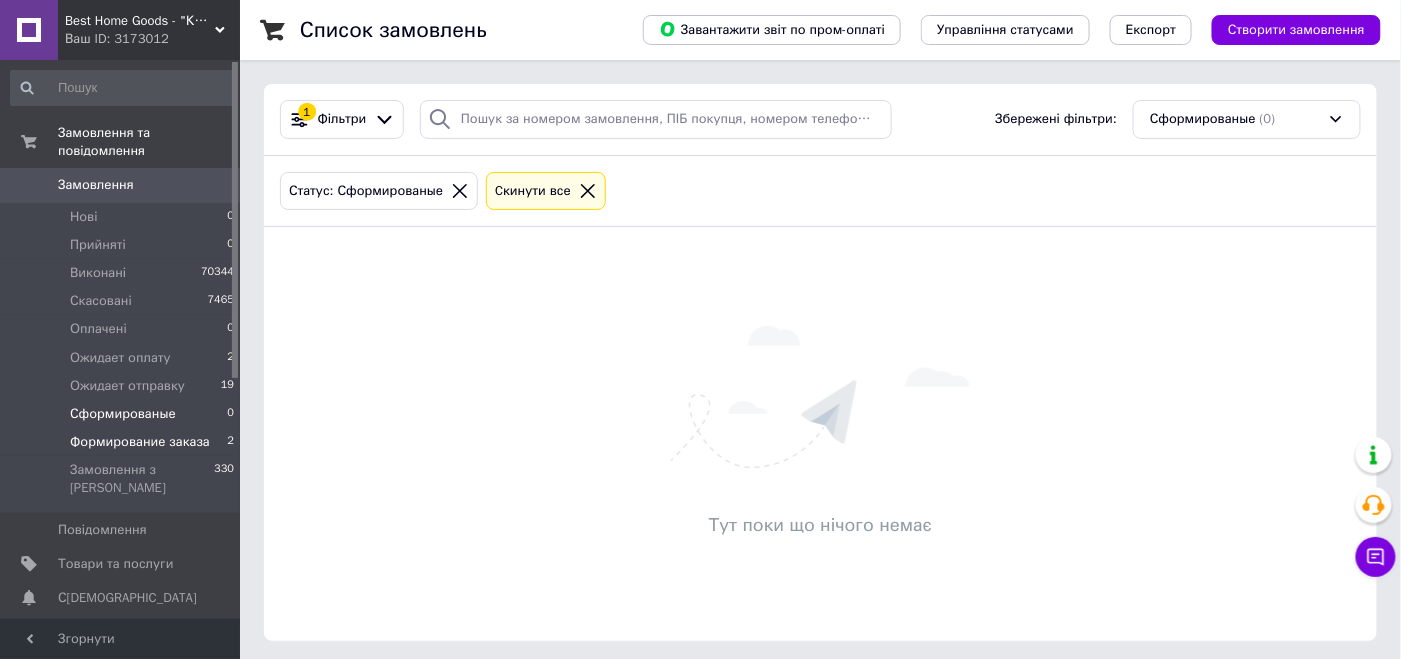 click on "Формирование заказа" at bounding box center (140, 442) 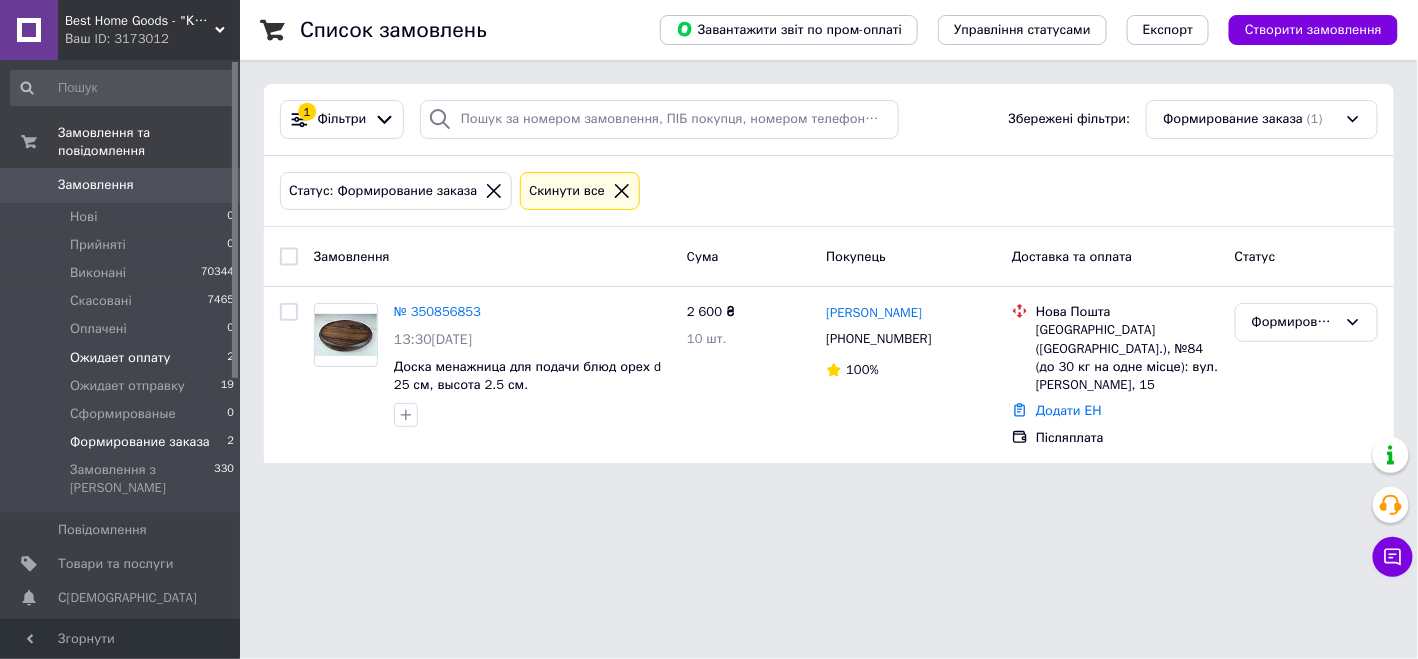 click on "Ожидает оплату 2" at bounding box center [123, 358] 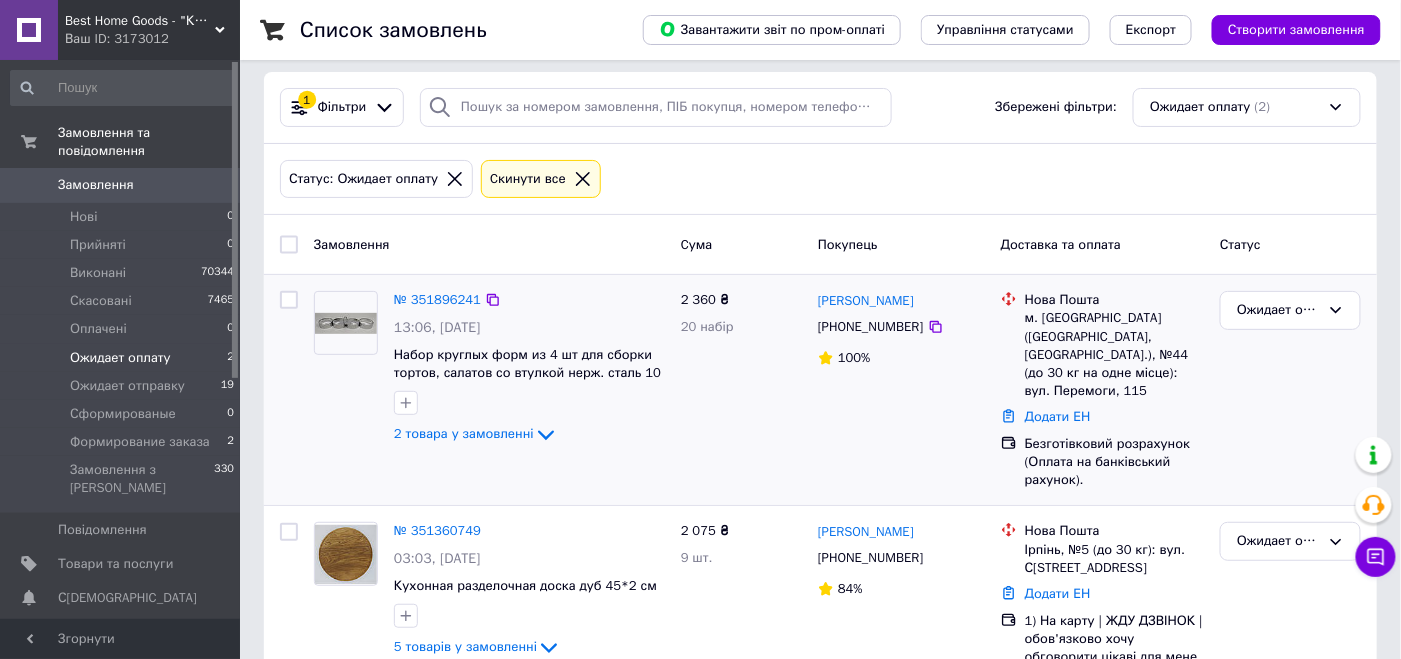 scroll, scrollTop: 39, scrollLeft: 0, axis: vertical 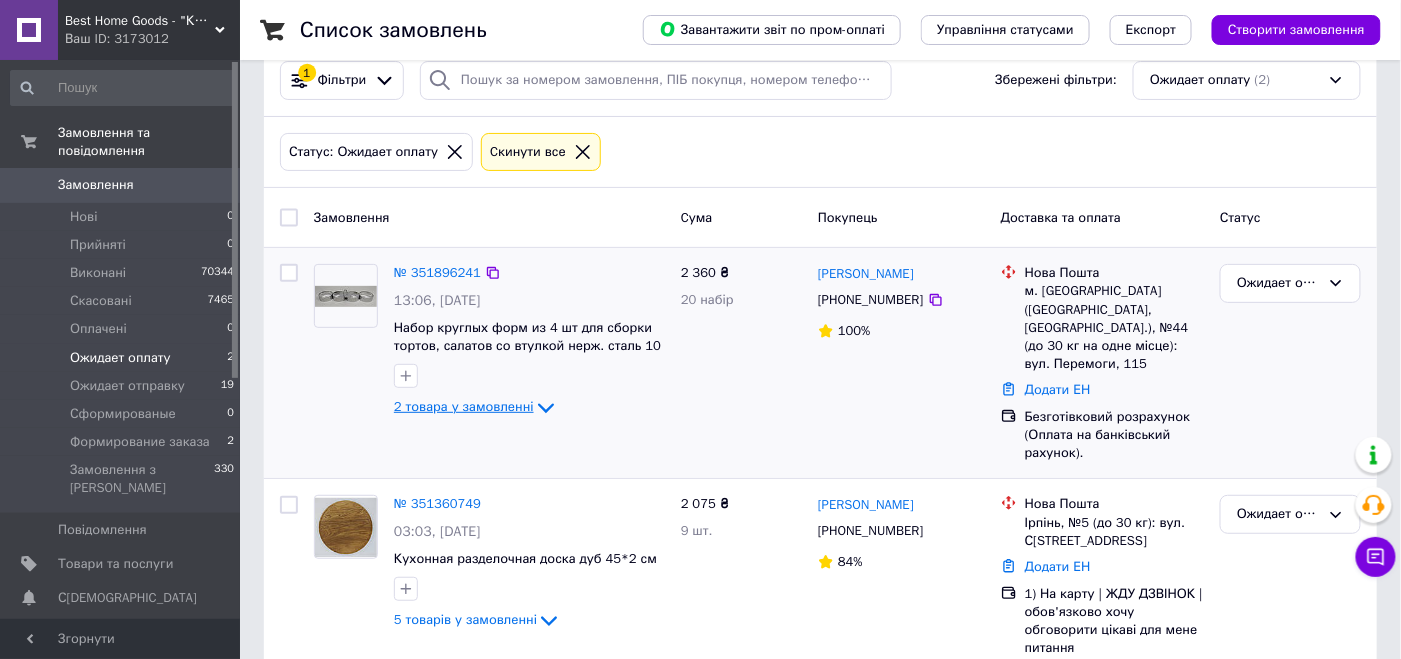 click on "2 товара у замовленні" at bounding box center [464, 407] 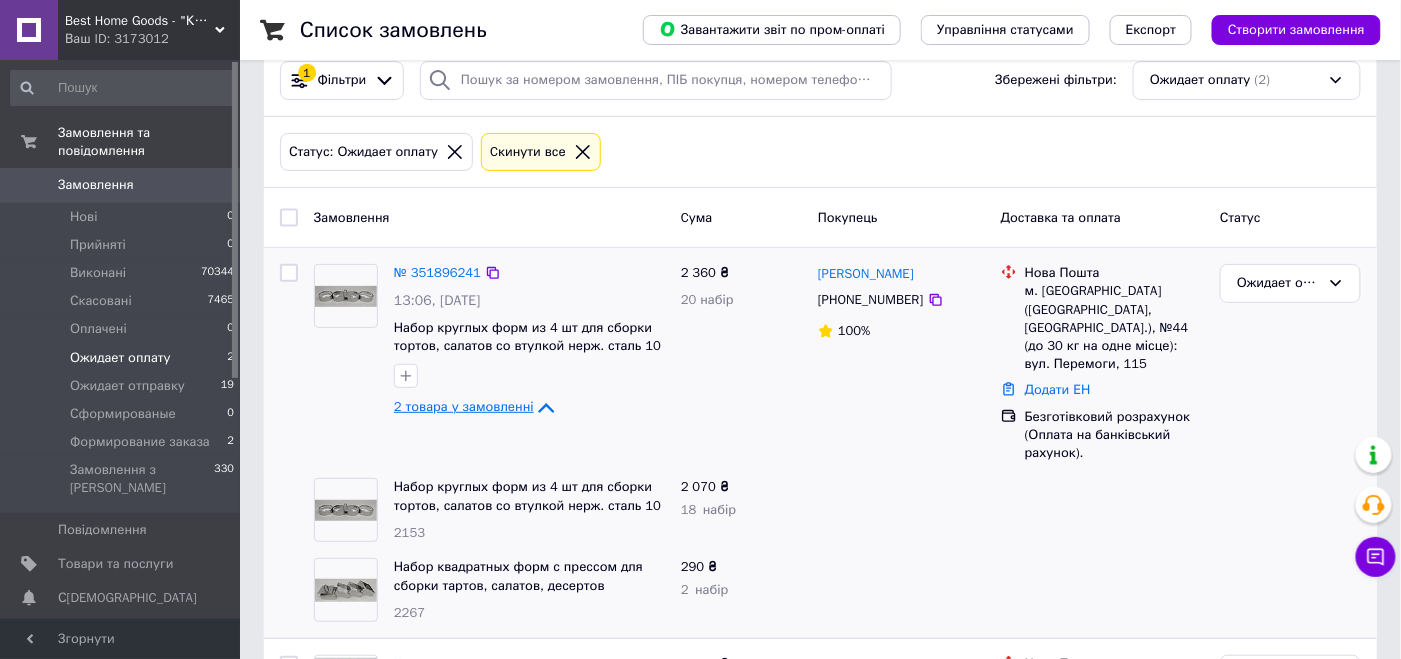 click on "2 товара у замовленні" at bounding box center [464, 407] 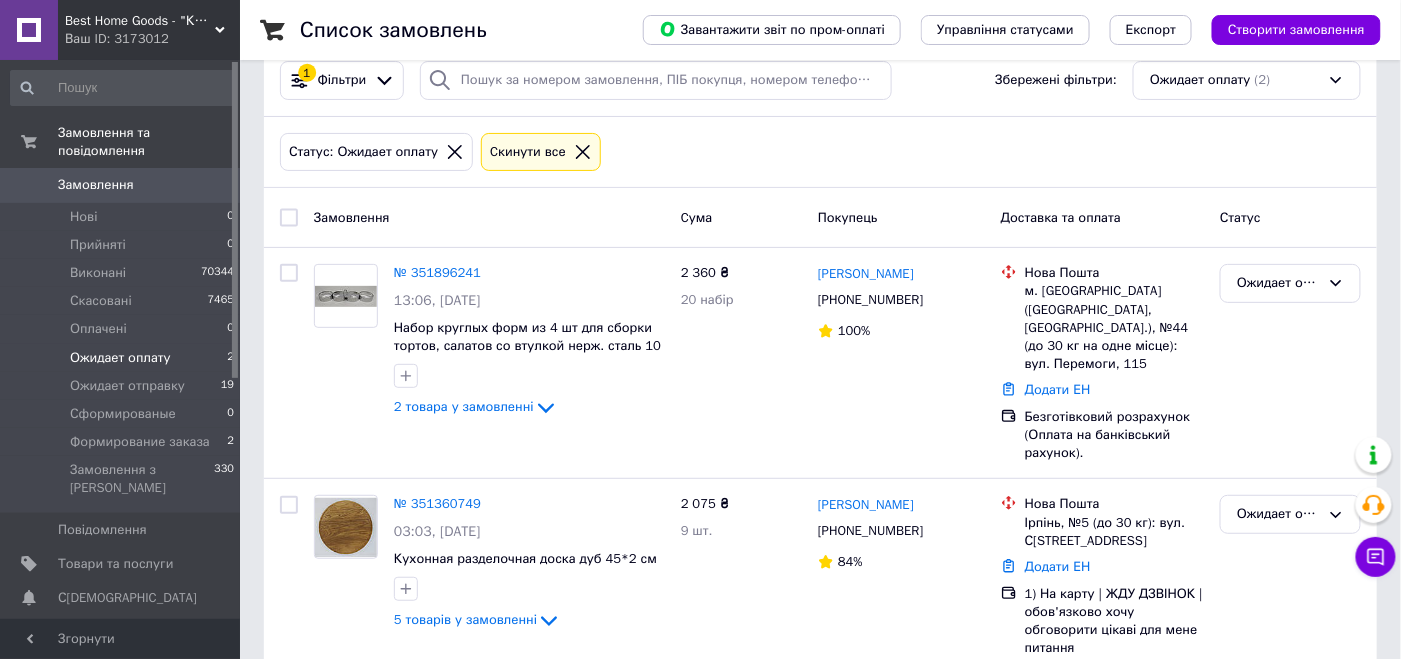 click on "Статус: Ожидает оплату Cкинути все" at bounding box center [820, 153] 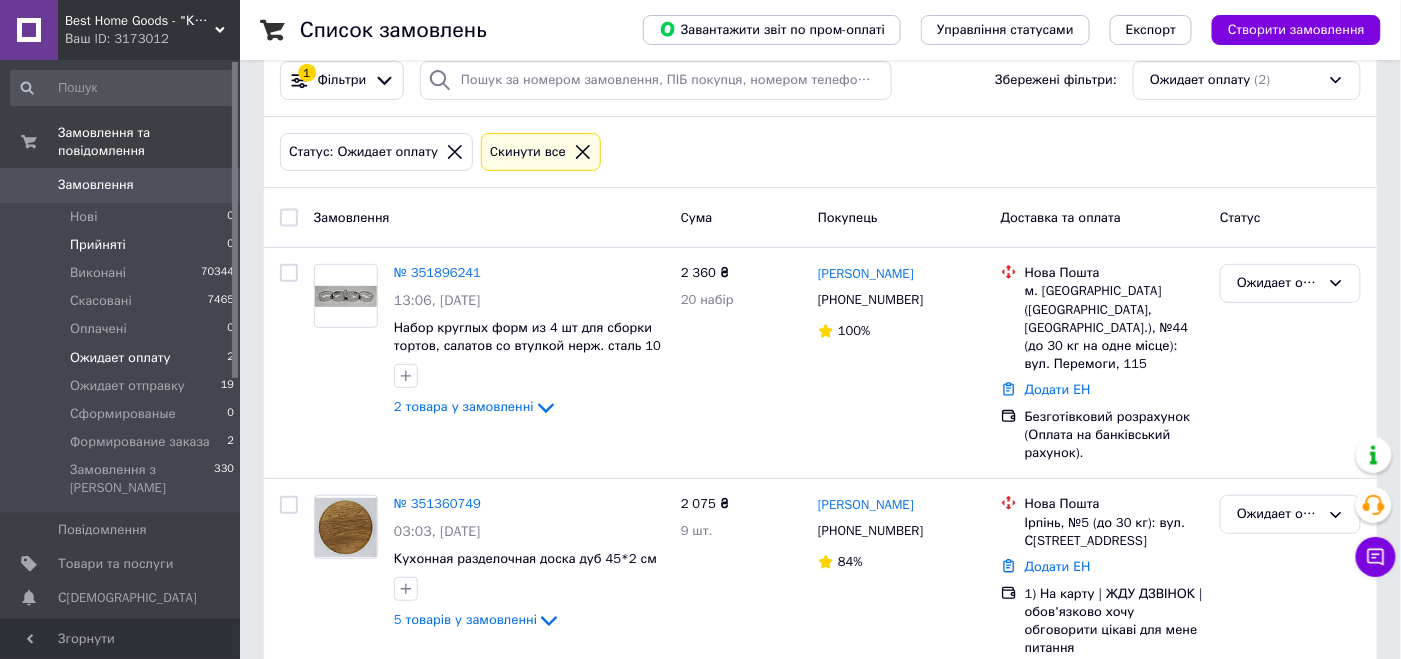 click on "Прийняті 0" at bounding box center (123, 245) 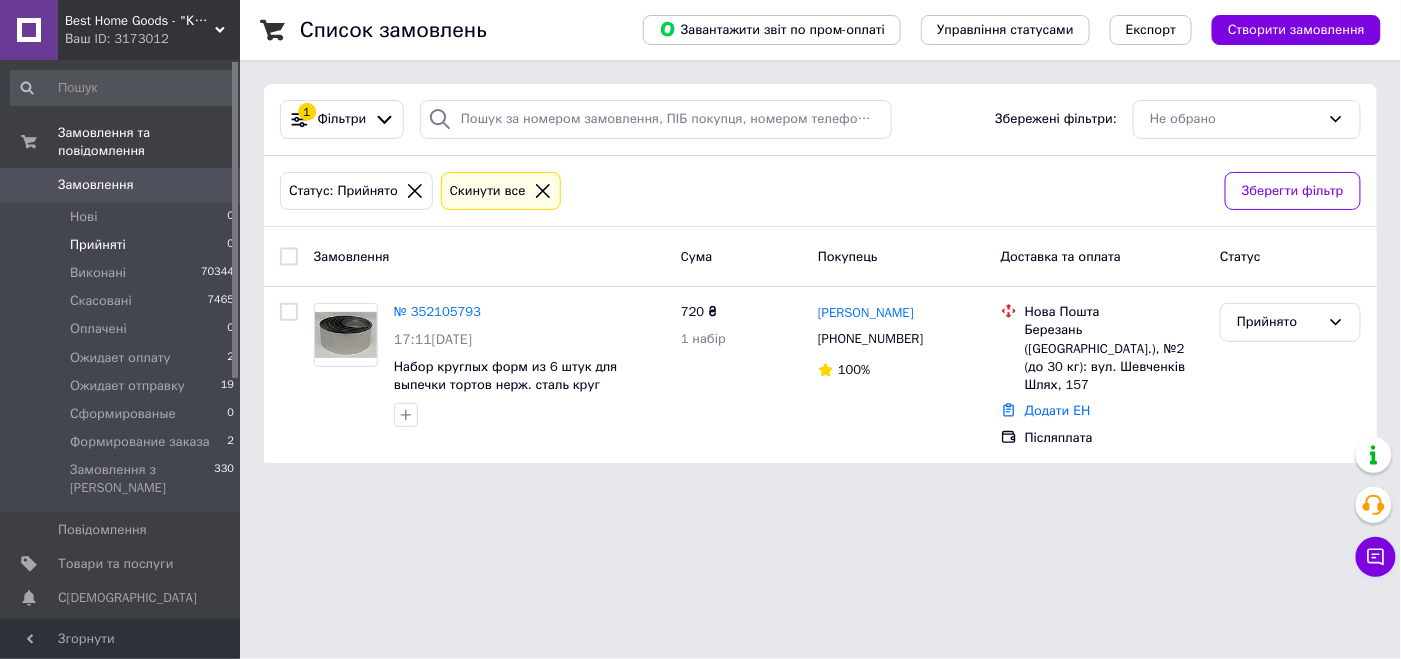 scroll, scrollTop: 0, scrollLeft: 0, axis: both 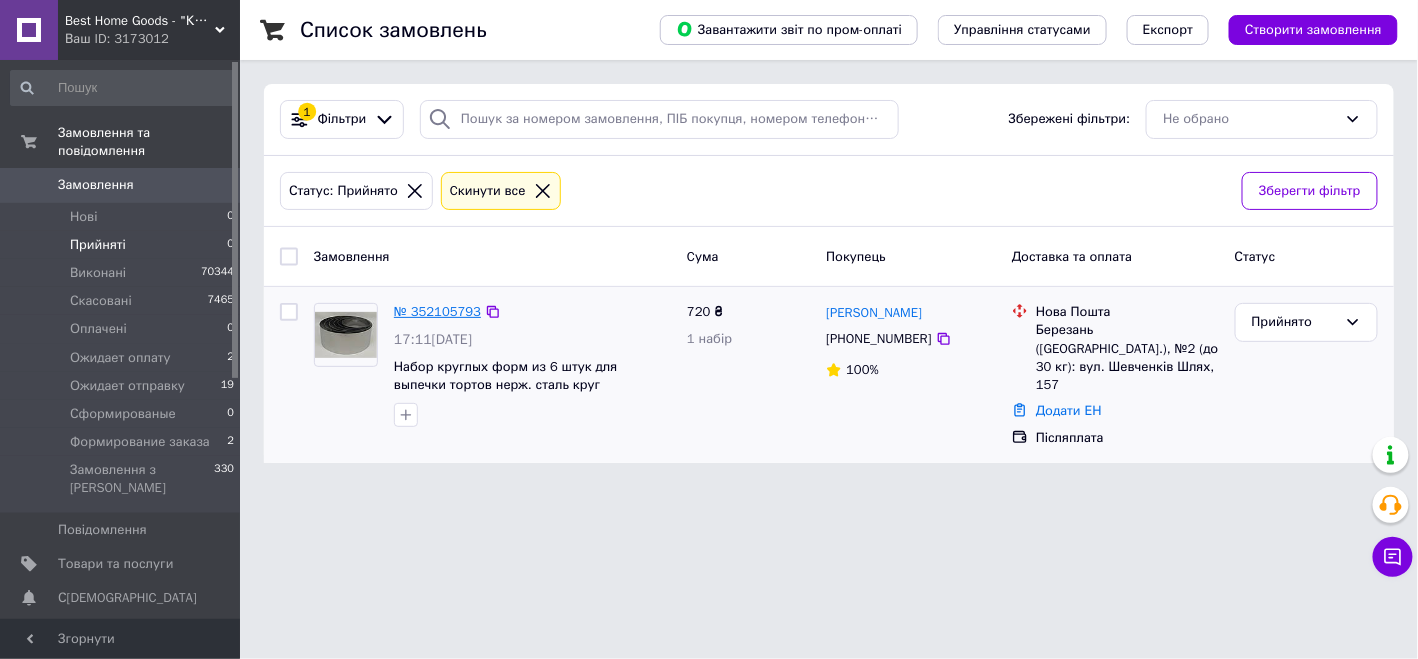 click on "№ 352105793" at bounding box center [437, 311] 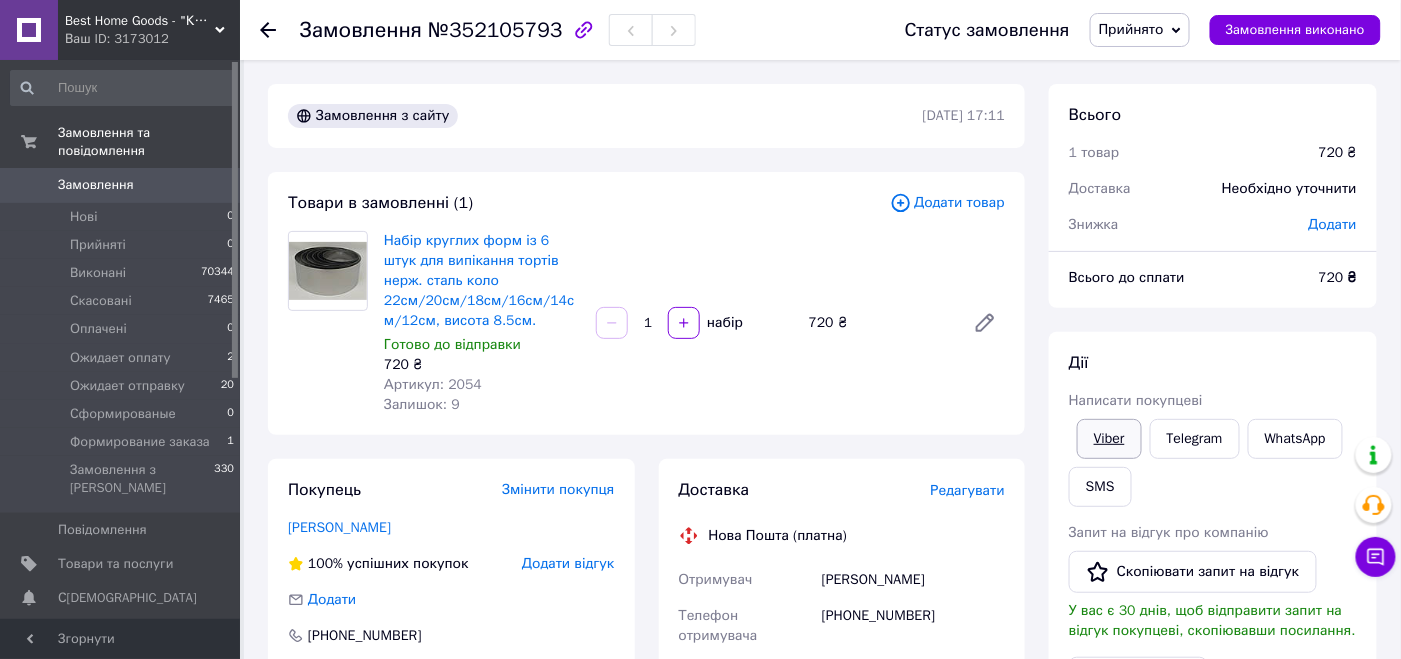 click on "Viber" at bounding box center [1109, 439] 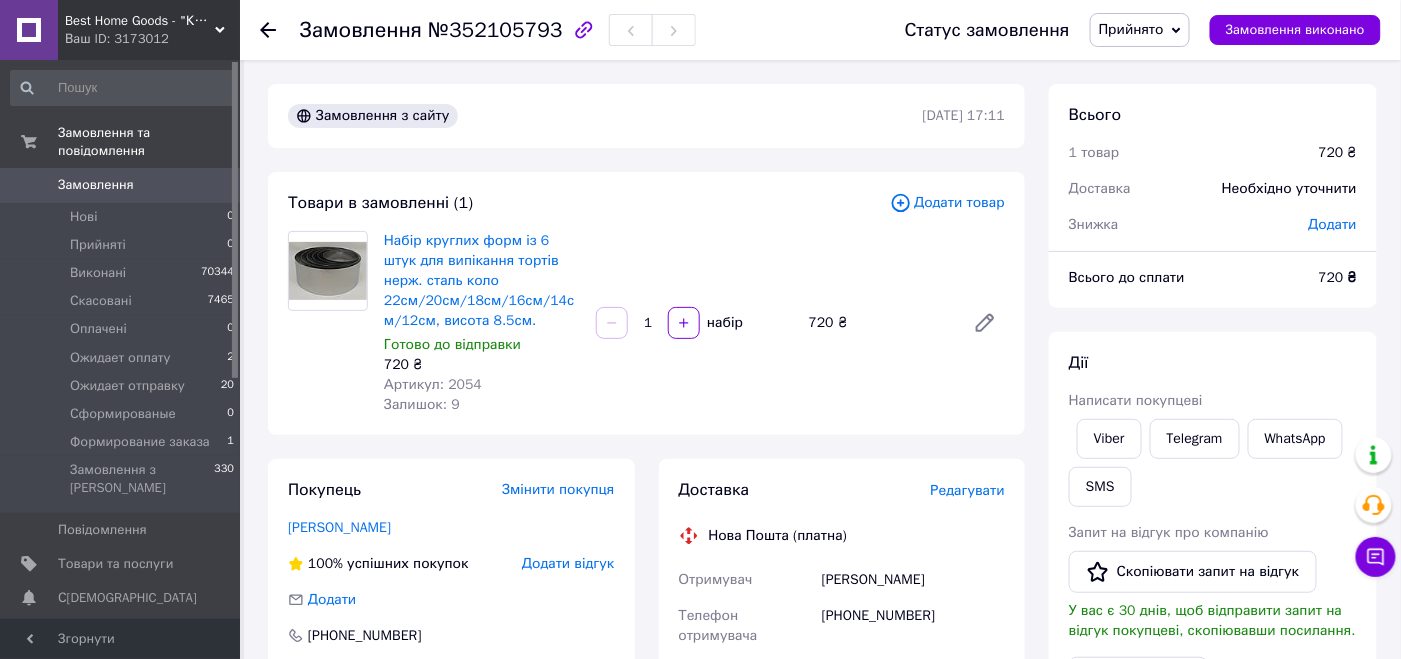 click on "1 товар" at bounding box center [1182, 153] 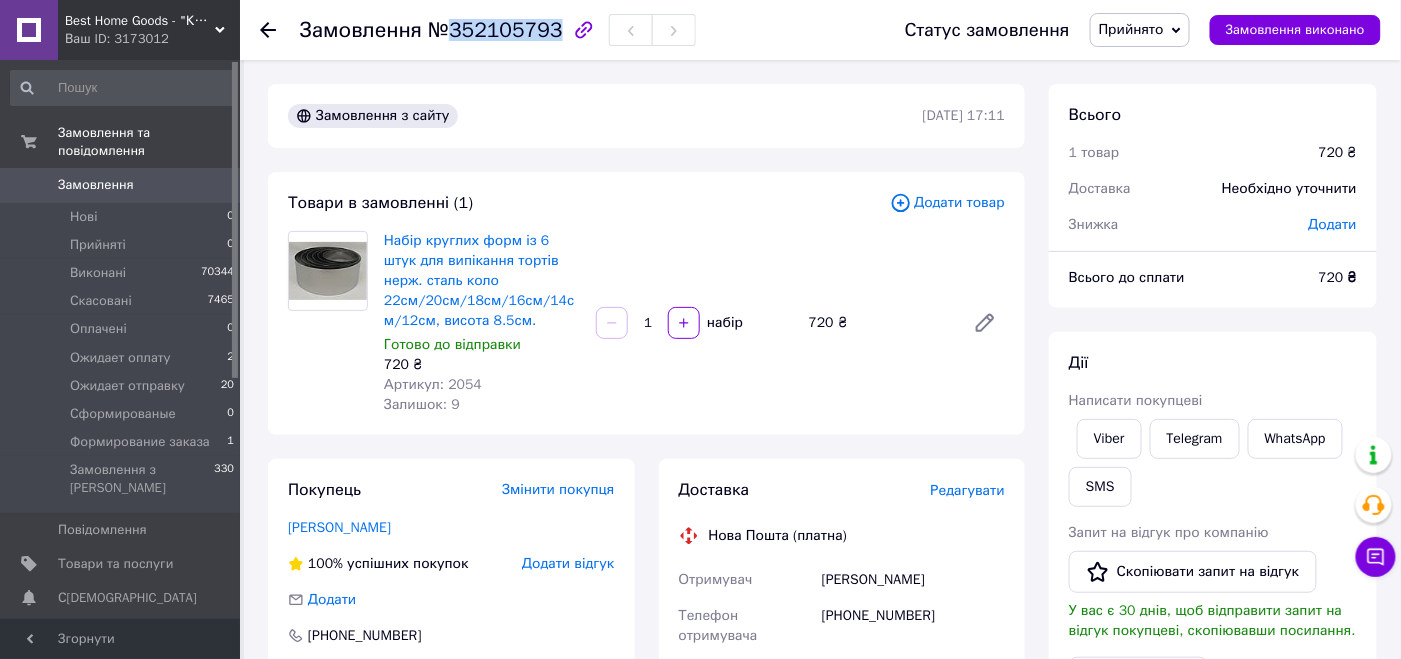 drag, startPoint x: 449, startPoint y: 37, endPoint x: 542, endPoint y: 31, distance: 93.193344 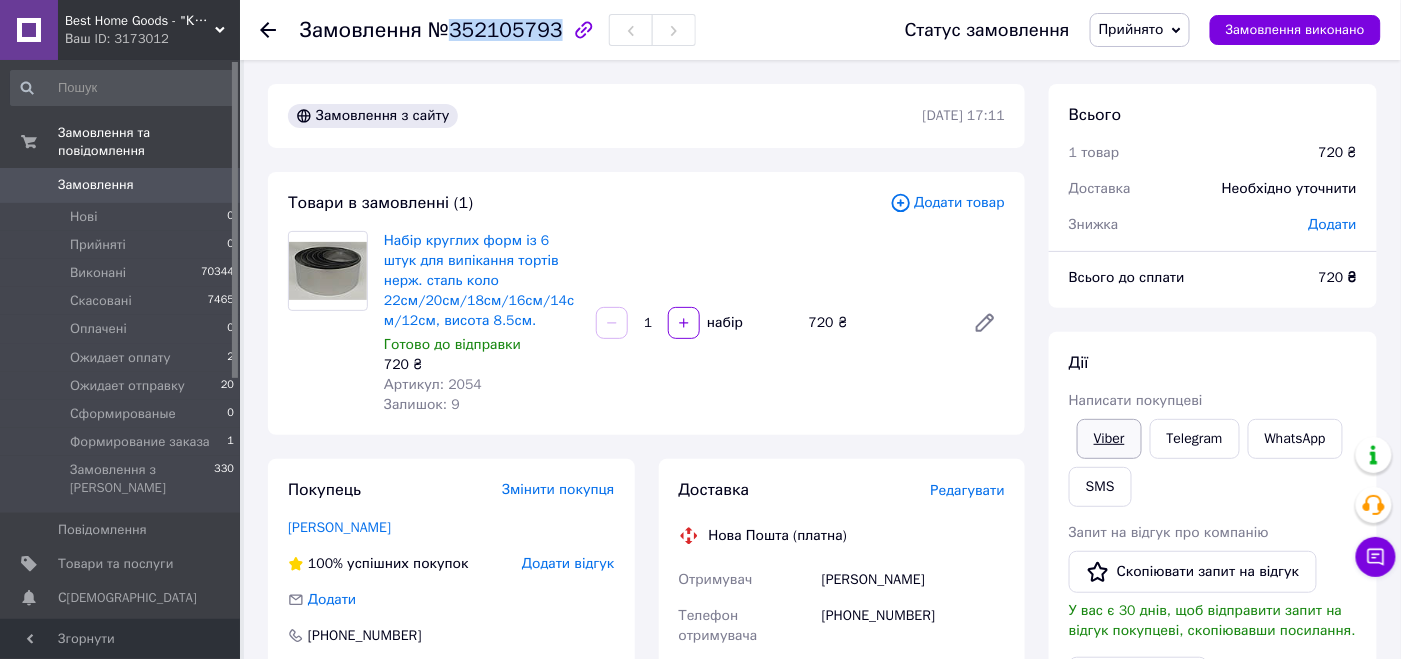 click on "Viber" at bounding box center [1109, 439] 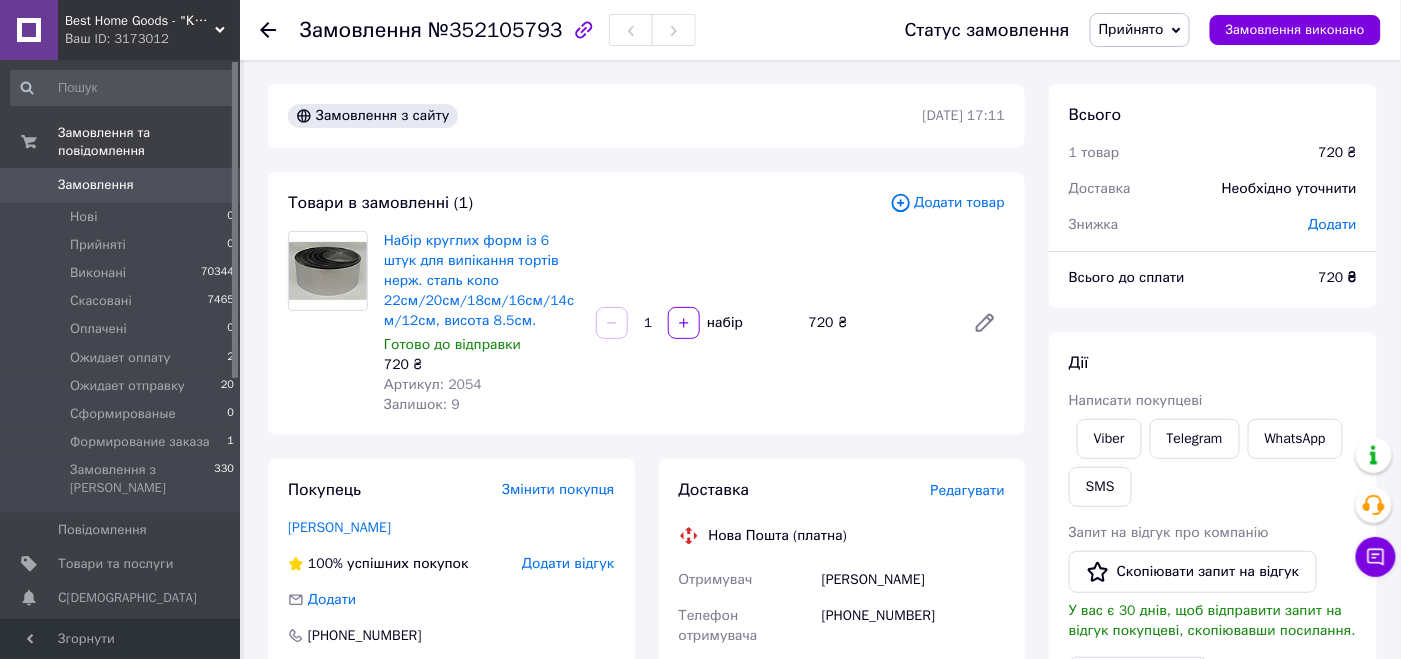click on "Замовлення №352105793 Статус замовлення Прийнято Виконано Скасовано Оплачено Ожидает оплату Ожидает отправку Сформированые Формирование заказа Замовлення виконано Замовлення з сайту 10[DATE]:11 Товари в замовленні (1) Додати товар Набір круглих форм із 6 штук для випікання тортів нерж. сталь коло 22см/20см/18см/16см/14см/12см, висота 8.5см. Готово до відправки 720 ₴ Артикул: 2054 Залишок: 9 1   набір 720 ₴ Покупець Змінити покупця [PERSON_NAME]  100%   успішних покупок Додати відгук Додати [PHONE_NUMBER] Оплата Післяплата Доставка Редагувати Нова Пошта (платна) Отримувач [PHONE_NUMBER] 720" at bounding box center (822, 747) 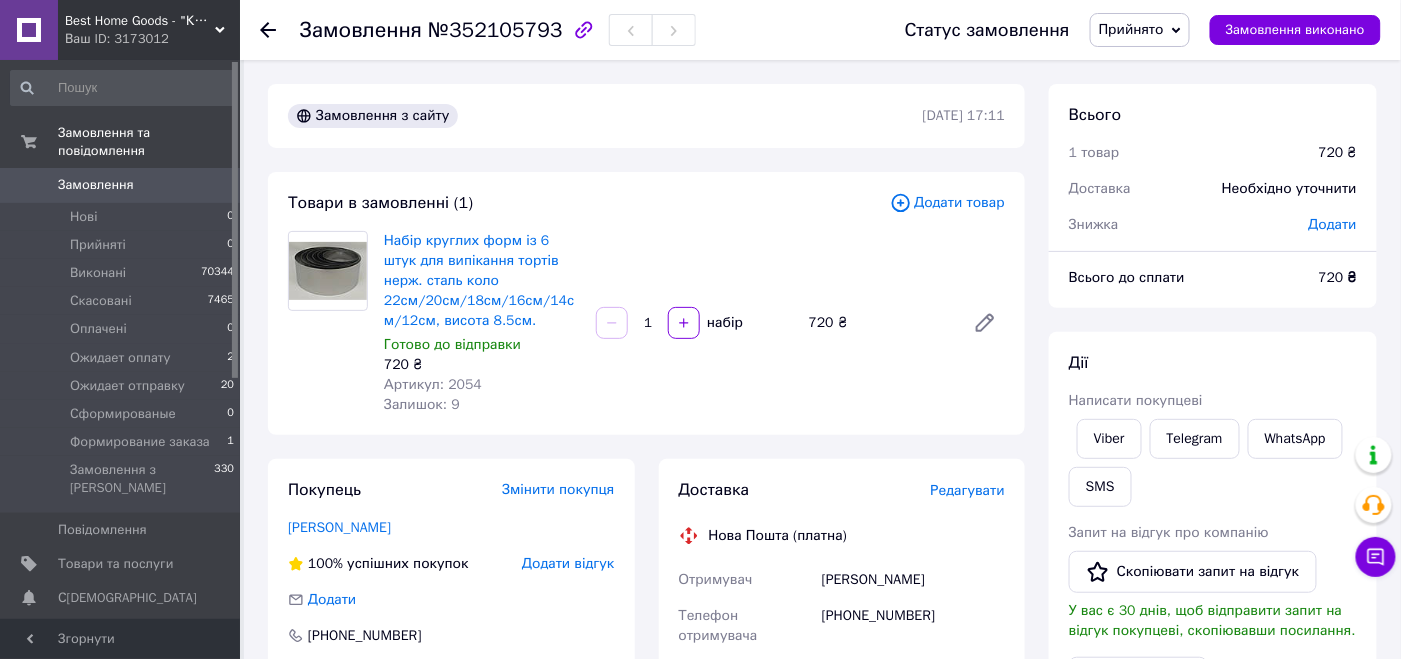 click on "Всього 1 товар 720 ₴ Доставка Необхідно уточнити Знижка Додати" at bounding box center [1213, 159] 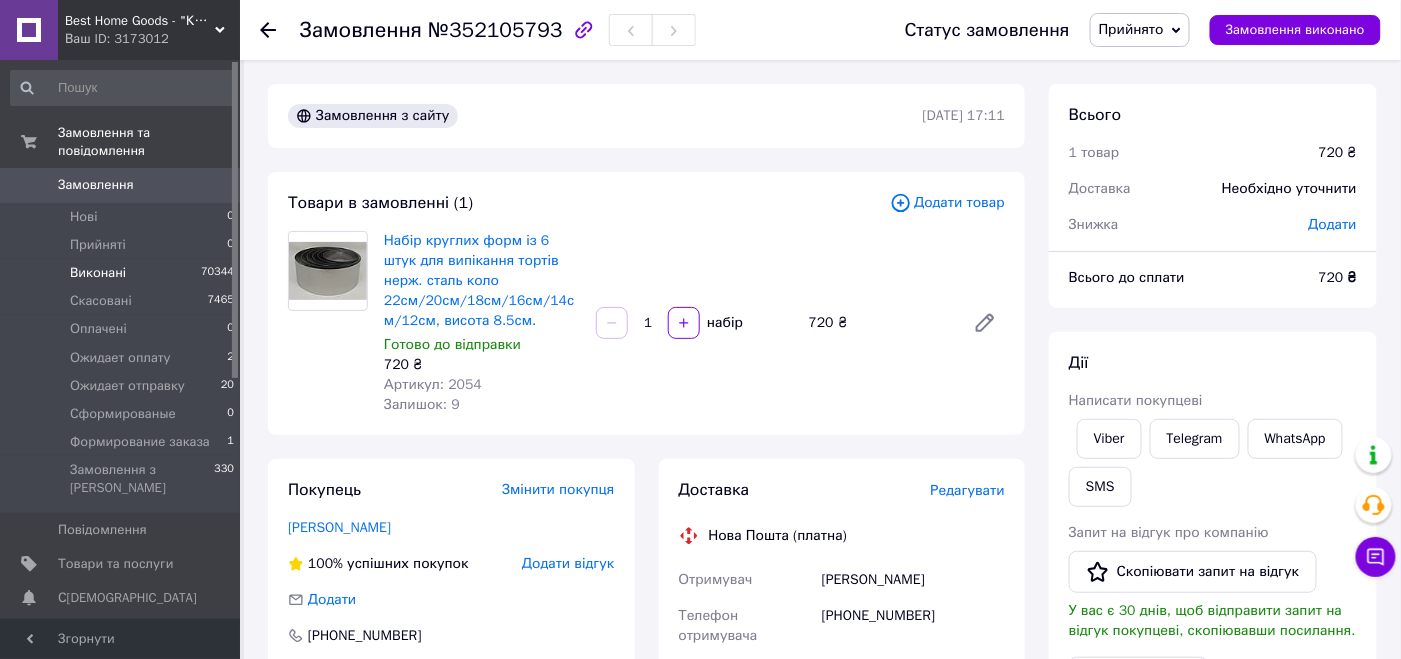 click on "Виконані" at bounding box center [98, 273] 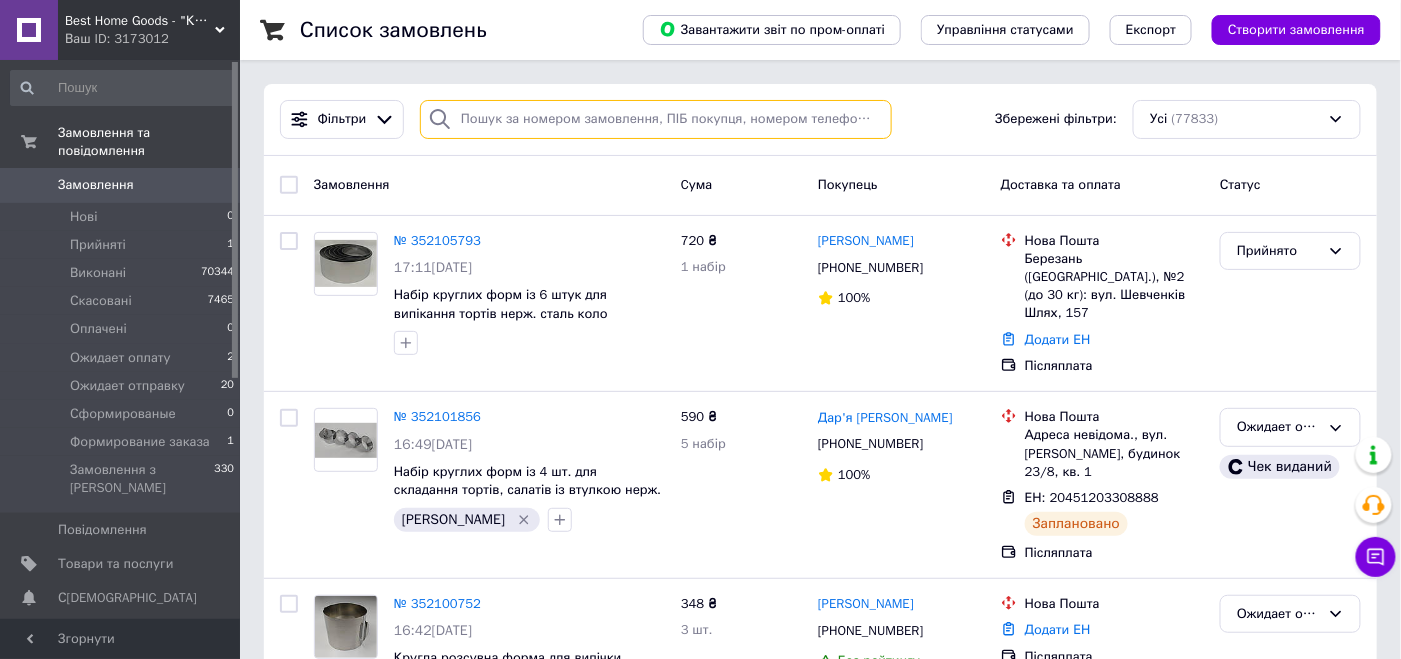 click at bounding box center [656, 119] 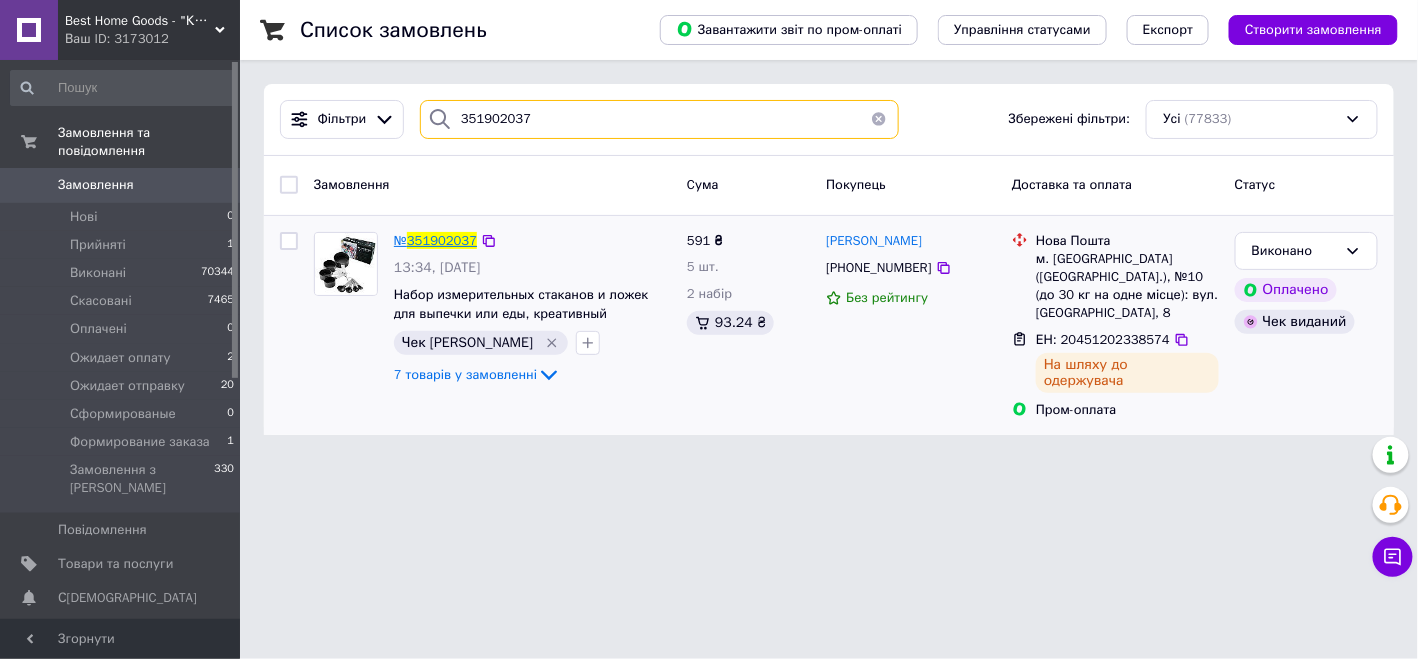 type on "351902037" 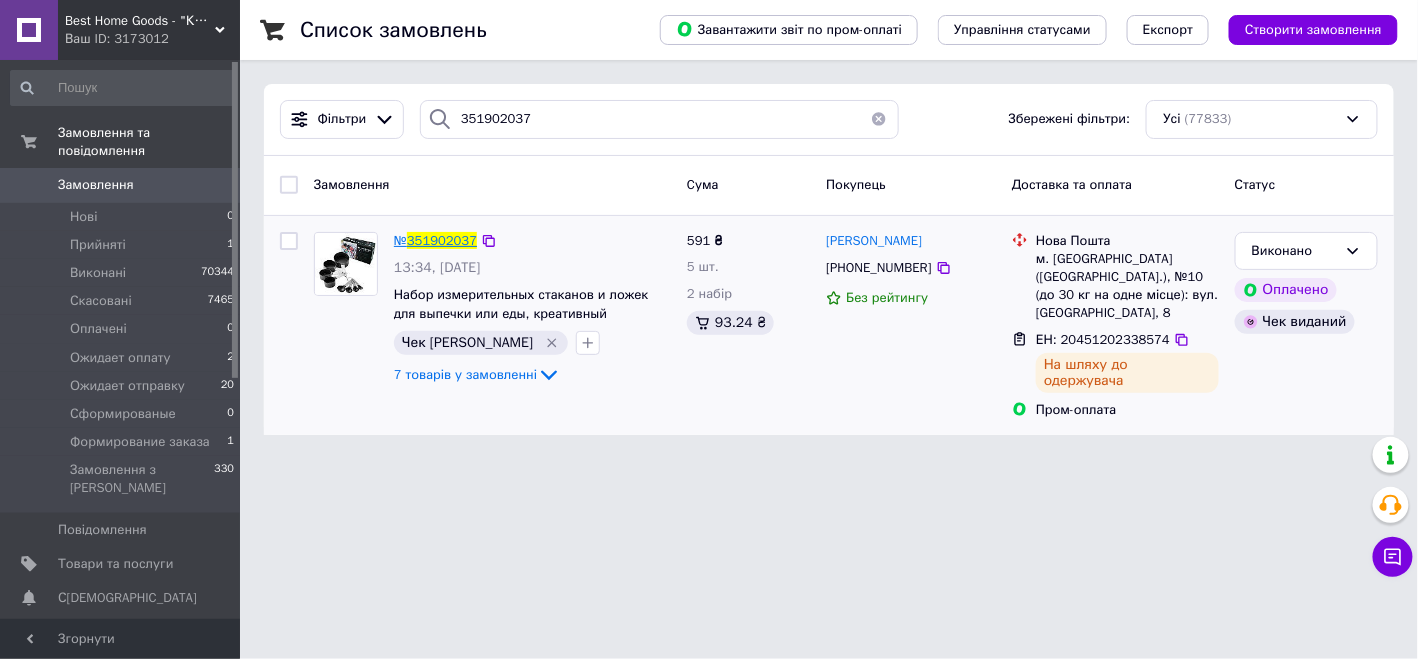 click on "351902037" at bounding box center [442, 240] 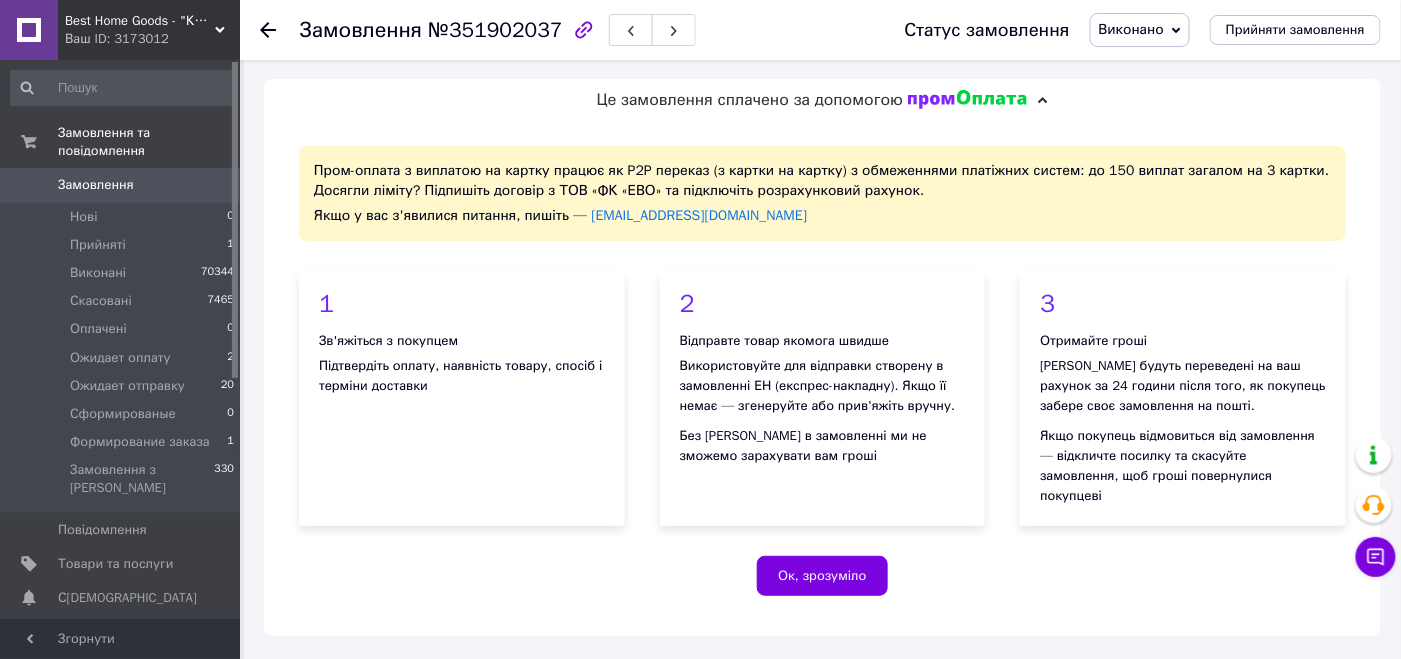 scroll, scrollTop: 499, scrollLeft: 0, axis: vertical 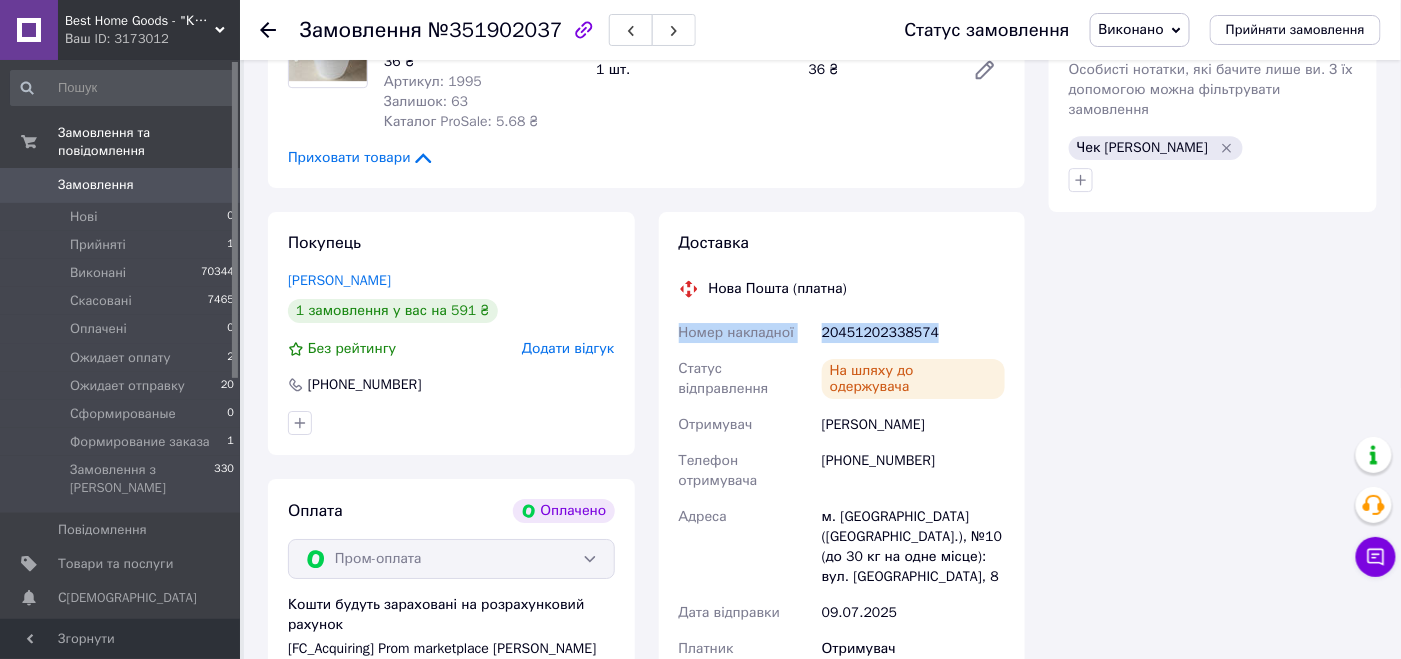 drag, startPoint x: 942, startPoint y: 310, endPoint x: 659, endPoint y: 318, distance: 283.11304 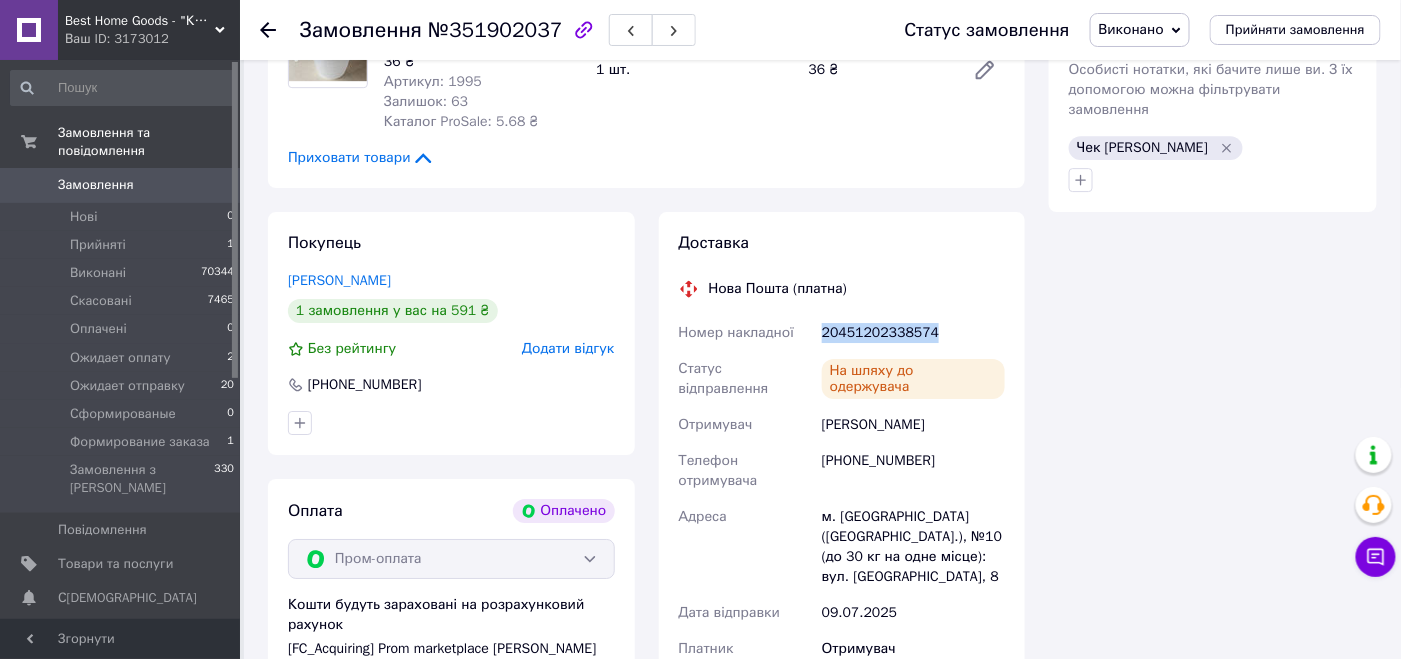 click on "20451202338574" at bounding box center [913, 333] 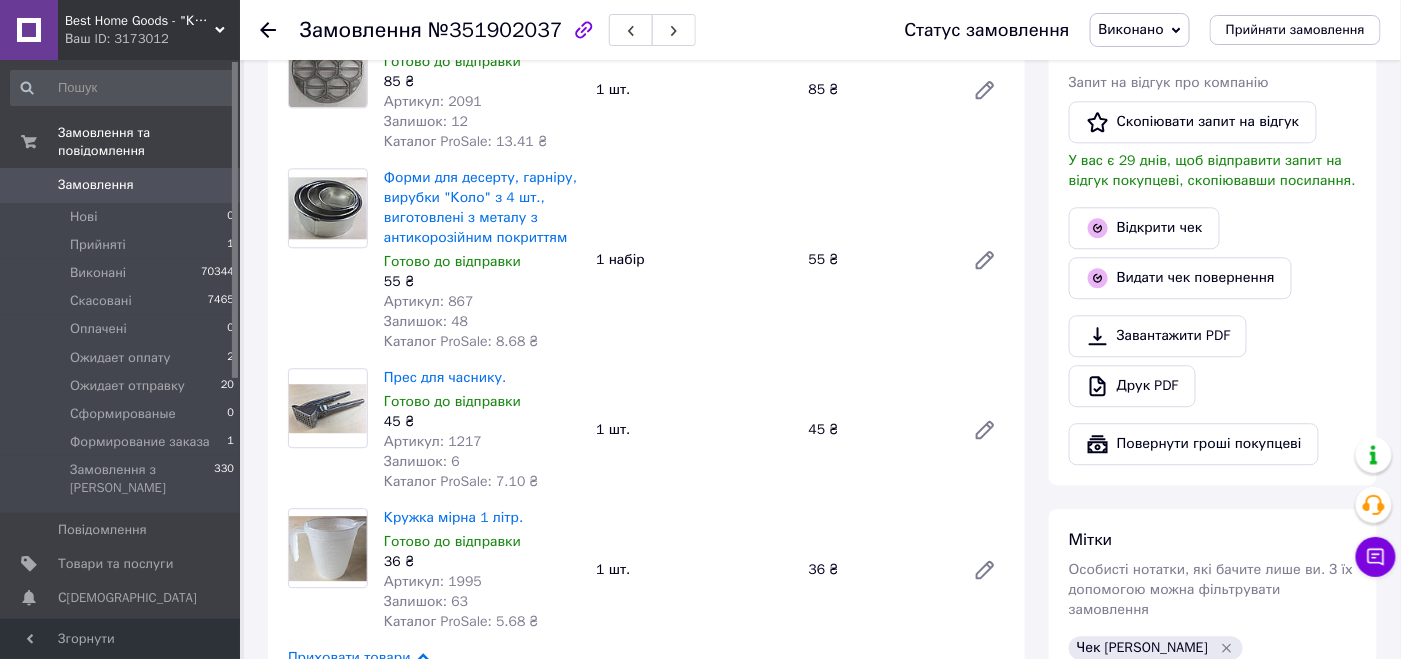 scroll, scrollTop: 999, scrollLeft: 0, axis: vertical 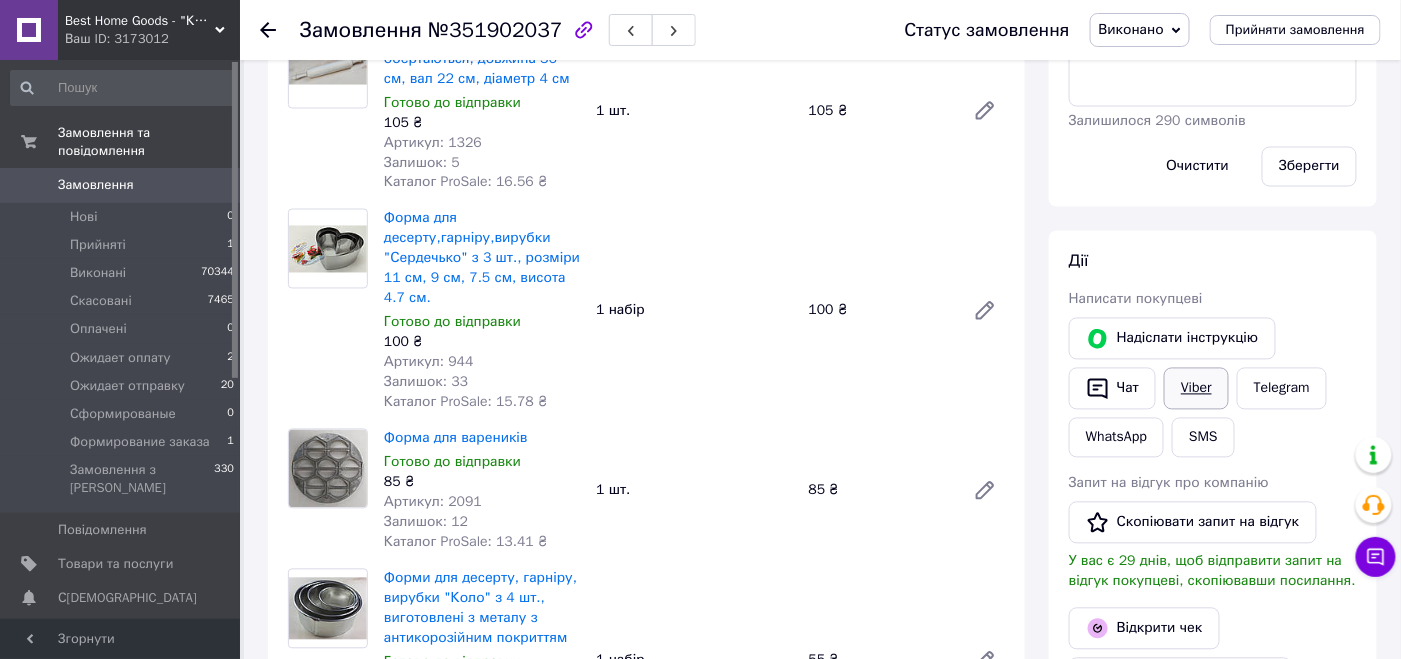 click on "Viber" at bounding box center (1196, 389) 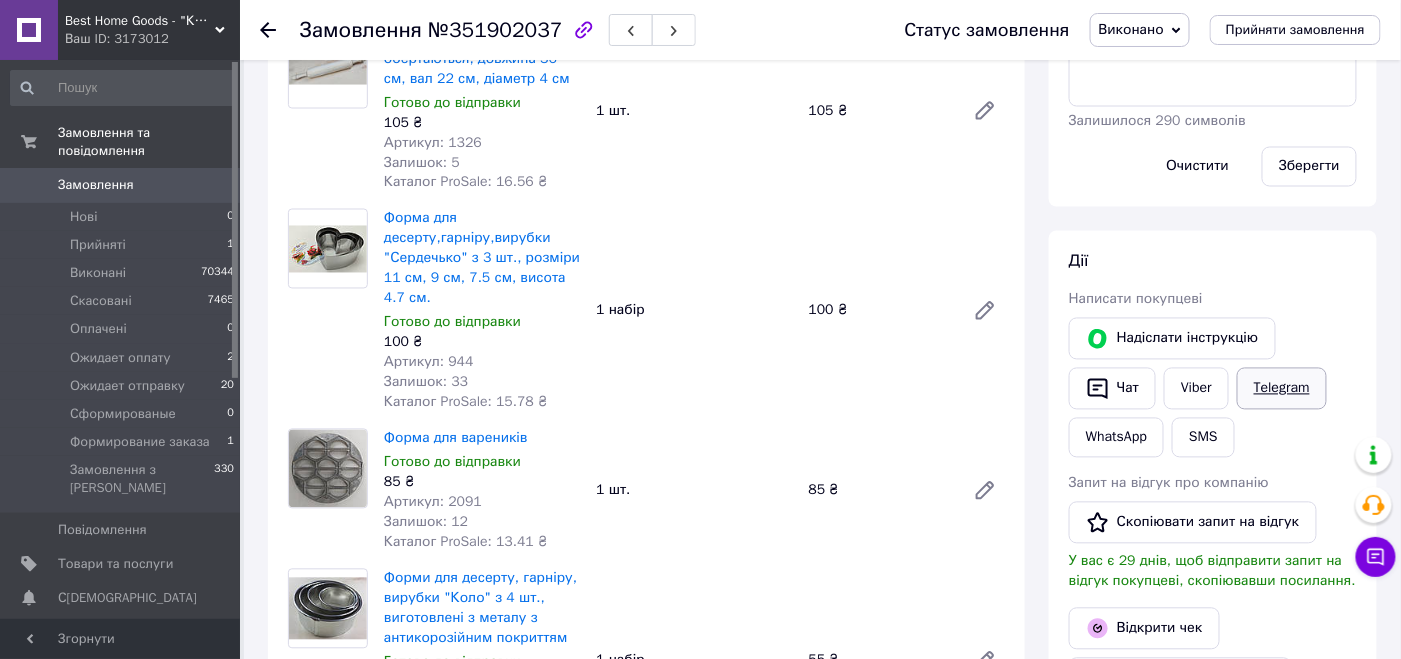click on "Telegram" at bounding box center (1282, 389) 